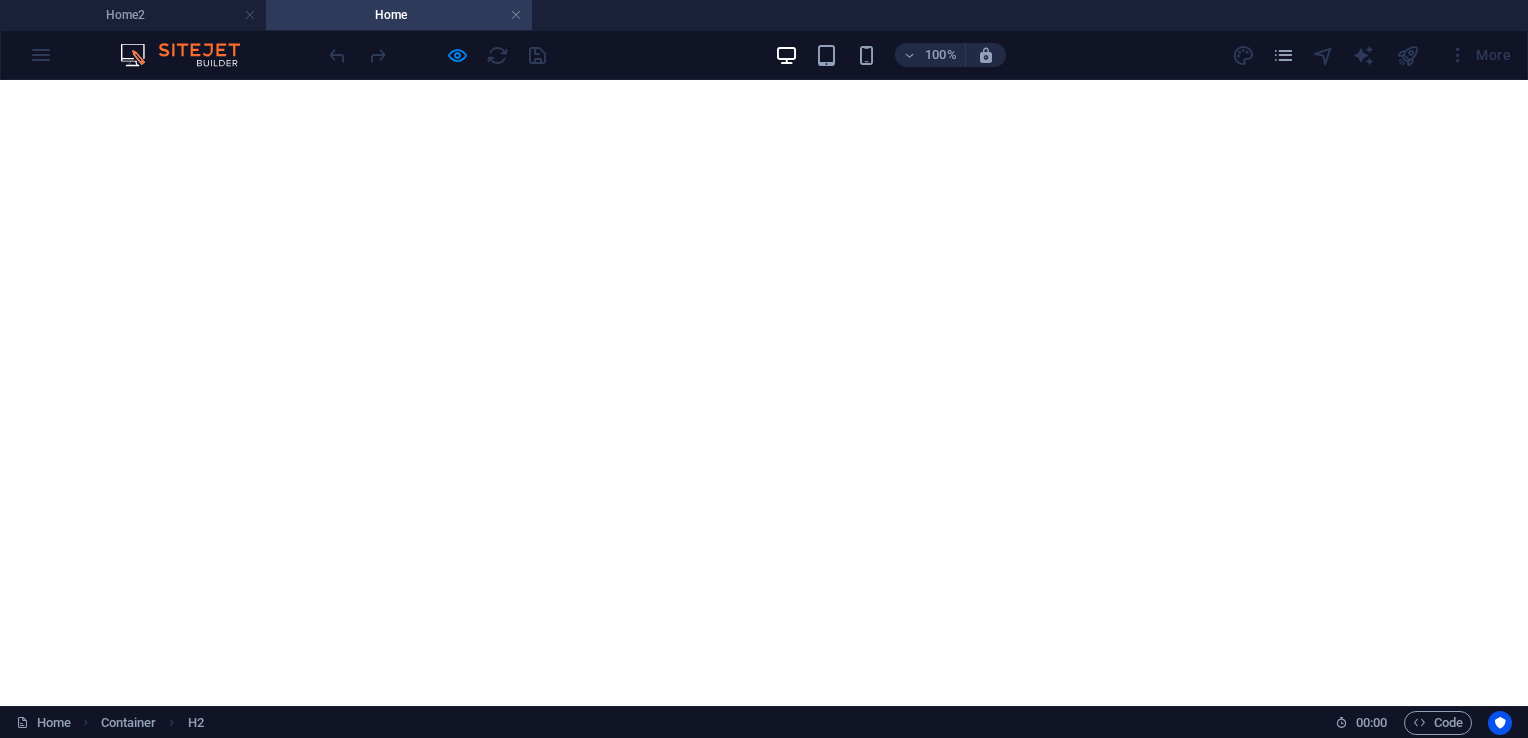 scroll, scrollTop: 0, scrollLeft: 0, axis: both 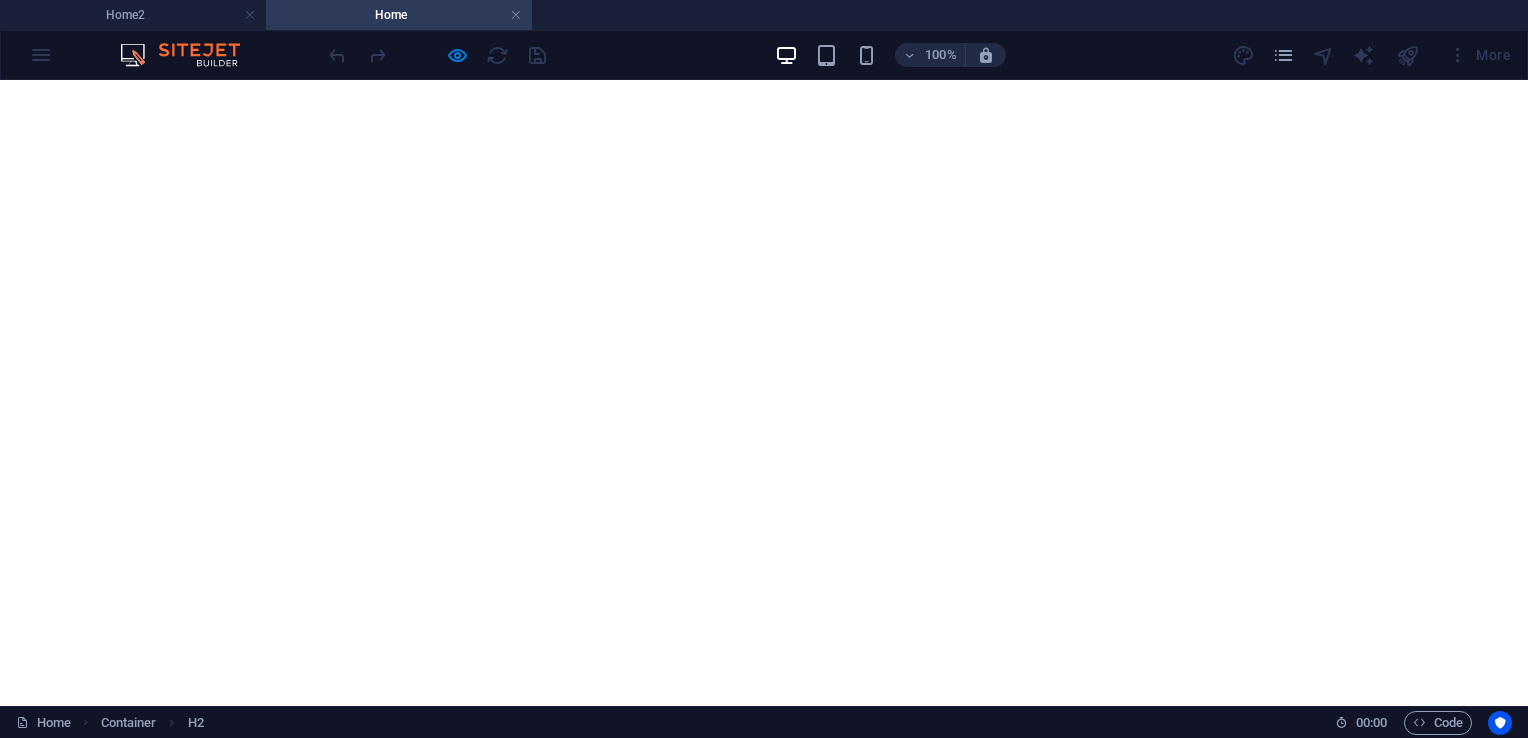 click on "Rooms" at bounding box center (70, -2475) 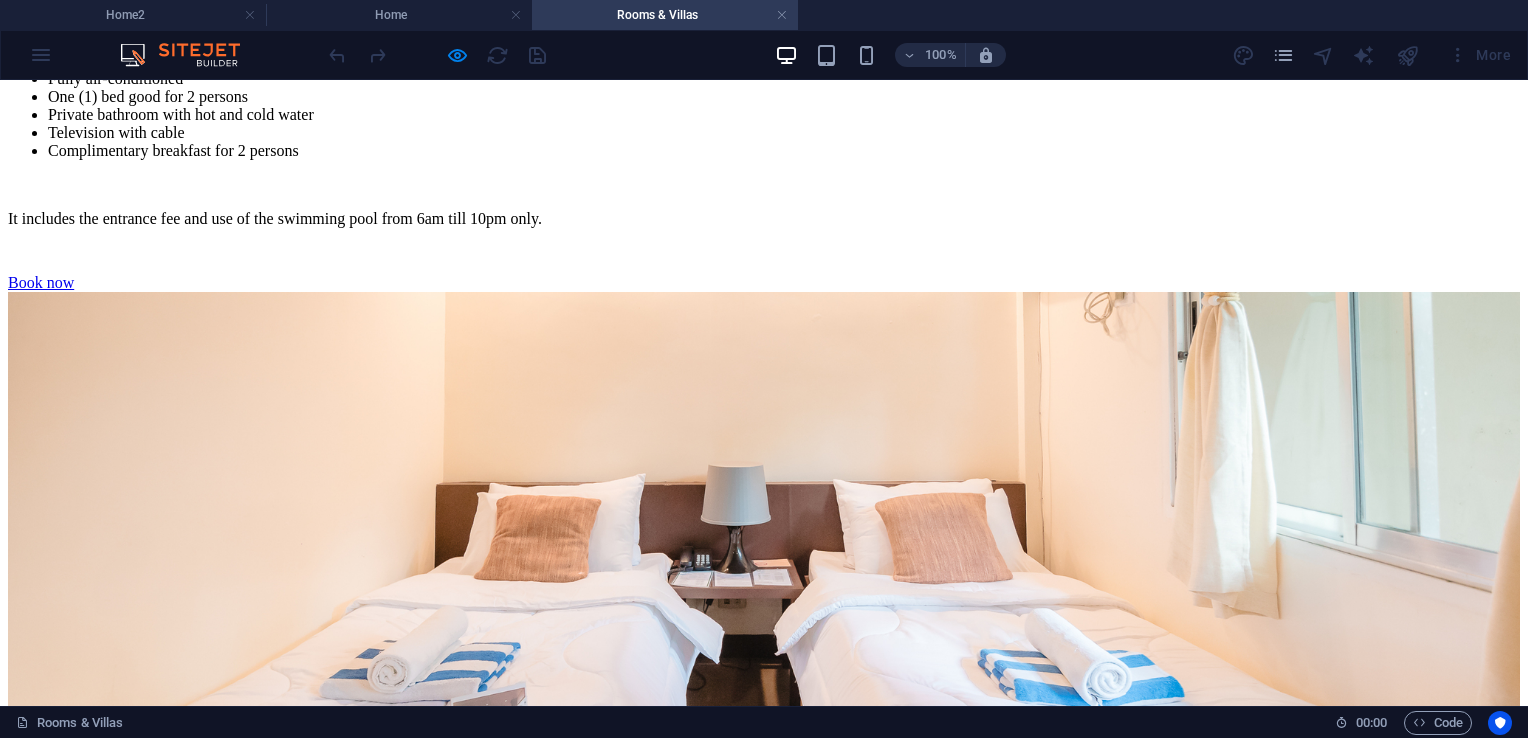 scroll, scrollTop: 6962, scrollLeft: 0, axis: vertical 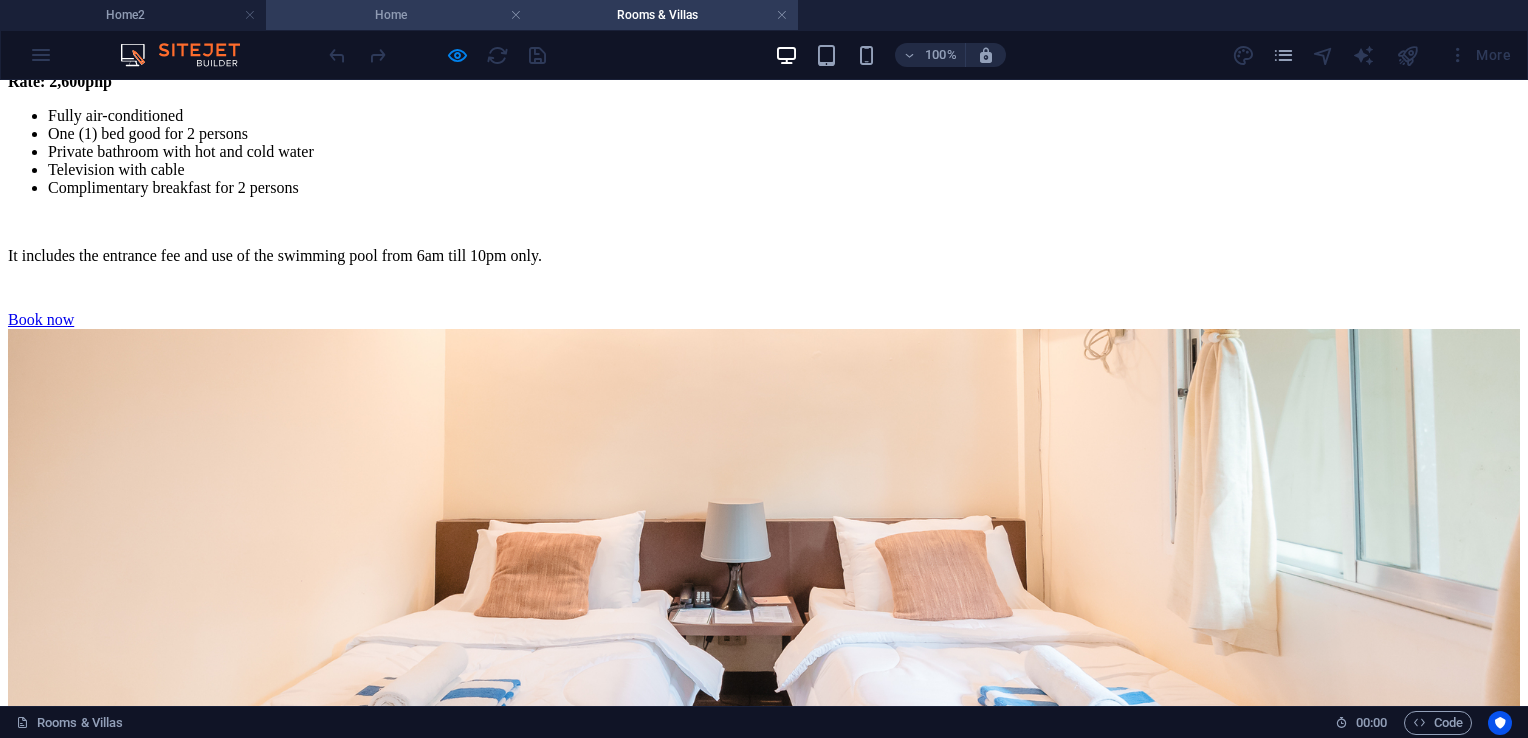 click on "Home" at bounding box center (399, 15) 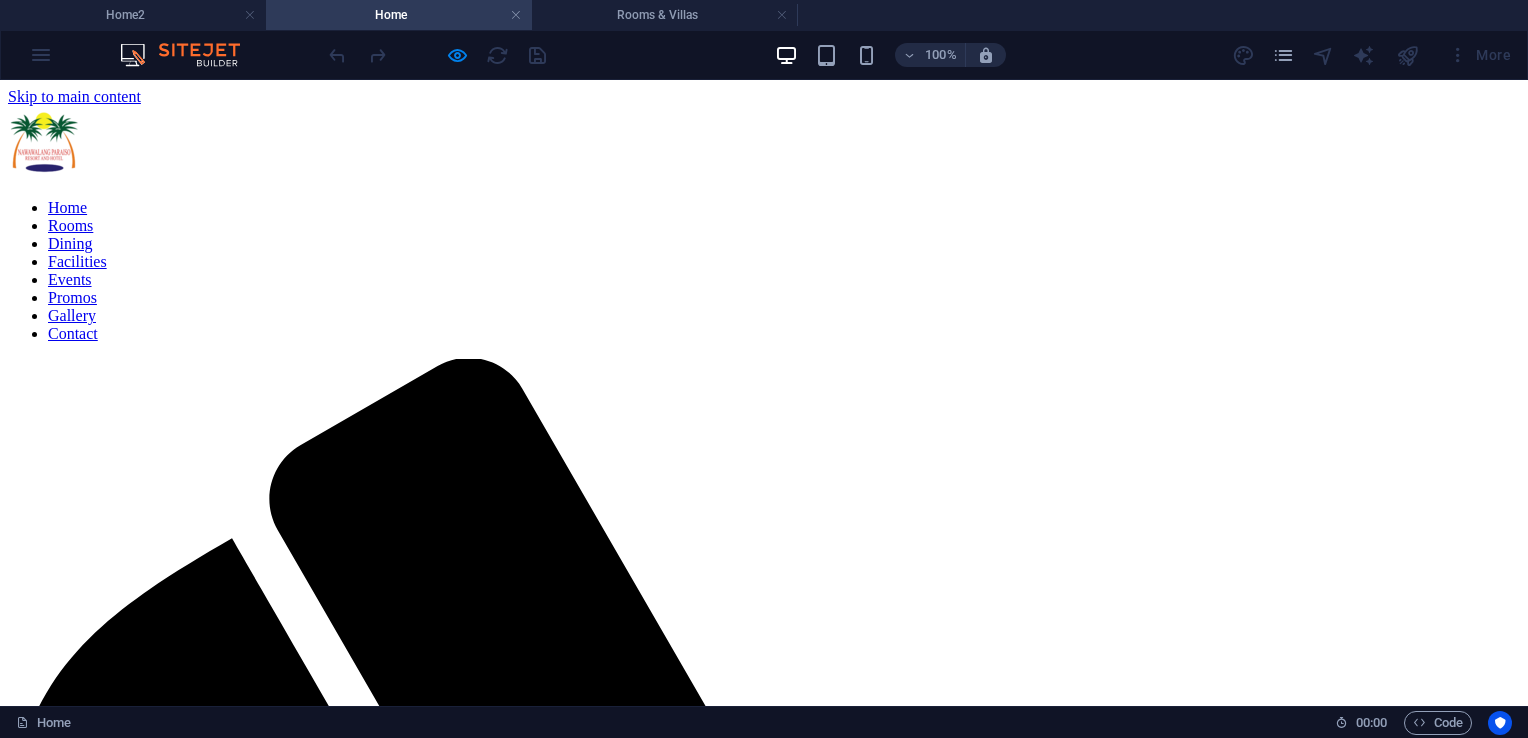 scroll, scrollTop: 2700, scrollLeft: 0, axis: vertical 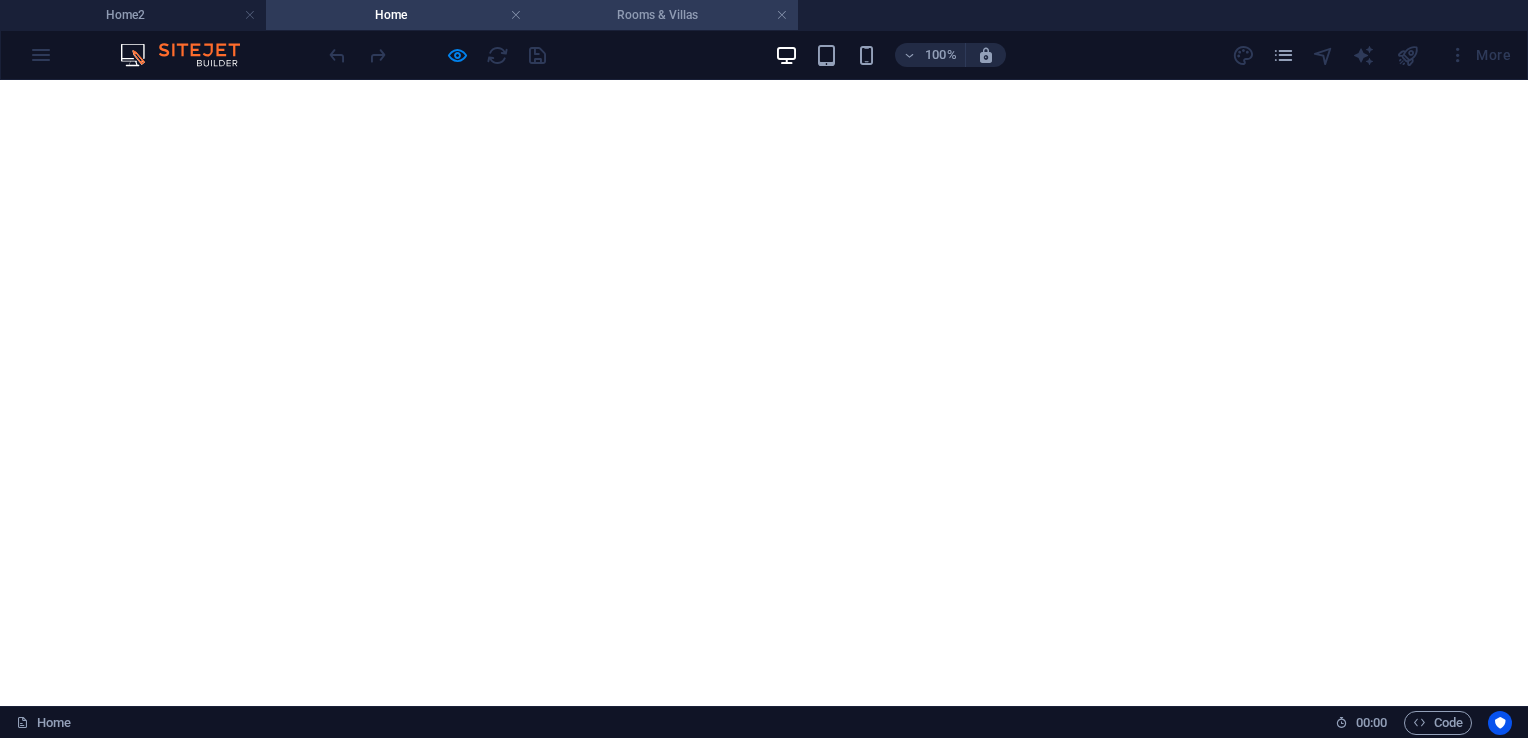 click on "Rooms & Villas" at bounding box center (665, 15) 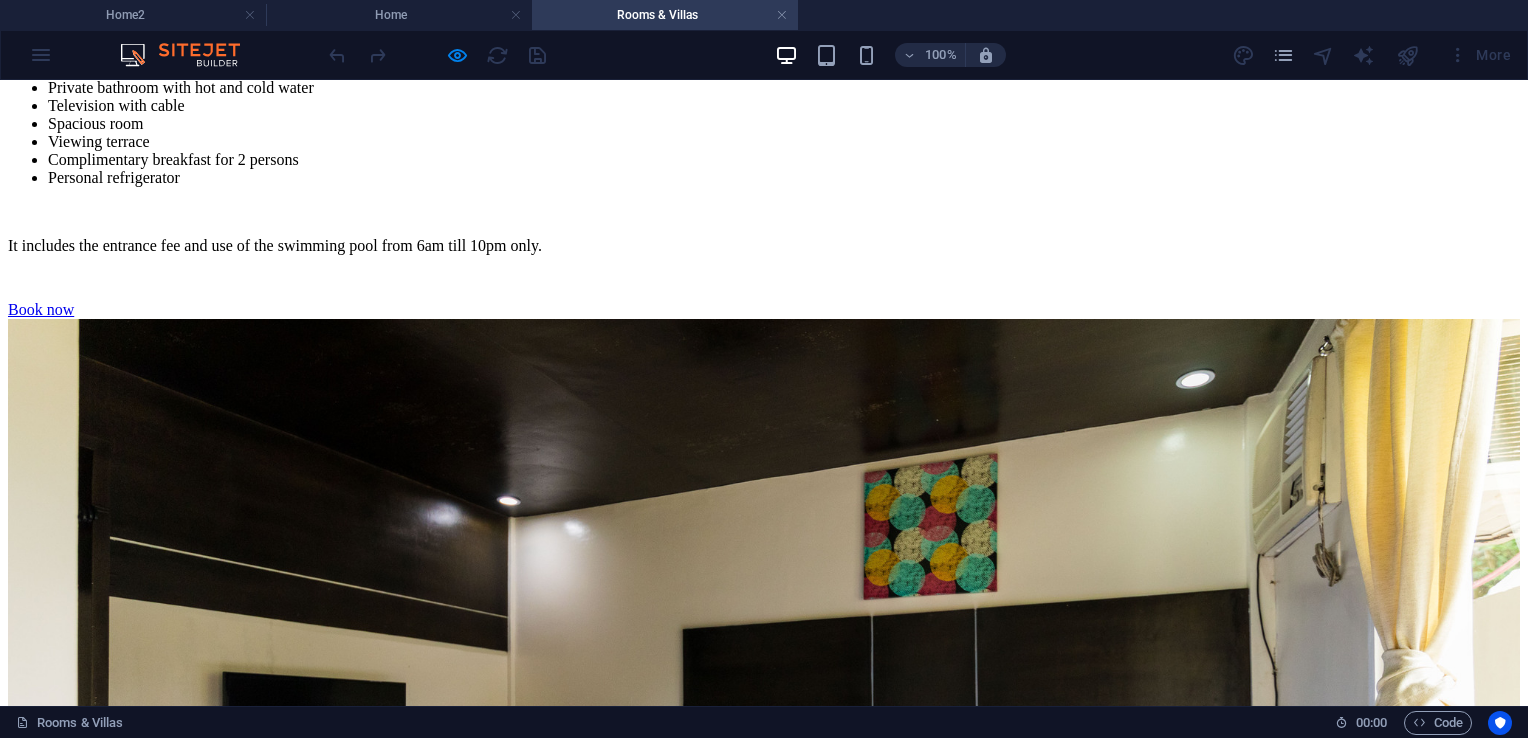 scroll, scrollTop: 5662, scrollLeft: 0, axis: vertical 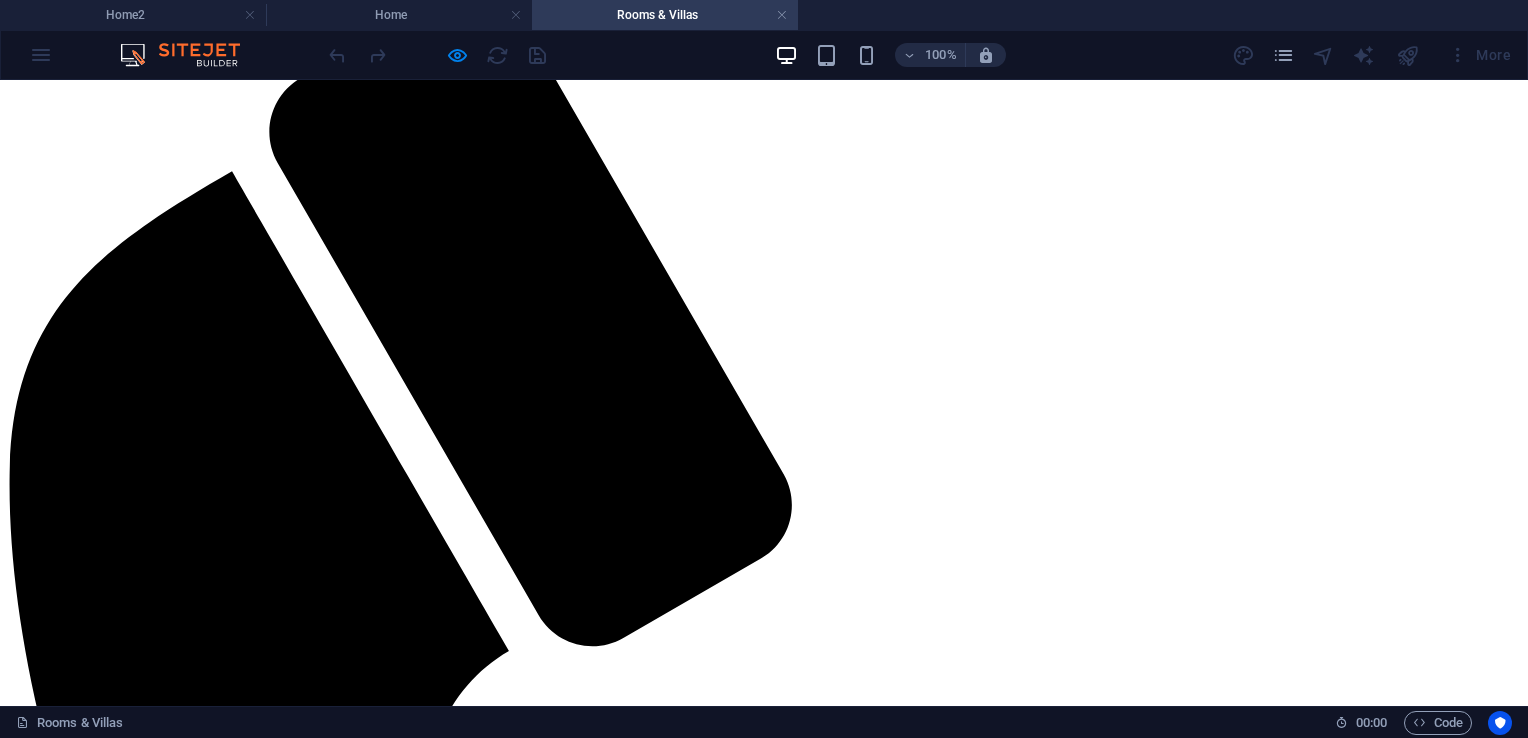 click on "100% More" at bounding box center (764, 55) 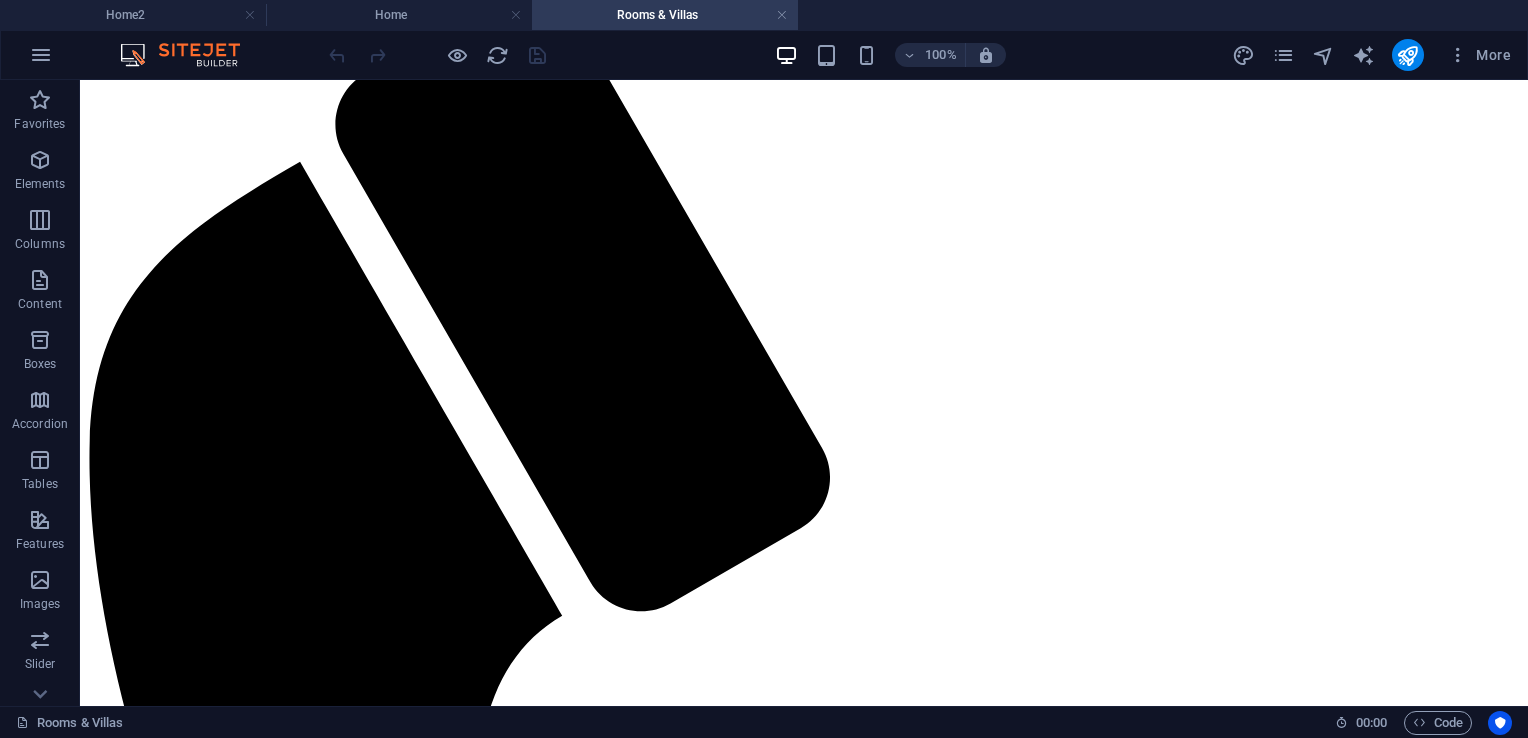 scroll, scrollTop: 508, scrollLeft: 0, axis: vertical 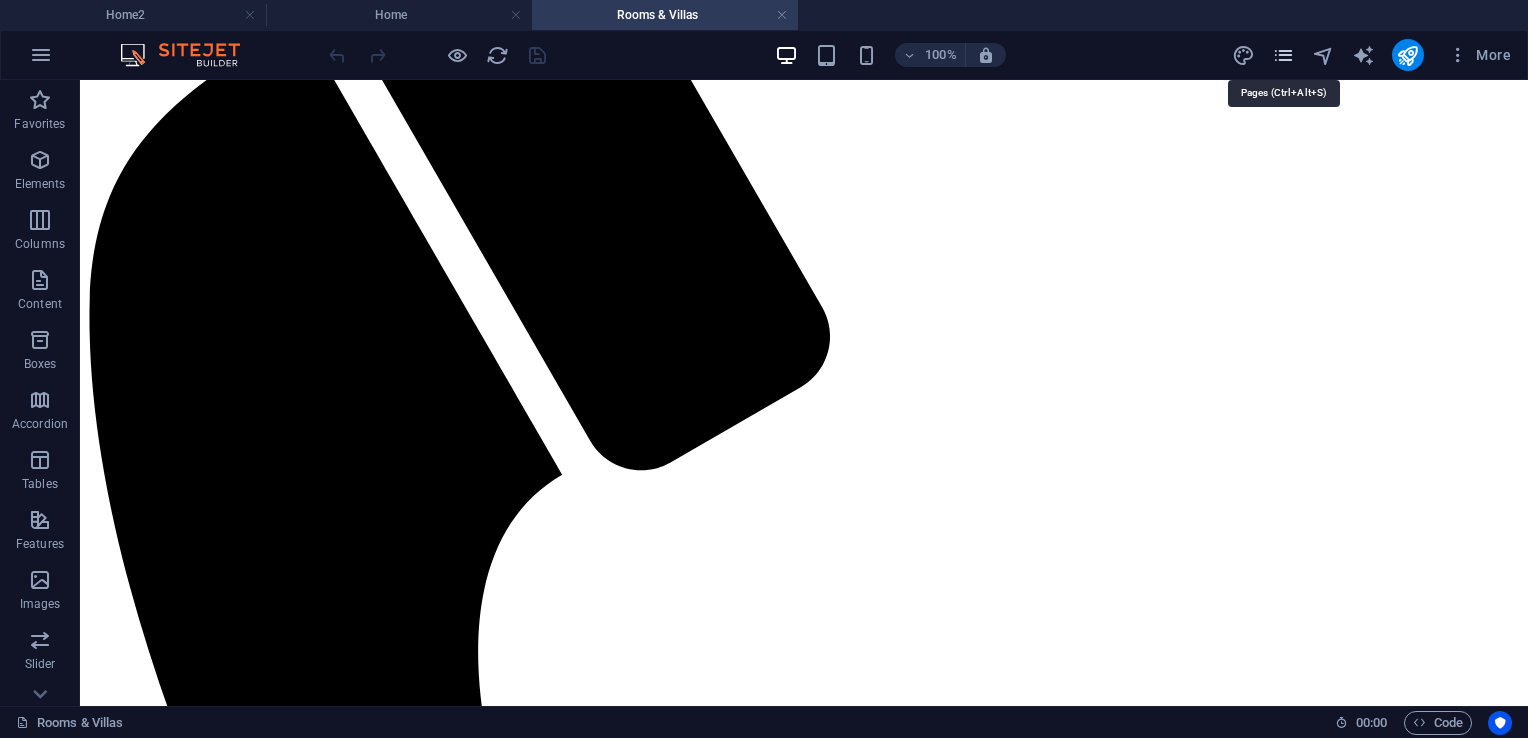 click at bounding box center [1283, 55] 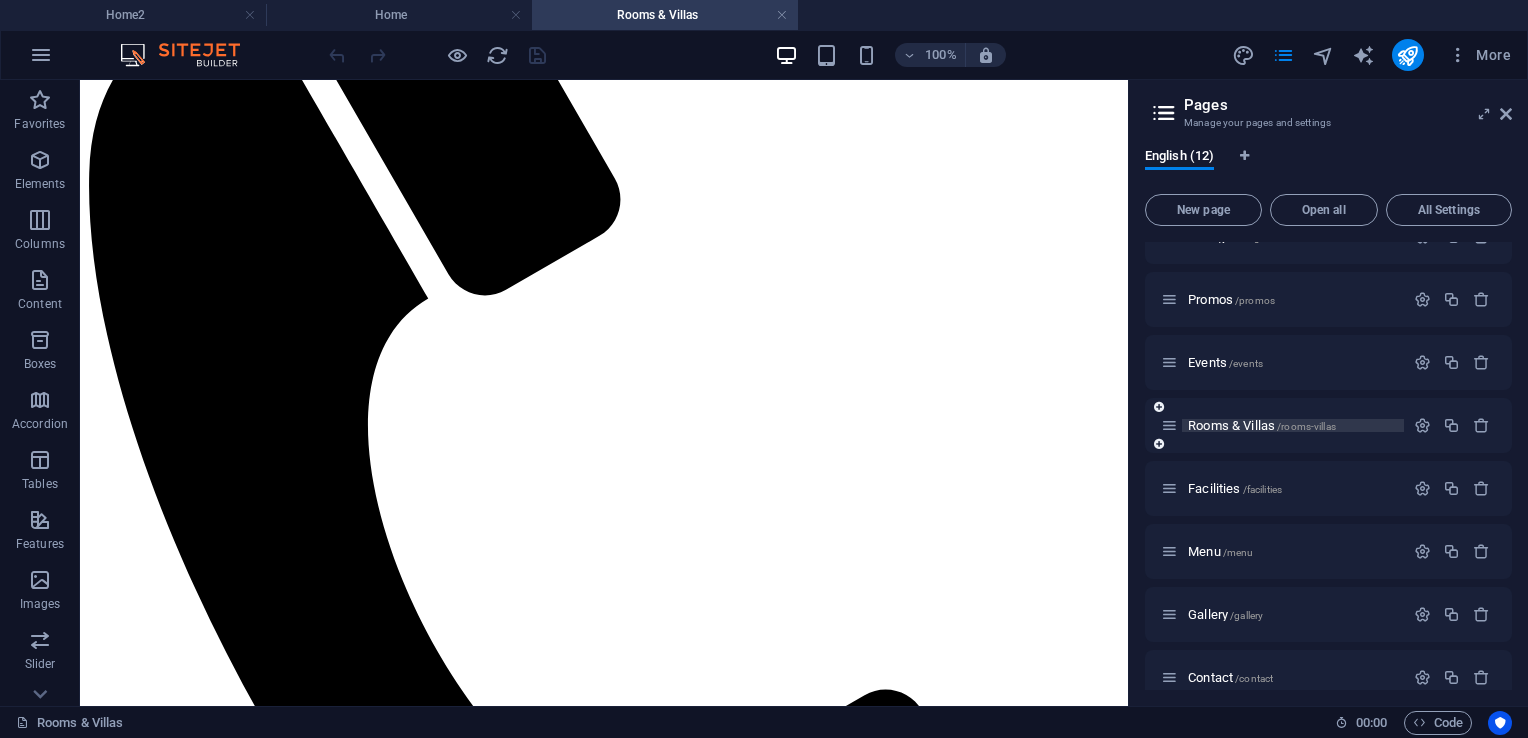 scroll, scrollTop: 200, scrollLeft: 0, axis: vertical 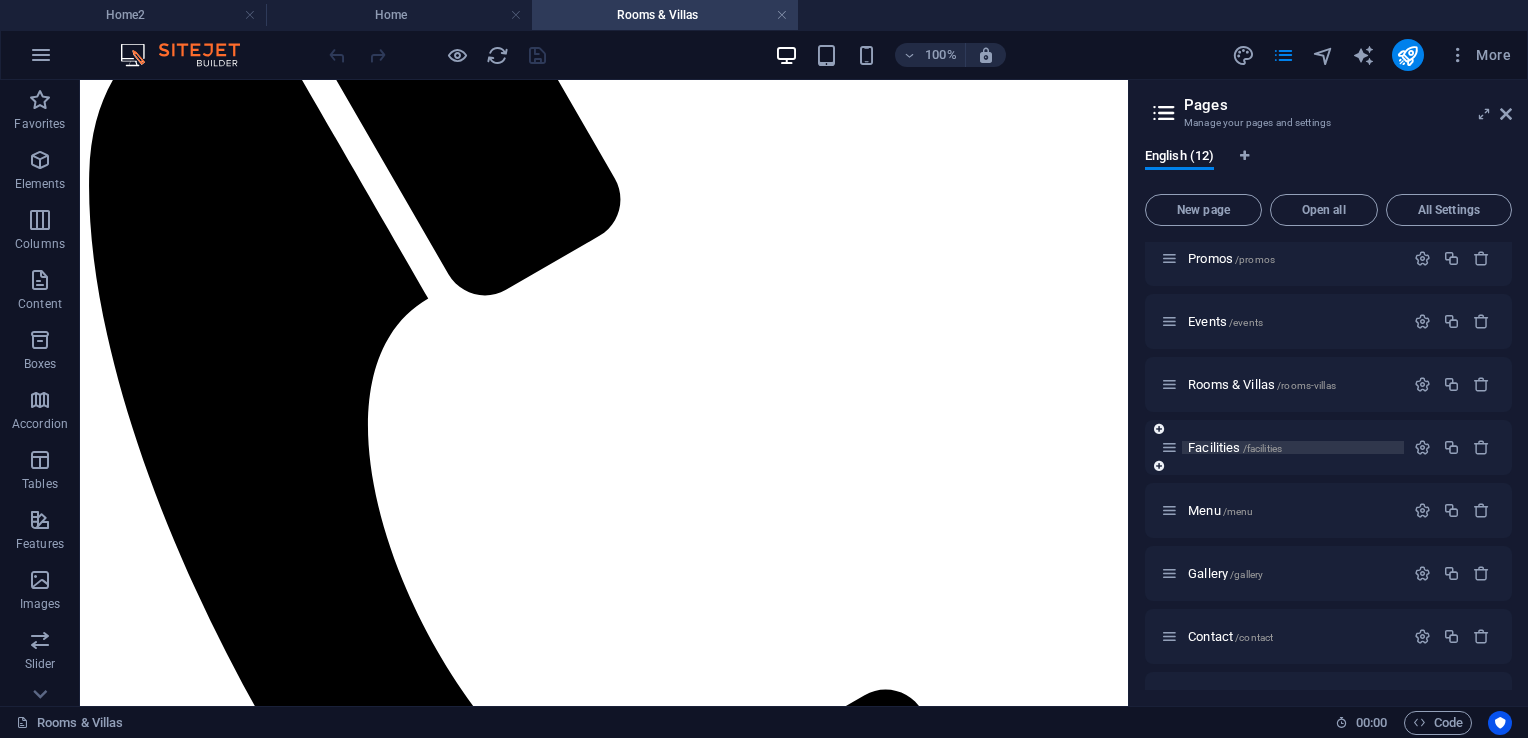 click on "Facilities /facilities" at bounding box center (1235, 447) 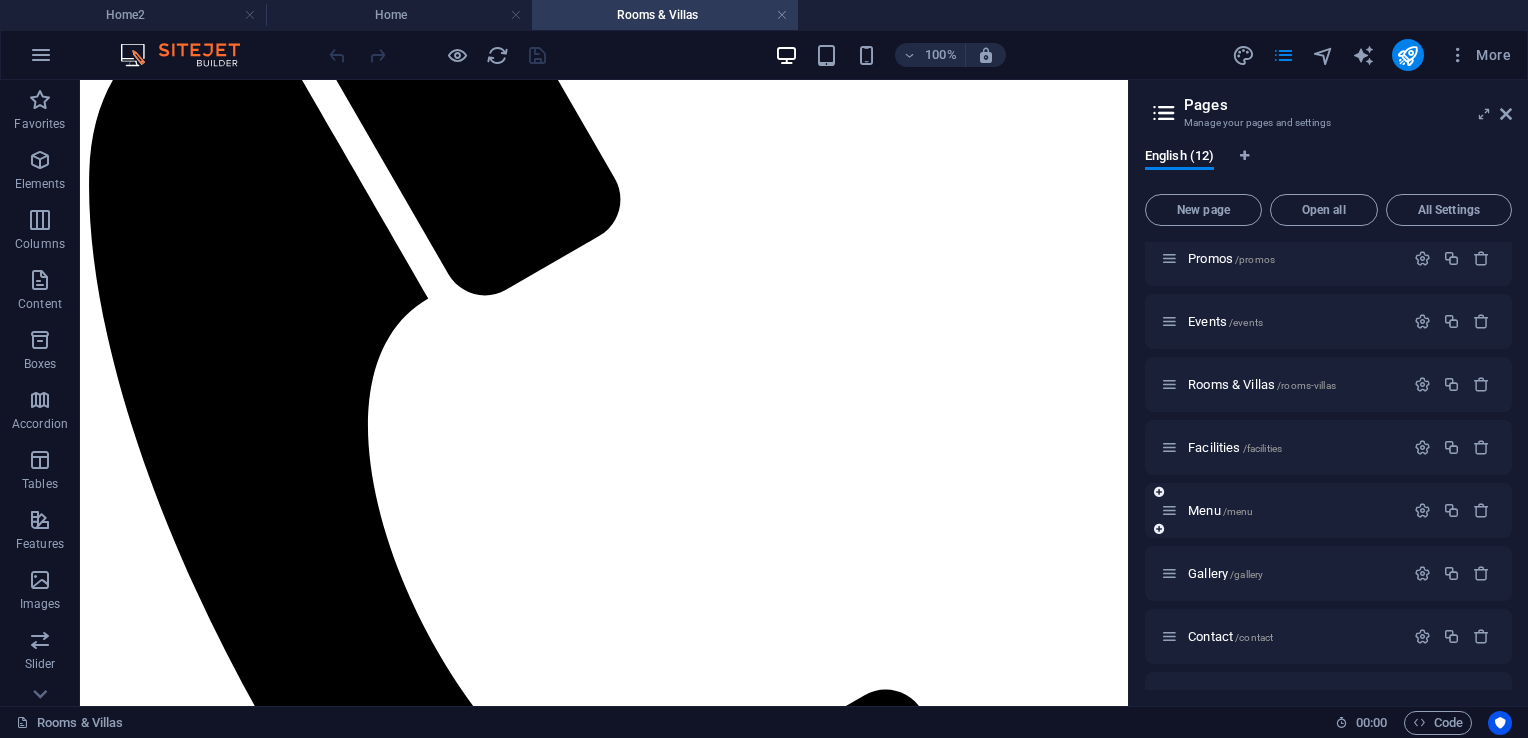 scroll, scrollTop: 0, scrollLeft: 0, axis: both 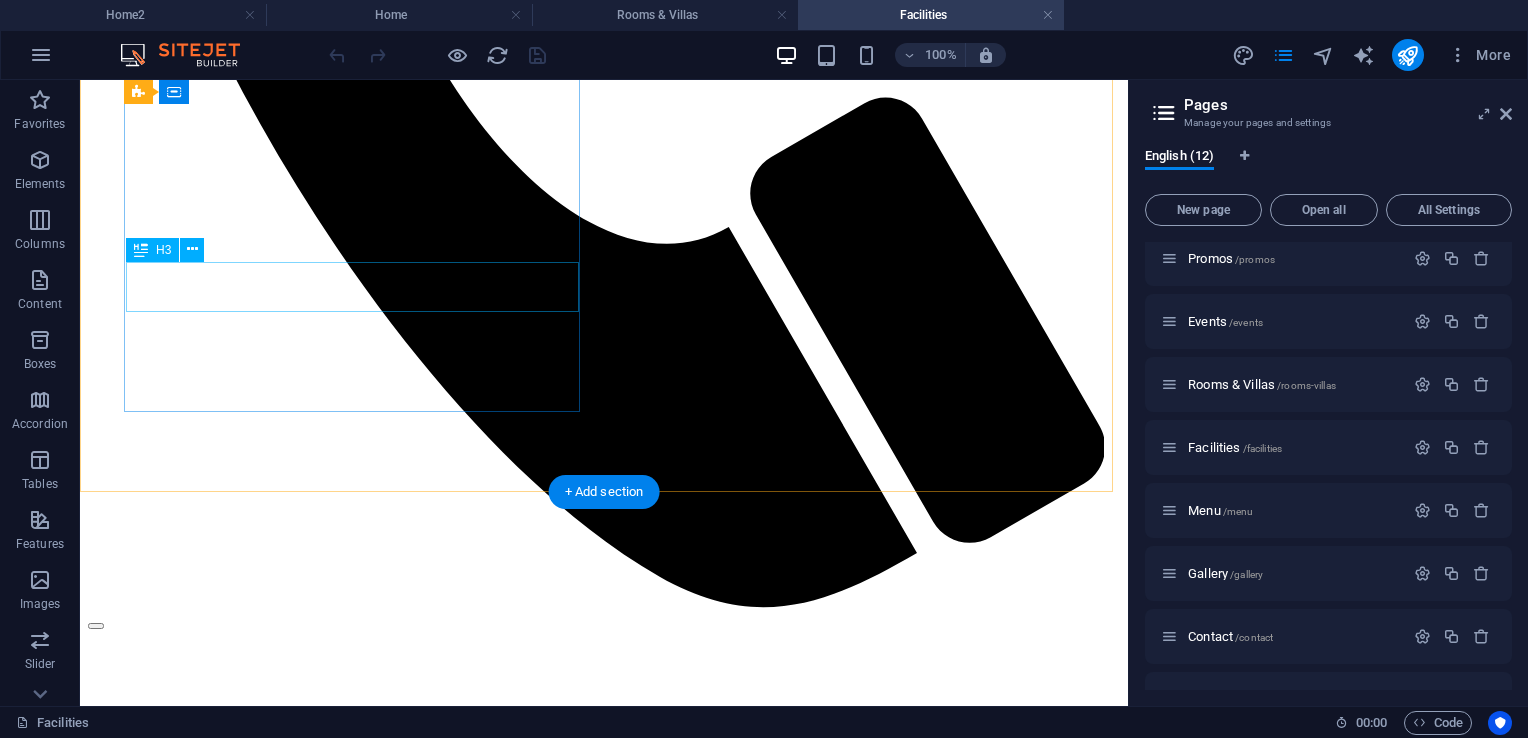 click on "Headline" at bounding box center (604, 2292) 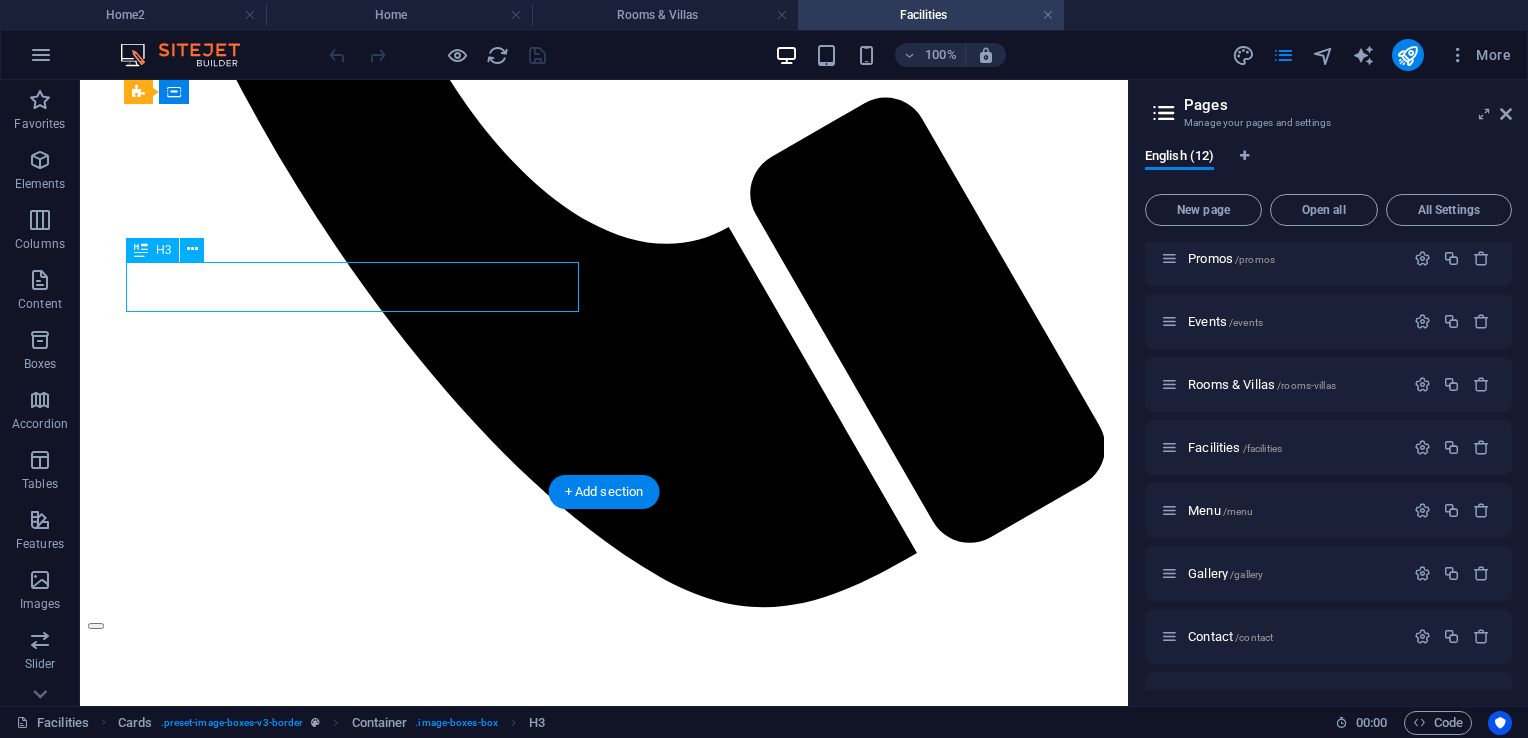 click on "Headline" at bounding box center [604, 2292] 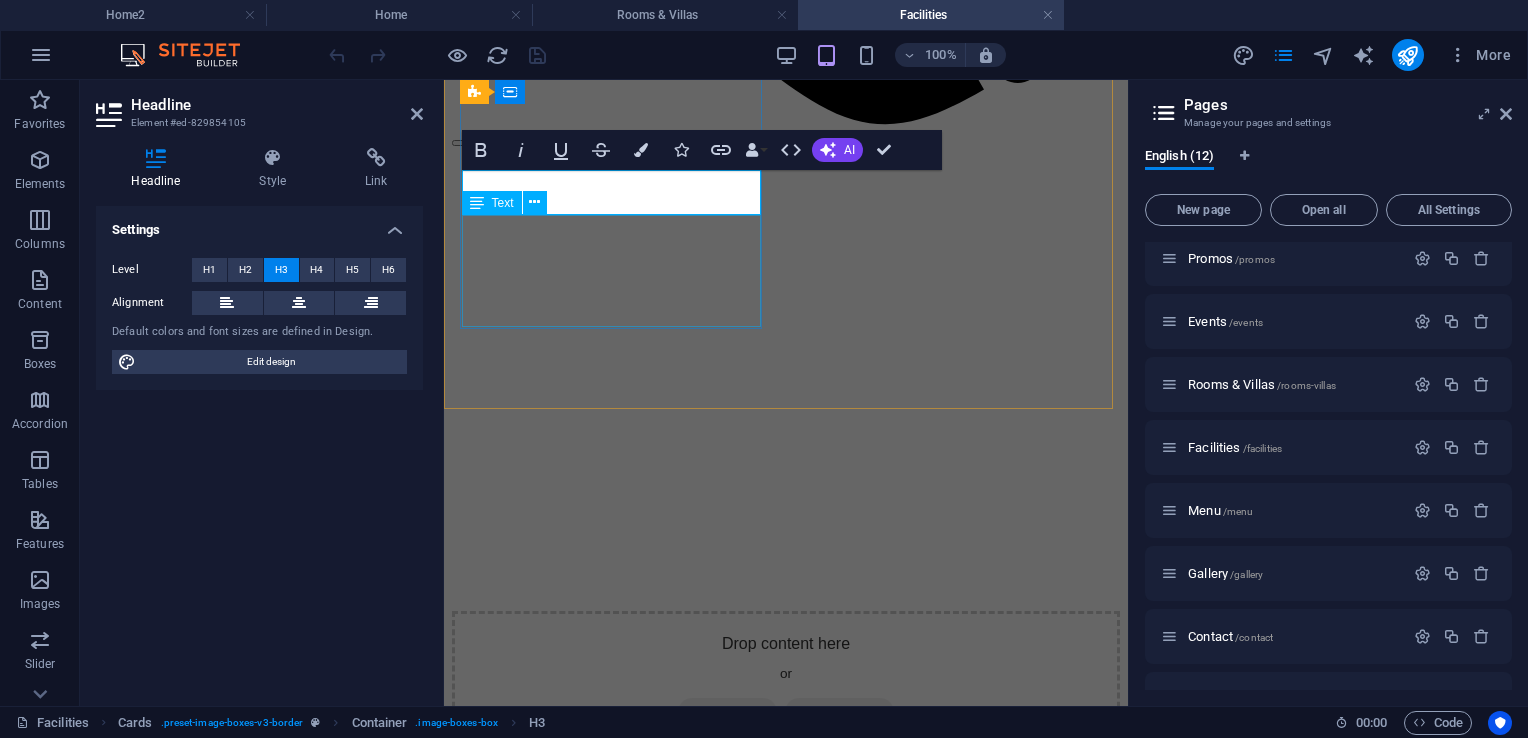 scroll, scrollTop: 1124, scrollLeft: 0, axis: vertical 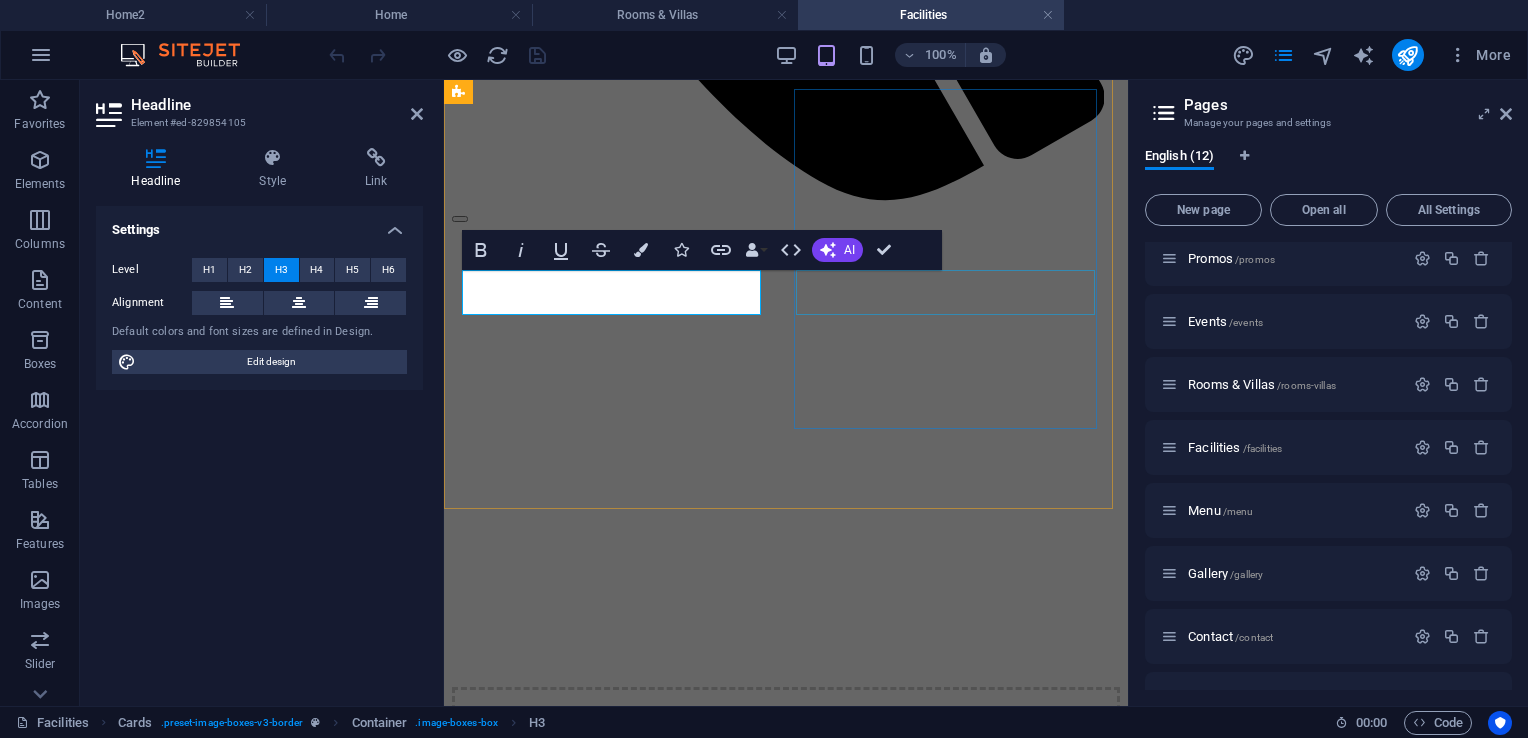 click on "Headline" at bounding box center [786, 2200] 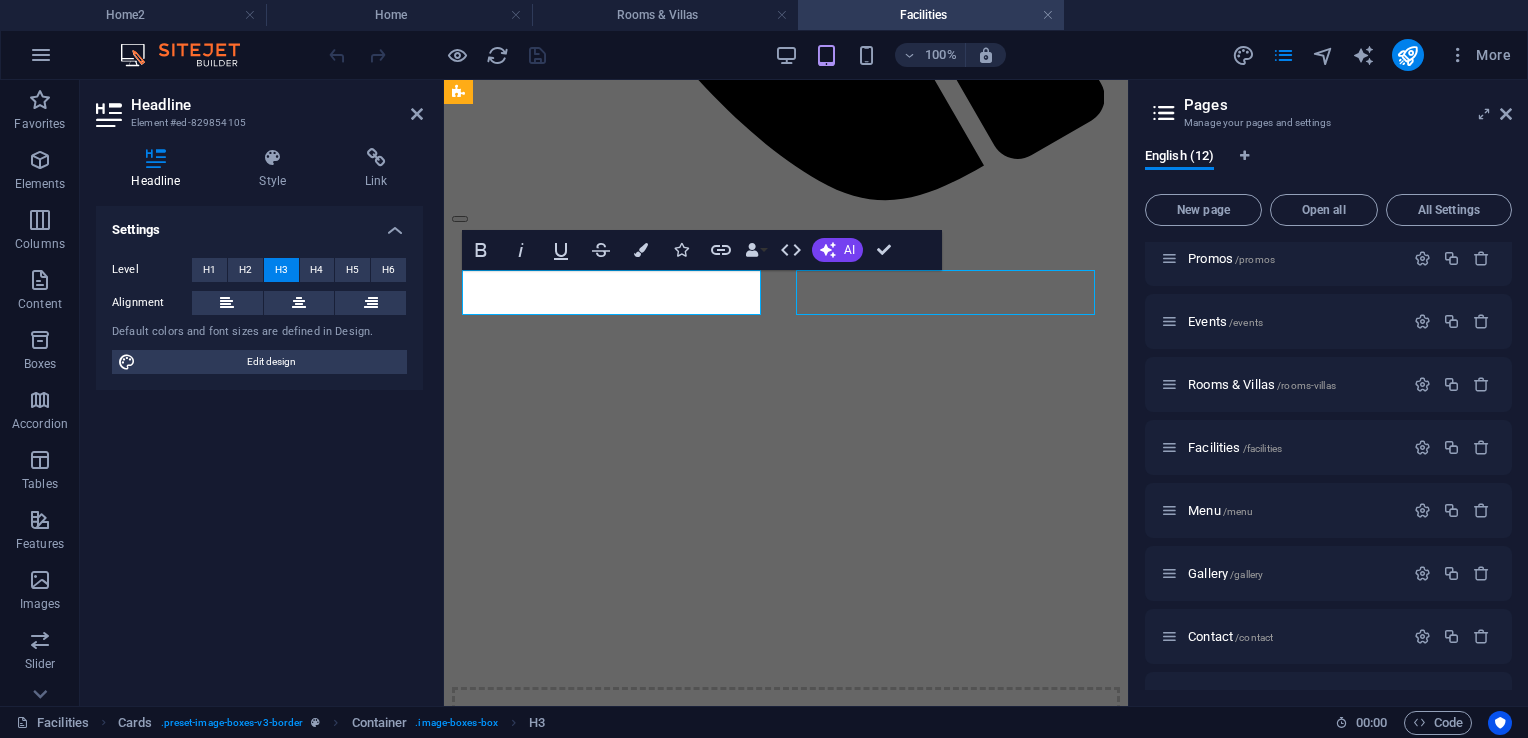 click on "Headline" at bounding box center (786, 2200) 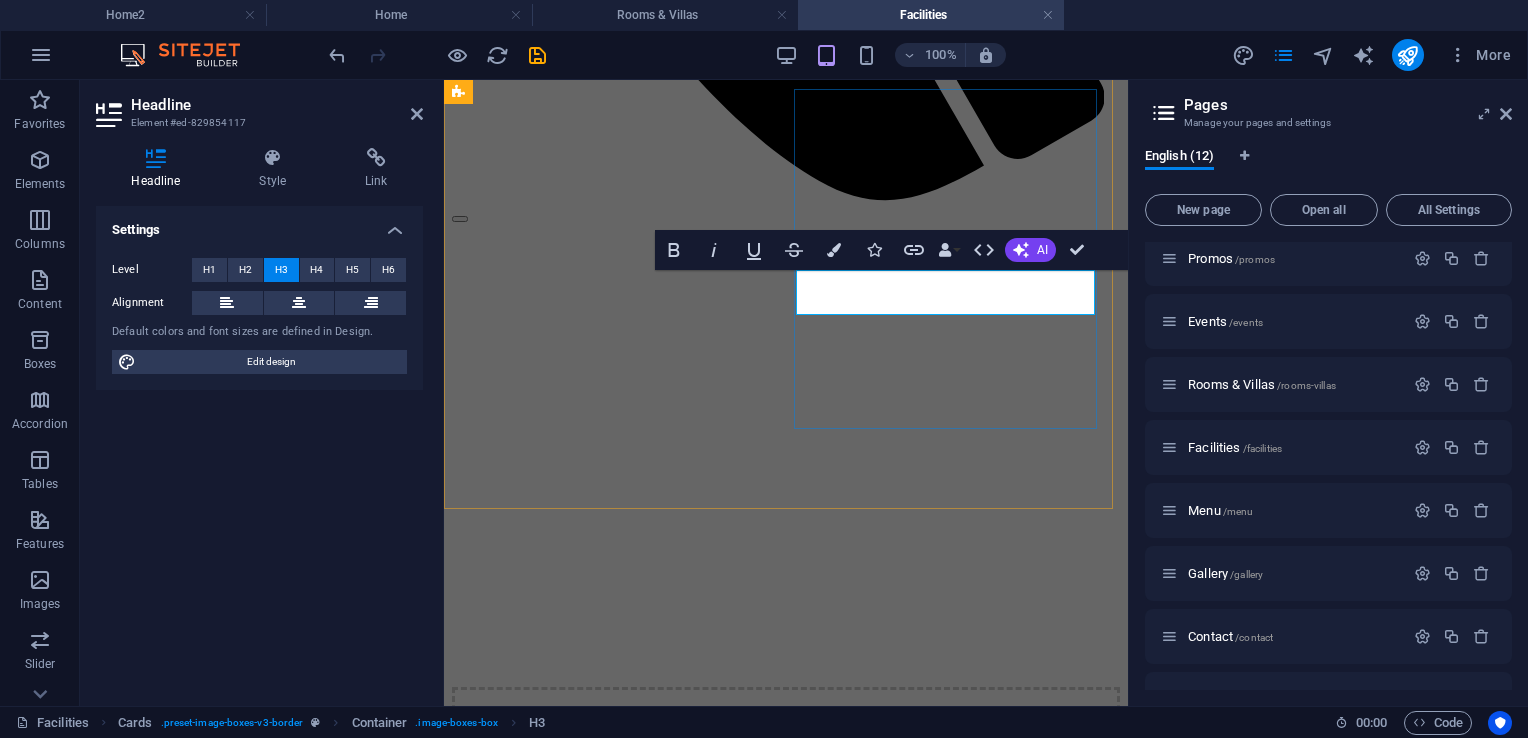 scroll, scrollTop: 0, scrollLeft: 4, axis: horizontal 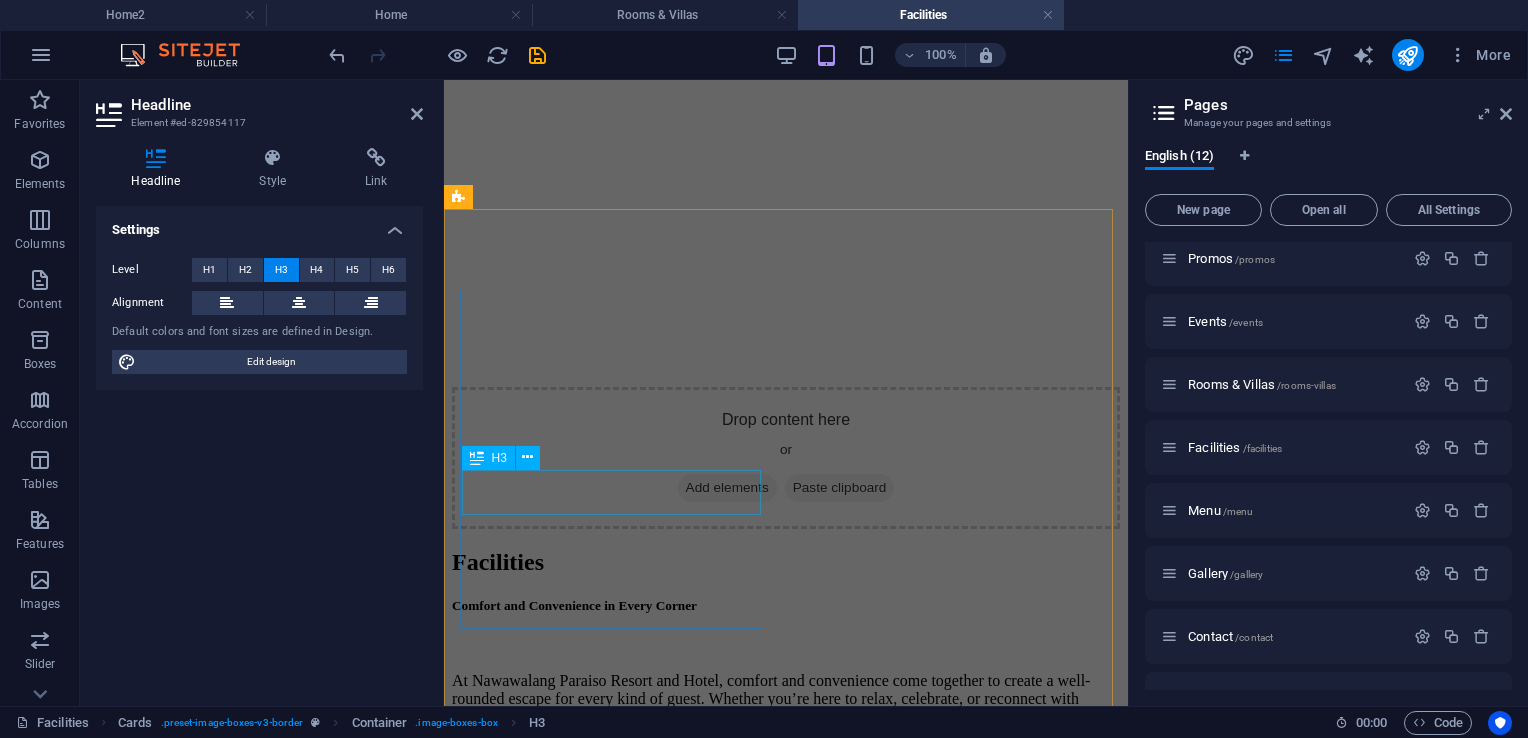 click on "Headline" at bounding box center (786, 2417) 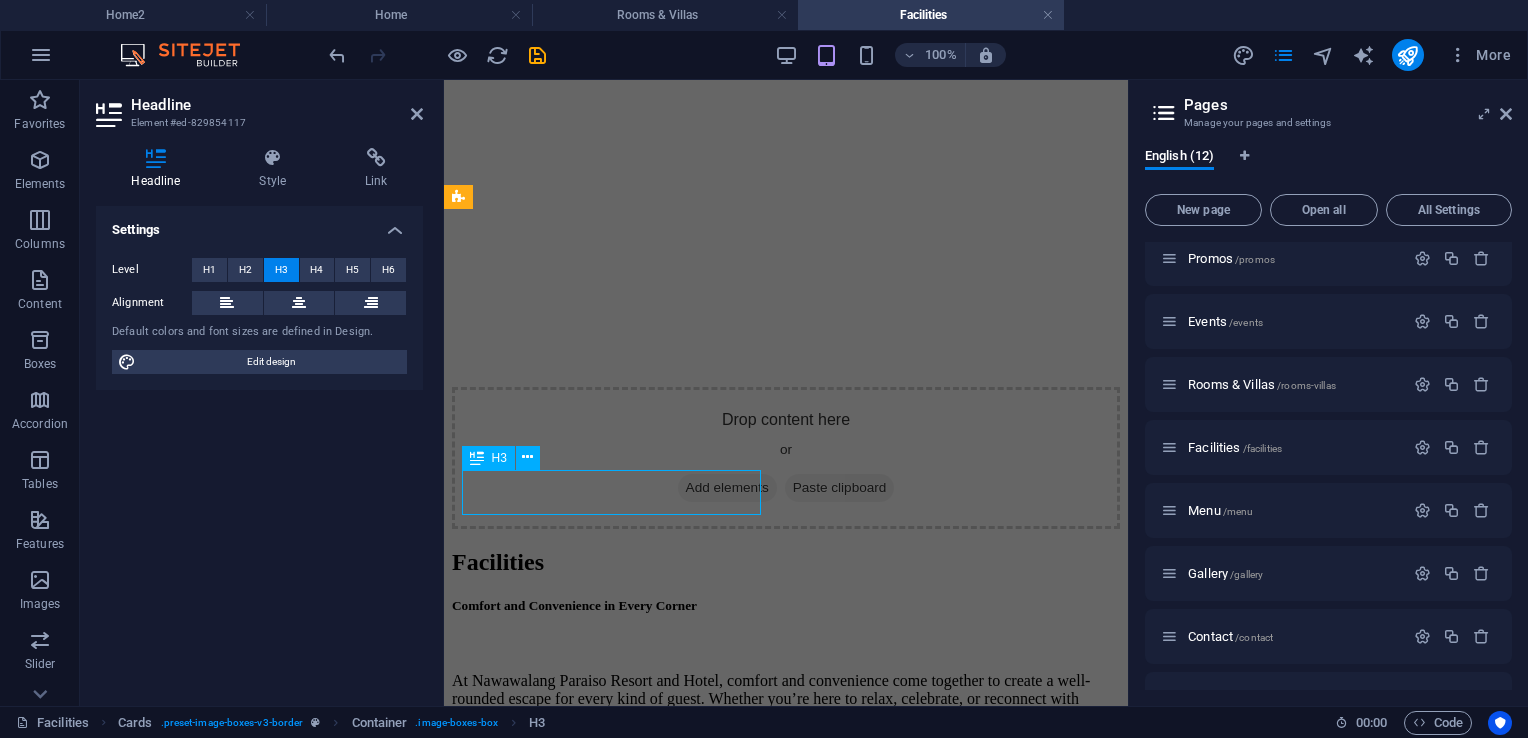click on "Headline" at bounding box center [786, 2417] 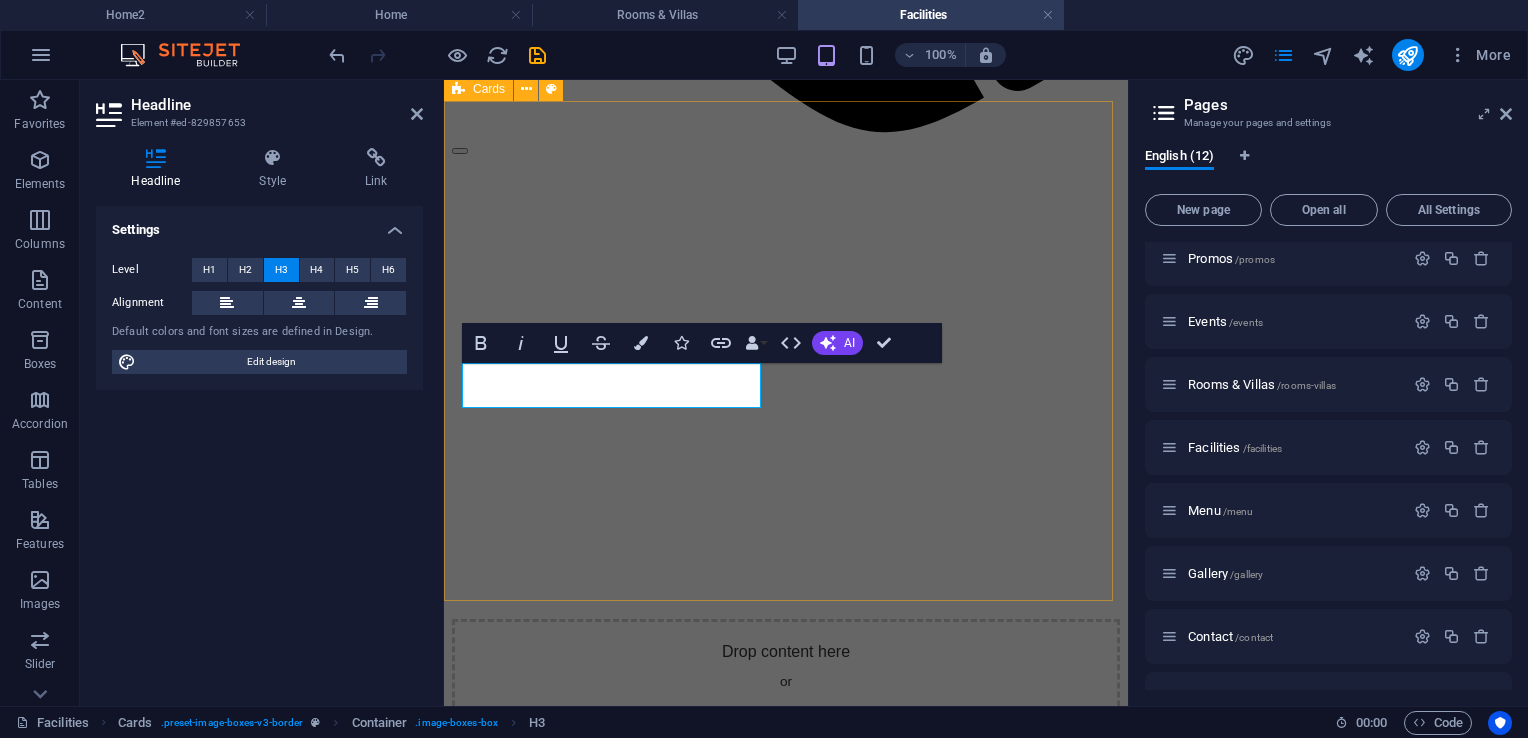 scroll, scrollTop: 1432, scrollLeft: 0, axis: vertical 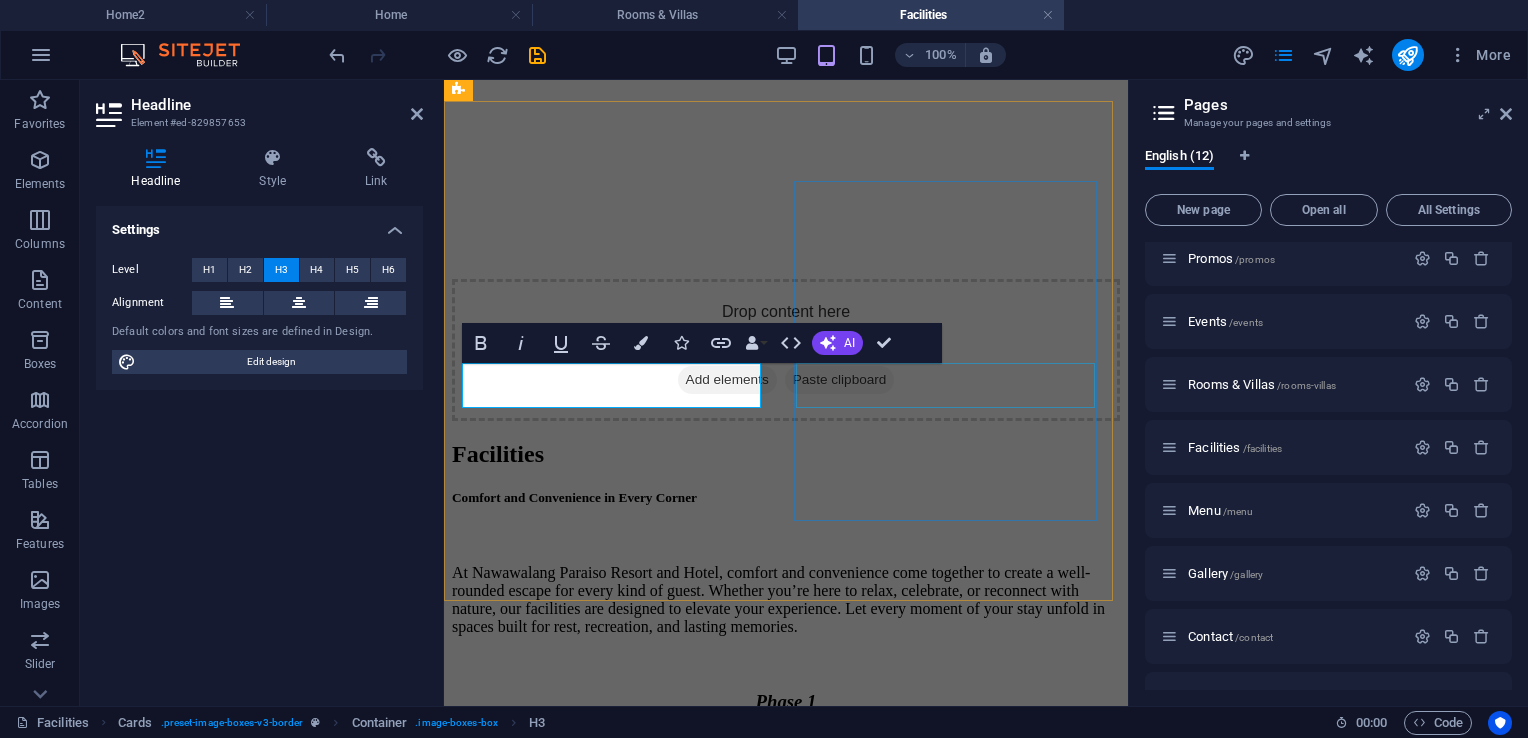 click on "Headline" at bounding box center [786, 2826] 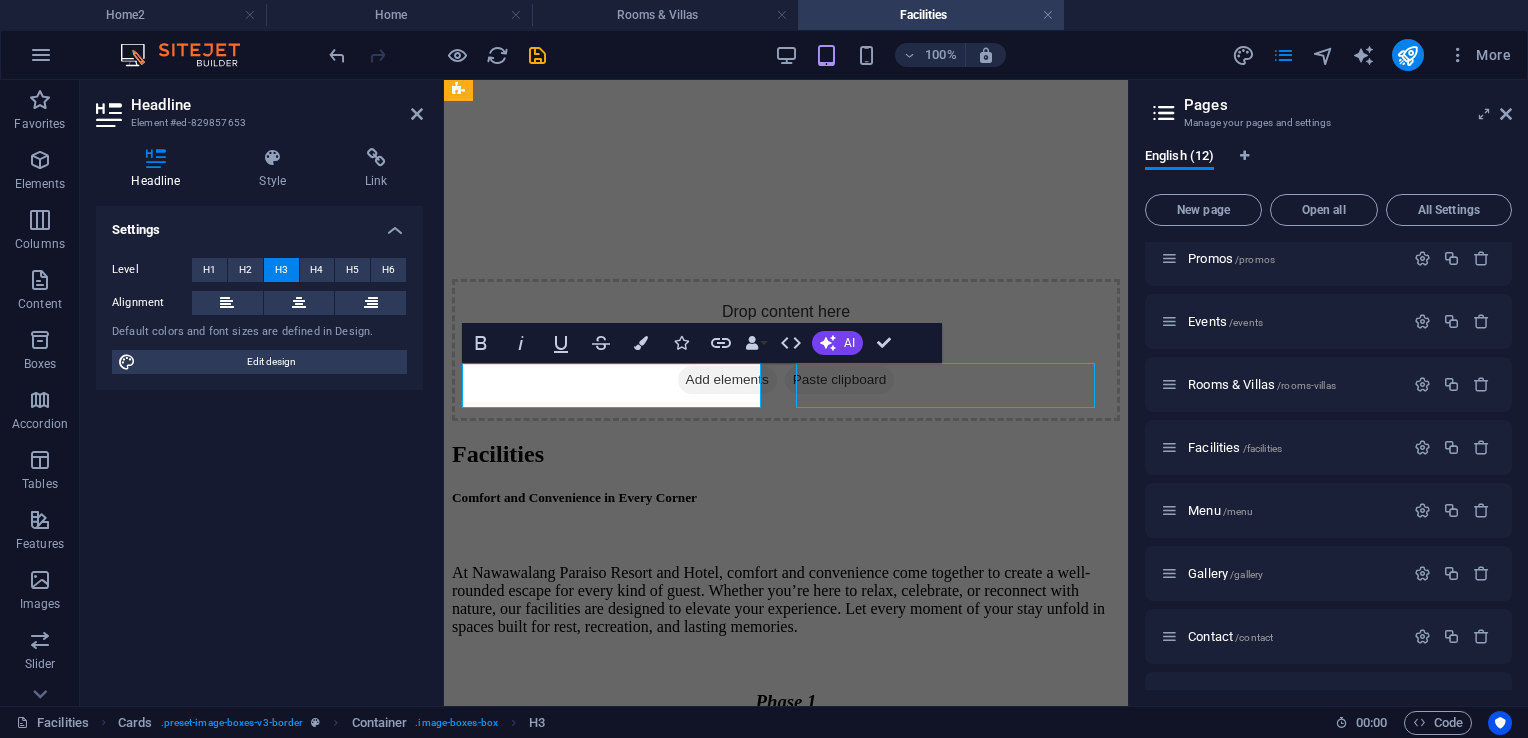 click on "Headline" at bounding box center (786, 2826) 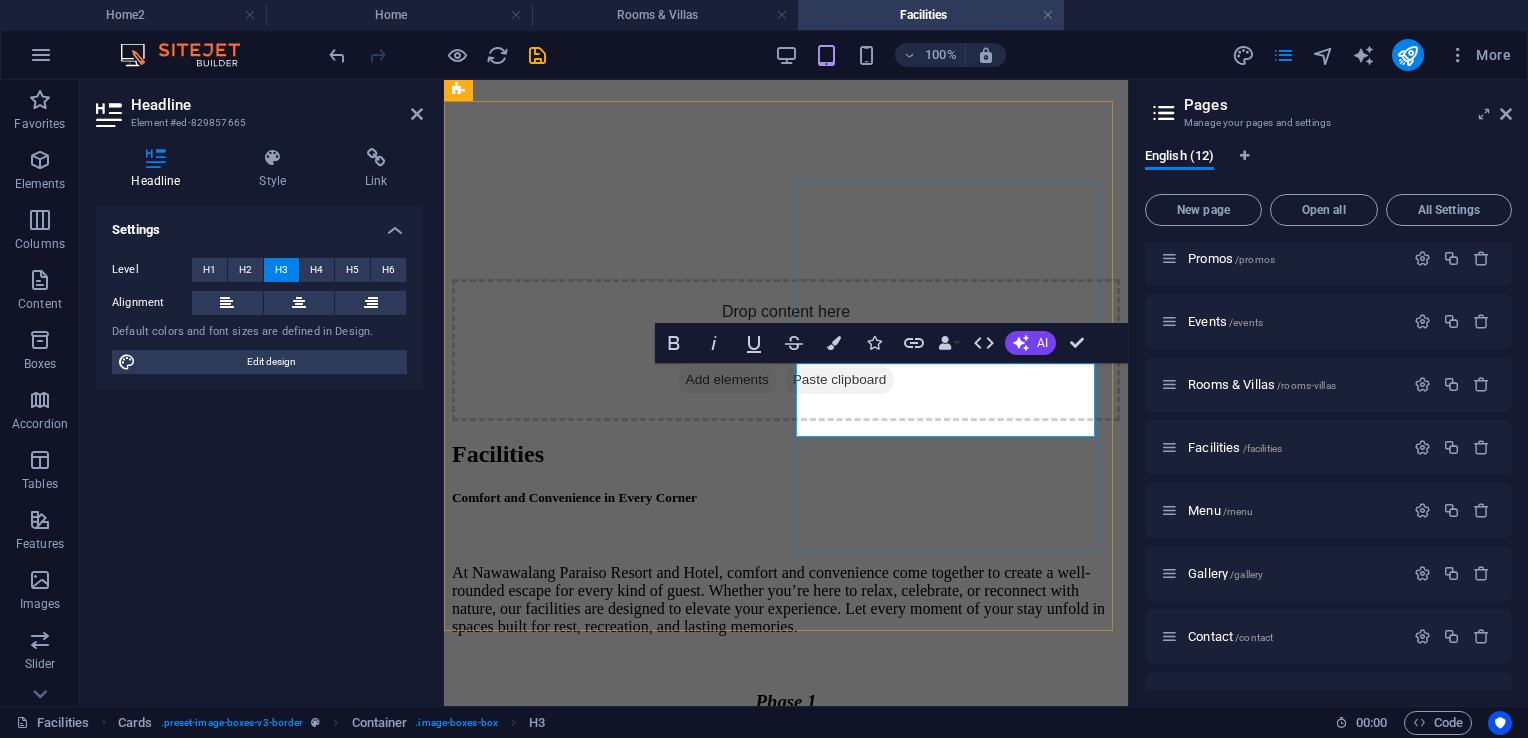 scroll, scrollTop: 0, scrollLeft: 4, axis: horizontal 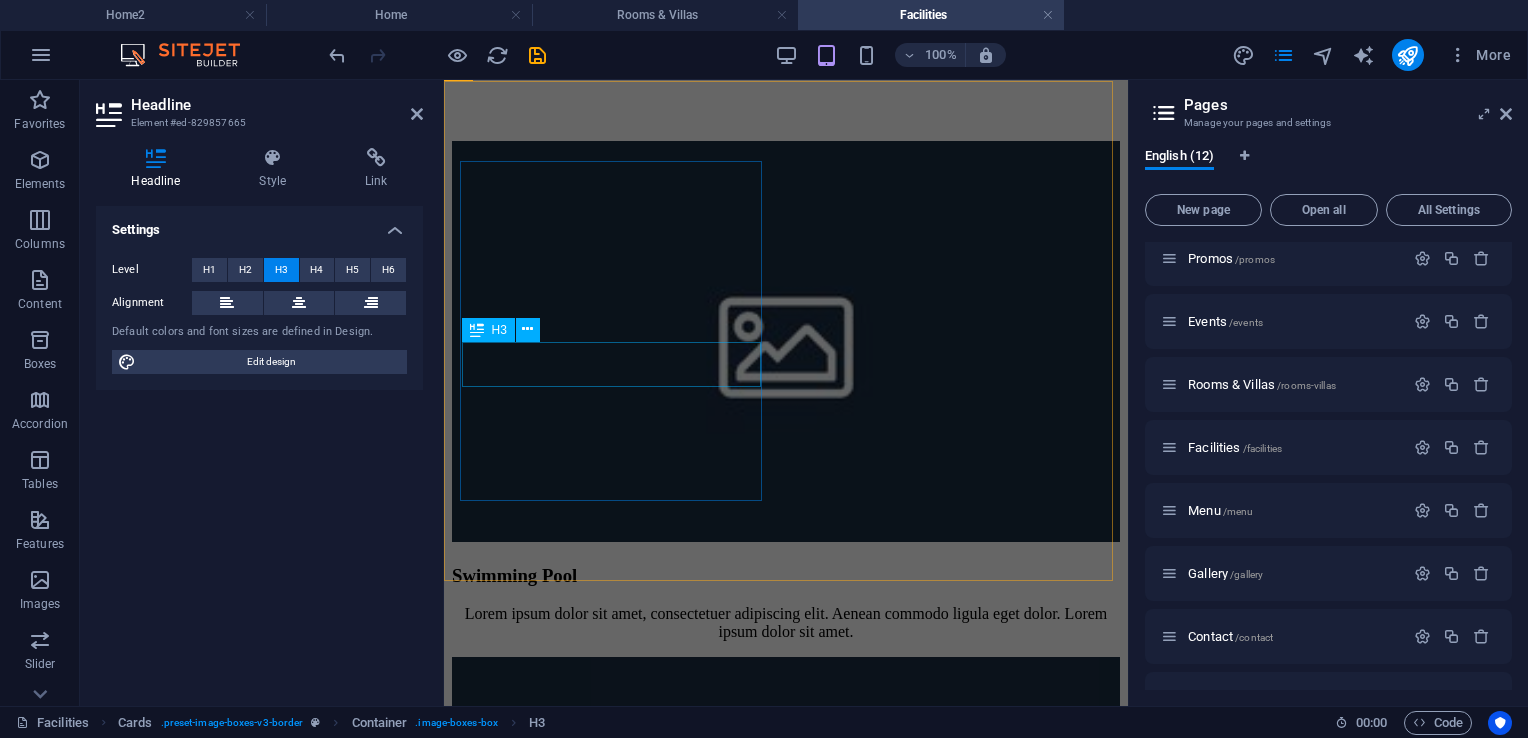 click on "Headline" at bounding box center [786, 2795] 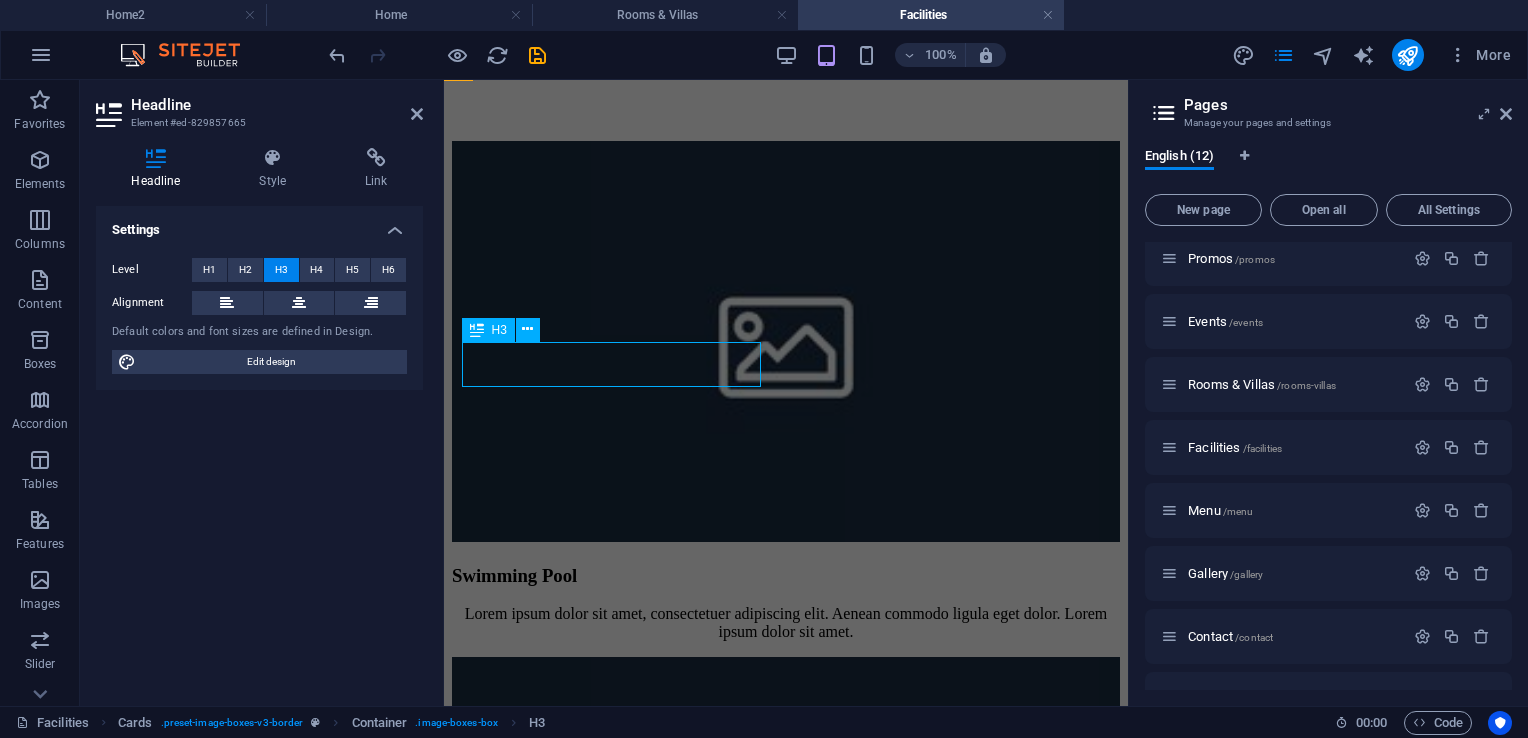 click on "Headline" at bounding box center [786, 2795] 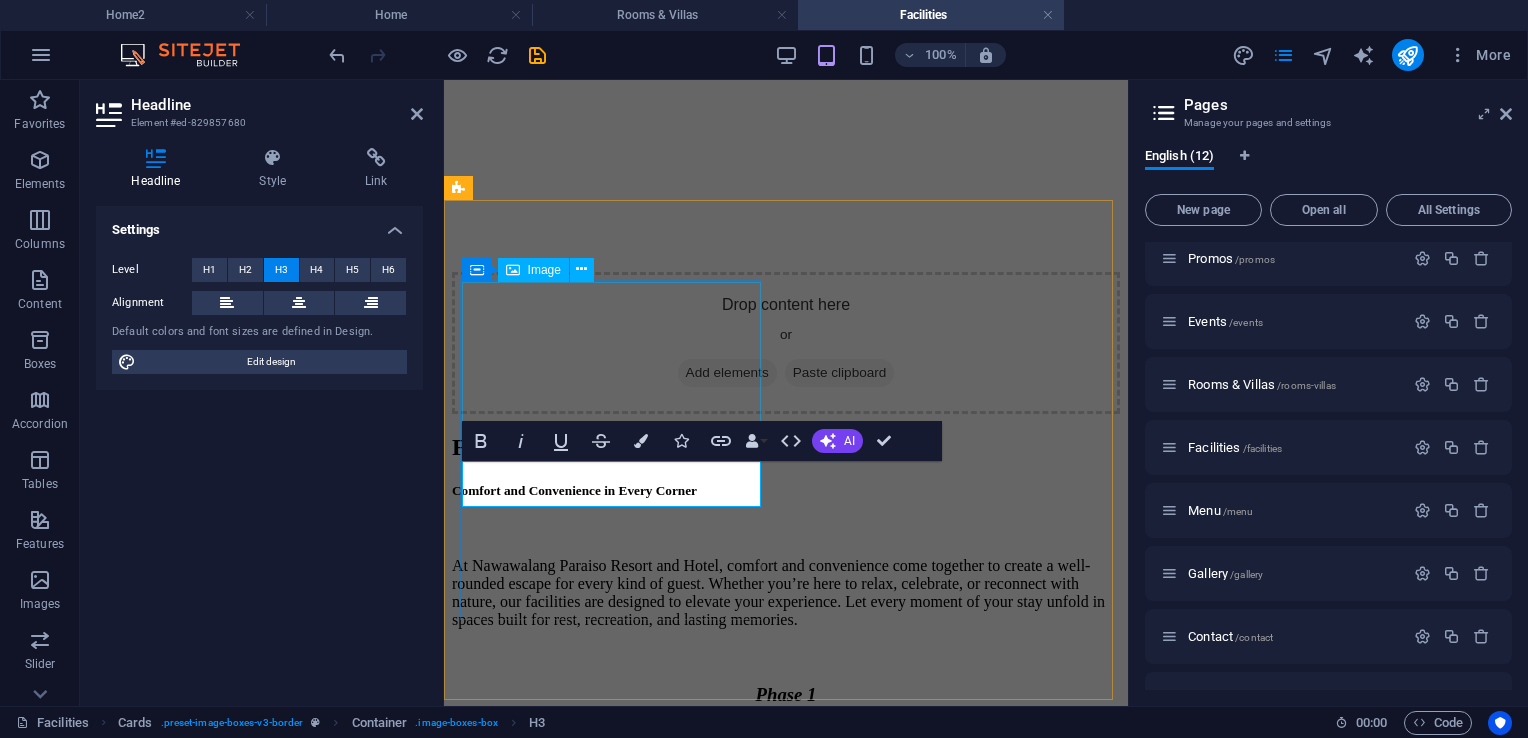scroll, scrollTop: 2111, scrollLeft: 0, axis: vertical 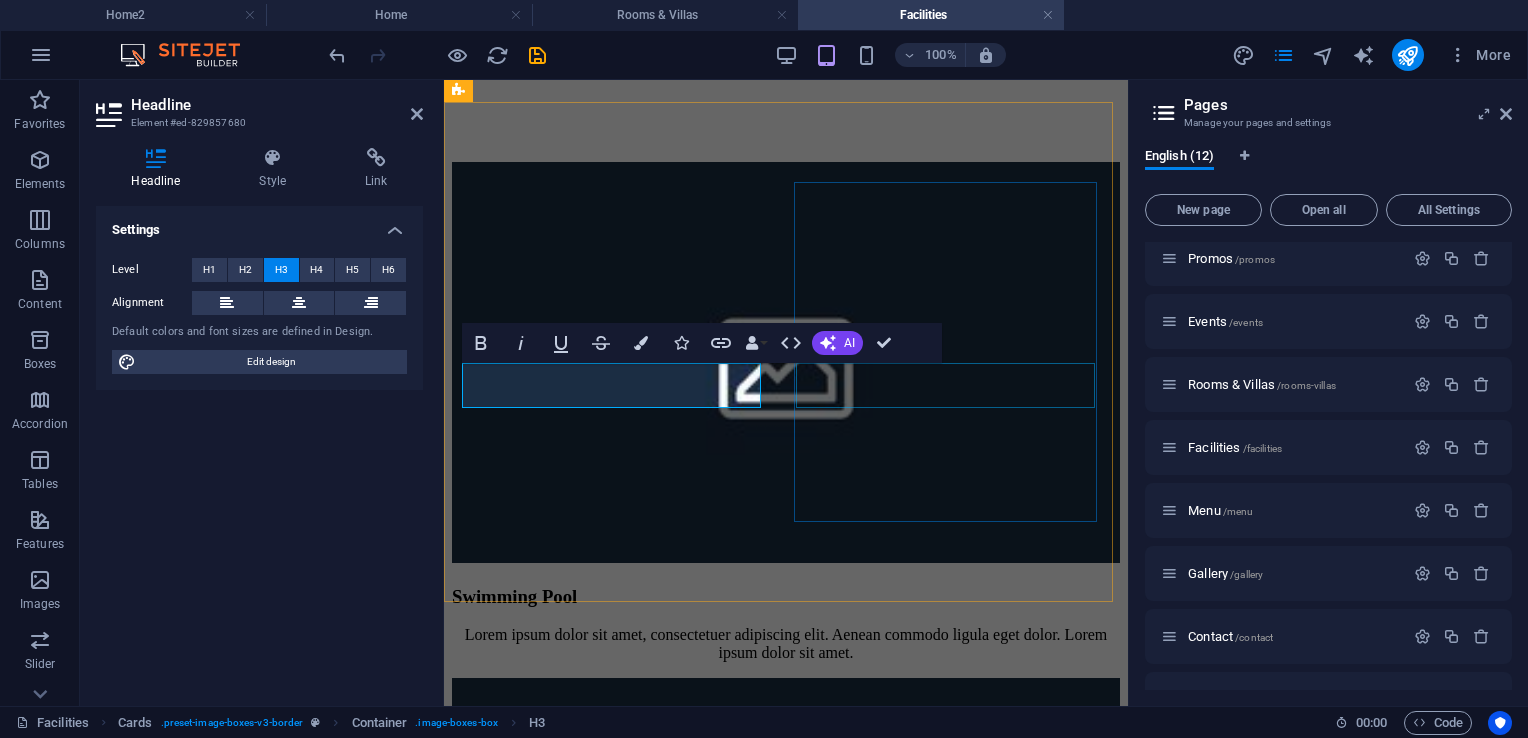 click on "Headline" at bounding box center (786, 3333) 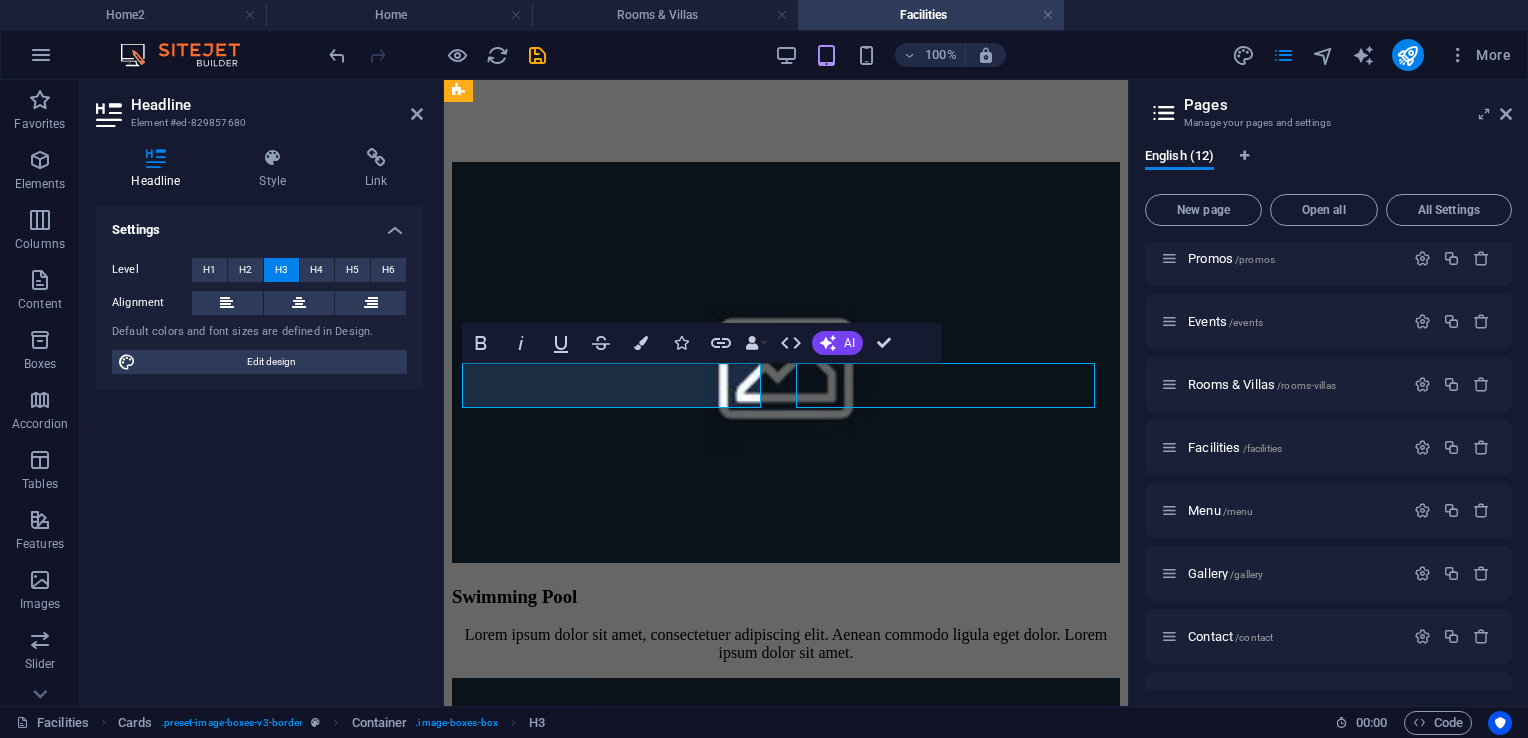click on "Headline" at bounding box center (786, 3333) 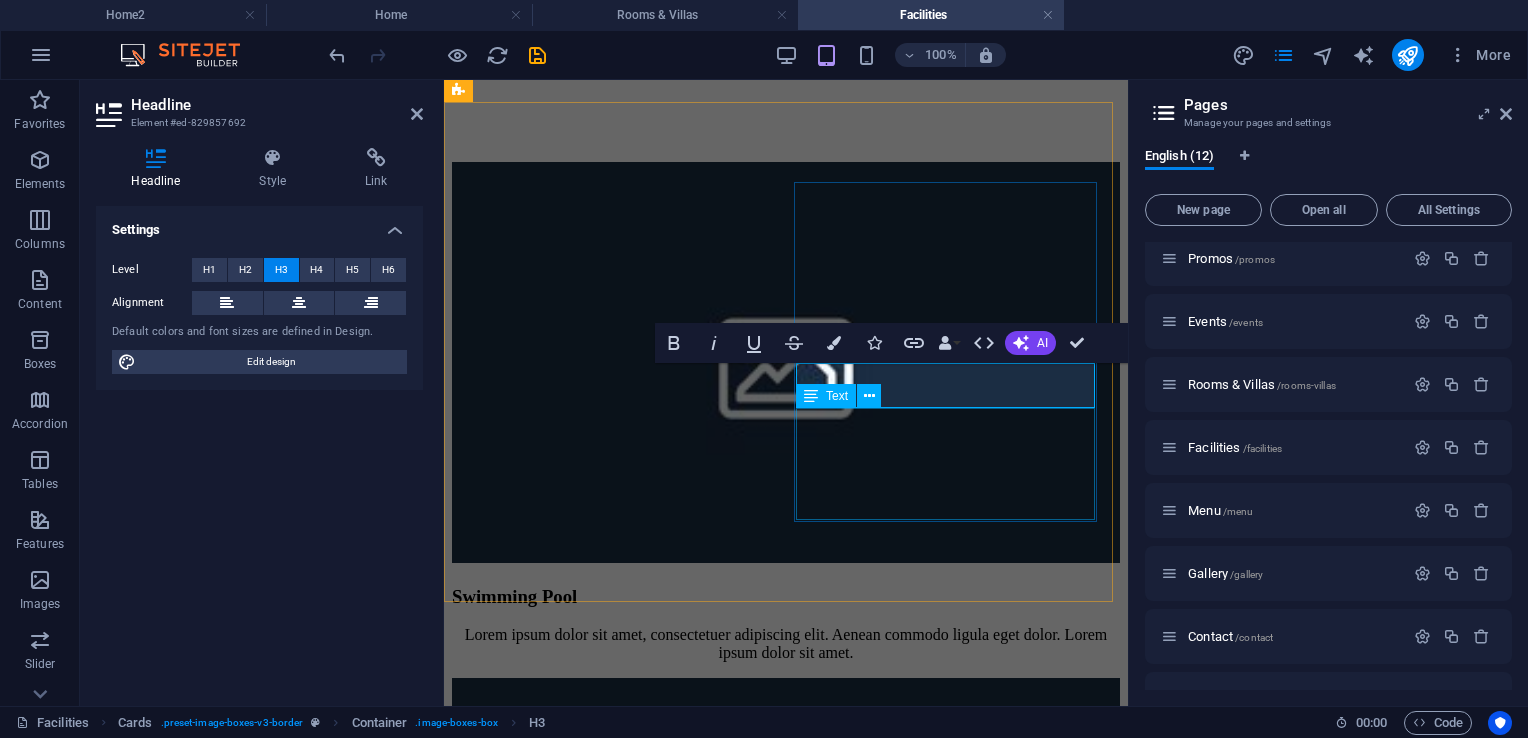 scroll, scrollTop: 0, scrollLeft: 4, axis: horizontal 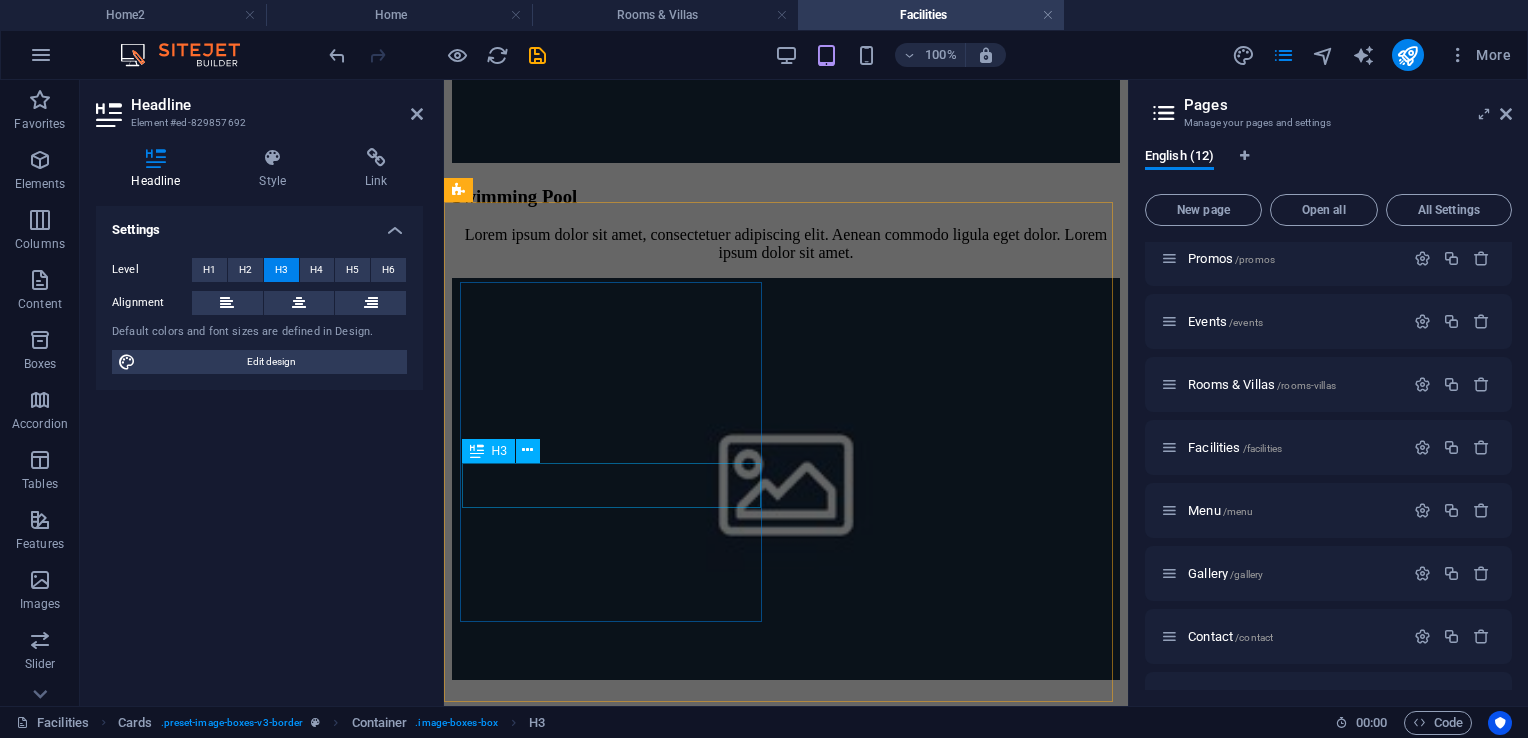 click on "Headline" at bounding box center [786, 3449] 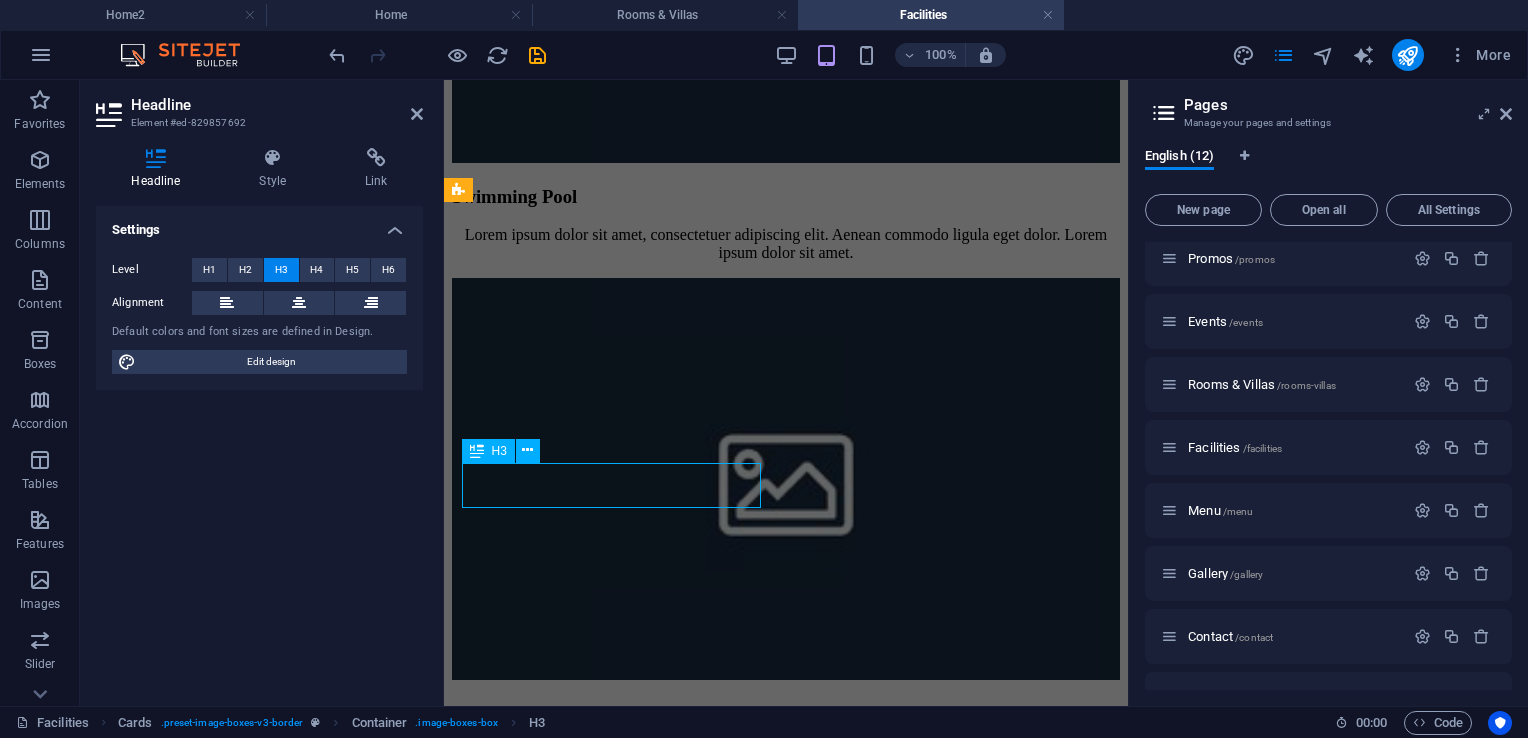 click on "Headline" at bounding box center [786, 3449] 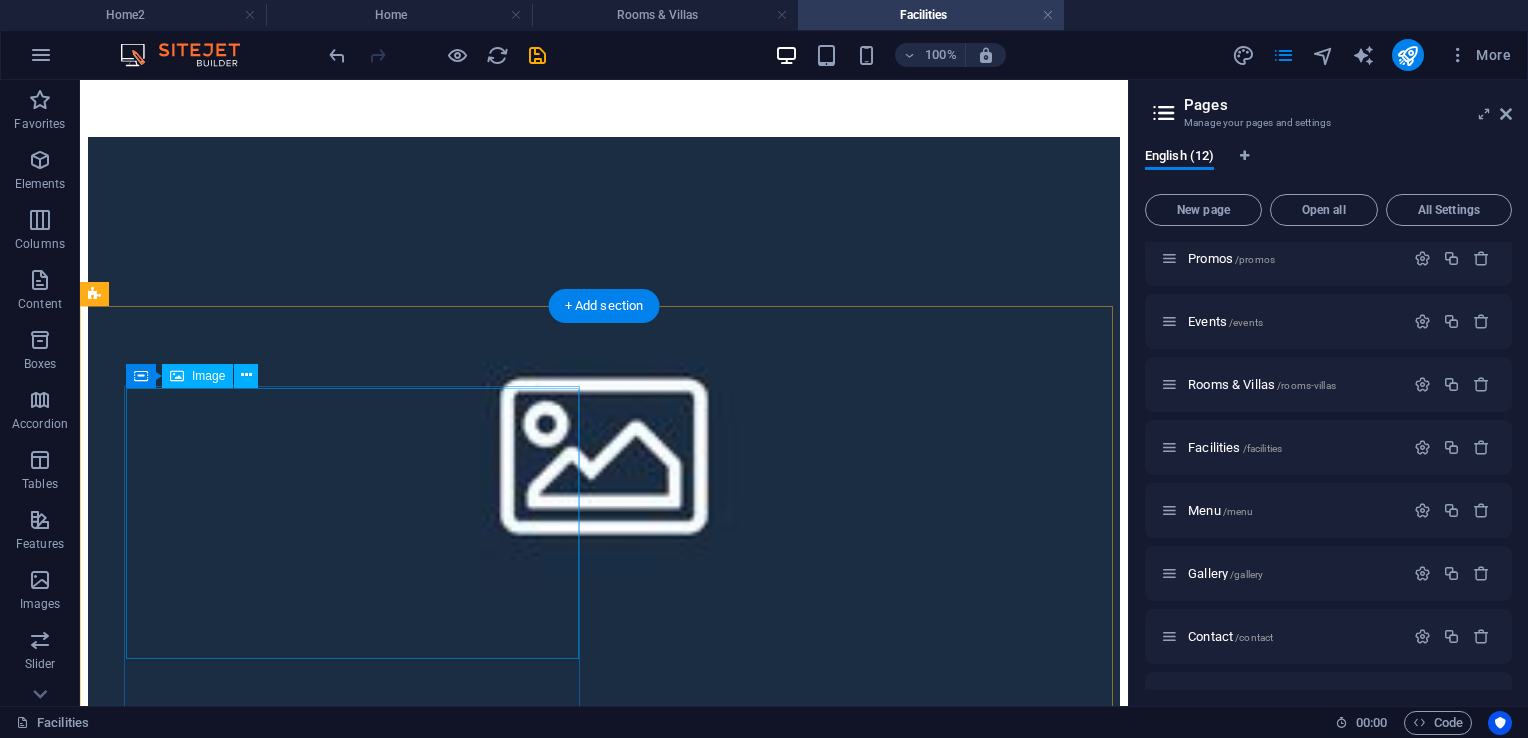 scroll, scrollTop: 2701, scrollLeft: 0, axis: vertical 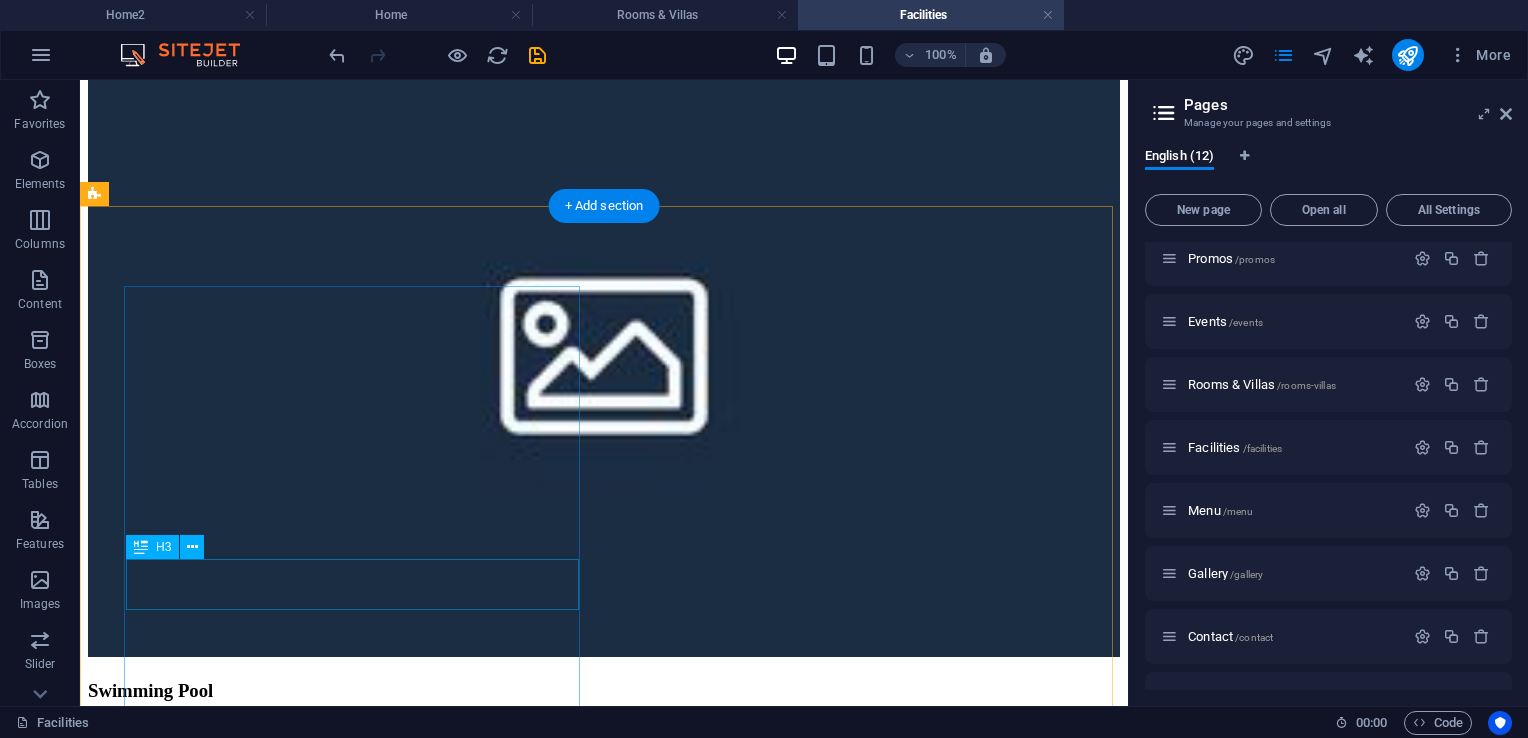 click on "Headline" at bounding box center (604, 5147) 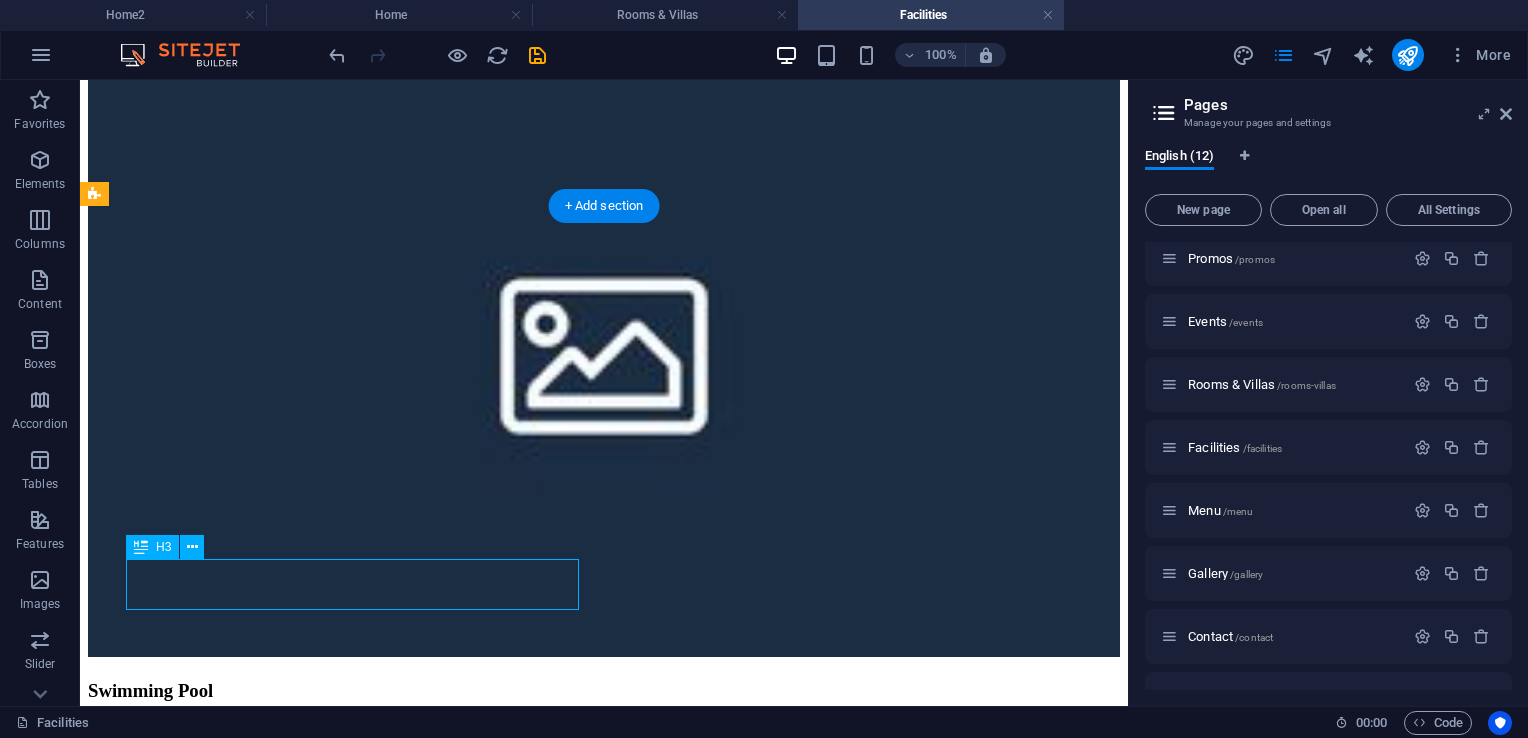 click on "Headline" at bounding box center (604, 5147) 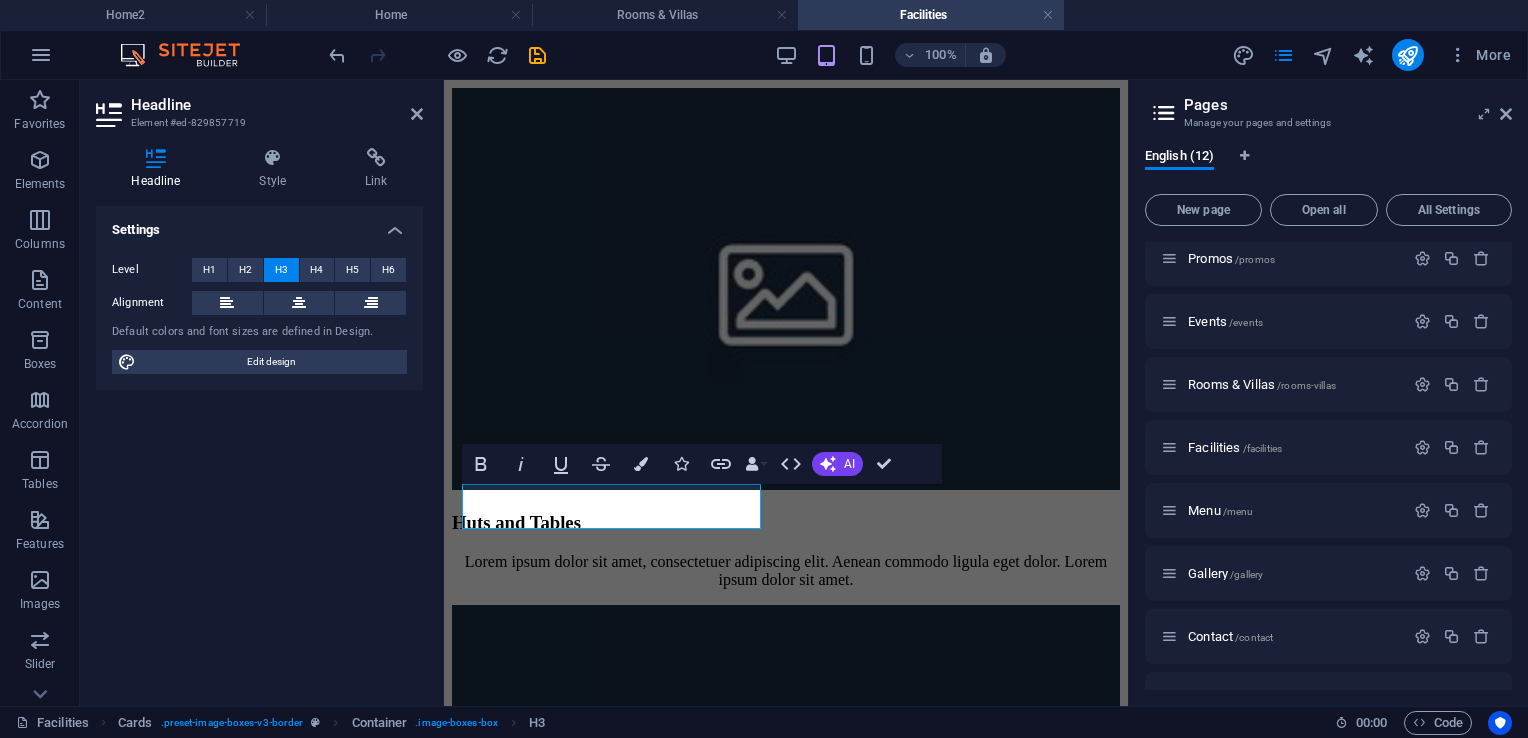 scroll, scrollTop: 2490, scrollLeft: 0, axis: vertical 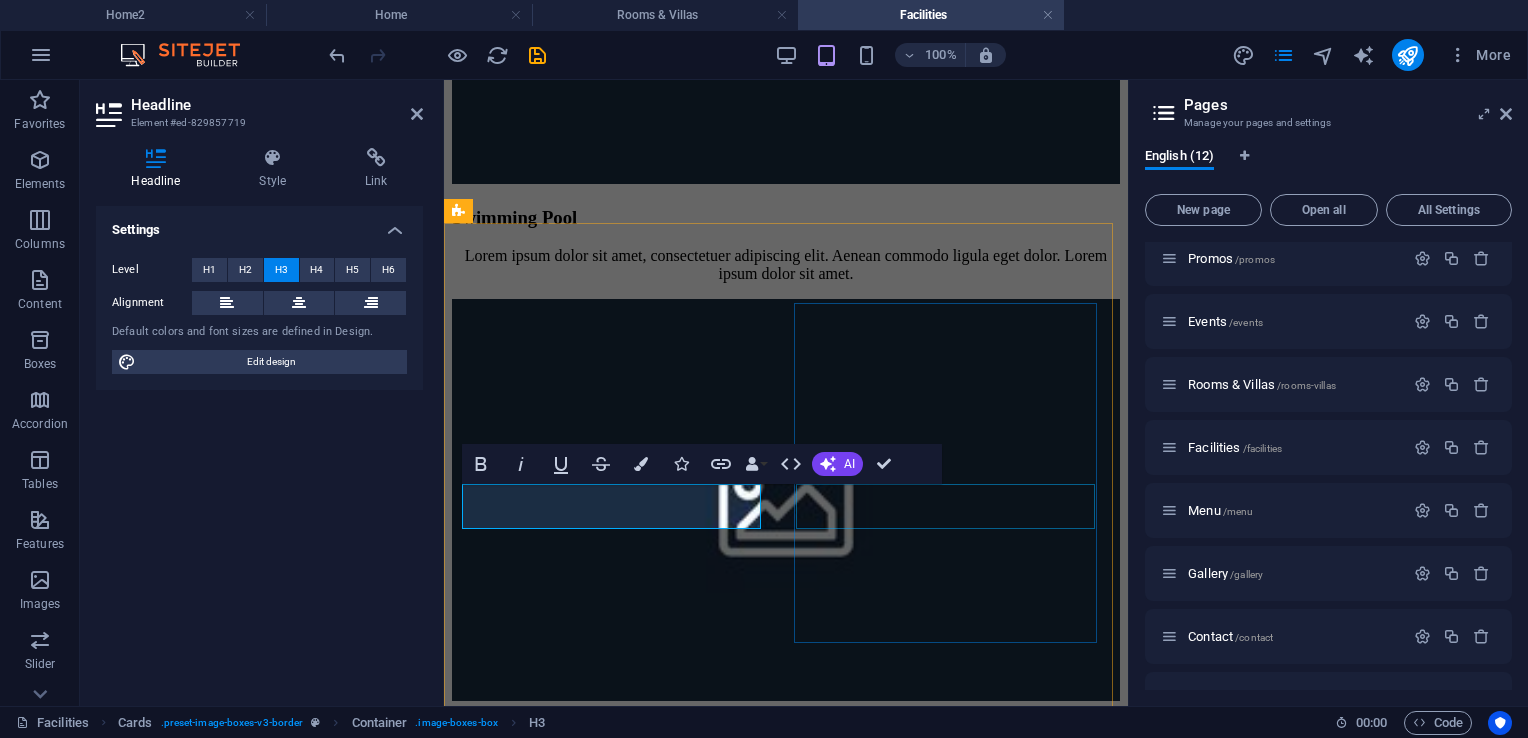 click on "Headline" at bounding box center [786, 3987] 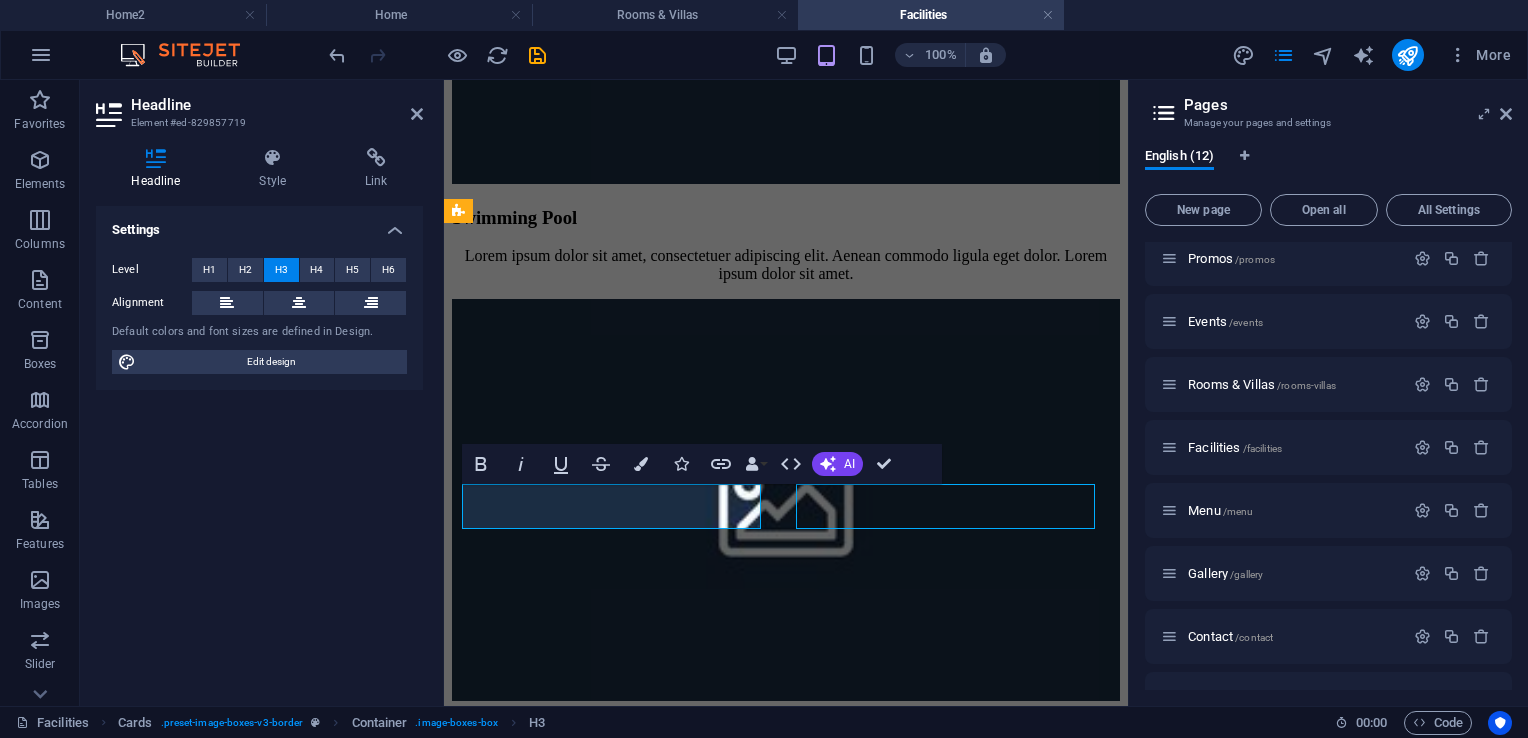 click on "Headline" at bounding box center [786, 3987] 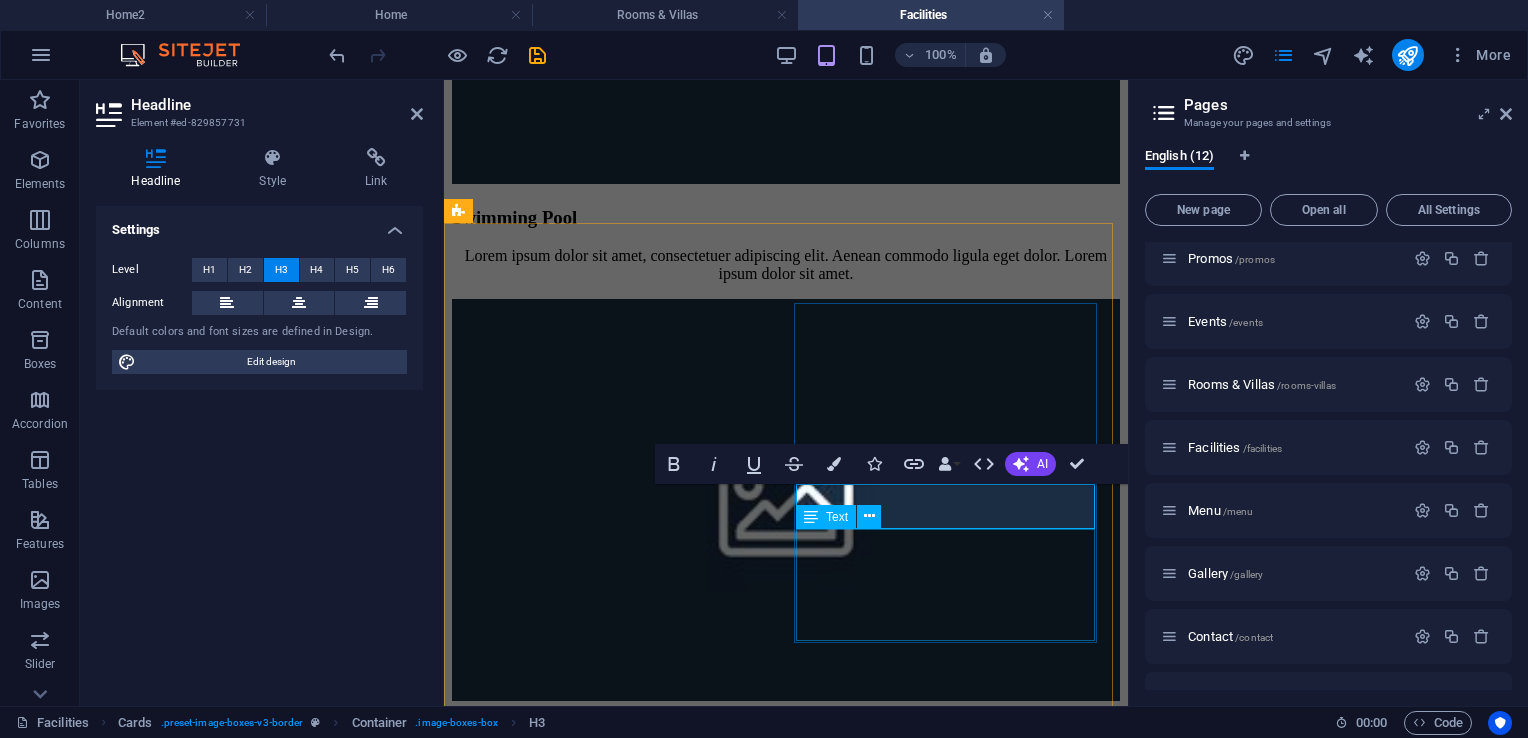 scroll, scrollTop: 0, scrollLeft: 4, axis: horizontal 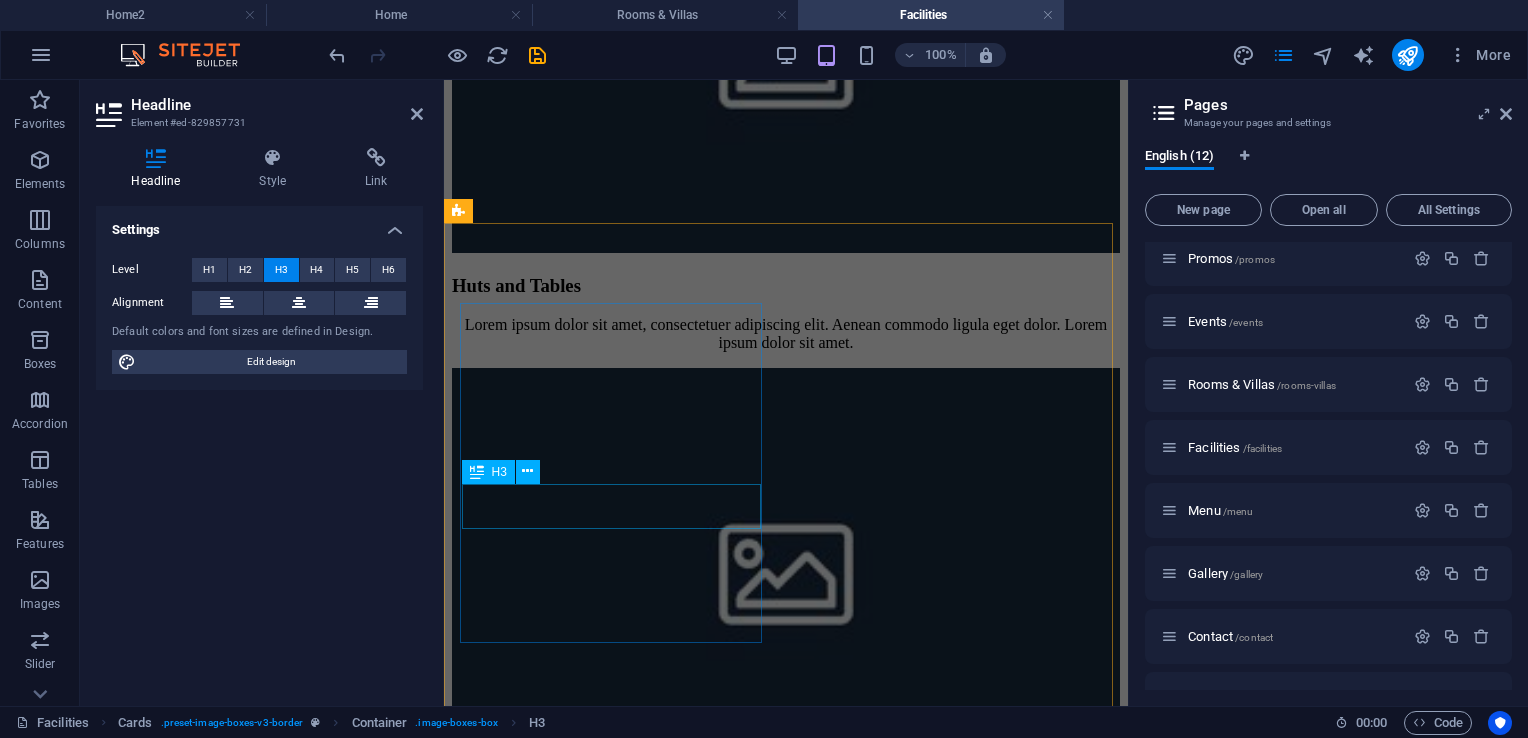 click on "Headline" at bounding box center (786, 4056) 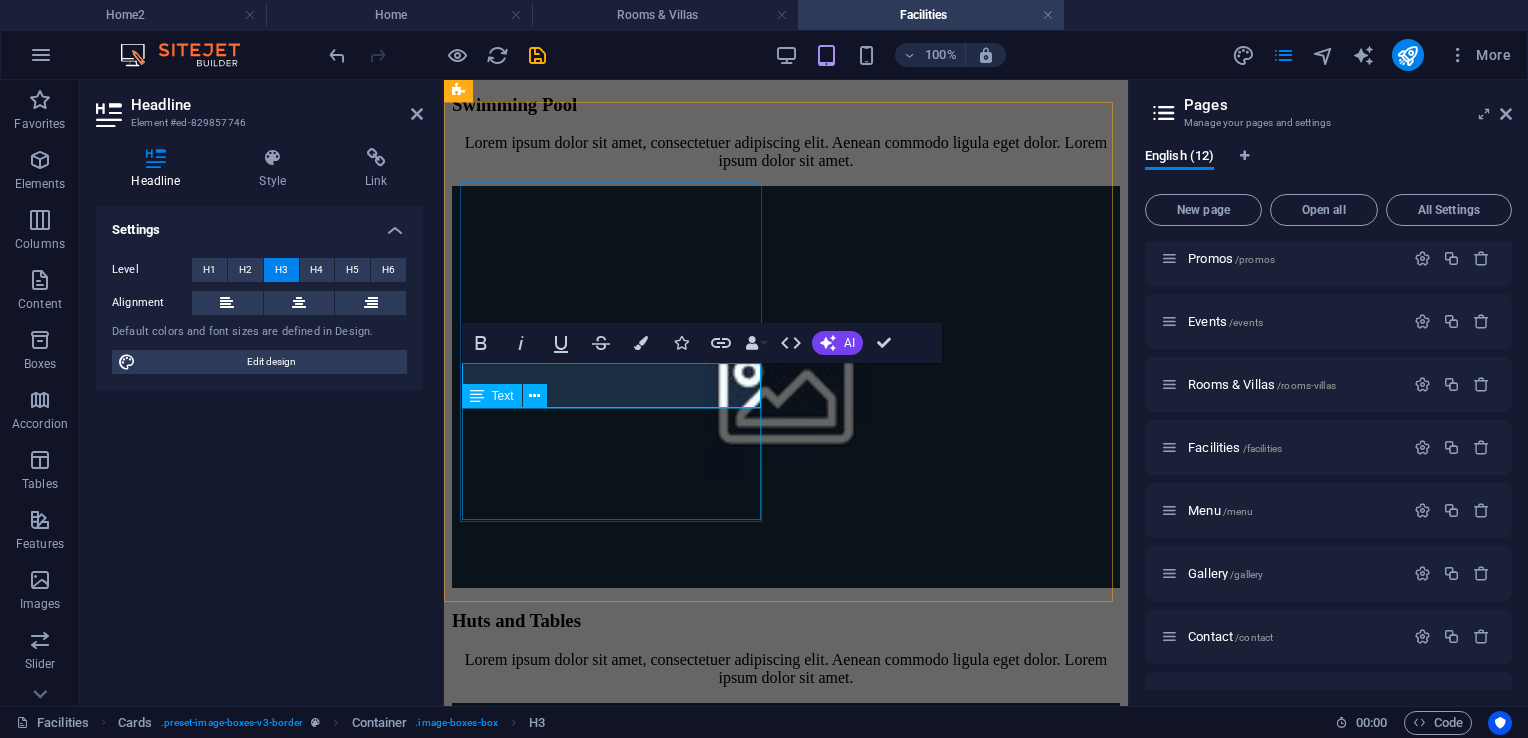 scroll, scrollTop: 3111, scrollLeft: 0, axis: vertical 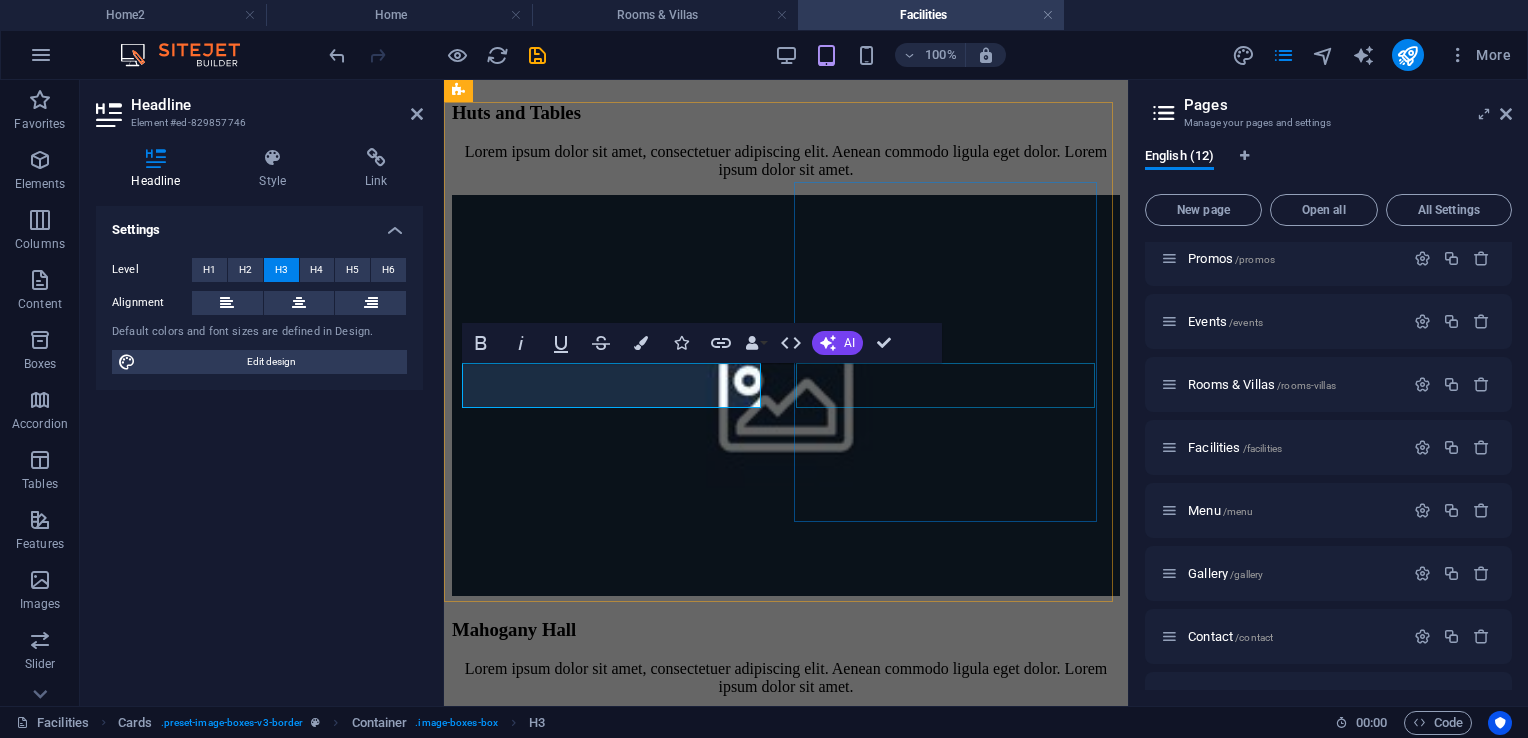 click on "Headline" at bounding box center [786, 4400] 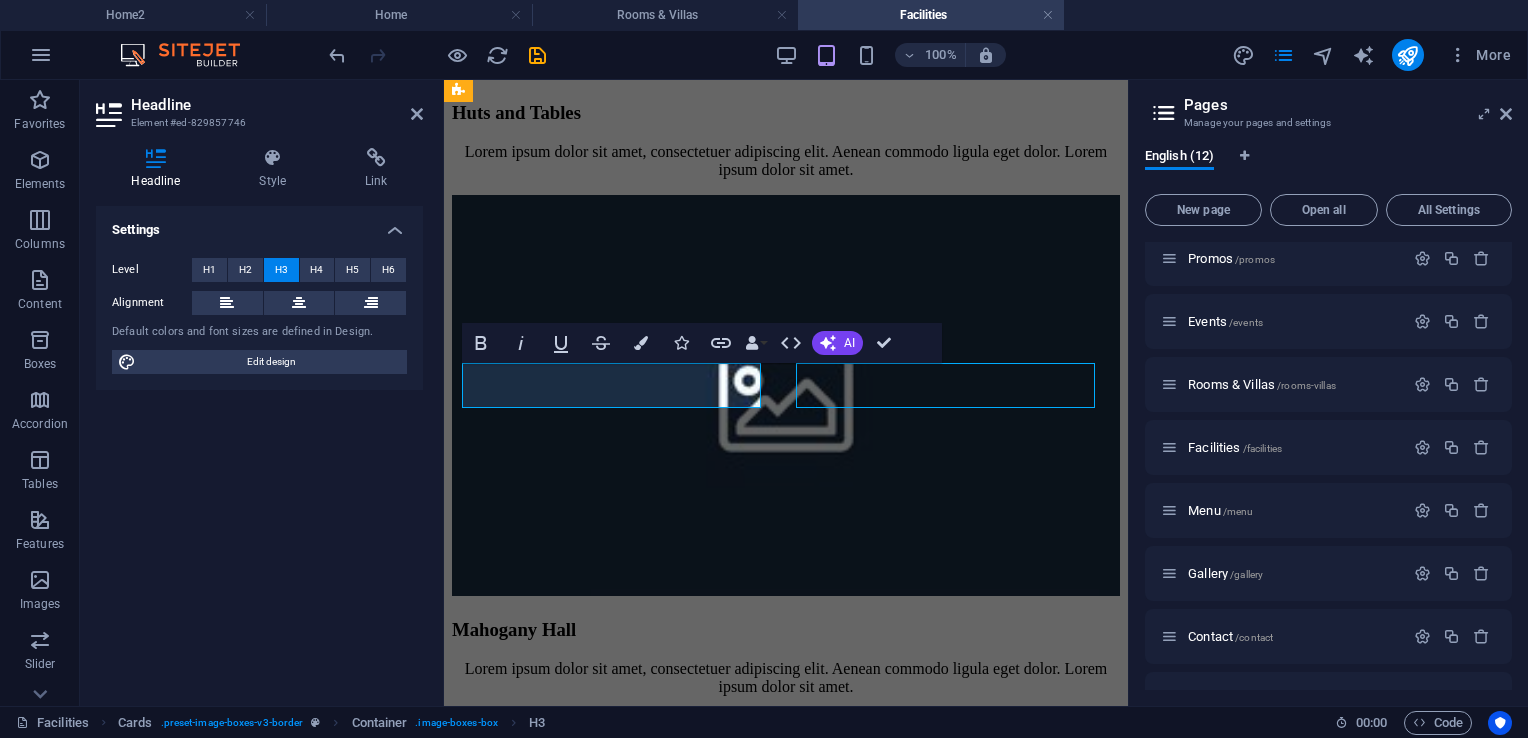 click on "Headline" at bounding box center (786, 4400) 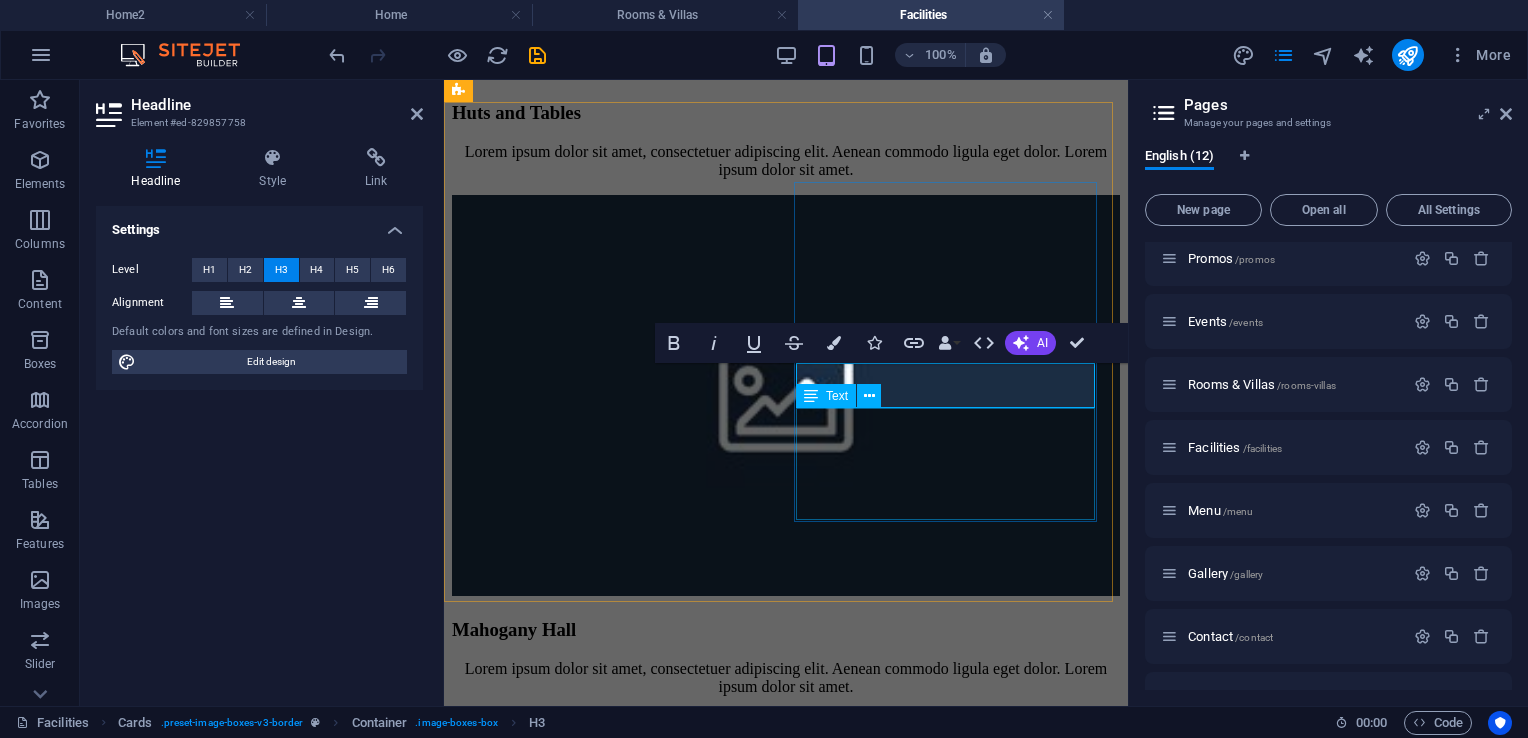scroll, scrollTop: 0, scrollLeft: 6, axis: horizontal 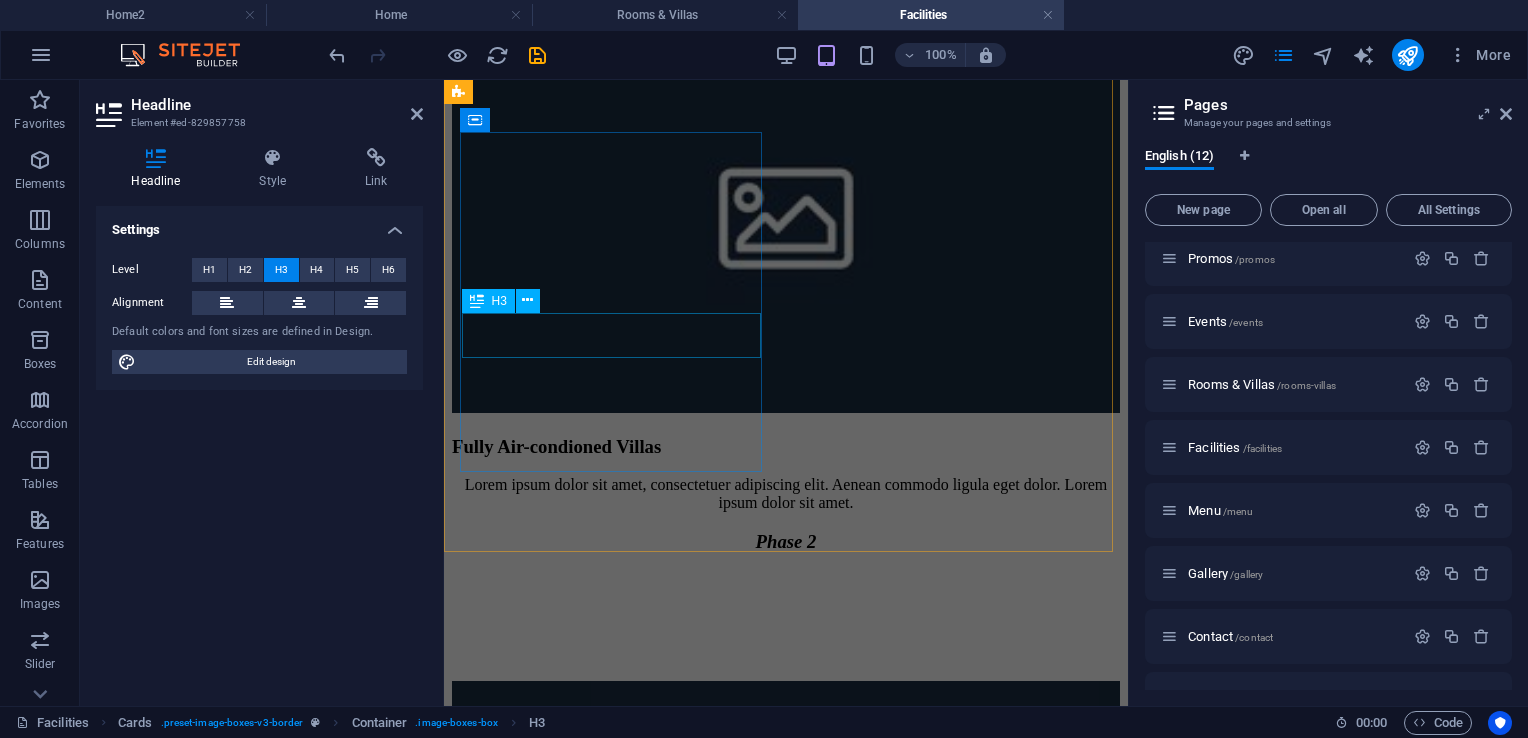 click on "Headline" at bounding box center (786, 4369) 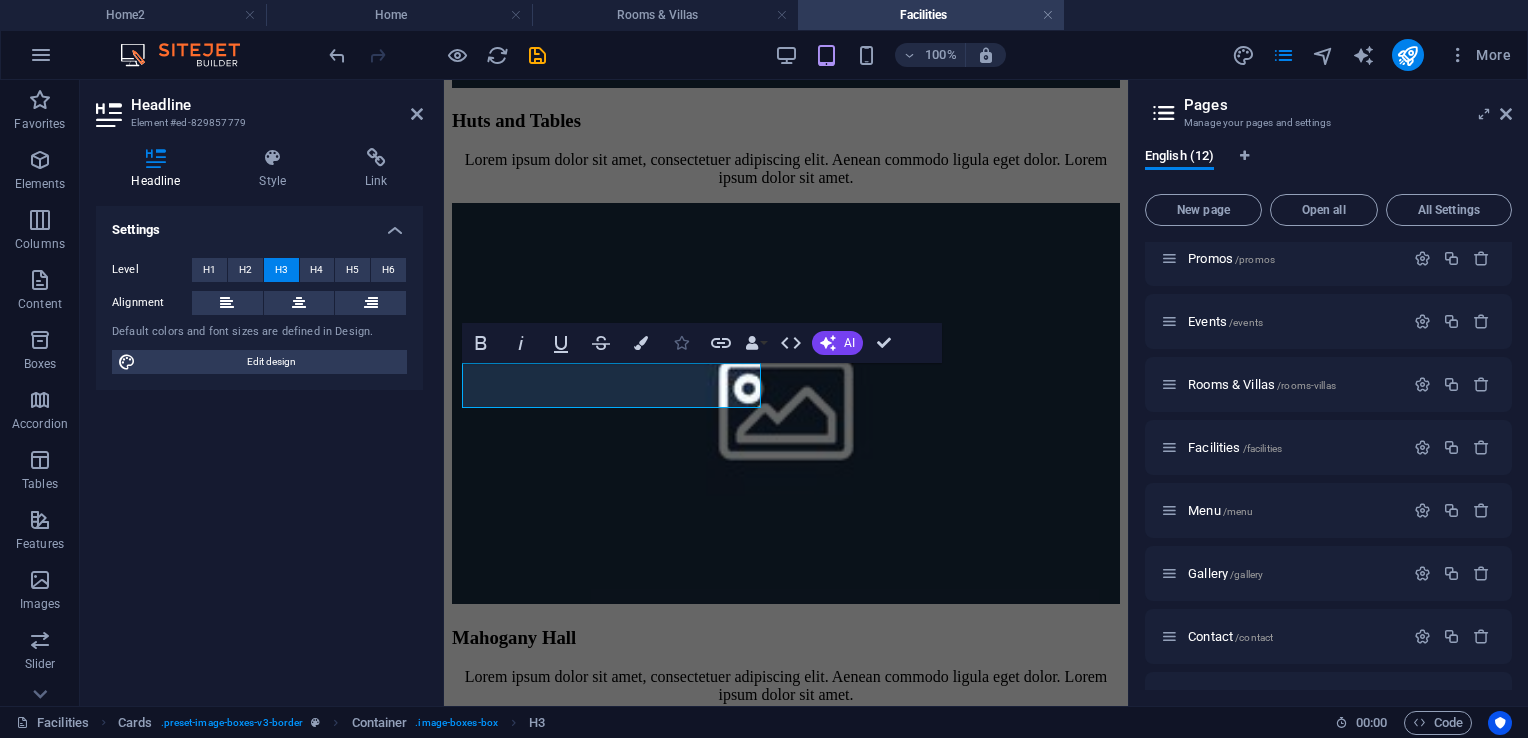 scroll, scrollTop: 3761, scrollLeft: 0, axis: vertical 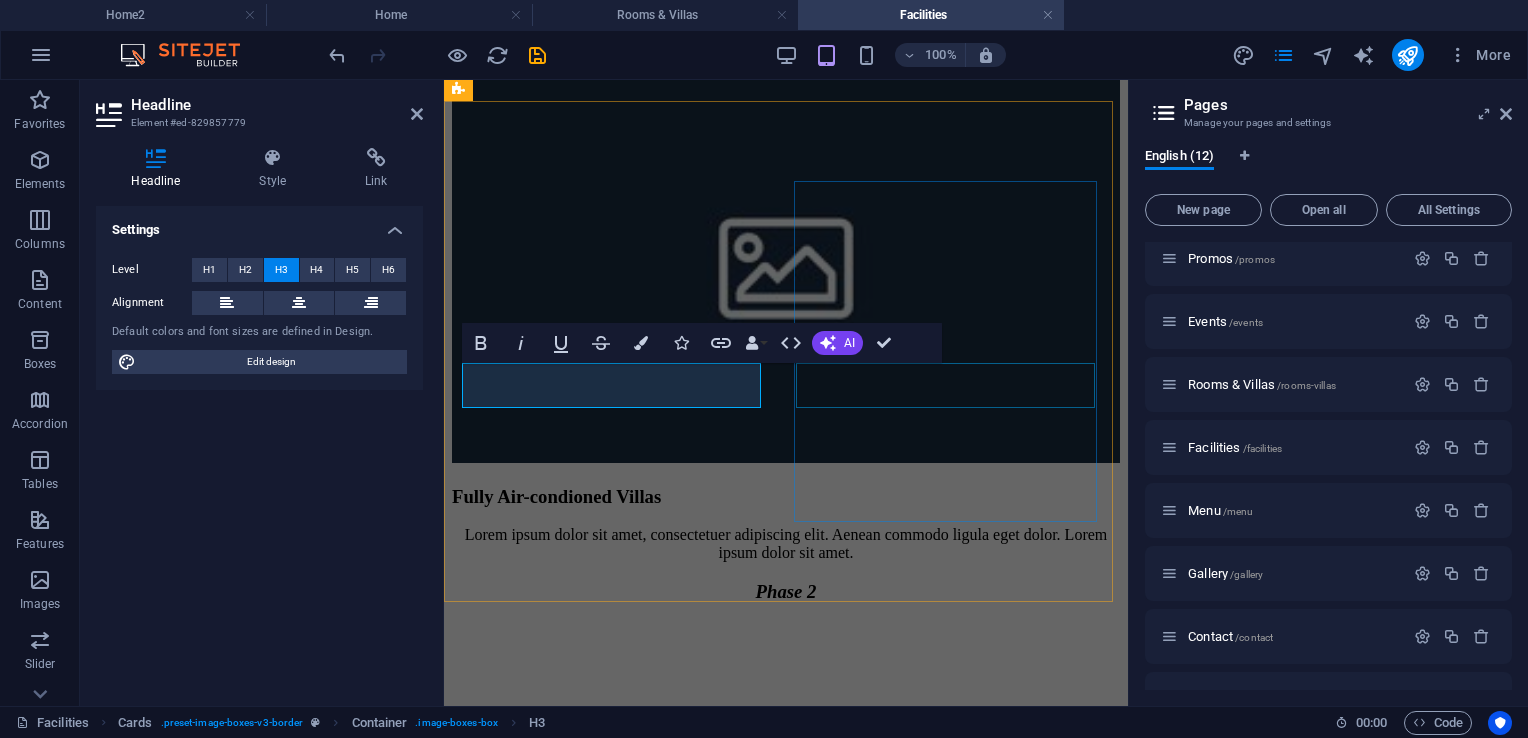 click on "Headline" at bounding box center [786, 4936] 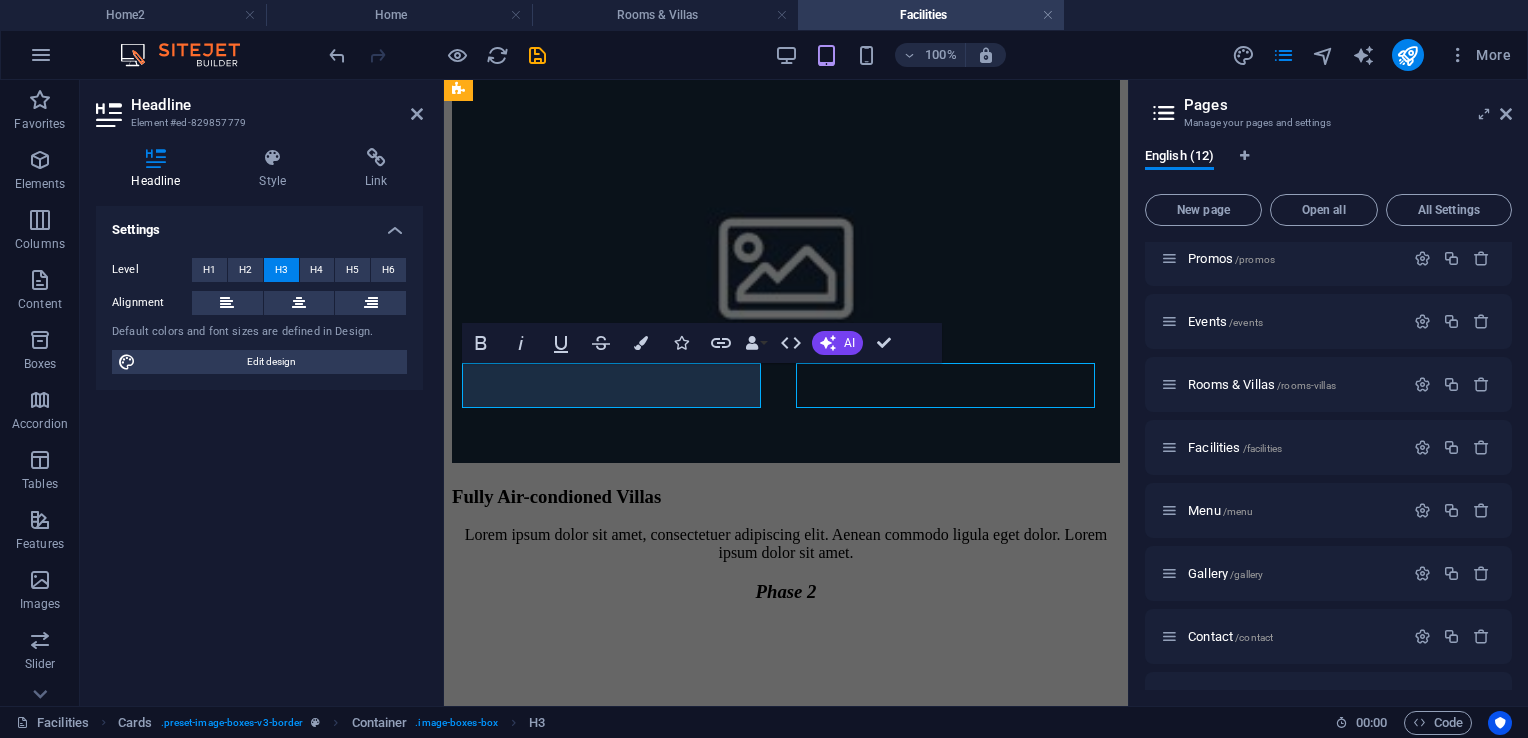 click on "Headline" at bounding box center (786, 4936) 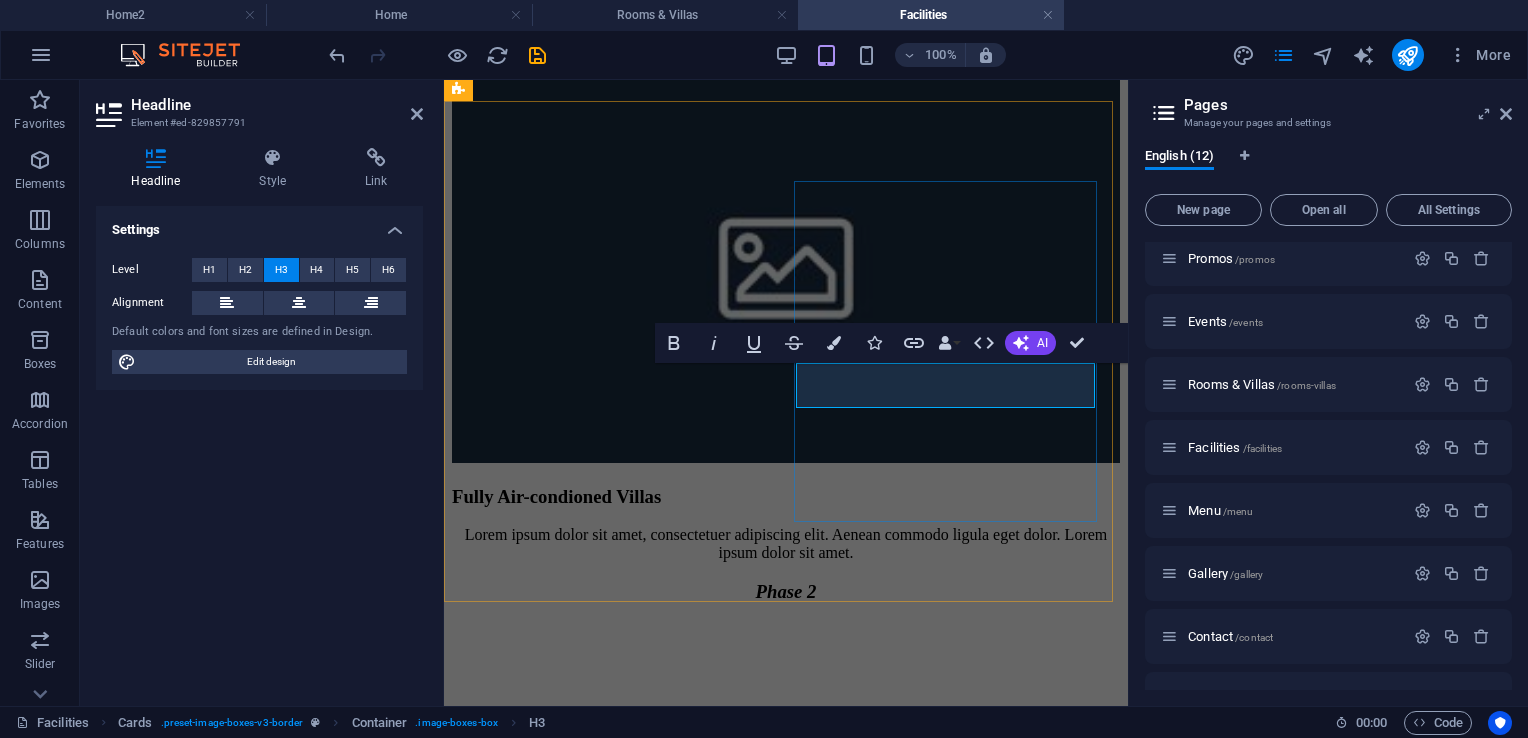 scroll, scrollTop: 0, scrollLeft: 3, axis: horizontal 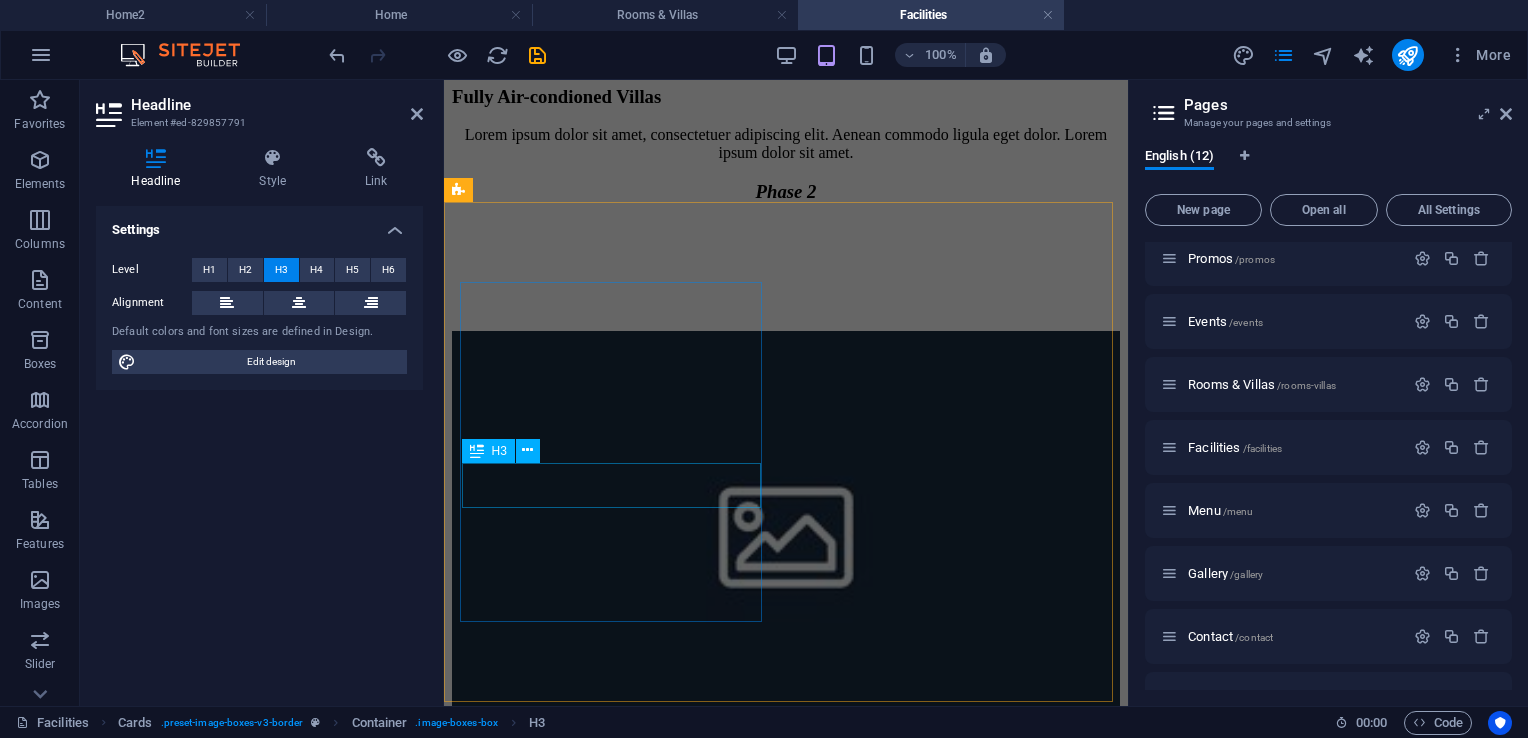 click on "Headline" at bounding box center [786, 5052] 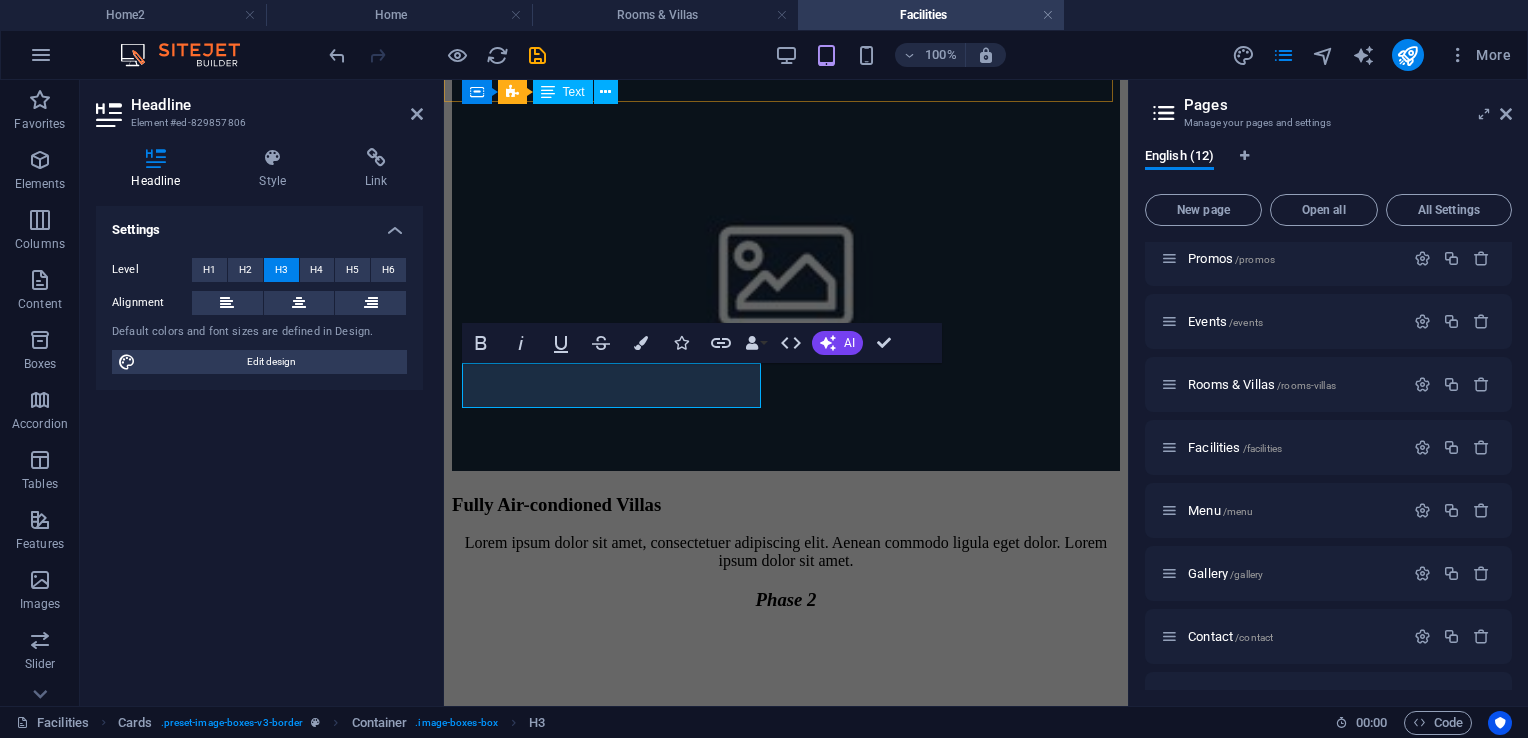 scroll, scrollTop: 4261, scrollLeft: 0, axis: vertical 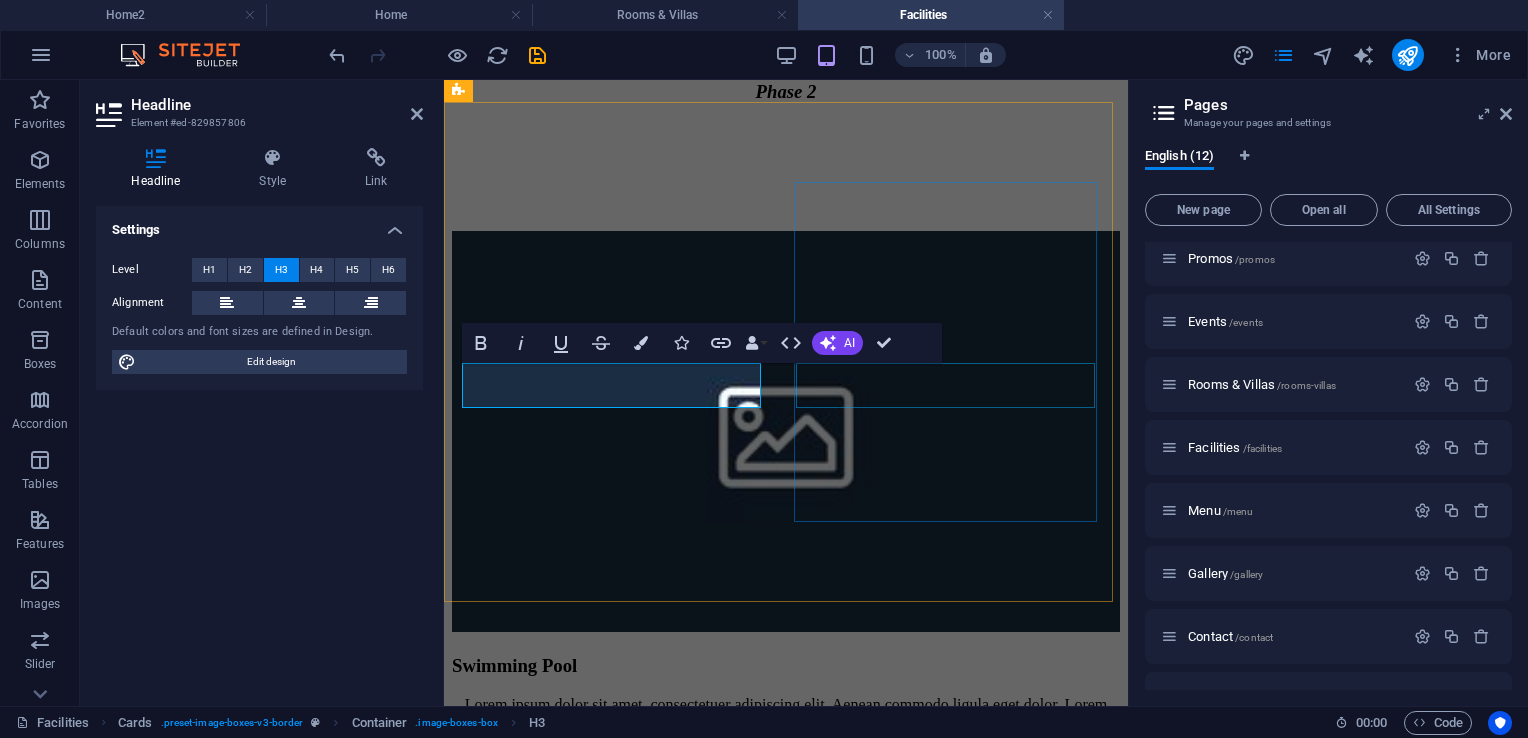 click on "Headline" at bounding box center [786, 5469] 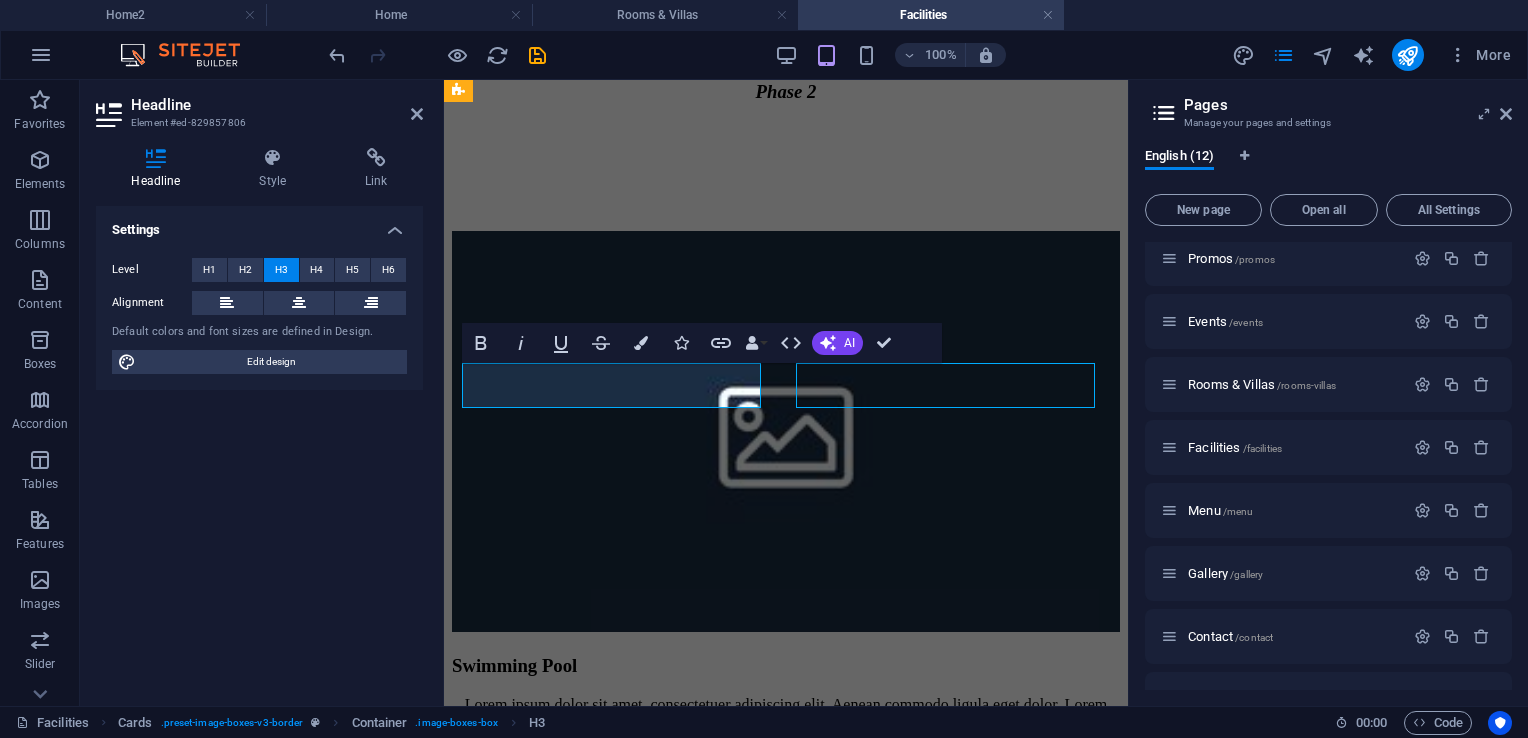 click on "Headline" at bounding box center [786, 5469] 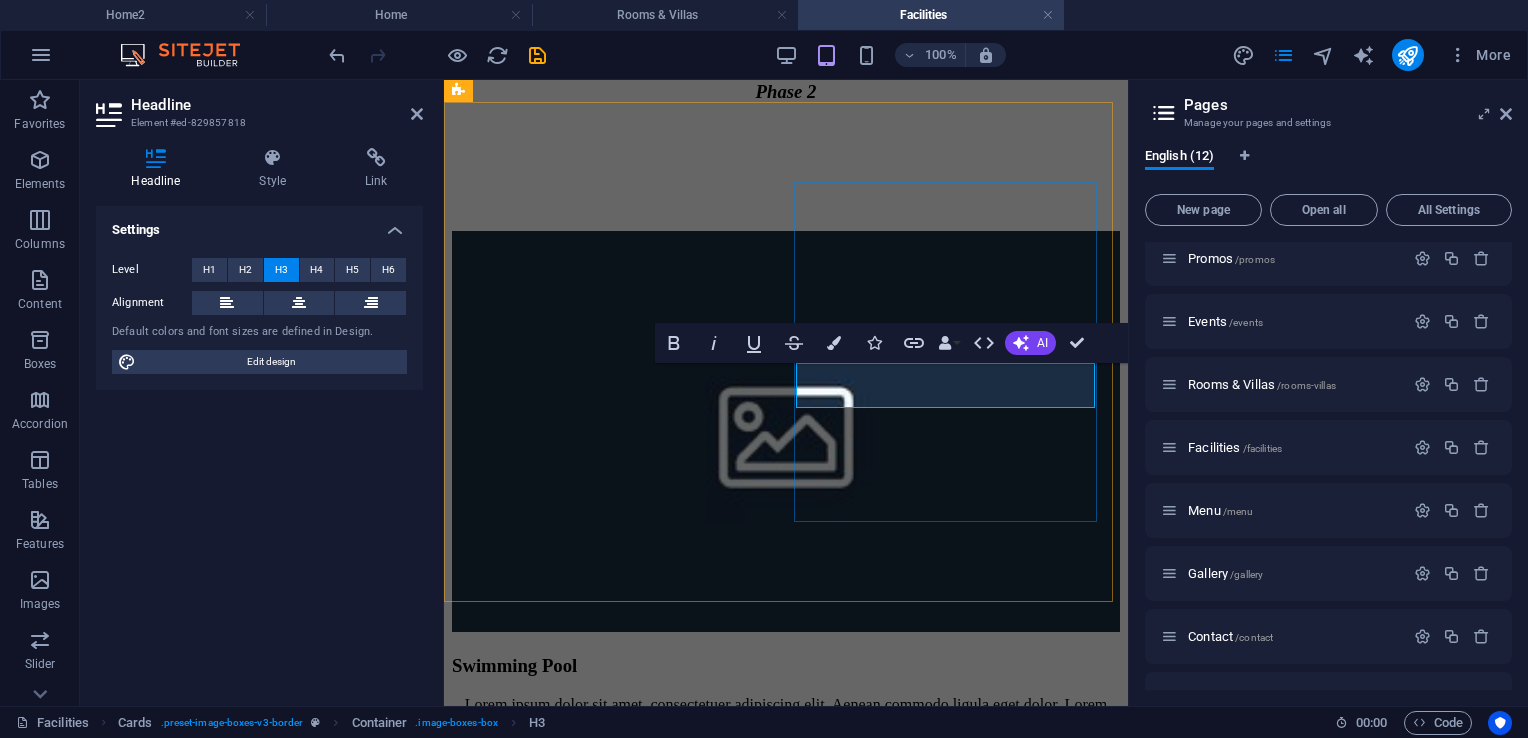 scroll, scrollTop: 0, scrollLeft: 3, axis: horizontal 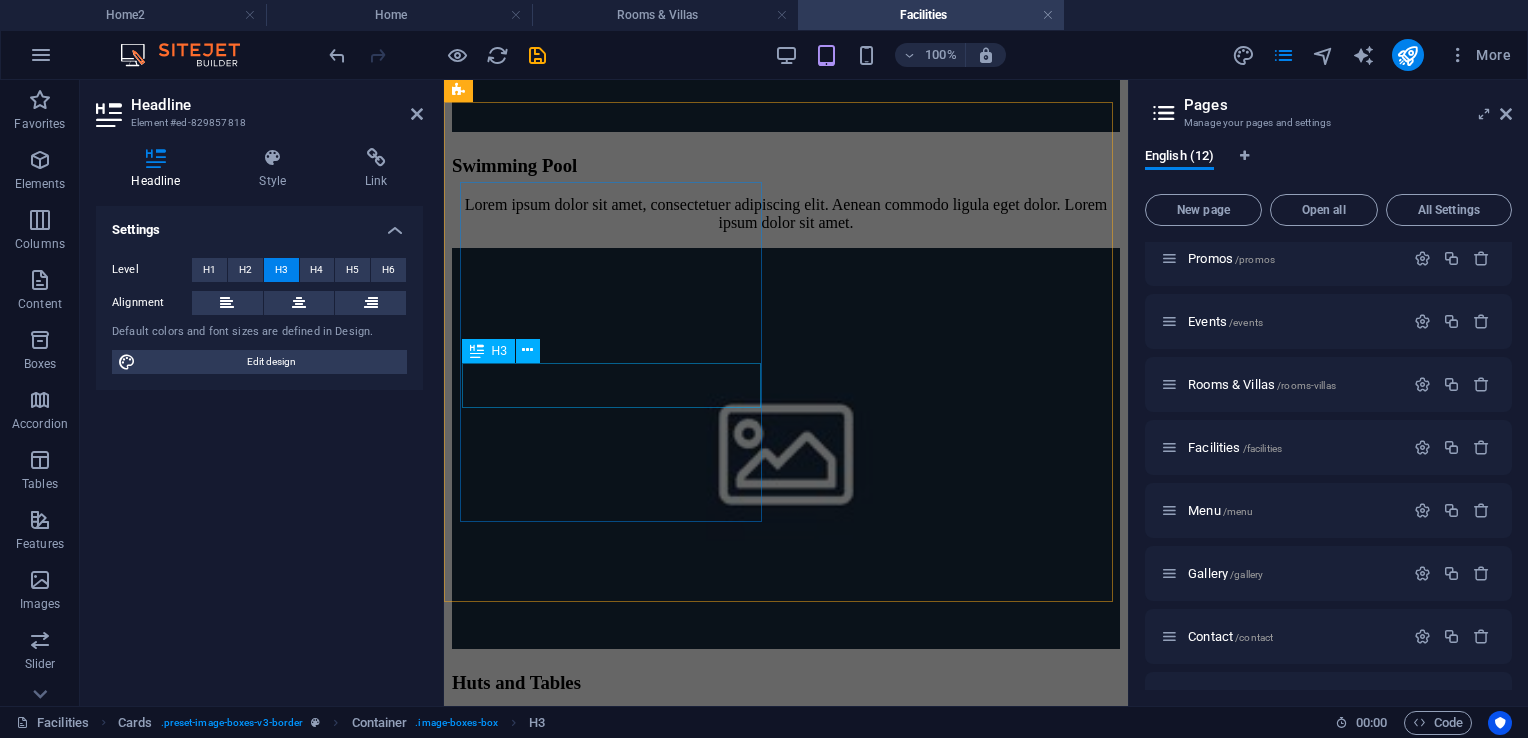 click on "Headline" at bounding box center (786, 5486) 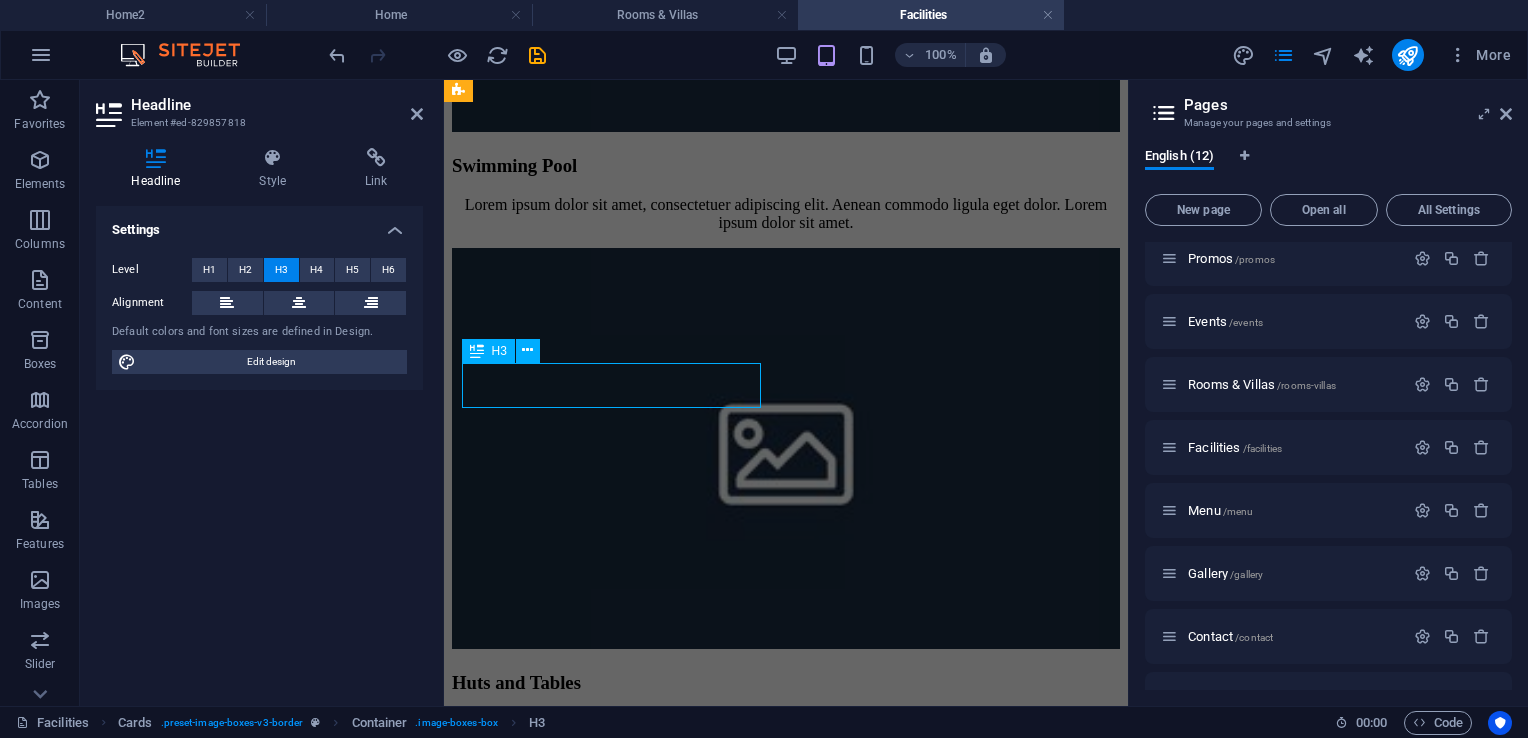 click on "Headline" at bounding box center (786, 5486) 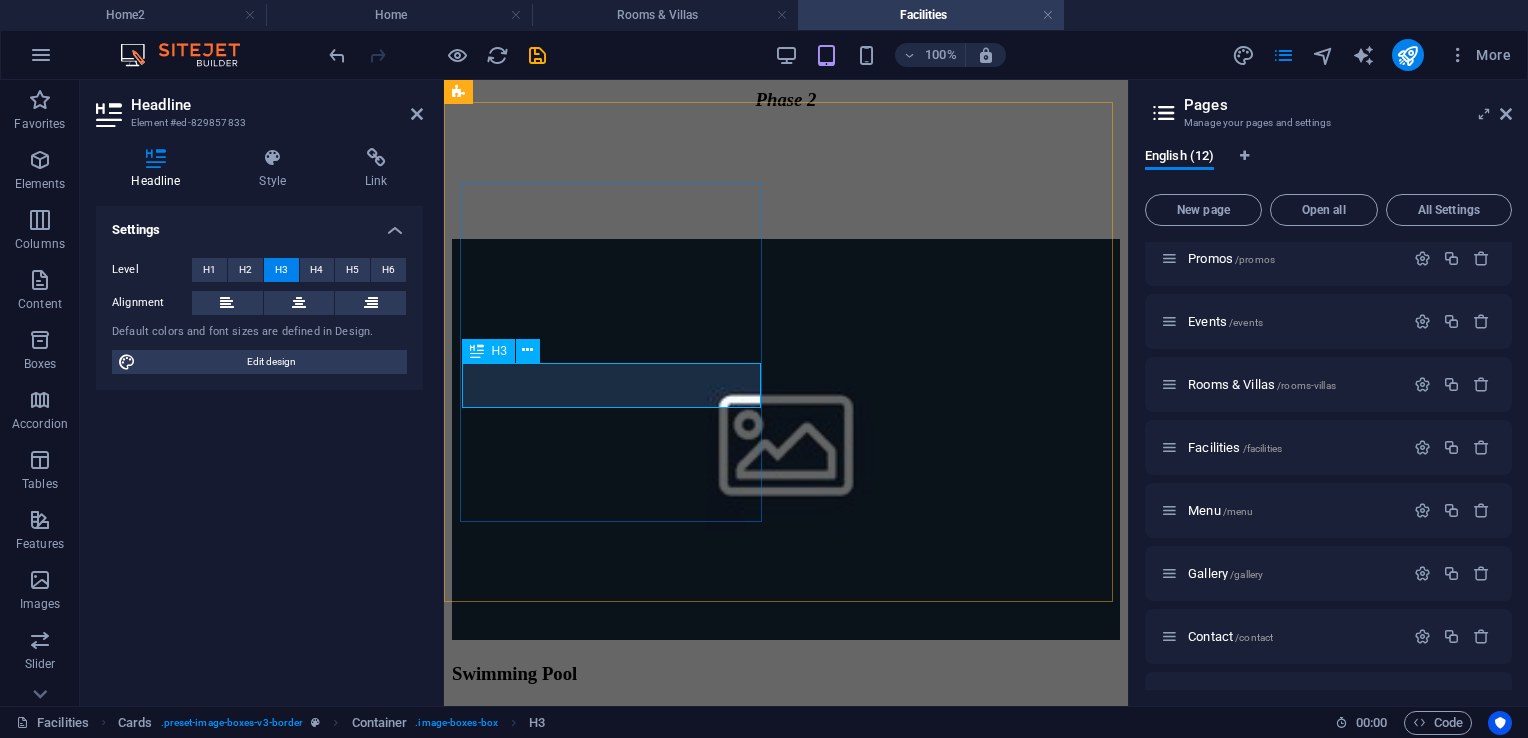 scroll, scrollTop: 4761, scrollLeft: 0, axis: vertical 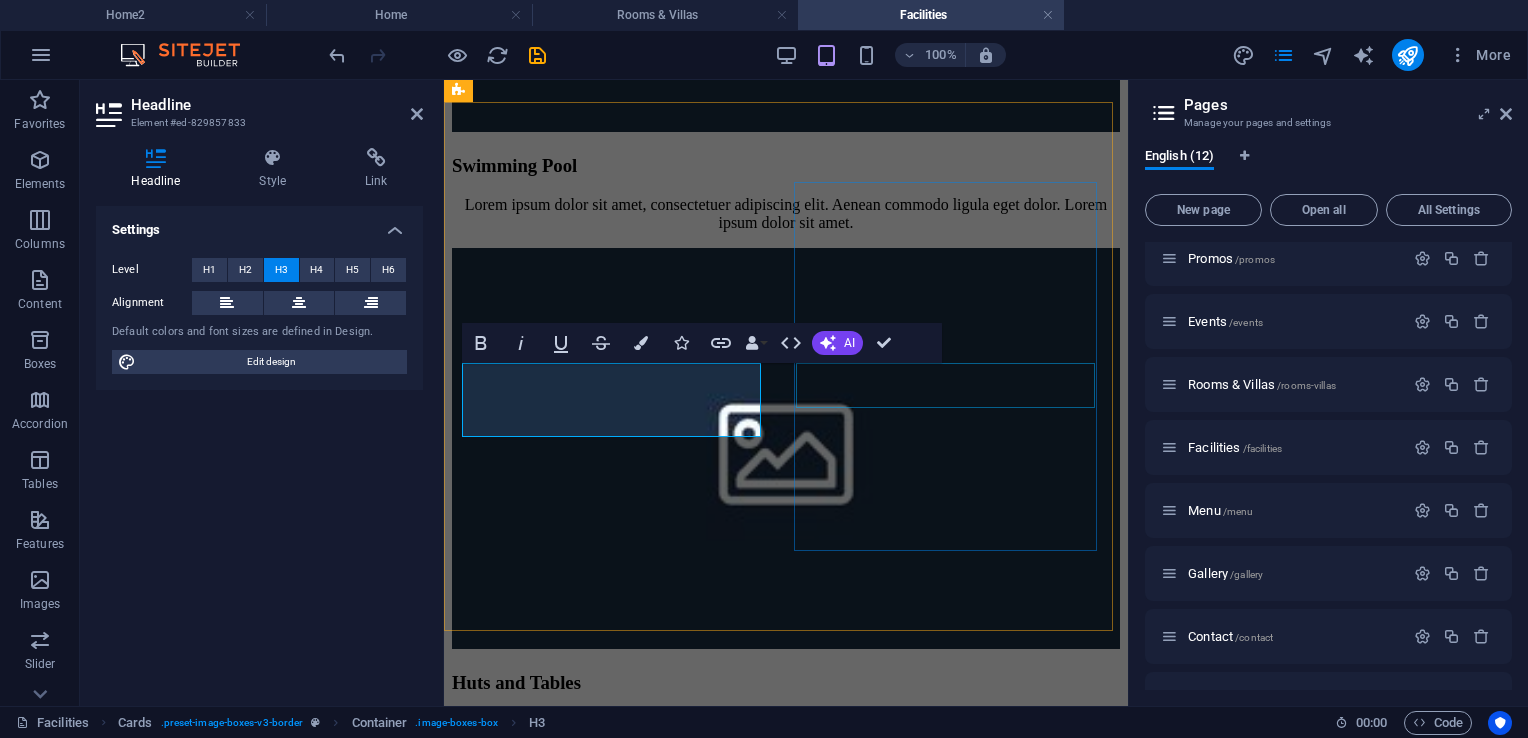 click on "Headline" at bounding box center (786, 6002) 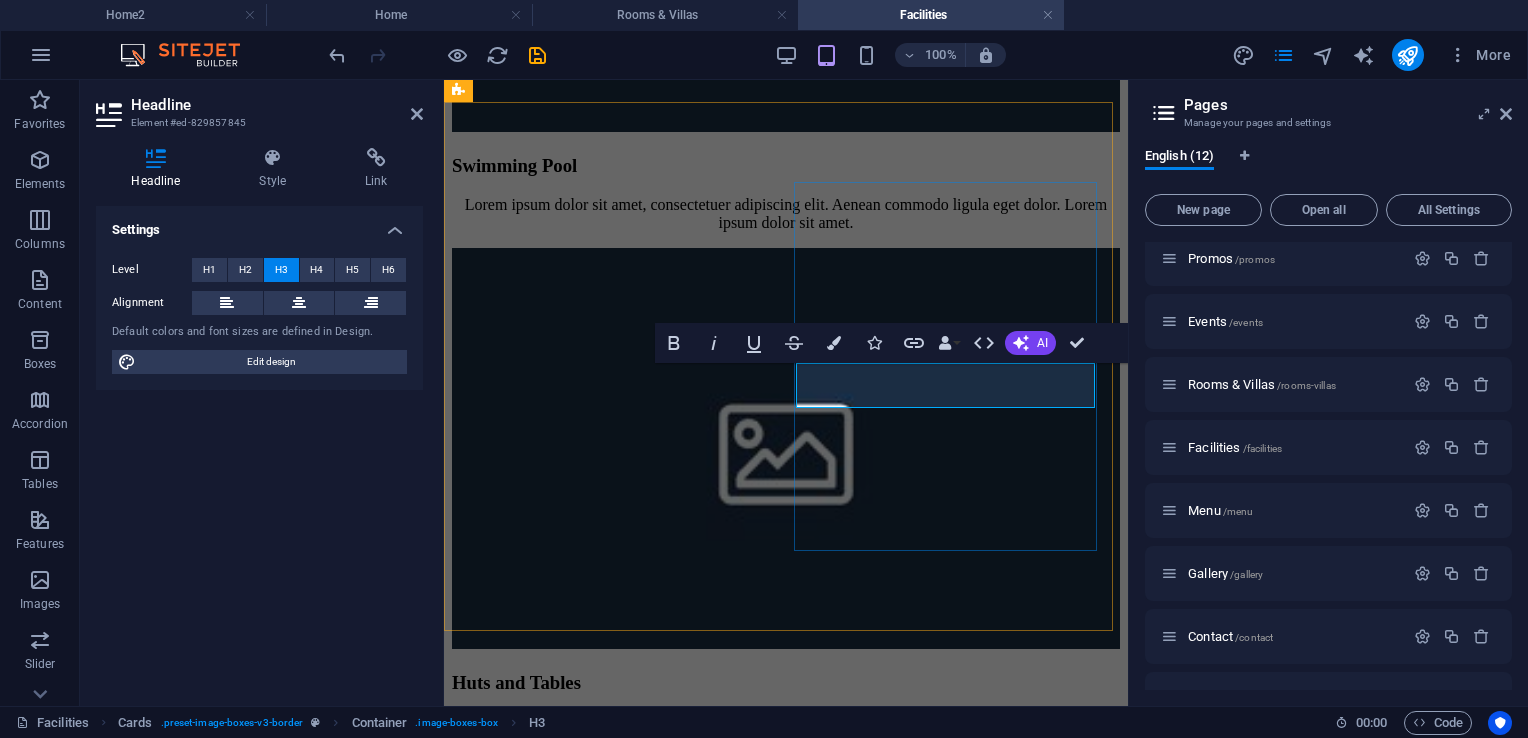 scroll, scrollTop: 0, scrollLeft: 7, axis: horizontal 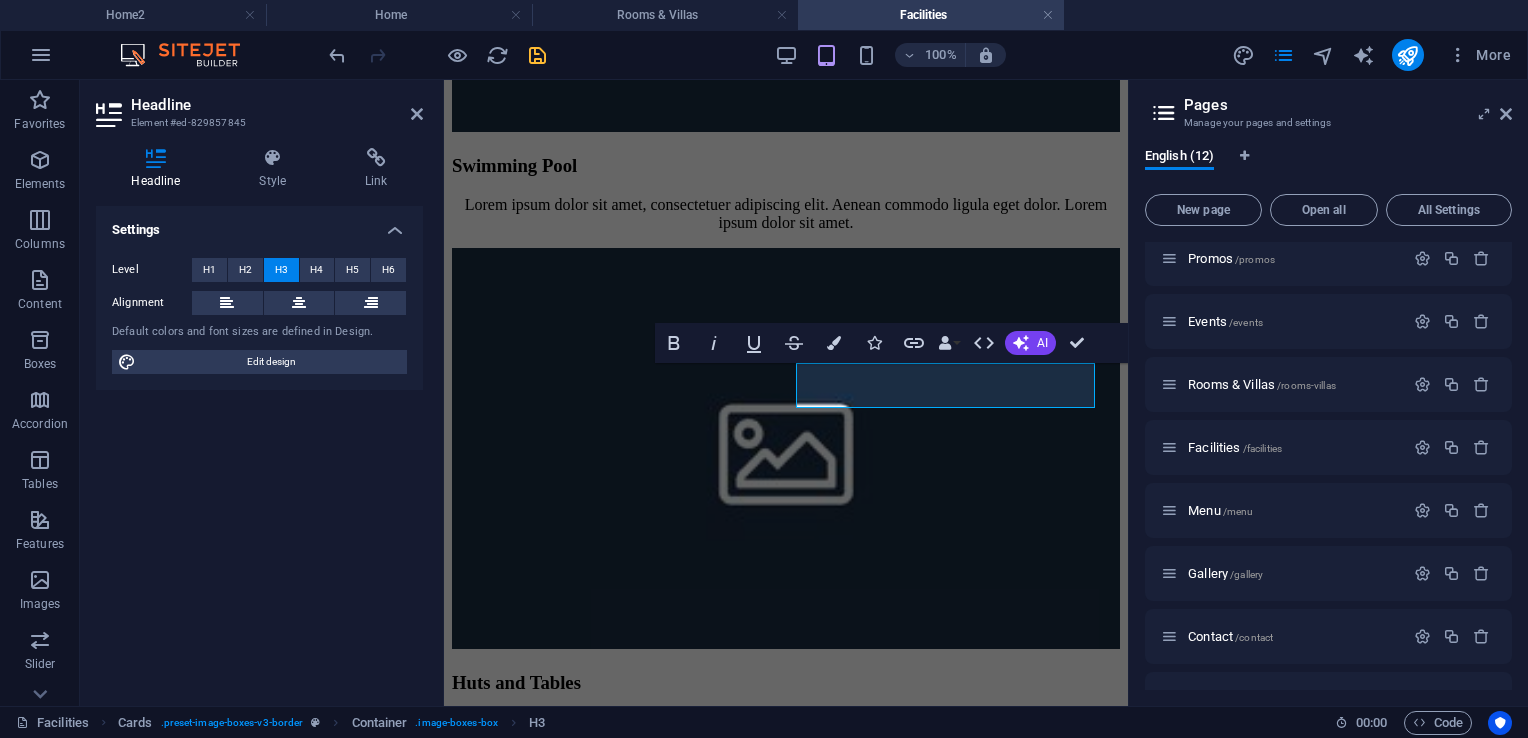click at bounding box center [537, 55] 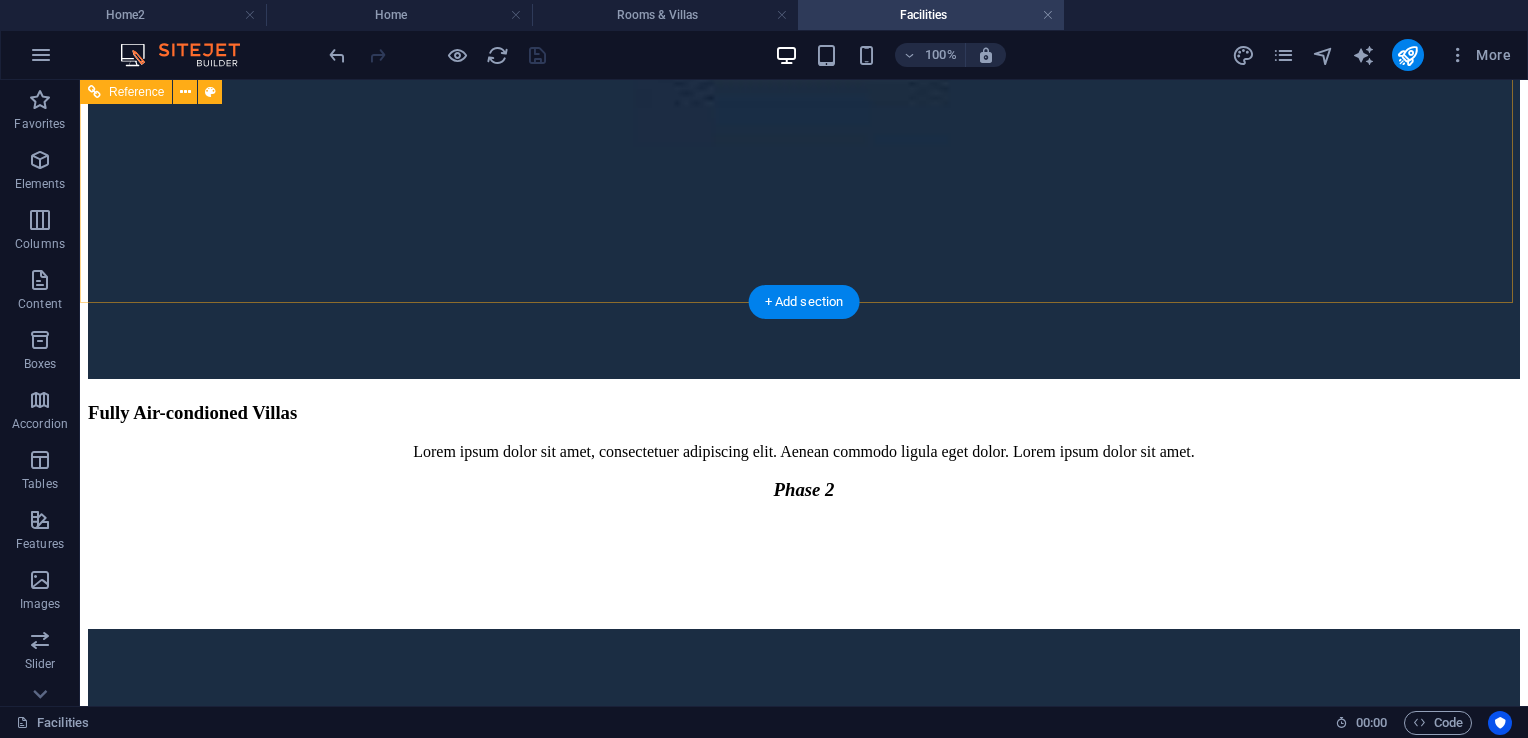 scroll, scrollTop: 6105, scrollLeft: 0, axis: vertical 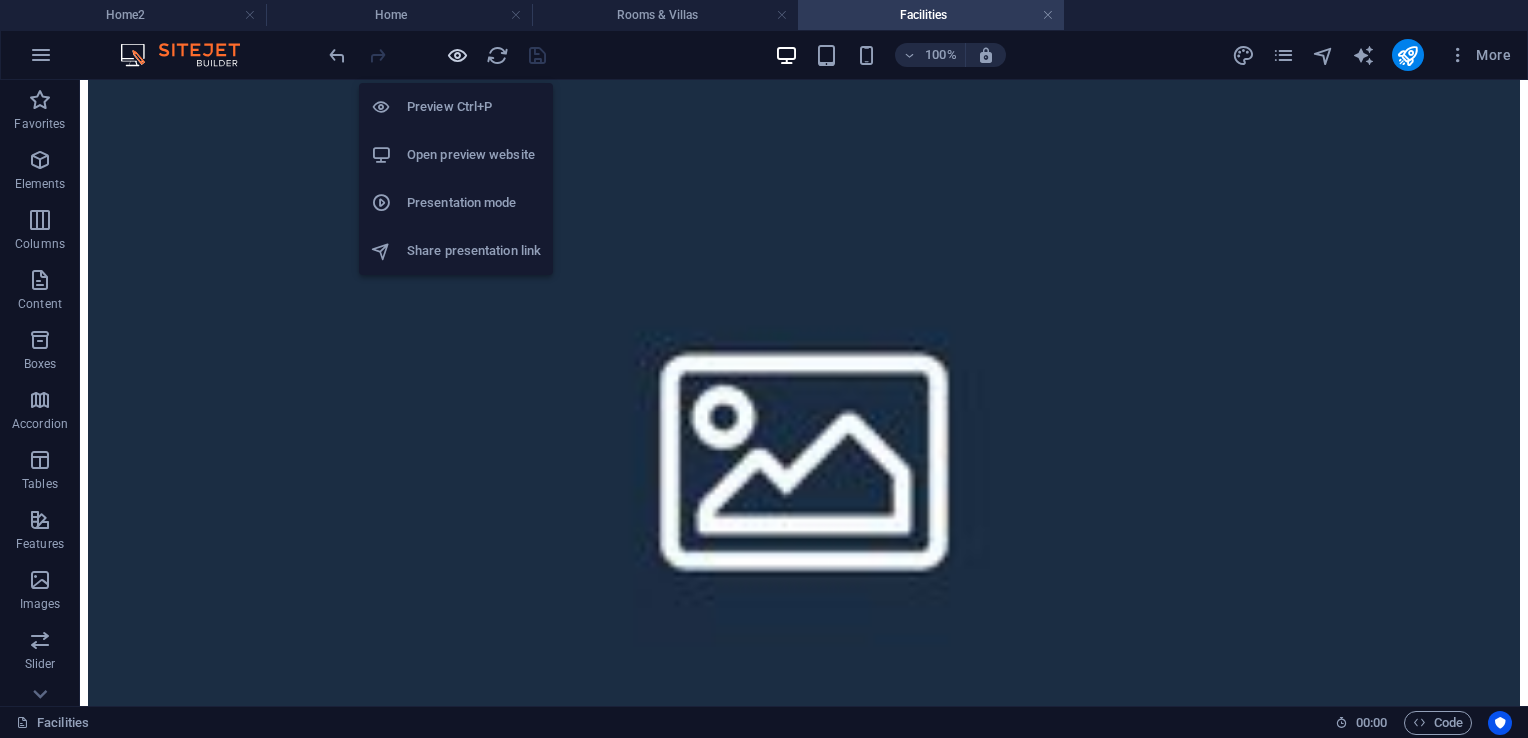 click at bounding box center (457, 55) 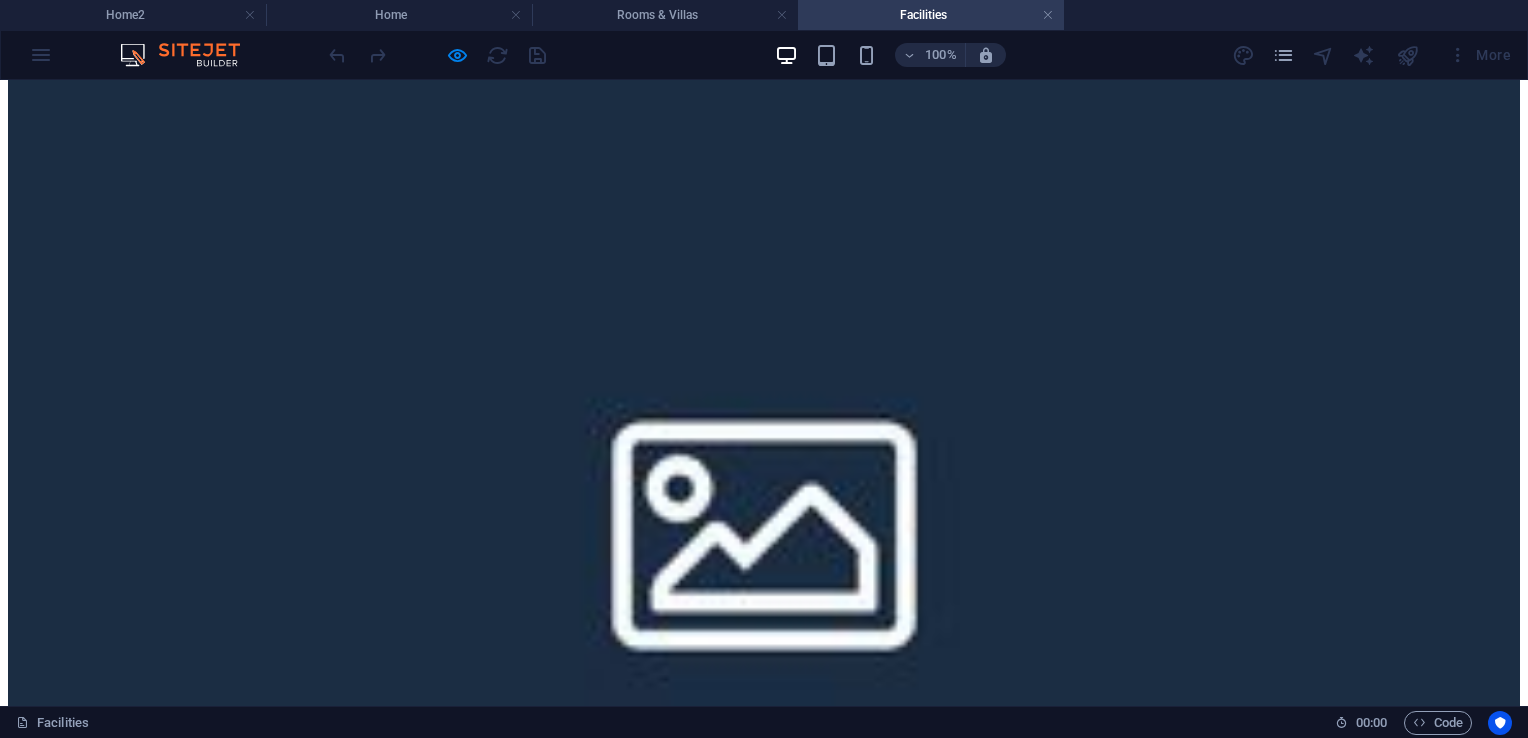 scroll, scrollTop: 5866, scrollLeft: 0, axis: vertical 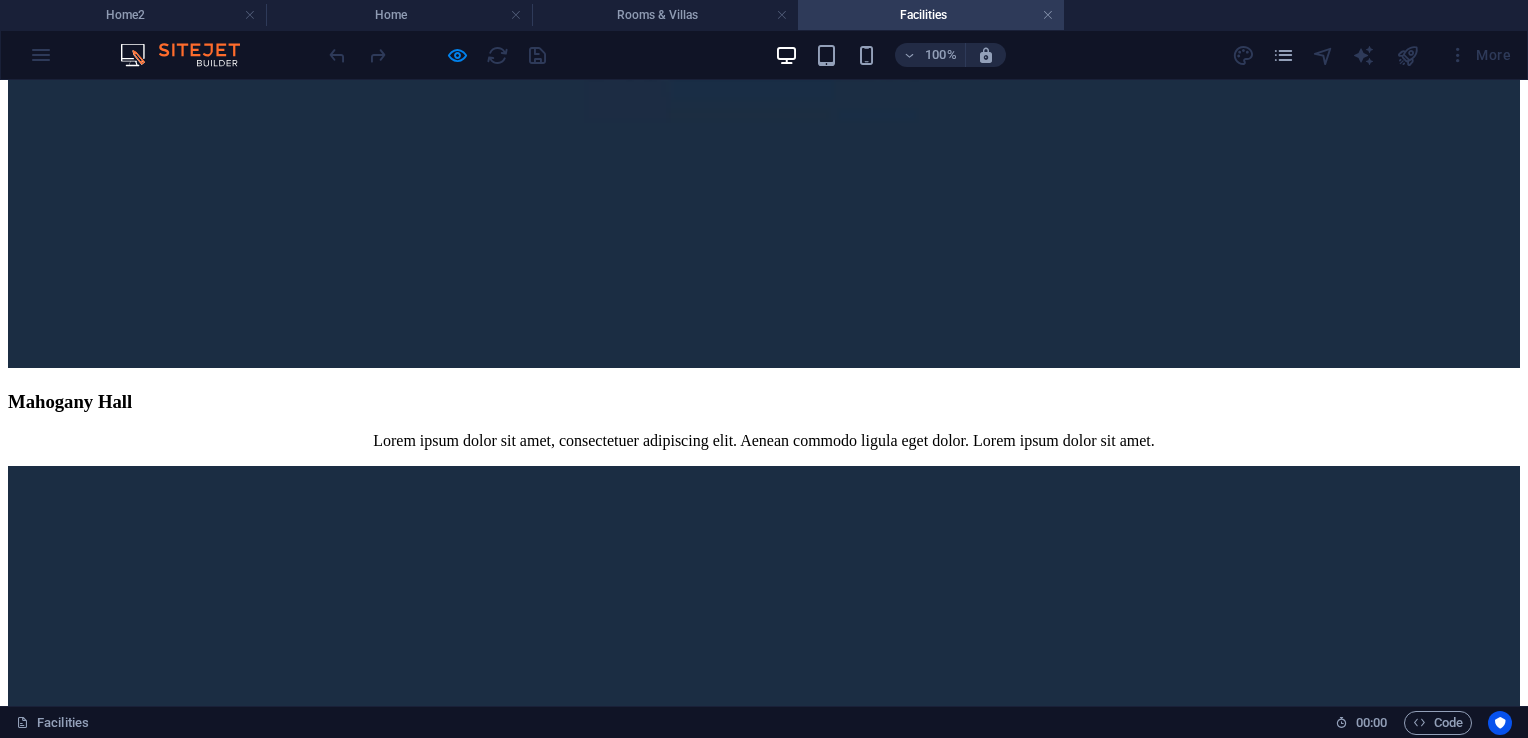 click on "Dining" at bounding box center (764, 21596) 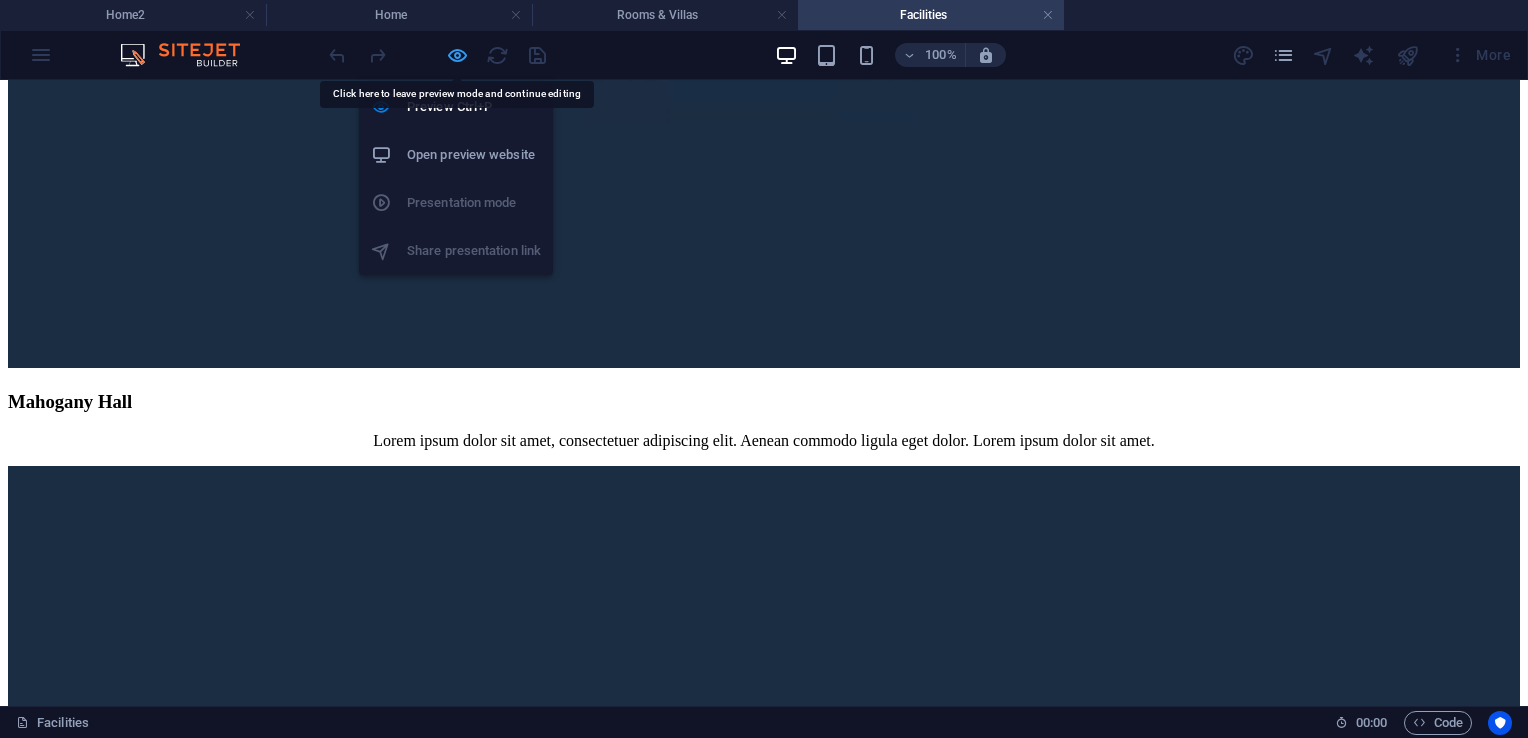 drag, startPoint x: 458, startPoint y: 52, endPoint x: 740, endPoint y: 254, distance: 346.88327 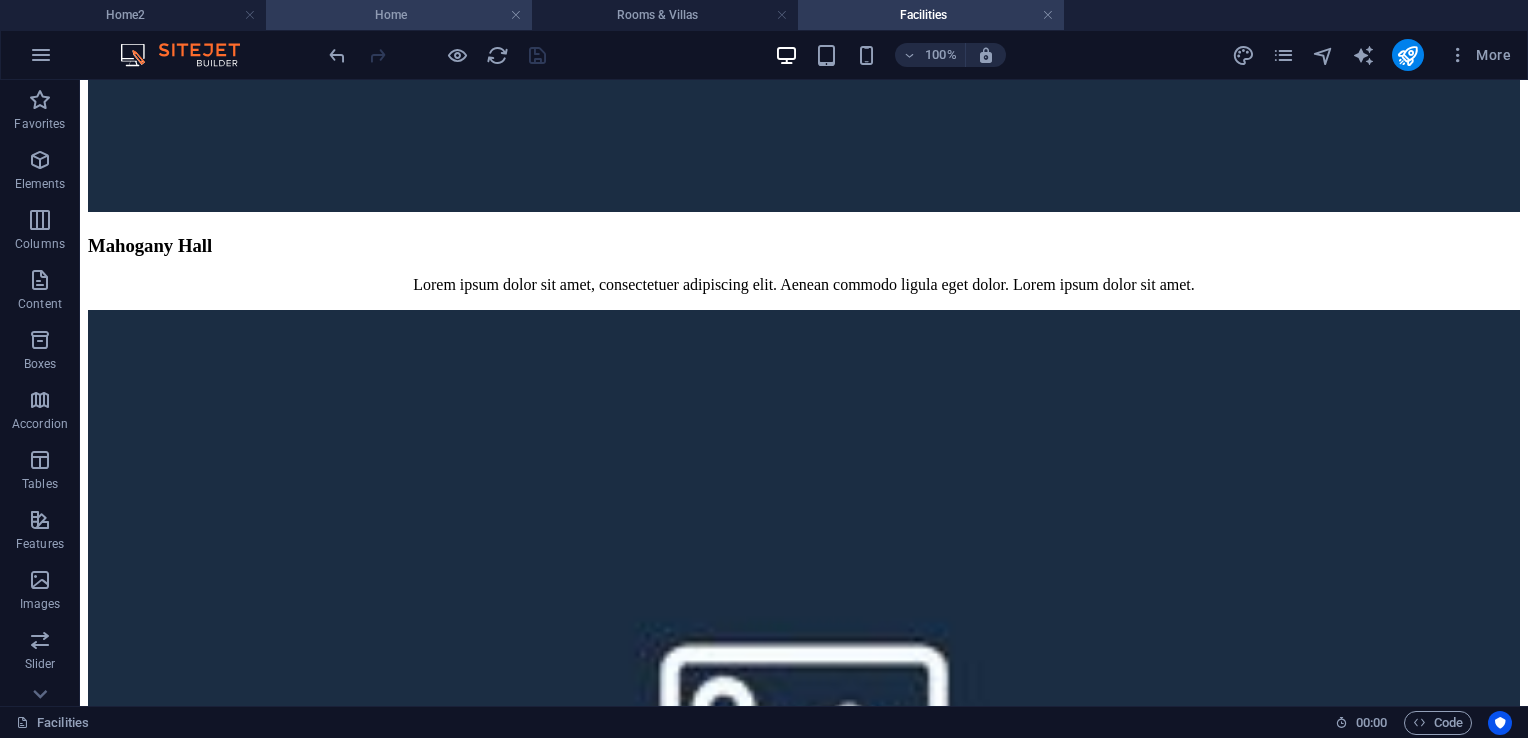click on "Home" at bounding box center (399, 15) 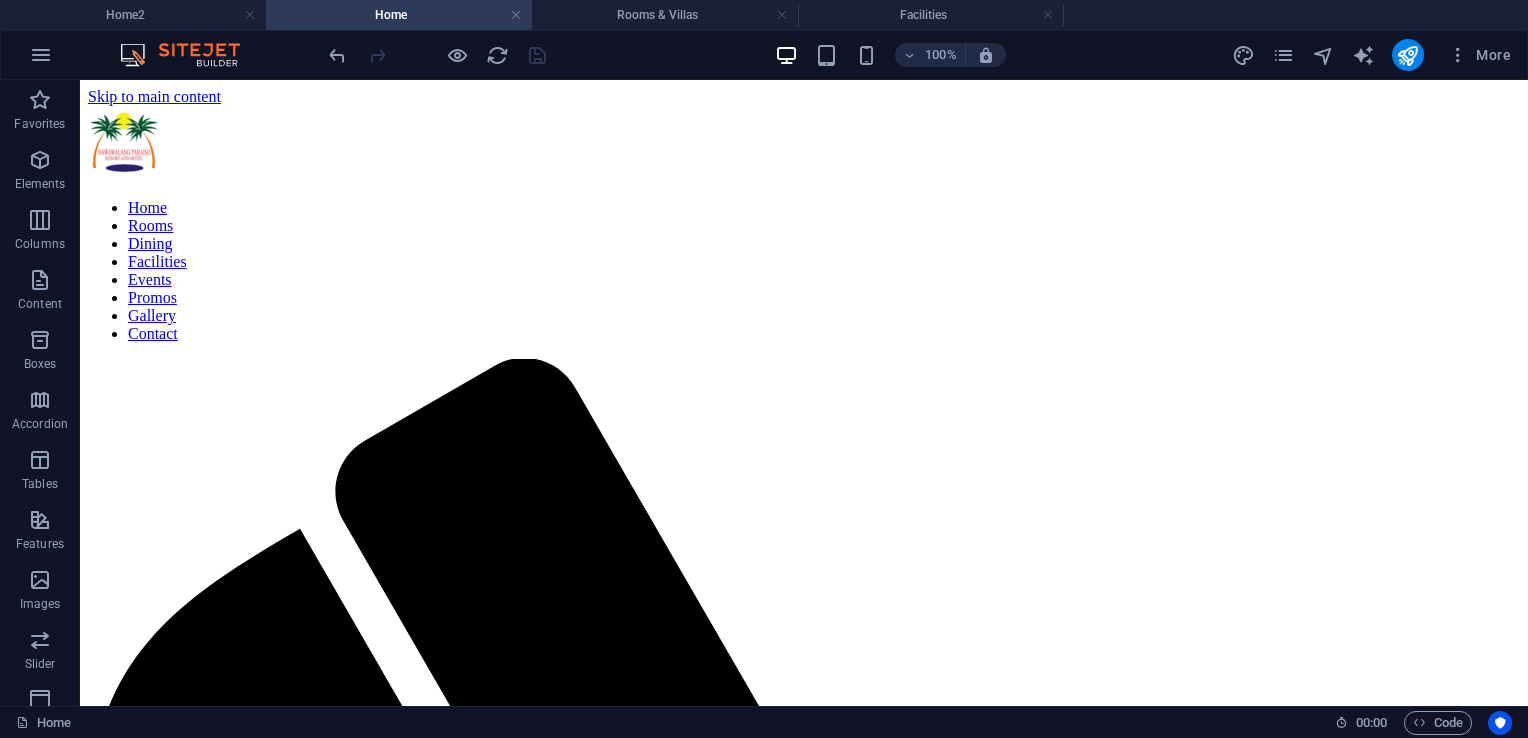 scroll, scrollTop: 0, scrollLeft: 0, axis: both 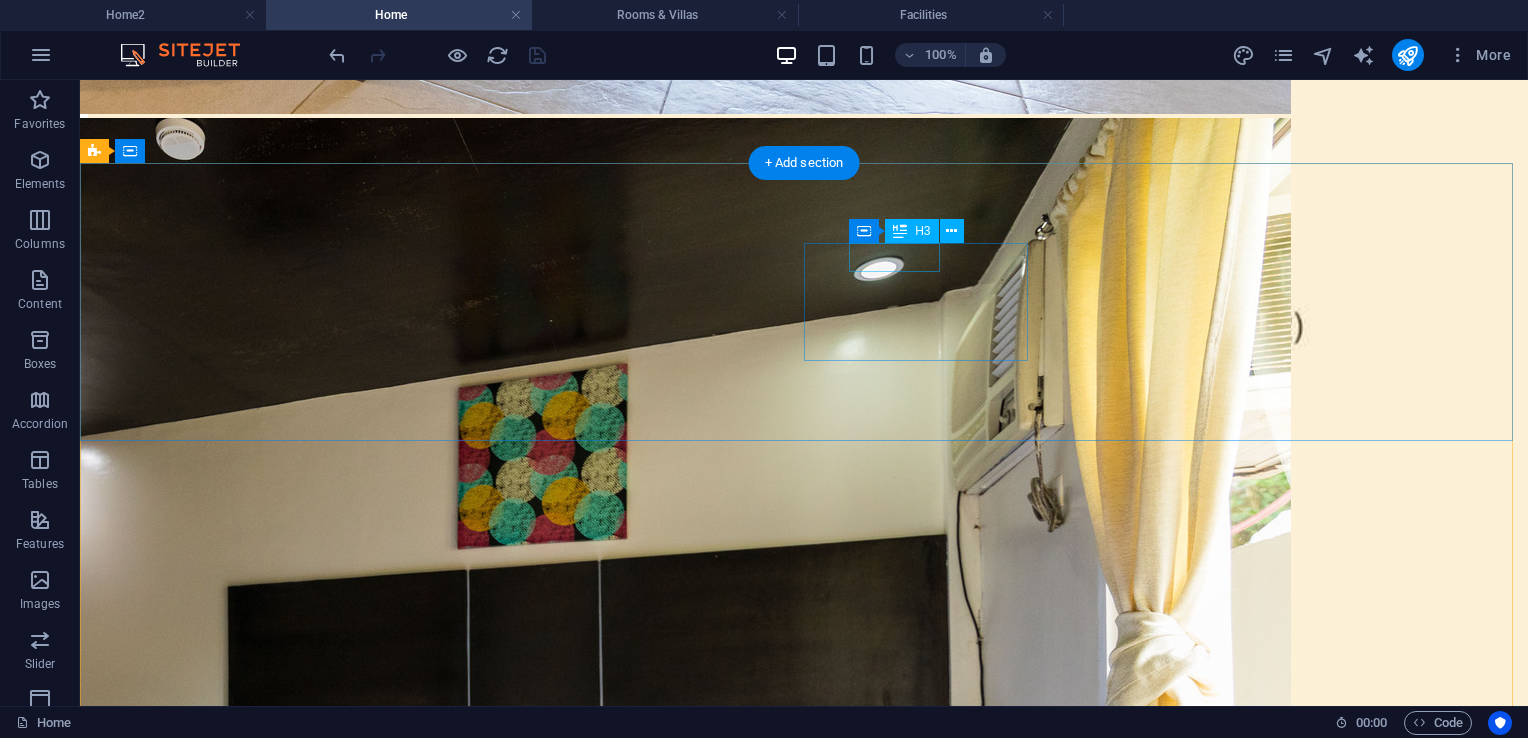 click on "Dining" at bounding box center [804, 20597] 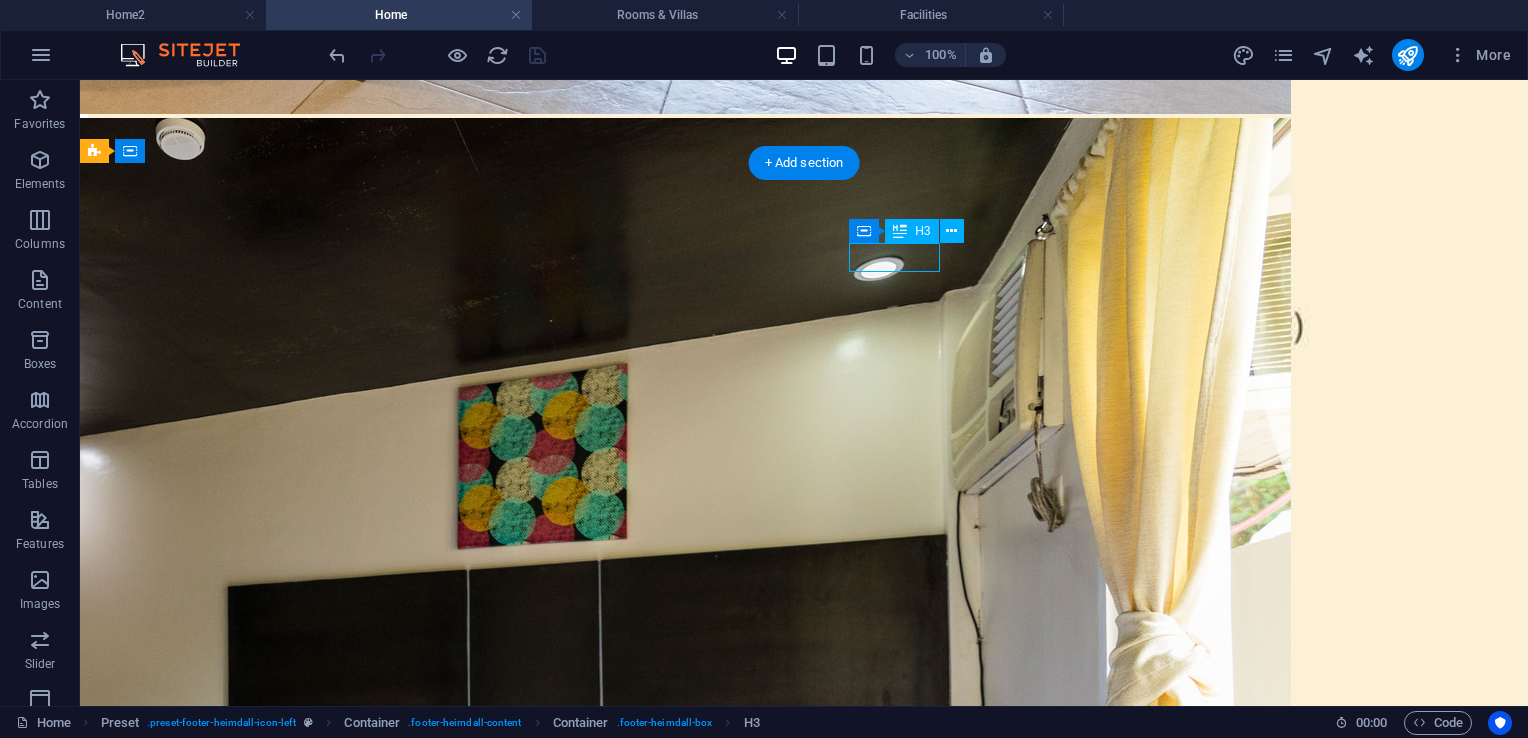 click on "Dining" at bounding box center [804, 20597] 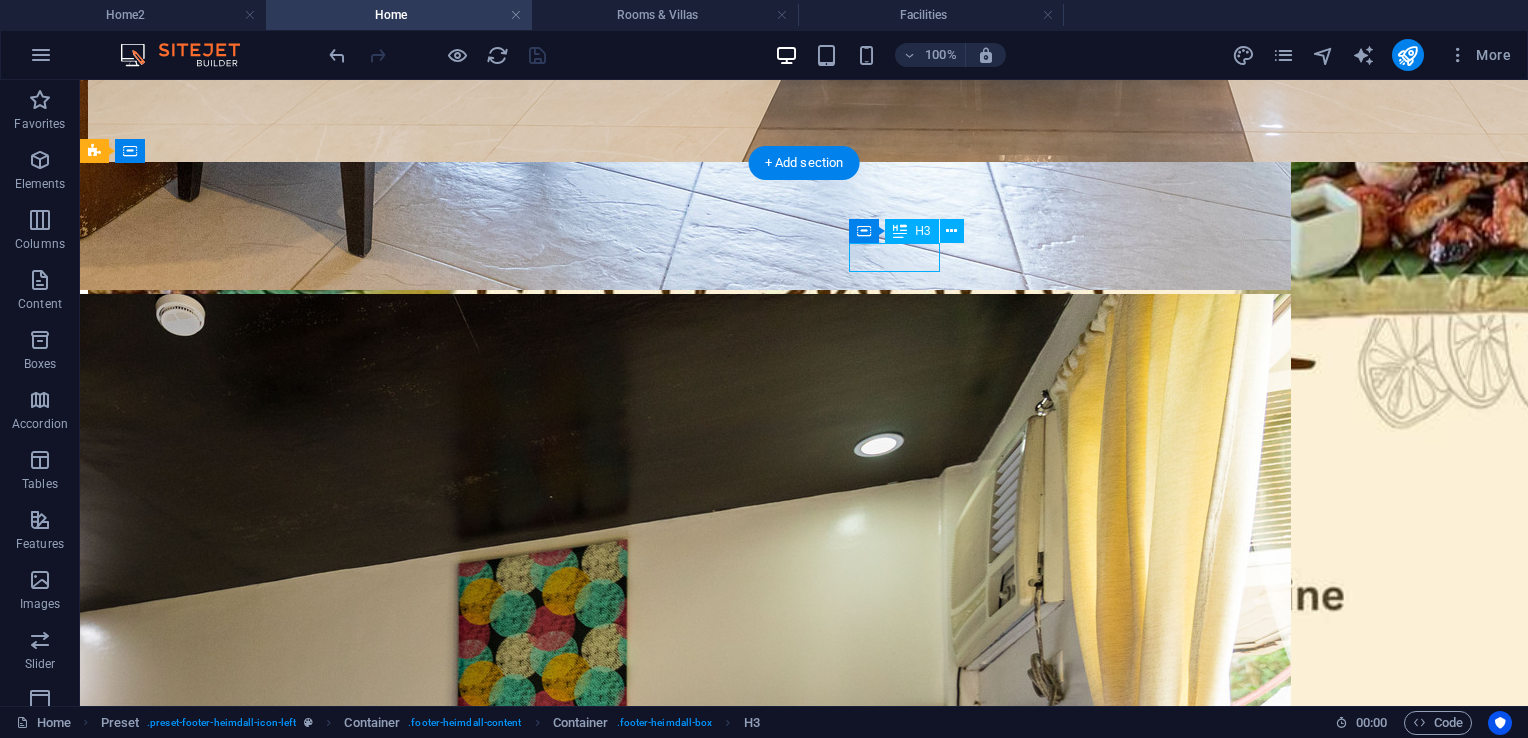 scroll, scrollTop: 9188, scrollLeft: 0, axis: vertical 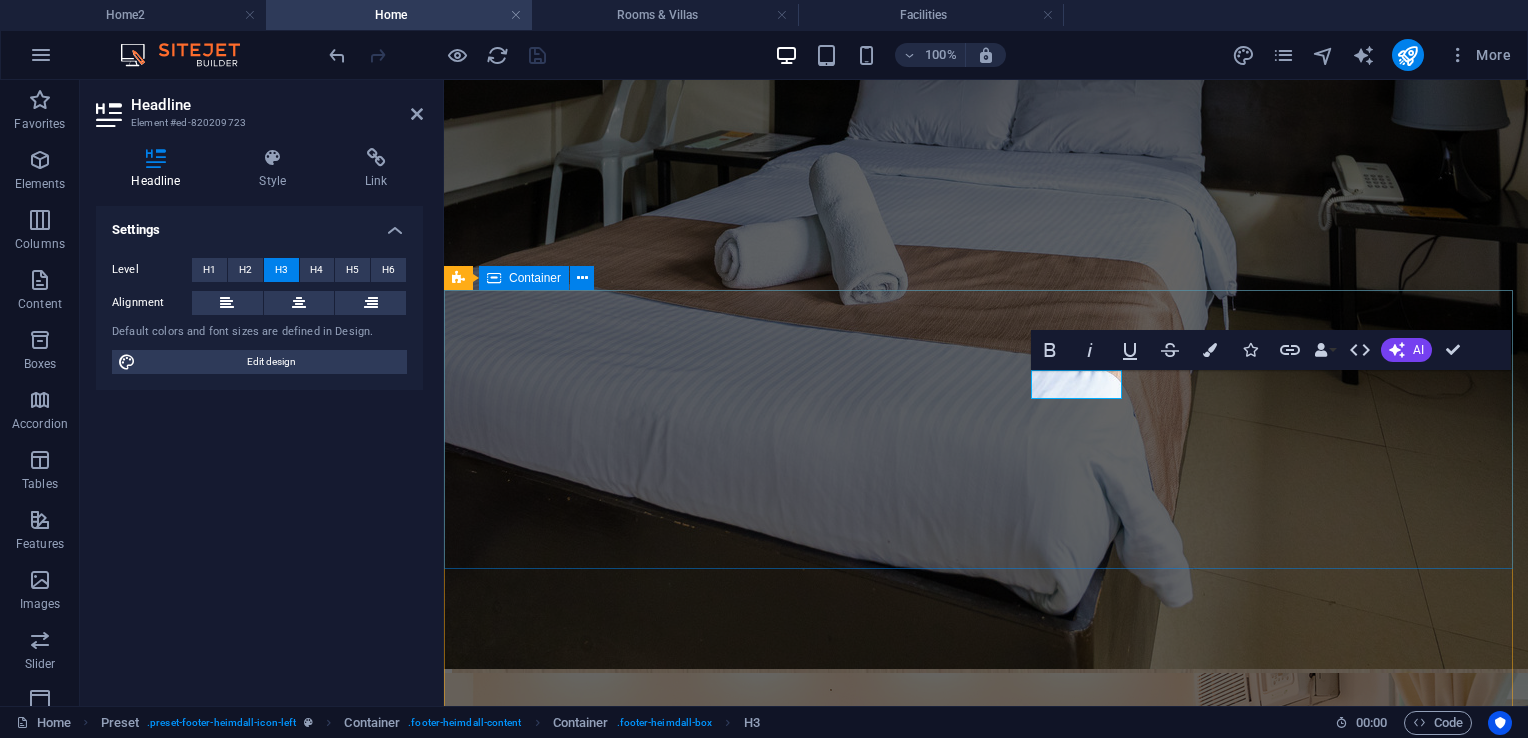 type 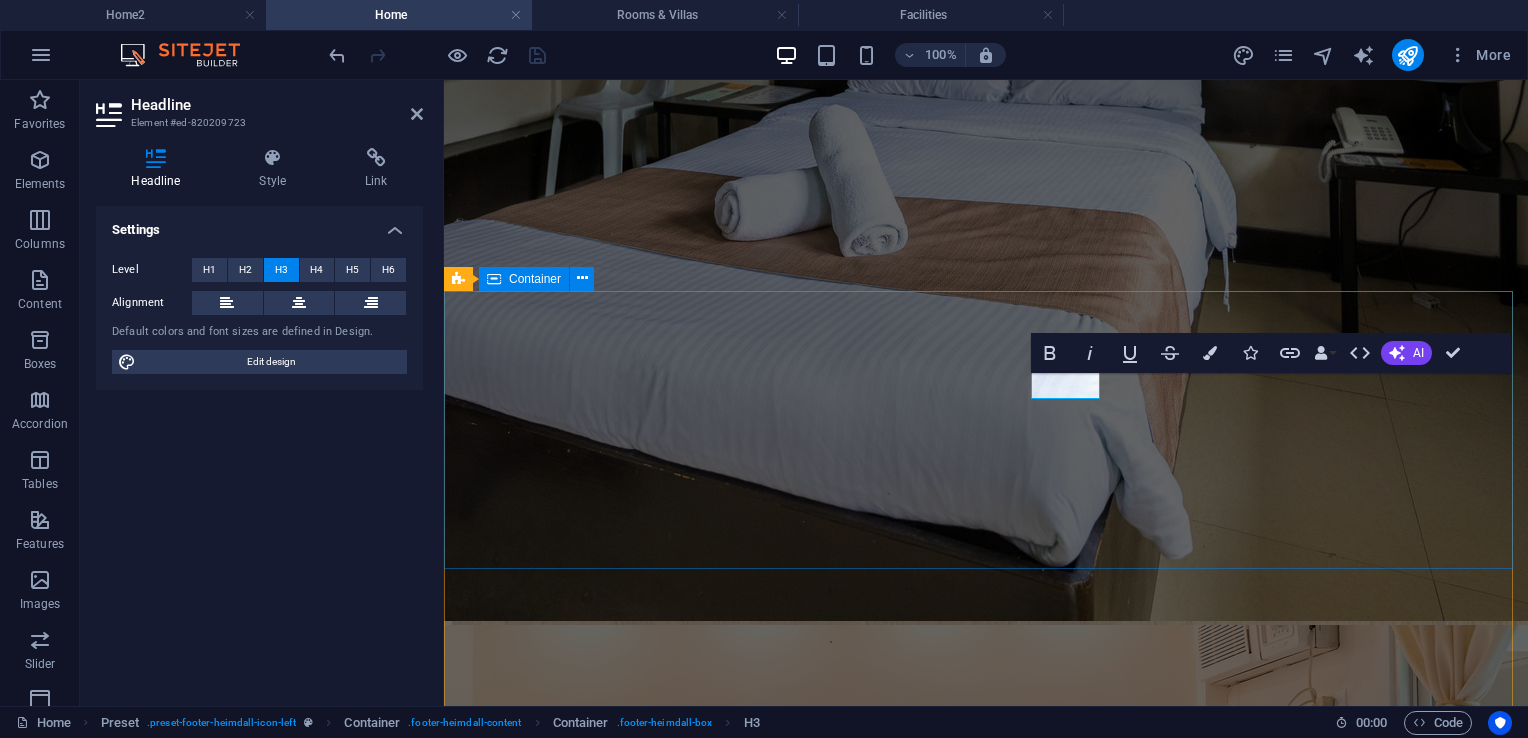 scroll, scrollTop: 9243, scrollLeft: 0, axis: vertical 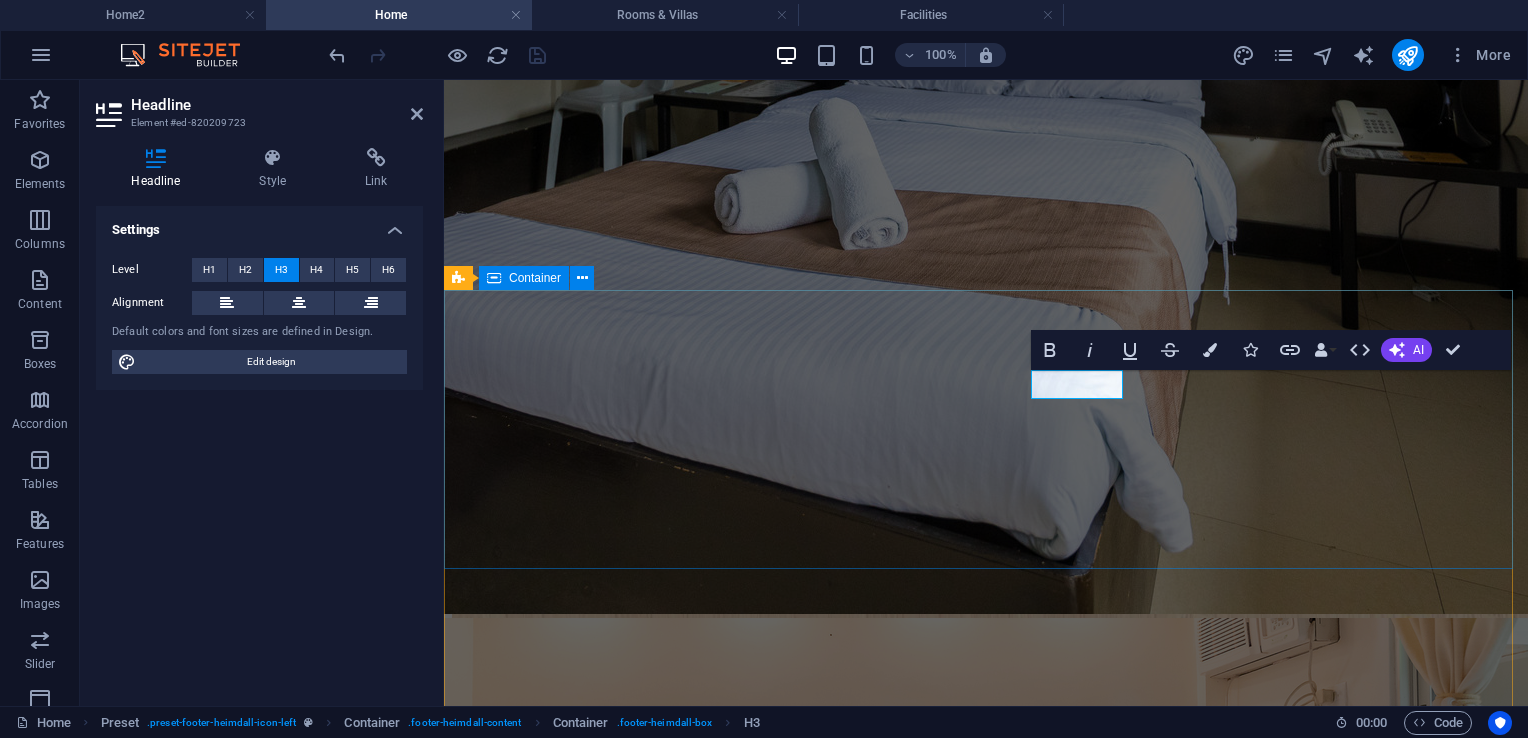 click on "Address Brgy. Camaysa Tayabas, [CITY], [PROVINCE] [POSTAL_CODE] Phone Call us now: [PHONE] Mobile Call us now: [PHONE] Contact Email us now: [EMAIL]" at bounding box center [986, 14101] 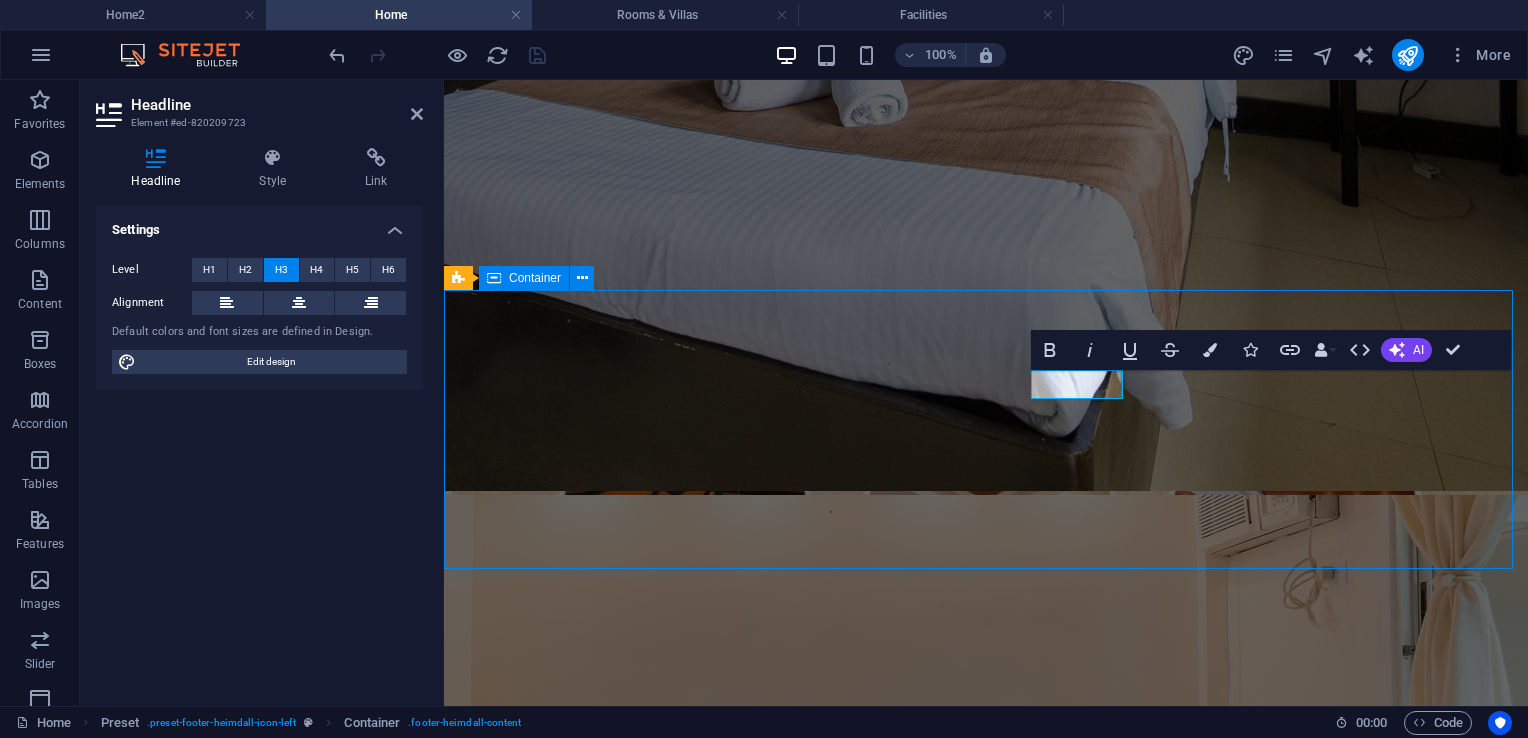 scroll, scrollTop: 8675, scrollLeft: 0, axis: vertical 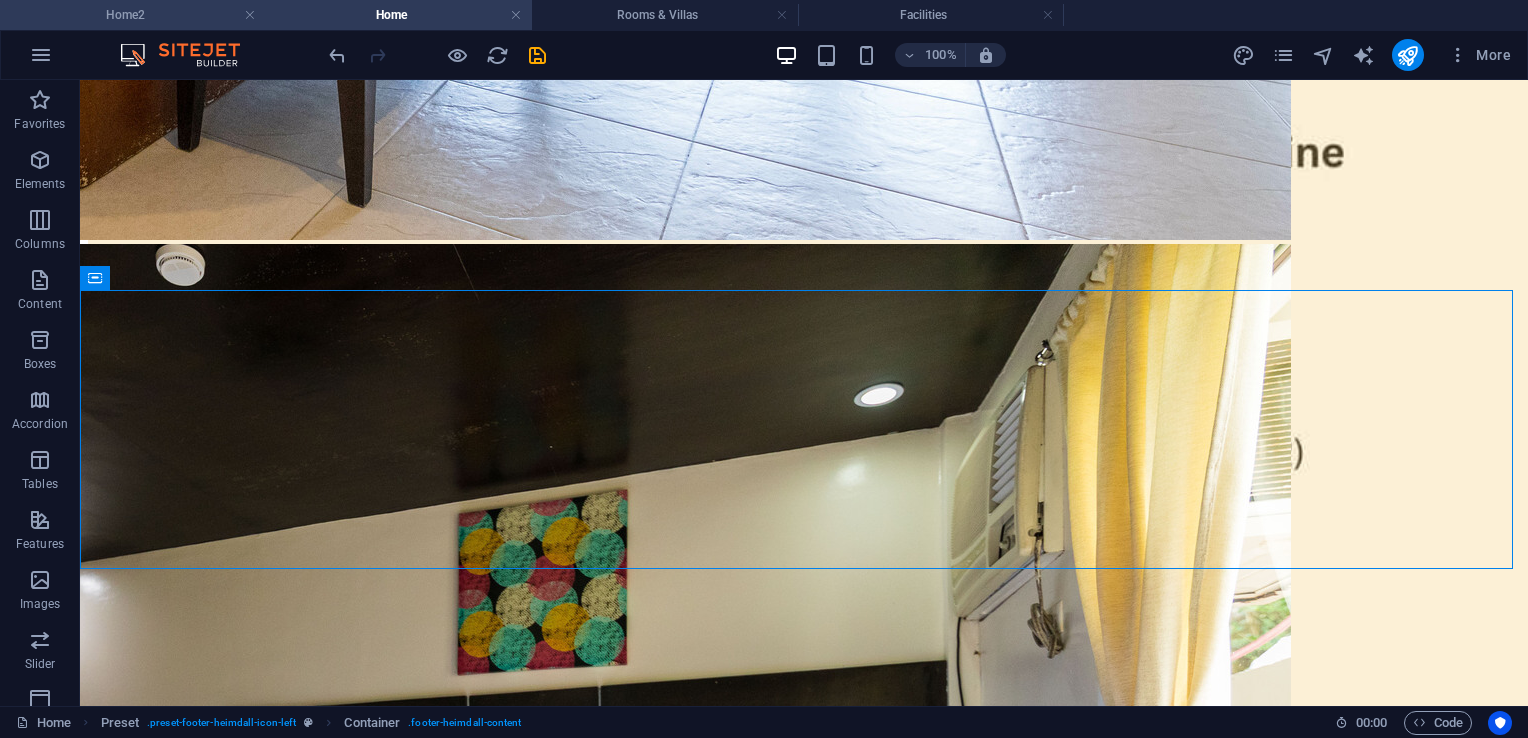click on "Home2" at bounding box center [133, 15] 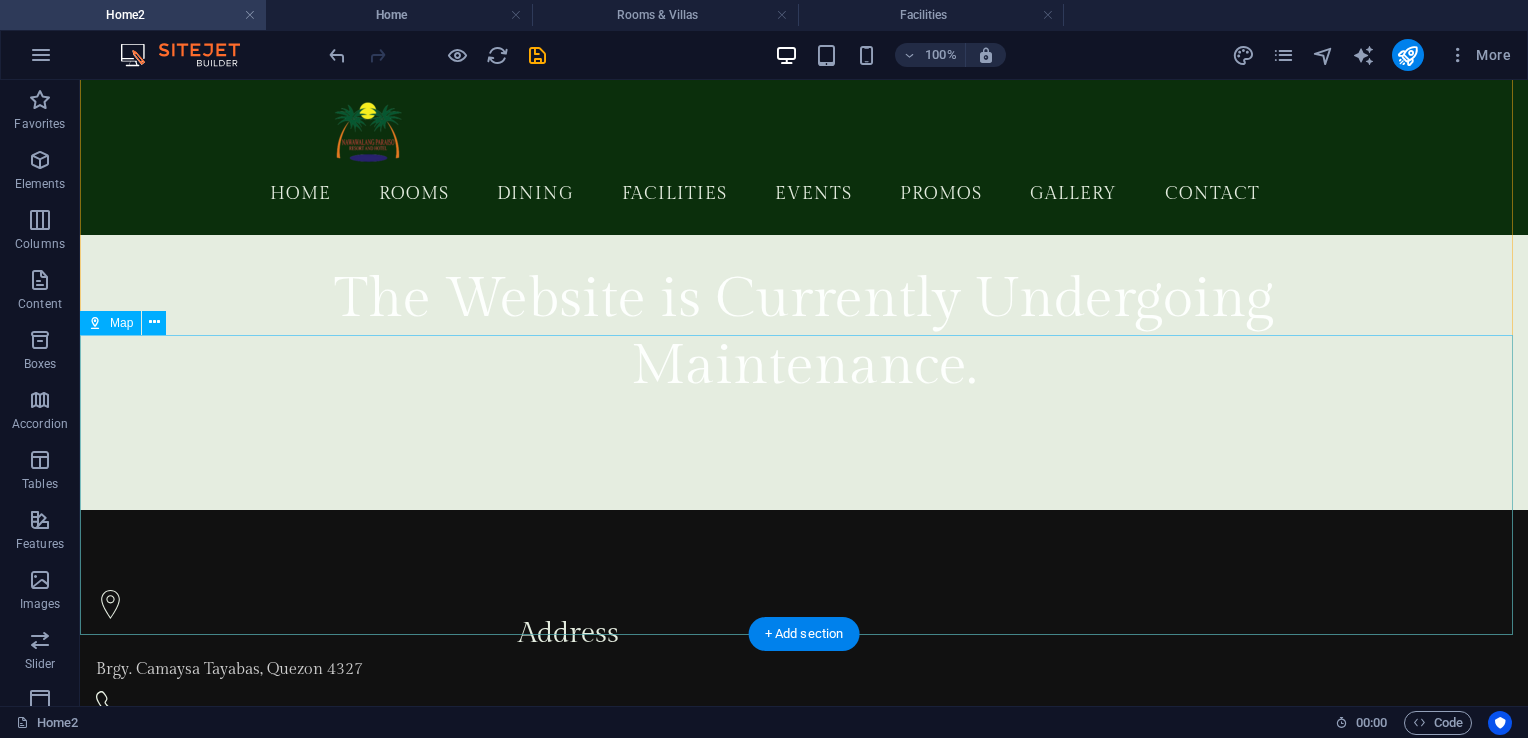 scroll, scrollTop: 400, scrollLeft: 0, axis: vertical 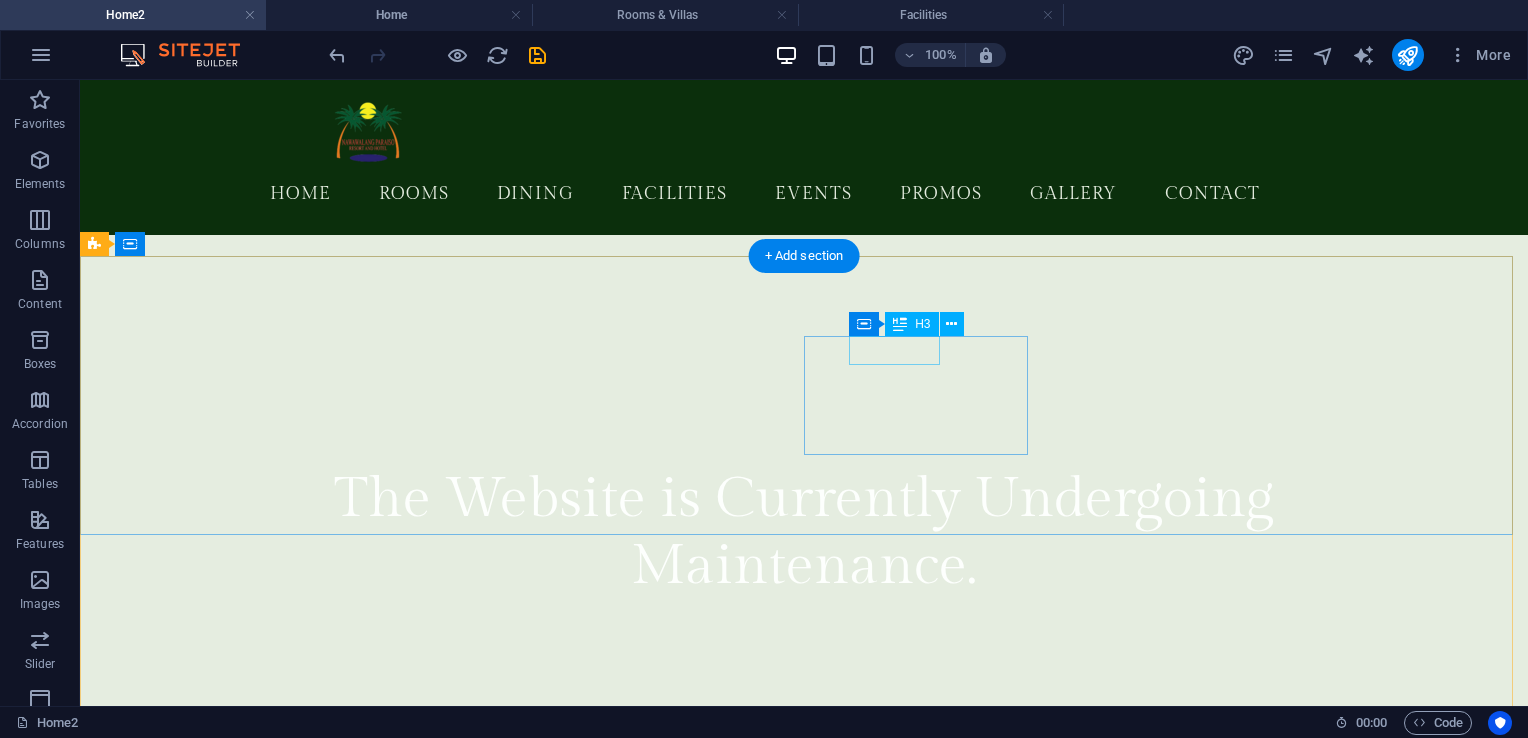click on "Dining" at bounding box center (568, 1089) 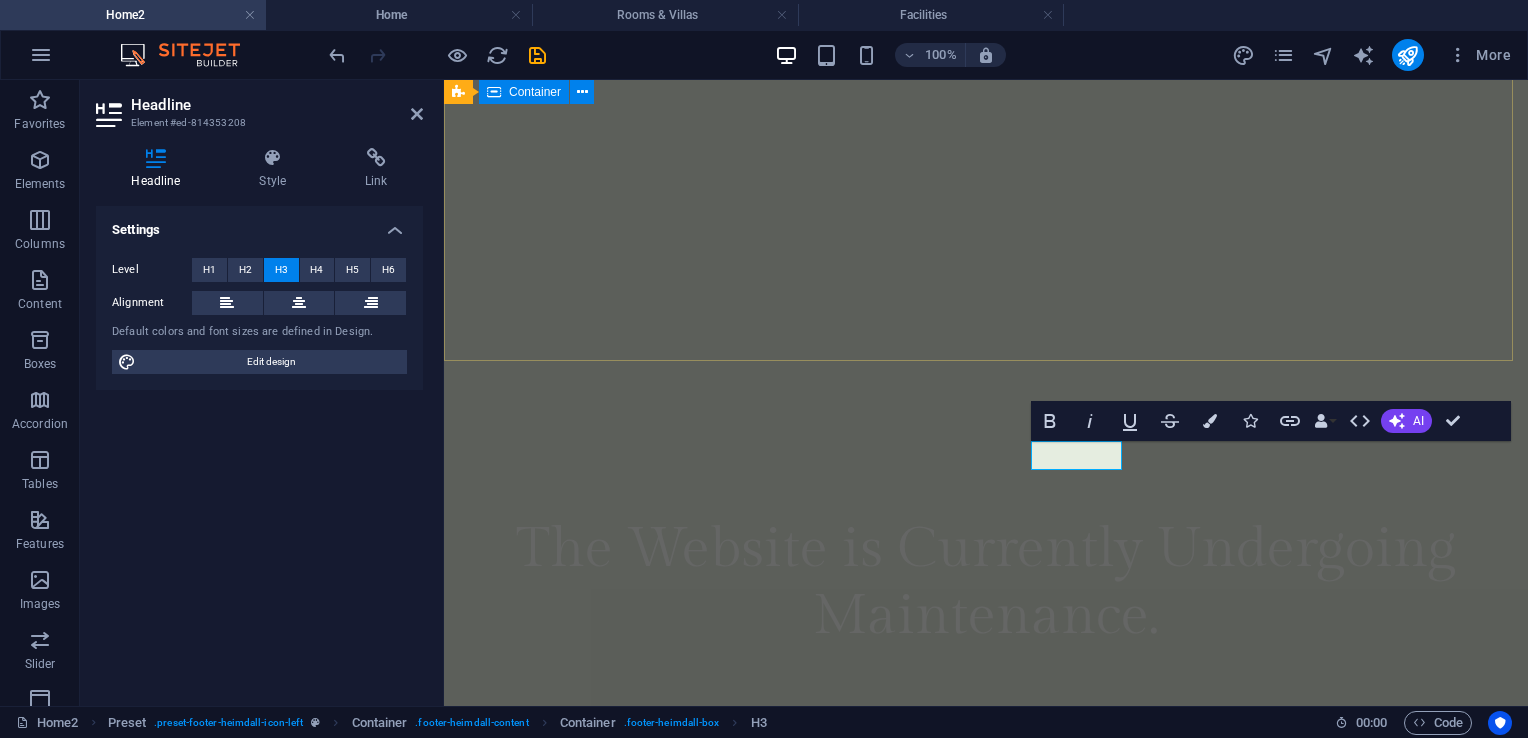 type 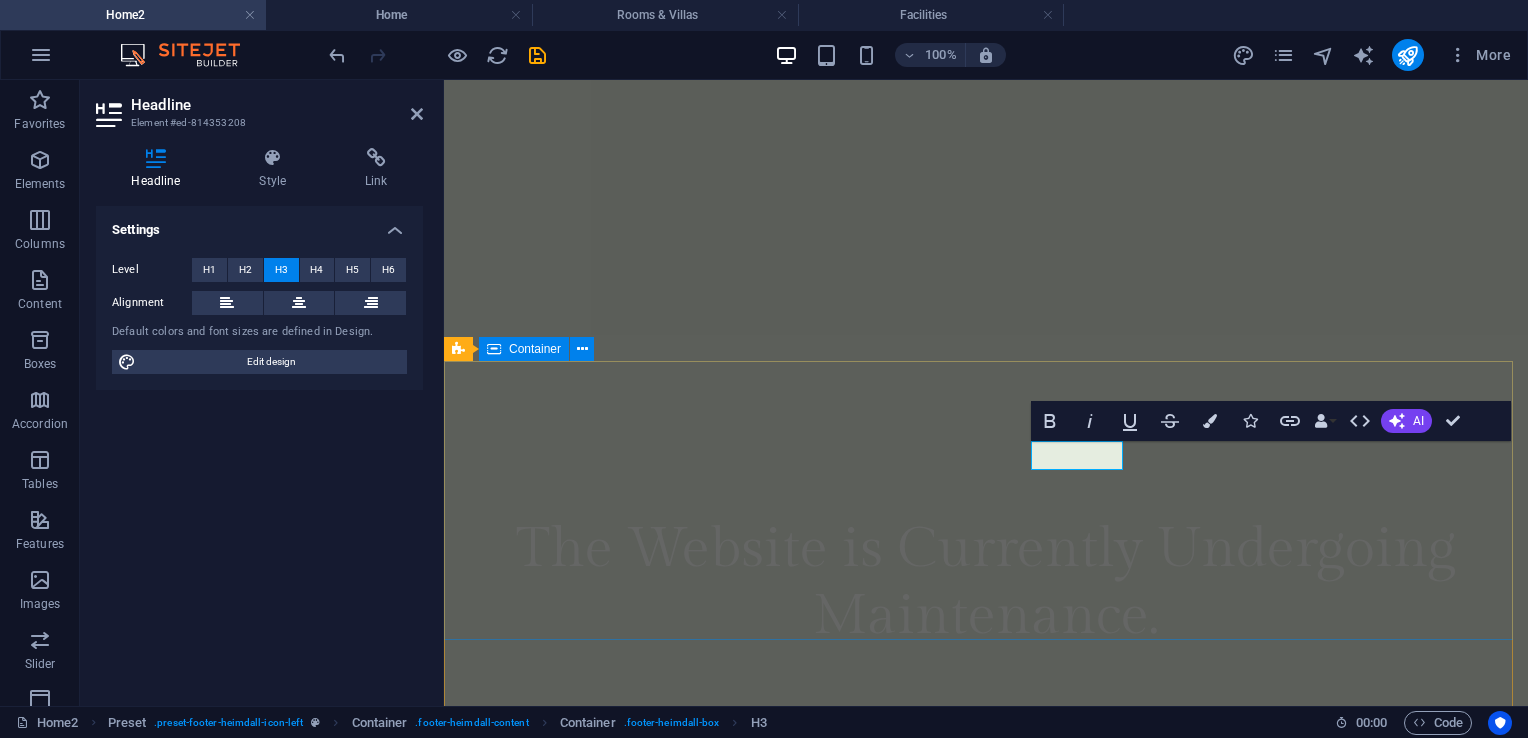 click on "Address Brgy. Camaysa Tayabas, [CITY], [PROVINCE] [POSTAL_CODE] Phone Call us now: [PHONE] Mobile Call us now: [PHONE] Contact Email us now: [EMAIL]" at bounding box center (986, 1105) 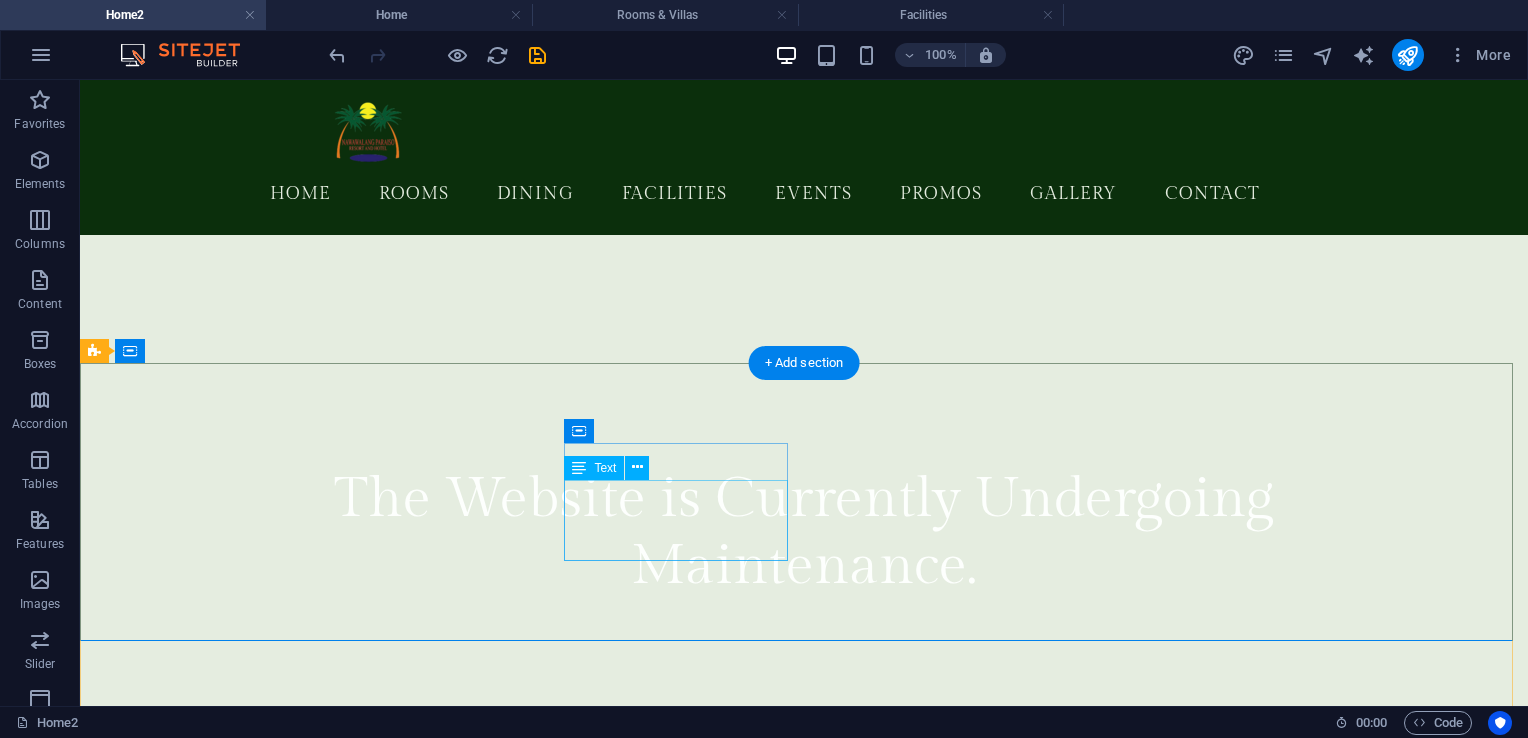 scroll, scrollTop: 300, scrollLeft: 0, axis: vertical 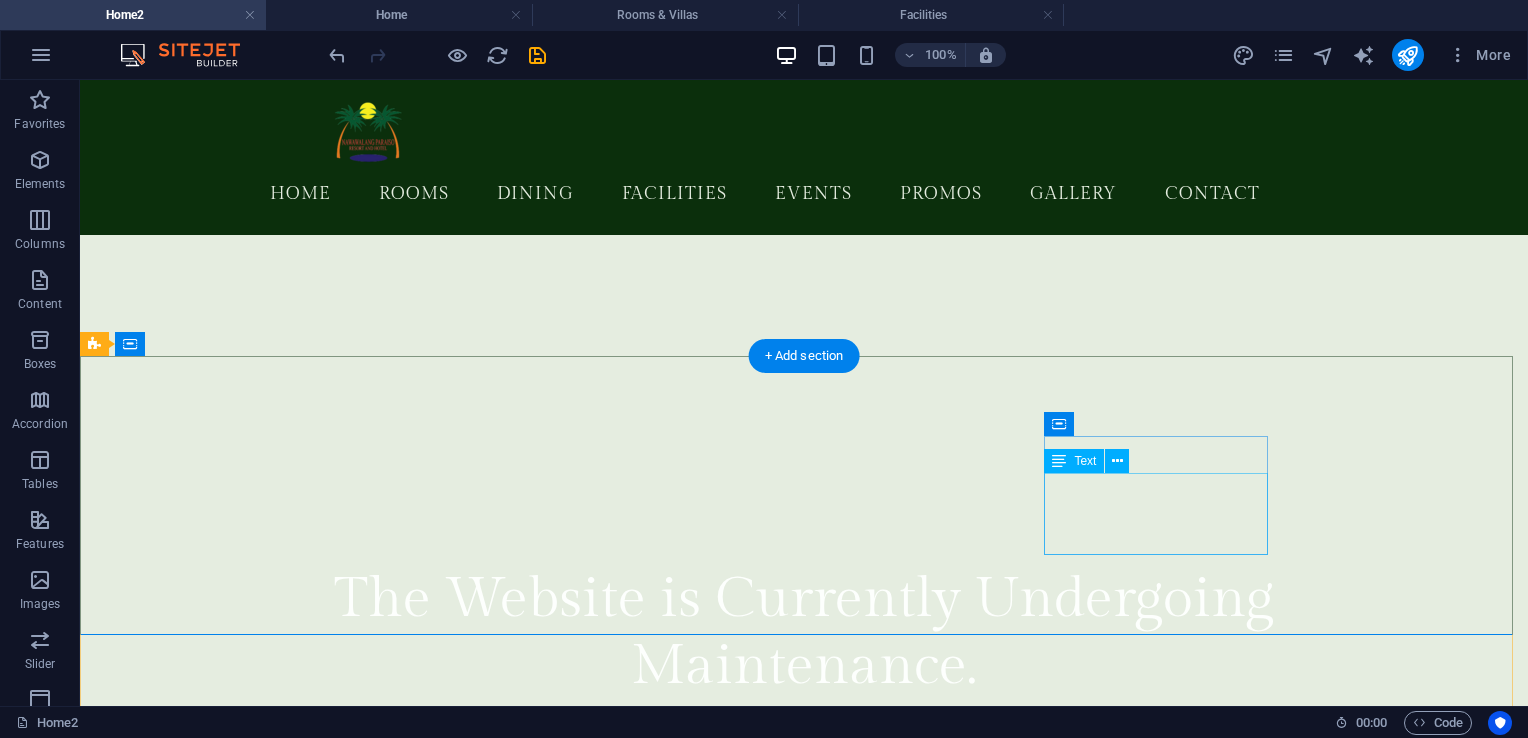 drag, startPoint x: 1122, startPoint y: 522, endPoint x: 1117, endPoint y: 510, distance: 13 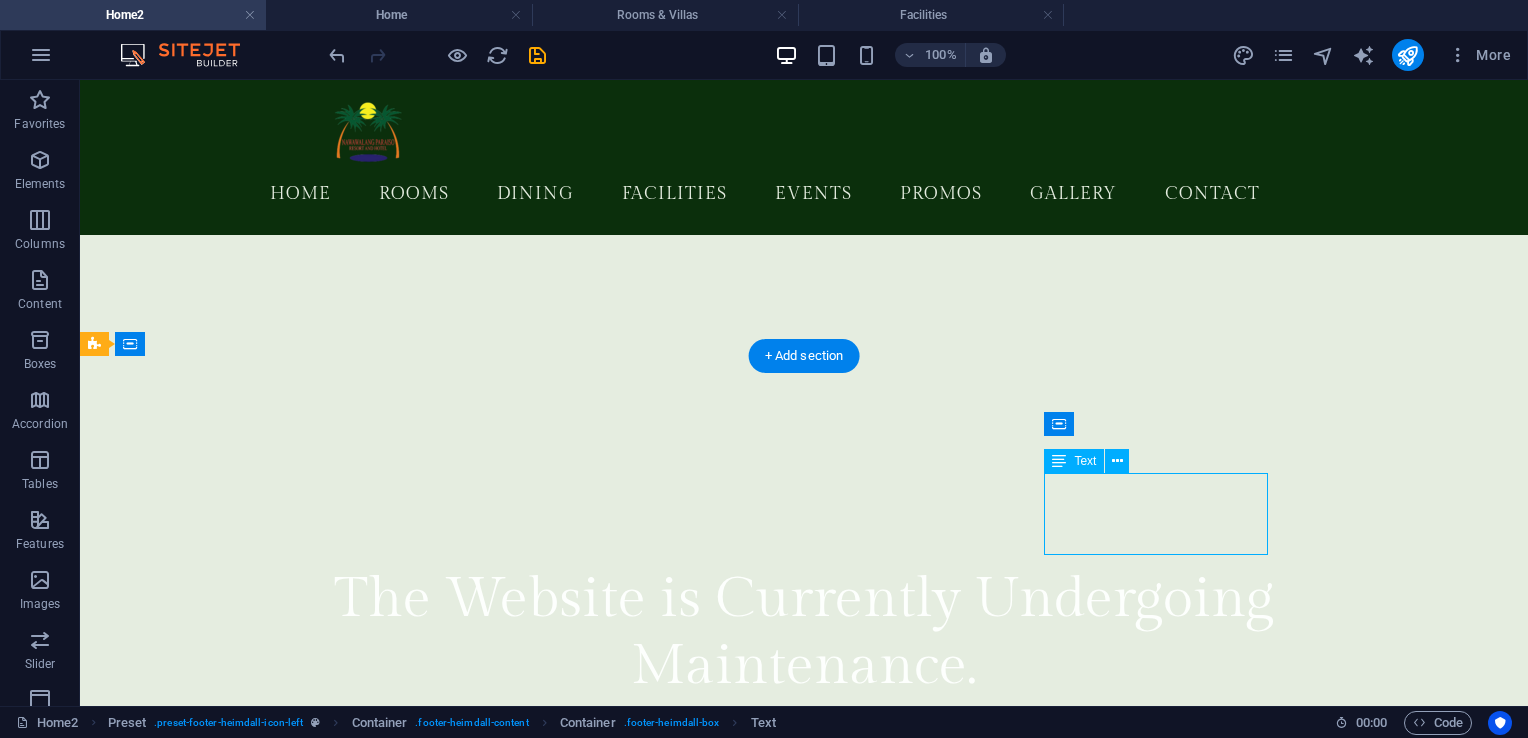 click on "Email us now: nawawalangparaiso@ymail.com" at bounding box center (568, 1381) 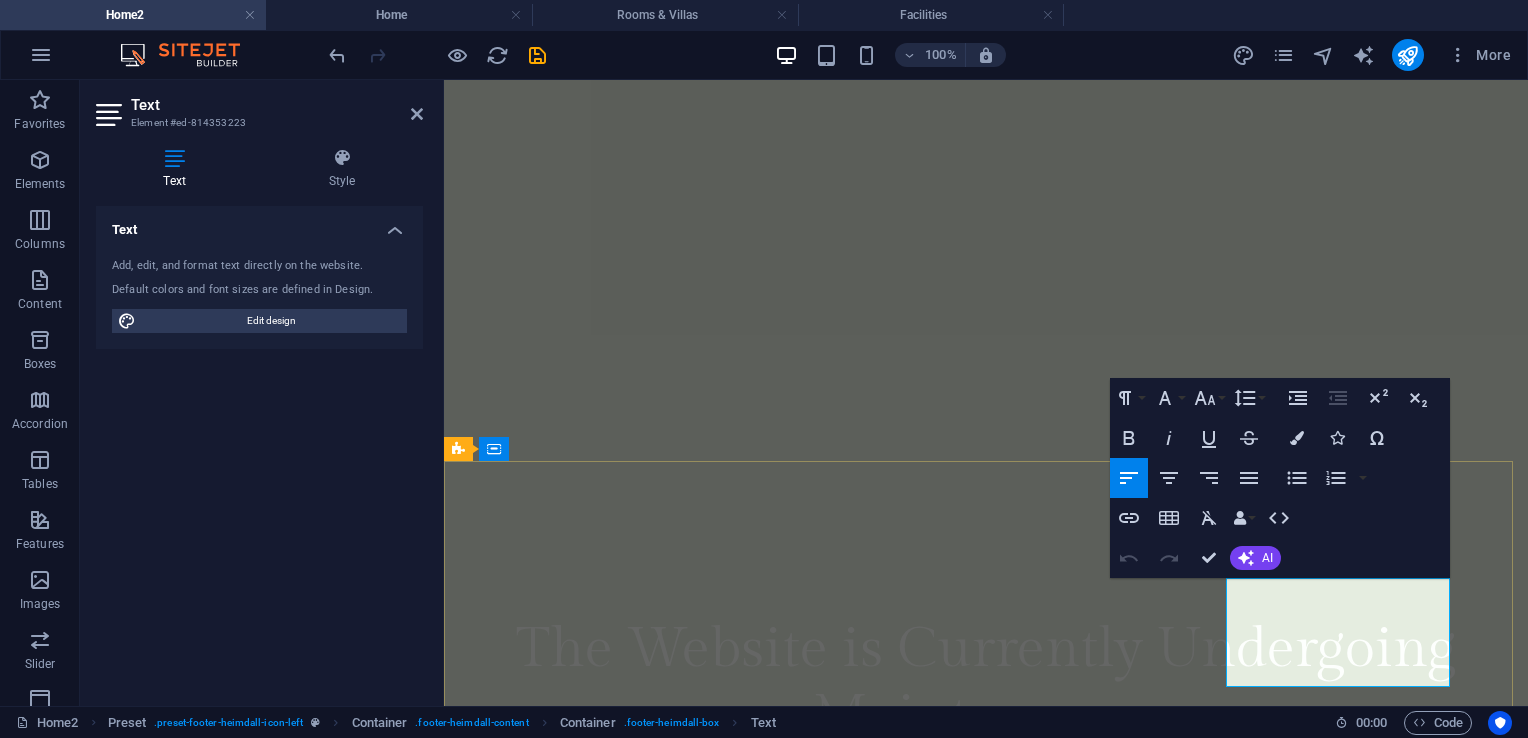 drag, startPoint x: 1243, startPoint y: 649, endPoint x: 1228, endPoint y: 625, distance: 28.301943 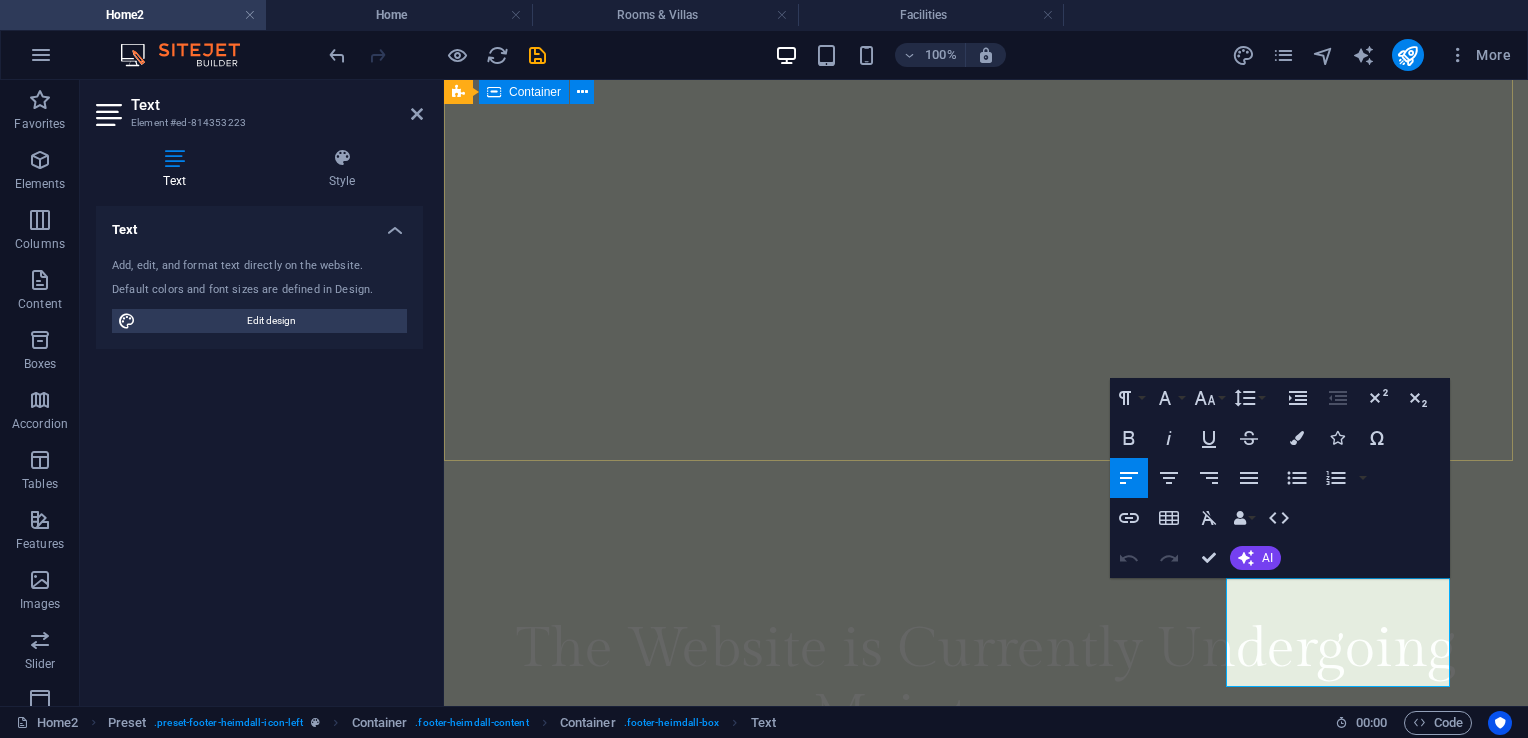 scroll, scrollTop: 104, scrollLeft: 12, axis: both 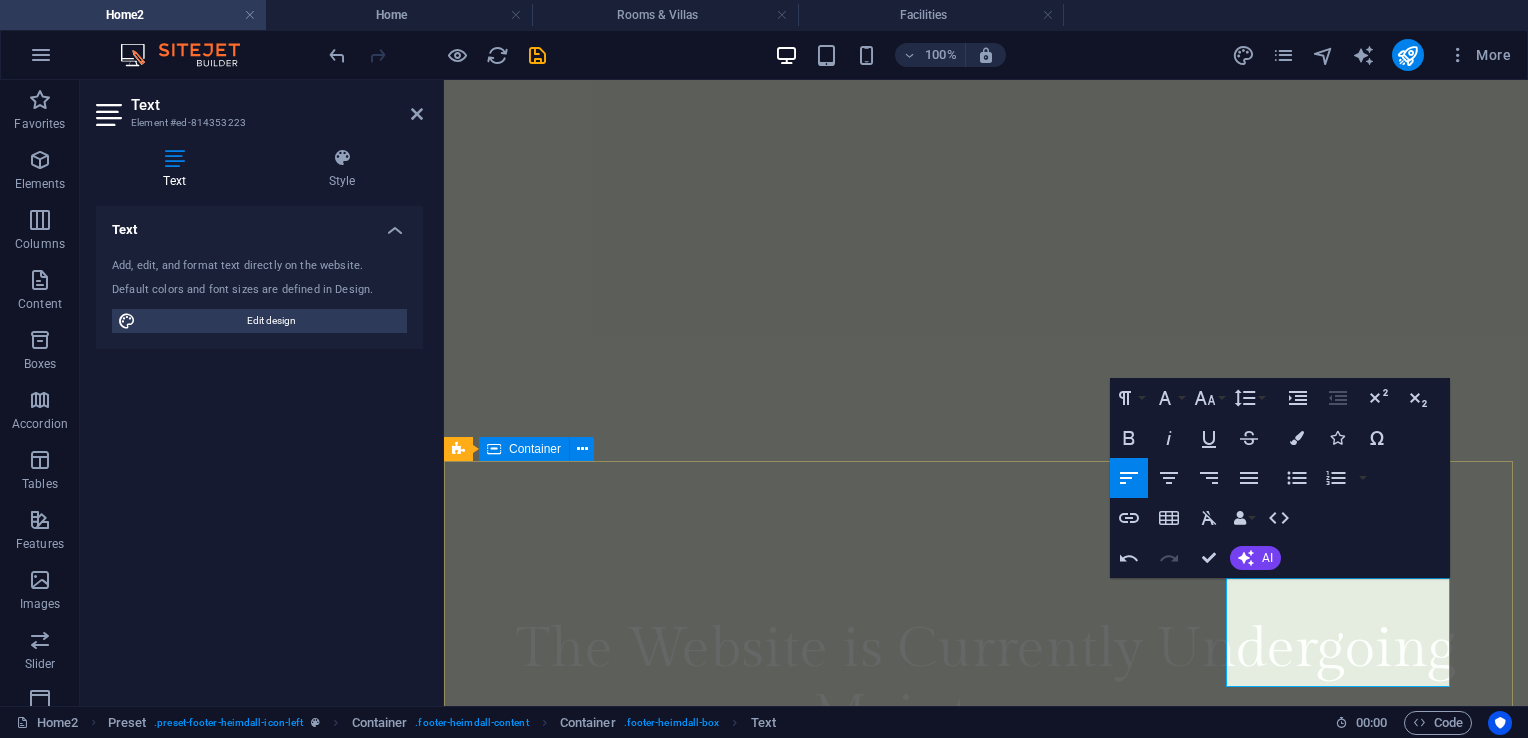 click on "Address Brgy. Camaysa Tayabas, [CITY], [PROVINCE] [POSTAL_CODE] Phone Call us now: [PHONE] Mobile Call us now: [PHONE] Contact Email us now: [EMAIL] [EMAIL]" at bounding box center [986, 1205] 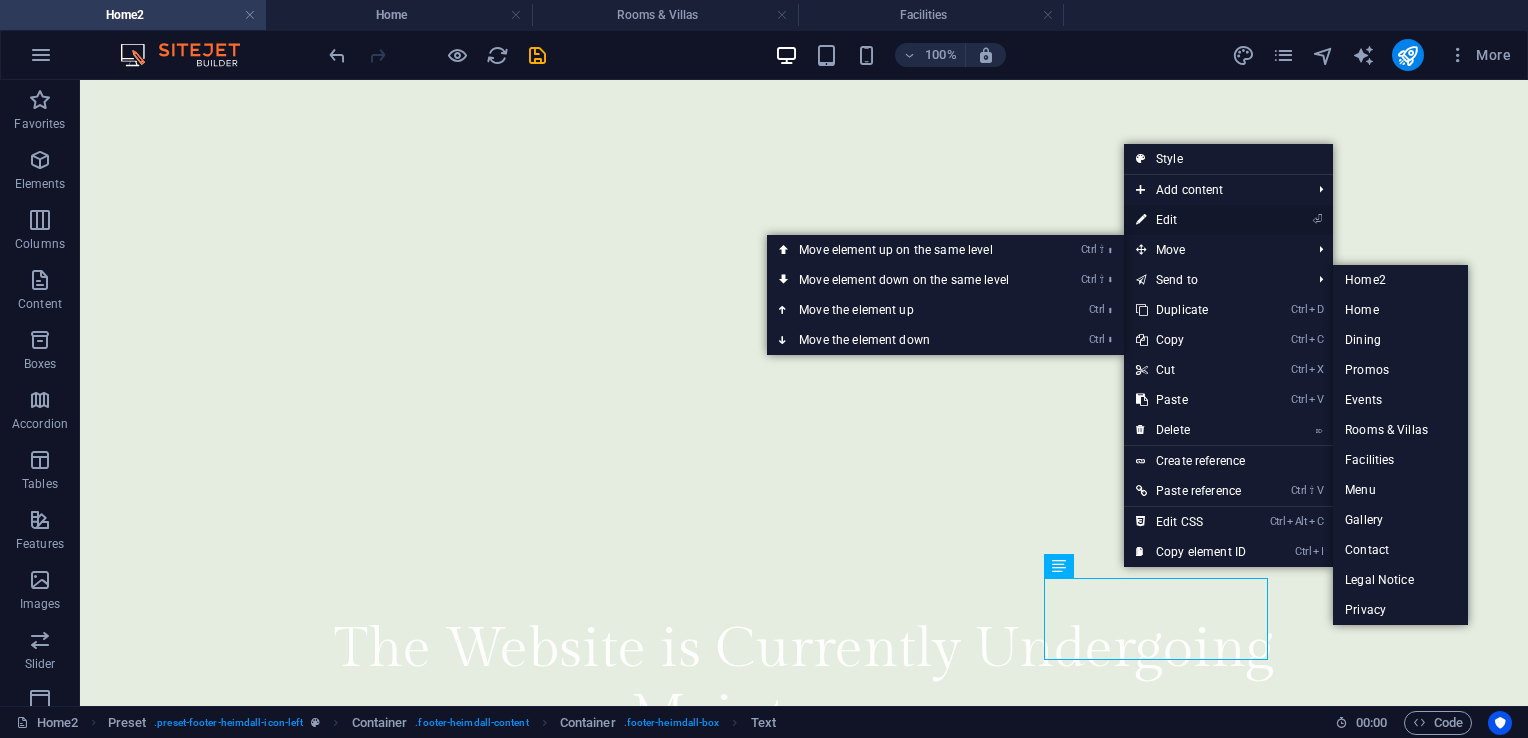 click on "⏎  Edit" at bounding box center [1191, 220] 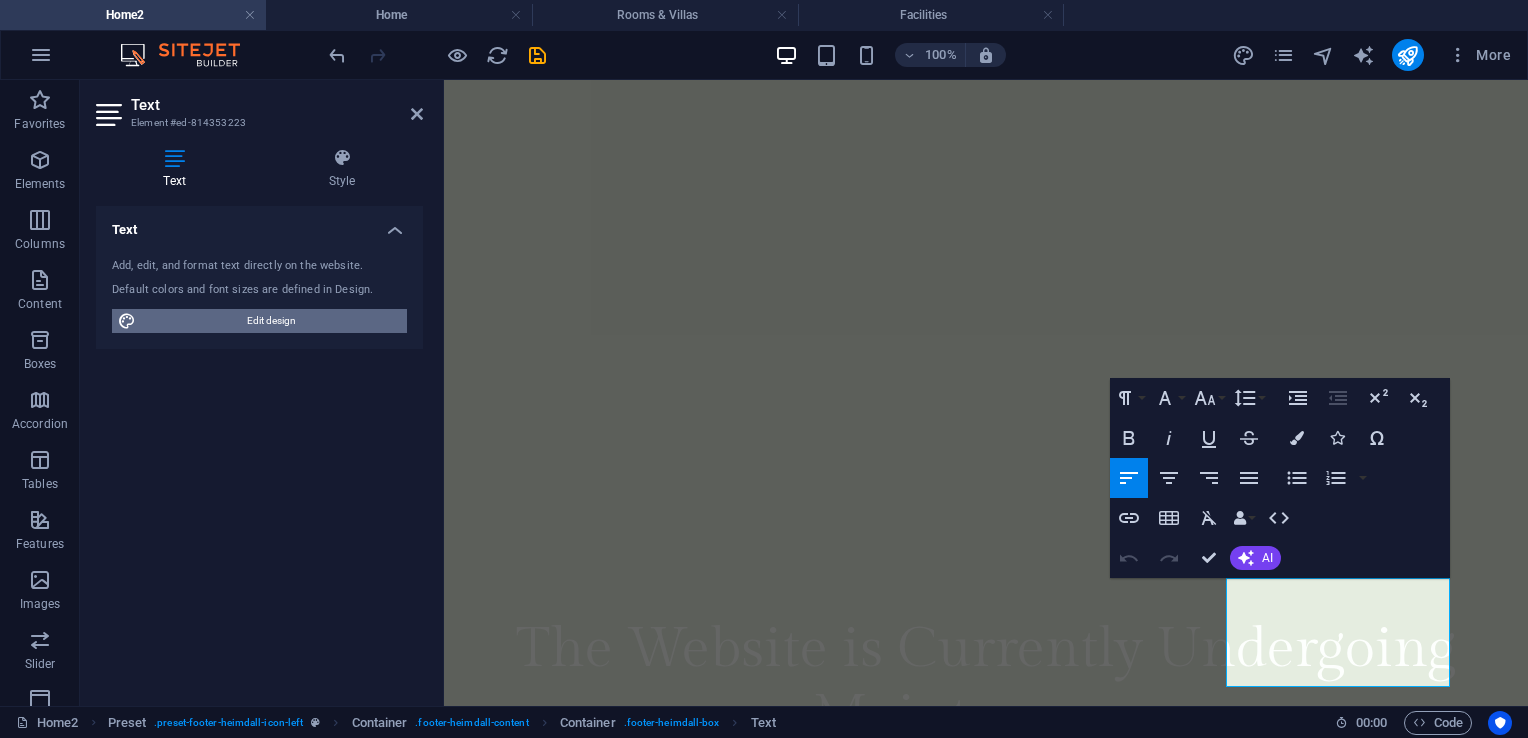 click on "Edit design" at bounding box center (271, 321) 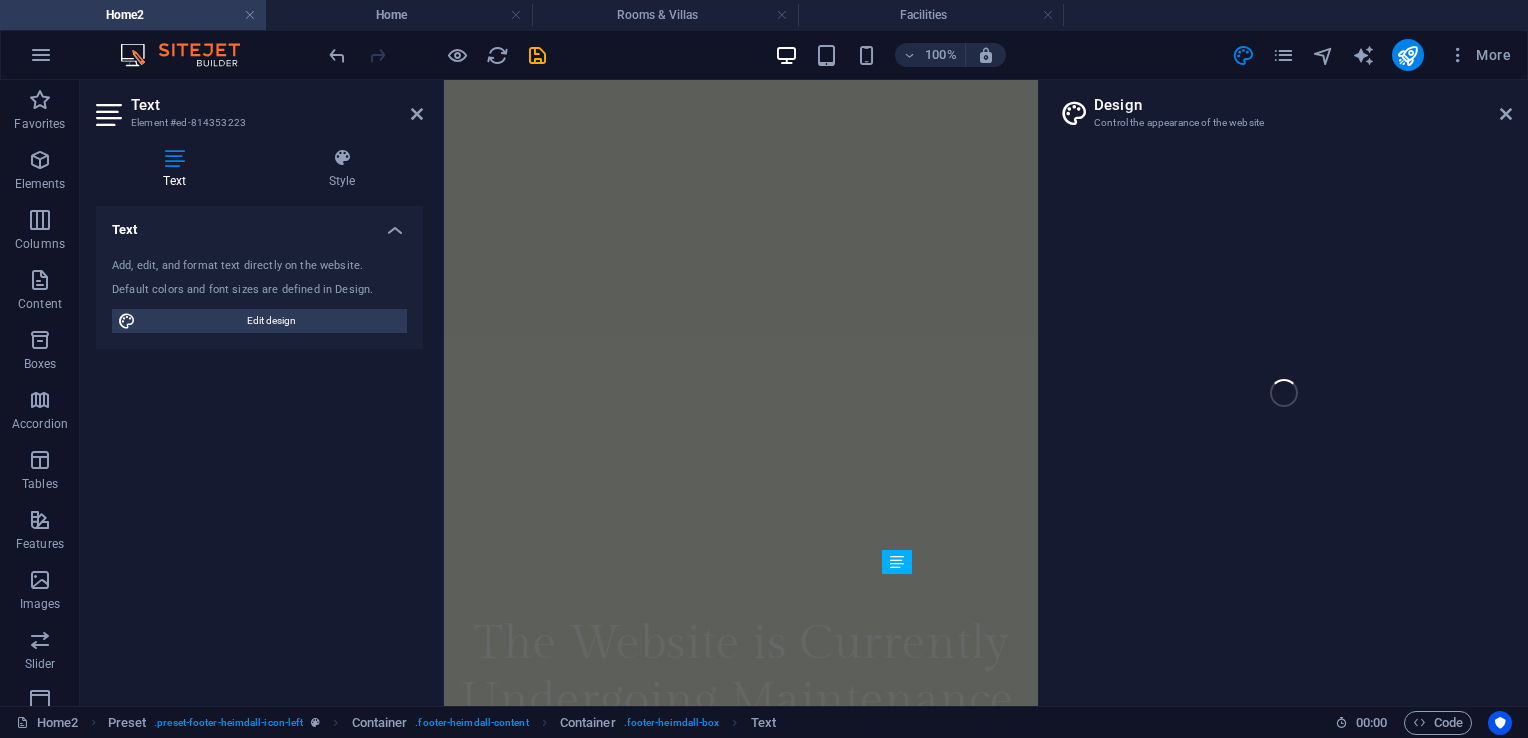 select on "rem" 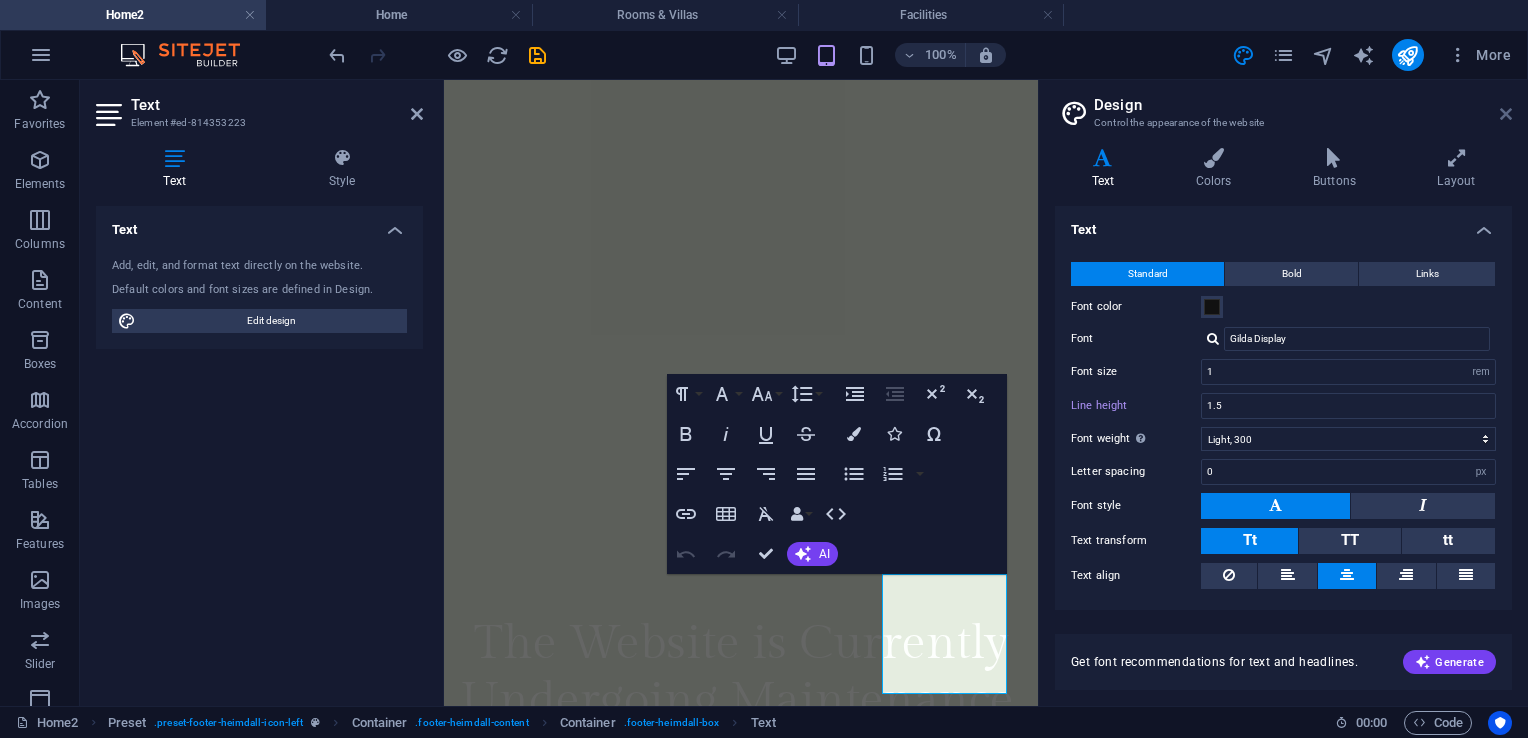 click at bounding box center (1506, 114) 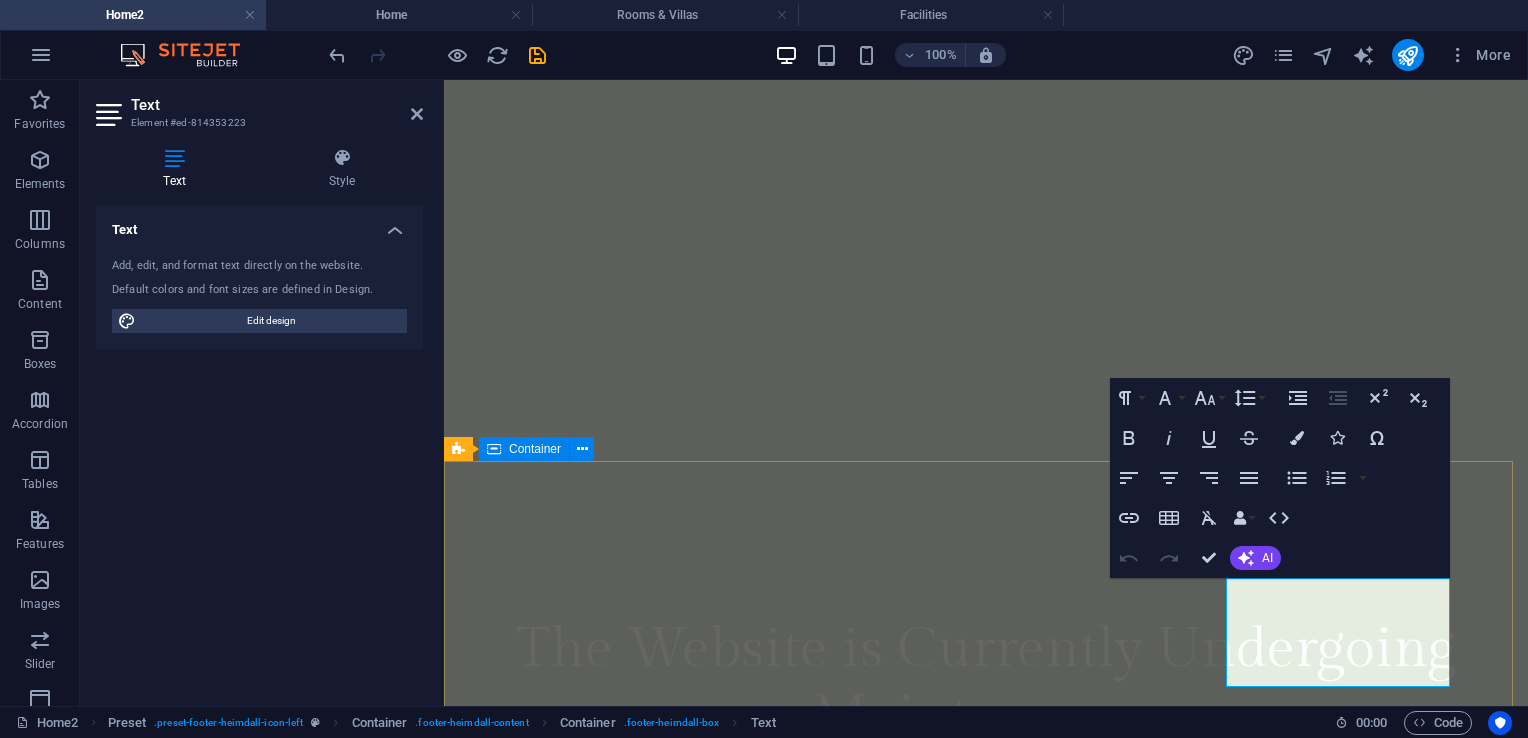 click on "Address Brgy. Camaysa Tayabas, [CITY], [PROVINCE] [POSTAL_CODE] Phone Call us now: [PHONE] Mobile Call us now: [PHONE] Contact Email us now: [EMAIL]" at bounding box center (986, 1205) 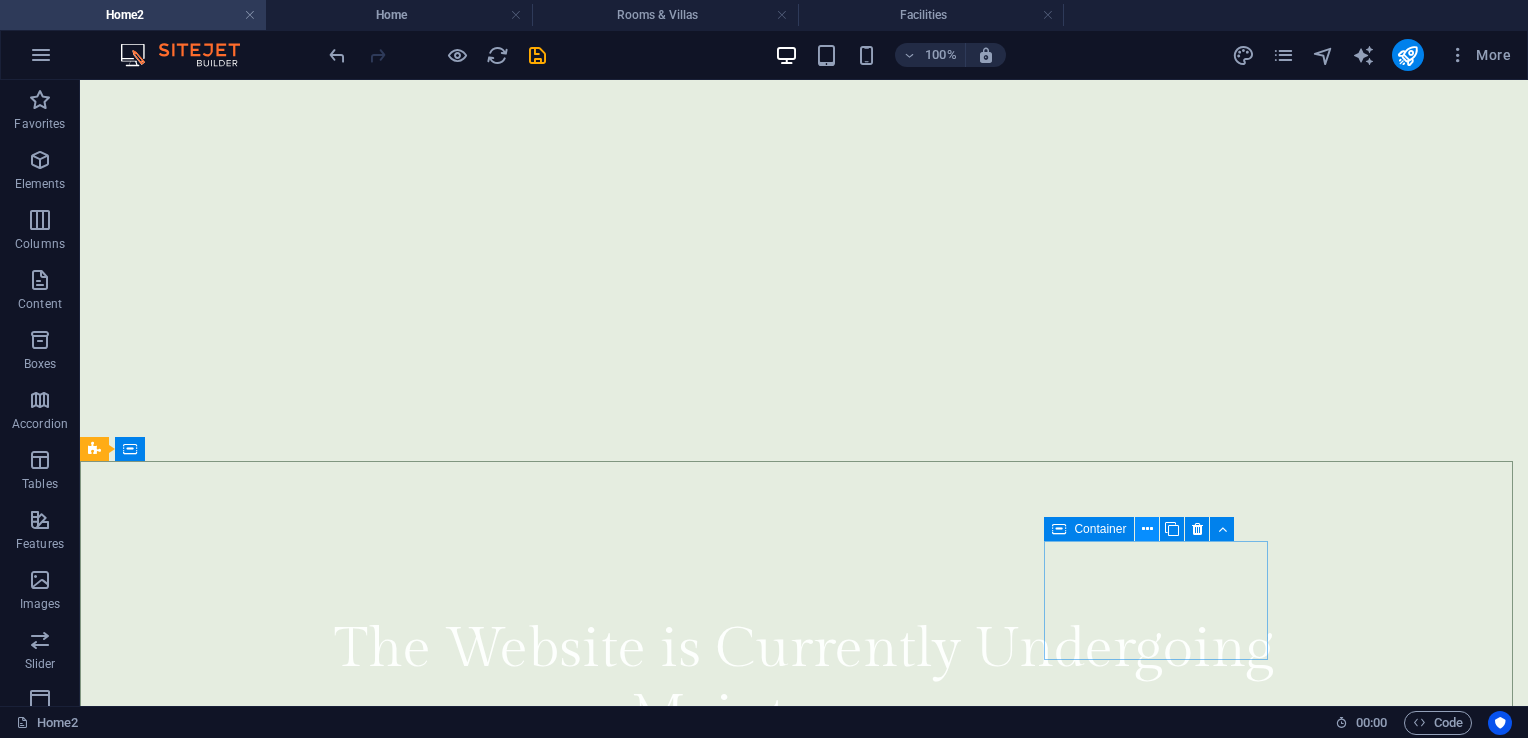 click at bounding box center [1147, 529] 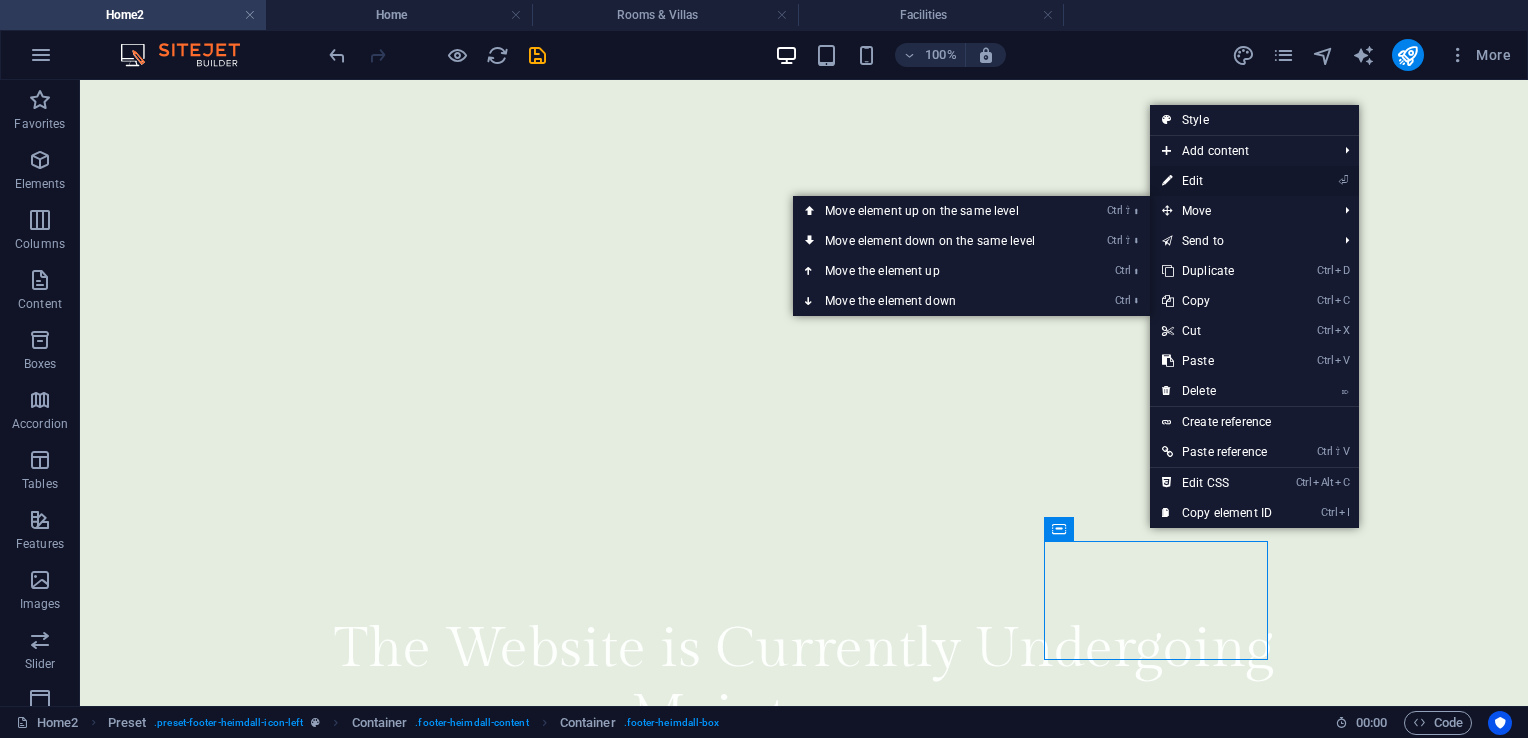 drag, startPoint x: 1202, startPoint y: 182, endPoint x: 758, endPoint y: 101, distance: 451.32803 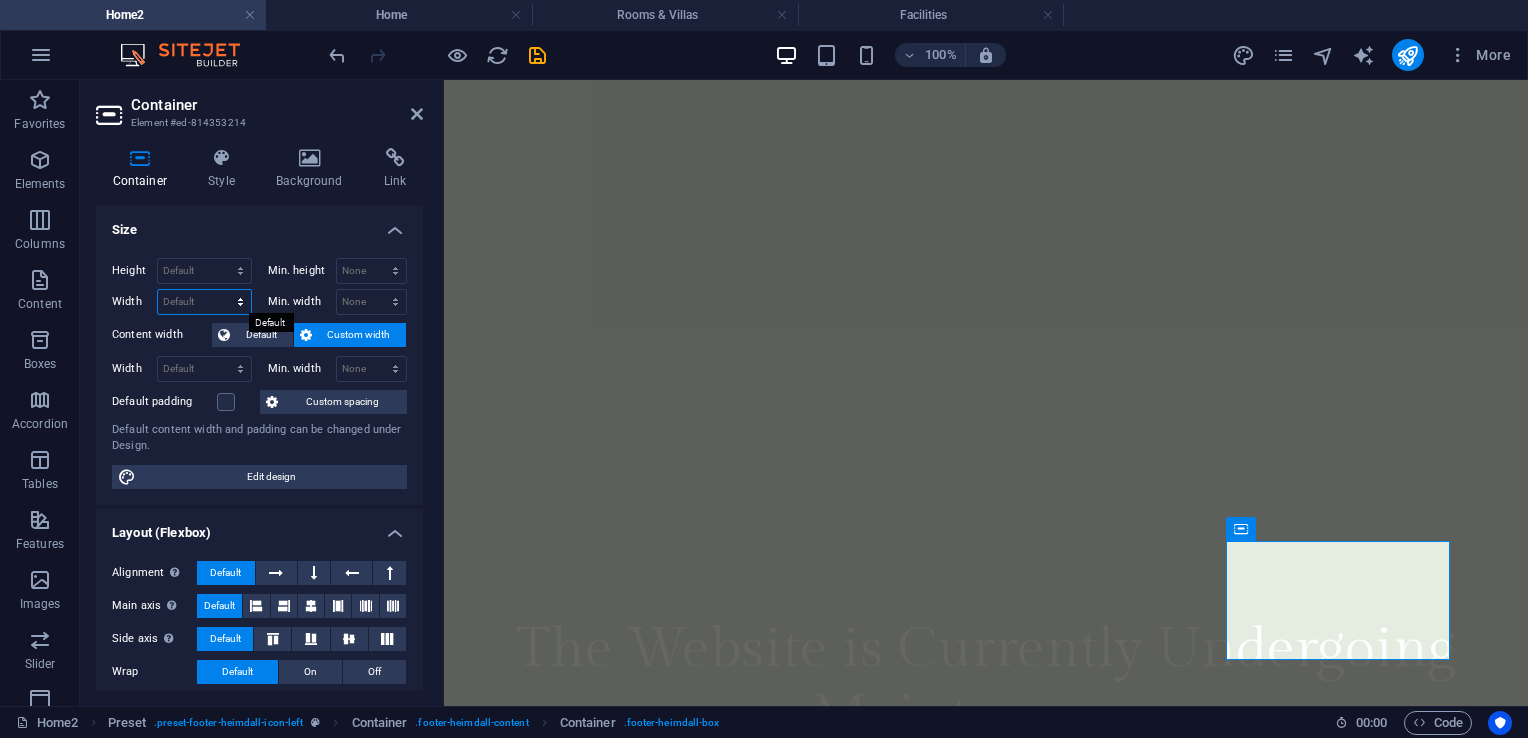drag, startPoint x: 190, startPoint y: 297, endPoint x: 218, endPoint y: 298, distance: 28.01785 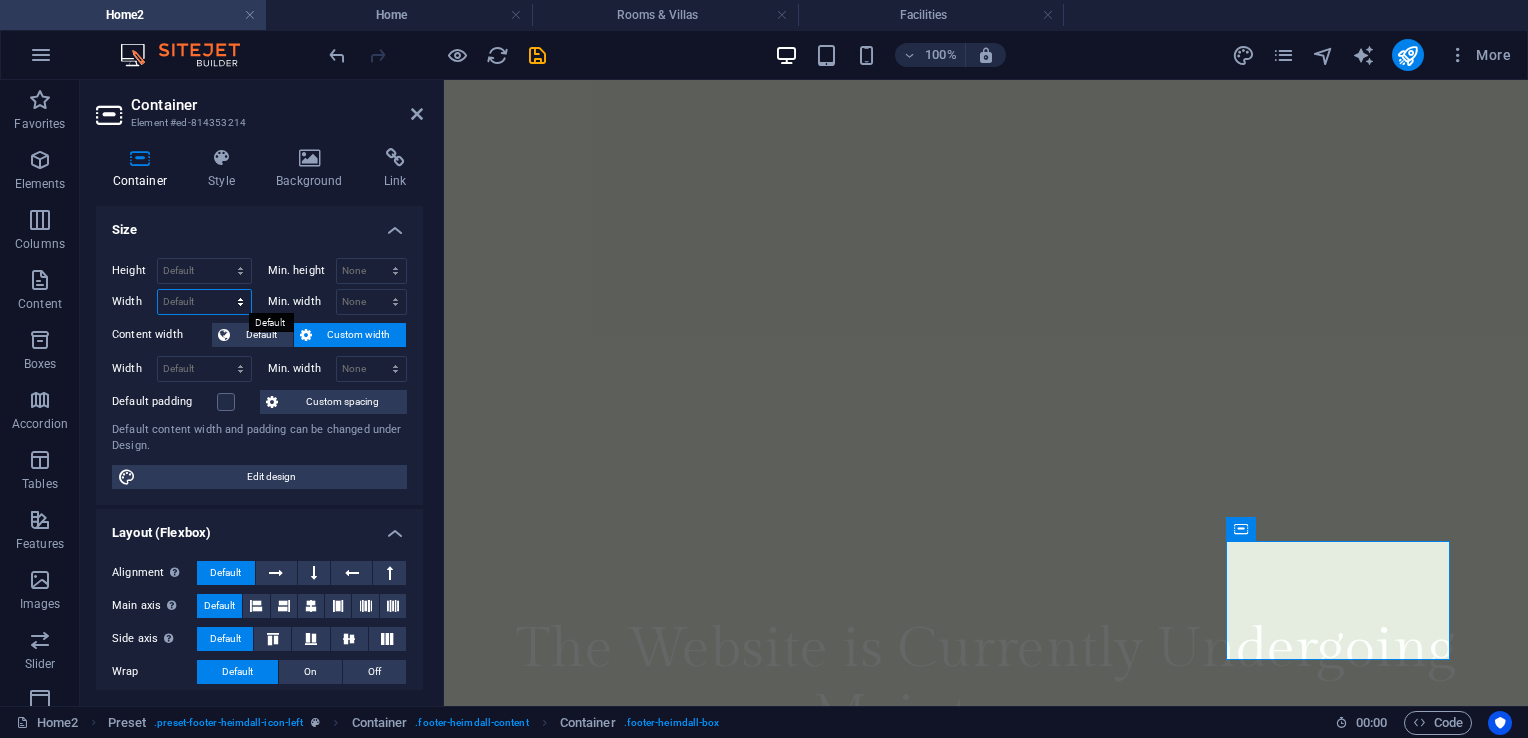 click on "Default px rem % em vh vw" at bounding box center (204, 302) 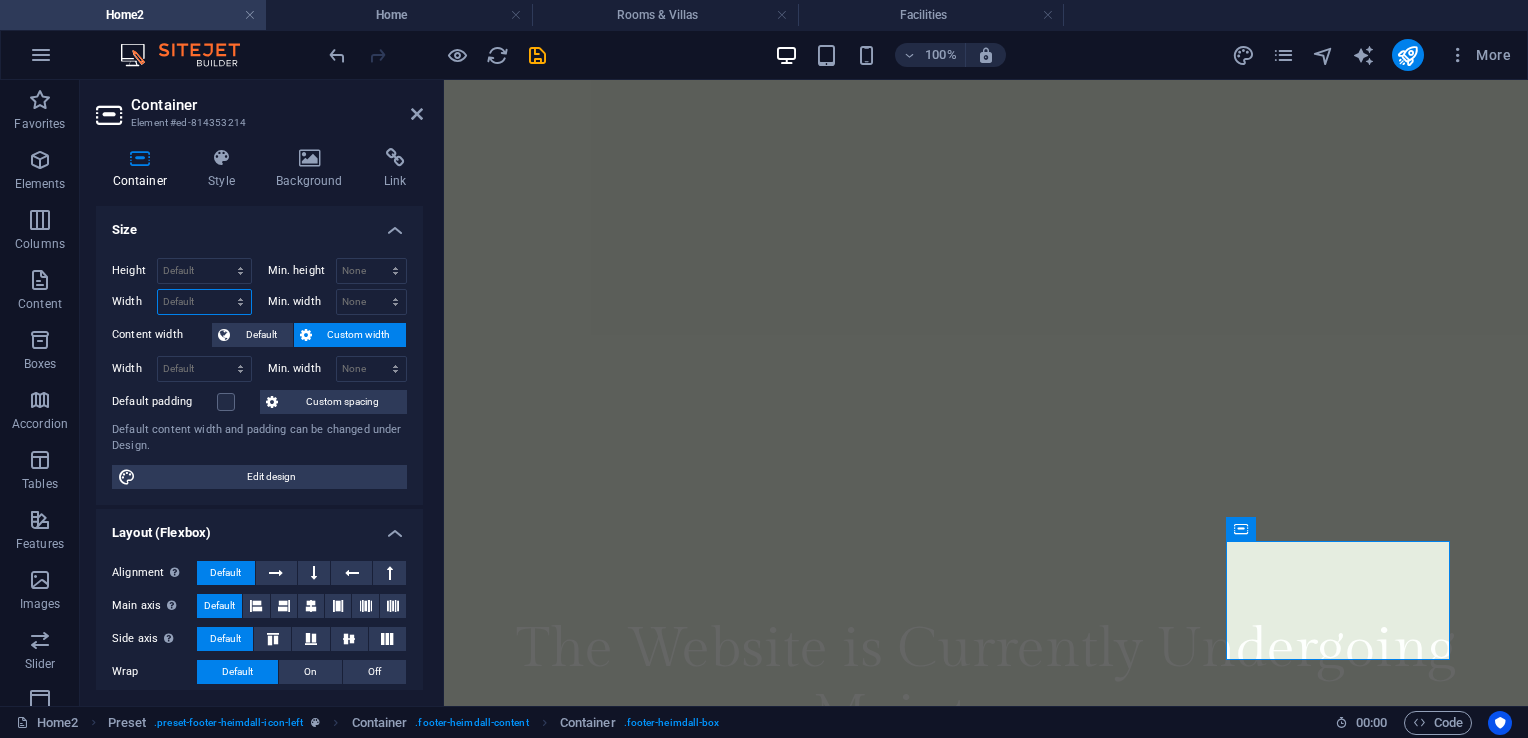 select on "px" 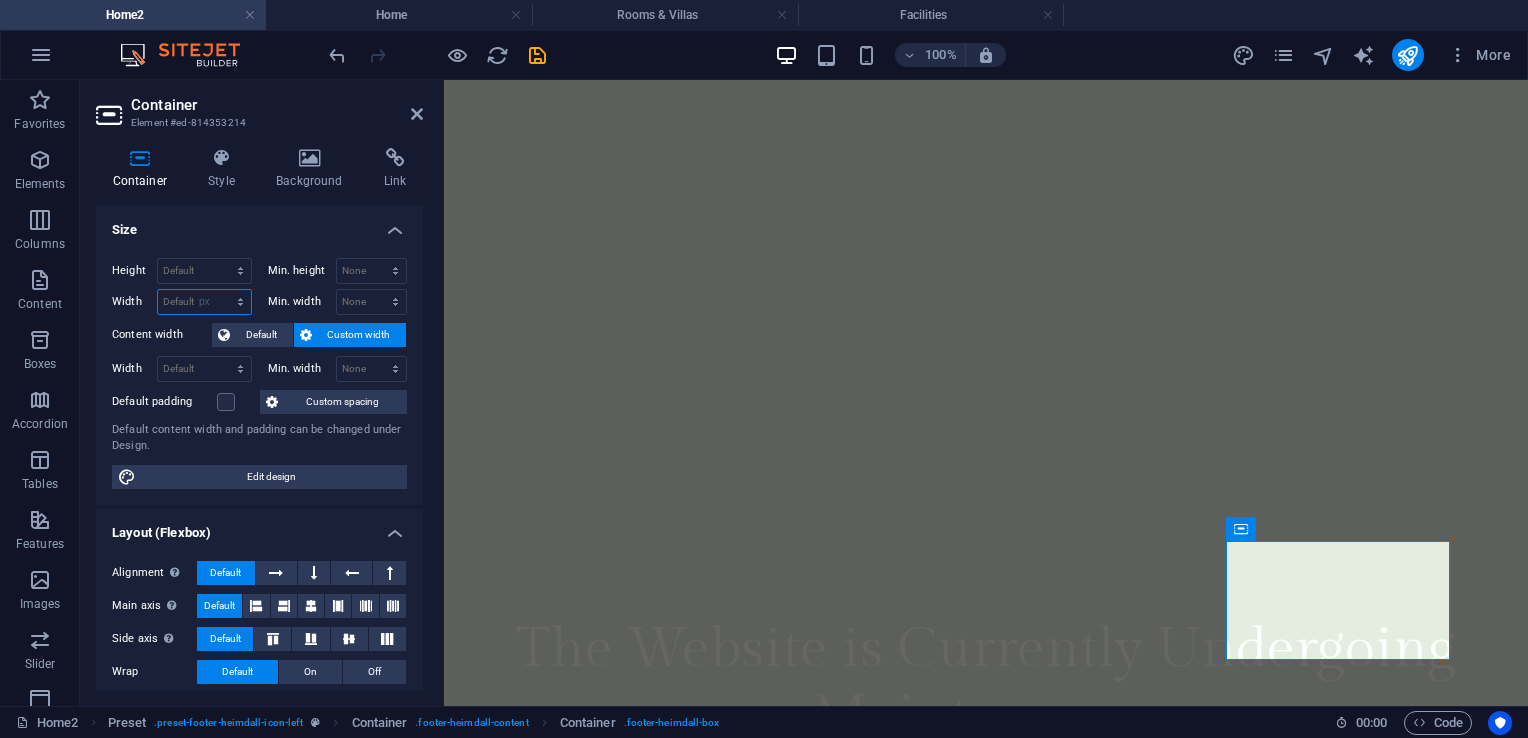 click on "Default px rem % em vh vw" at bounding box center [204, 302] 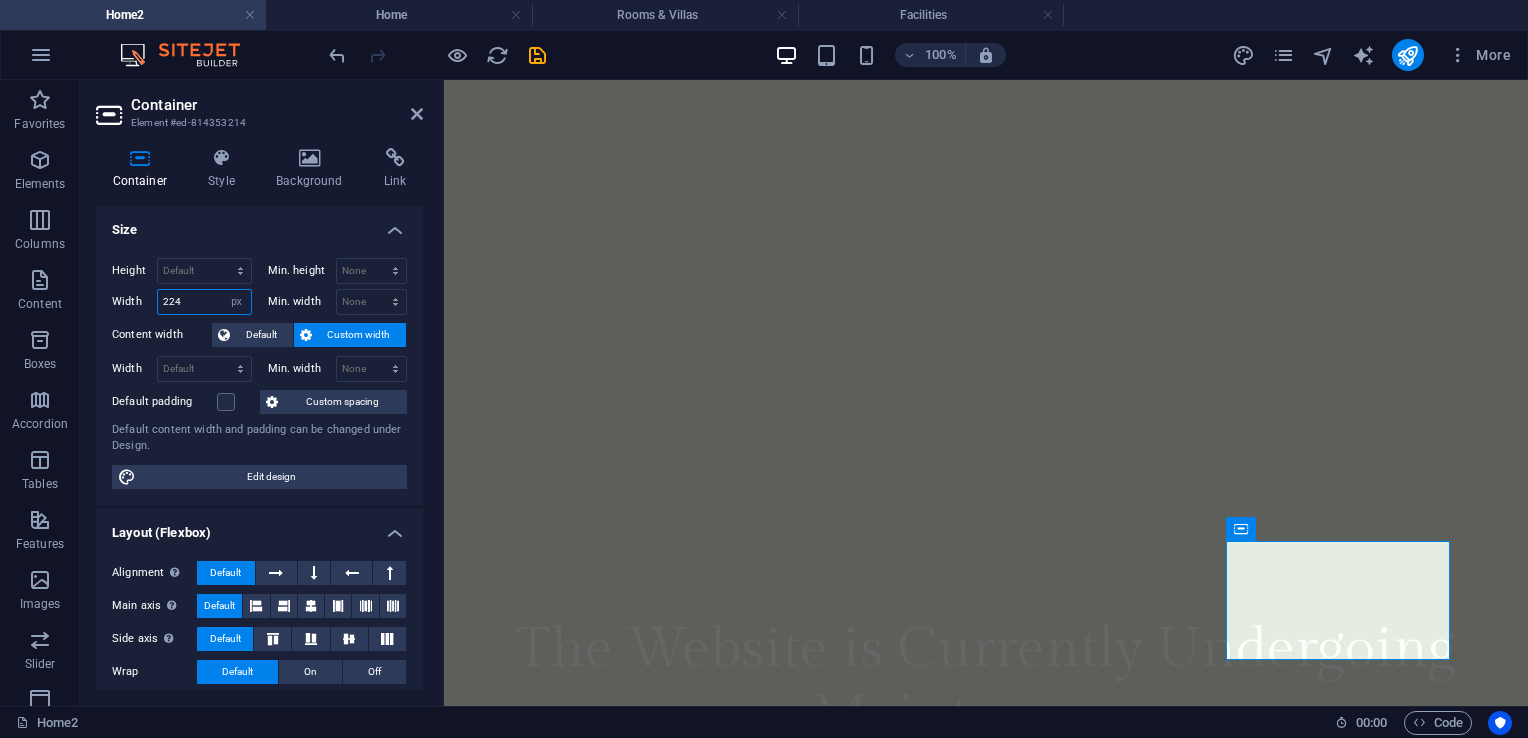 click on "224" at bounding box center (204, 302) 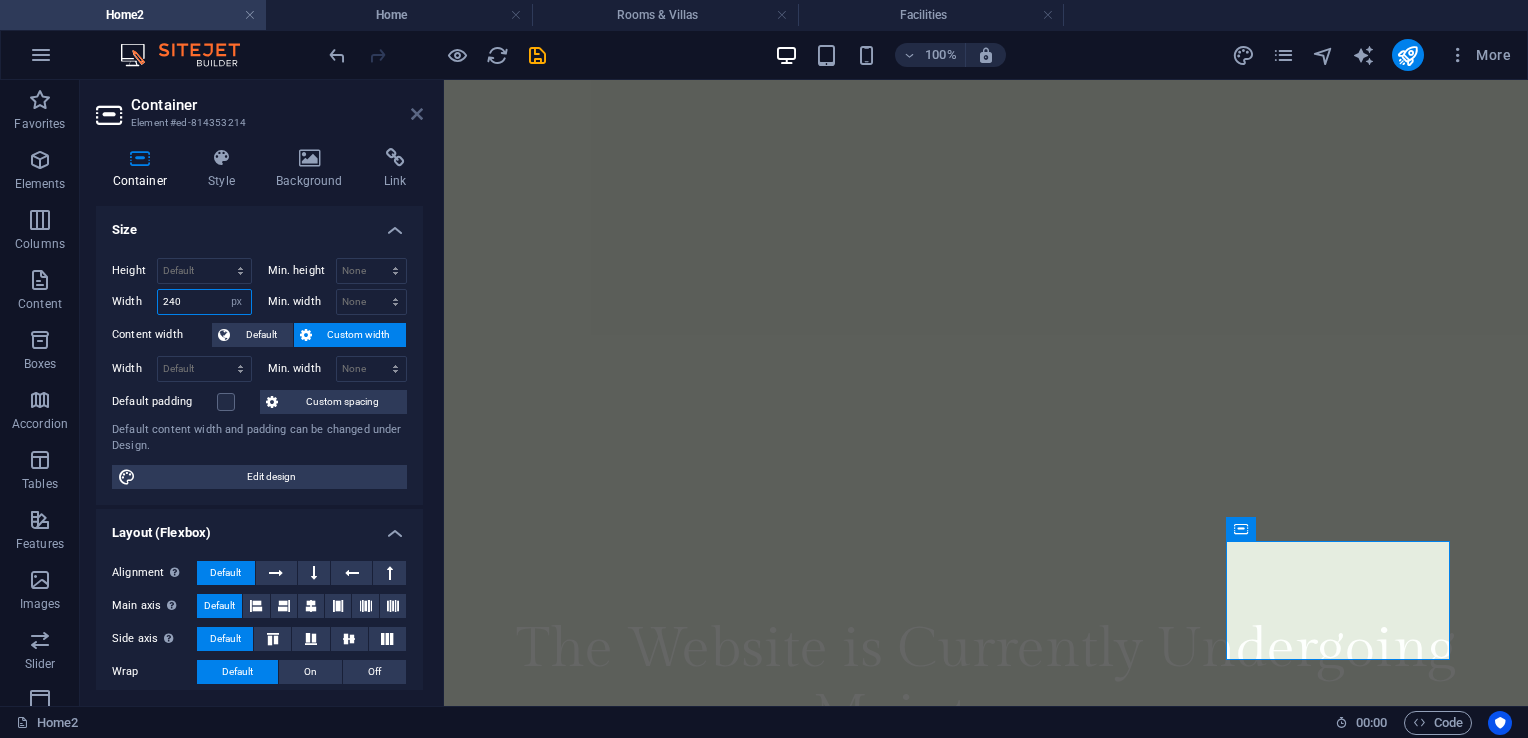 type on "240" 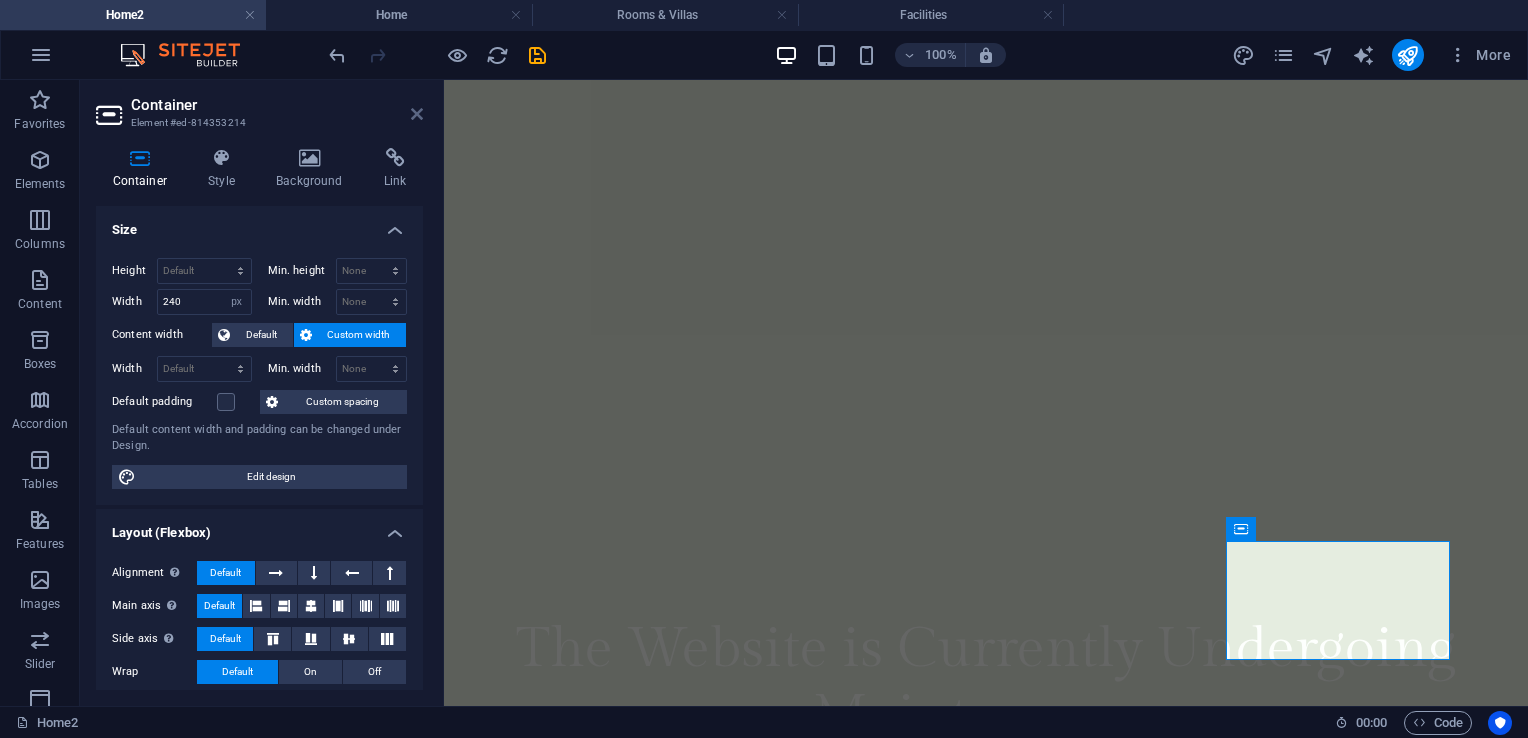 click at bounding box center (417, 114) 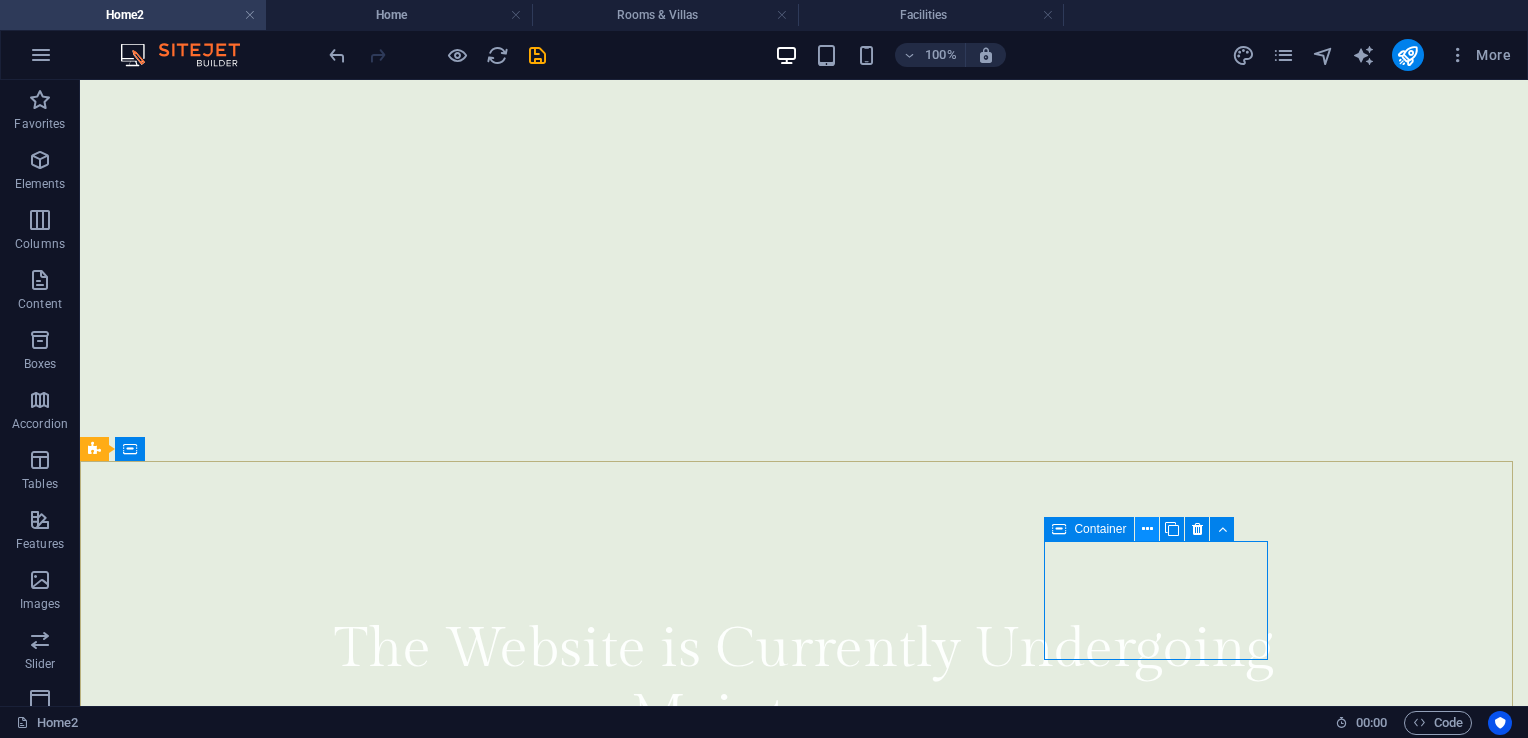 click at bounding box center (1147, 529) 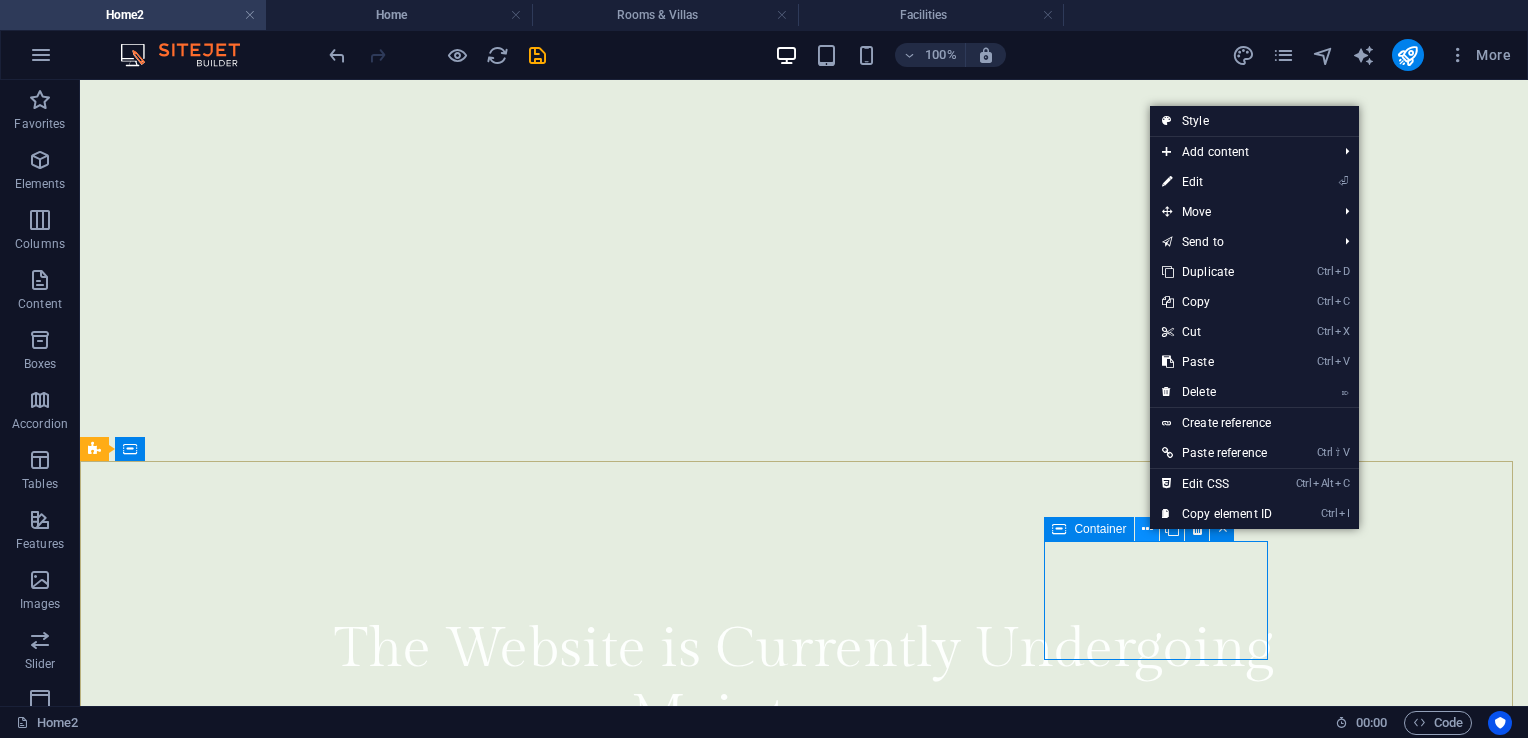 click at bounding box center [1147, 529] 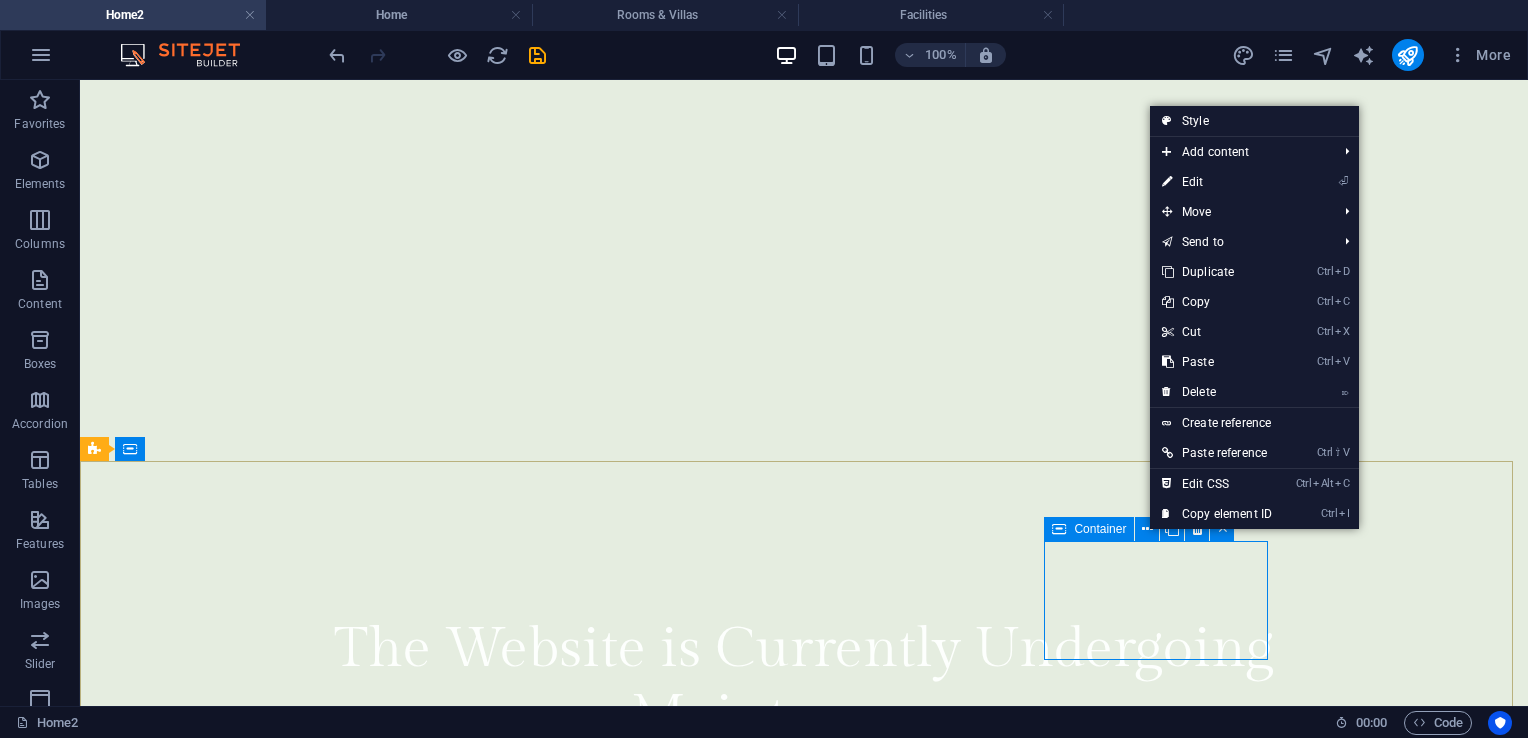 click on "Container" at bounding box center (1100, 529) 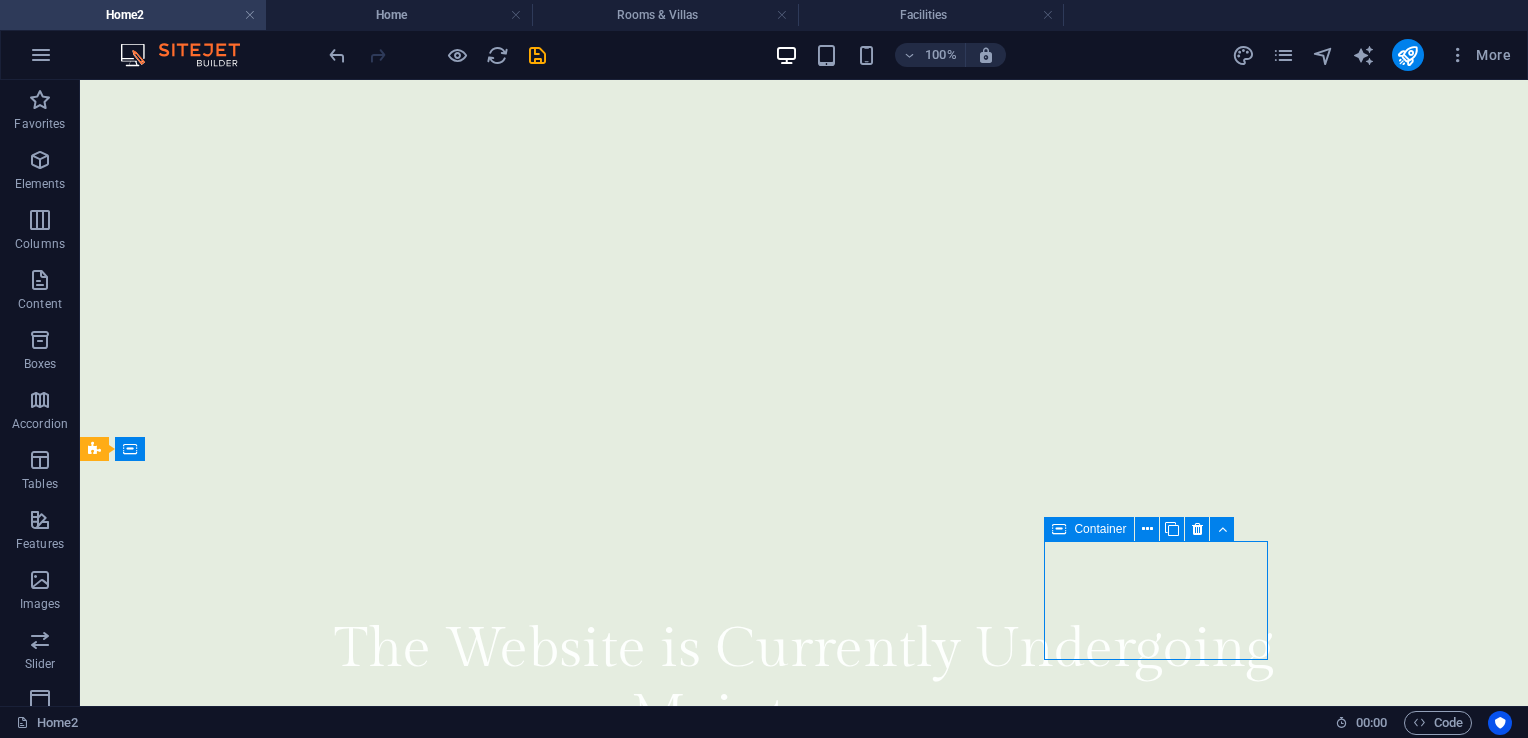 click on "Container" at bounding box center (1100, 529) 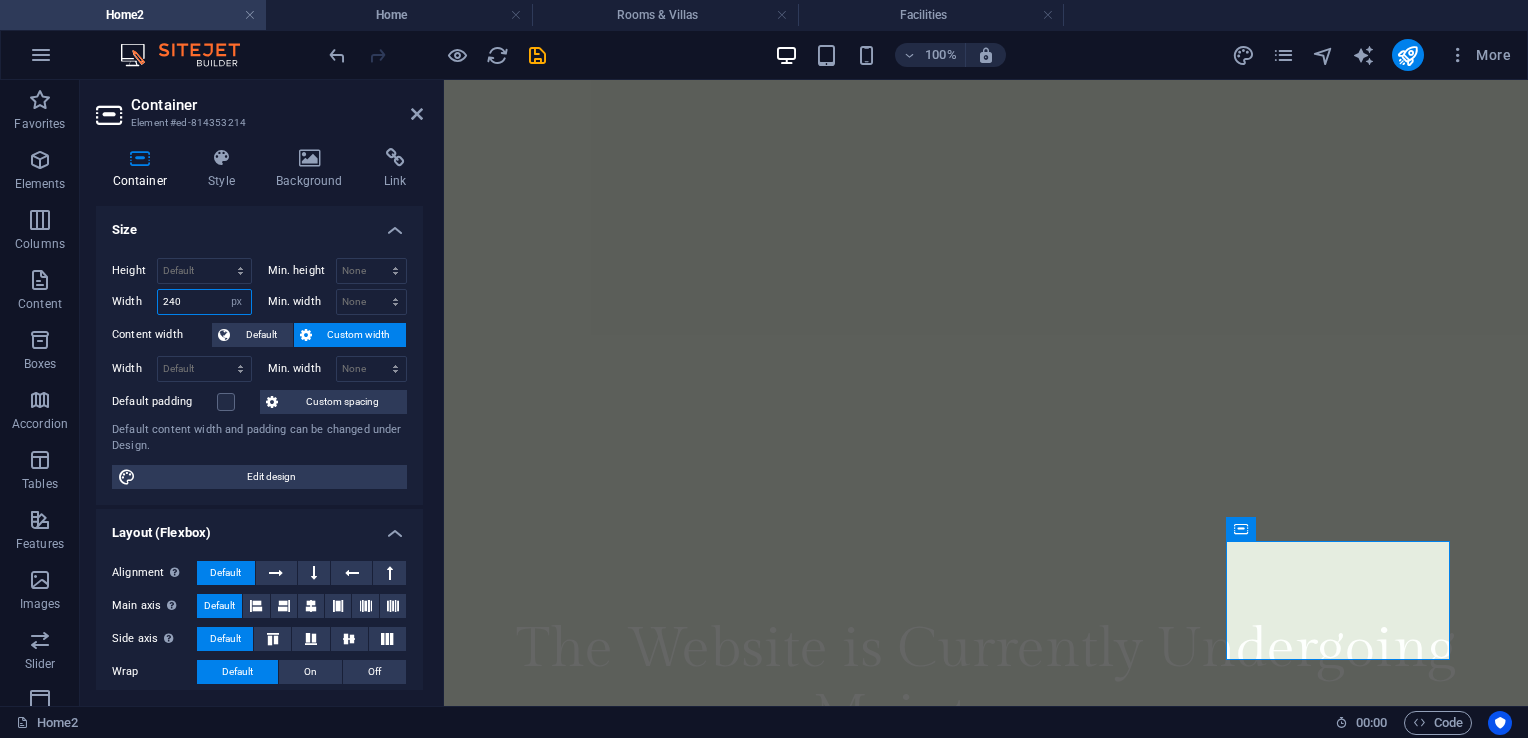 click on "240" at bounding box center [204, 302] 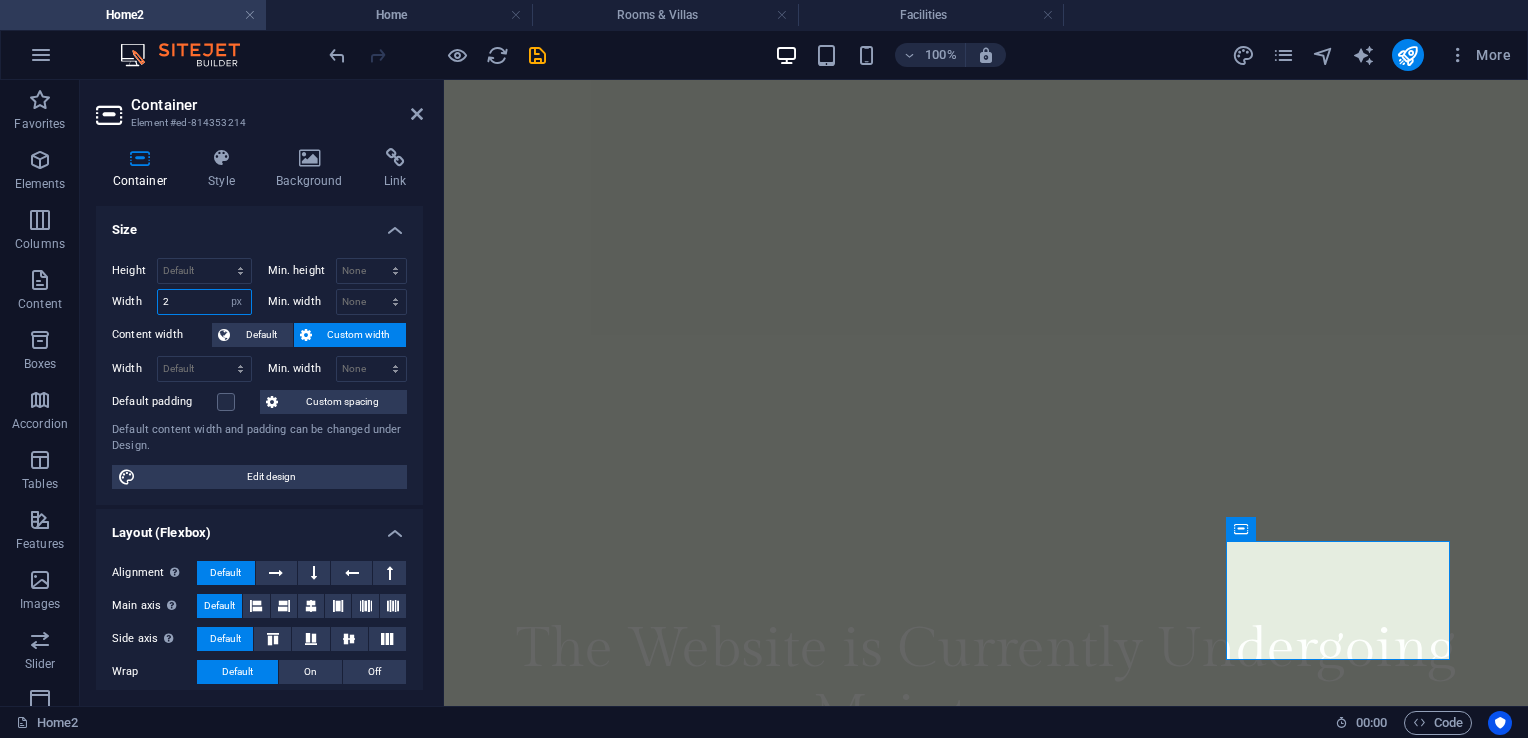 type on "27" 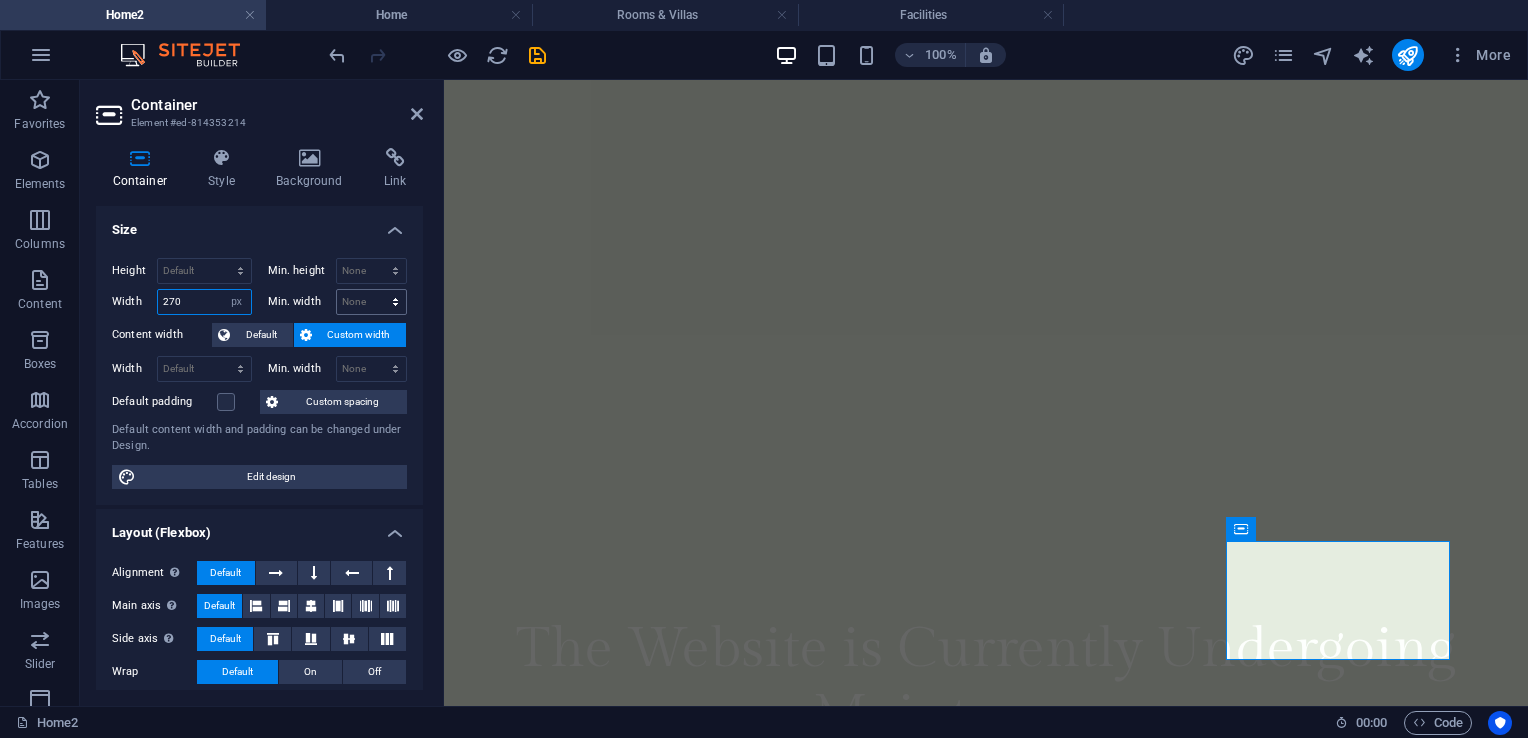 type on "270" 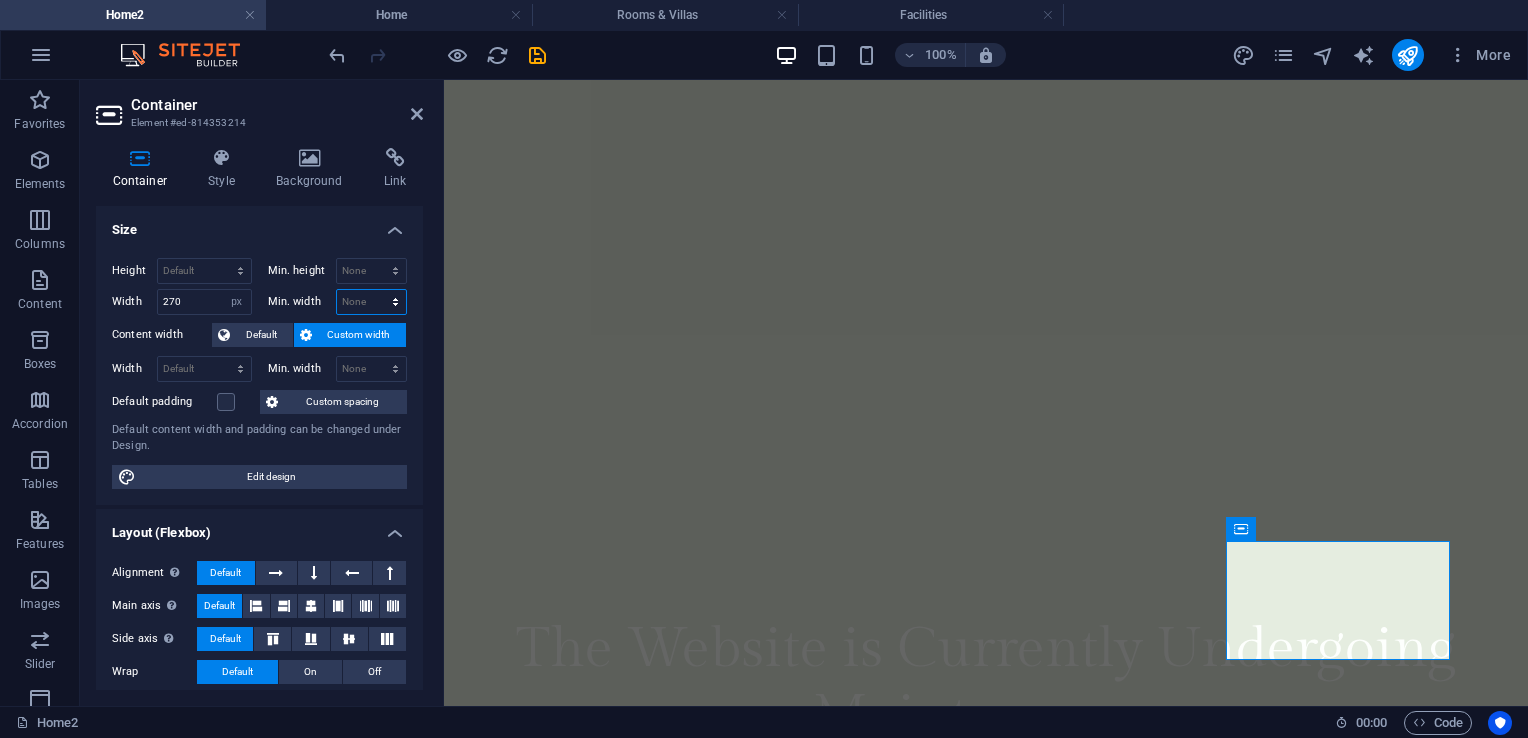 click on "None px rem % vh vw" at bounding box center (372, 302) 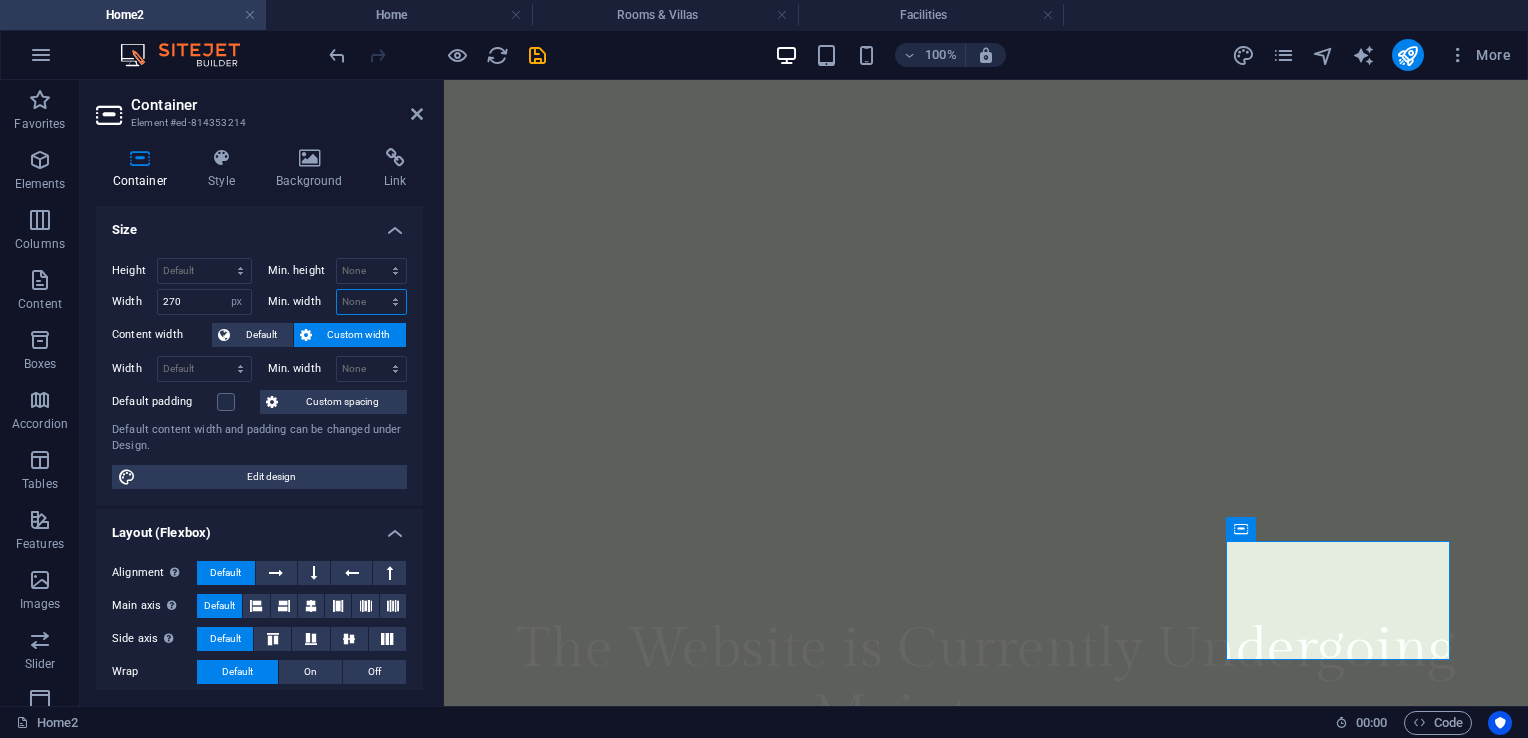 select on "px" 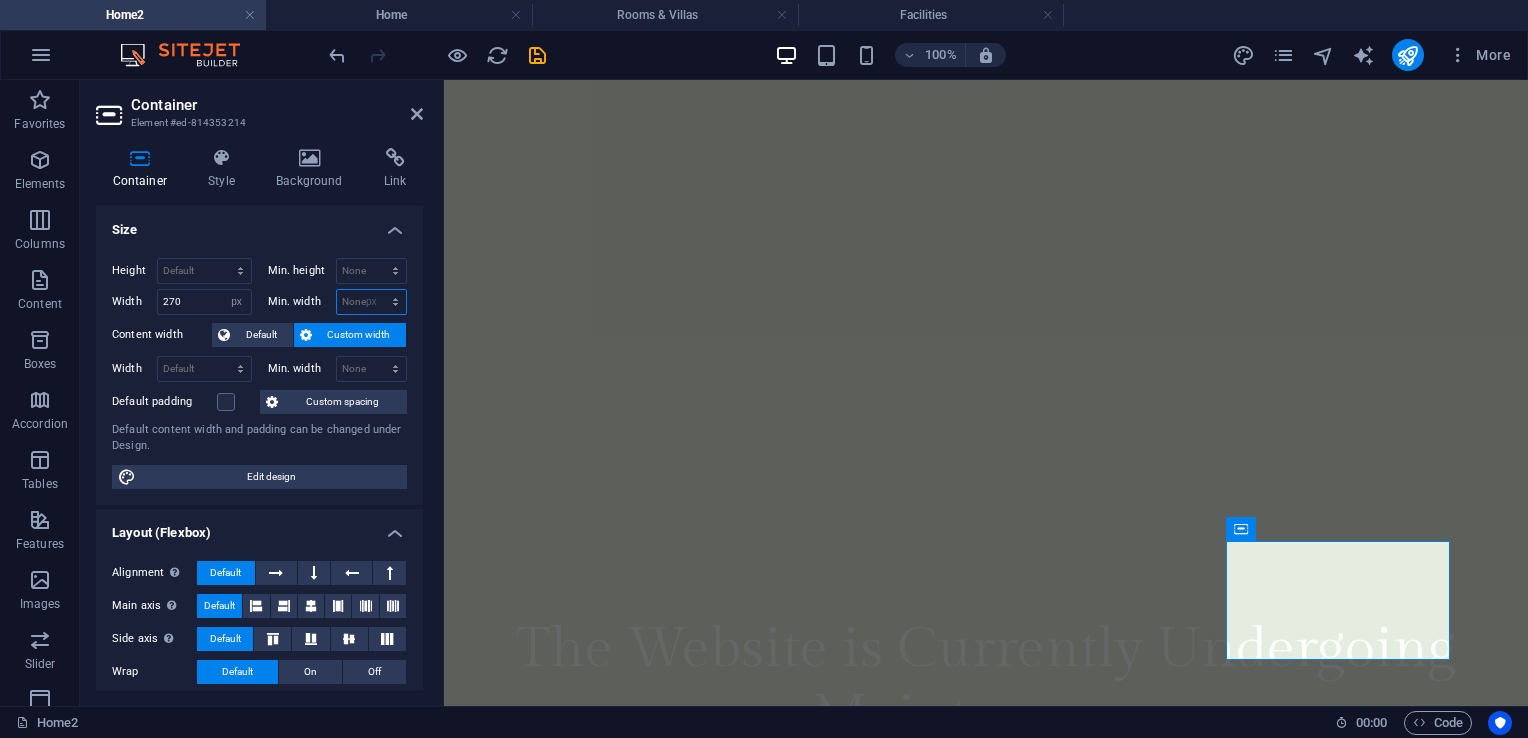 click on "None px rem % vh vw" at bounding box center (372, 302) 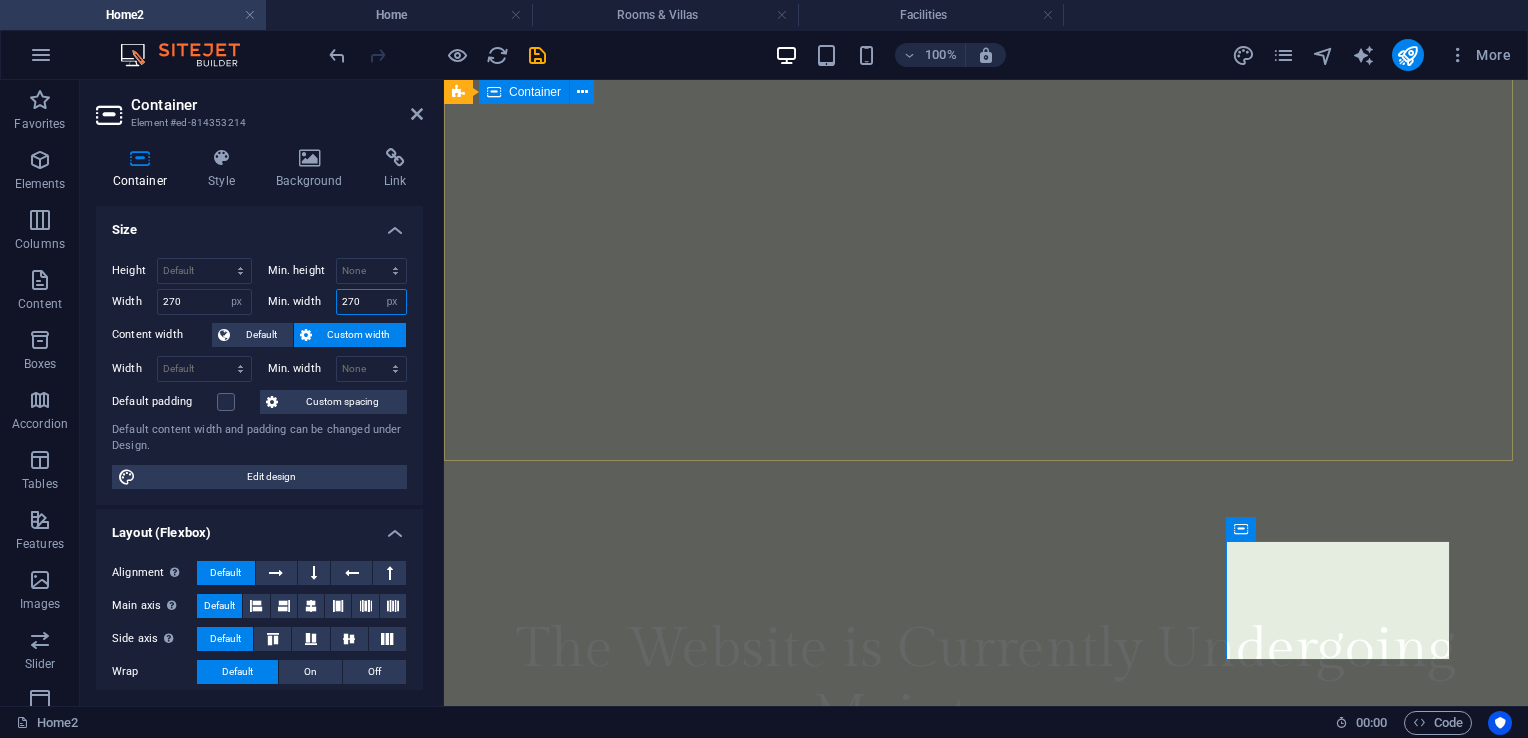 type on "270" 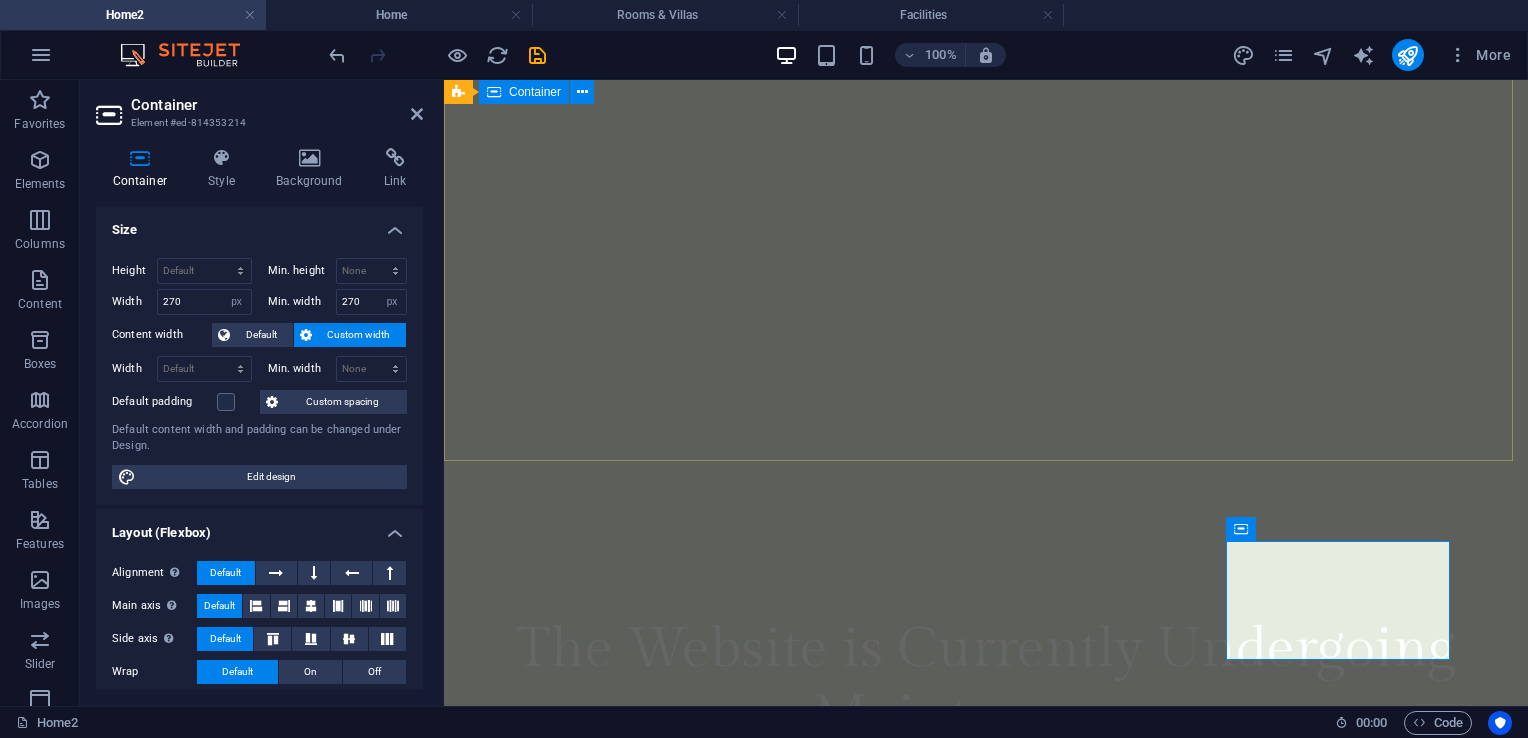 click on "The Website is Currently Undergoing Maintenance." at bounding box center (986, 698) 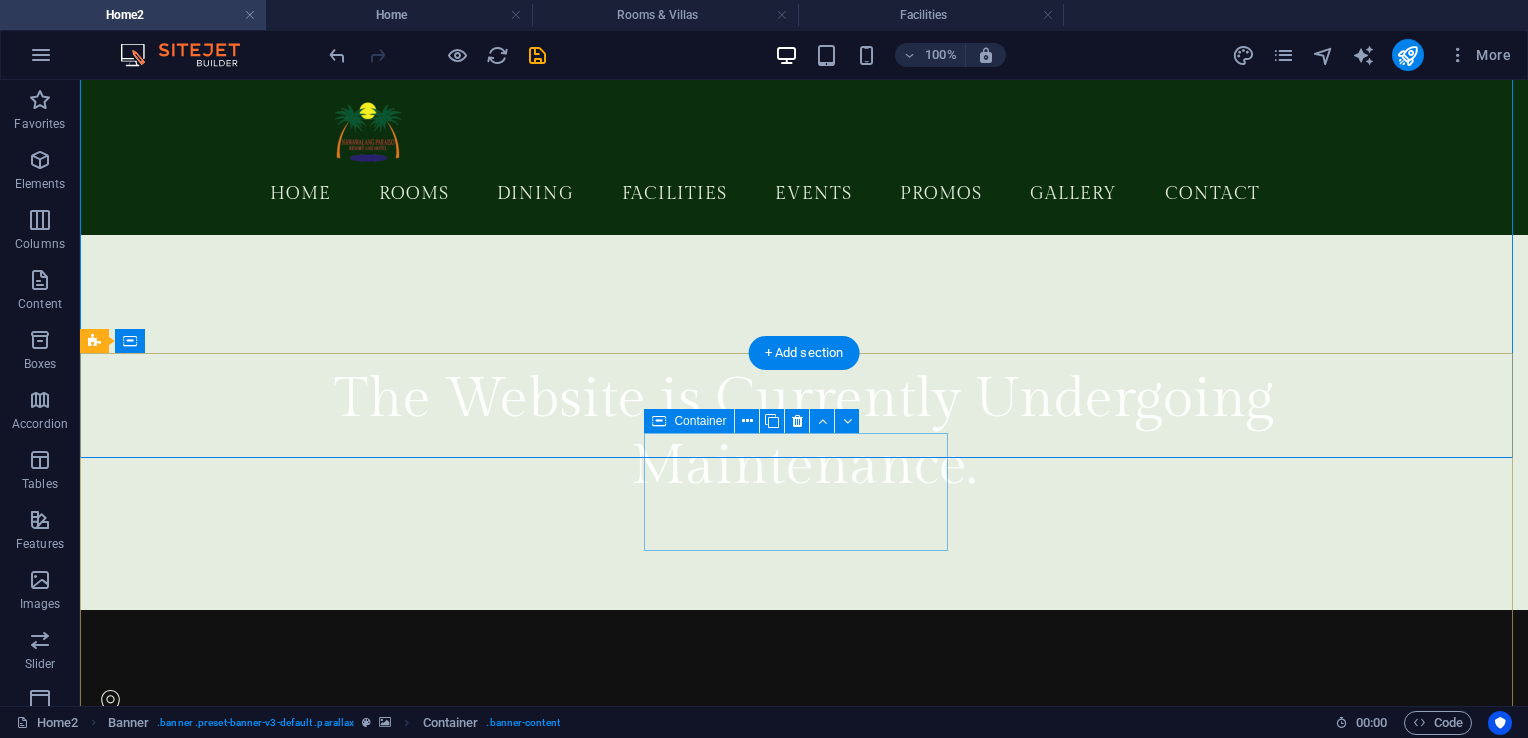 scroll, scrollTop: 300, scrollLeft: 0, axis: vertical 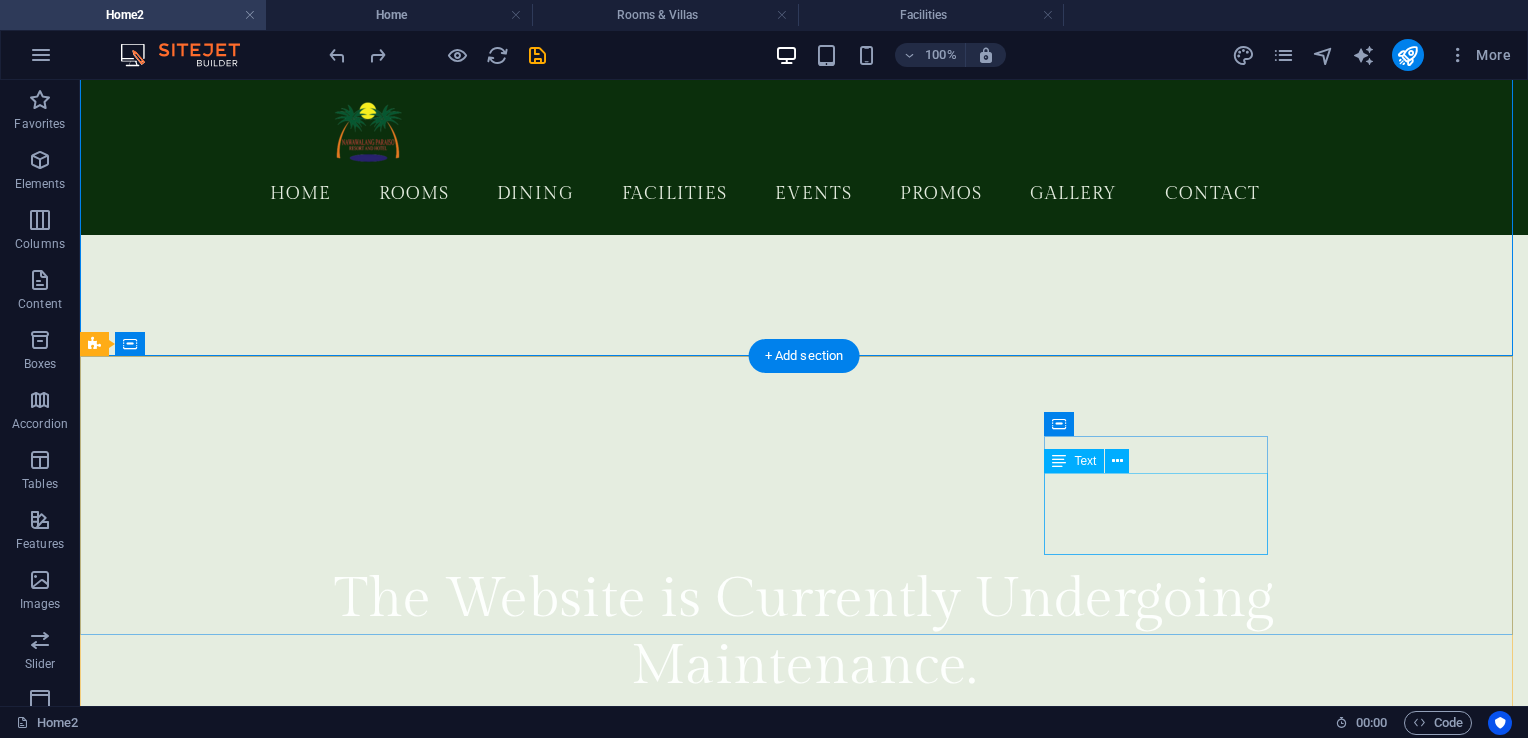 click on "Email us now: [EMAIL]" at bounding box center [231, 1381] 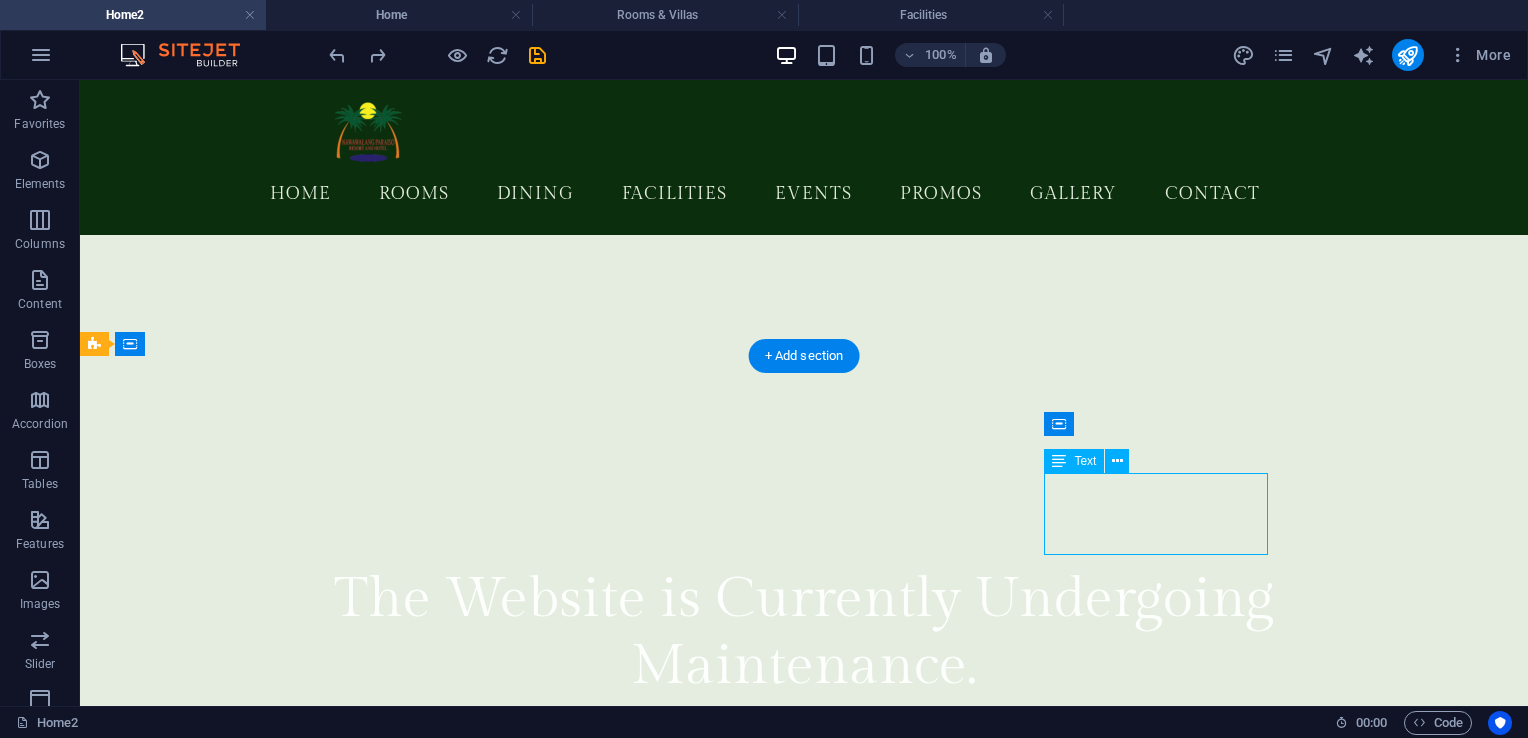 click on "Email us now: [EMAIL]" at bounding box center [231, 1381] 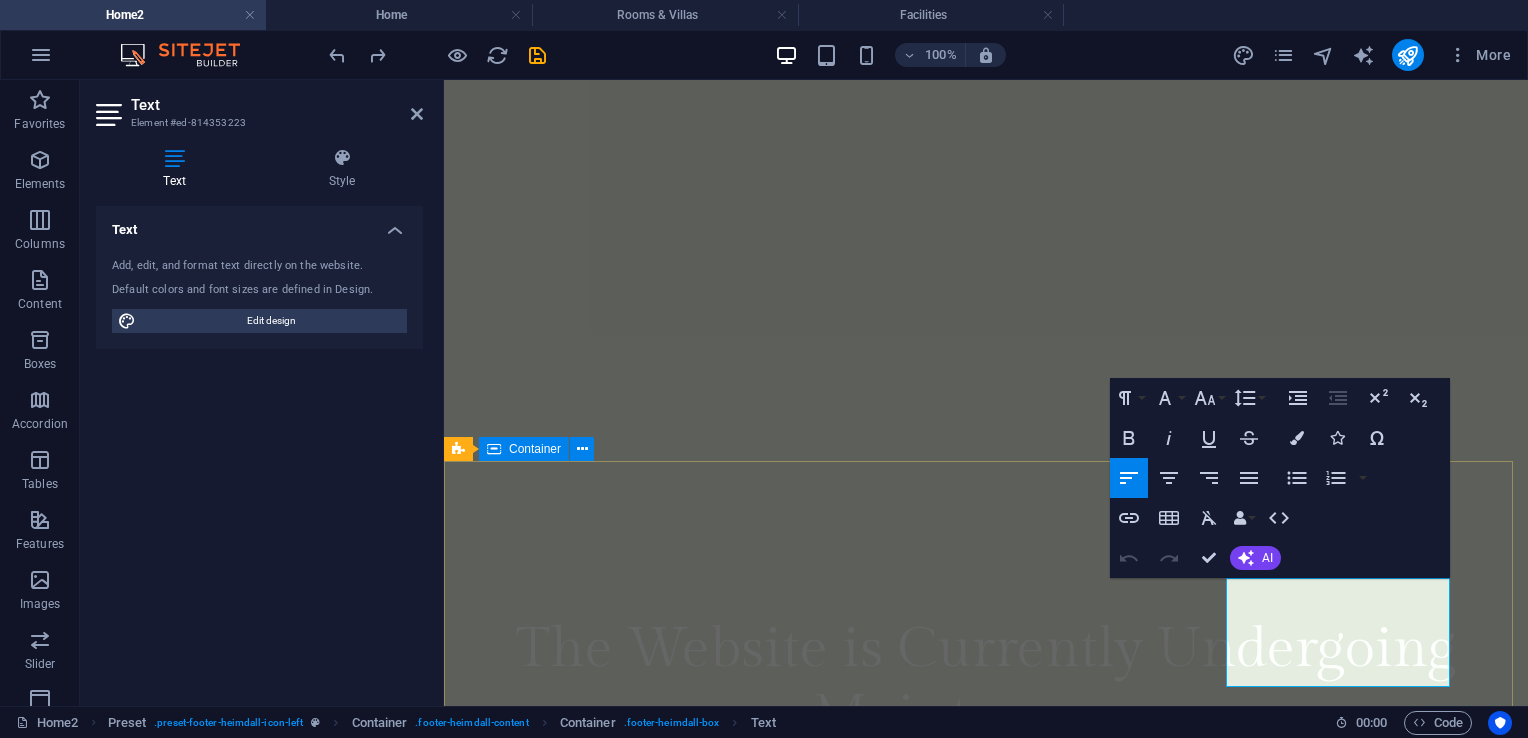 click on "Address Brgy. Camaysa Tayabas, [CITY], [PROVINCE] [POSTAL_CODE] Phone Call us now: [PHONE] Mobile Call us now: [PHONE] Contact Email us now: [EMAIL]" at bounding box center [986, 1205] 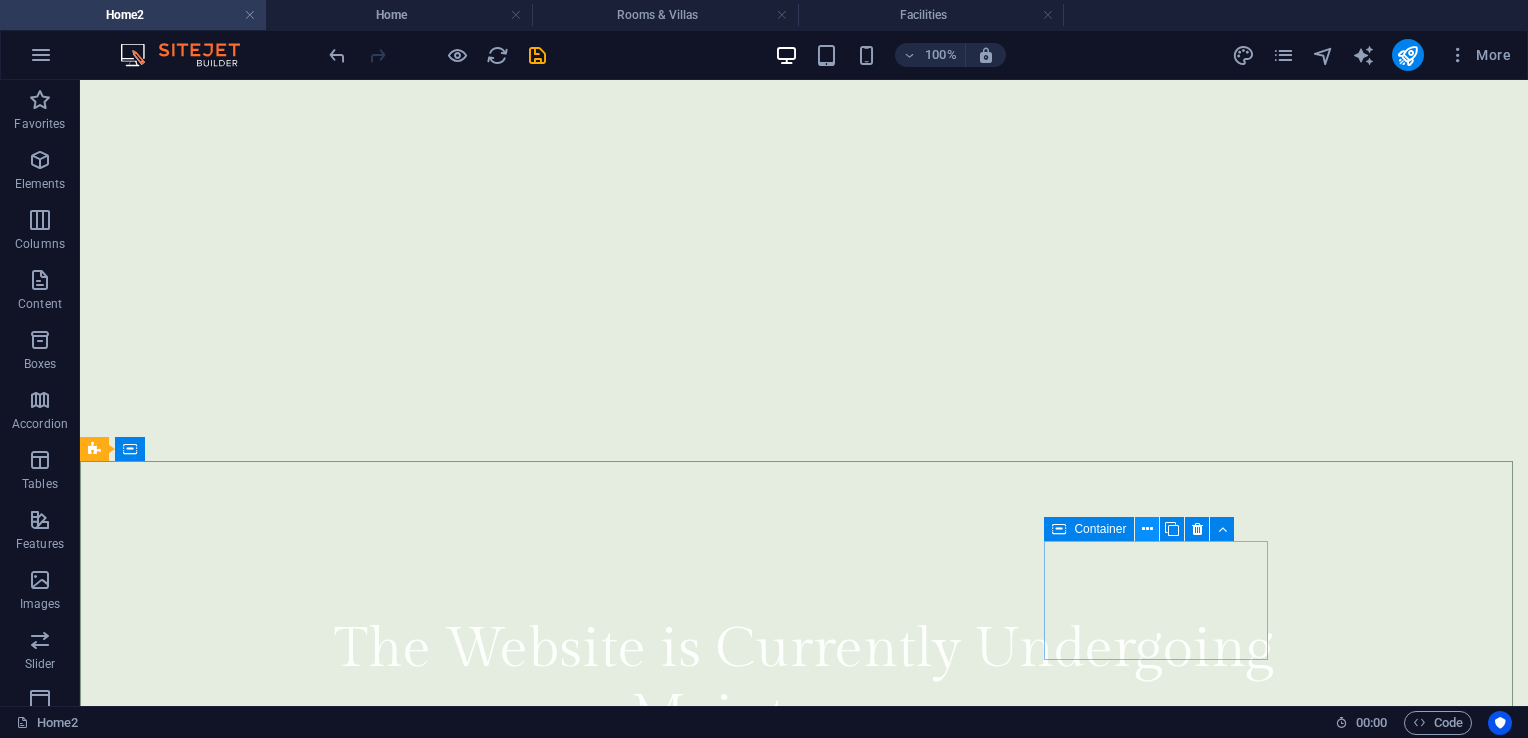 click at bounding box center [1147, 529] 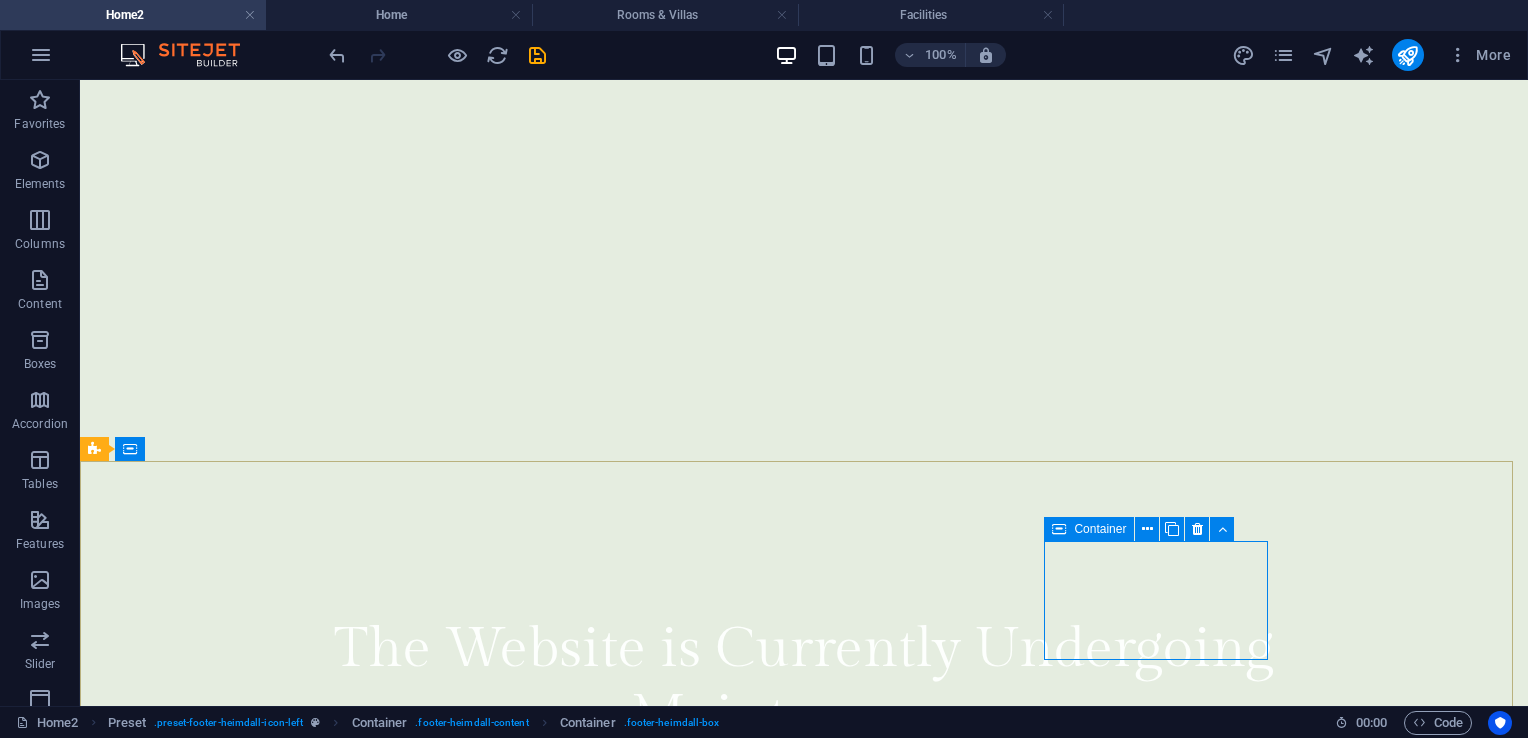 click on "Container" at bounding box center [1100, 529] 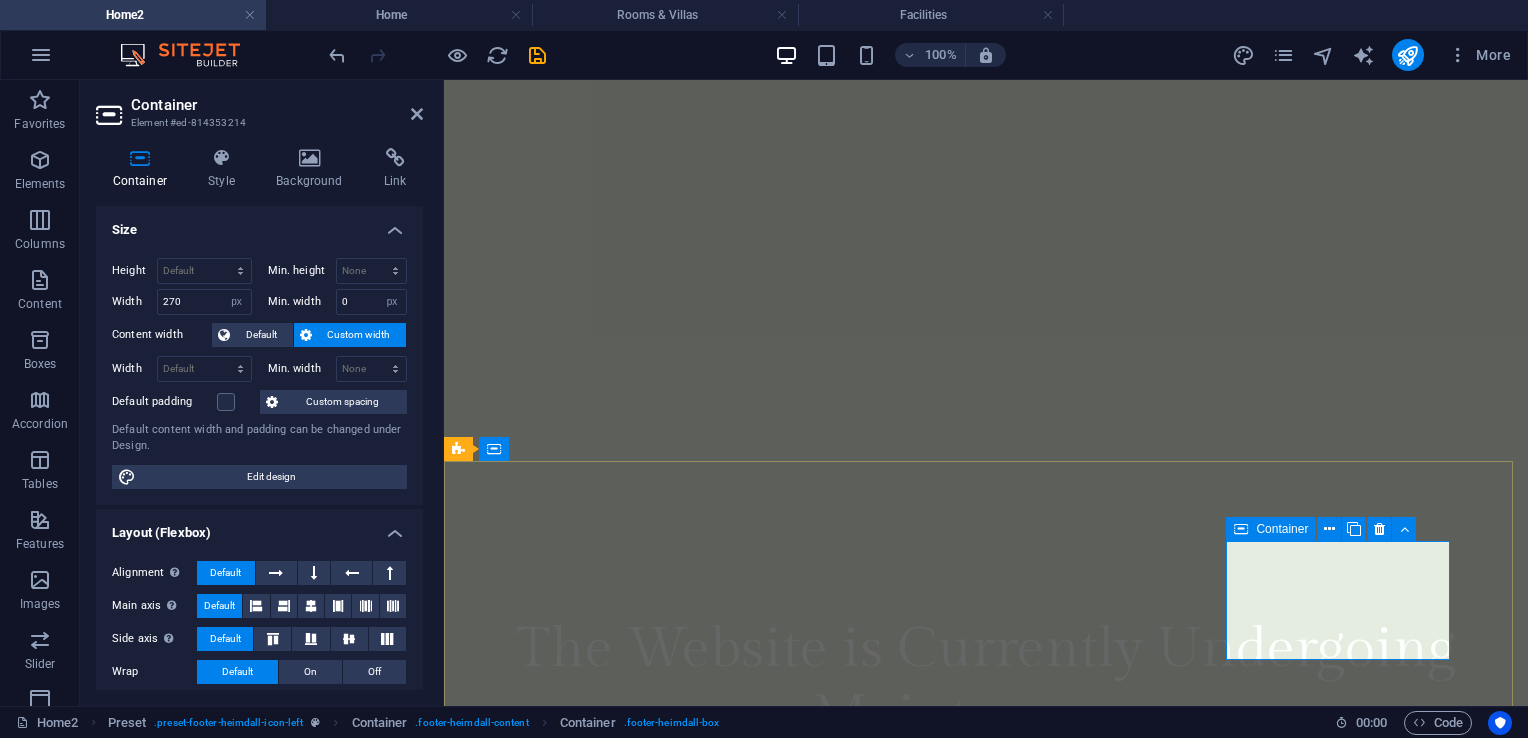 click on "Container" at bounding box center [1282, 529] 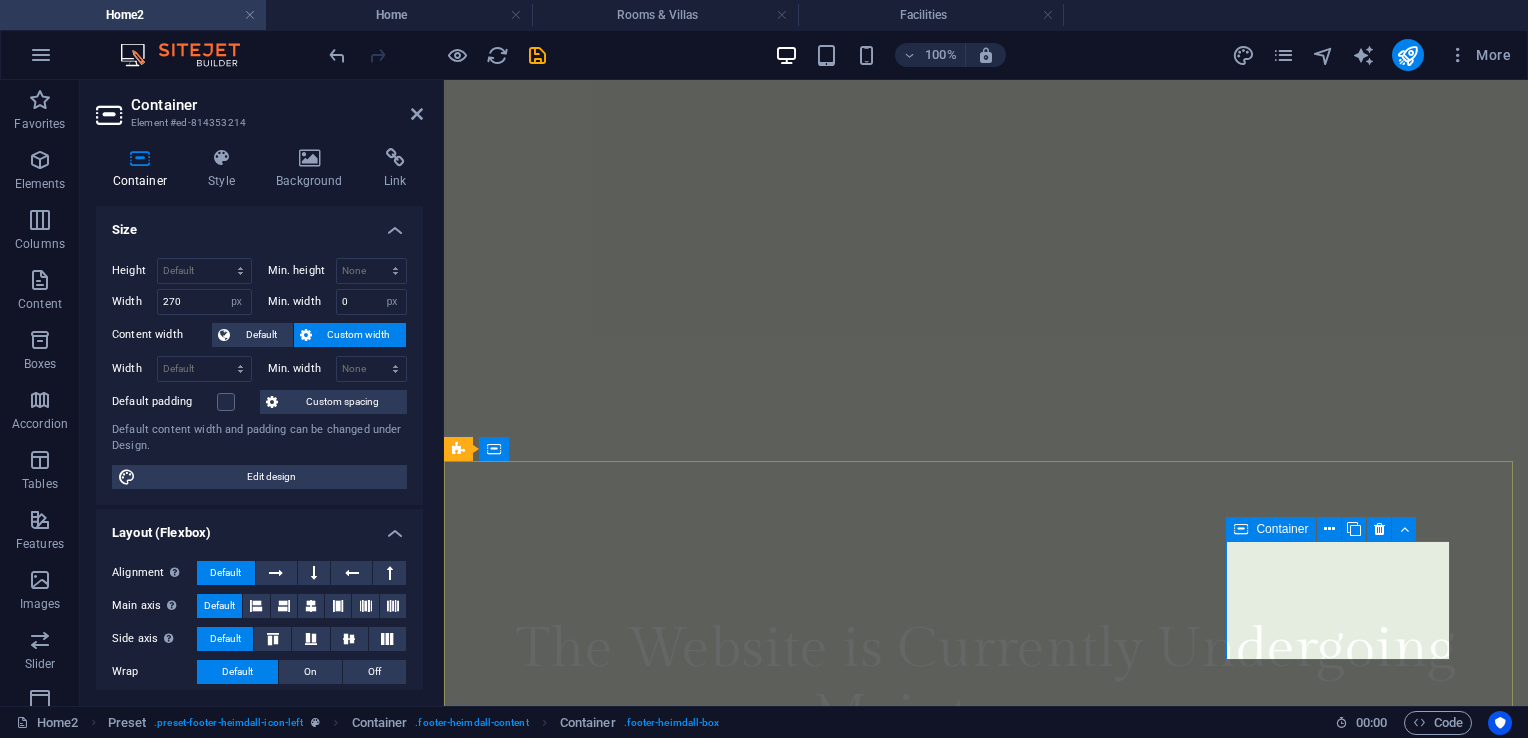click on "Container" at bounding box center [1282, 529] 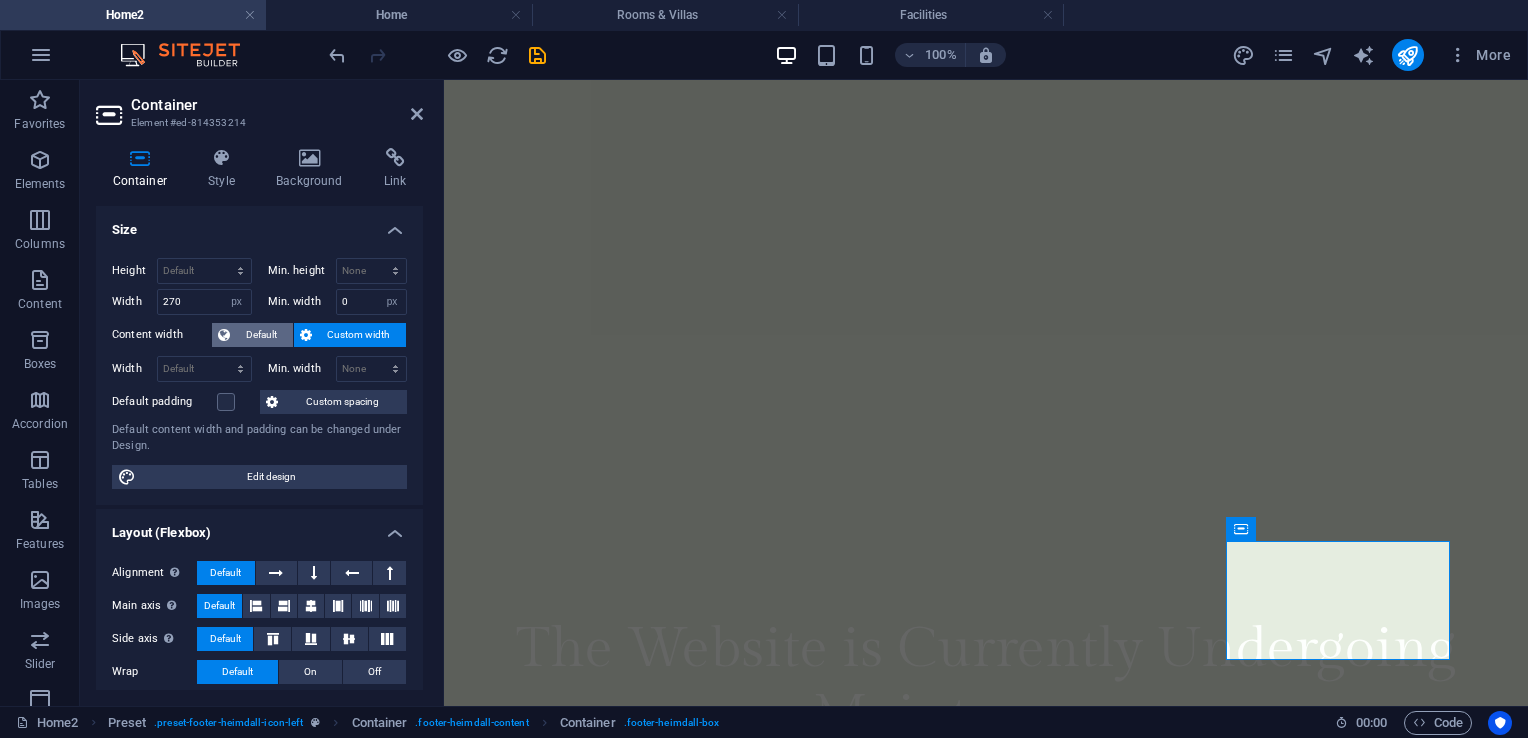 click on "Default" at bounding box center [261, 335] 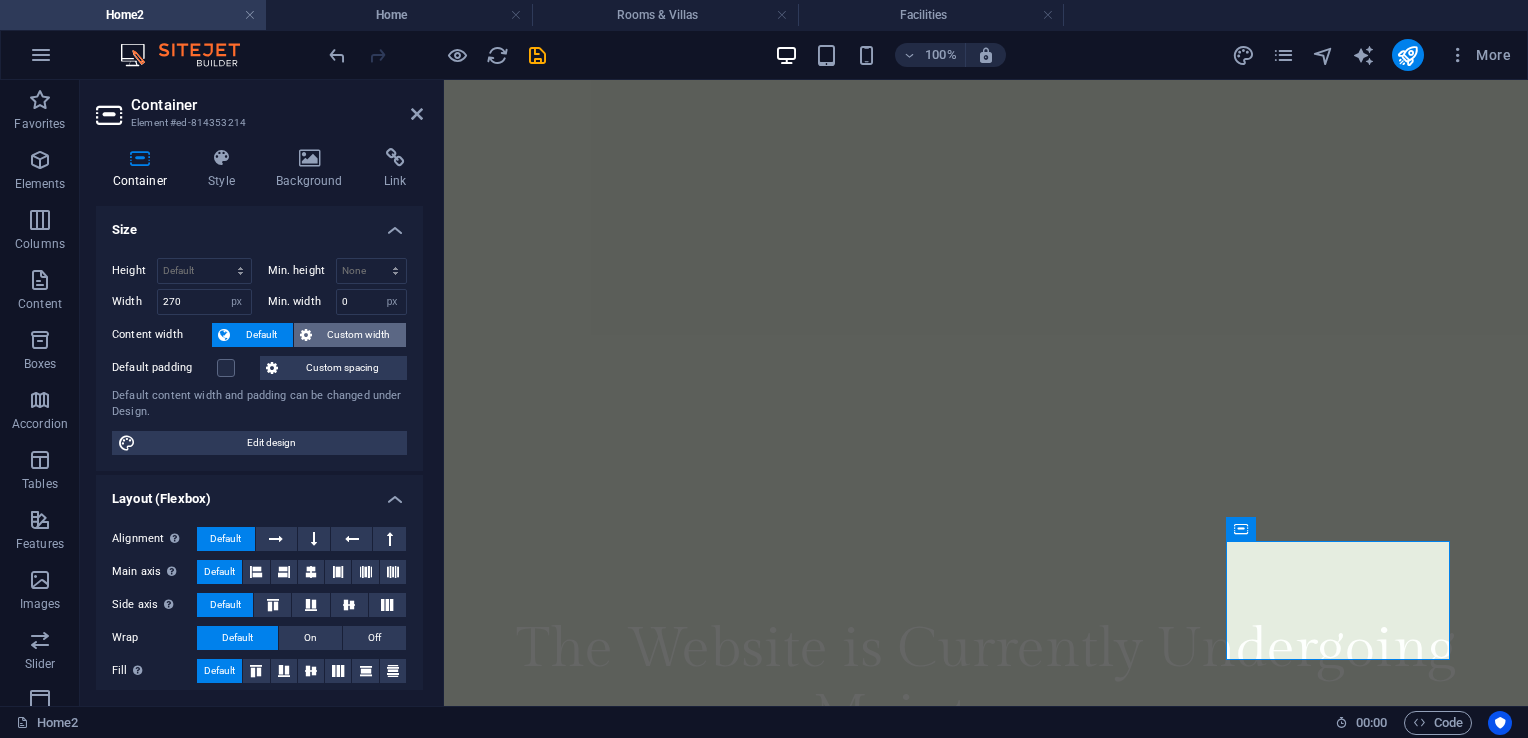 click on "Custom width" at bounding box center [359, 335] 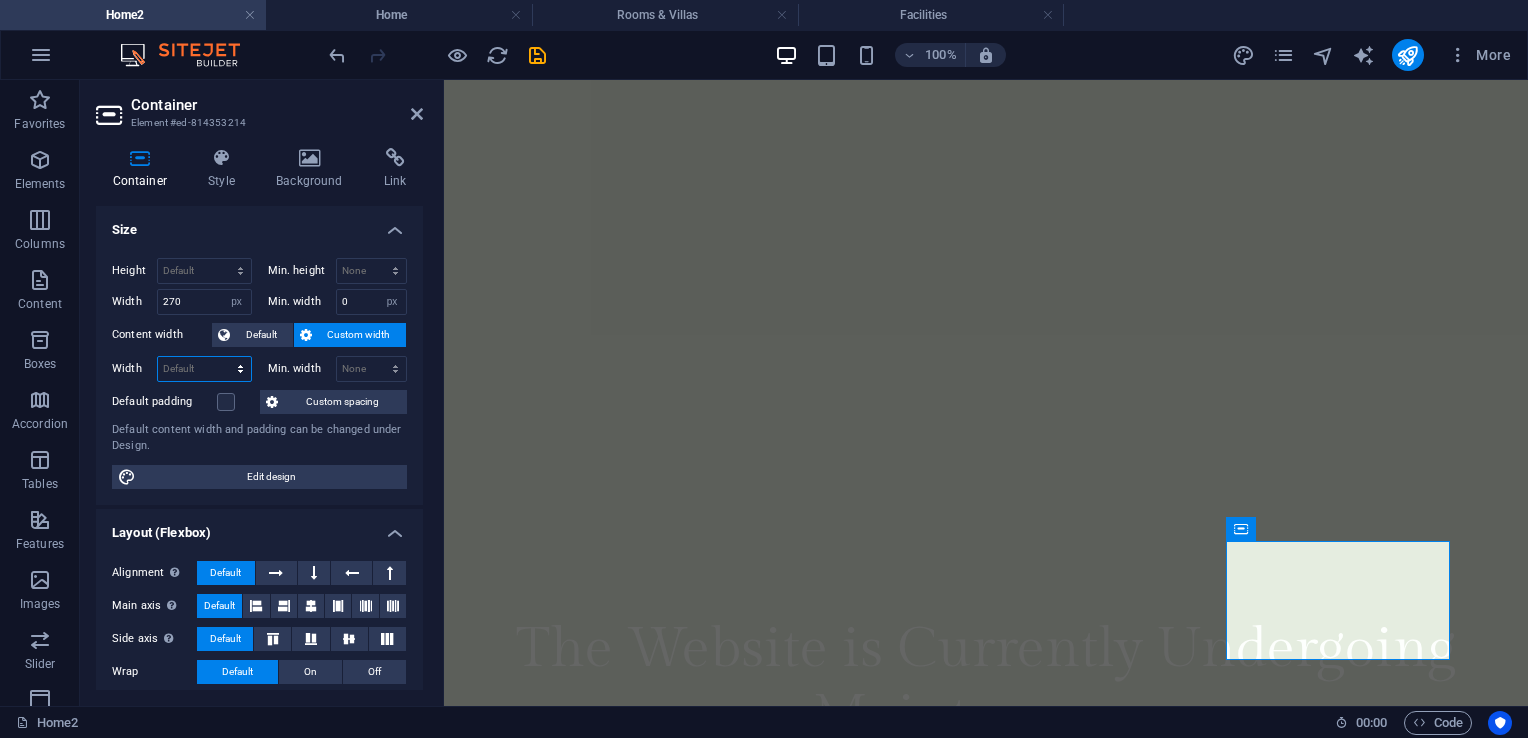 click on "Default px rem % em vh vw" at bounding box center (204, 369) 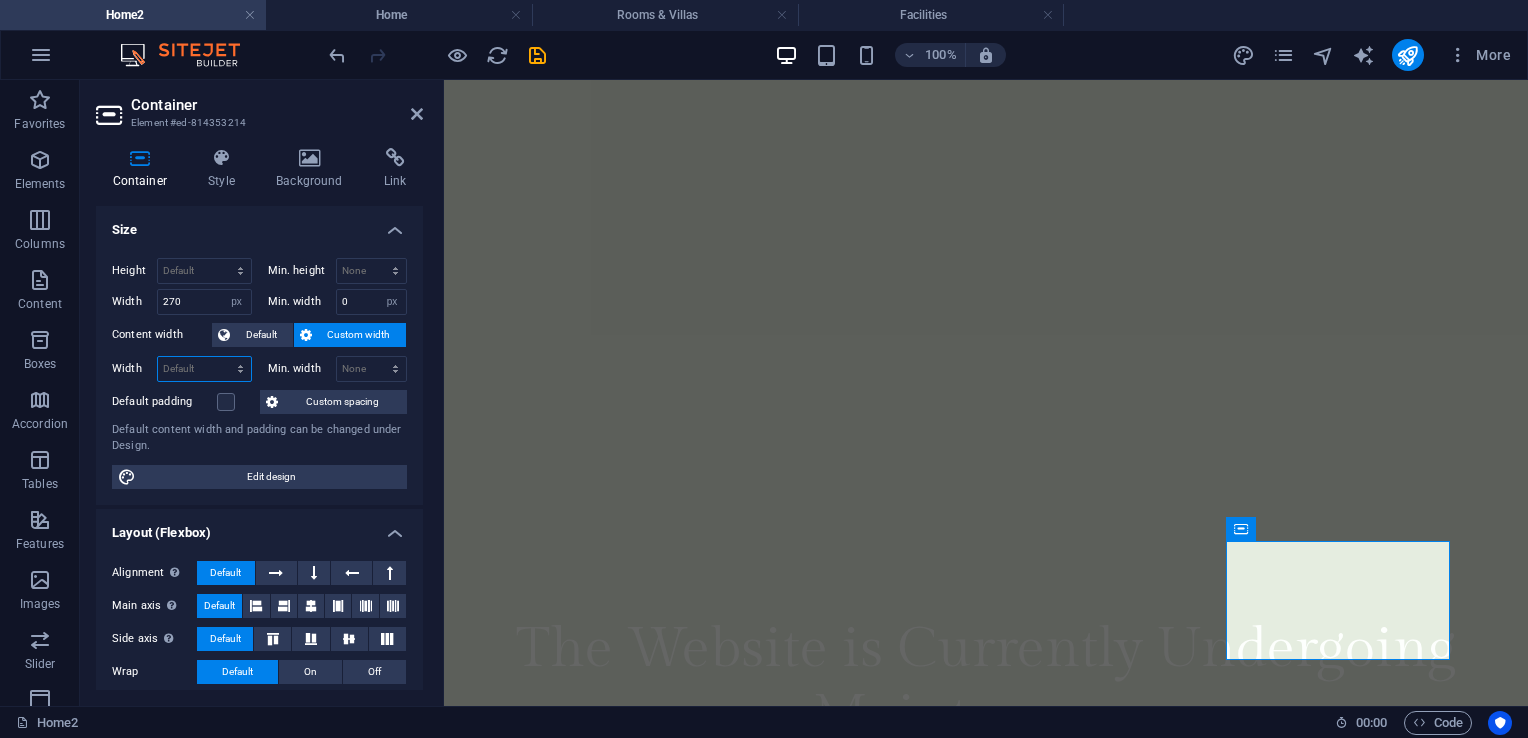 select on "px" 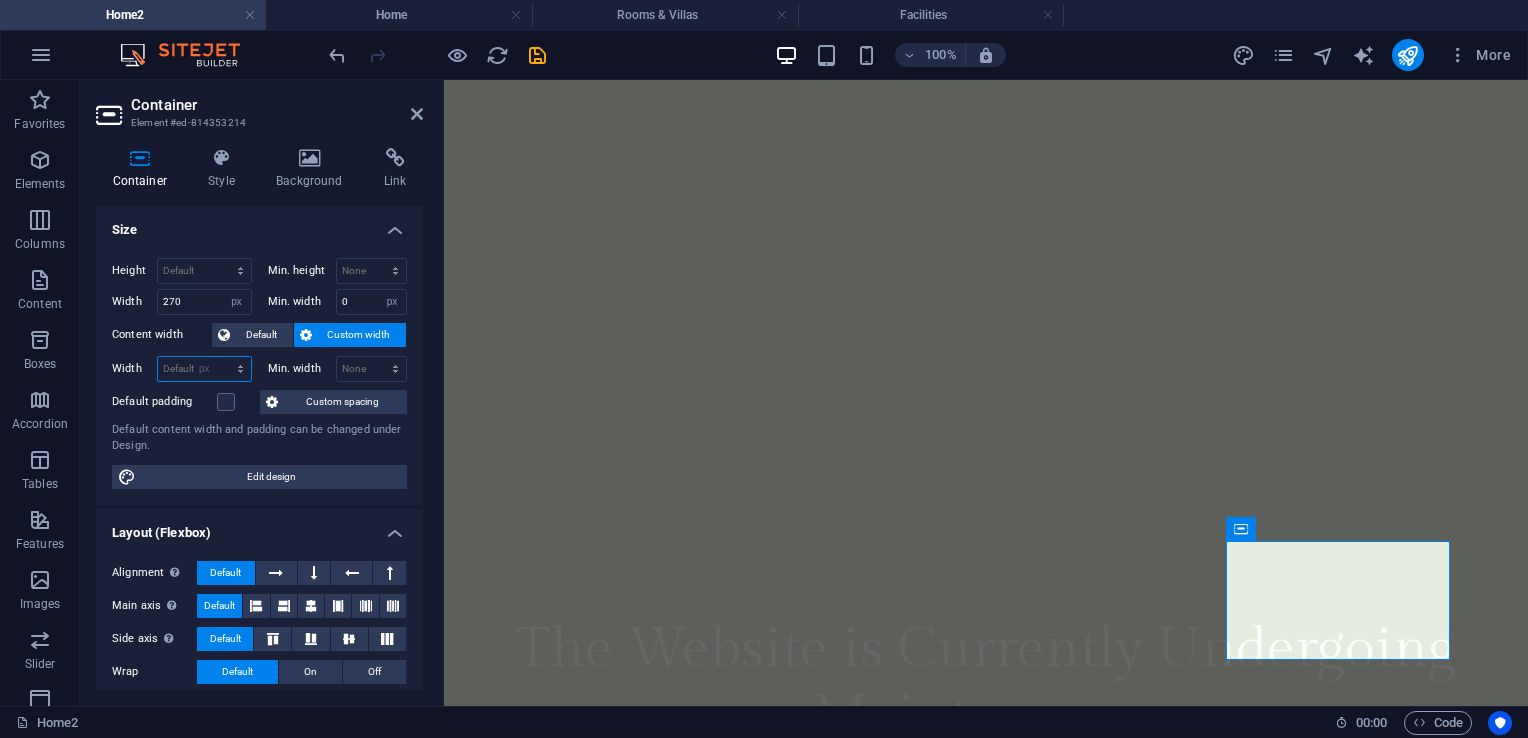 click on "Default px rem % em vh vw" at bounding box center (204, 369) 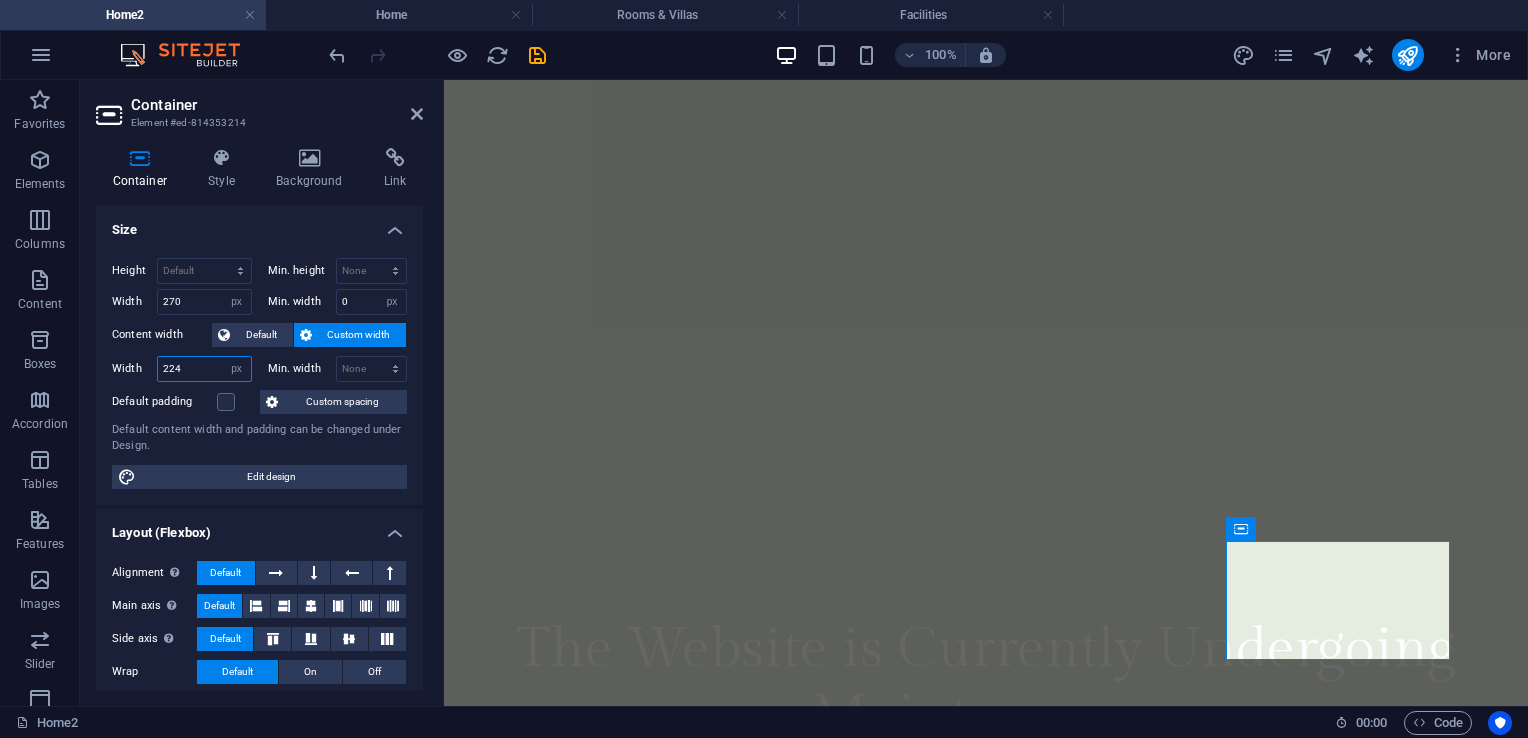 click on "224" at bounding box center (204, 369) 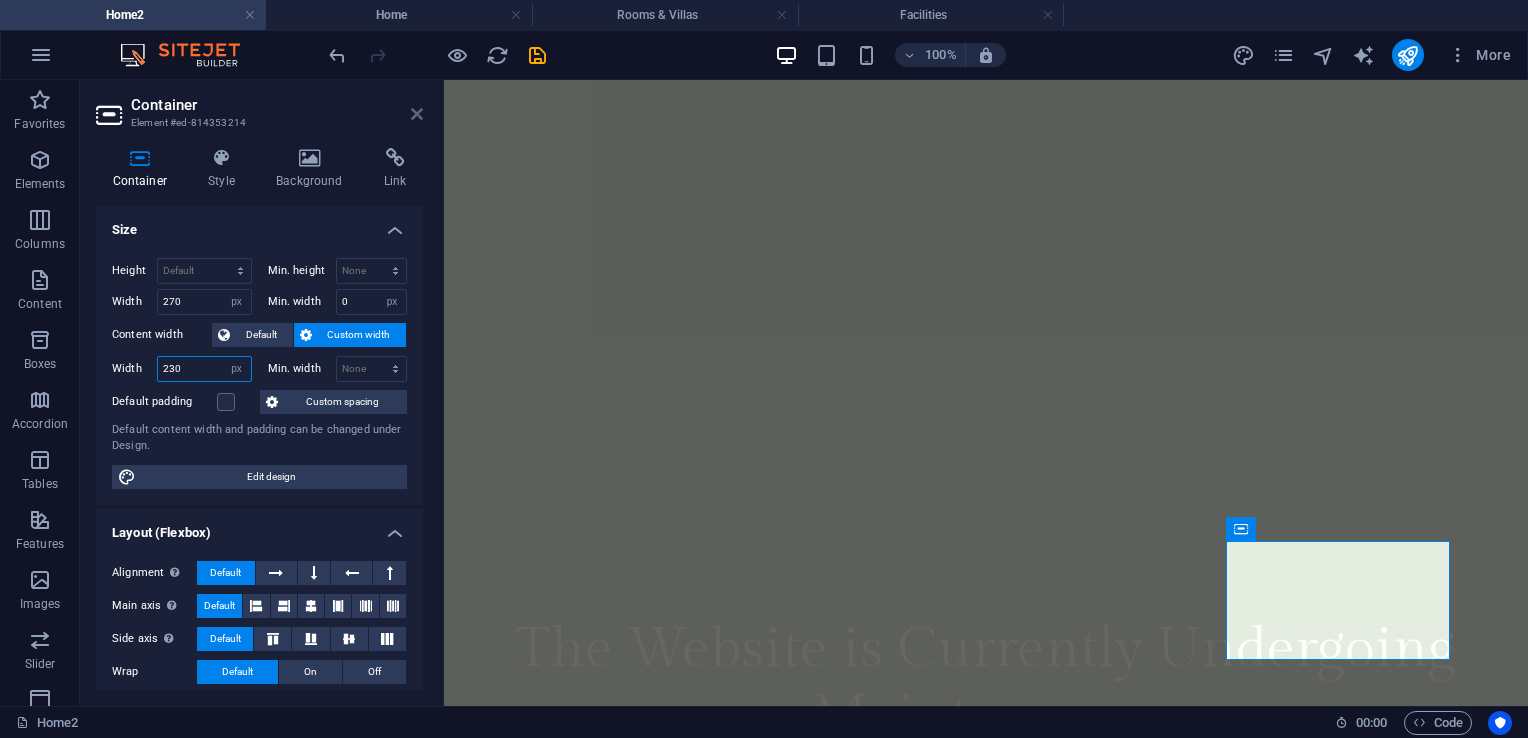 type on "230" 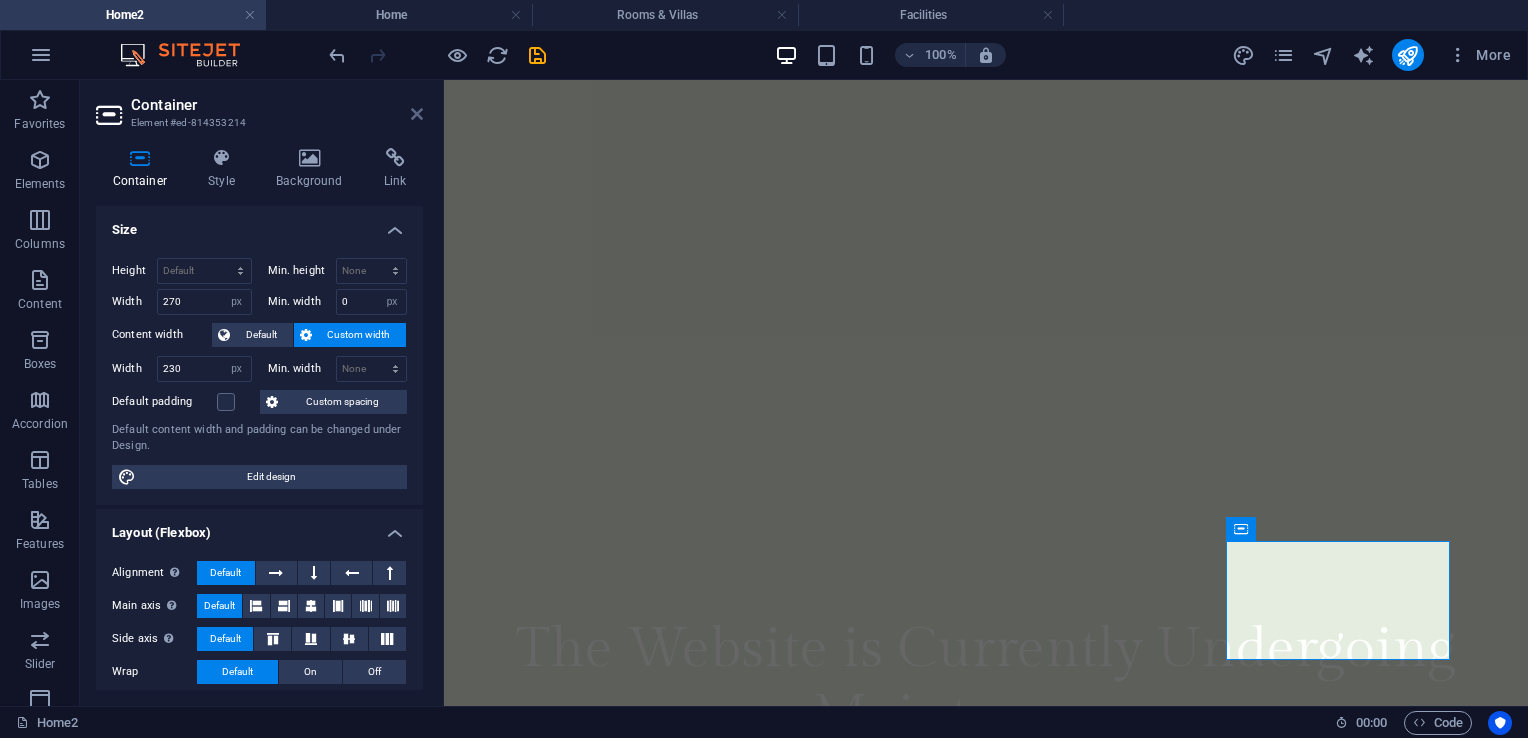 click at bounding box center (417, 114) 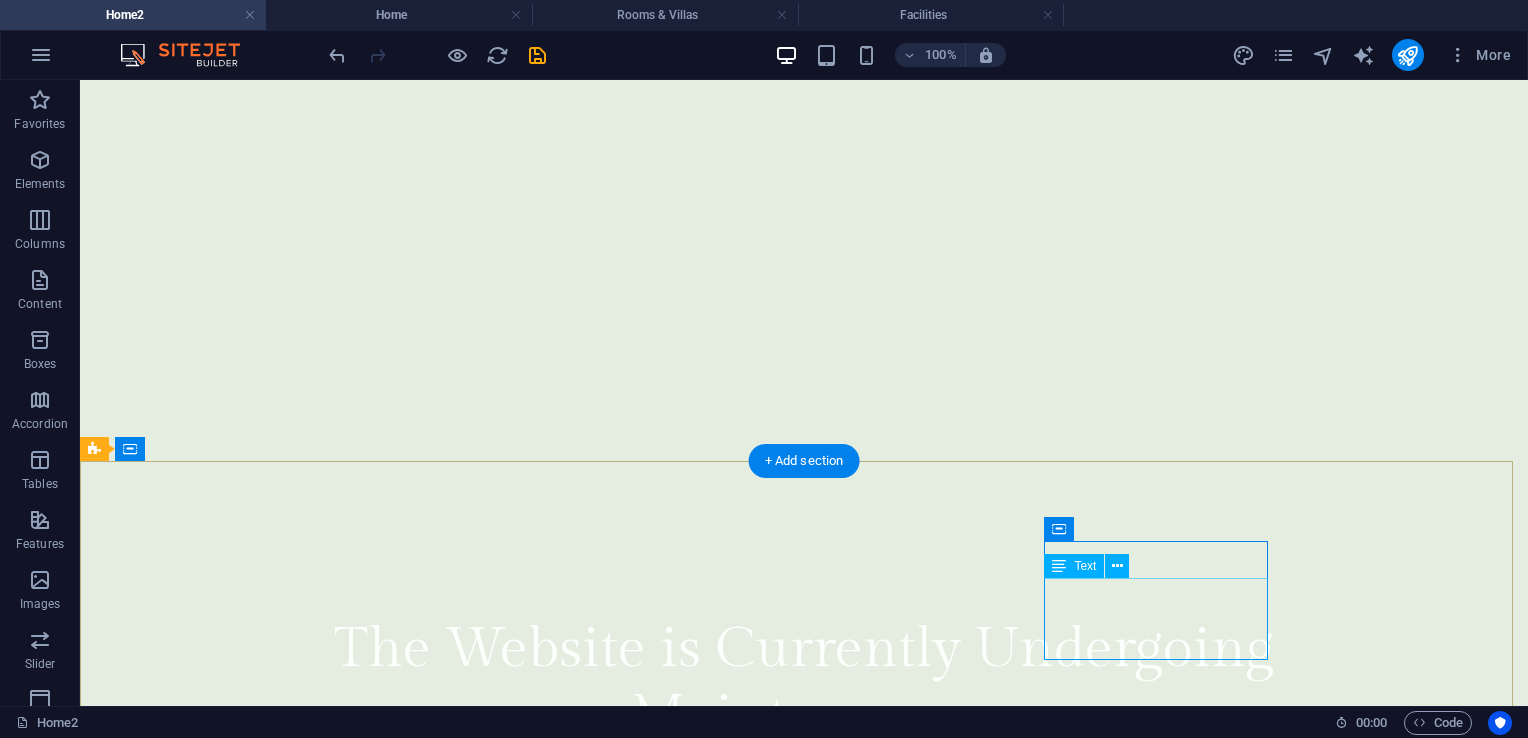 click on "Email us now: [EMAIL]" at bounding box center (211, 1430) 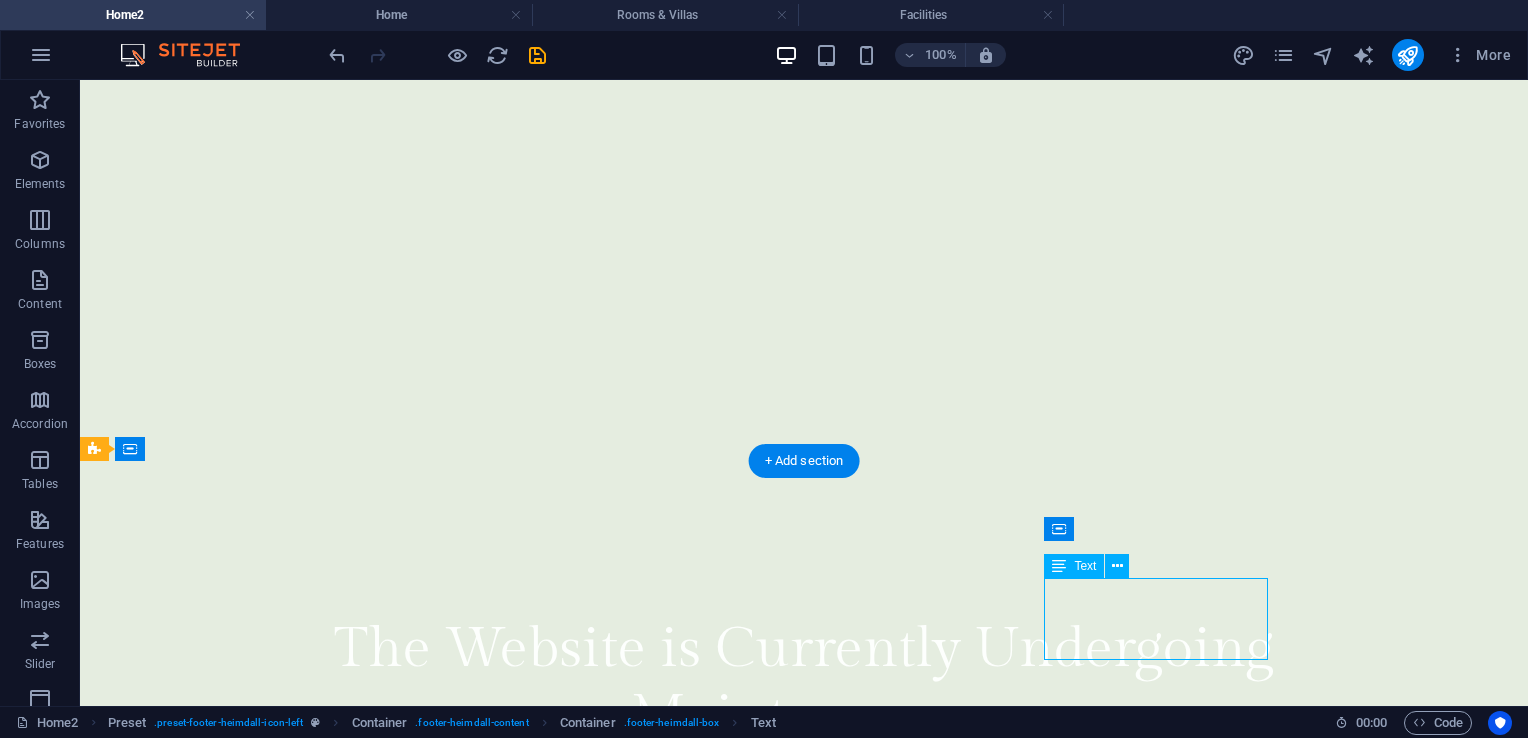click on "Email us now: [EMAIL]" at bounding box center (211, 1430) 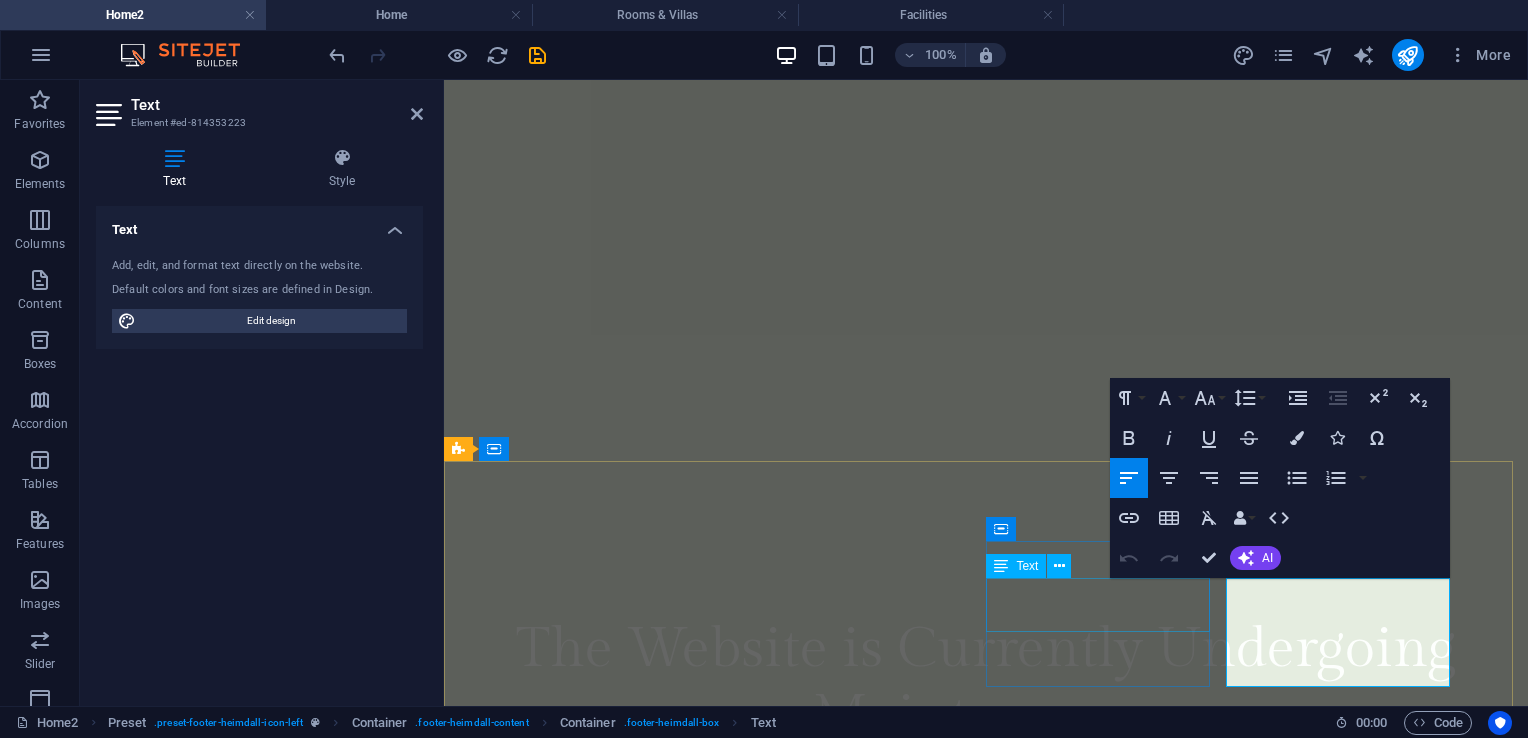 click on "Call us now: [PHONE]" at bounding box center (932, 1289) 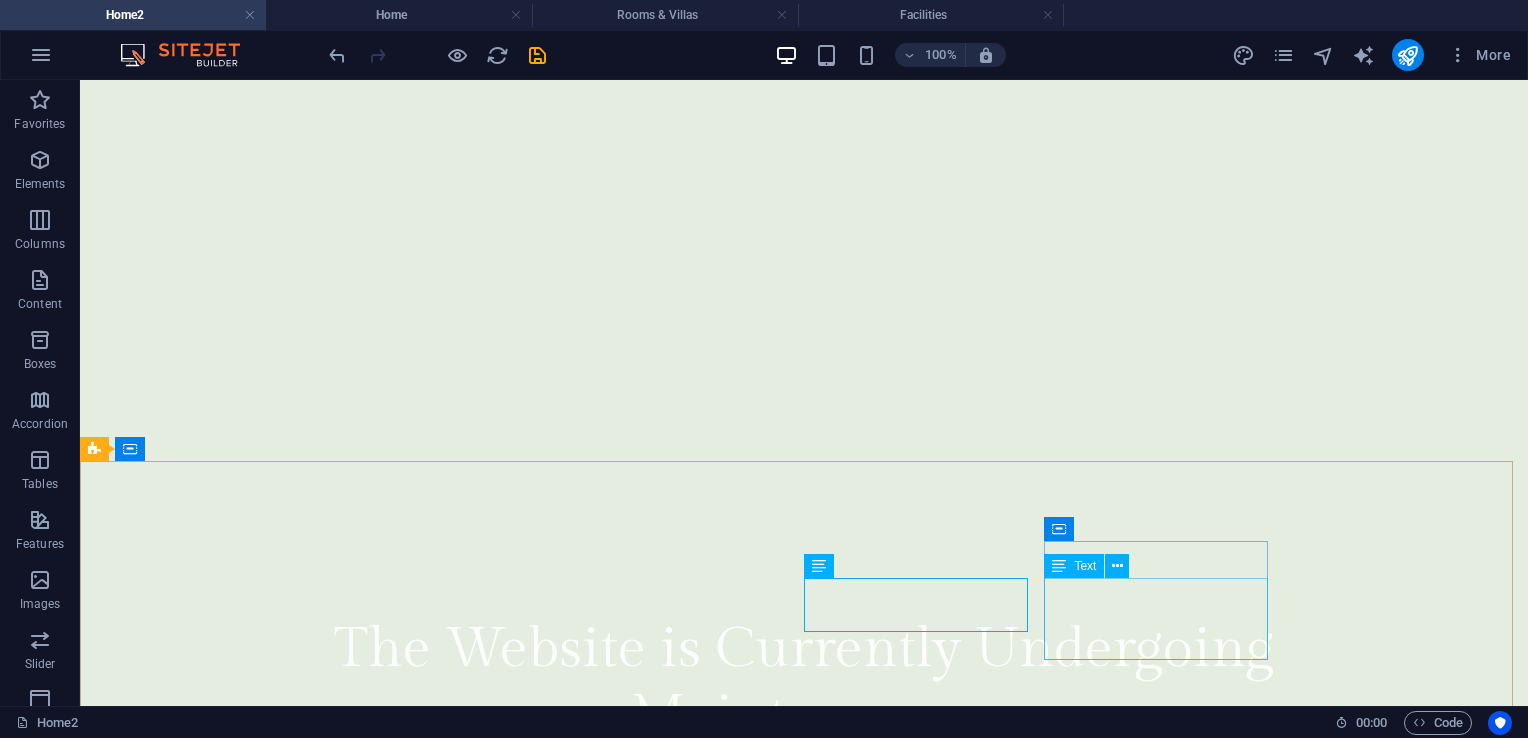 click on "Text" at bounding box center (1085, 566) 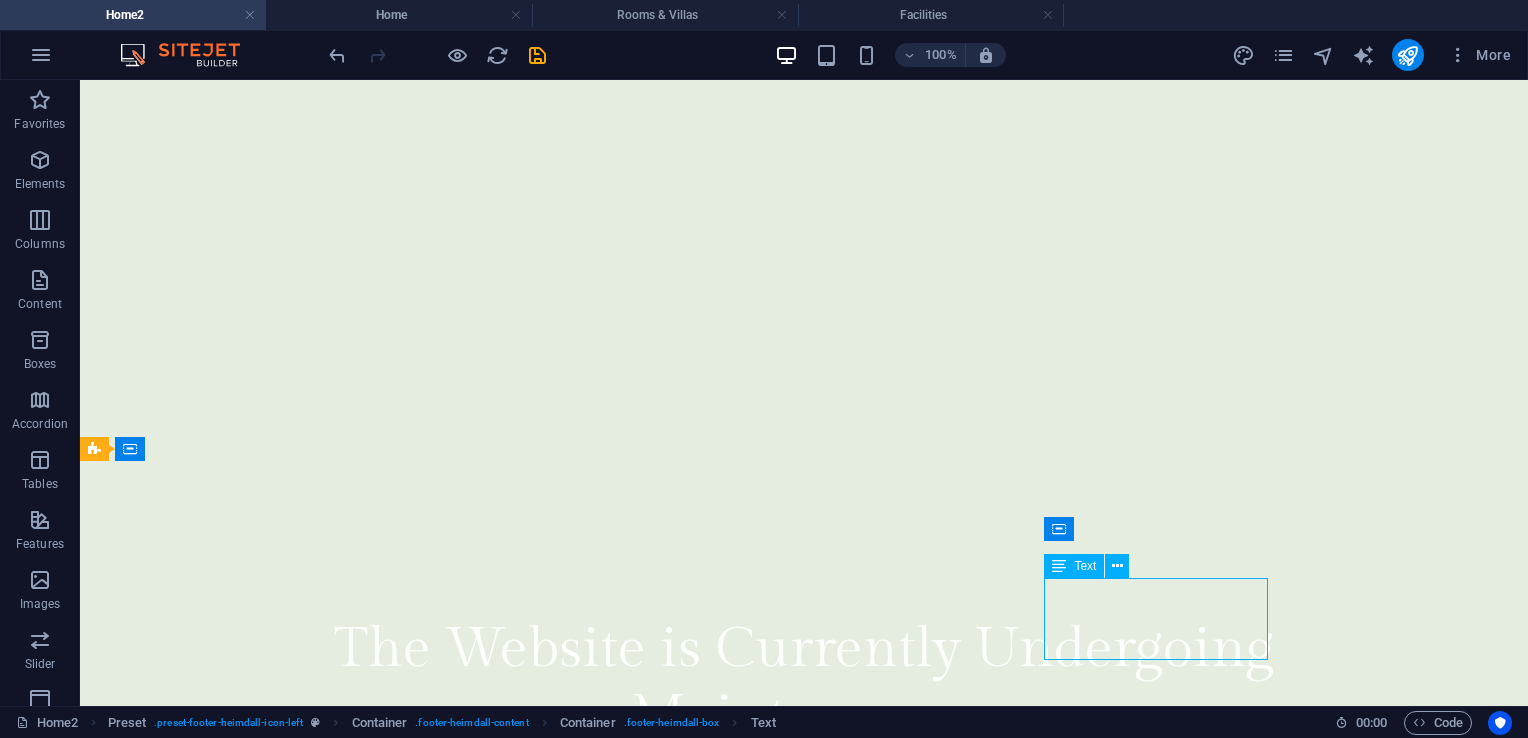 click on "Text" at bounding box center (1085, 566) 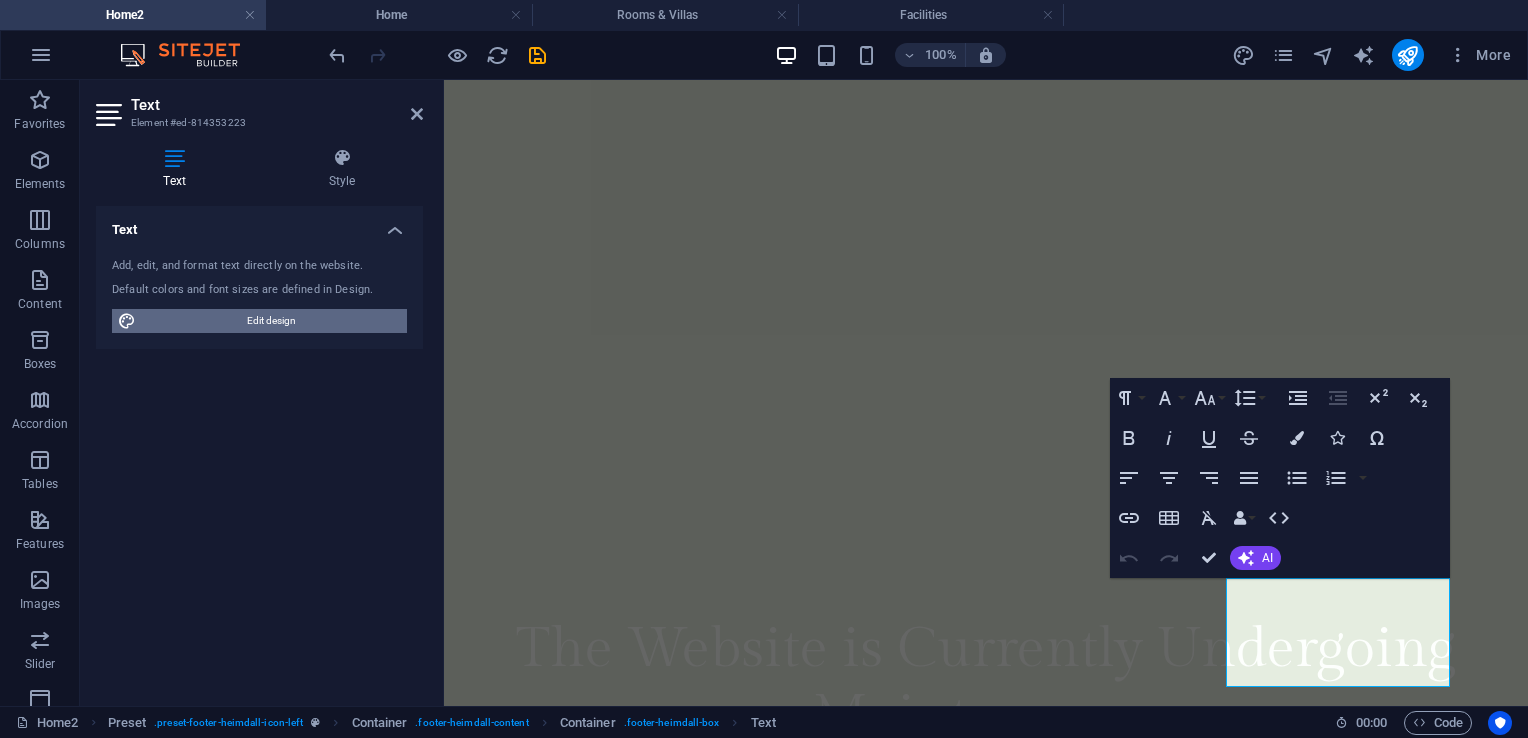click on "Edit design" at bounding box center [271, 321] 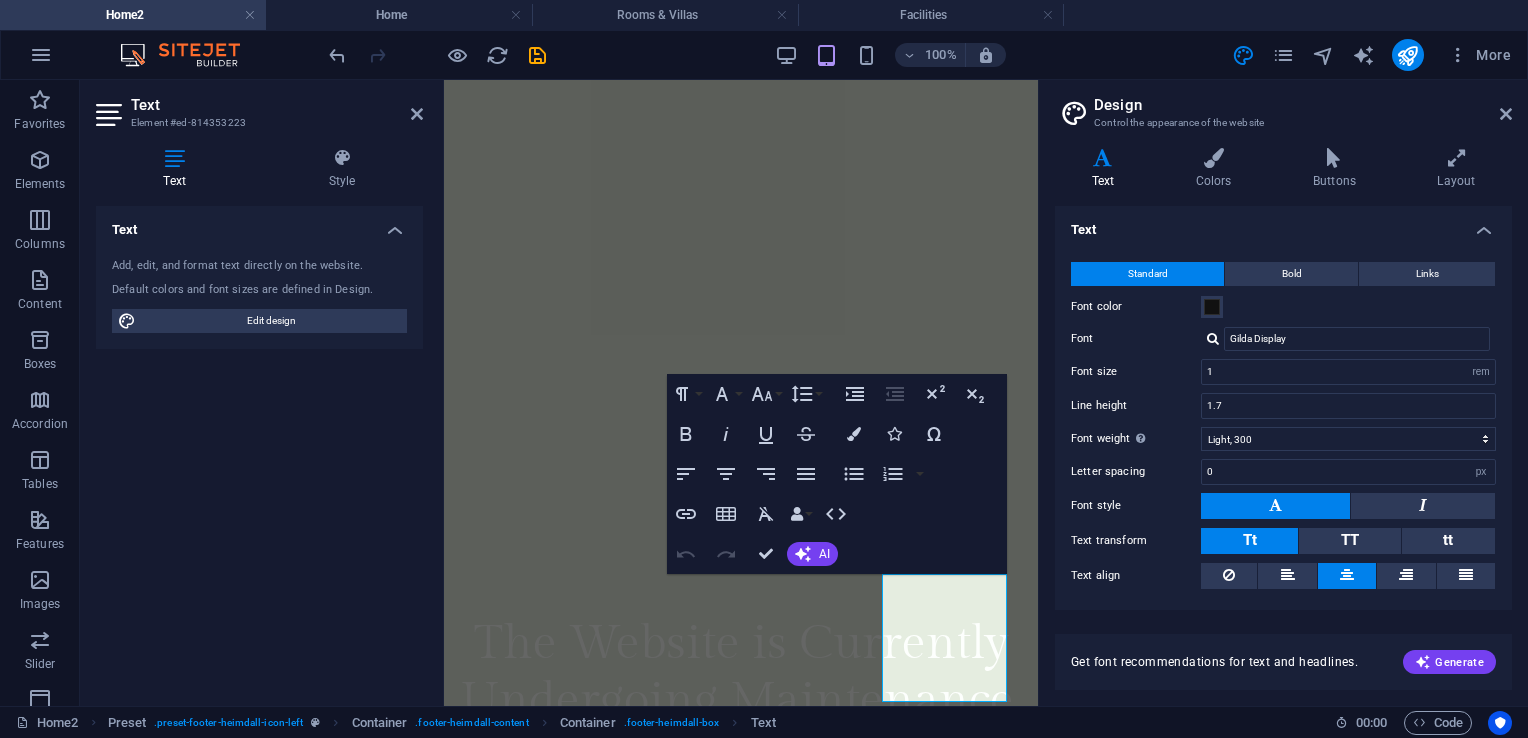 type on "1.5" 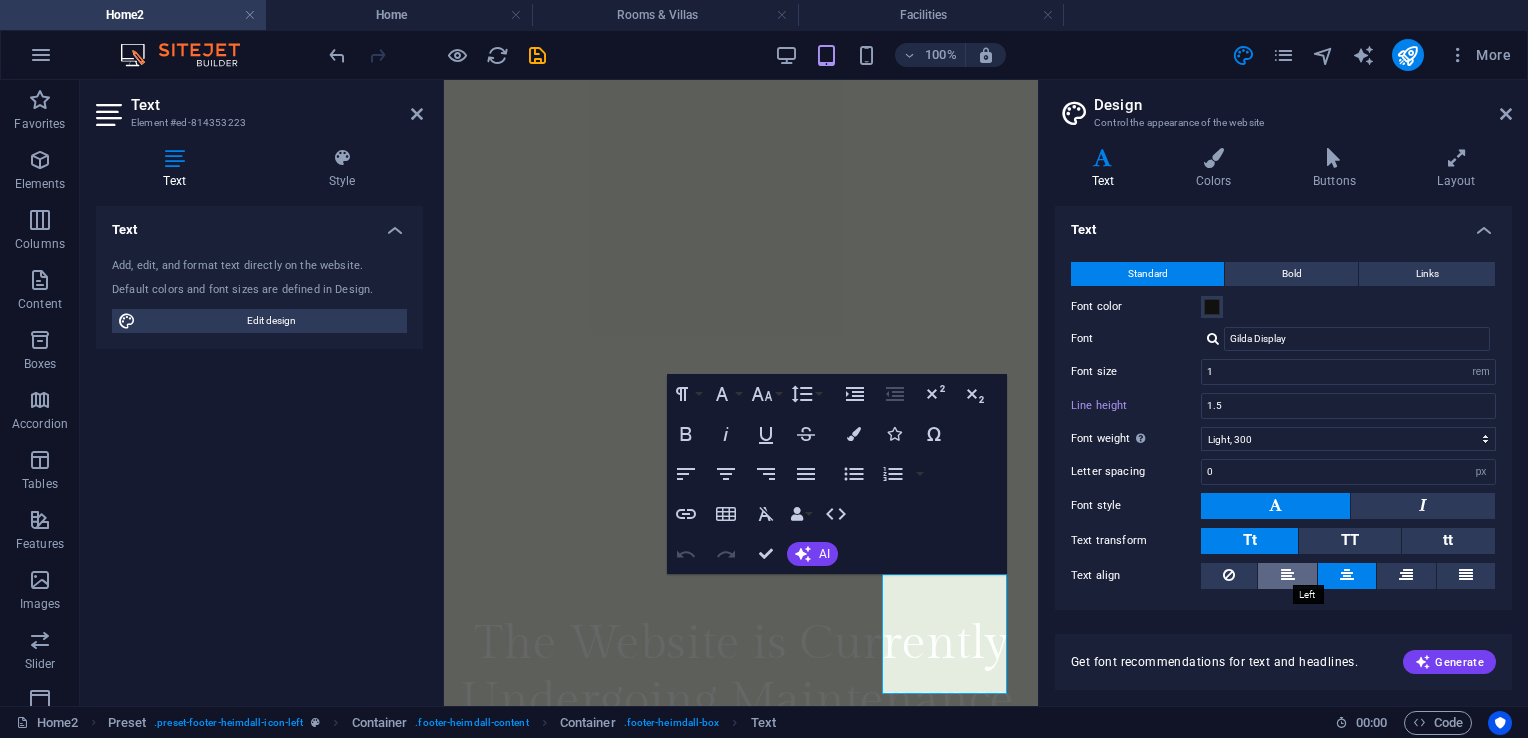 click at bounding box center (1288, 575) 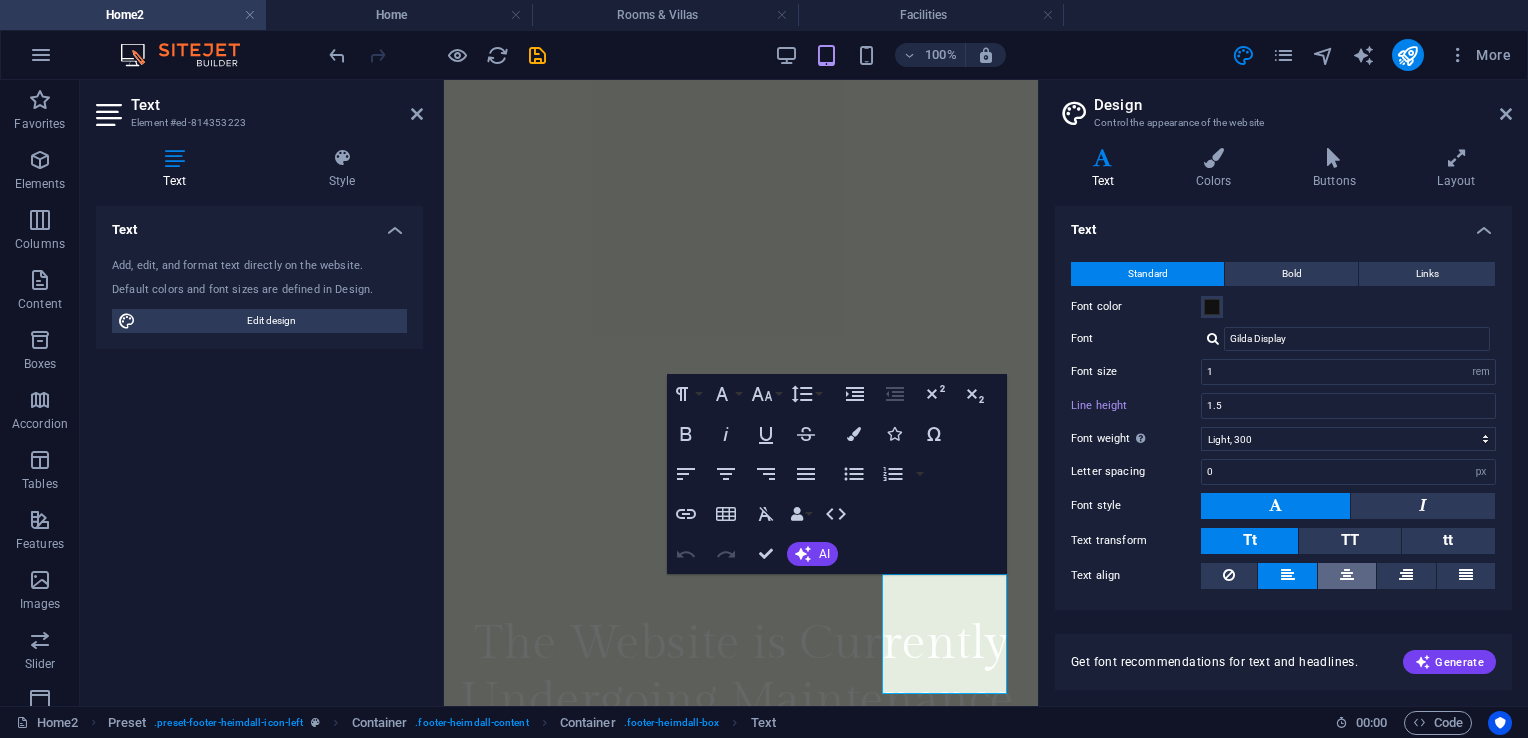 click at bounding box center [1347, 575] 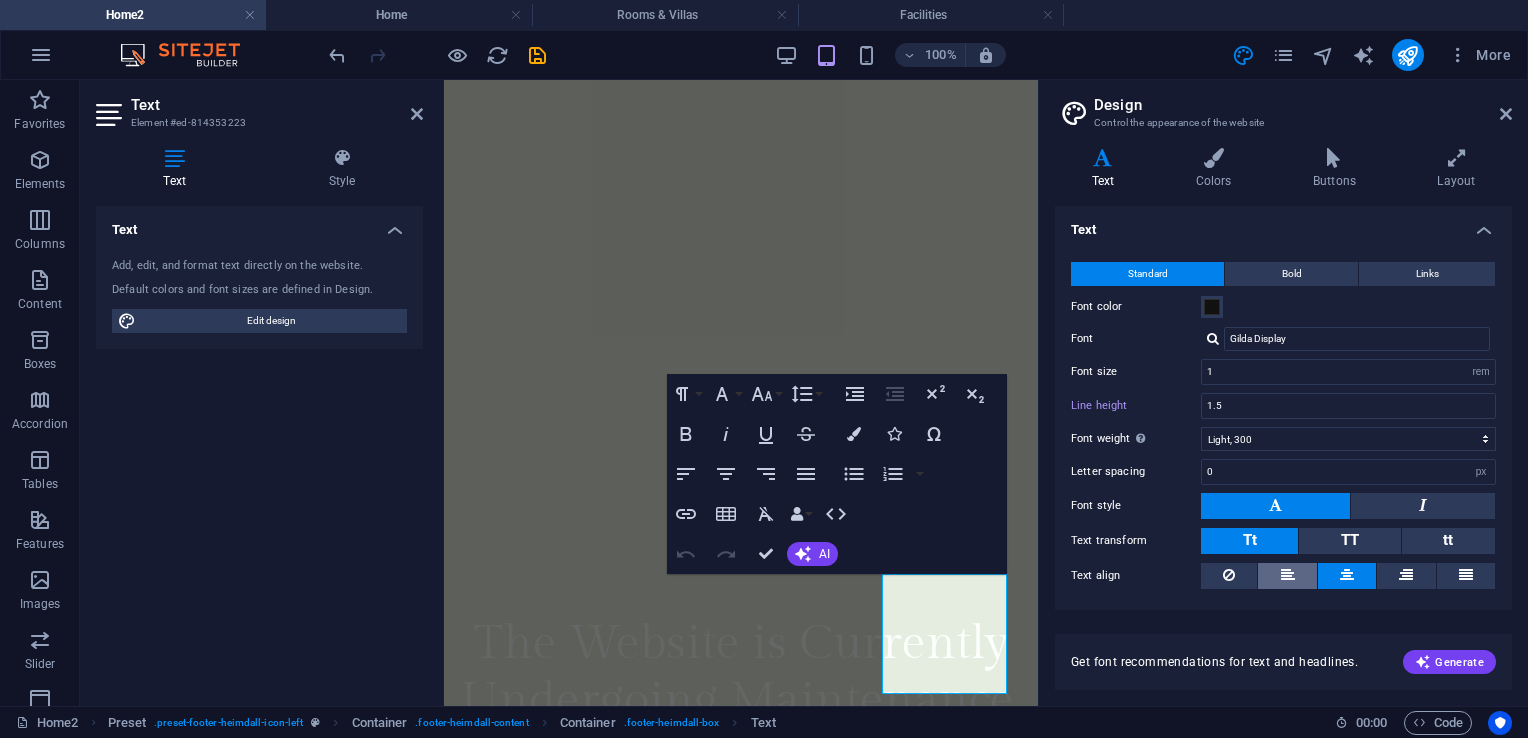 click at bounding box center [1288, 575] 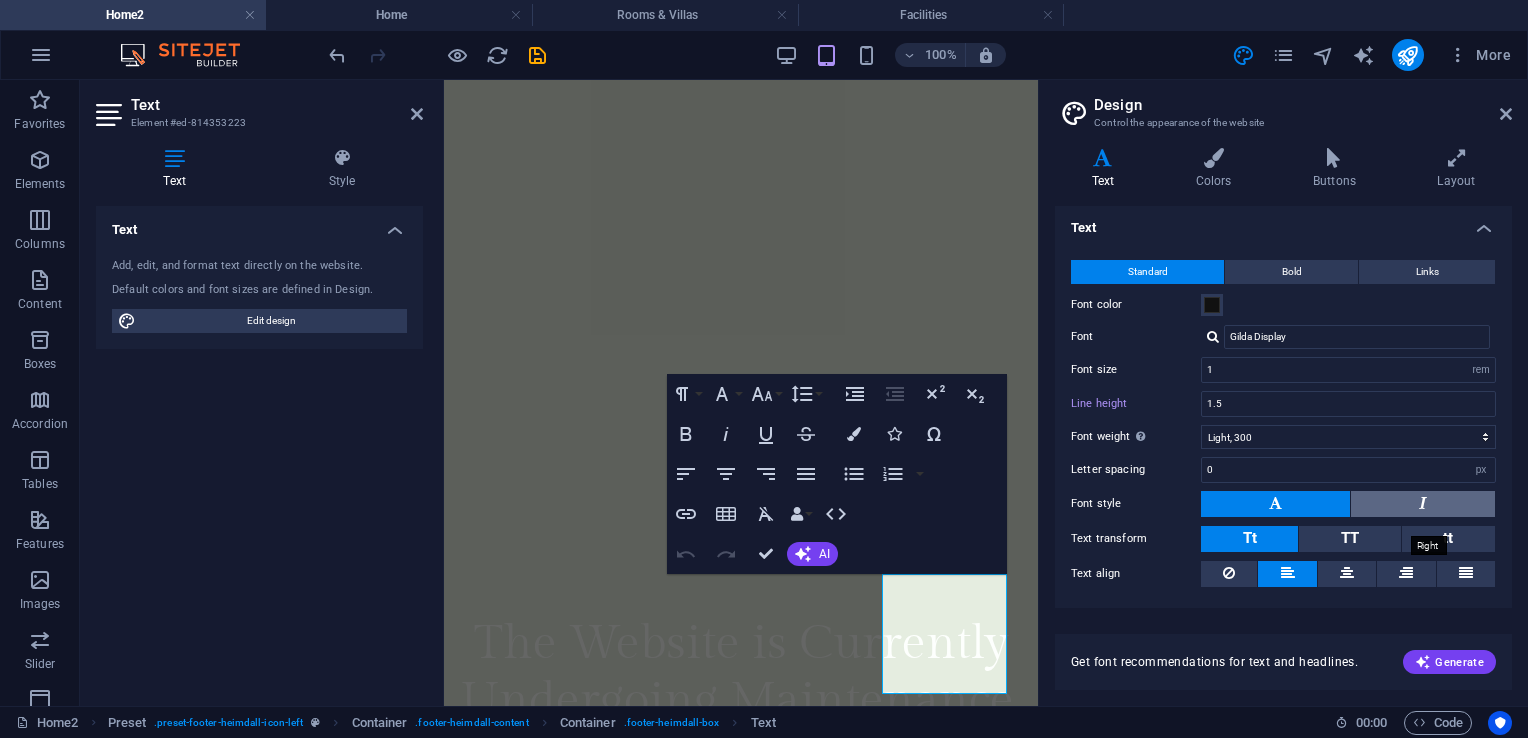 scroll, scrollTop: 0, scrollLeft: 0, axis: both 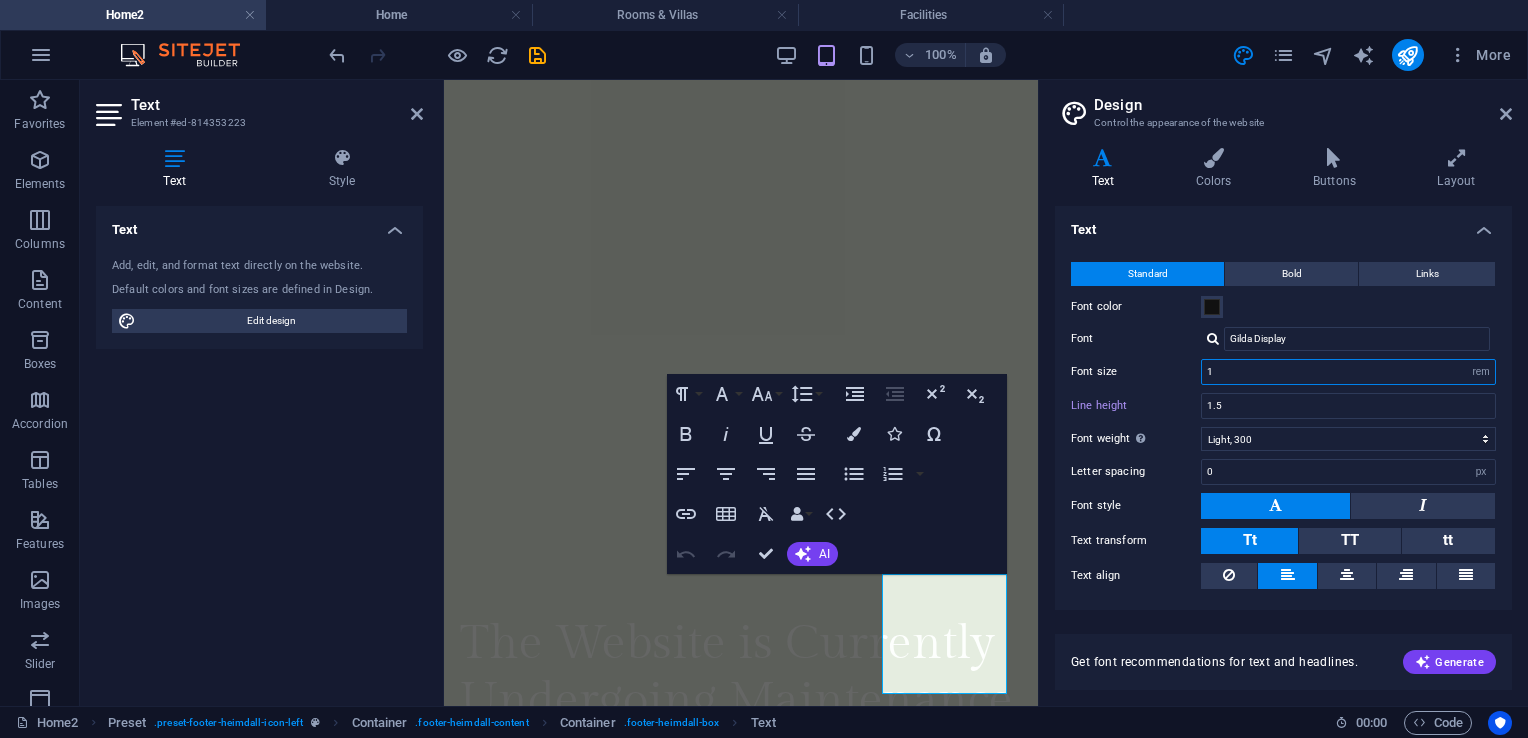 click on "1" at bounding box center (1348, 372) 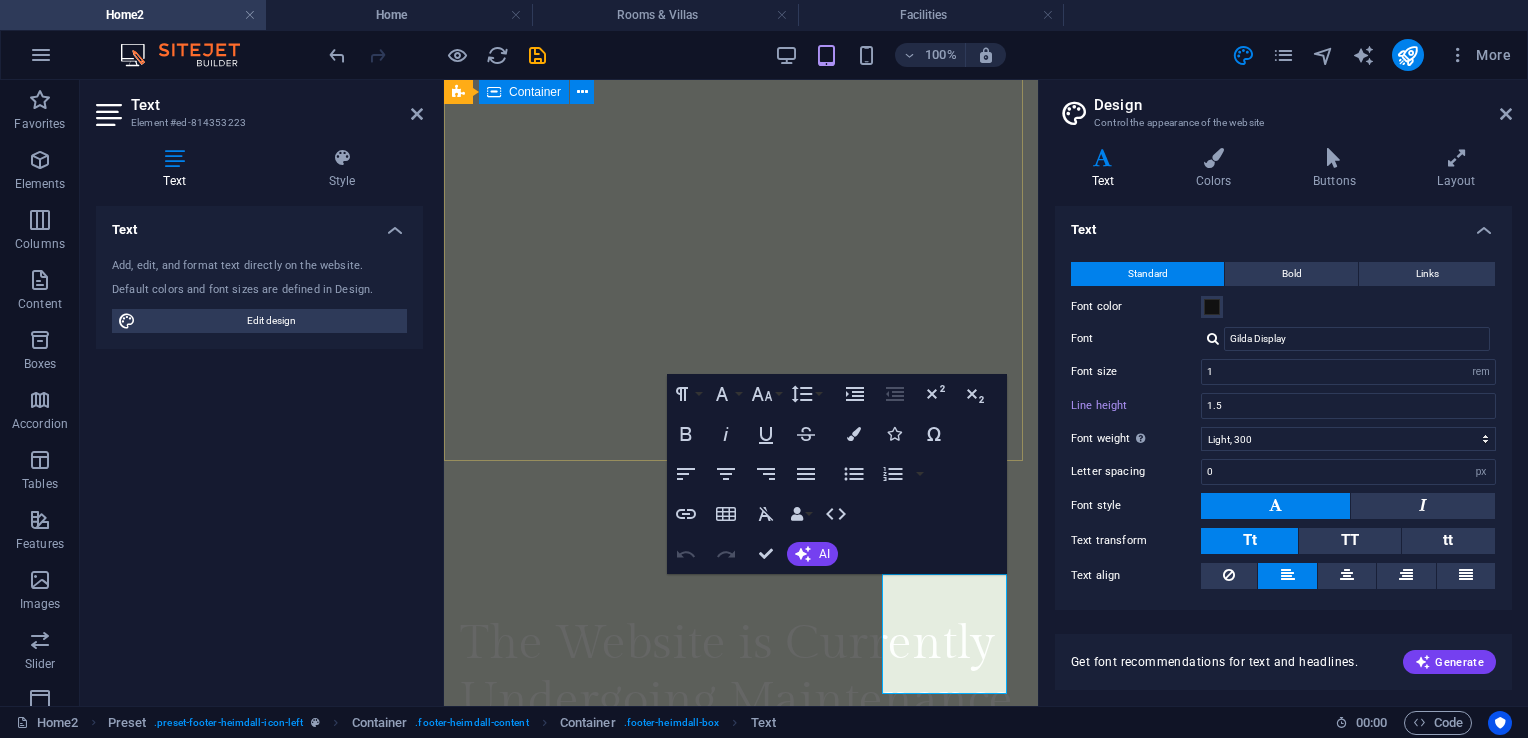 click on "The Website is Currently Undergoing Maintenance." at bounding box center [741, 688] 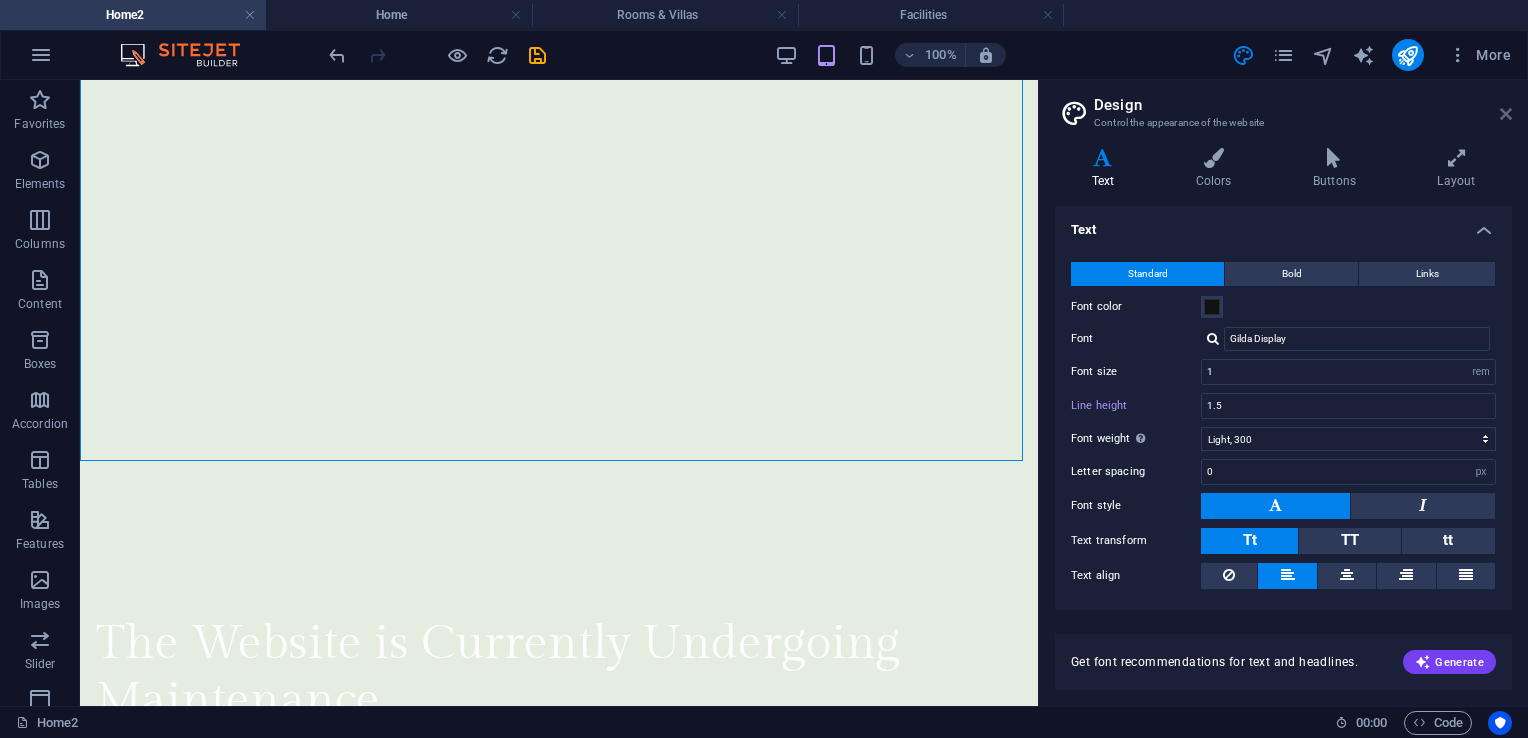 click at bounding box center [1506, 114] 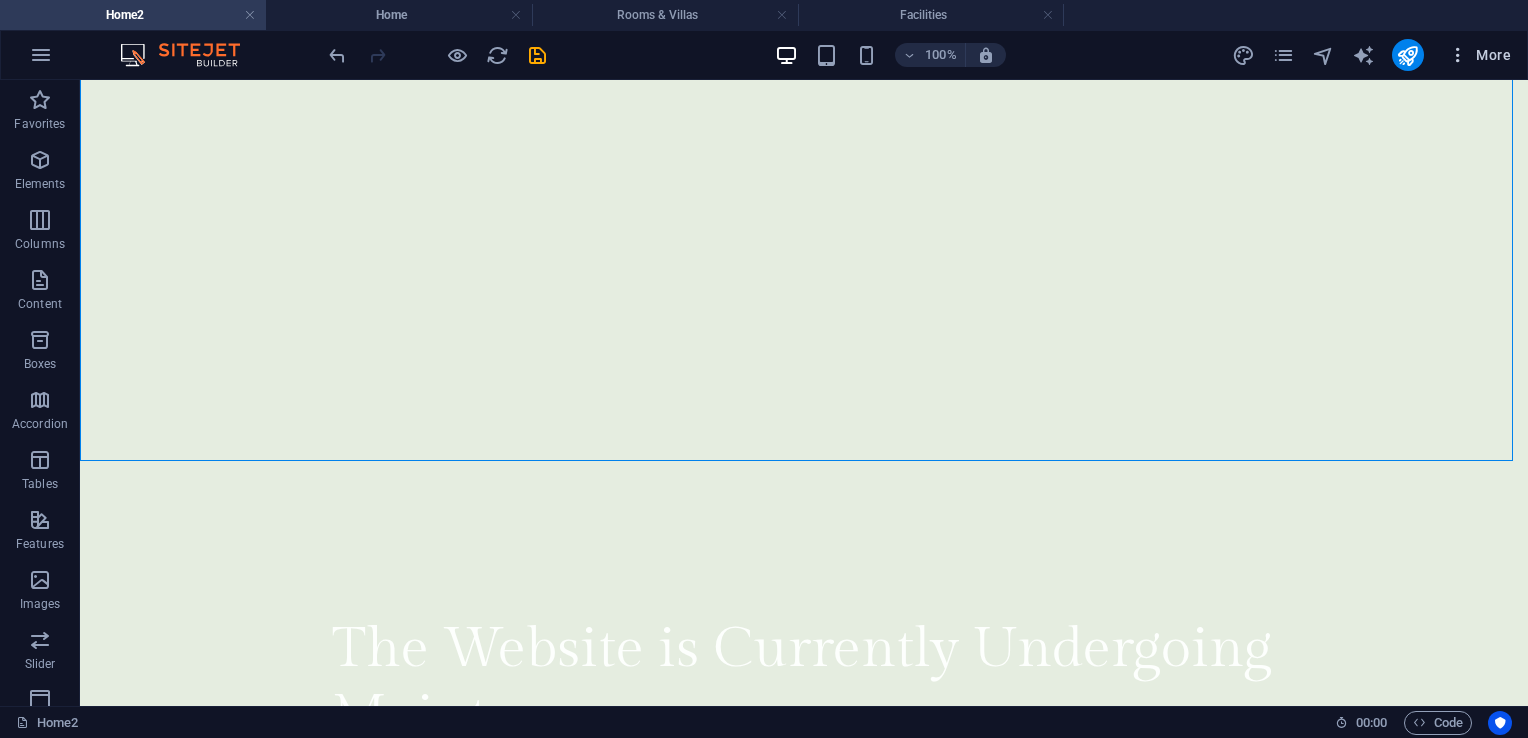 click at bounding box center (1458, 55) 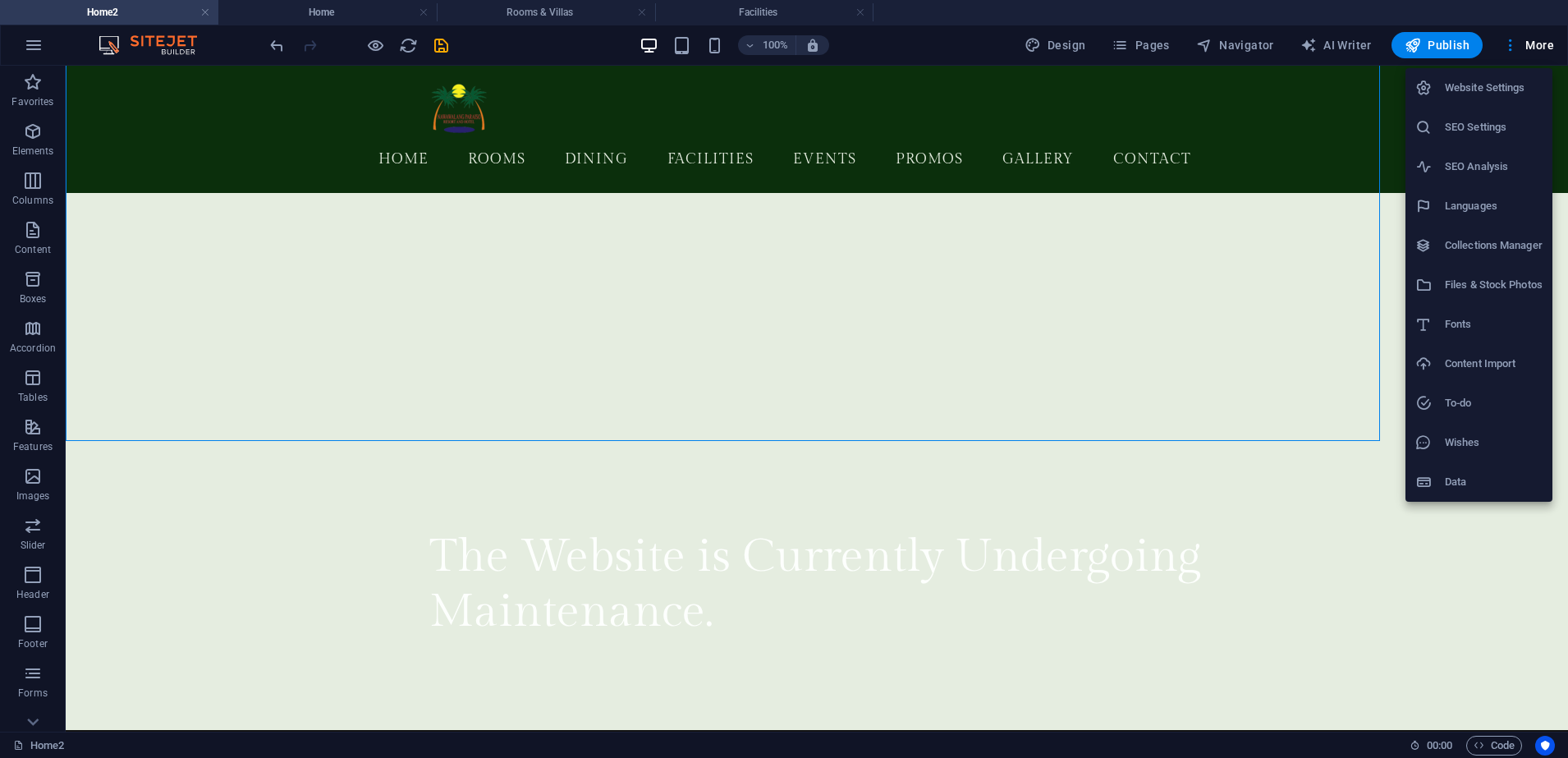 scroll, scrollTop: 246, scrollLeft: 0, axis: vertical 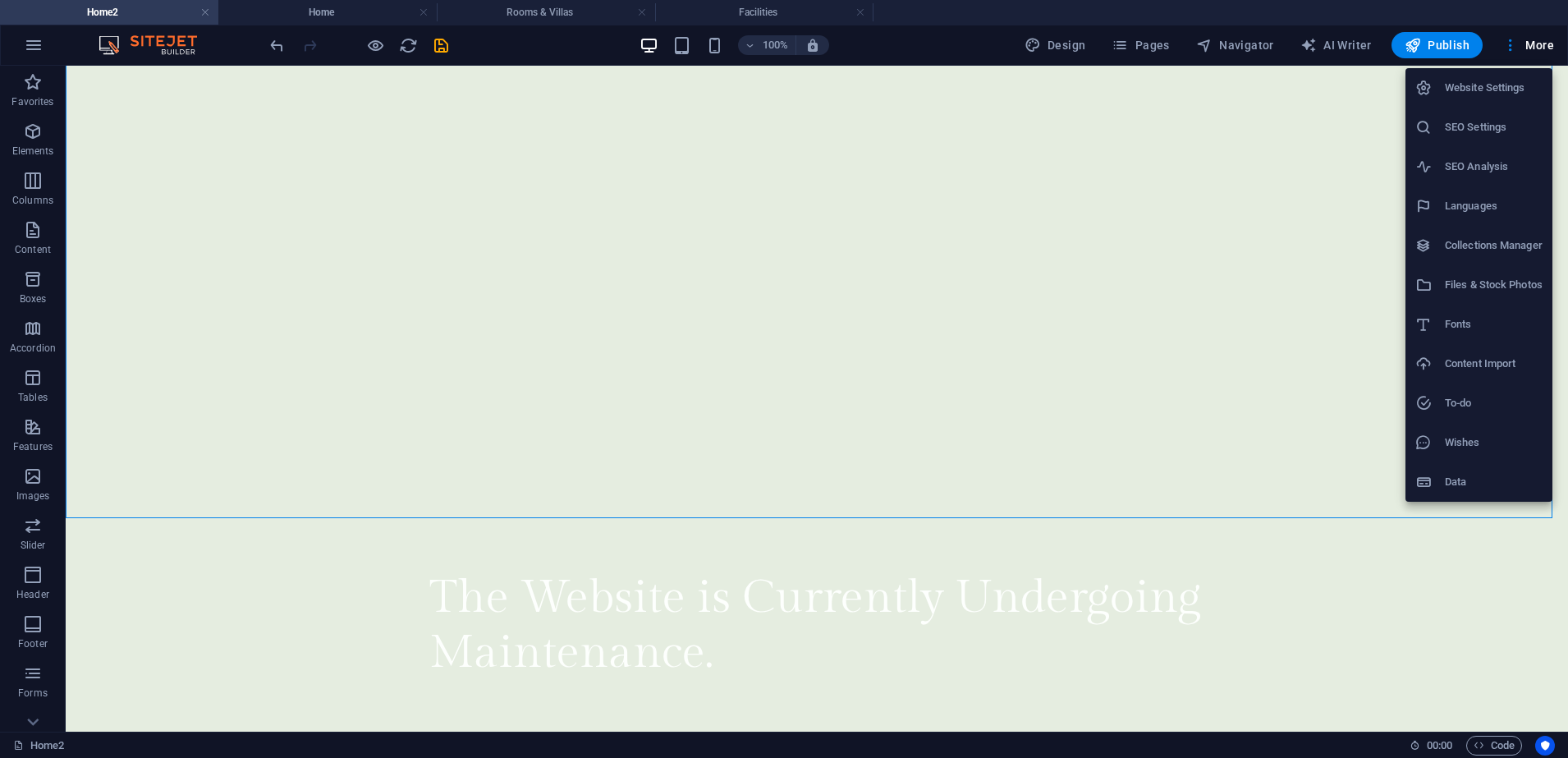 drag, startPoint x: 1226, startPoint y: 0, endPoint x: 975, endPoint y: 590, distance: 641.172 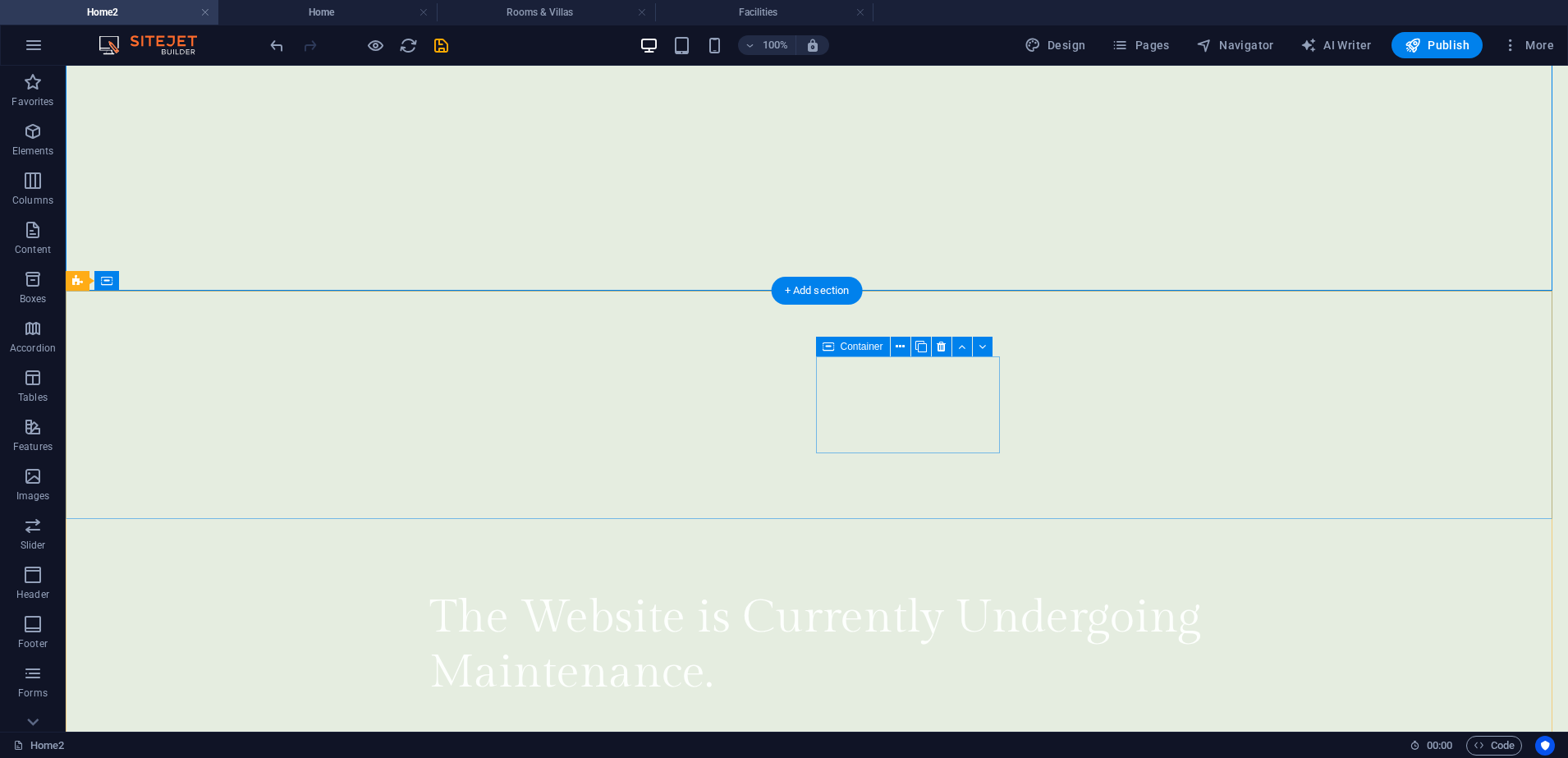 scroll, scrollTop: 513, scrollLeft: 0, axis: vertical 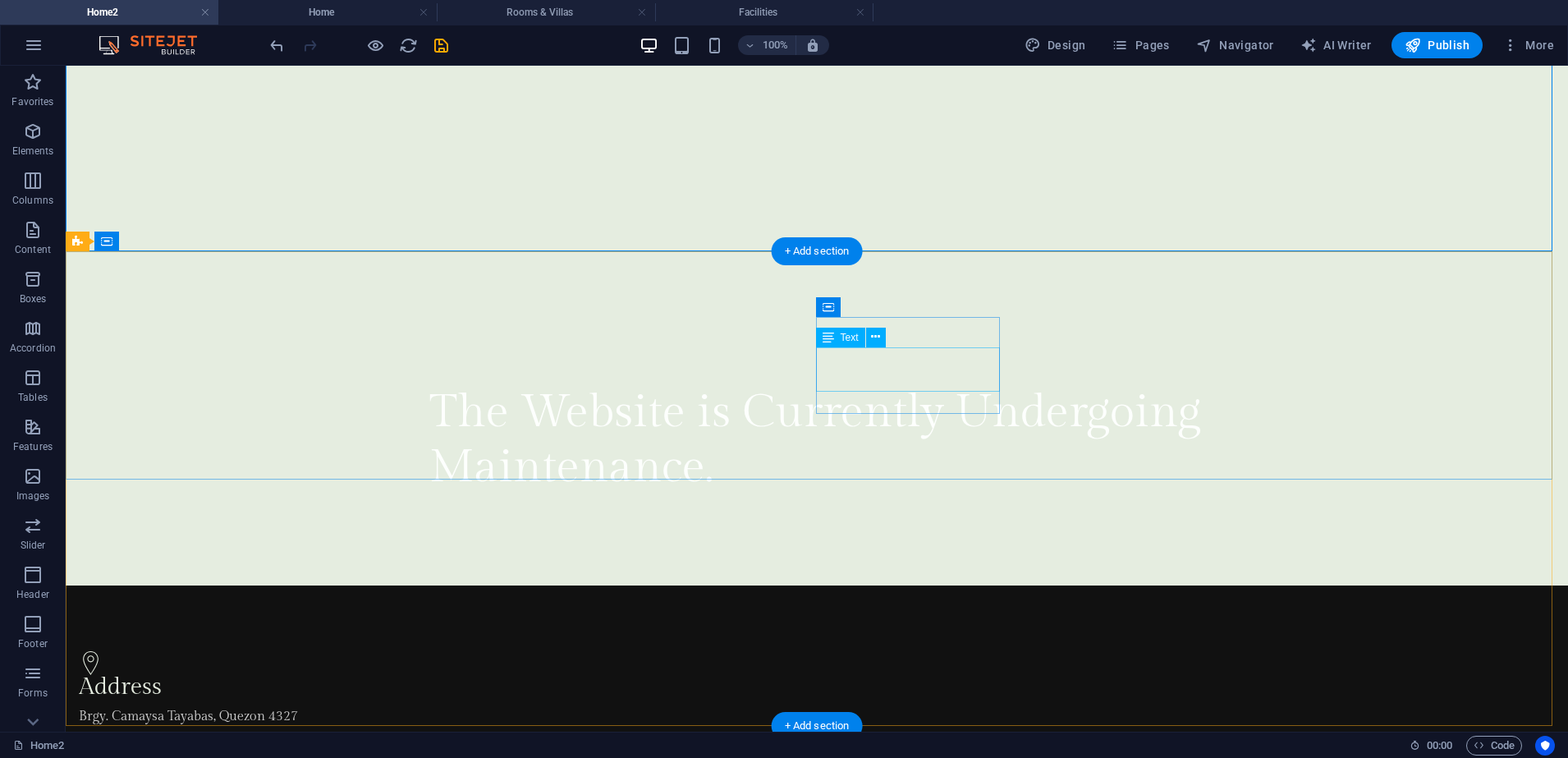click on "Call us now: [PHONE]" at bounding box center [466, 938] 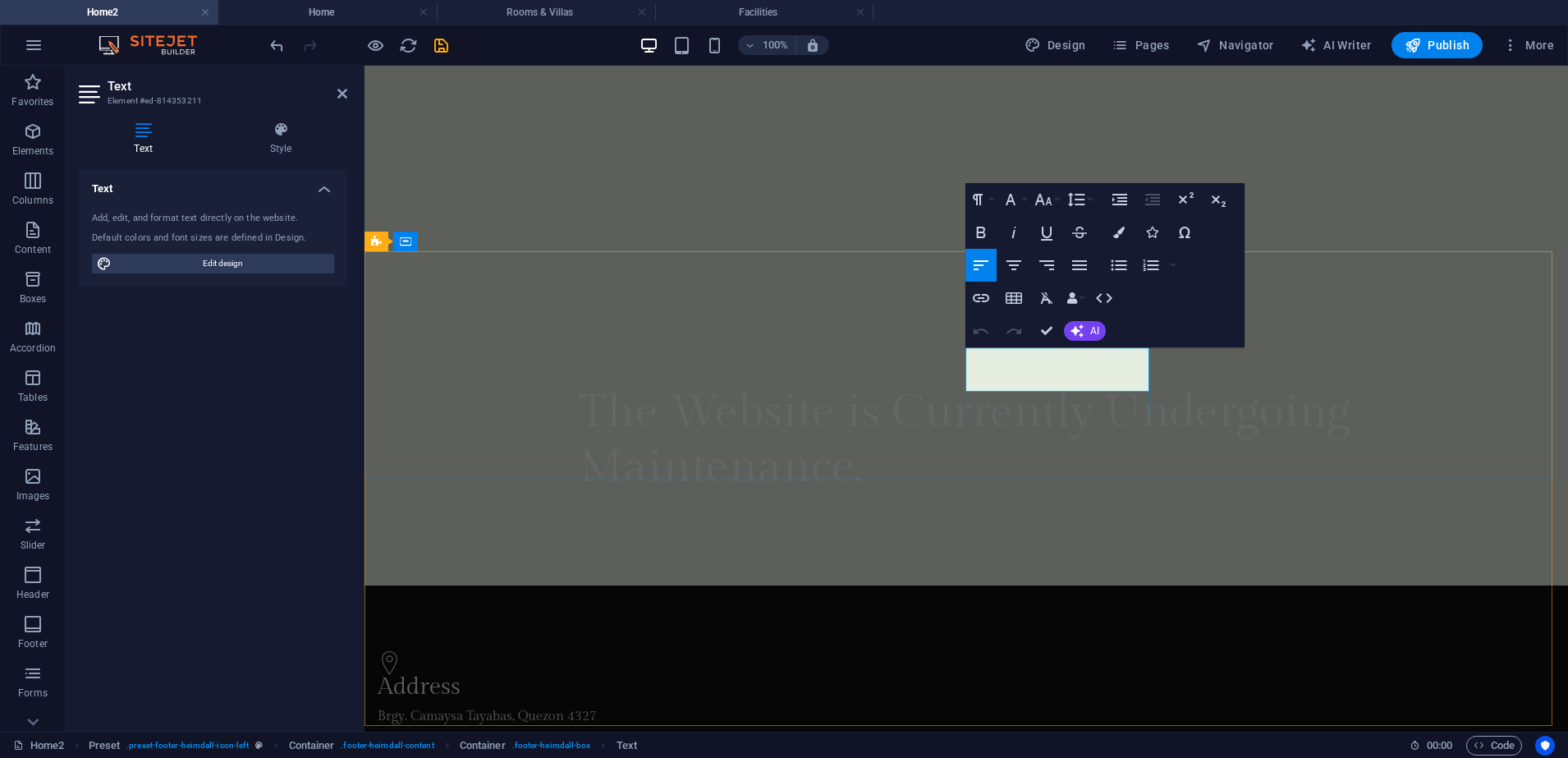 drag, startPoint x: 1048, startPoint y: 380, endPoint x: 1067, endPoint y: 378, distance: 19.104973 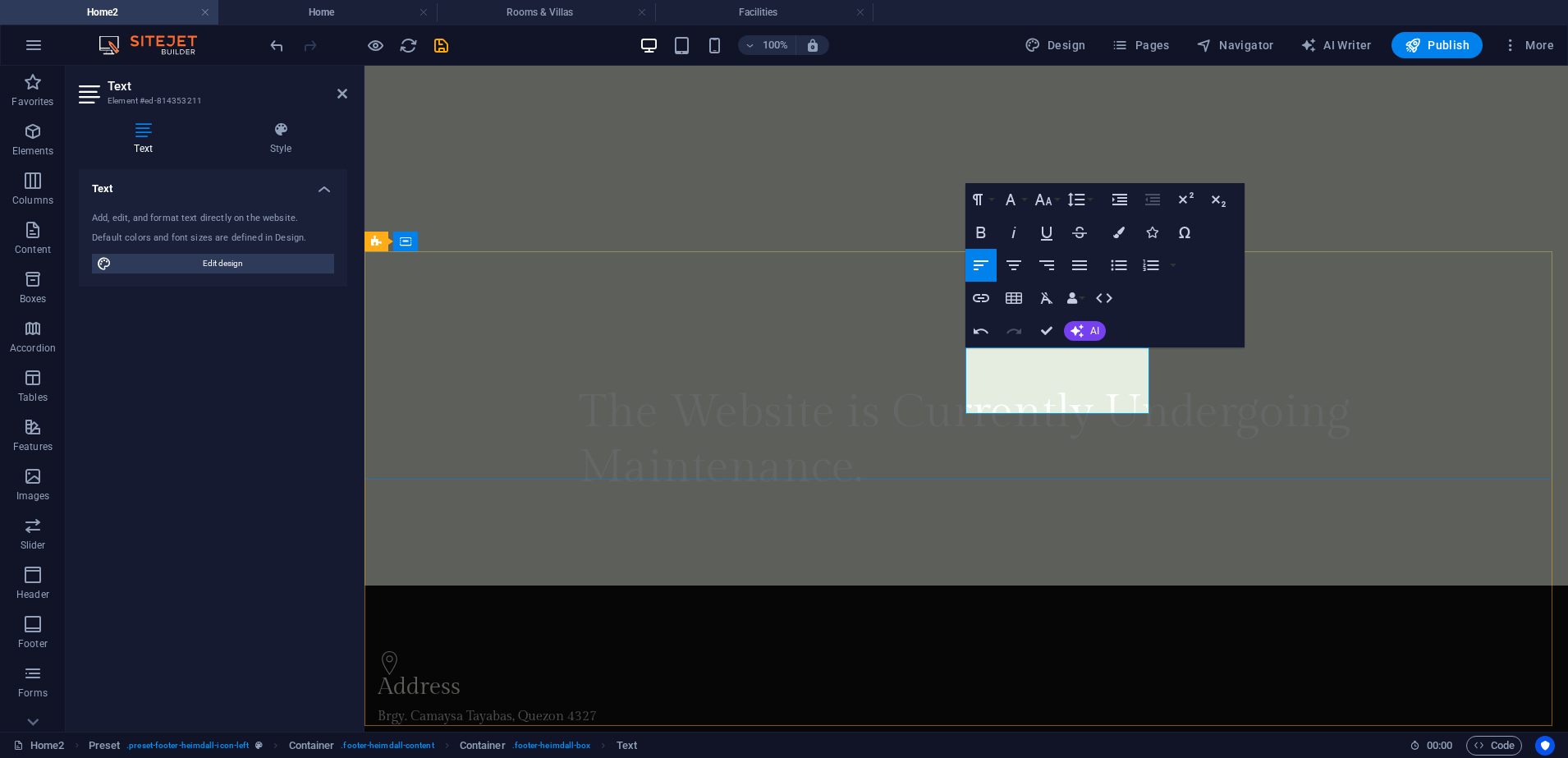 click at bounding box center [765, 971] 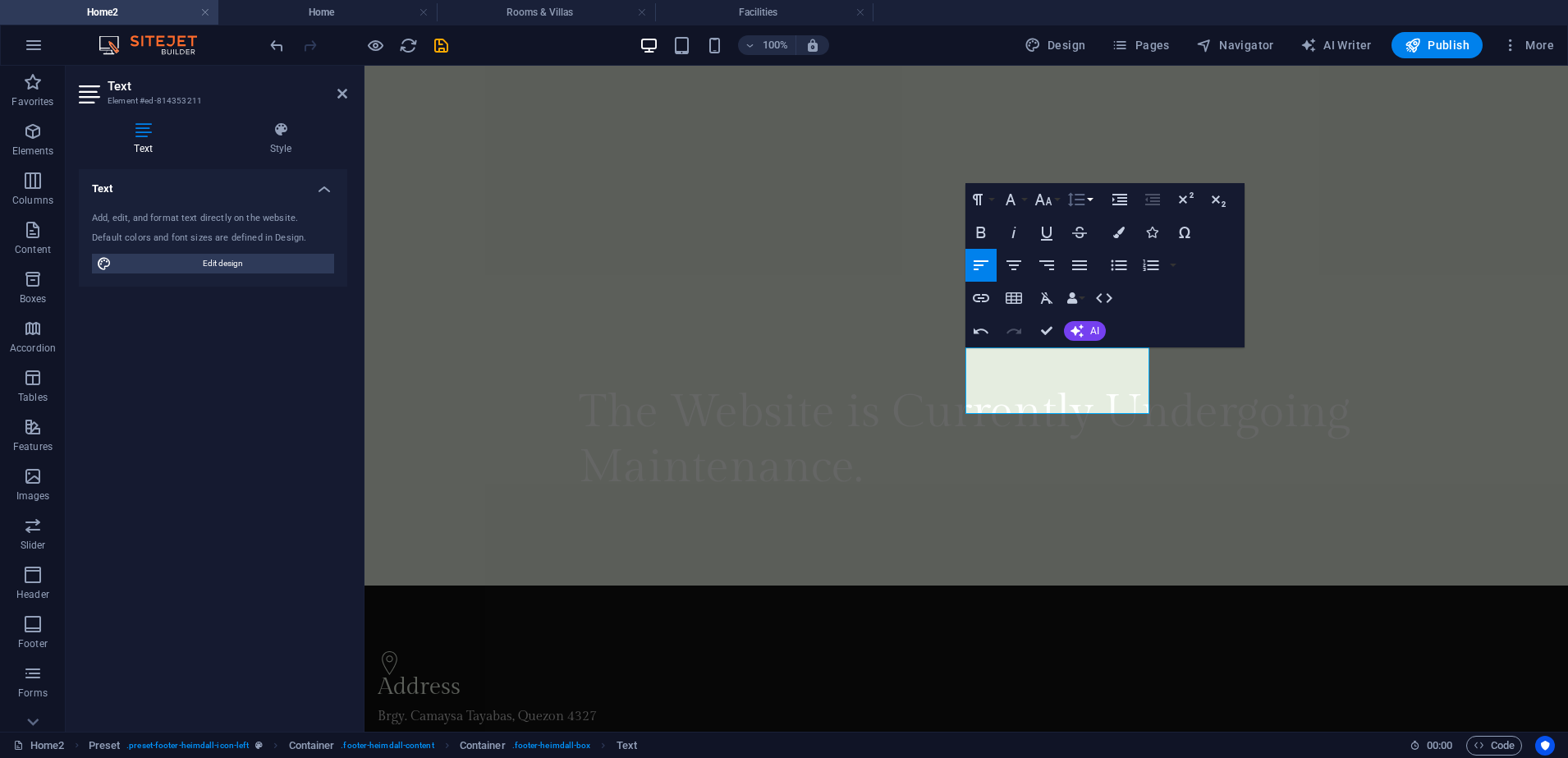 scroll, scrollTop: 0, scrollLeft: 6, axis: horizontal 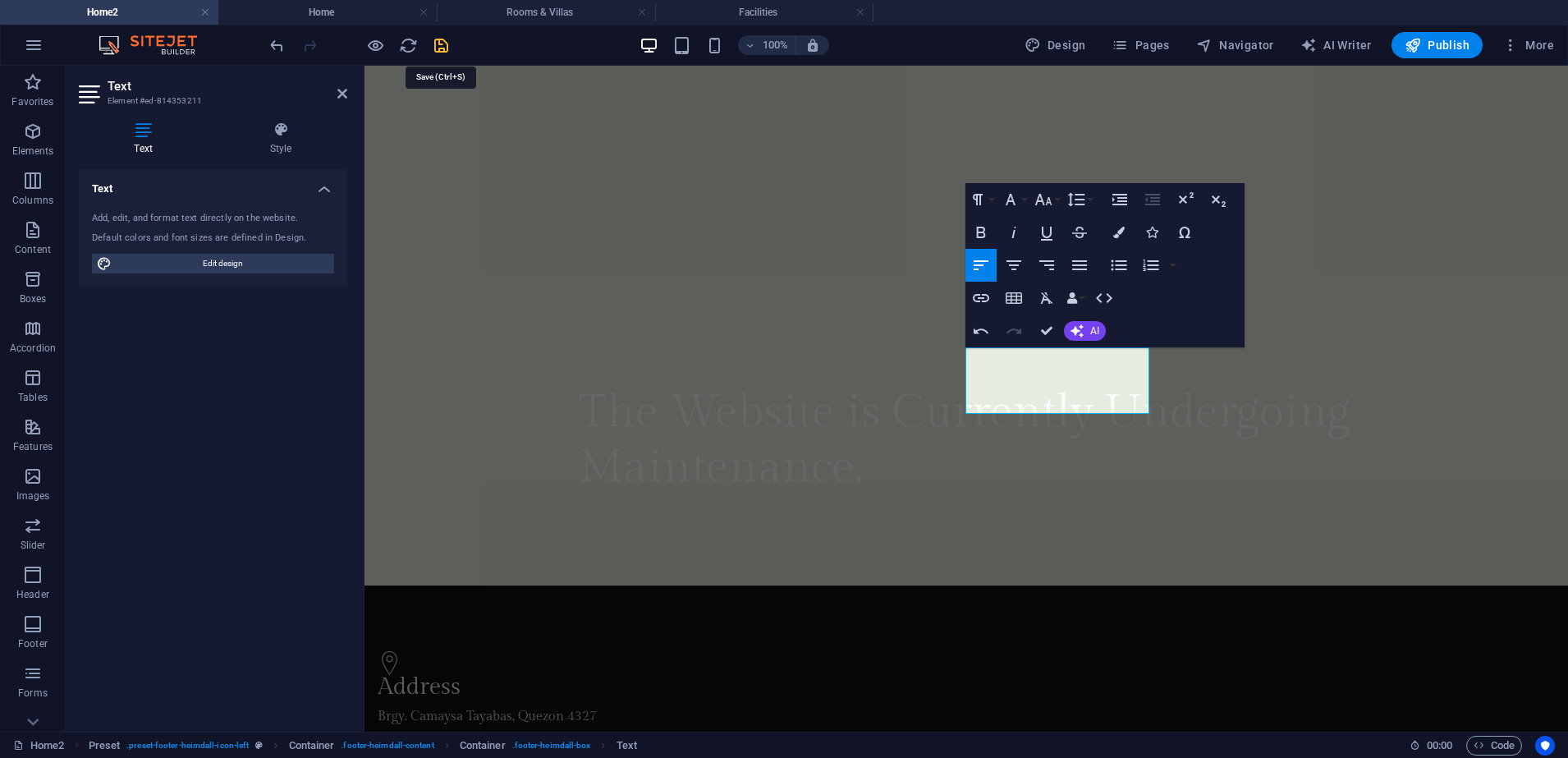 drag, startPoint x: 444, startPoint y: 47, endPoint x: 667, endPoint y: 85, distance: 226.2145 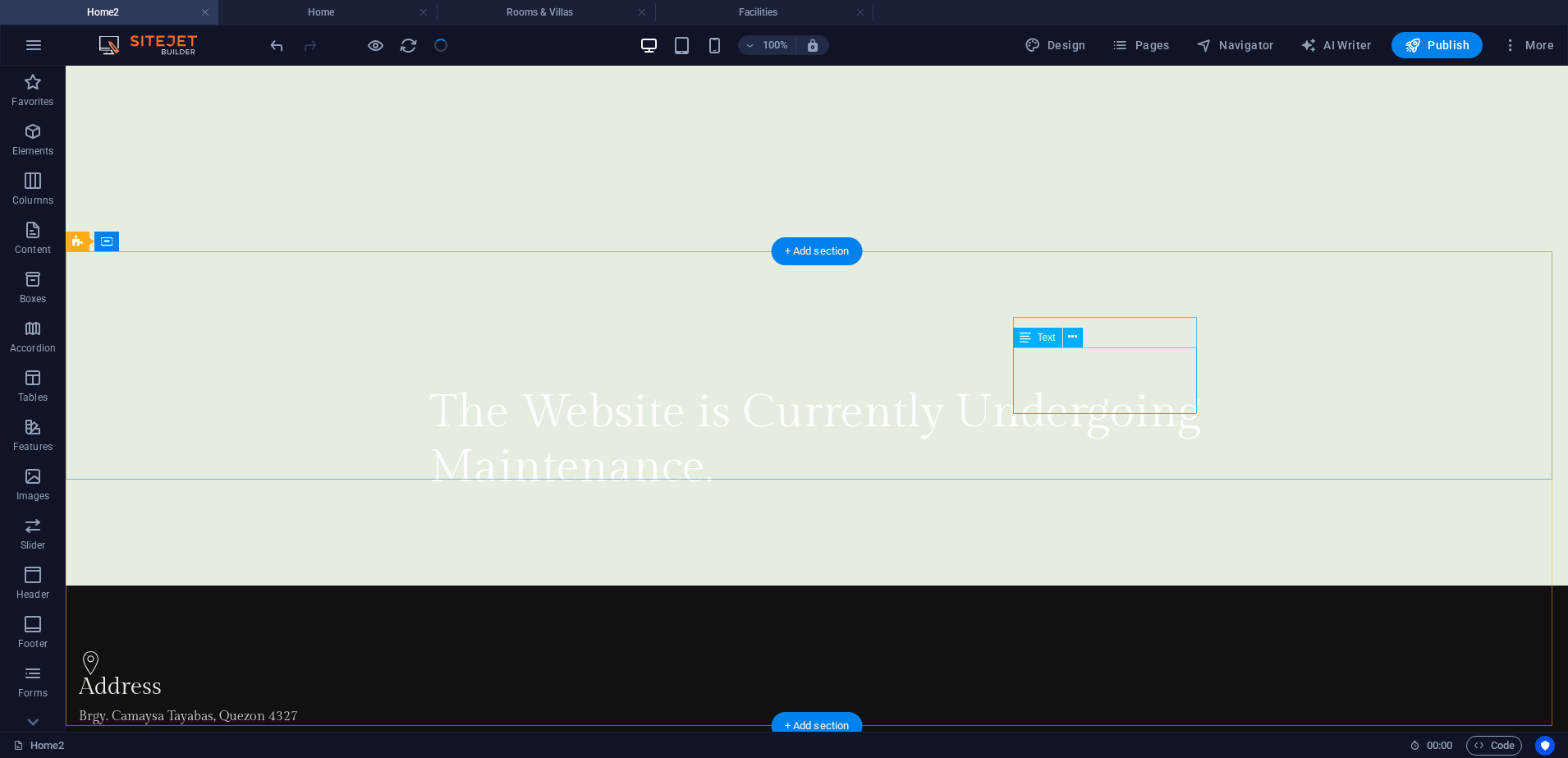 click on "Email us now: [EMAIL]" at bounding box center [173, 1077] 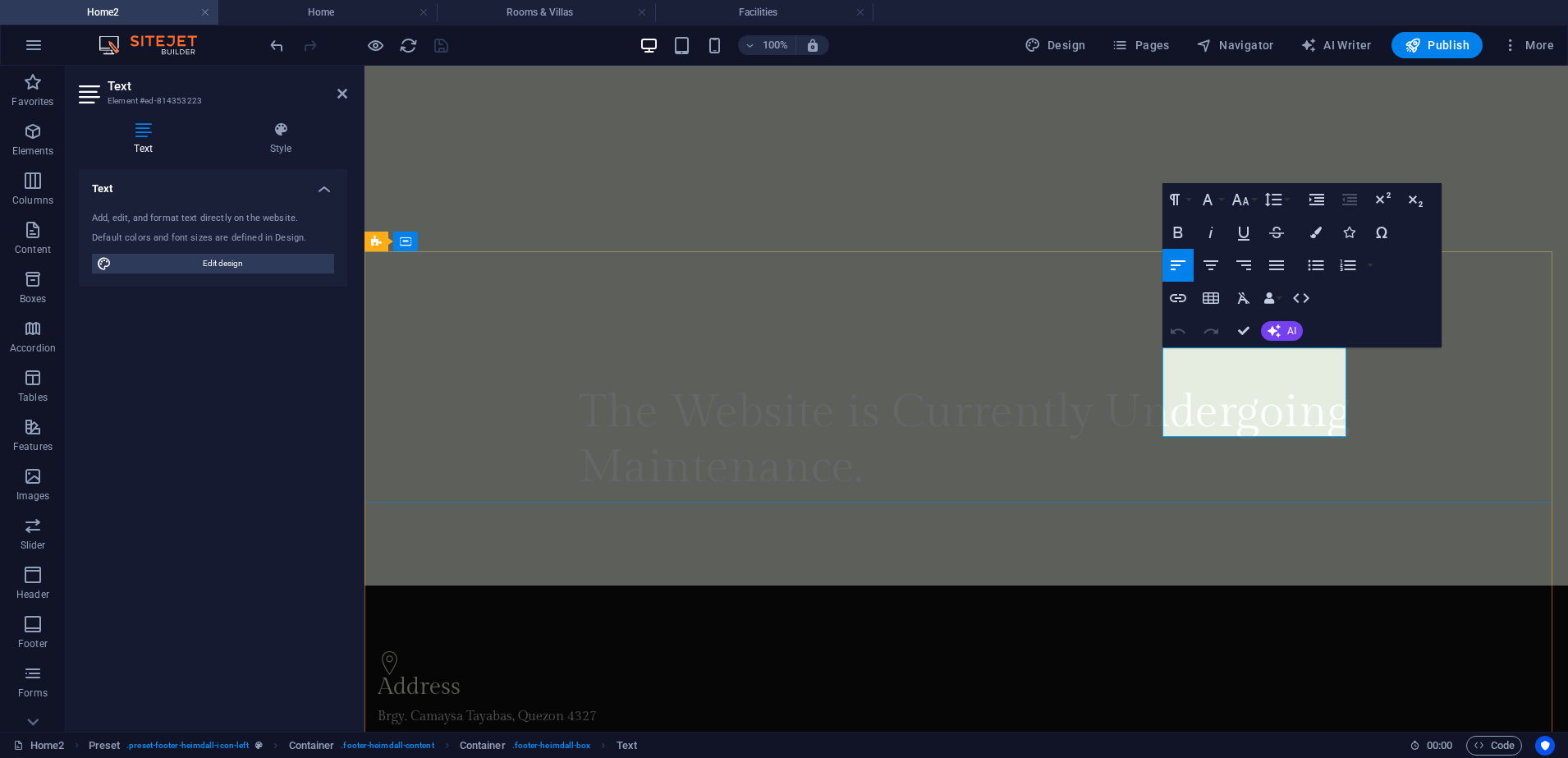 click on "[EMAIL]" at bounding box center [401, 1076] 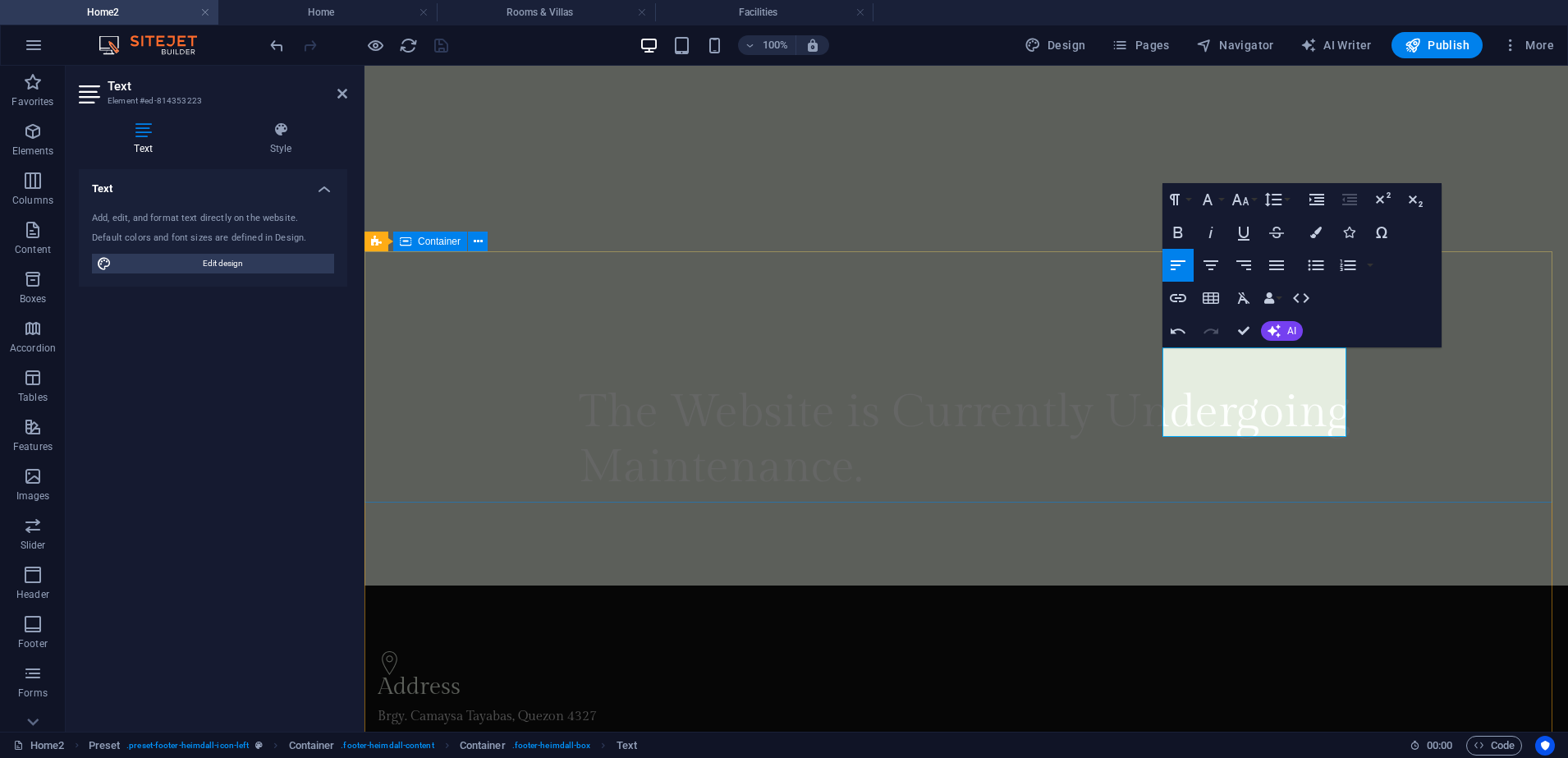 click on "Address Brgy. Camaysa Tayabas, [CITY], [PROVINCE] [POSTAL_CODE] Phone Call us now: [PHONE] Mobile Call us now: [PHONE] or [PHONE] Contact Email us now: [EMAIL]" at bounding box center [966, 891] 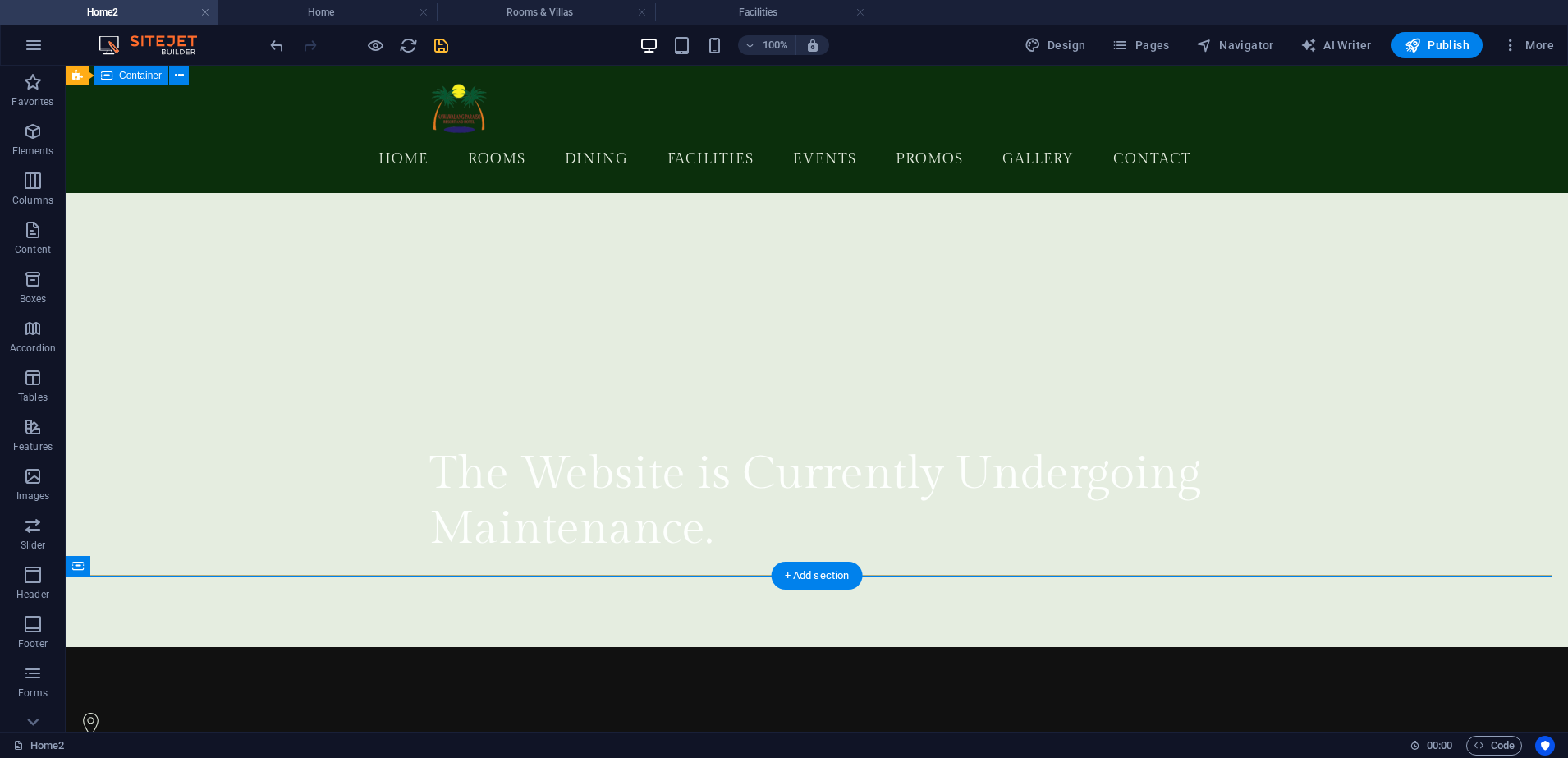 scroll, scrollTop: 103, scrollLeft: 0, axis: vertical 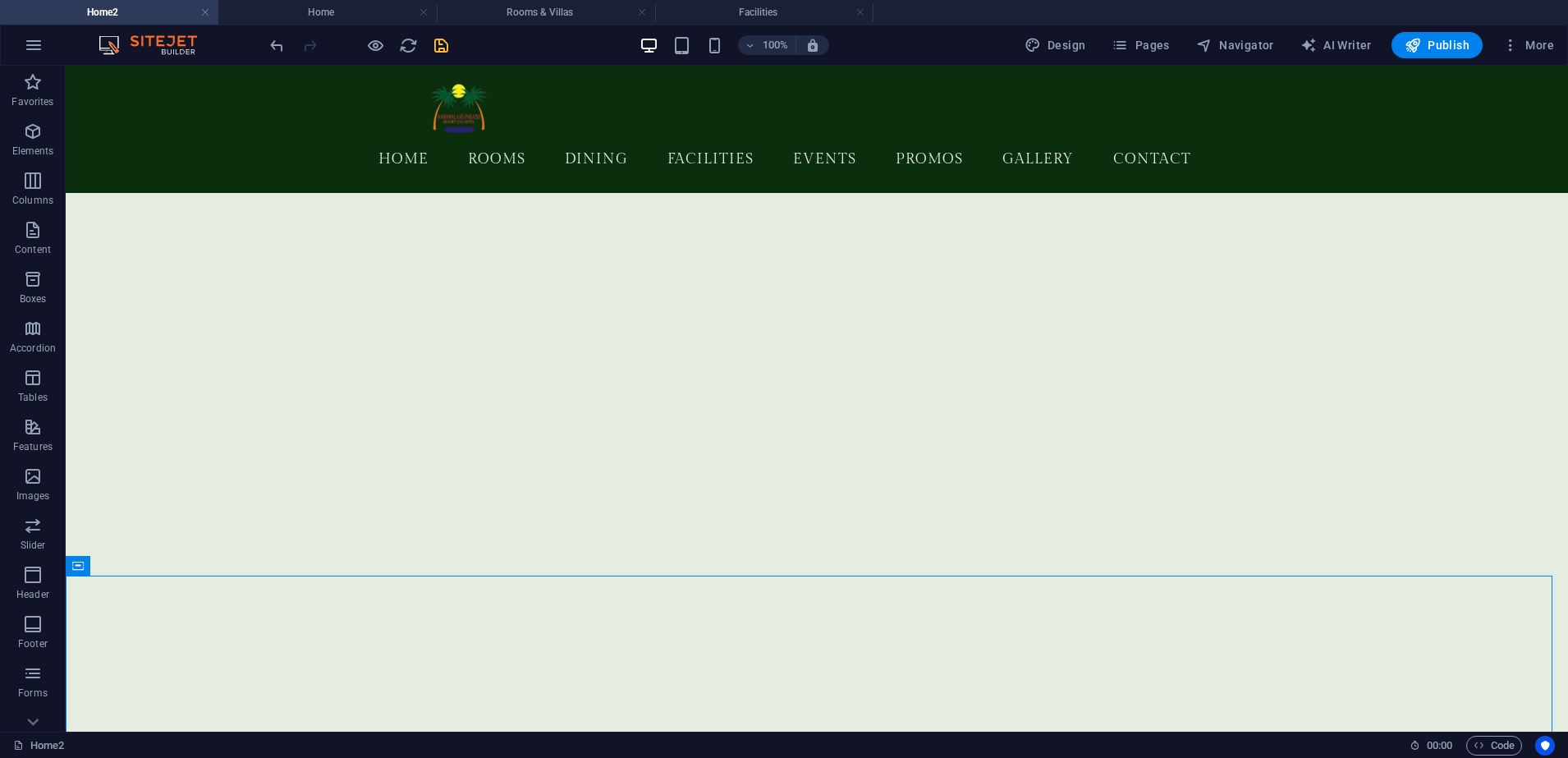 click on "100% Design Pages Navigator AI Writer Publish More" at bounding box center [914, 45] 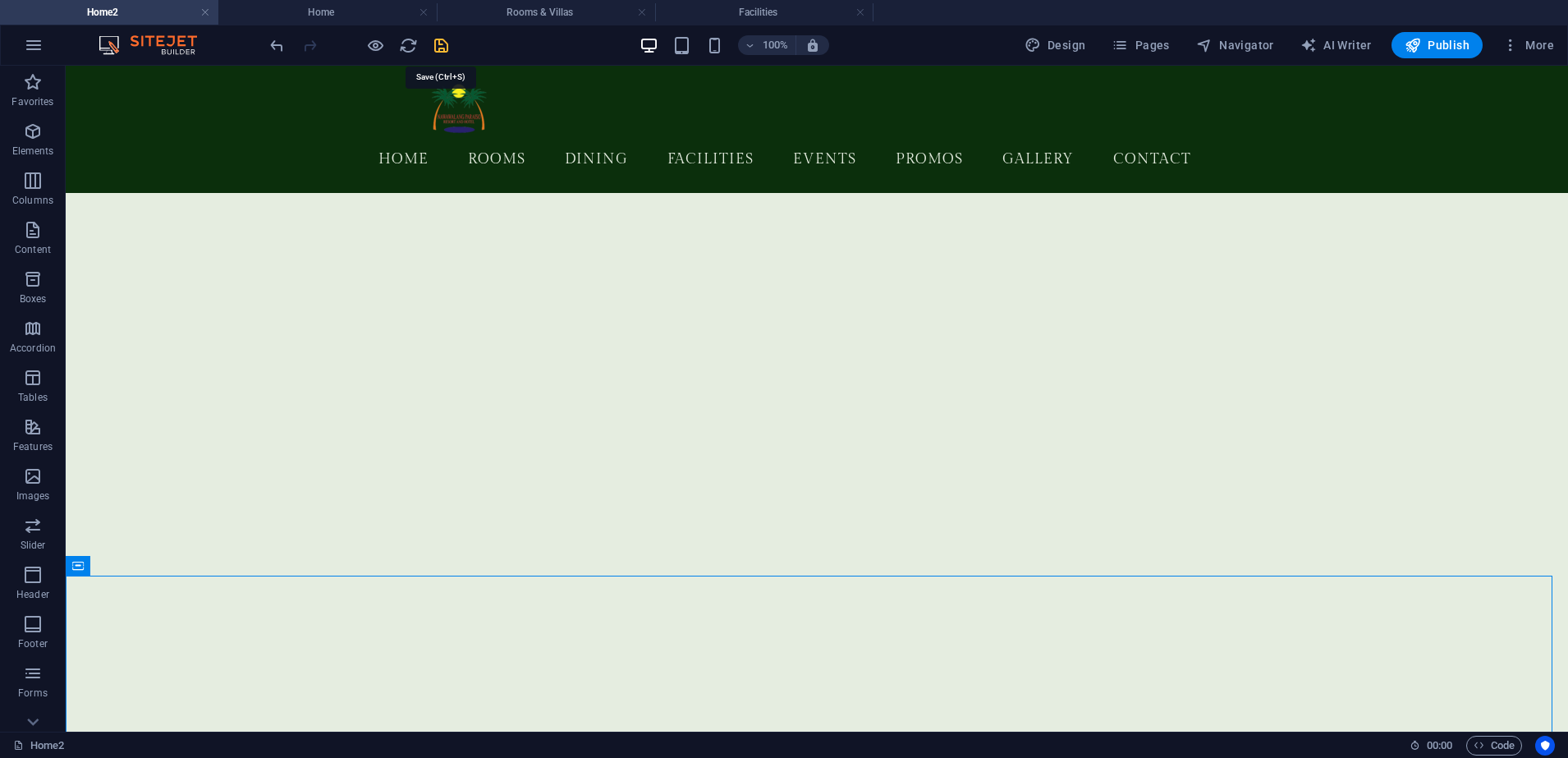 click at bounding box center [441, 45] 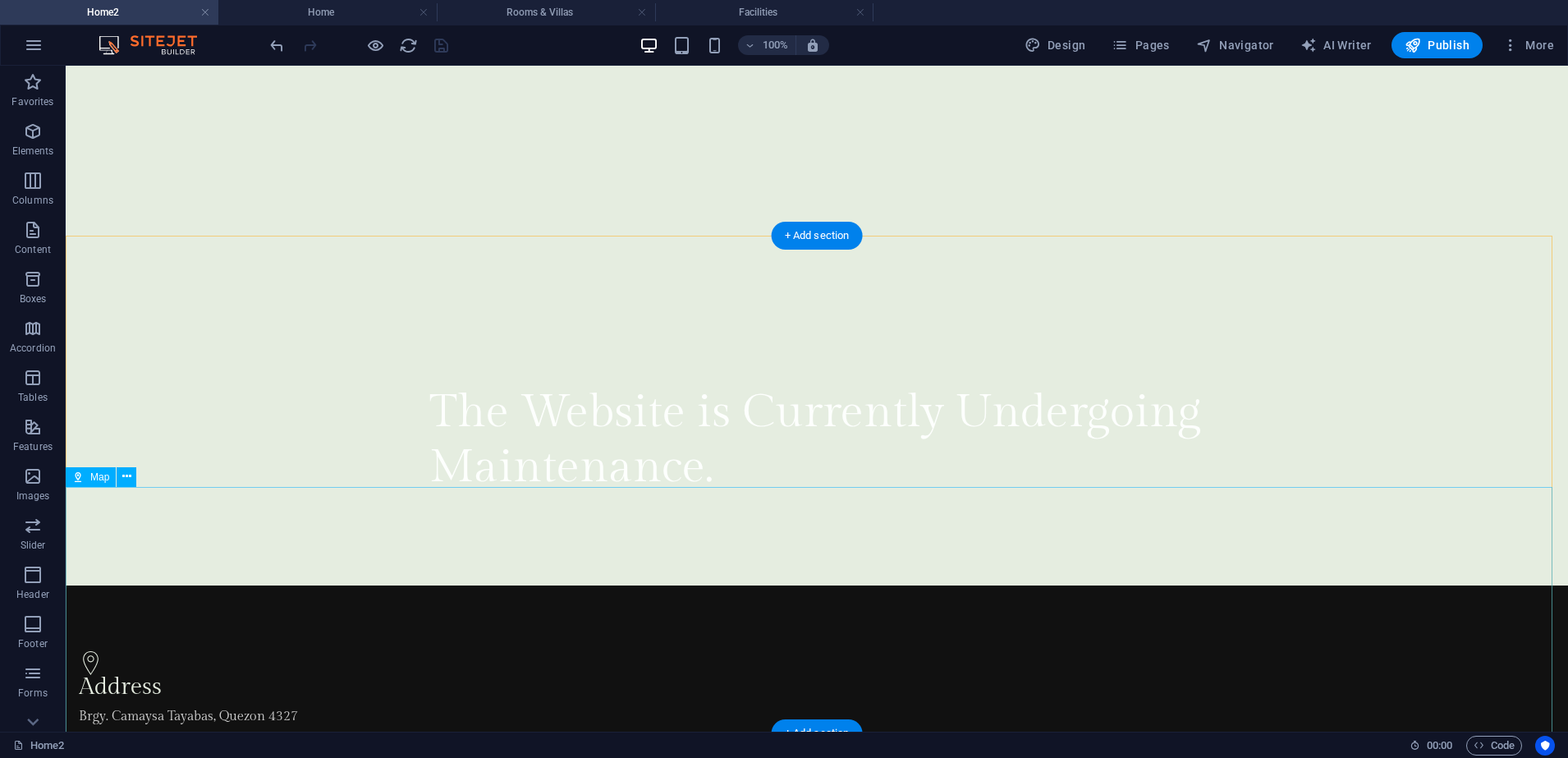 scroll, scrollTop: 719, scrollLeft: 0, axis: vertical 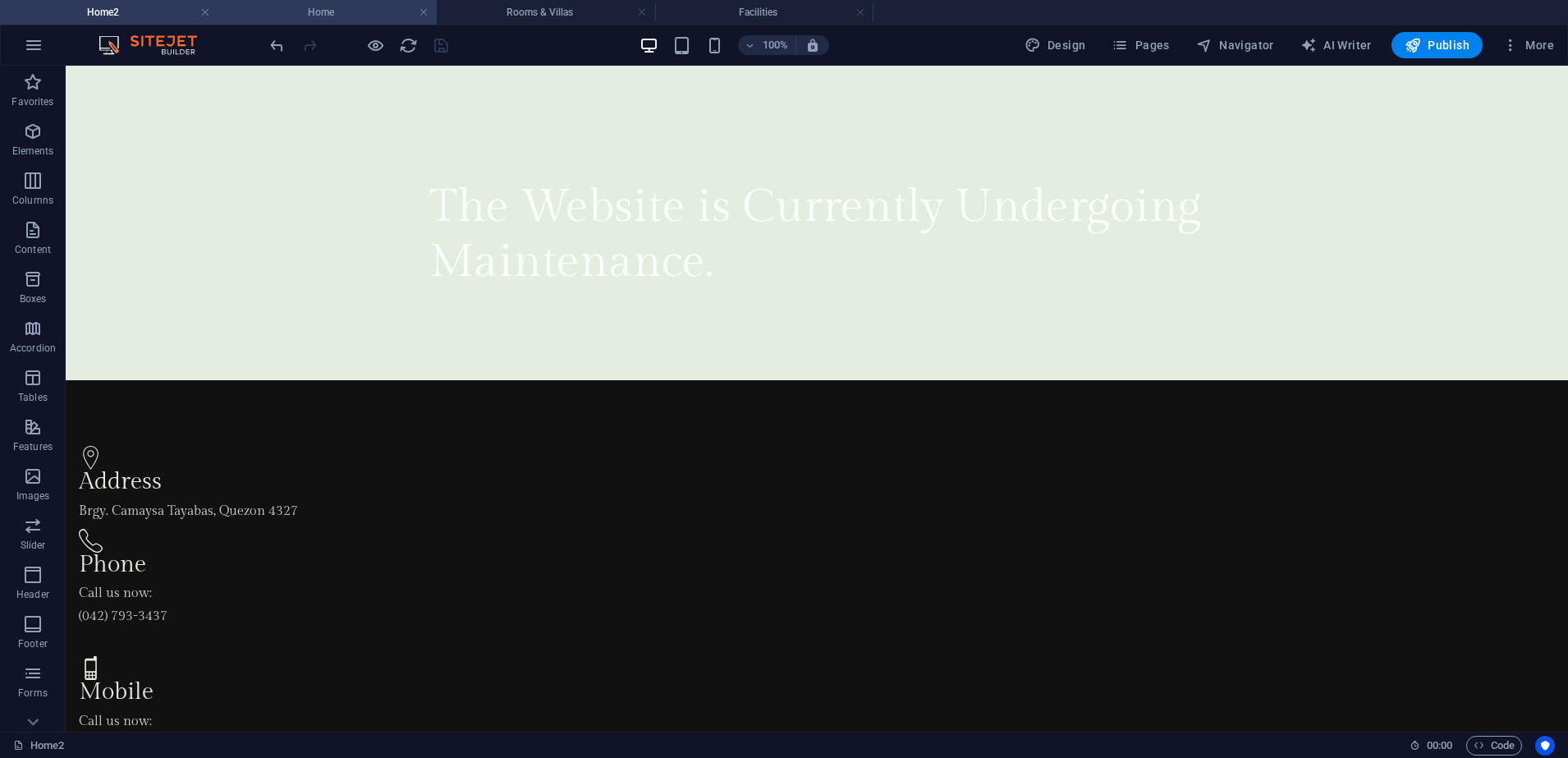click on "Home" at bounding box center [328, 12] 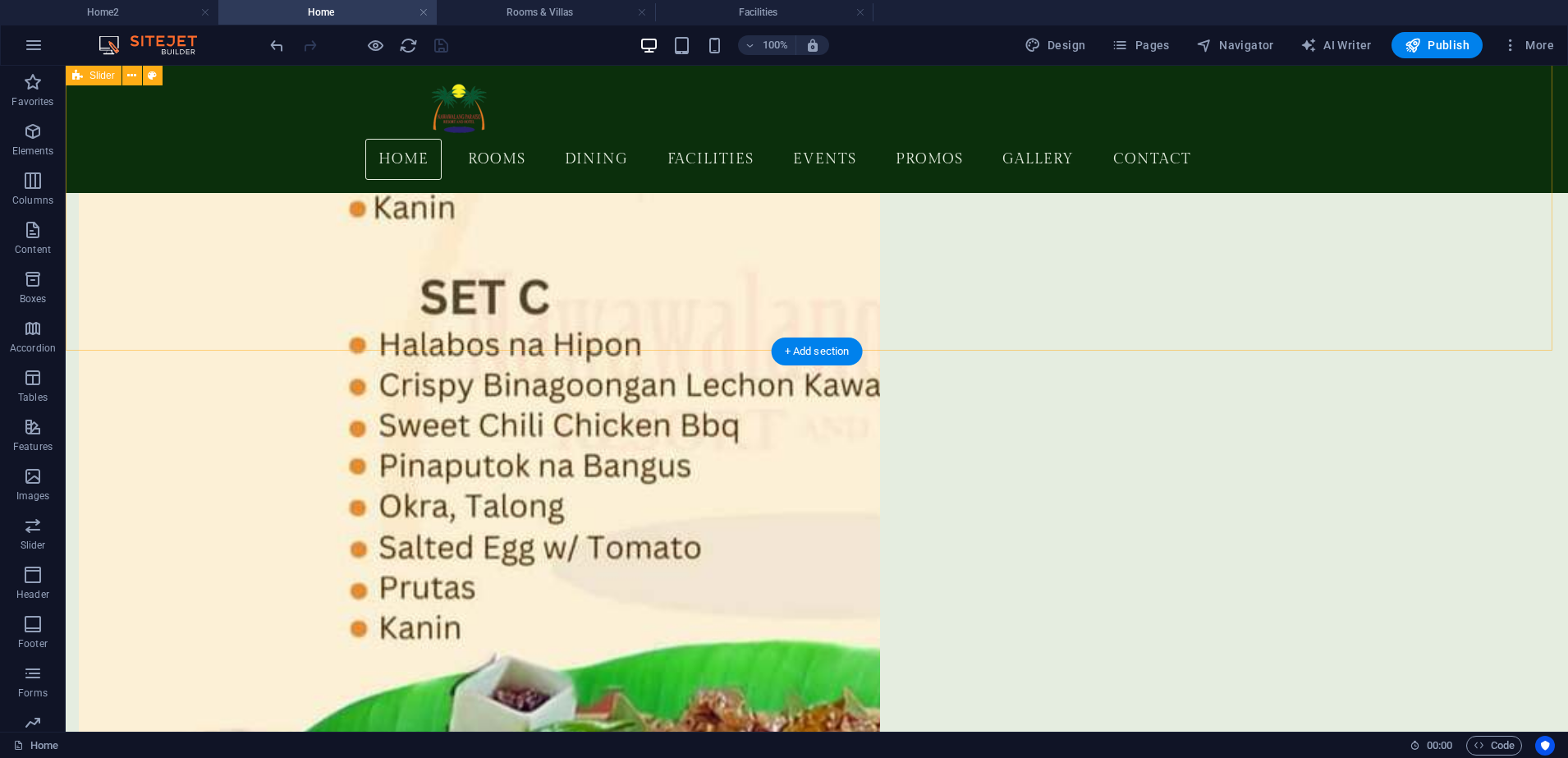 scroll, scrollTop: 6709, scrollLeft: 0, axis: vertical 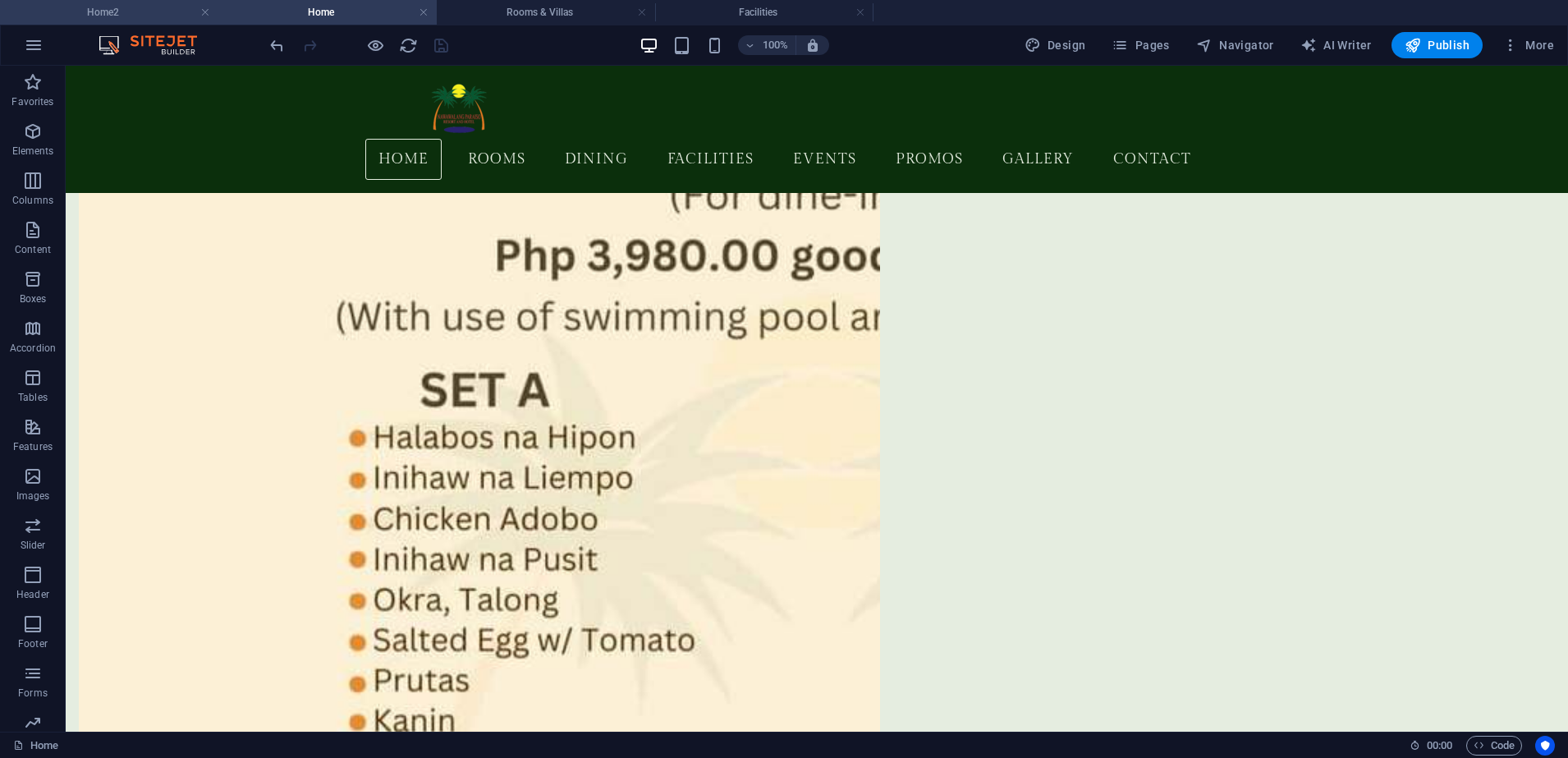click on "Home2" at bounding box center [109, 12] 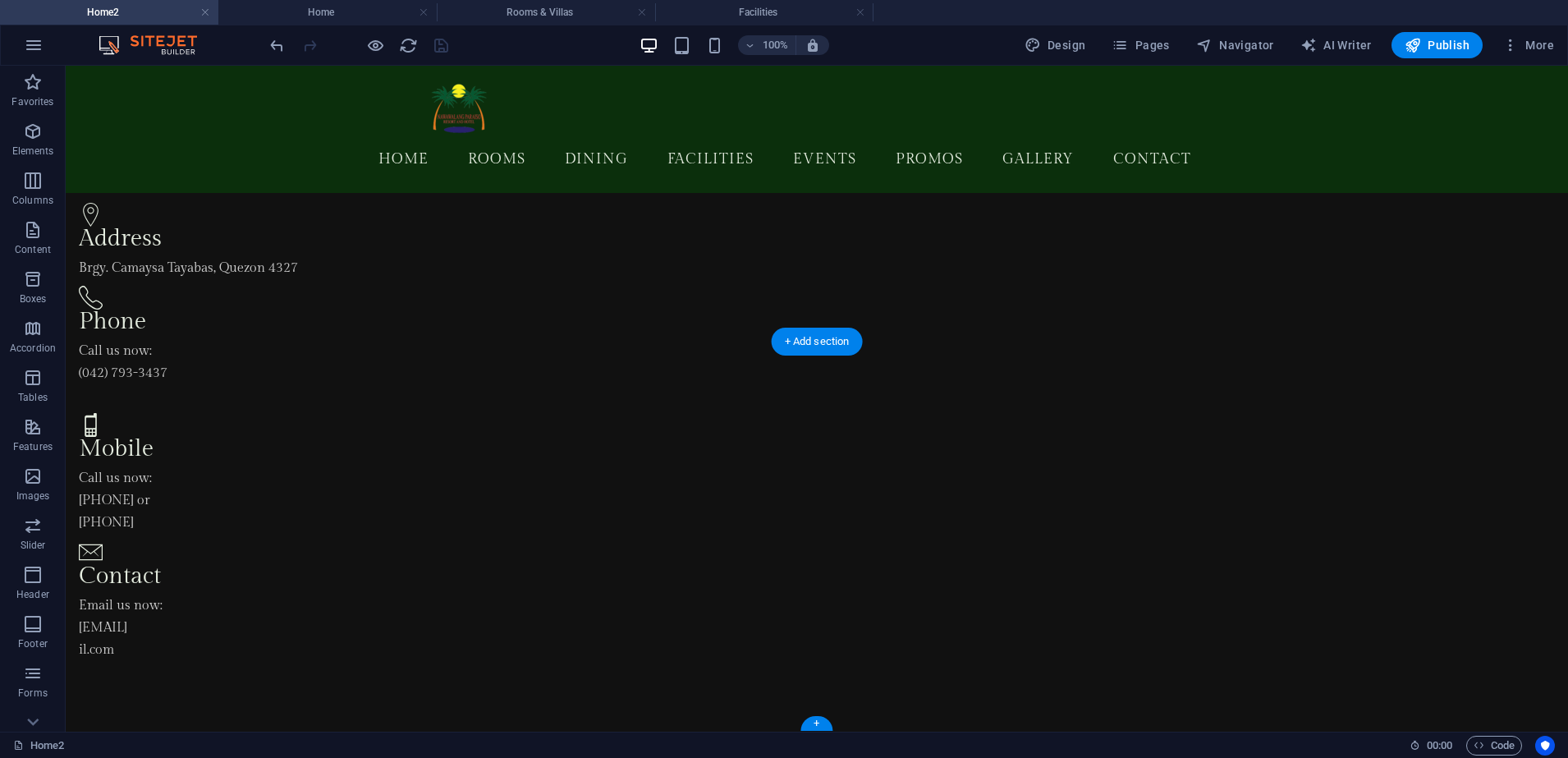 scroll, scrollTop: 323, scrollLeft: 0, axis: vertical 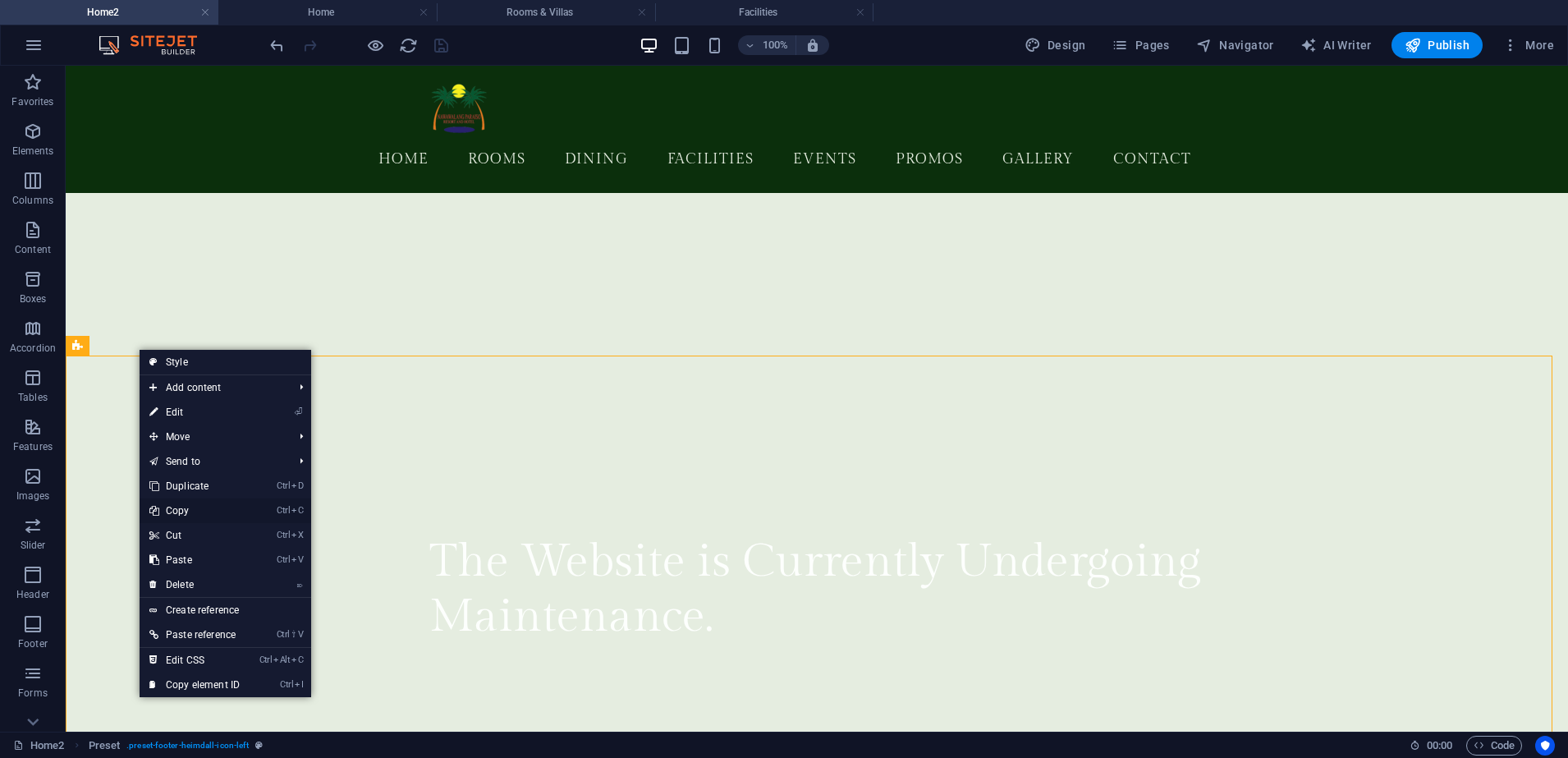 click on "Ctrl C  Copy" at bounding box center [195, 511] 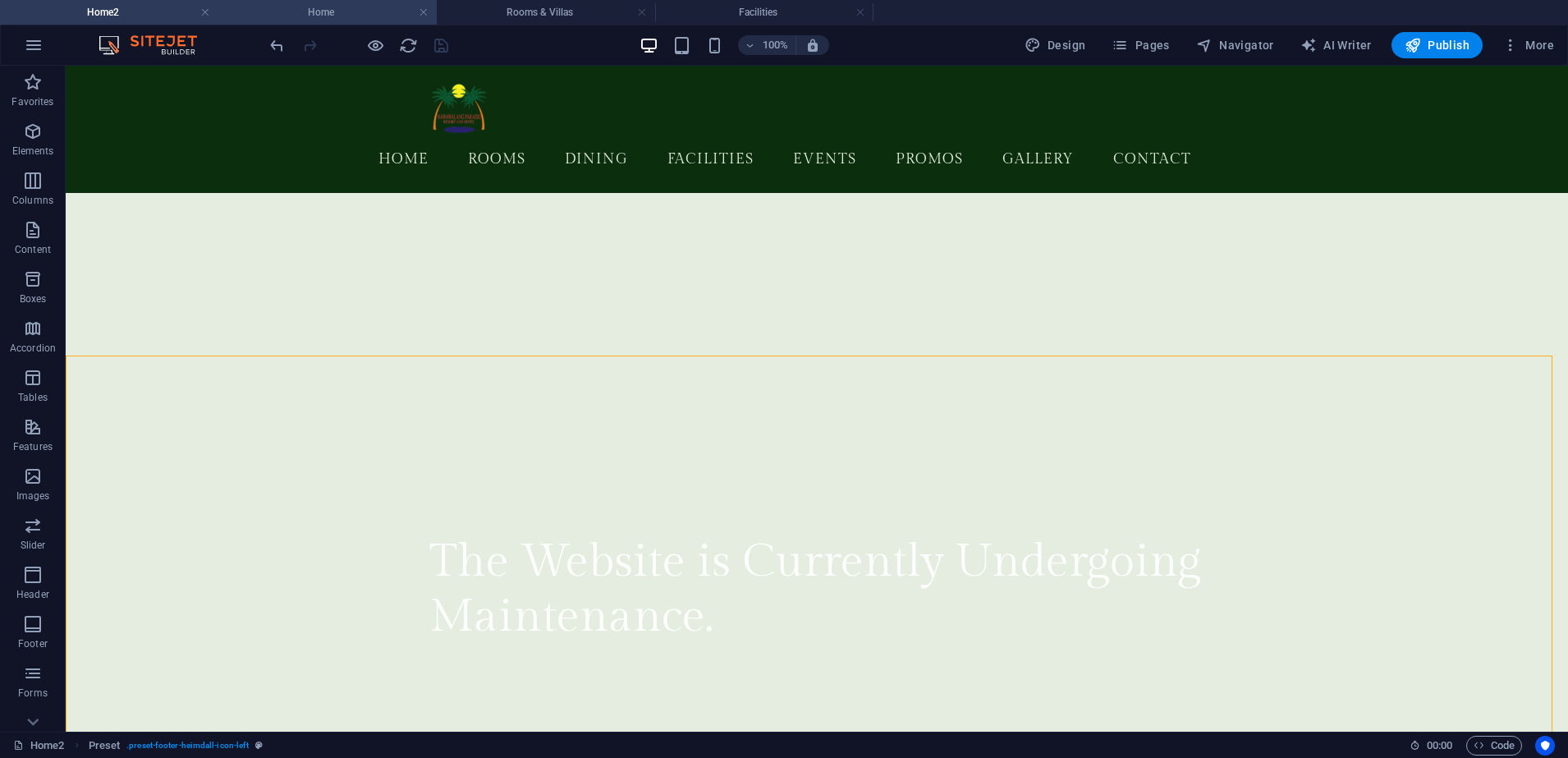 click on "Home" at bounding box center [328, 12] 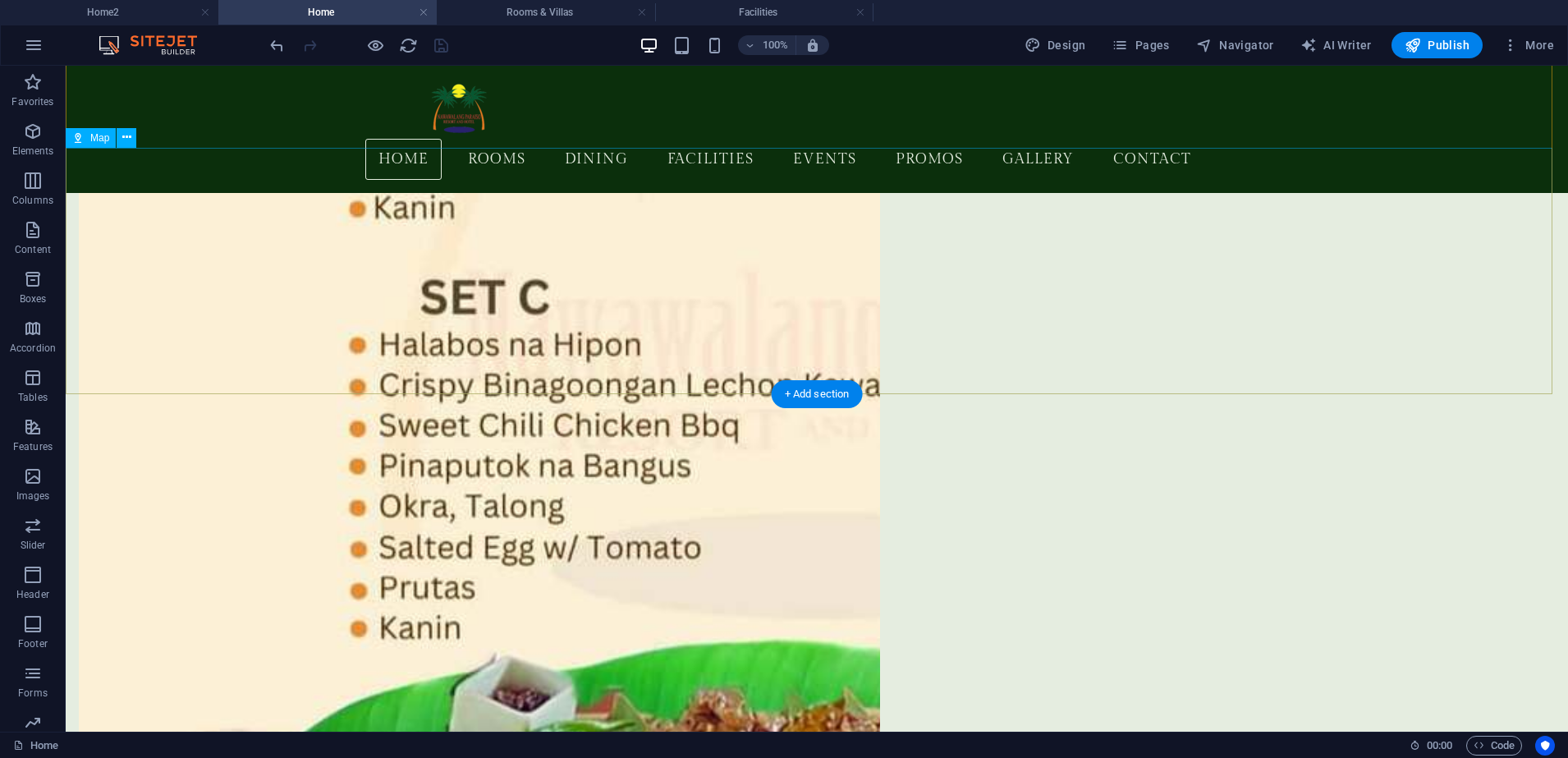 scroll, scrollTop: 6914, scrollLeft: 0, axis: vertical 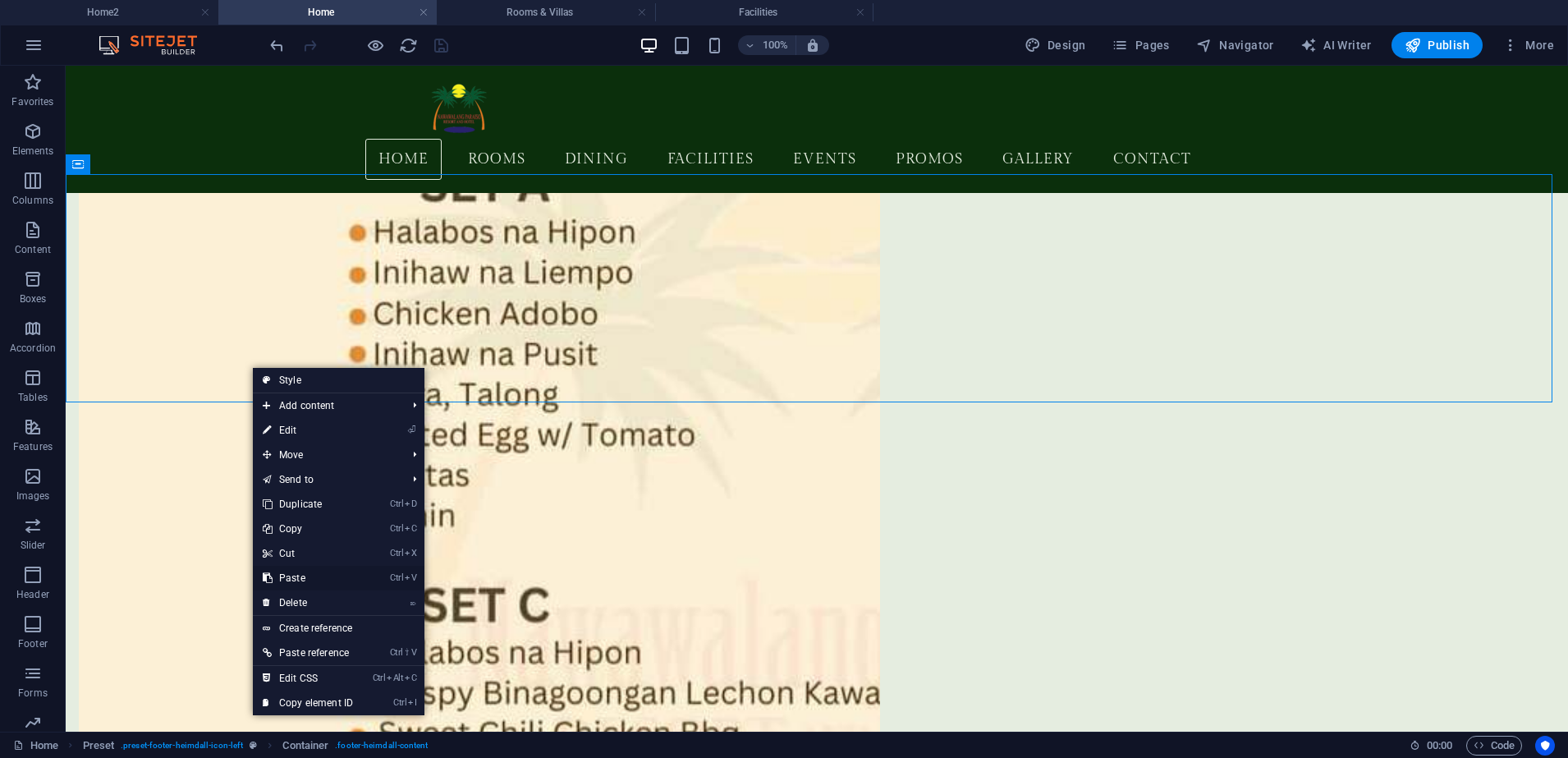 click on "Ctrl V  Paste" at bounding box center (308, 578) 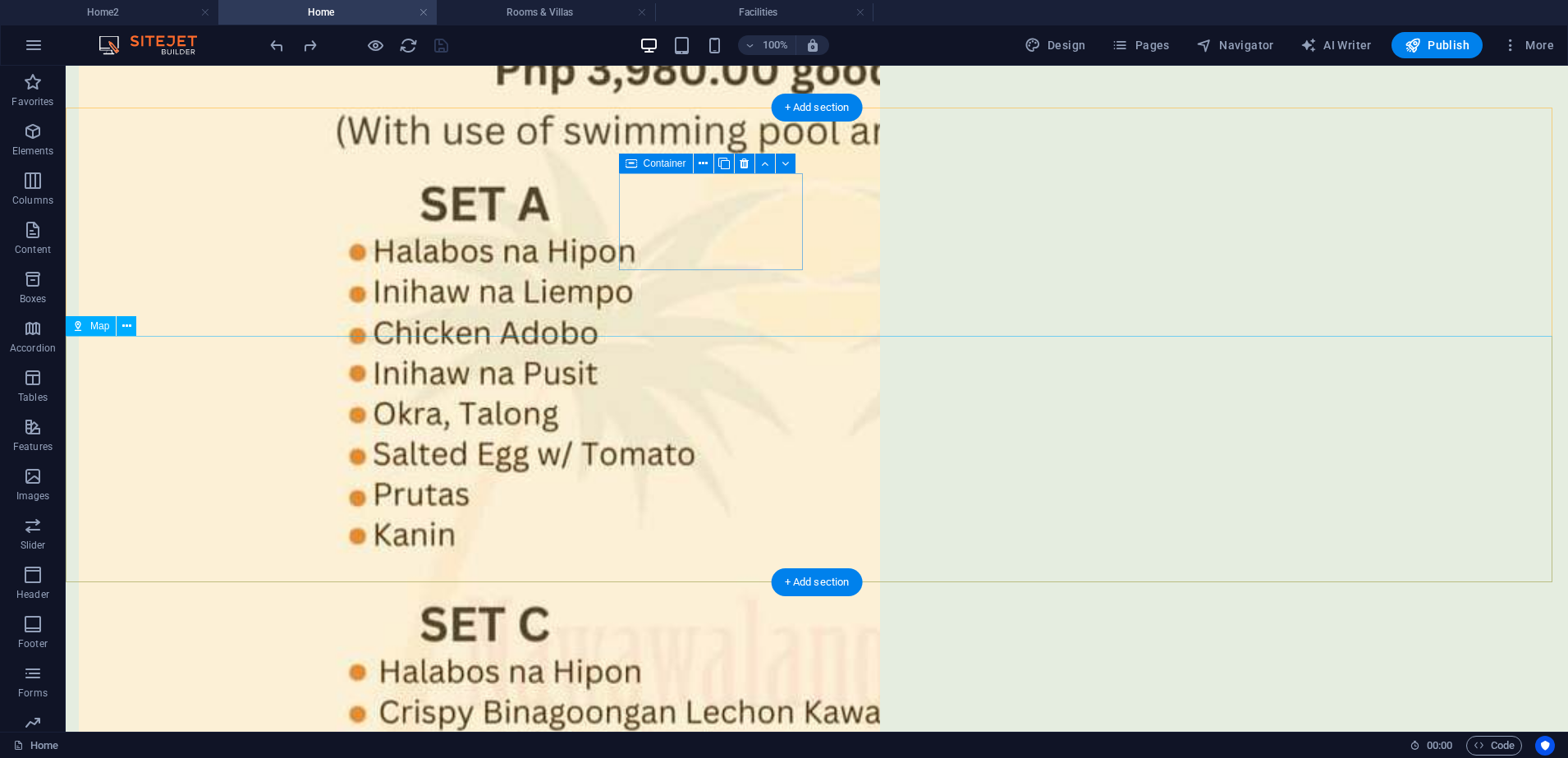 scroll, scrollTop: 6937, scrollLeft: 0, axis: vertical 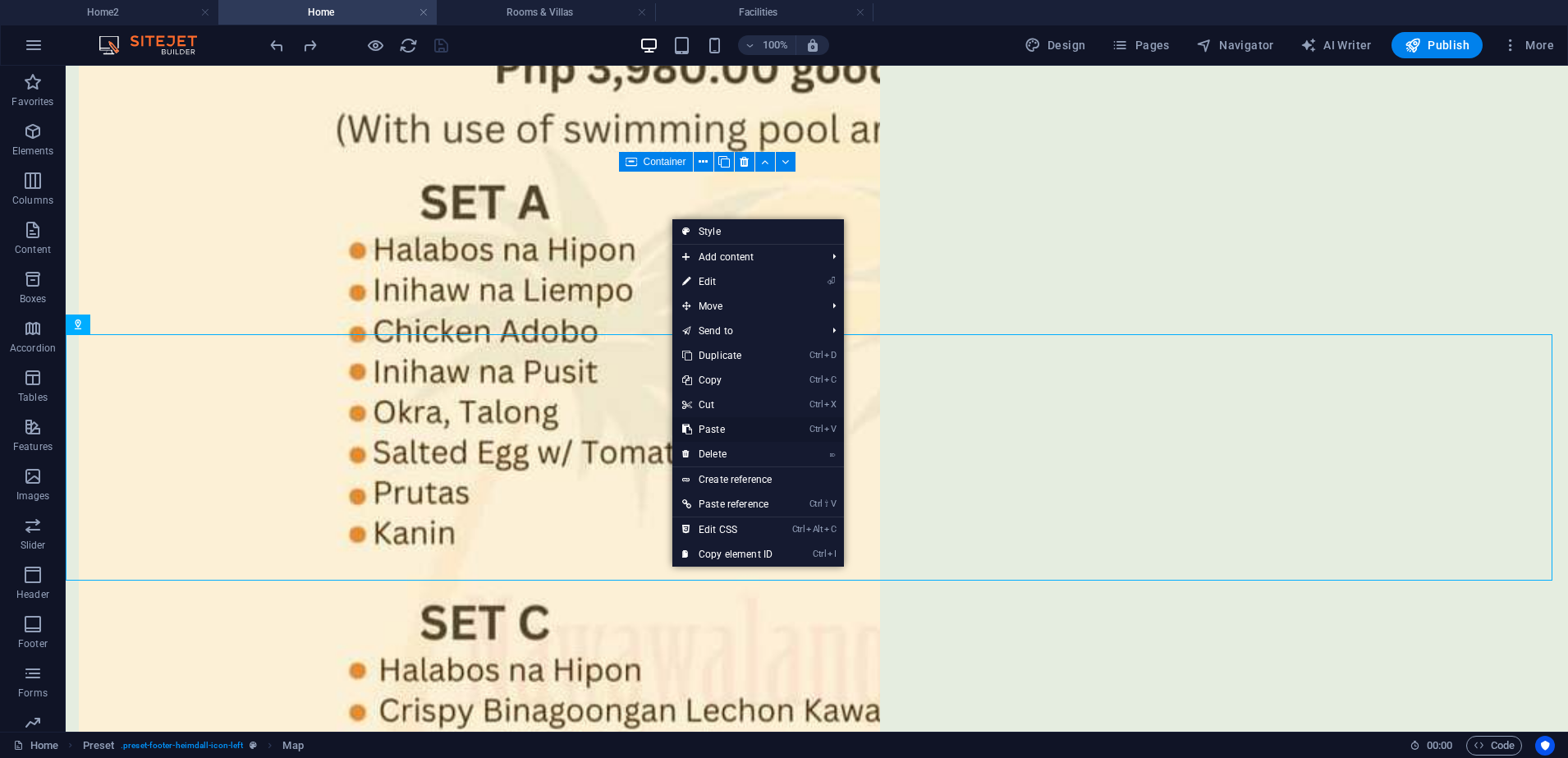 click on "Ctrl V  Paste" at bounding box center [727, 430] 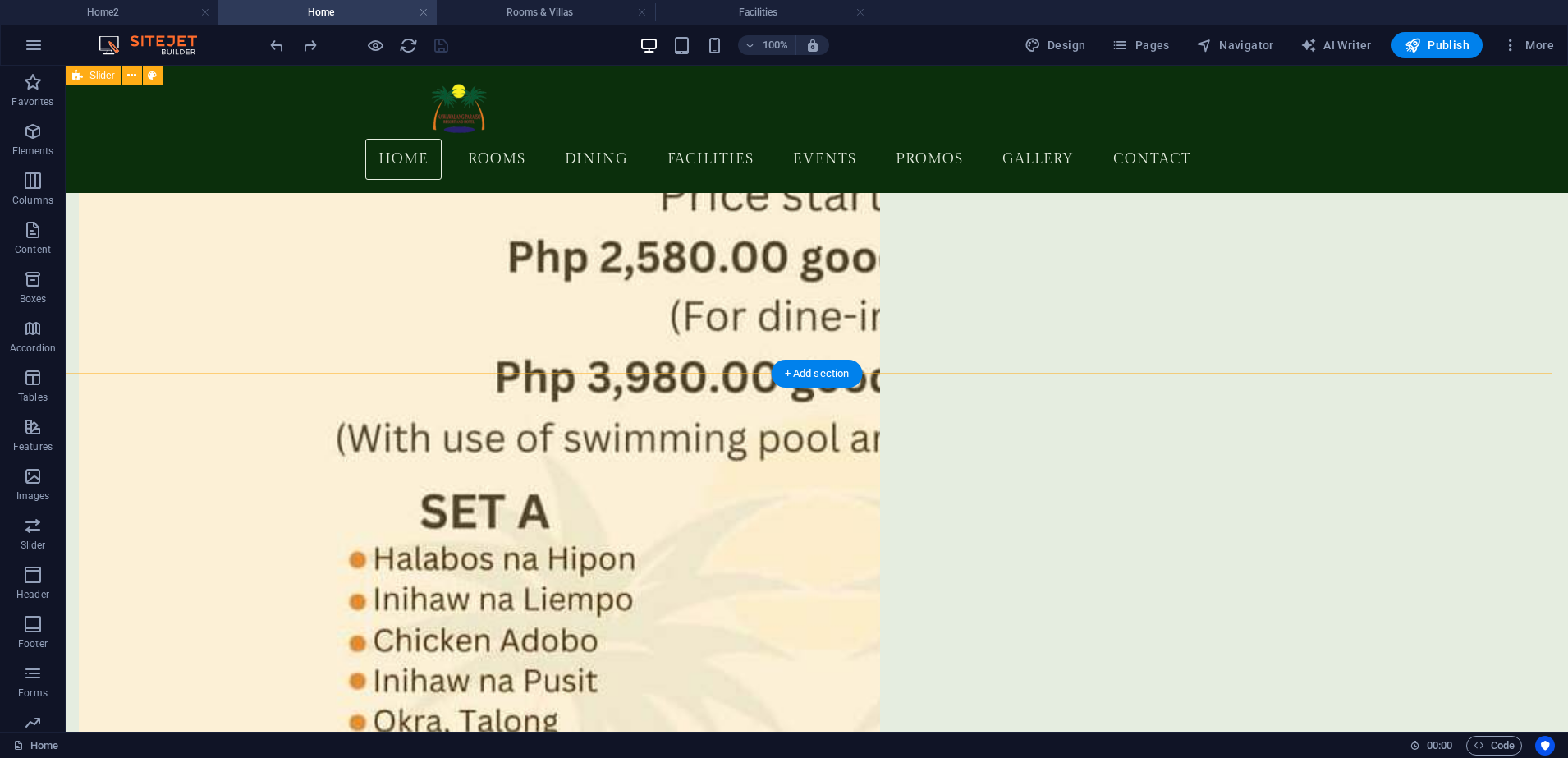 scroll, scrollTop: 6629, scrollLeft: 0, axis: vertical 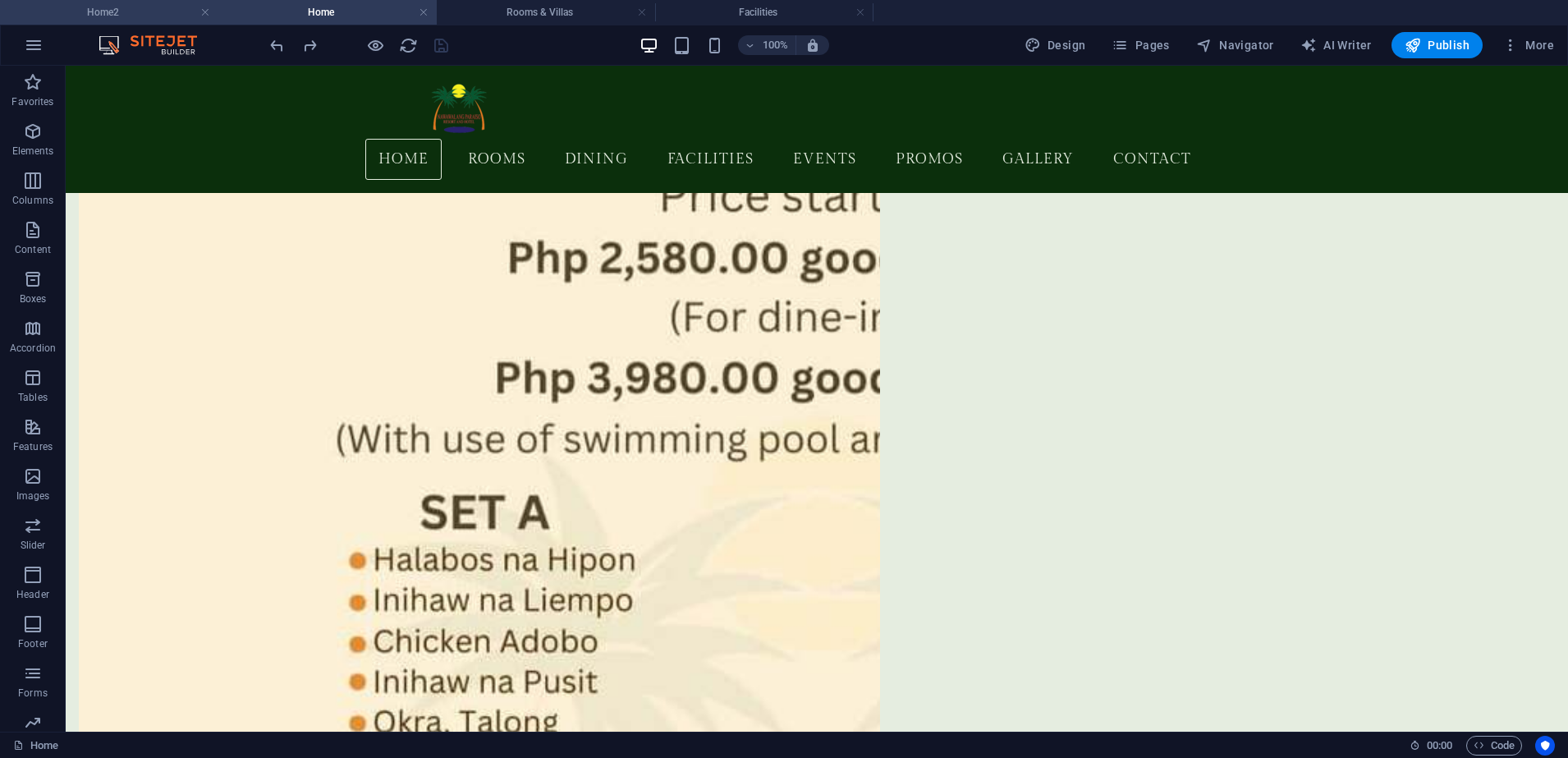 click on "Home2" at bounding box center [109, 12] 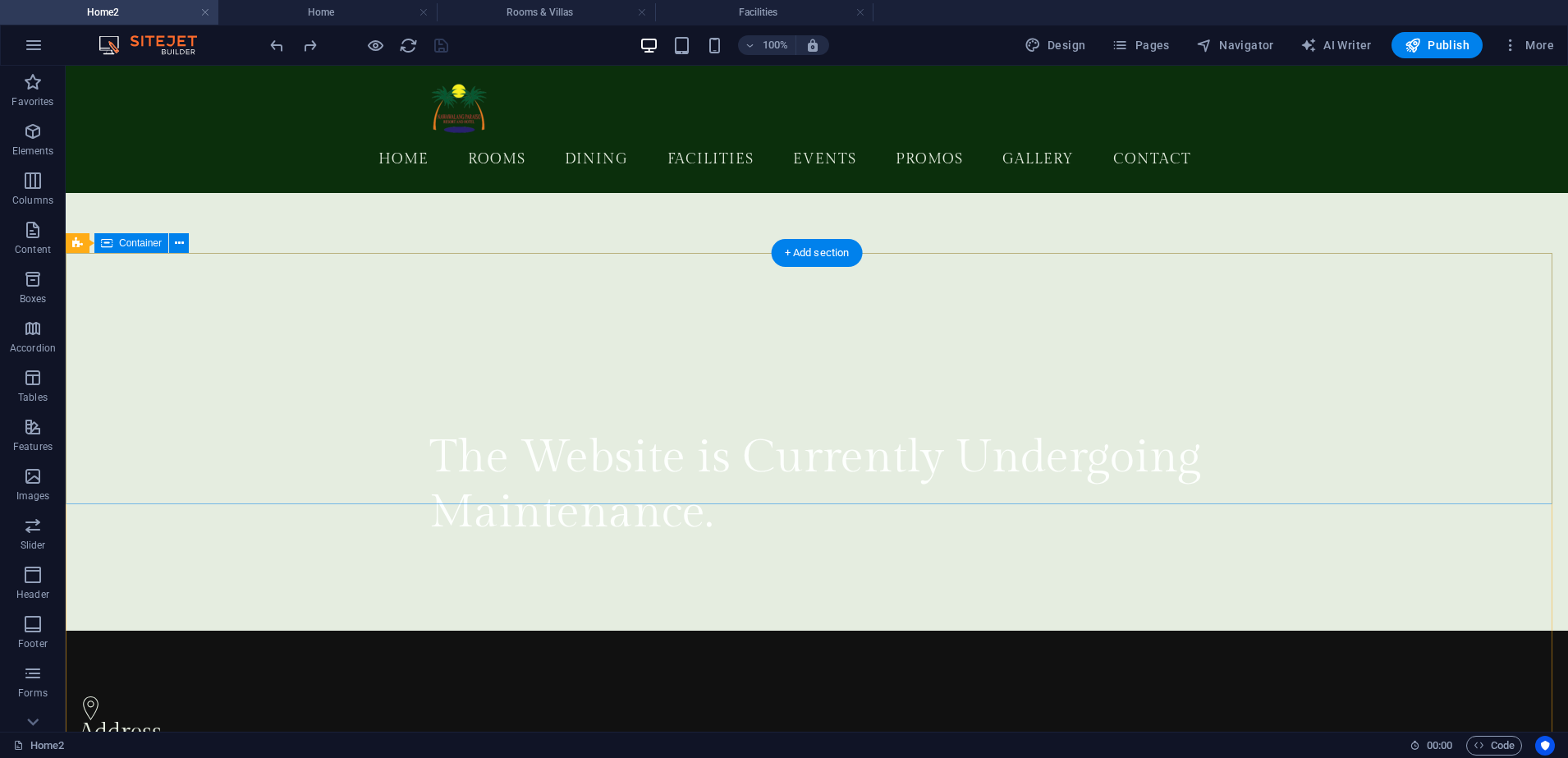 scroll, scrollTop: 425, scrollLeft: 0, axis: vertical 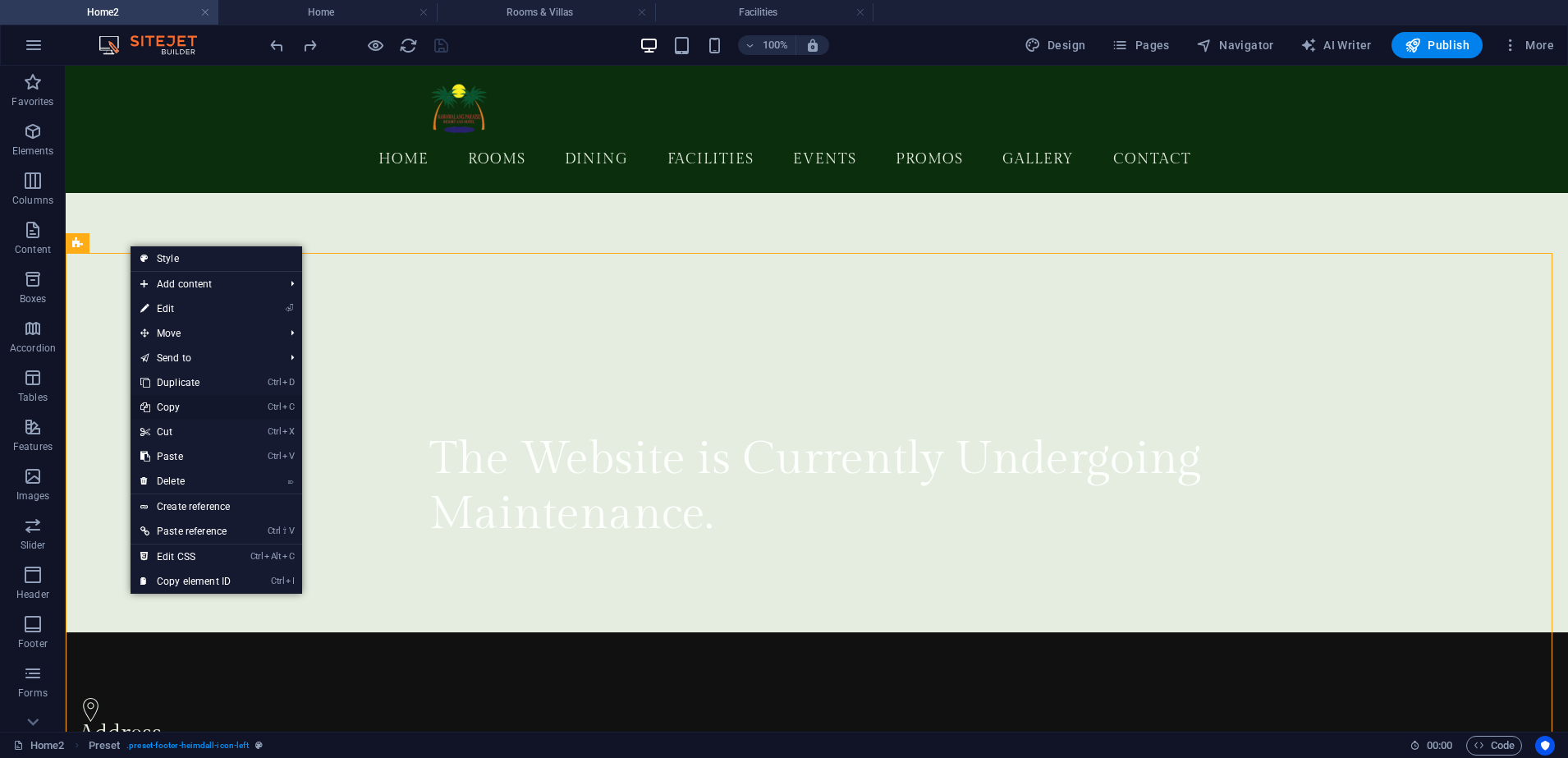 click on "Ctrl C  Copy" at bounding box center (186, 407) 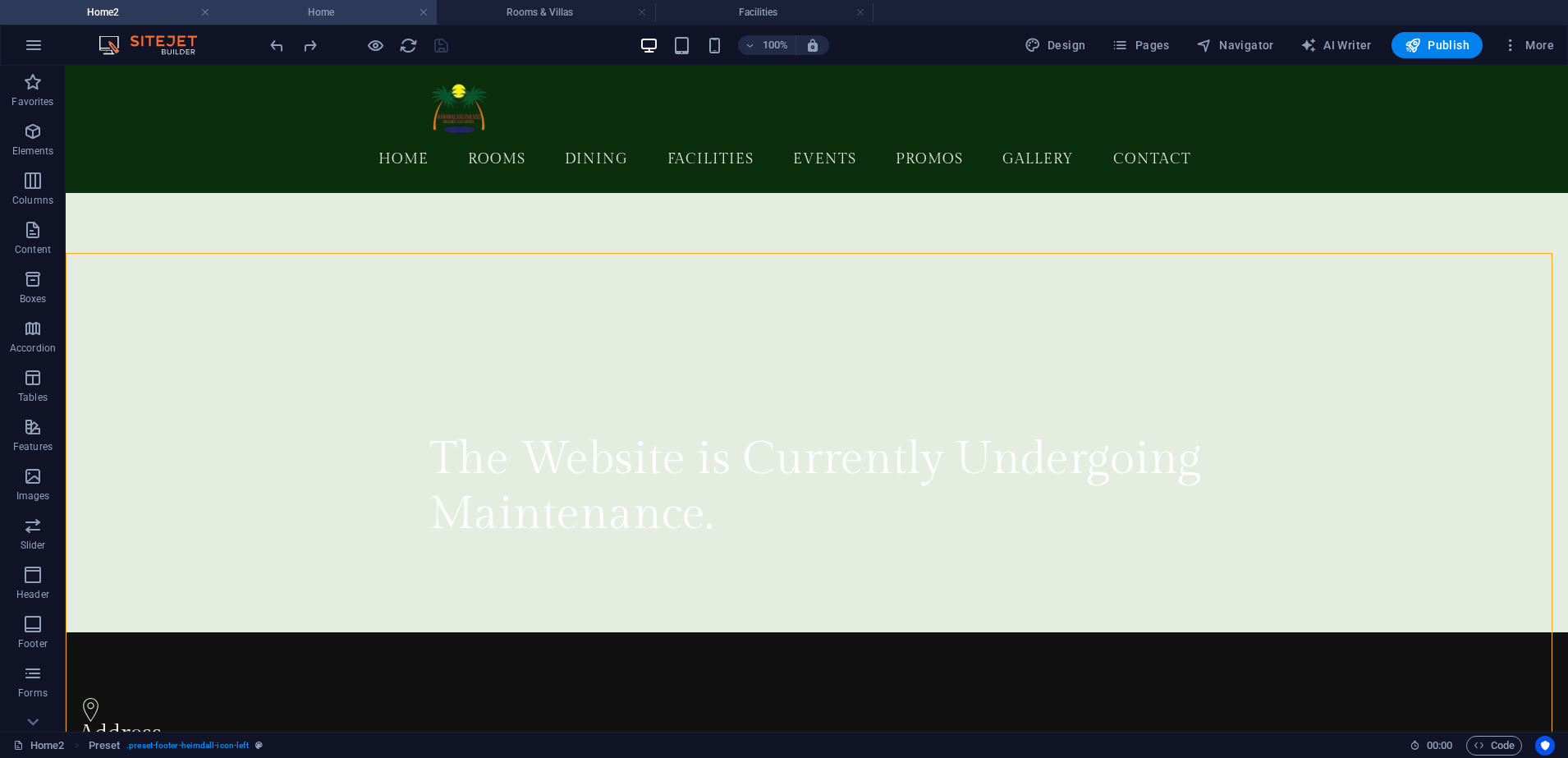 click on "Home" at bounding box center [328, 12] 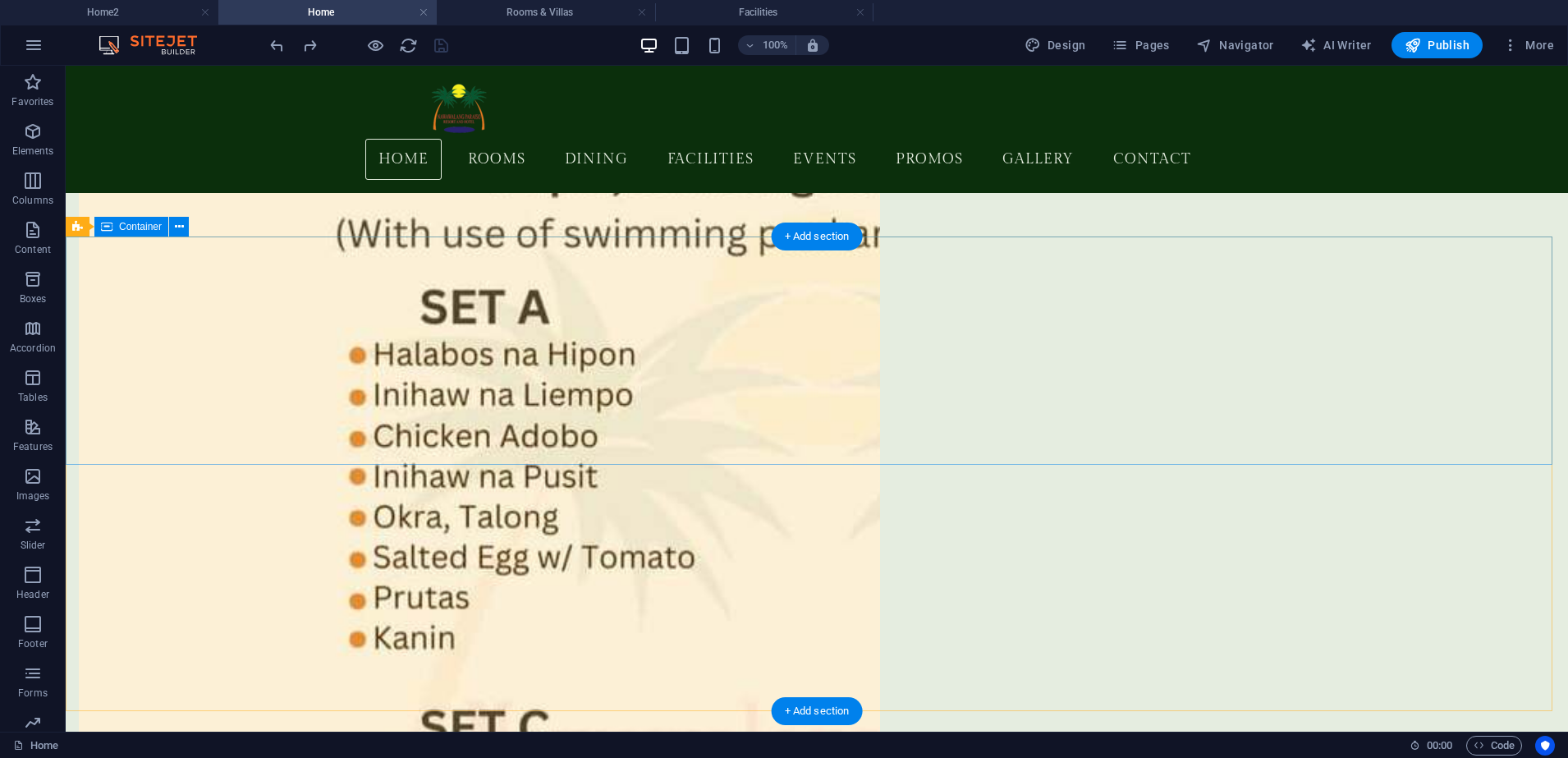 scroll, scrollTop: 6834, scrollLeft: 0, axis: vertical 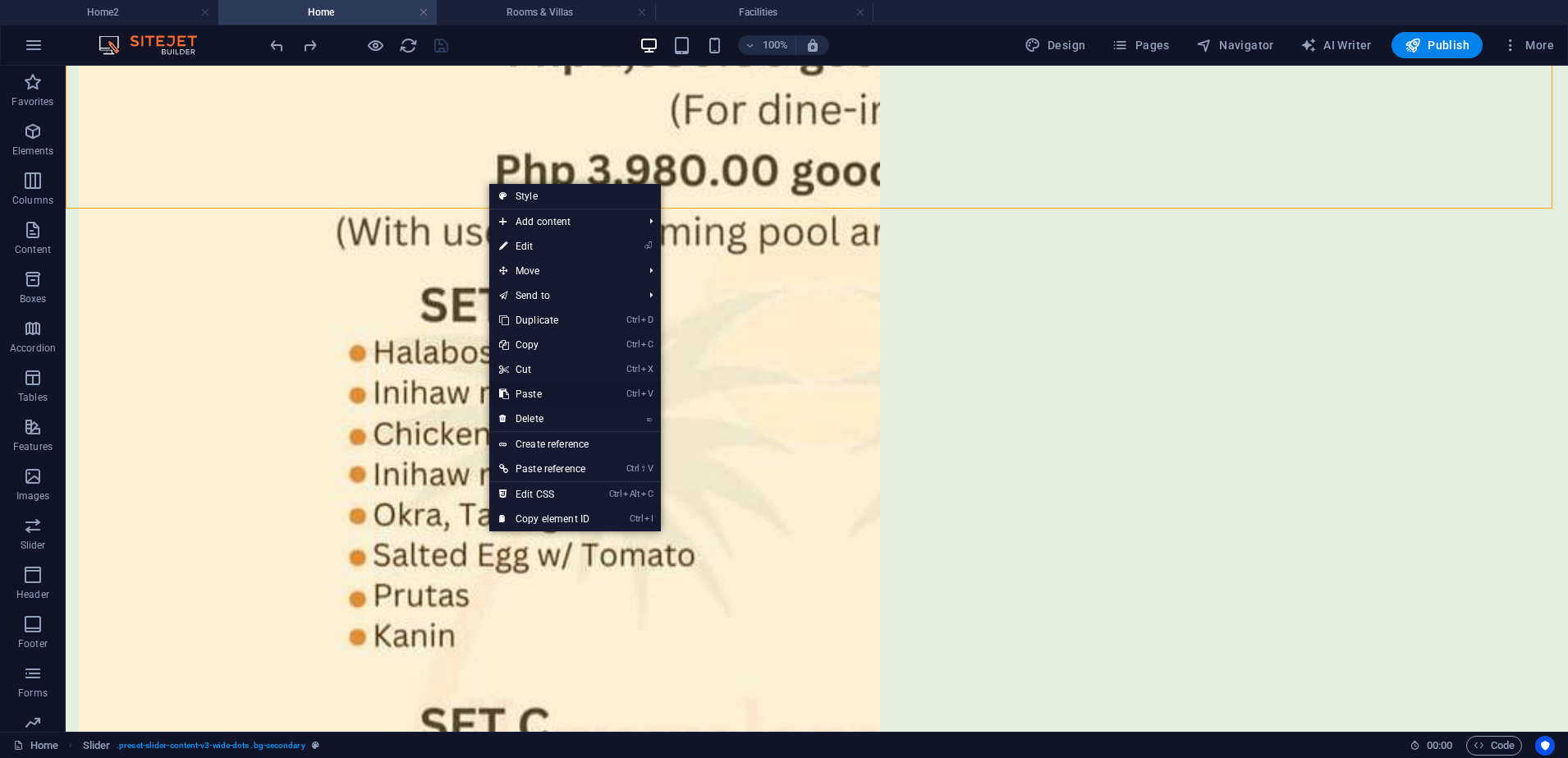 click on "Ctrl V  Paste" at bounding box center [544, 394] 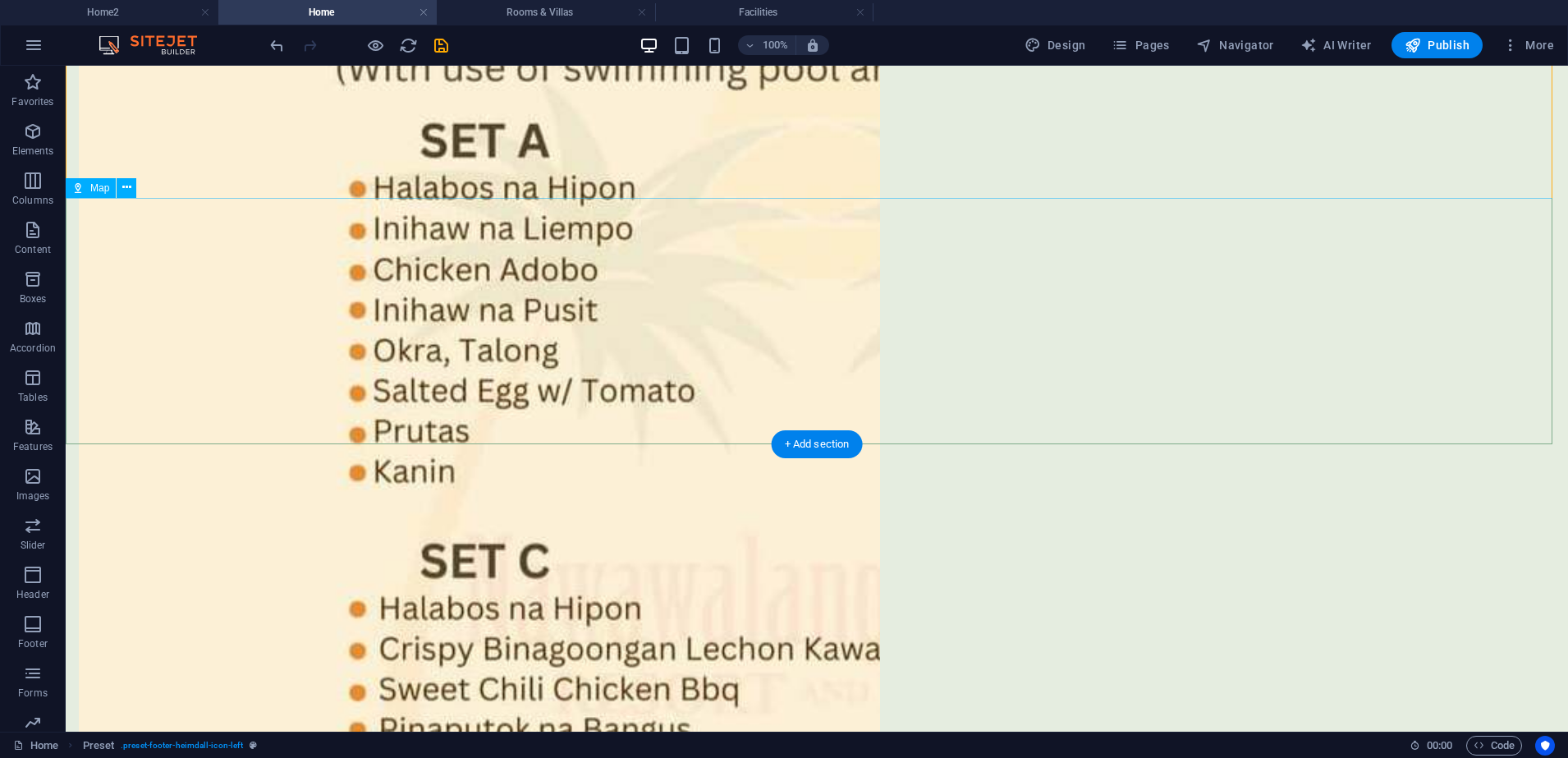 scroll, scrollTop: 7142, scrollLeft: 0, axis: vertical 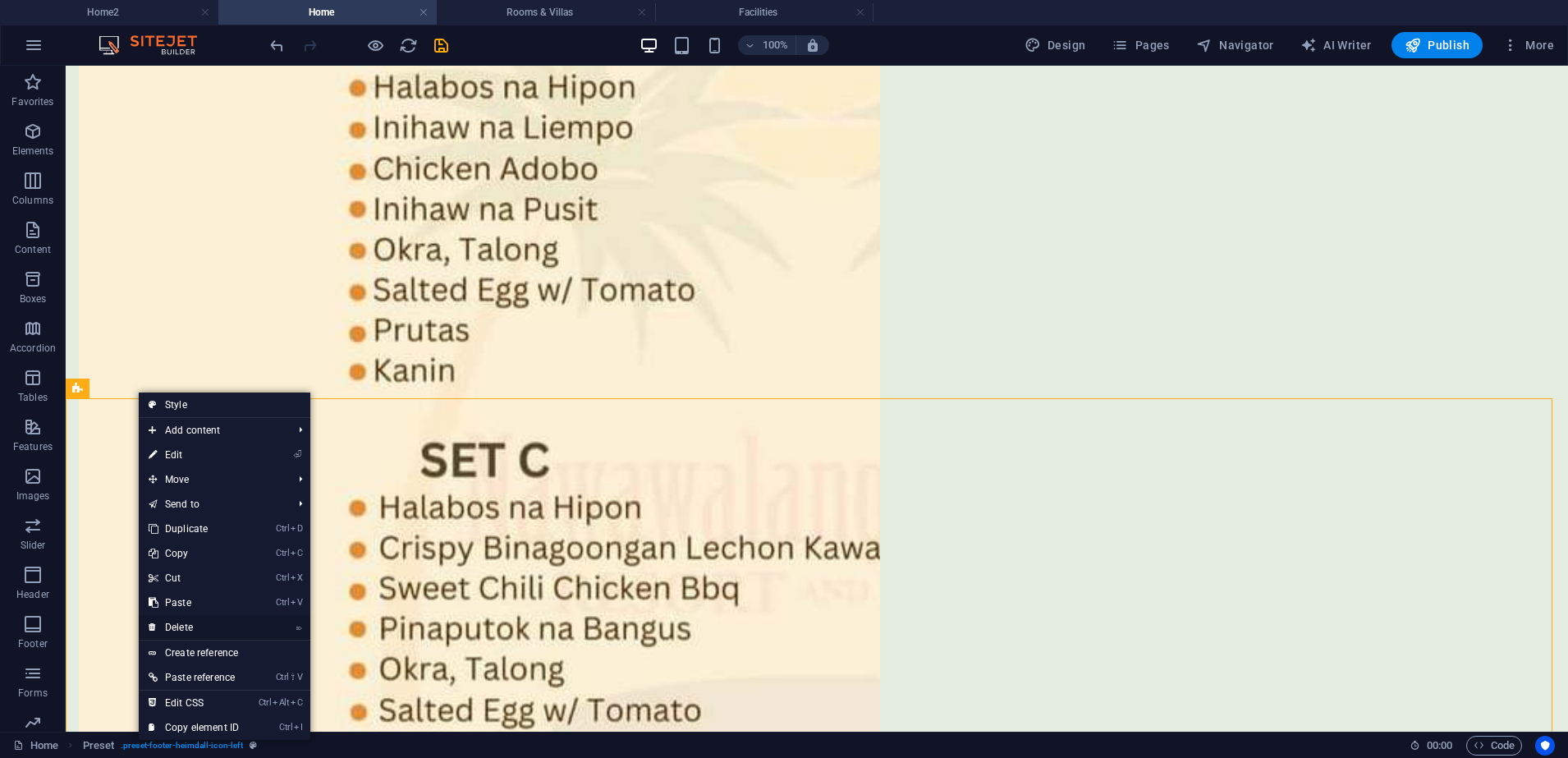 click on "⌦  Delete" at bounding box center [194, 627] 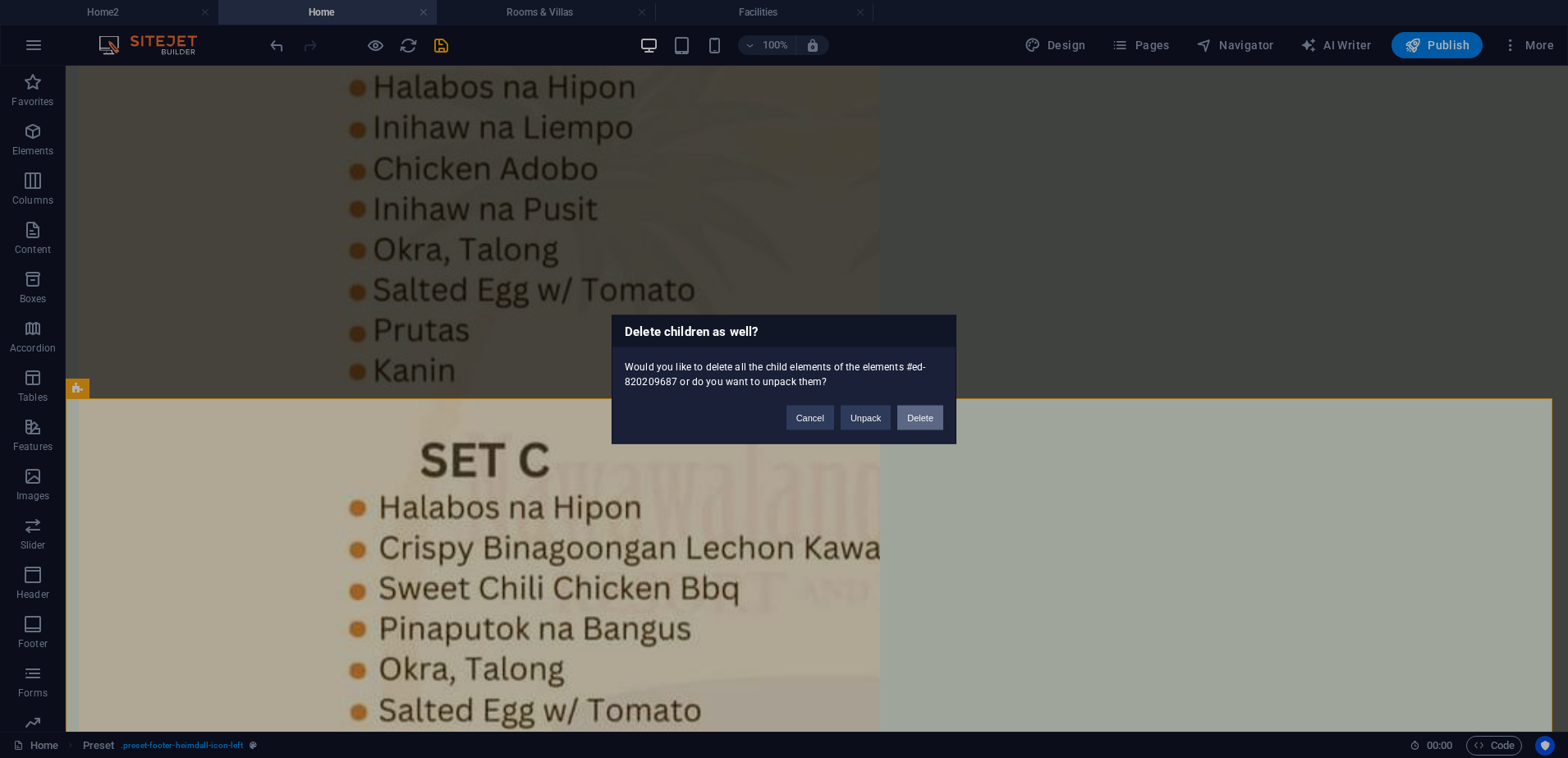 click on "Delete" at bounding box center (920, 417) 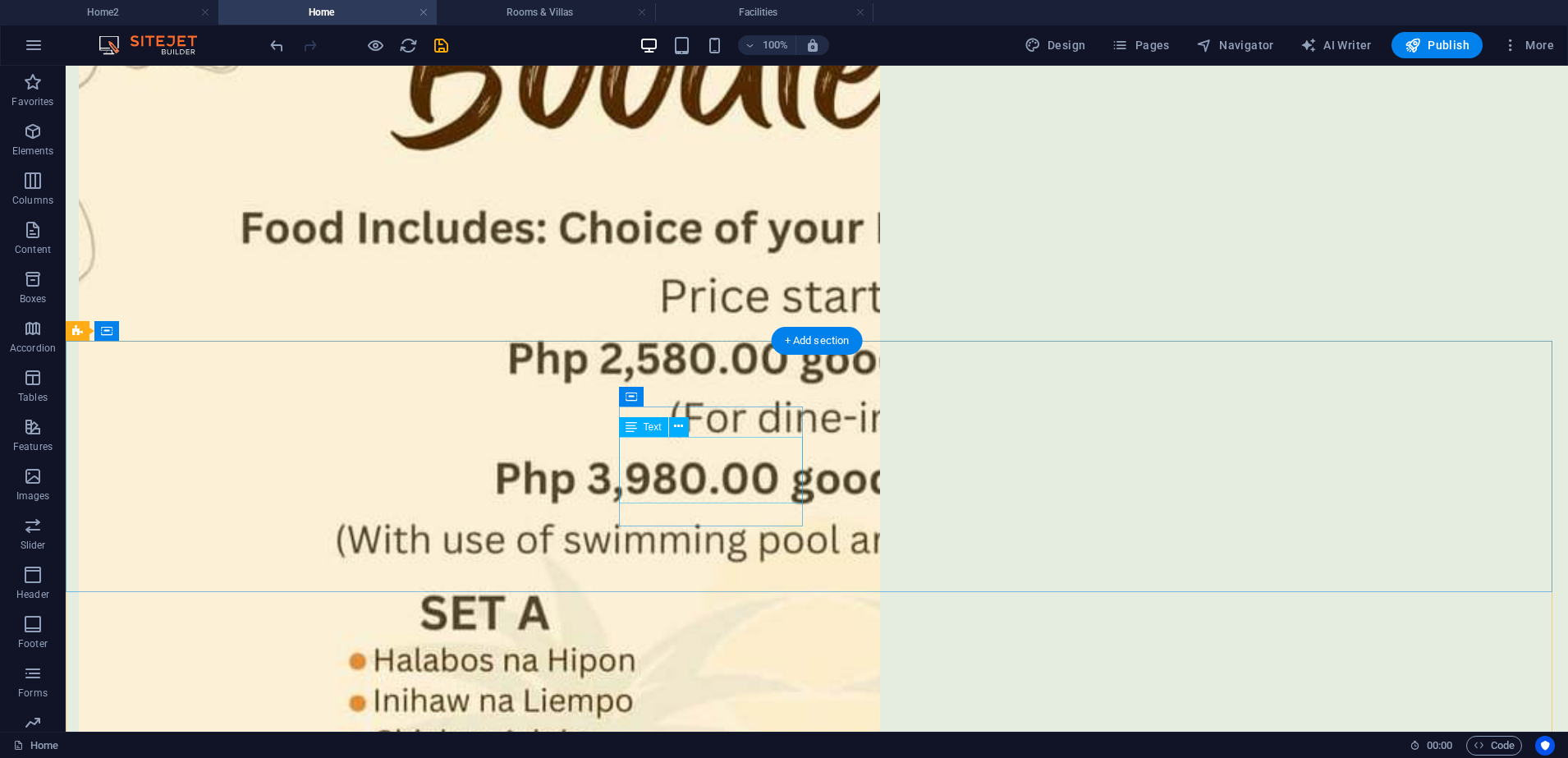 scroll, scrollTop: 6834, scrollLeft: 0, axis: vertical 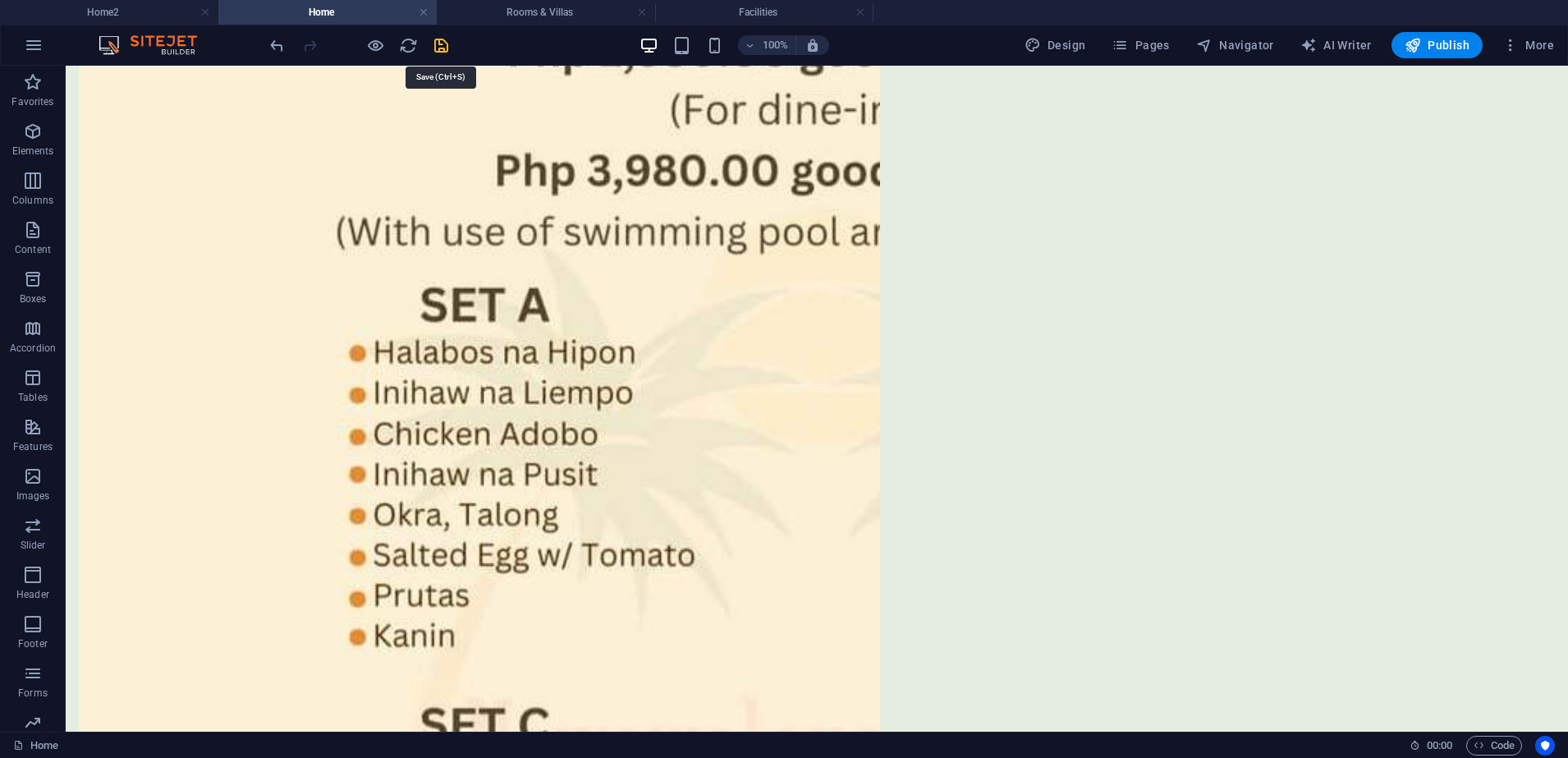 click at bounding box center (441, 45) 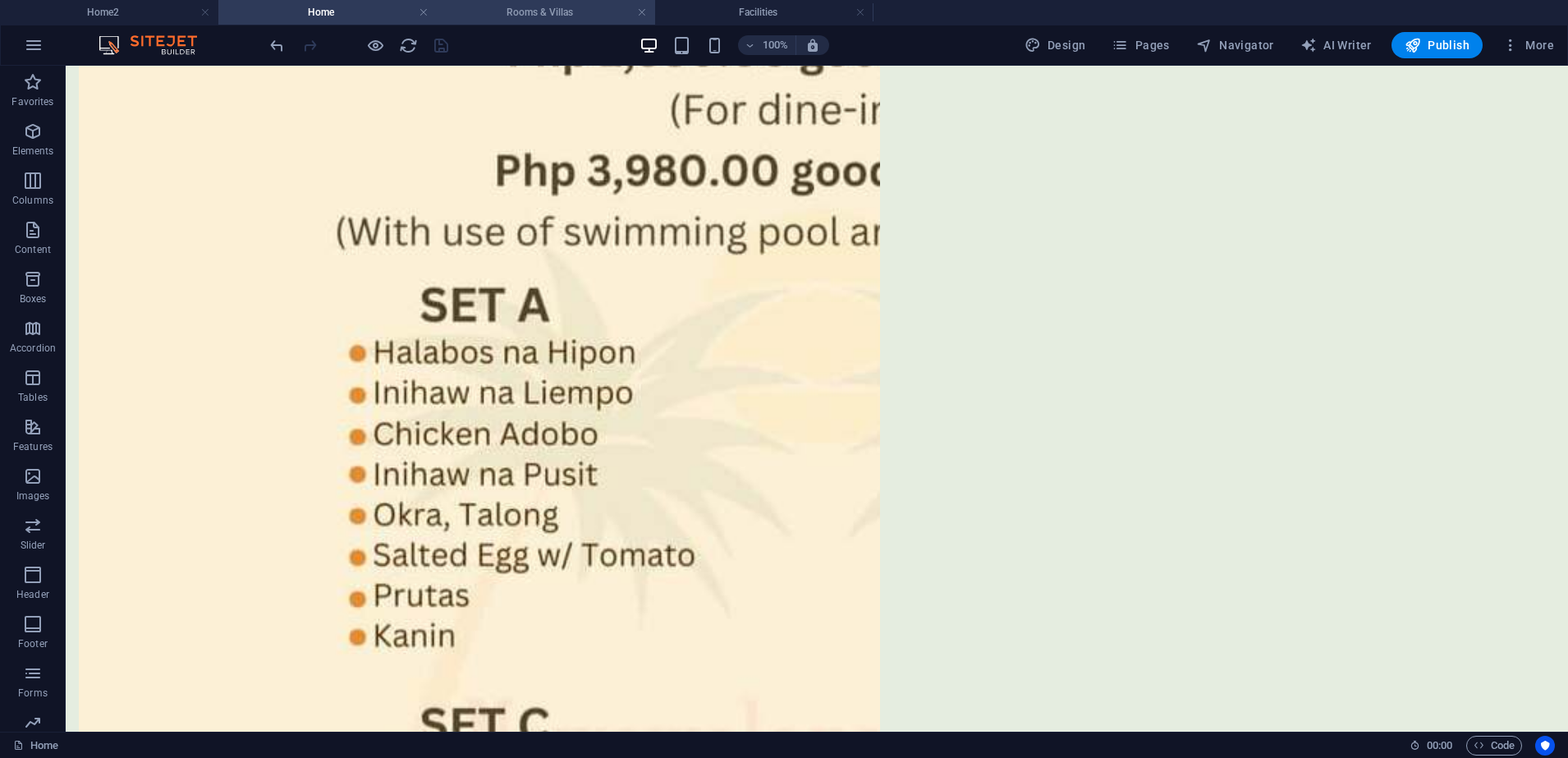 click on "Rooms & Villas" at bounding box center (546, 12) 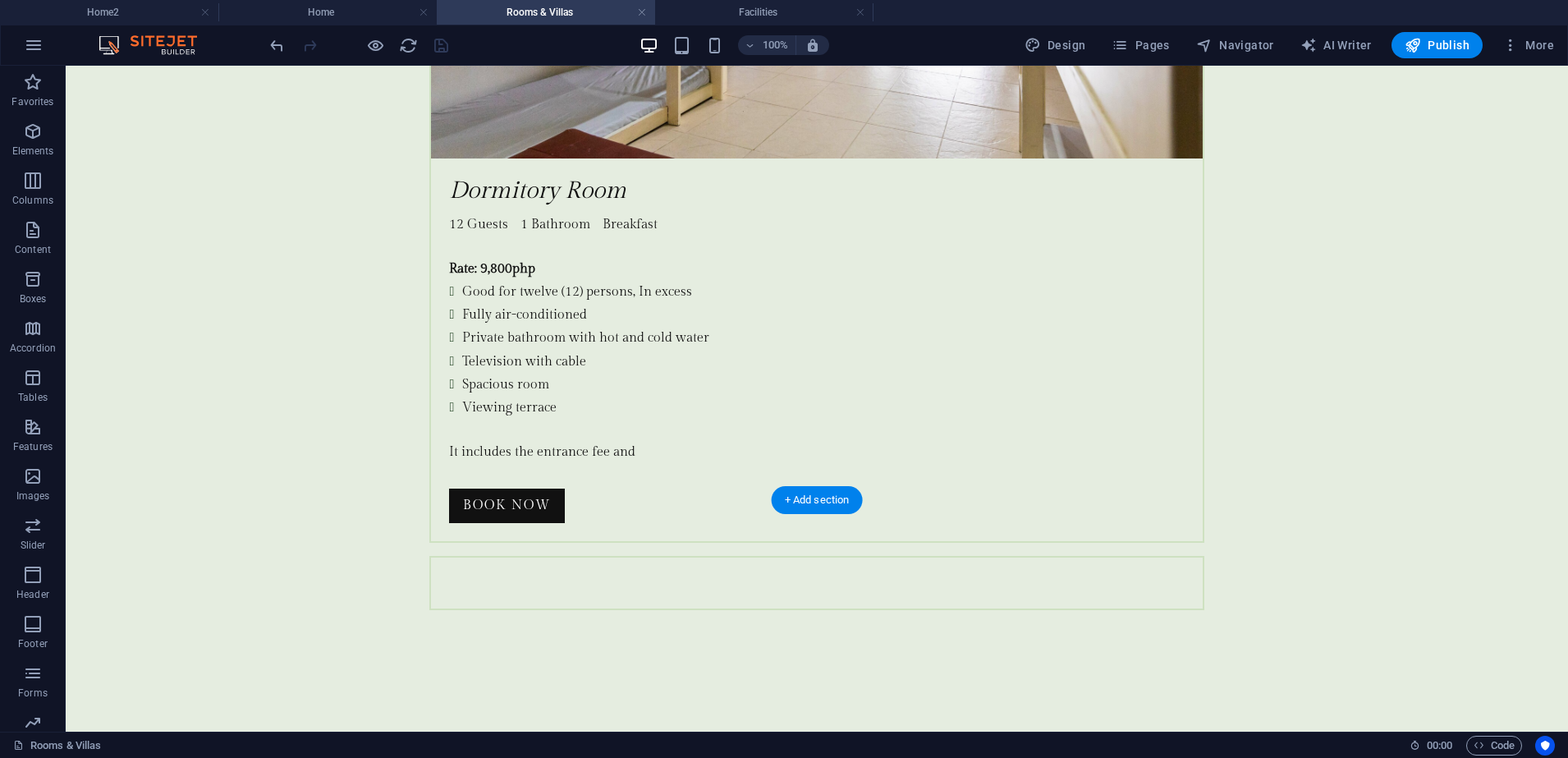 scroll, scrollTop: 7192, scrollLeft: 0, axis: vertical 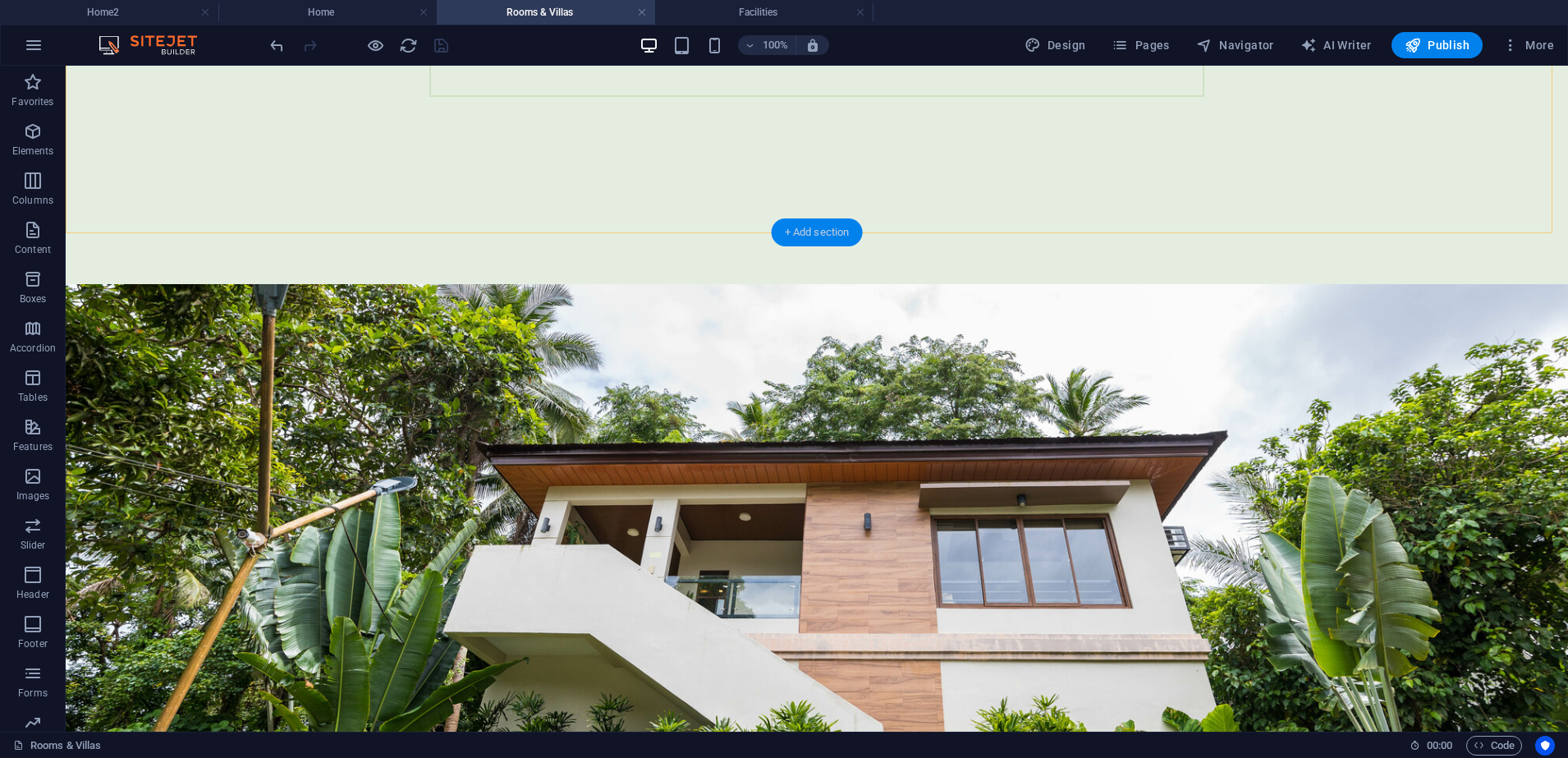 click on "+ Add section" at bounding box center (817, 232) 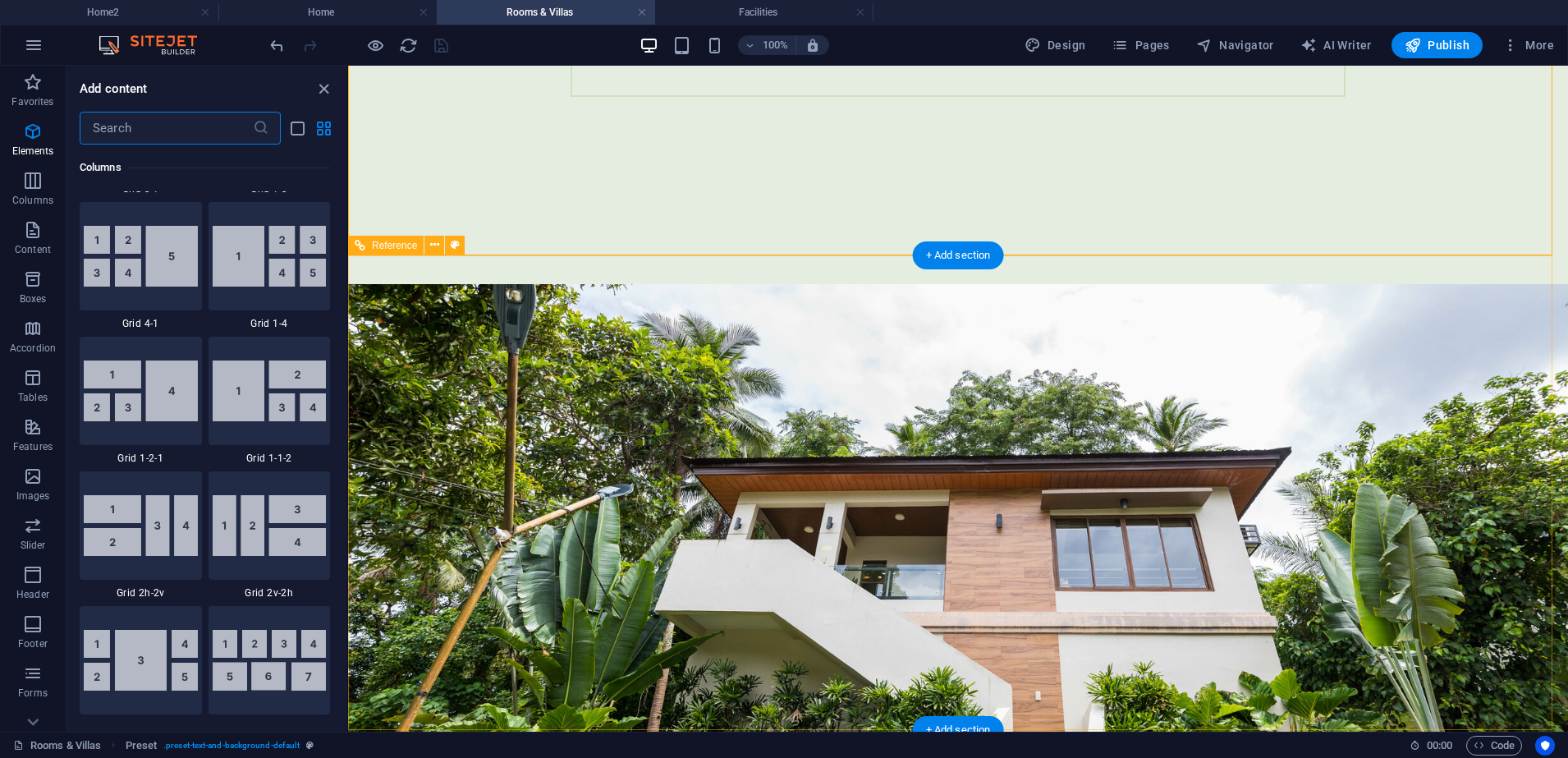 scroll, scrollTop: 2874, scrollLeft: 0, axis: vertical 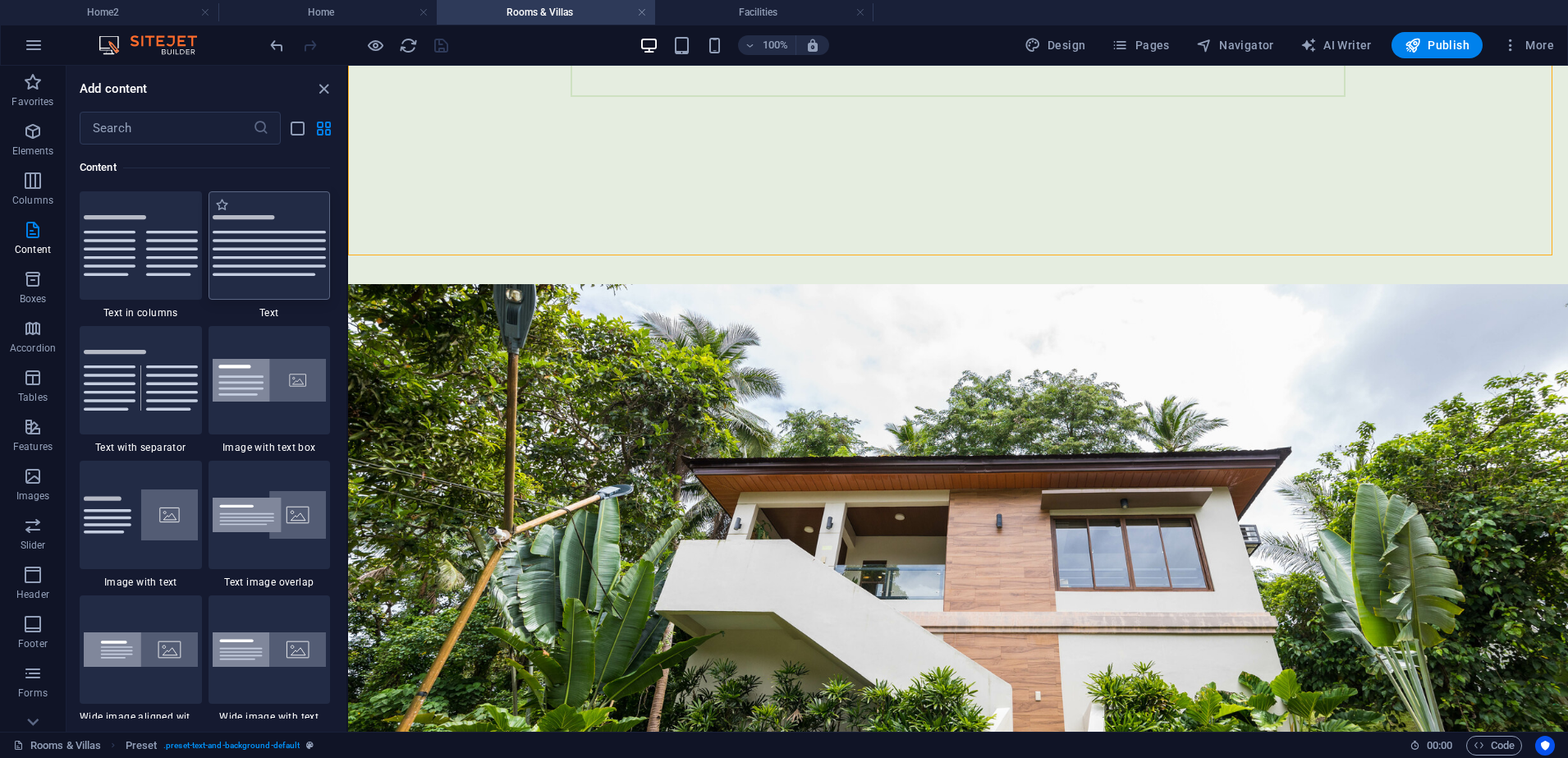 click at bounding box center (269, 246) 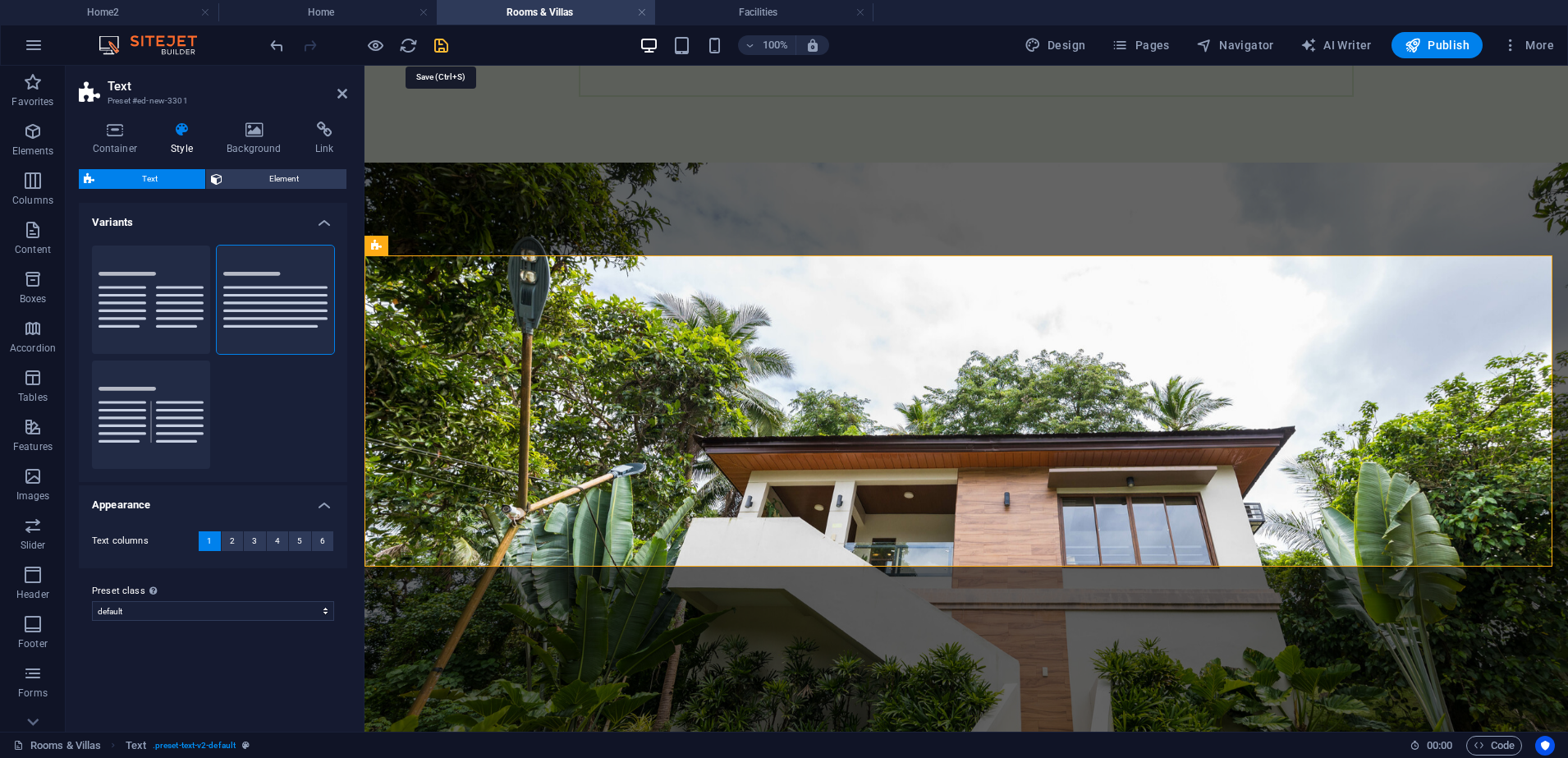 click at bounding box center (441, 45) 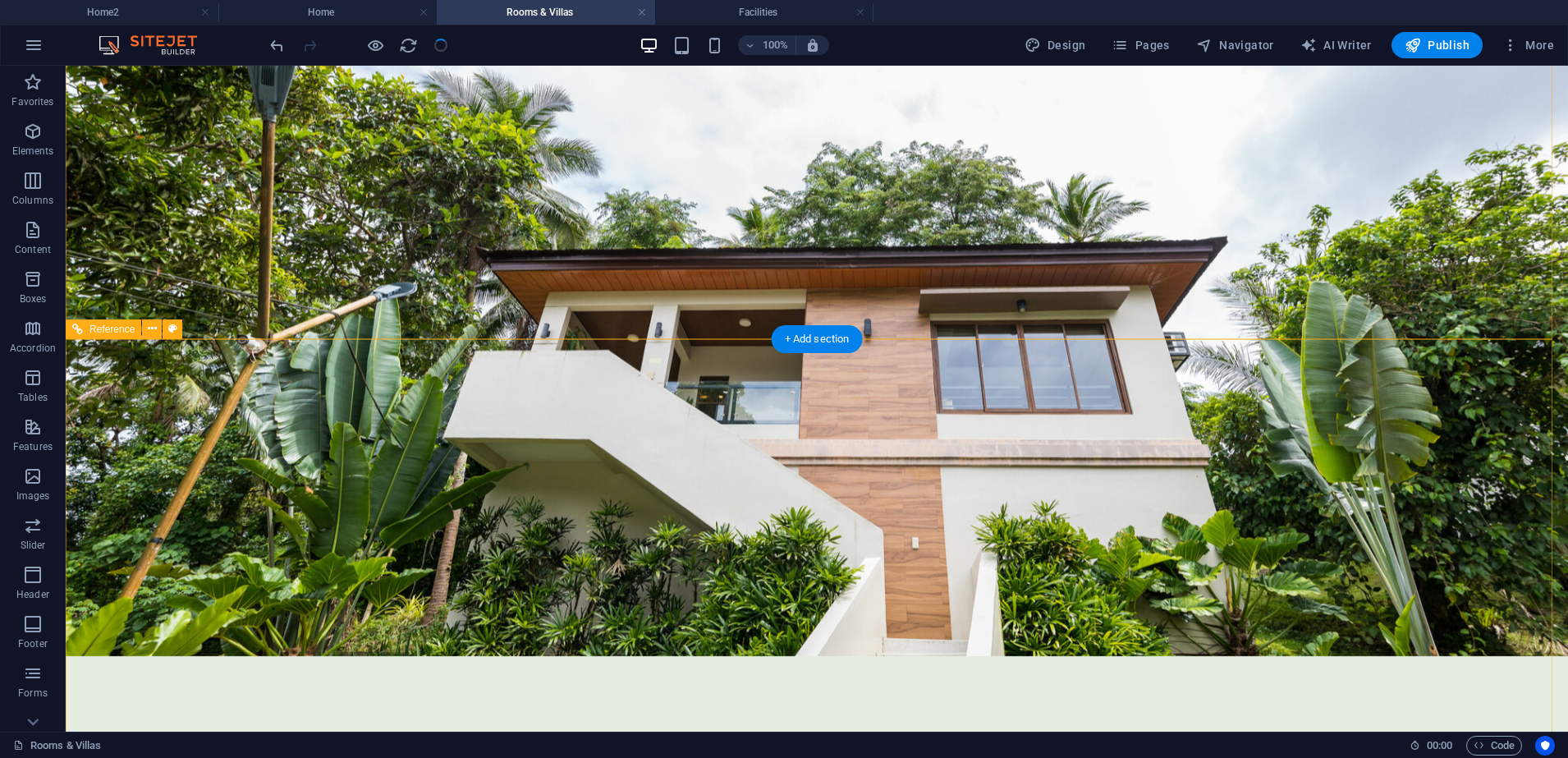scroll, scrollTop: 7398, scrollLeft: 0, axis: vertical 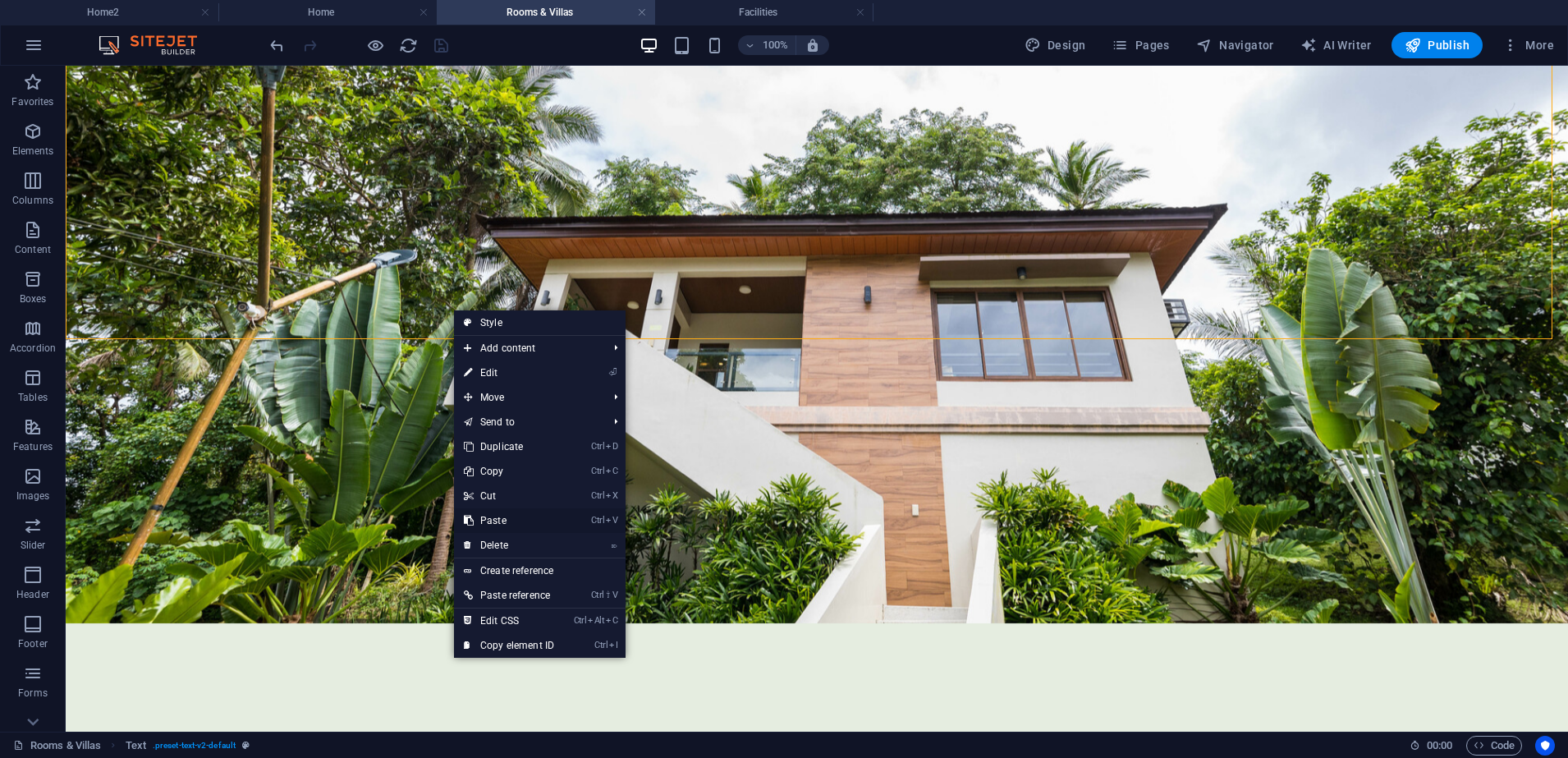 click on "Ctrl V  Paste" at bounding box center [509, 521] 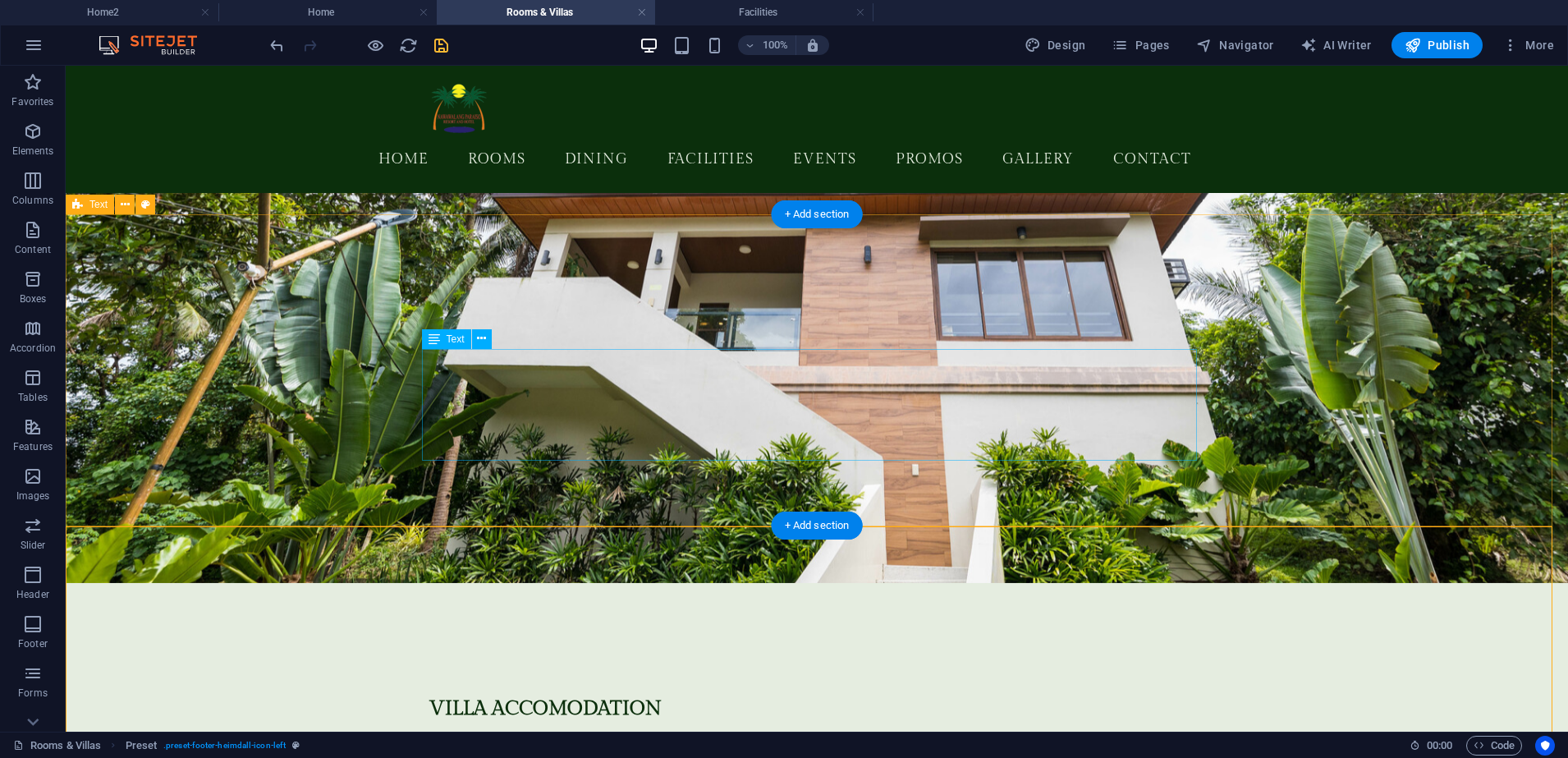 scroll, scrollTop: 7192, scrollLeft: 0, axis: vertical 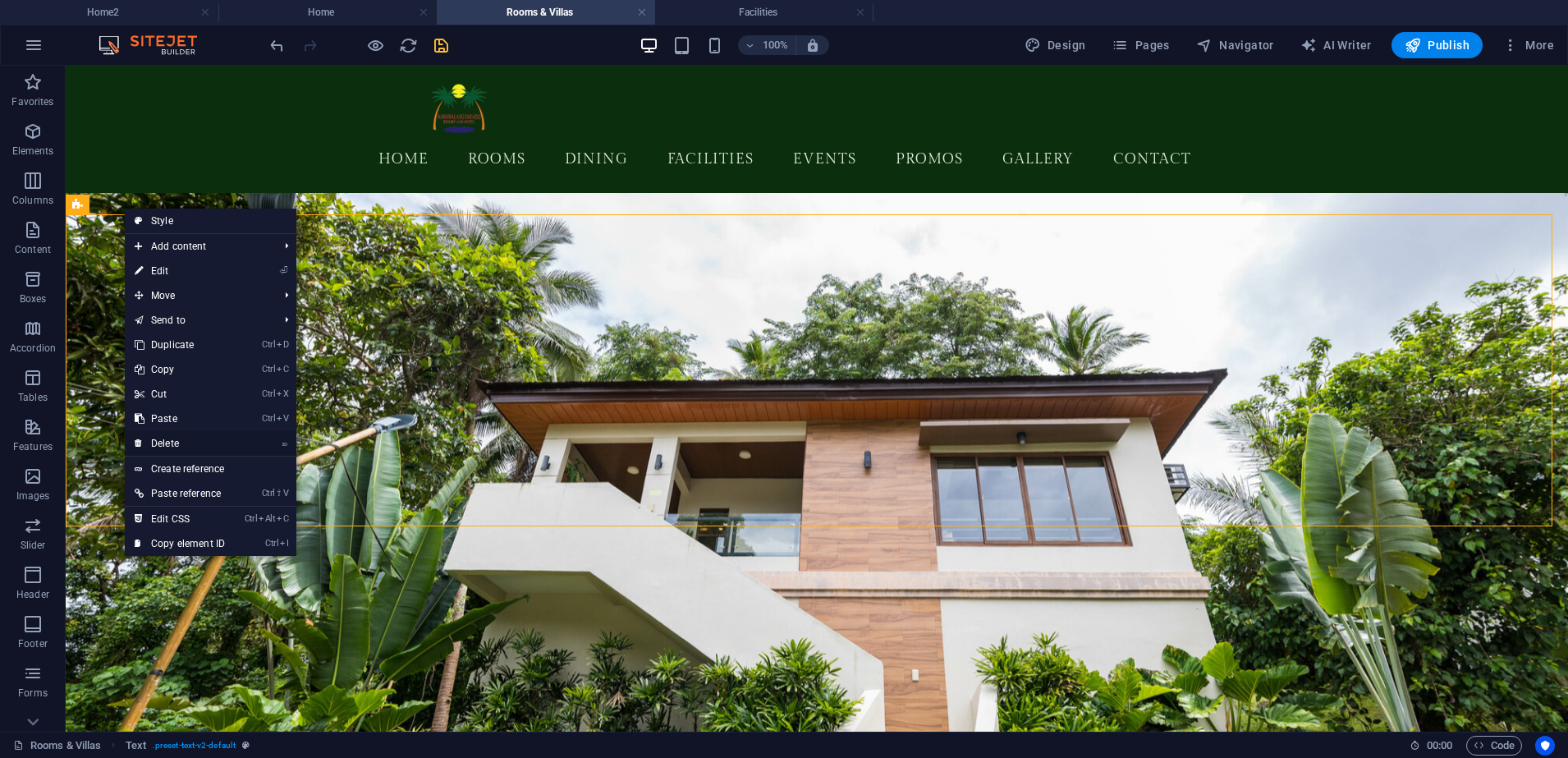 click on "⌦  Delete" at bounding box center [180, 443] 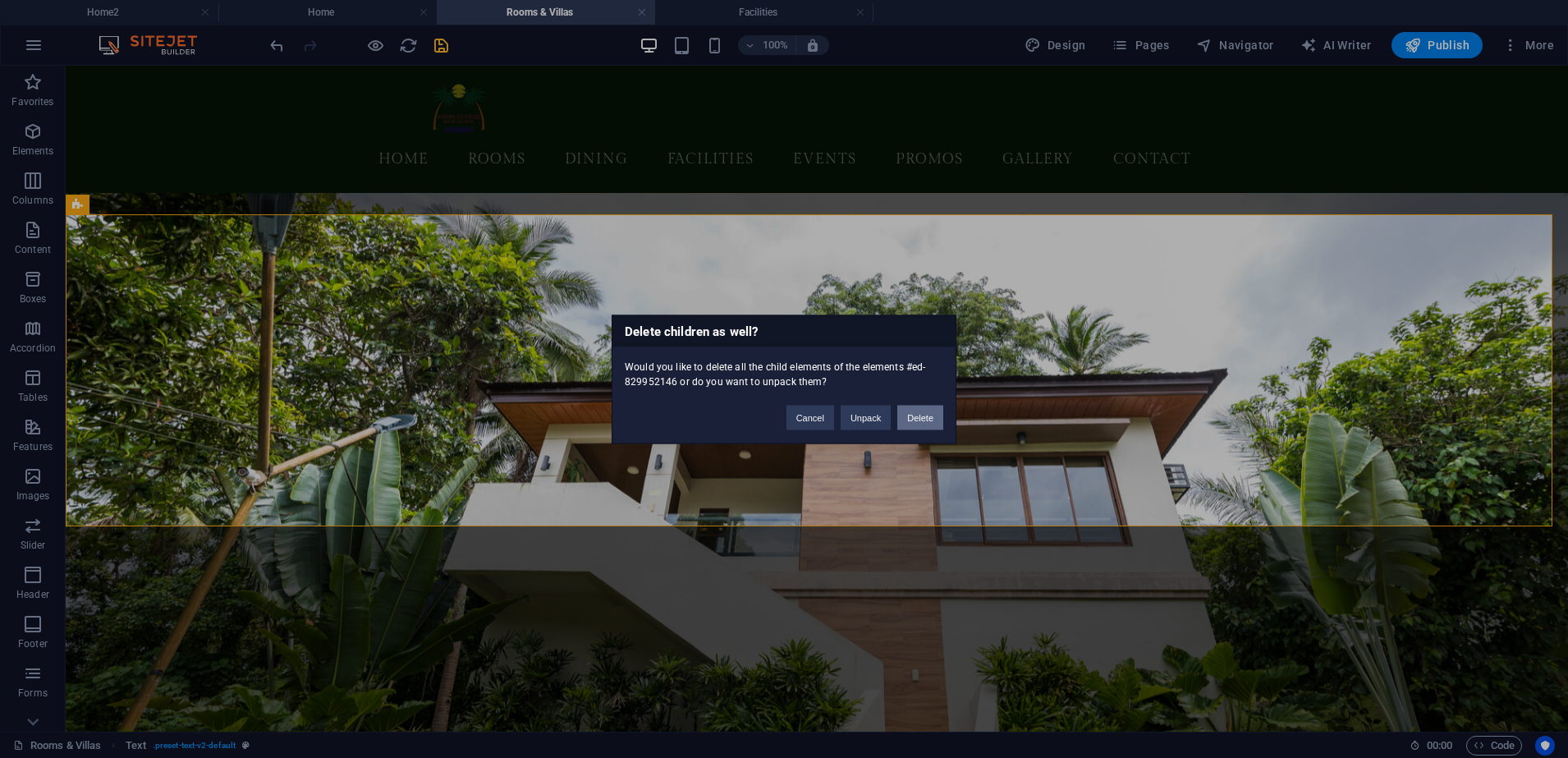 click on "Delete" at bounding box center (920, 417) 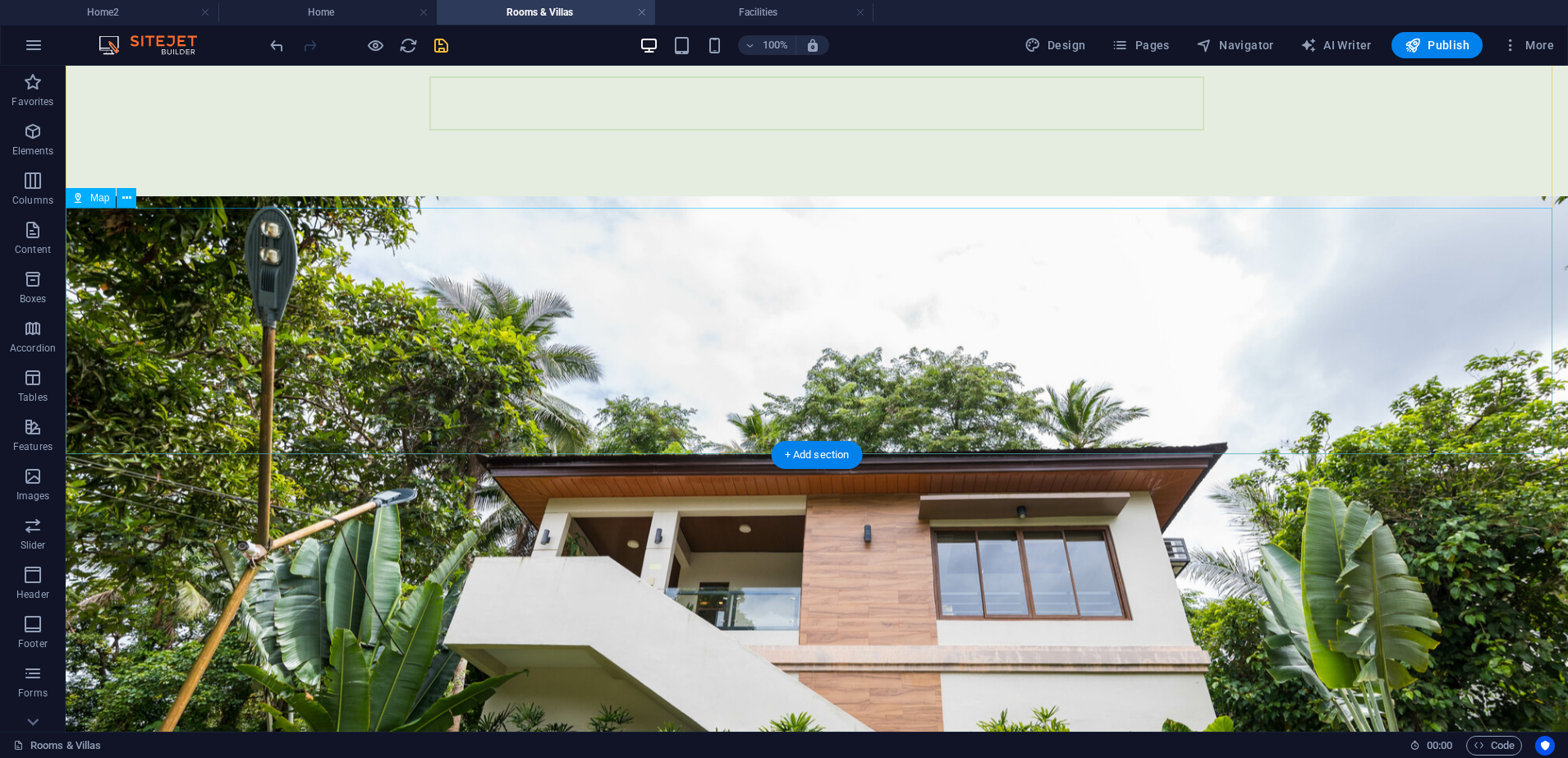 scroll, scrollTop: 7500, scrollLeft: 0, axis: vertical 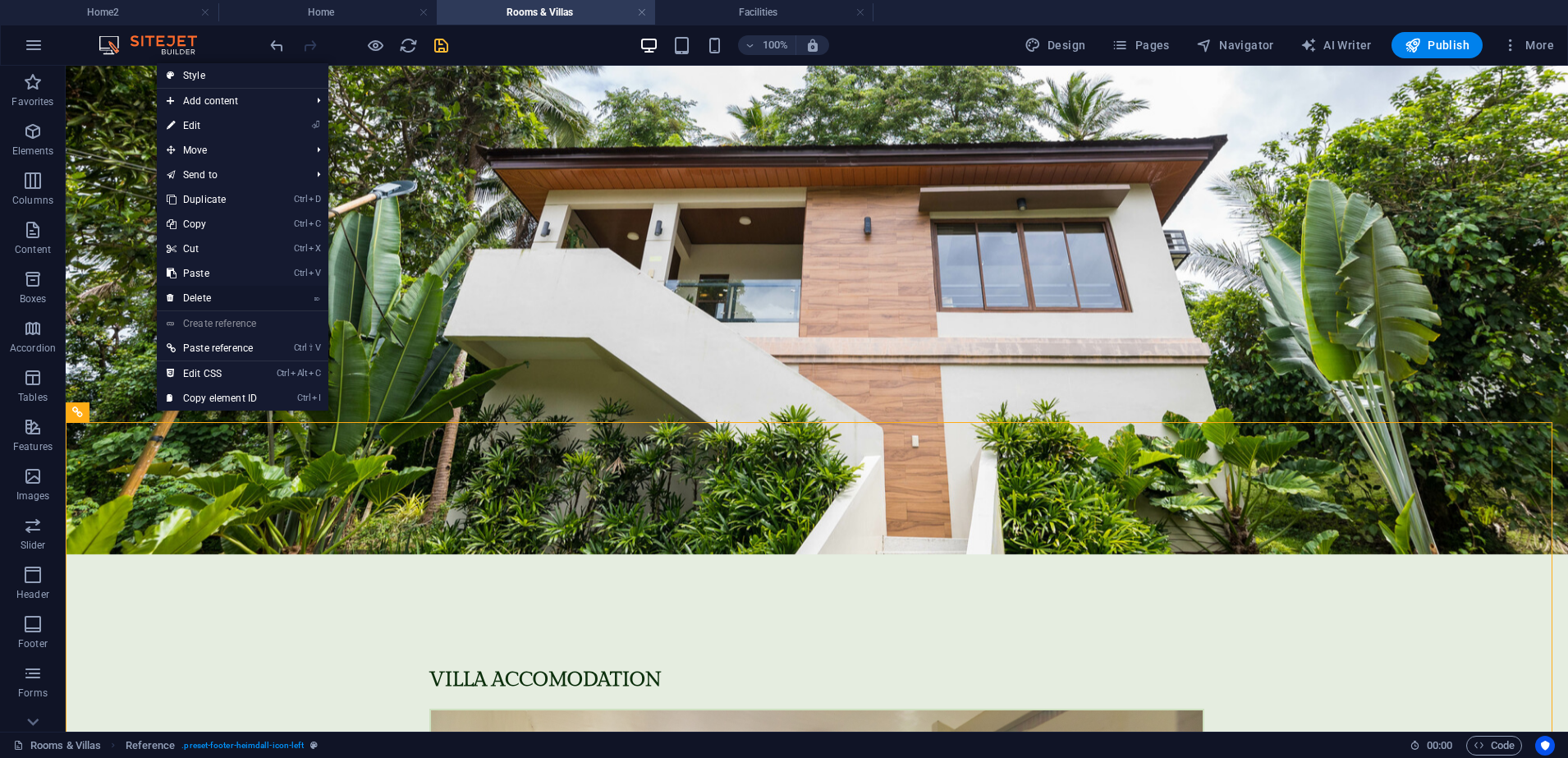 click on "⌦  Delete" at bounding box center [212, 298] 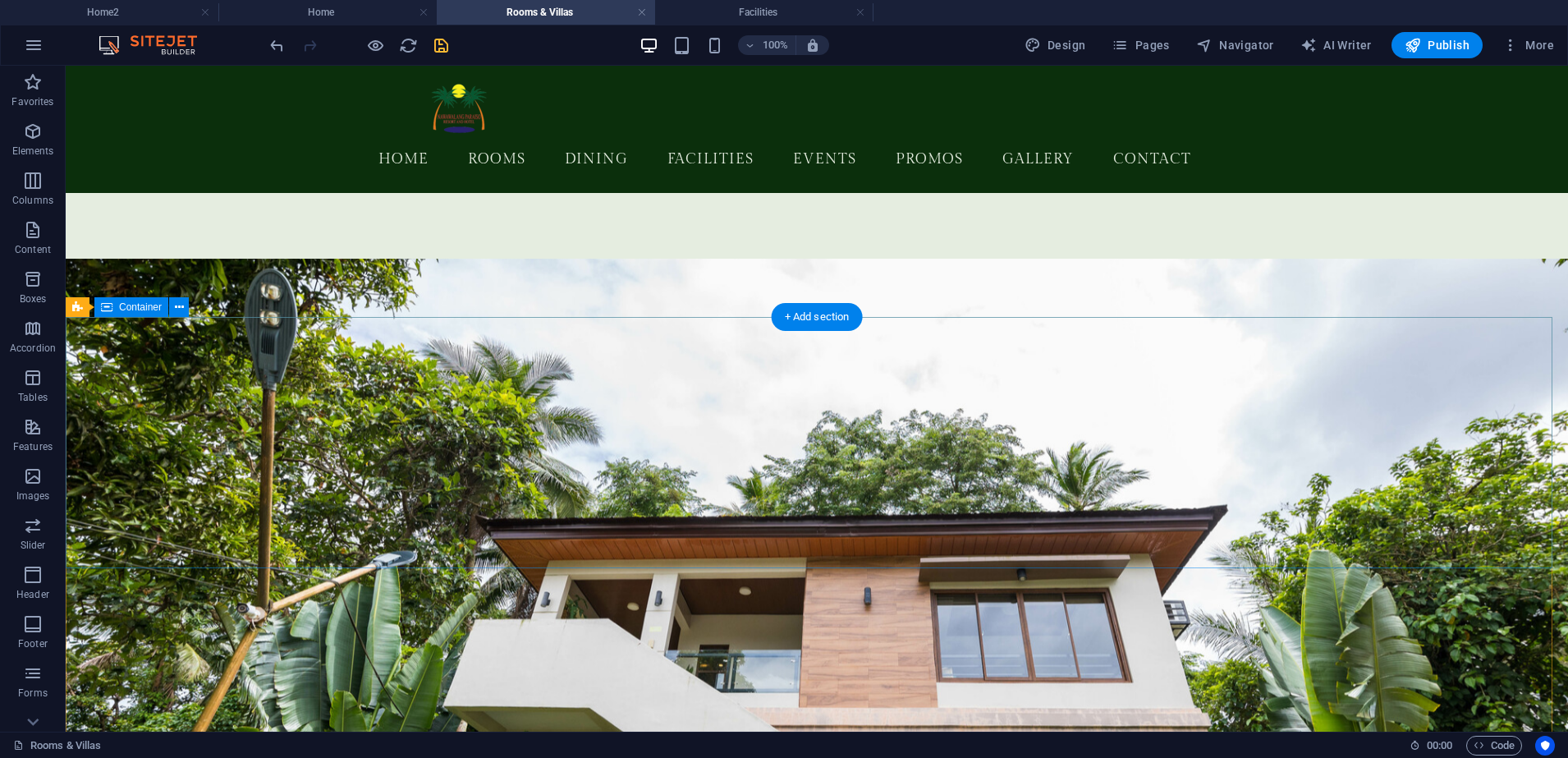 scroll, scrollTop: 6987, scrollLeft: 0, axis: vertical 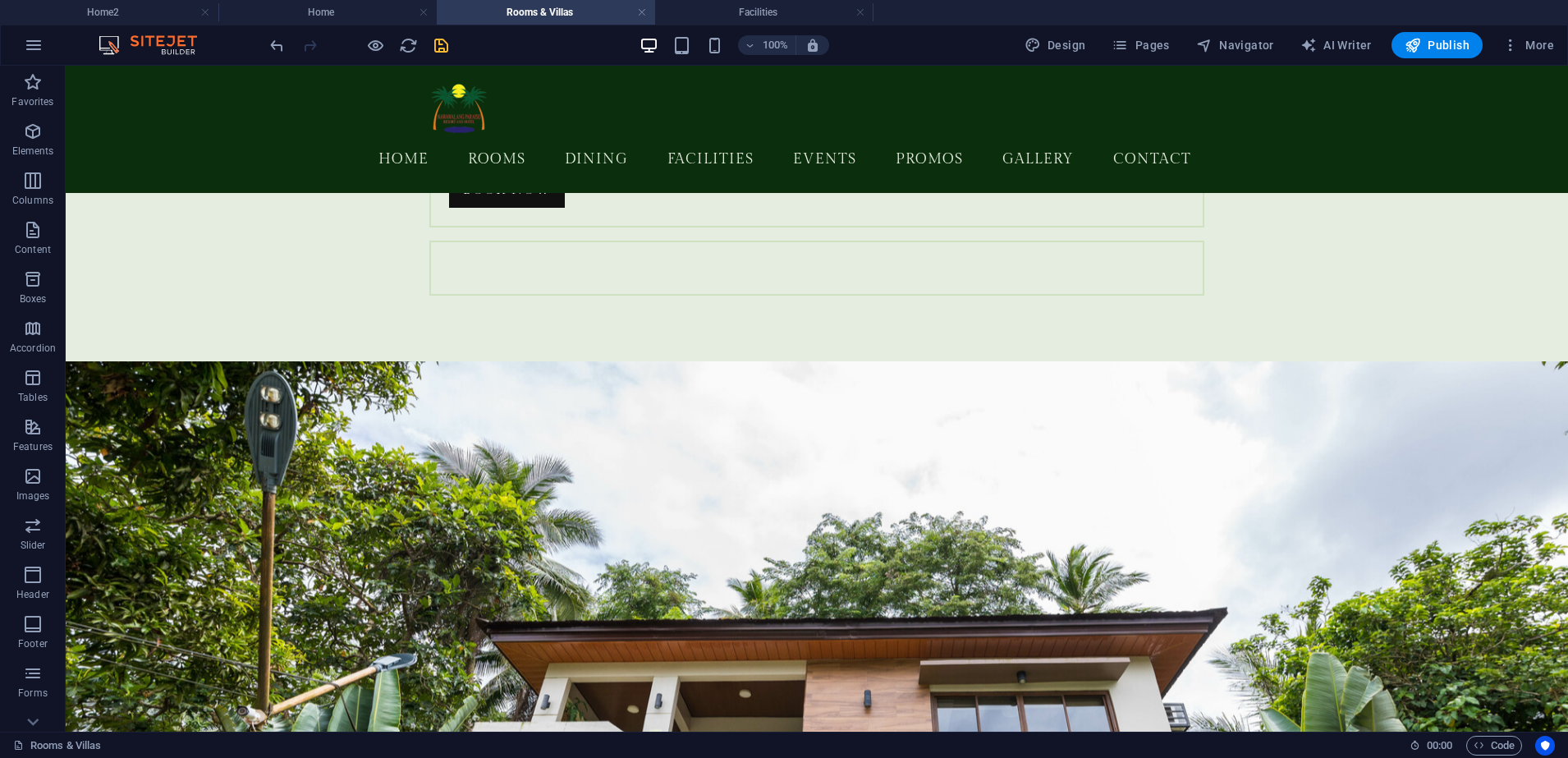click at bounding box center [441, 45] 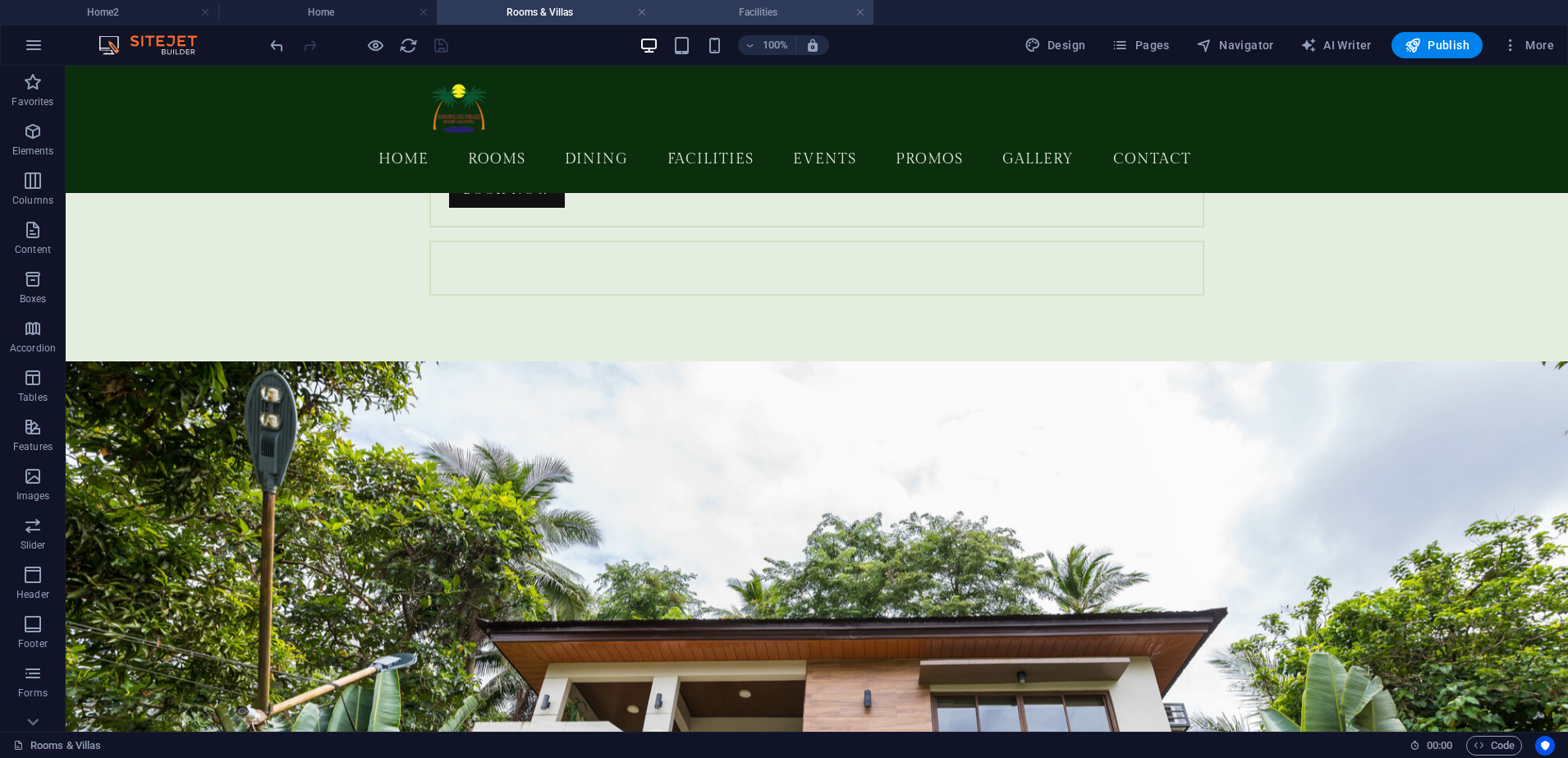 click on "Facilities" at bounding box center [764, 12] 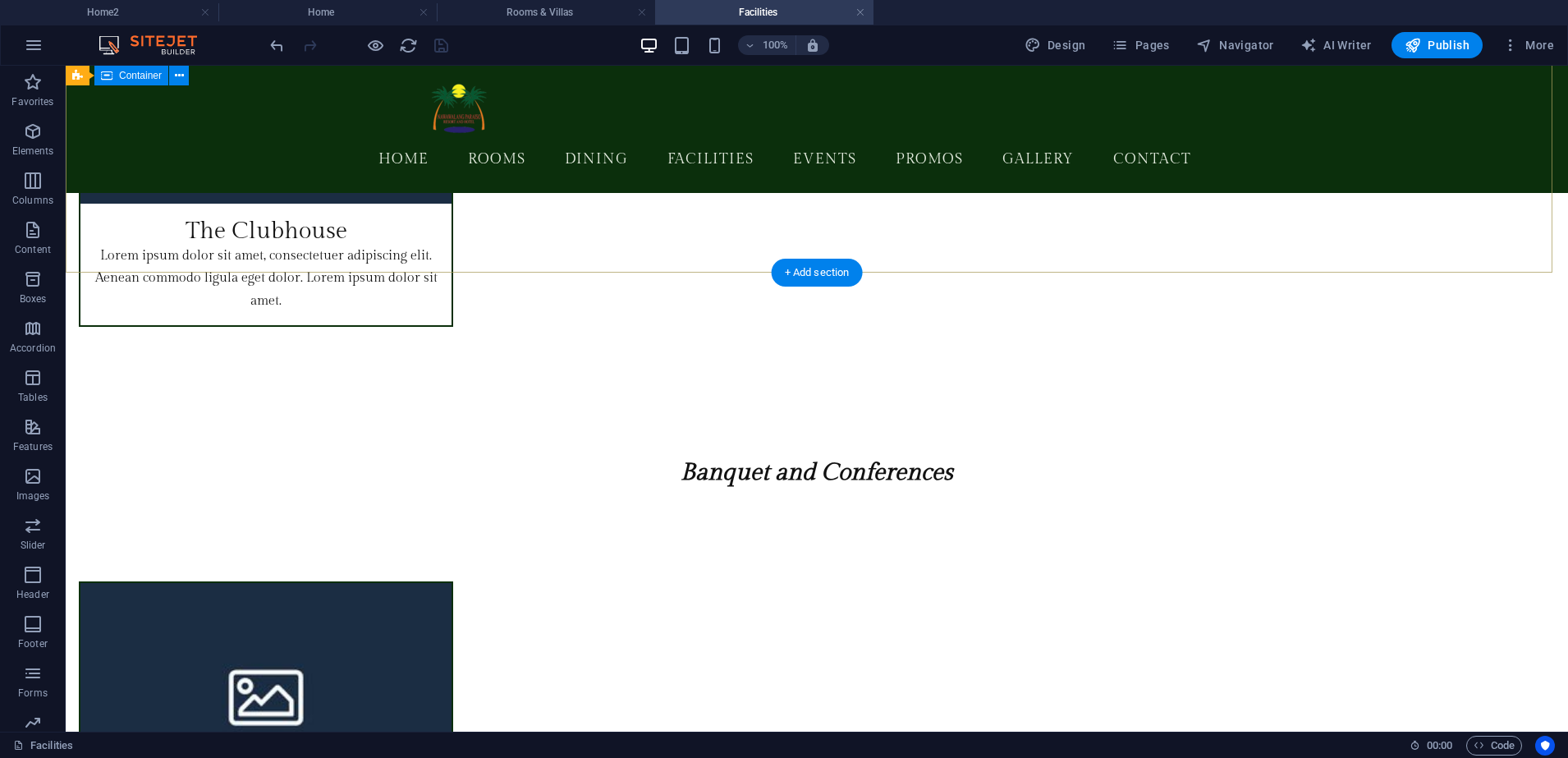 scroll, scrollTop: 4920, scrollLeft: 0, axis: vertical 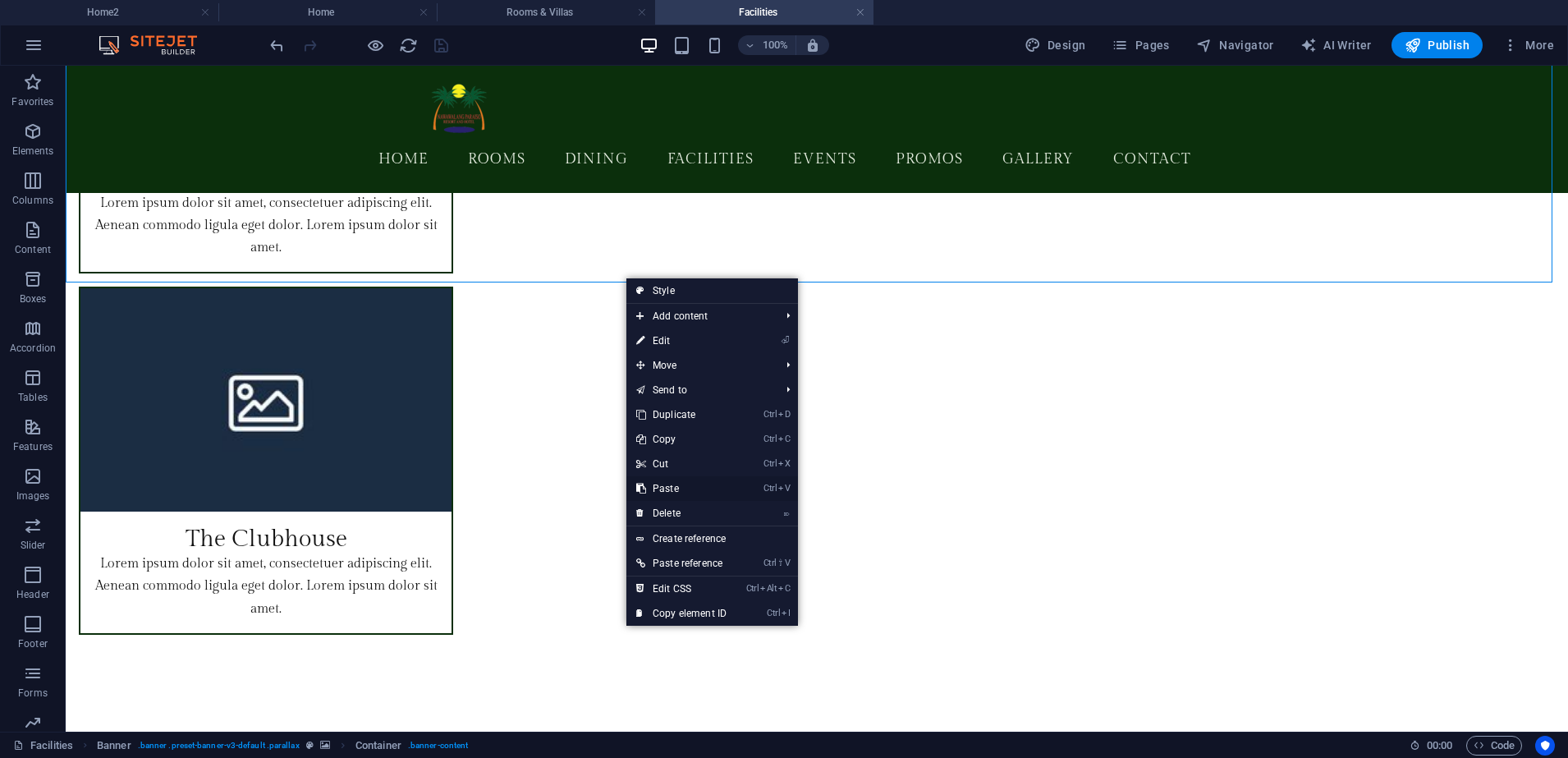 click on "Ctrl V  Paste" at bounding box center [681, 489] 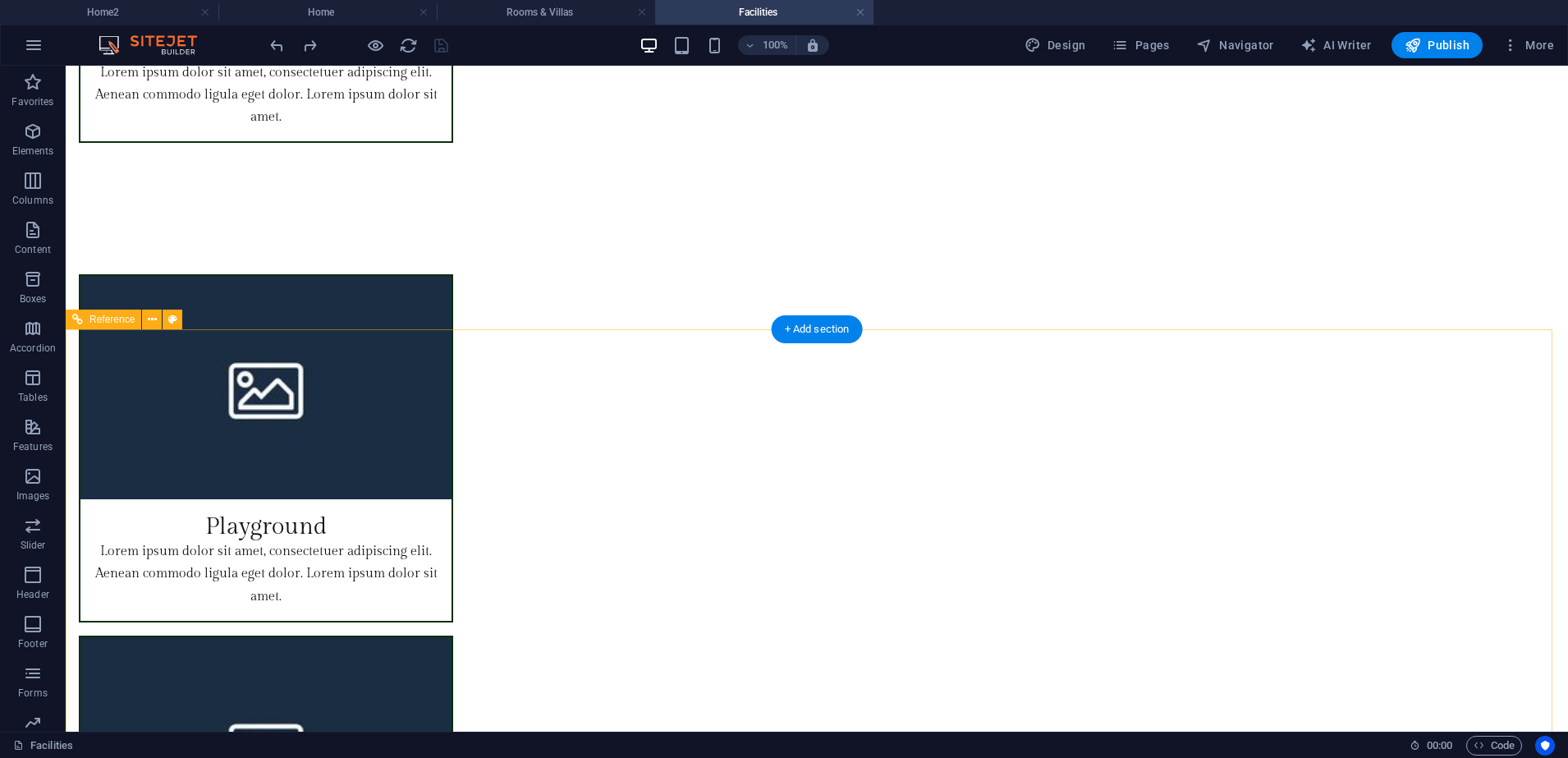 scroll, scrollTop: 4920, scrollLeft: 0, axis: vertical 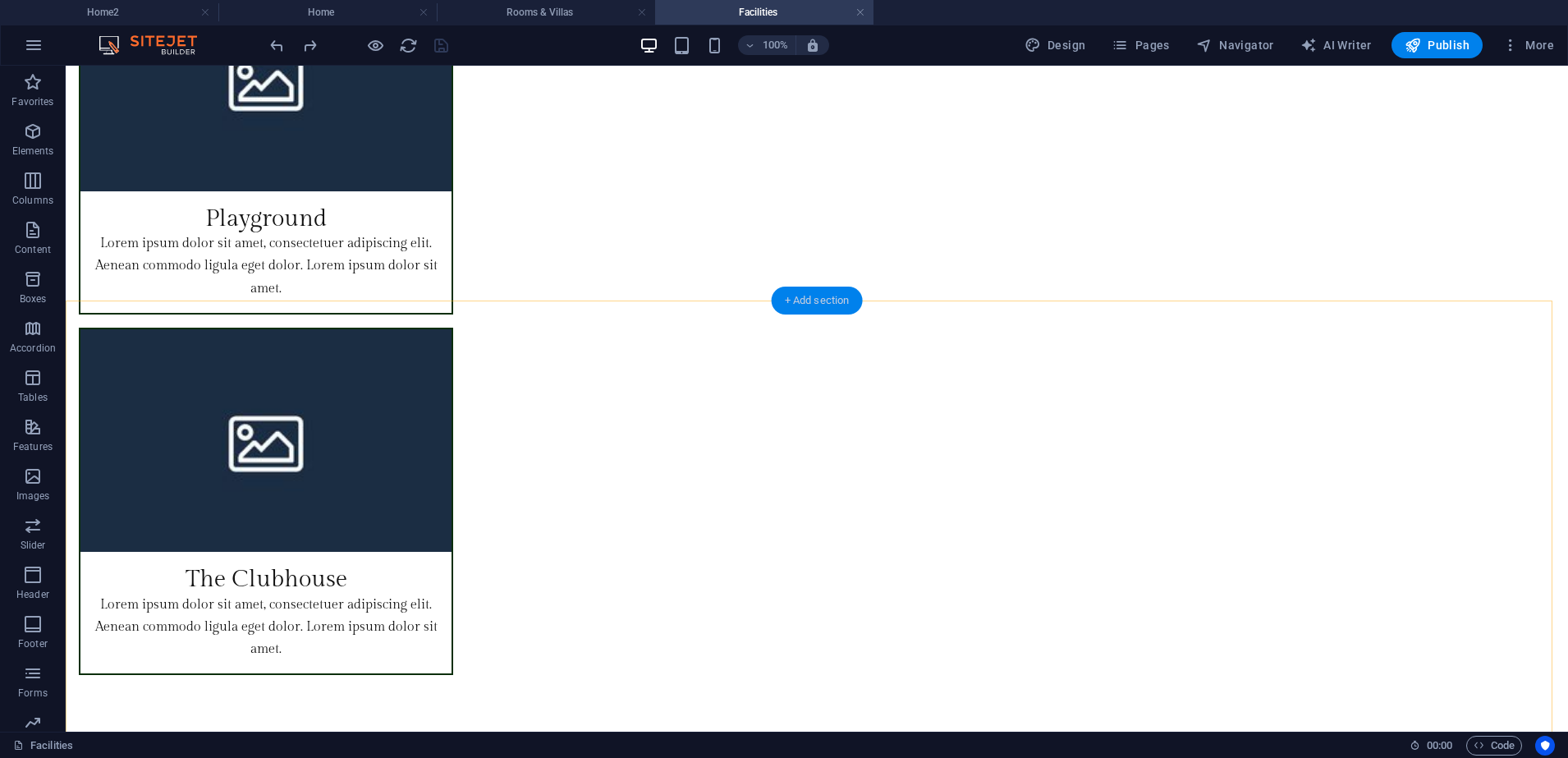click on "+ Add section" at bounding box center [817, 301] 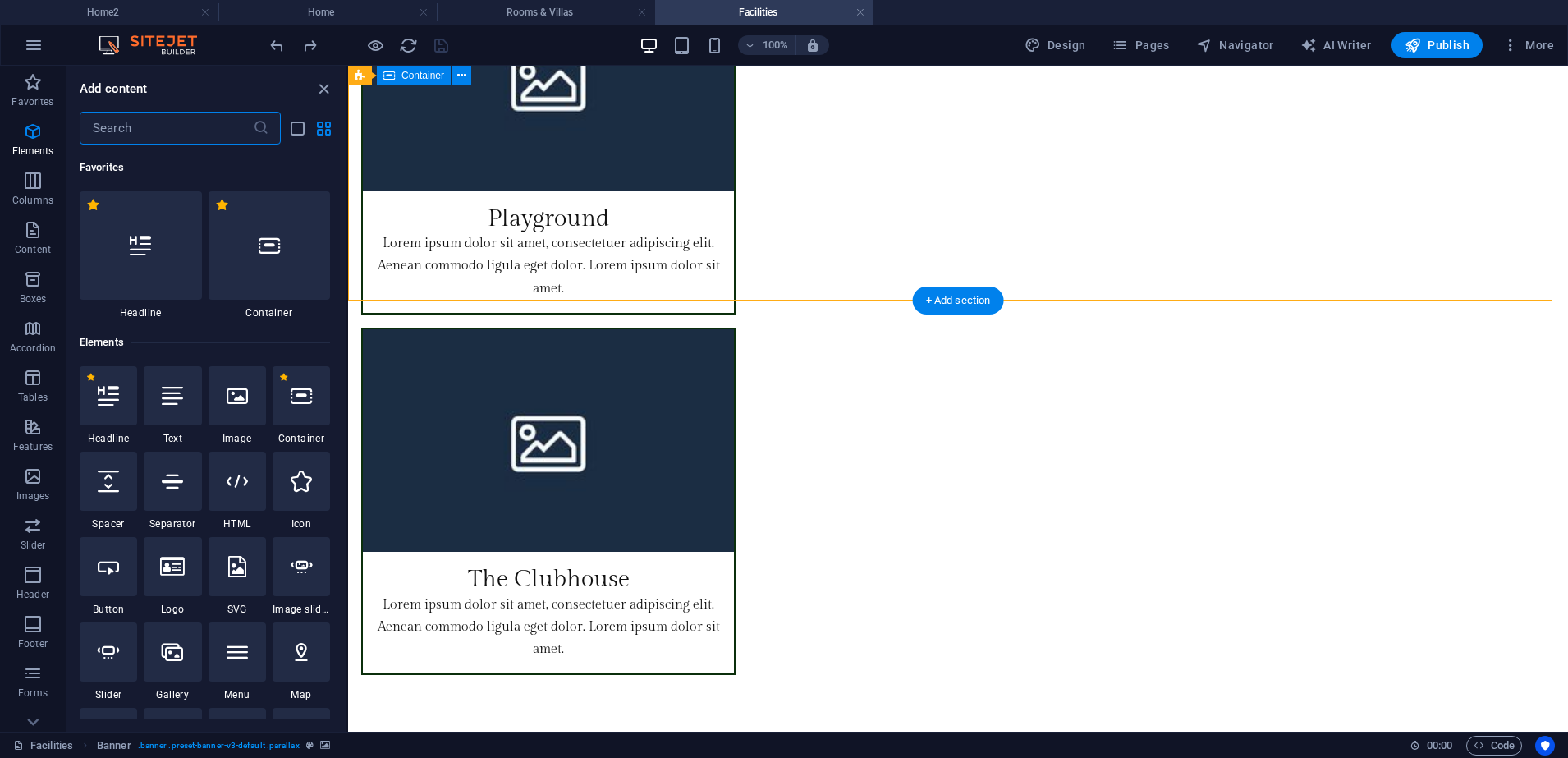 scroll, scrollTop: 2874, scrollLeft: 0, axis: vertical 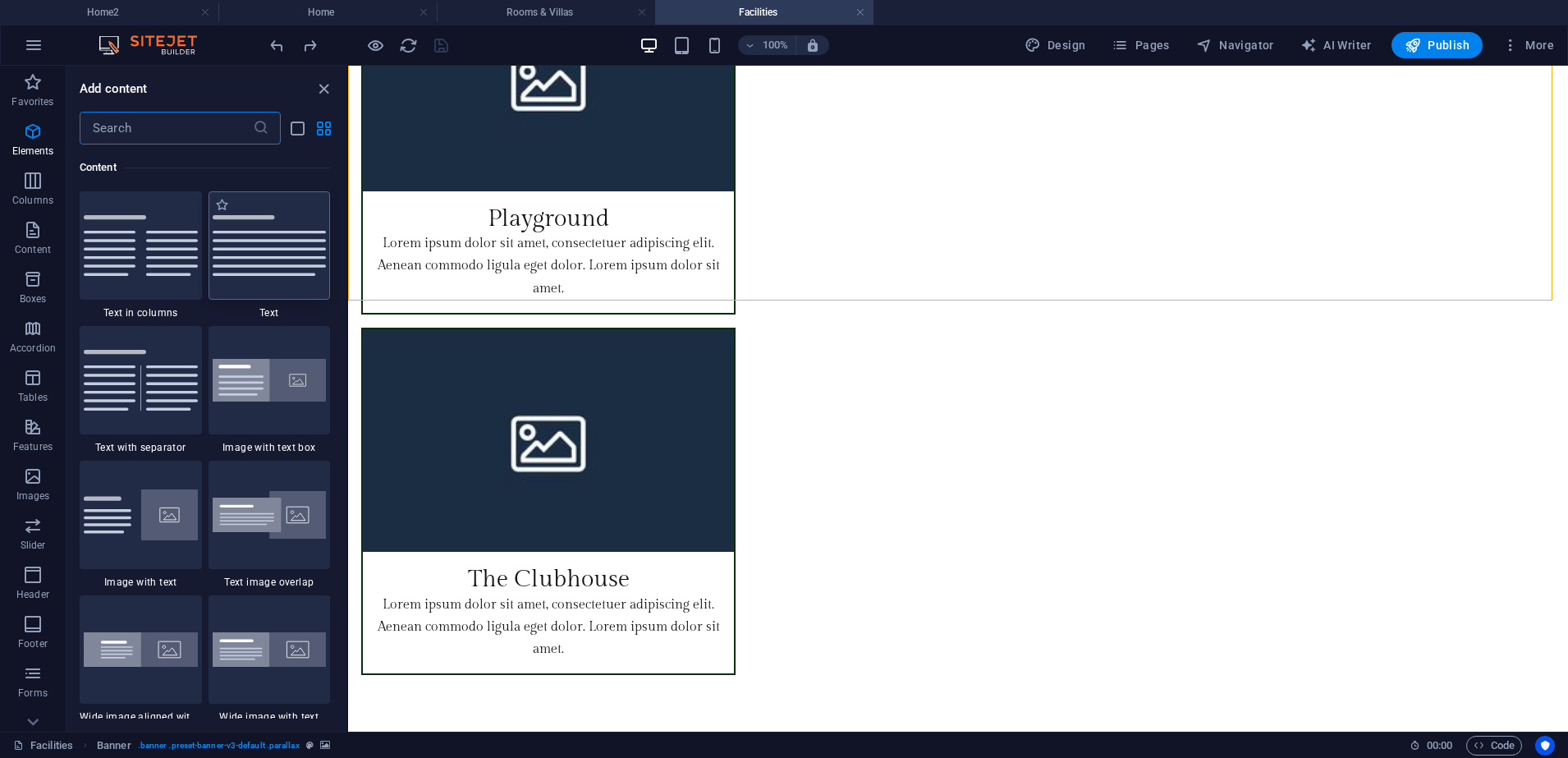 click at bounding box center (269, 246) 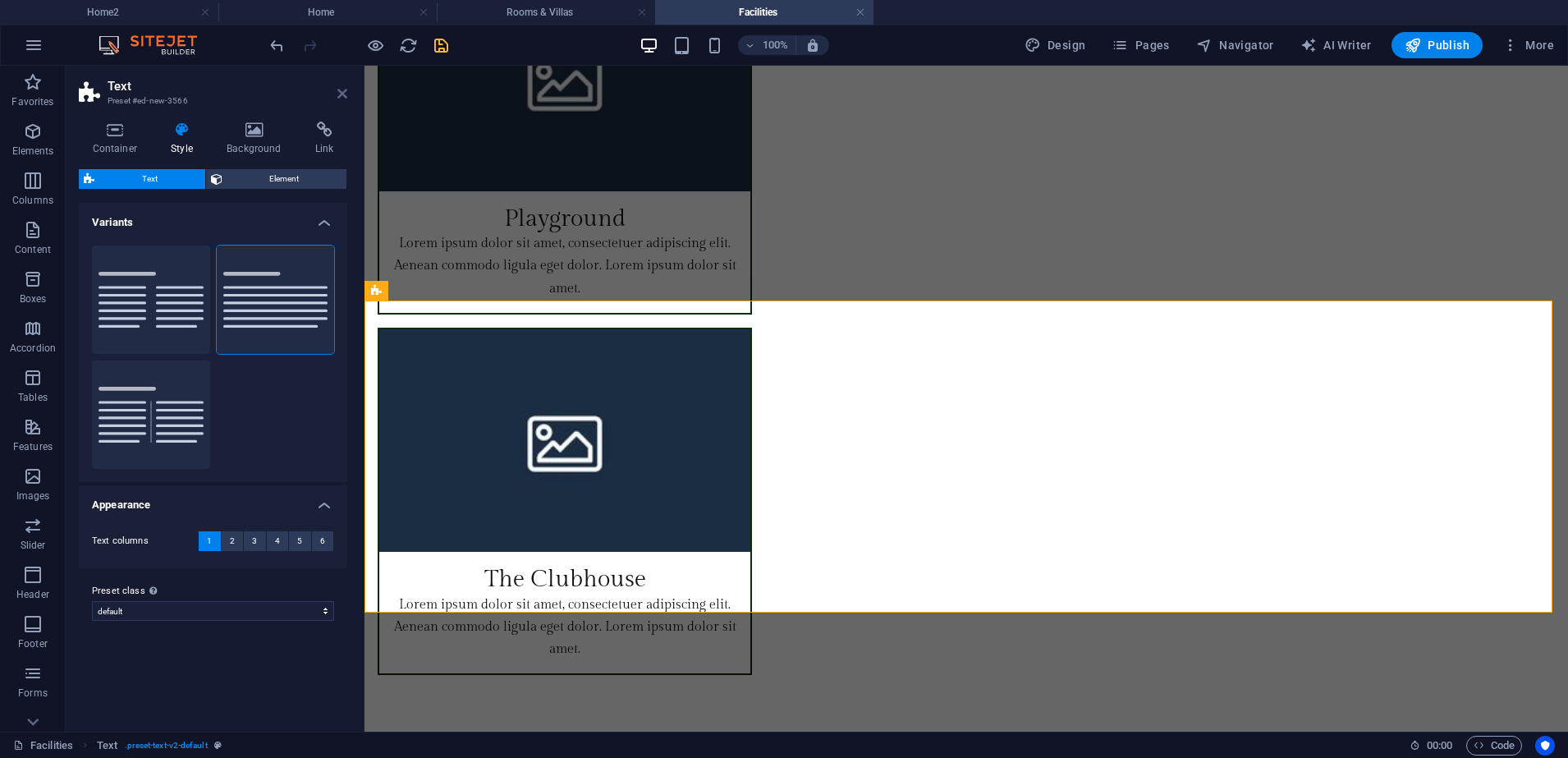 click at bounding box center (342, 94) 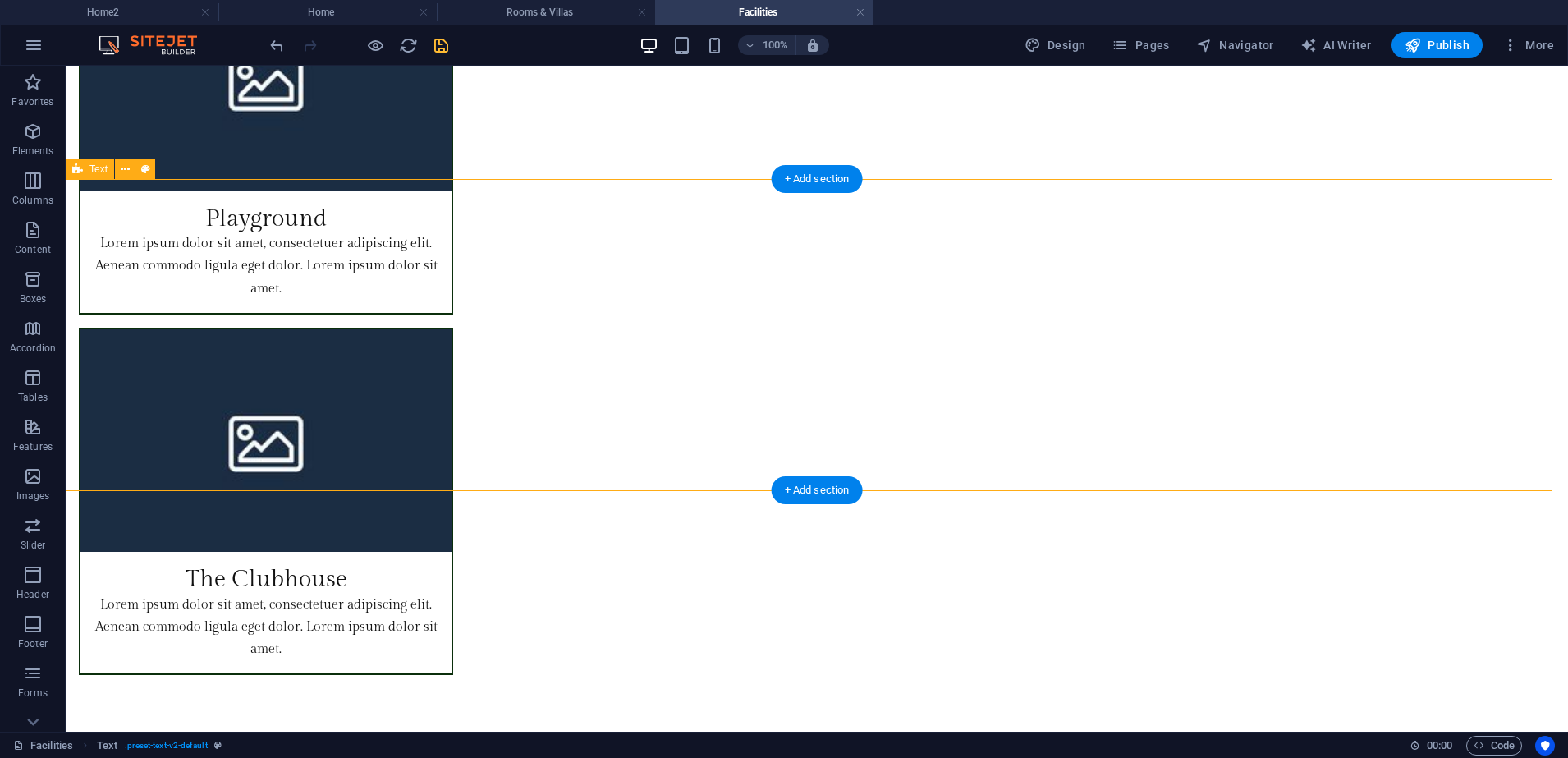 scroll, scrollTop: 5125, scrollLeft: 0, axis: vertical 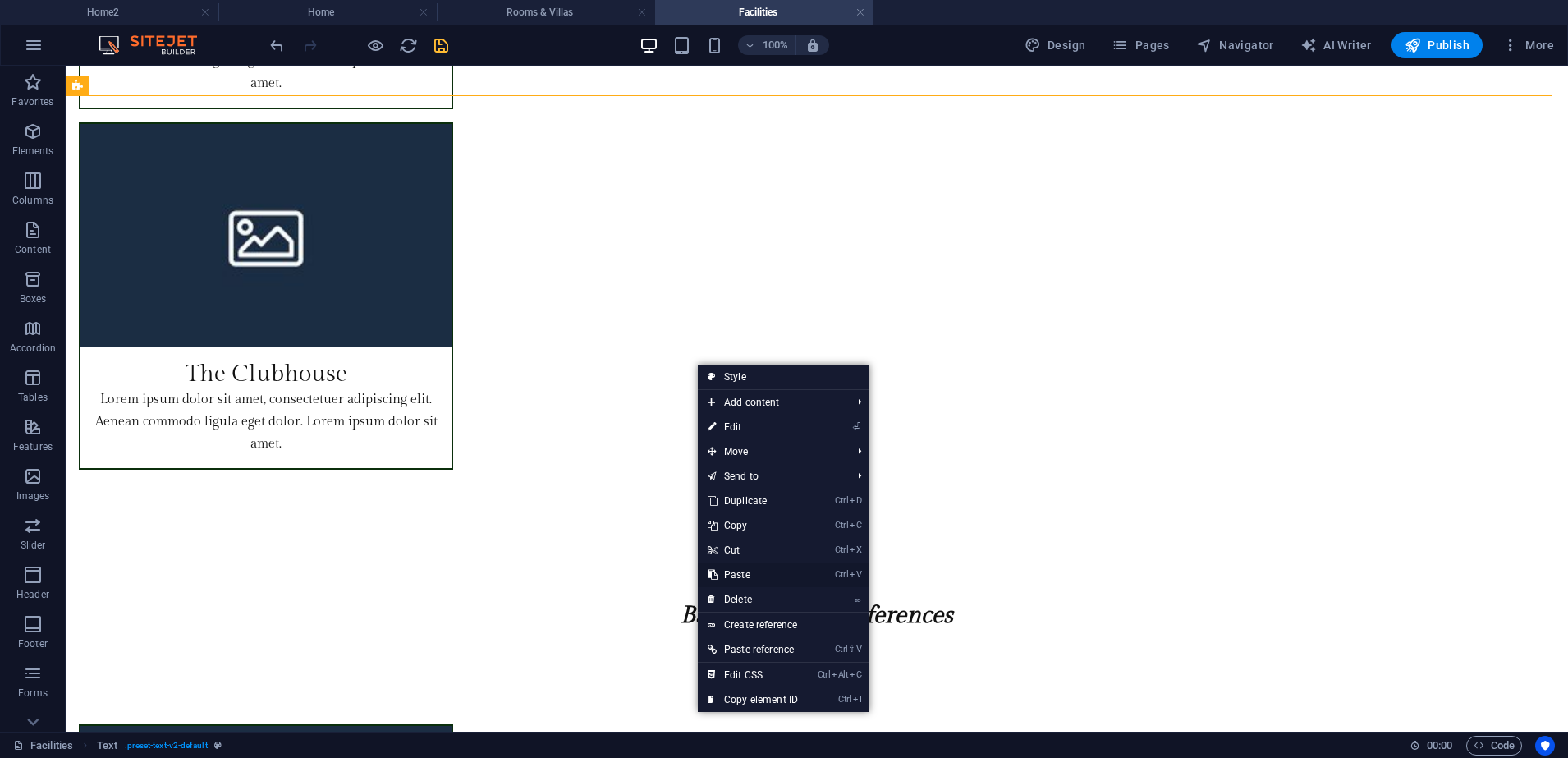 click on "Ctrl V  Paste" at bounding box center (753, 575) 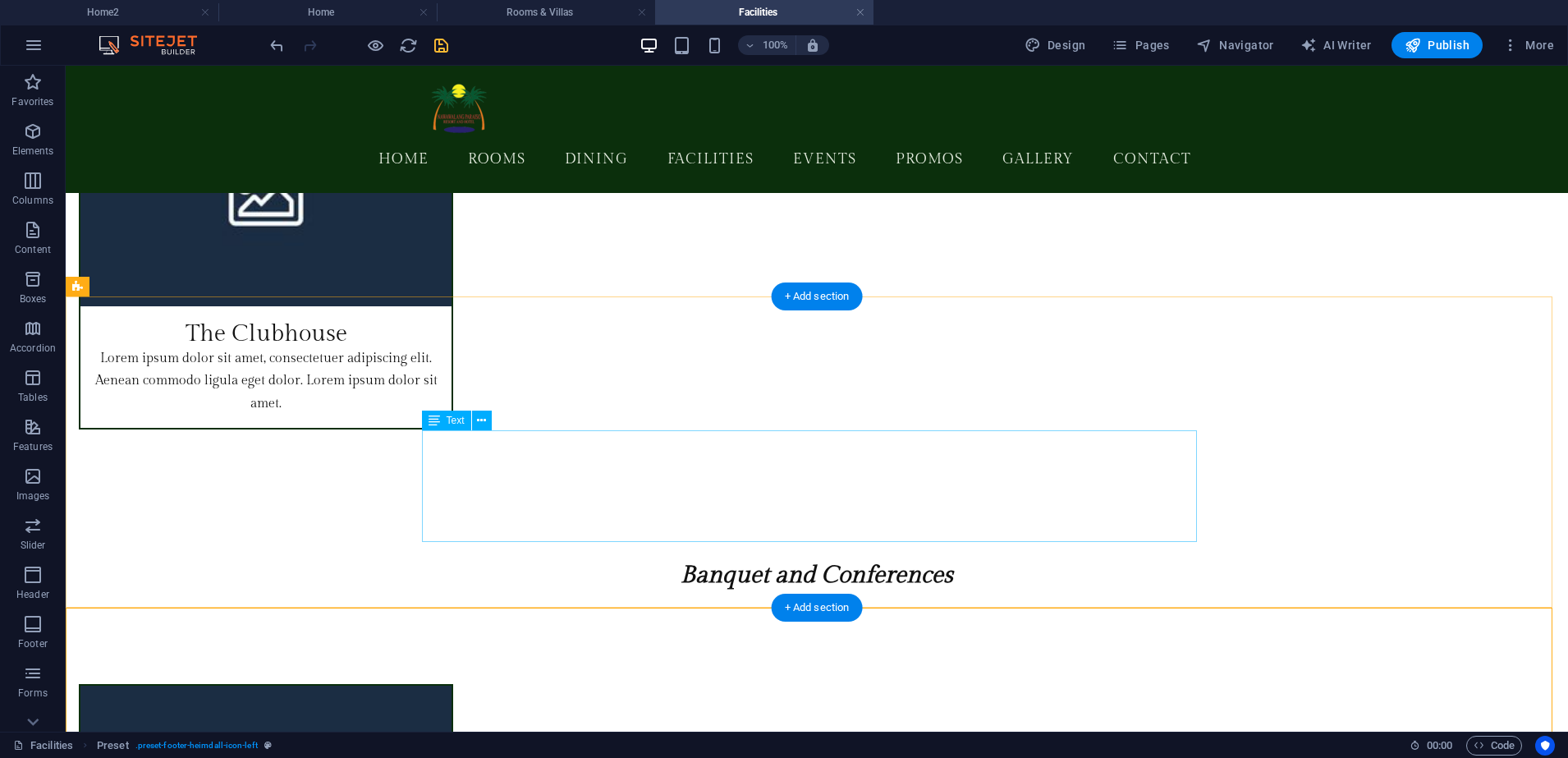 scroll, scrollTop: 4817, scrollLeft: 0, axis: vertical 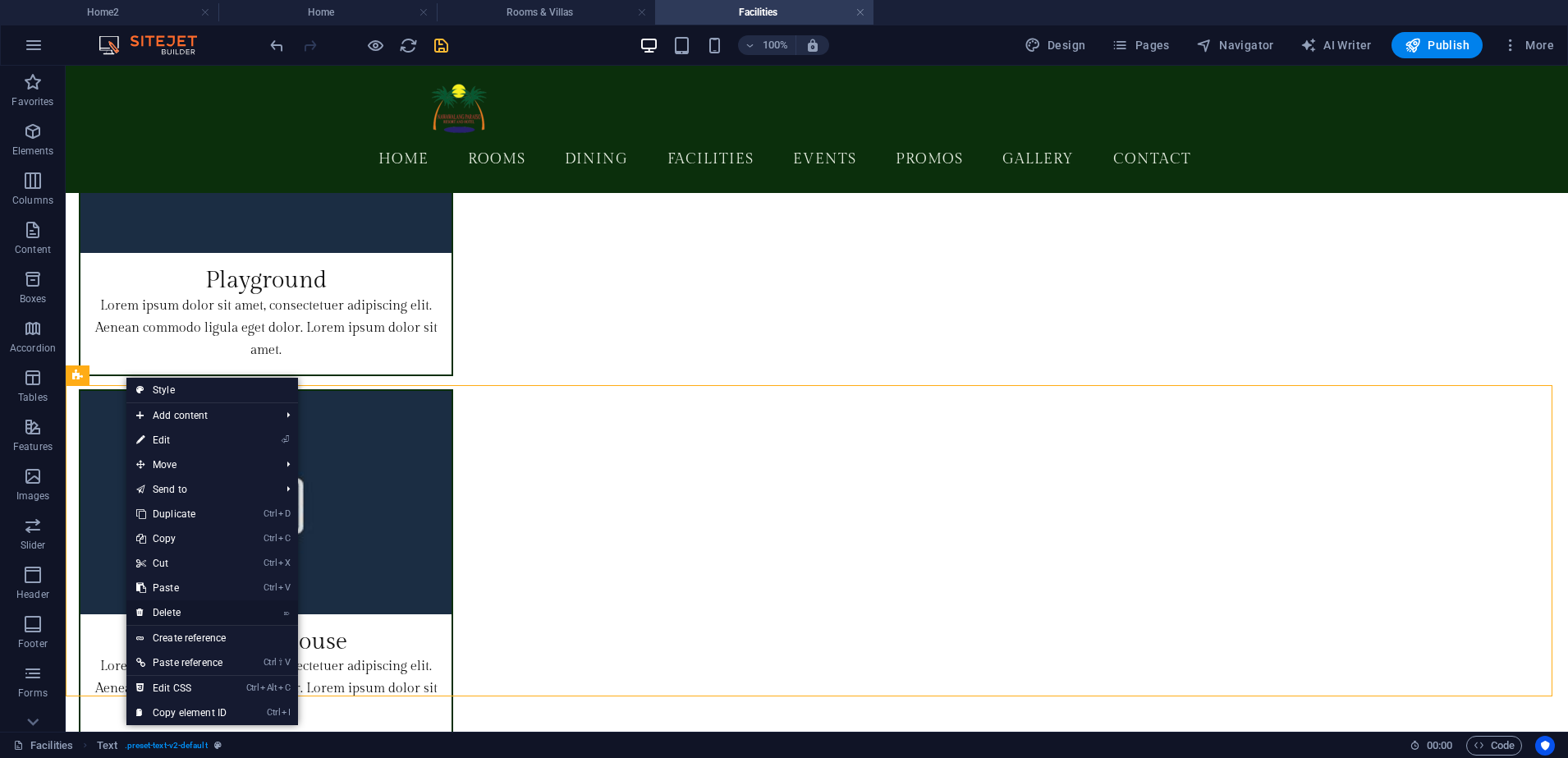 click on "⌦  Delete" at bounding box center (181, 613) 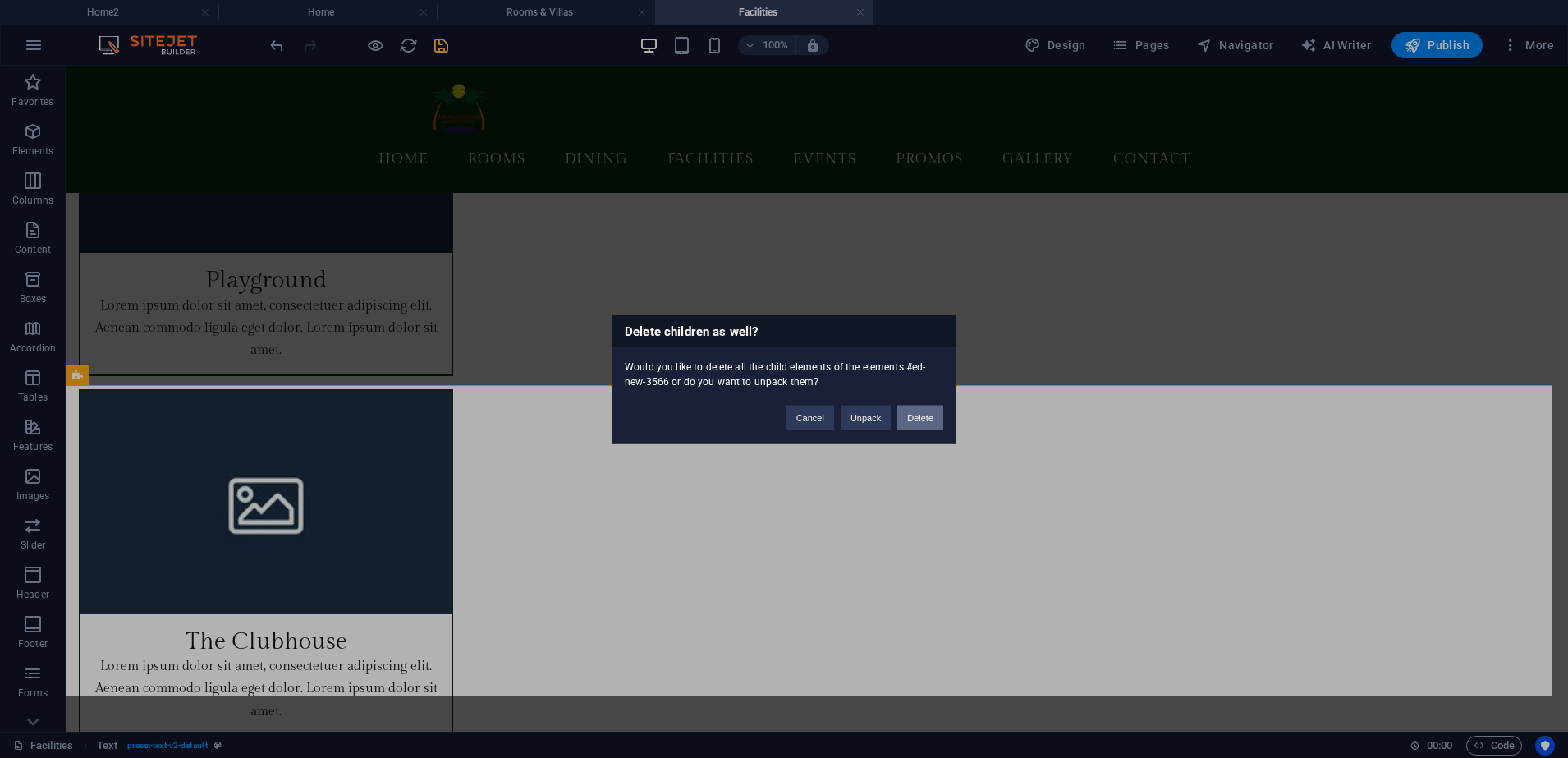 click on "Delete" at bounding box center [920, 417] 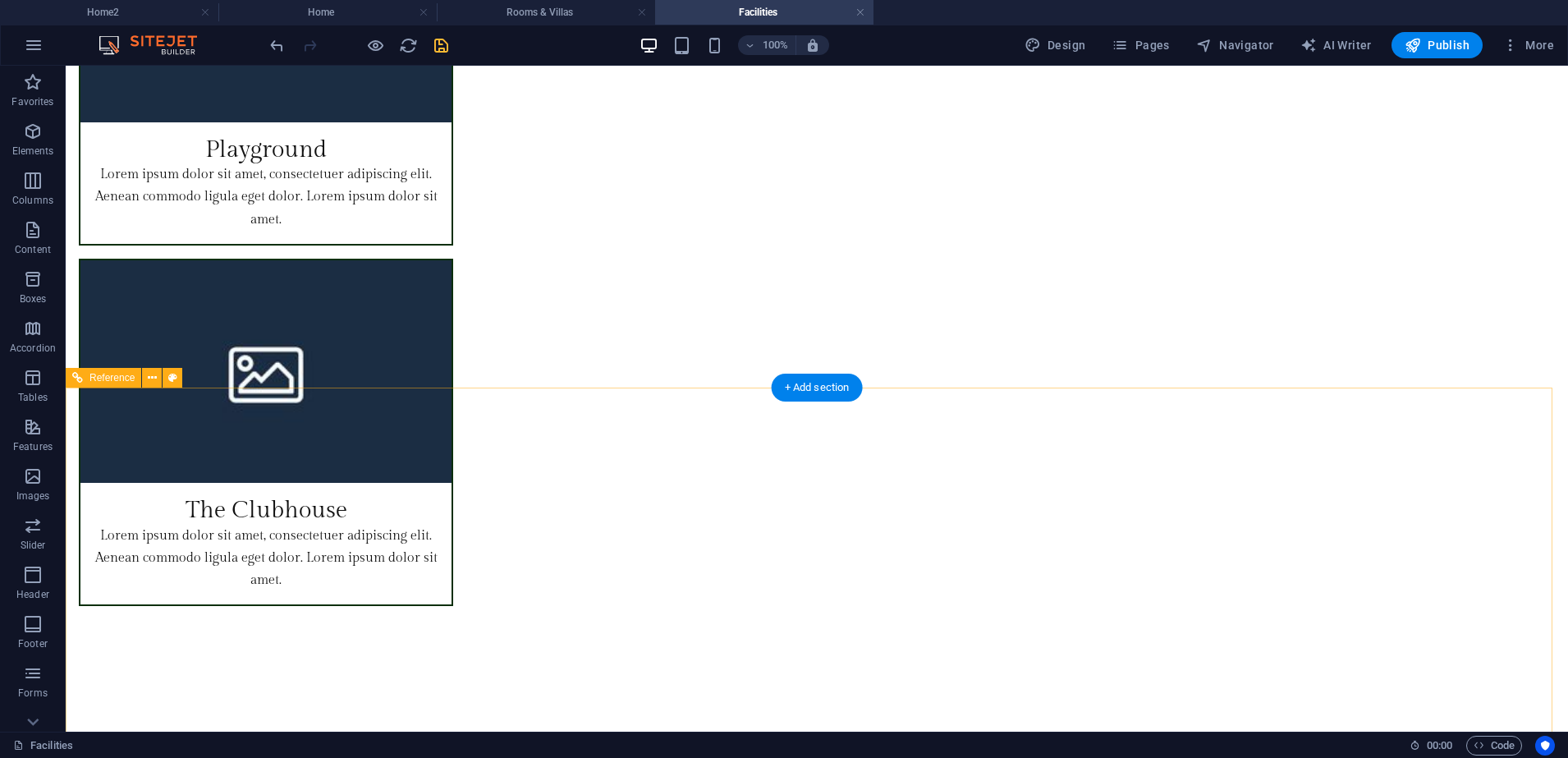 scroll, scrollTop: 5331, scrollLeft: 0, axis: vertical 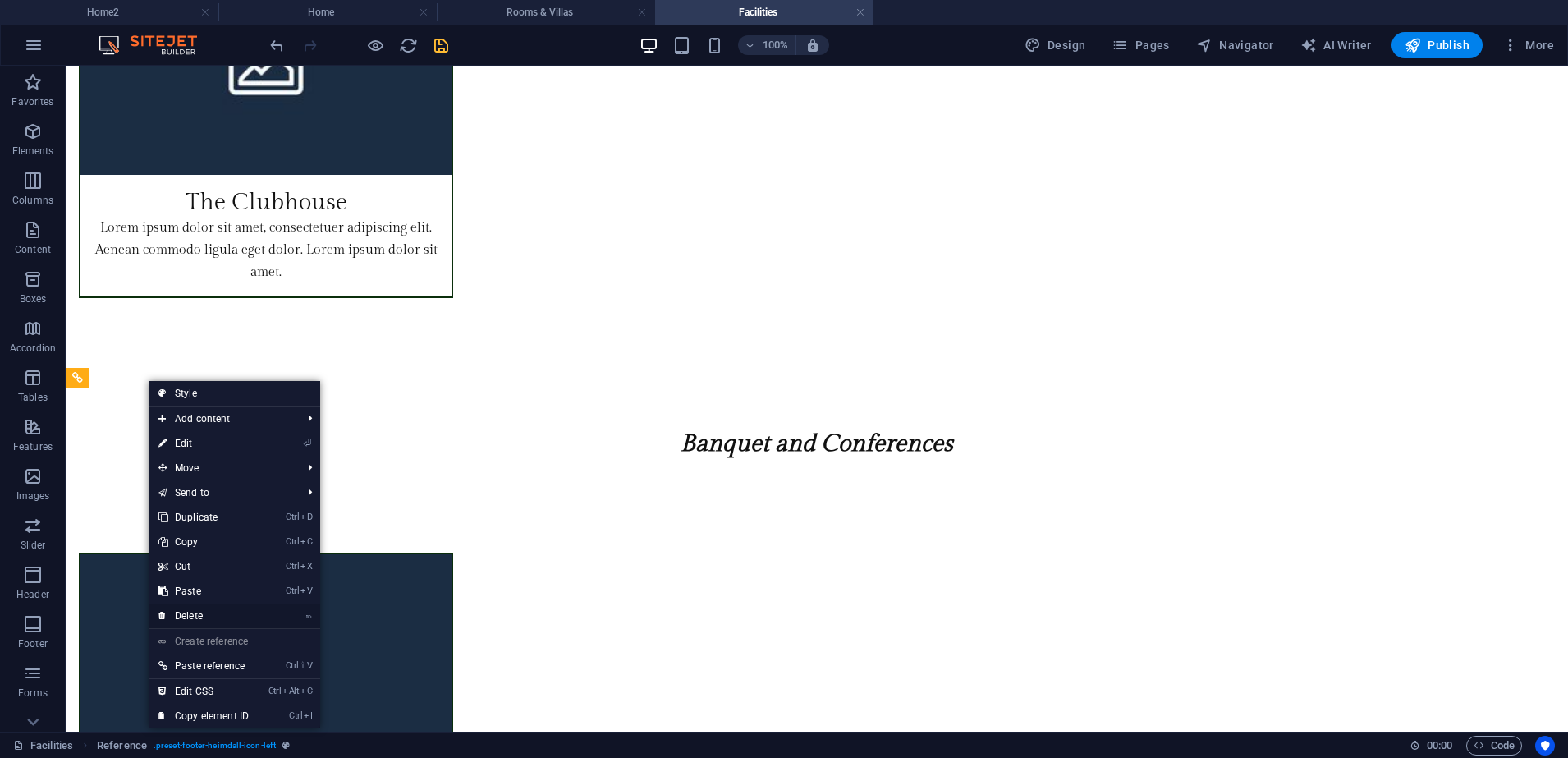 click on "⌦  Delete" at bounding box center (204, 616) 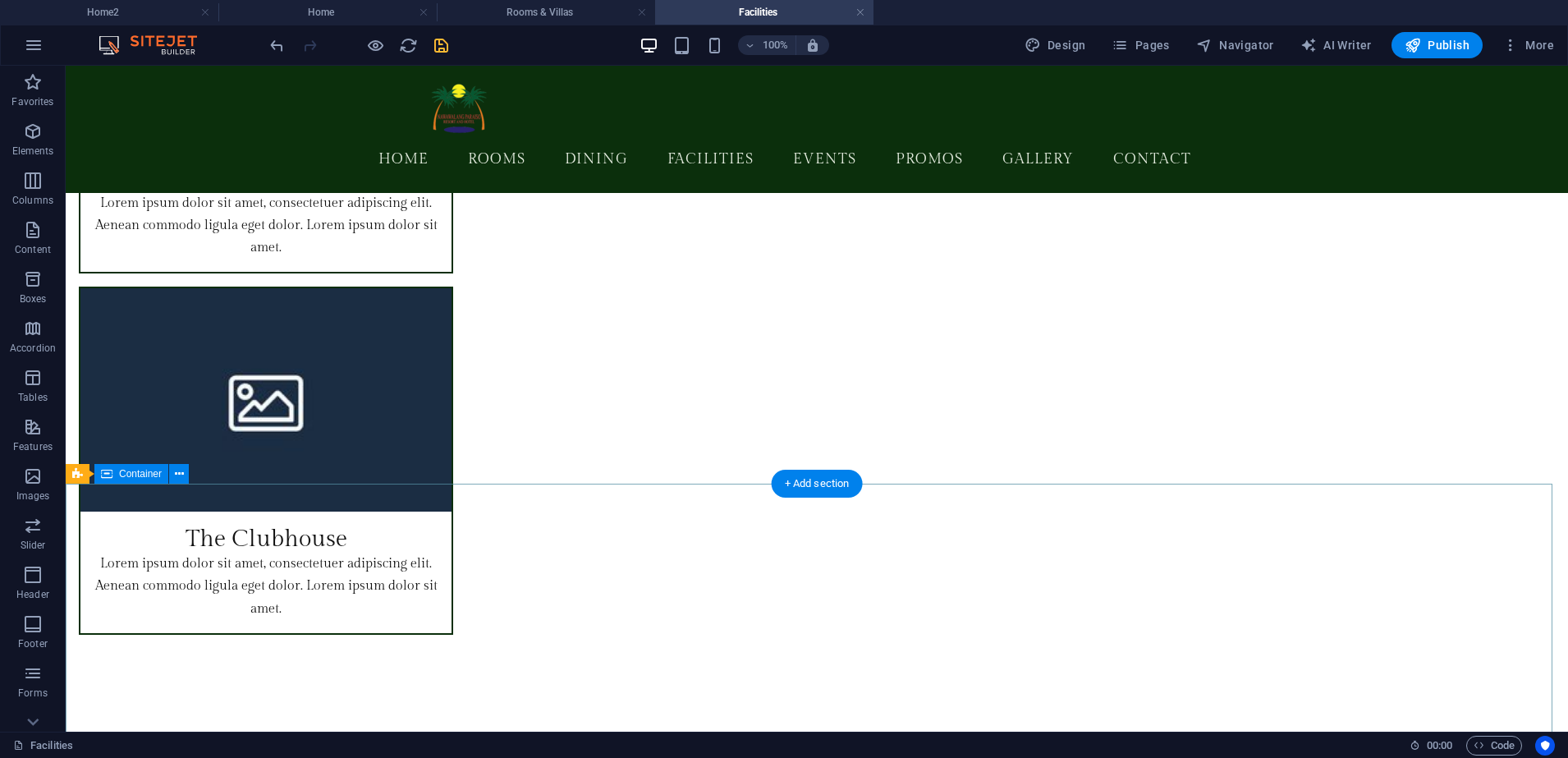scroll, scrollTop: 4715, scrollLeft: 0, axis: vertical 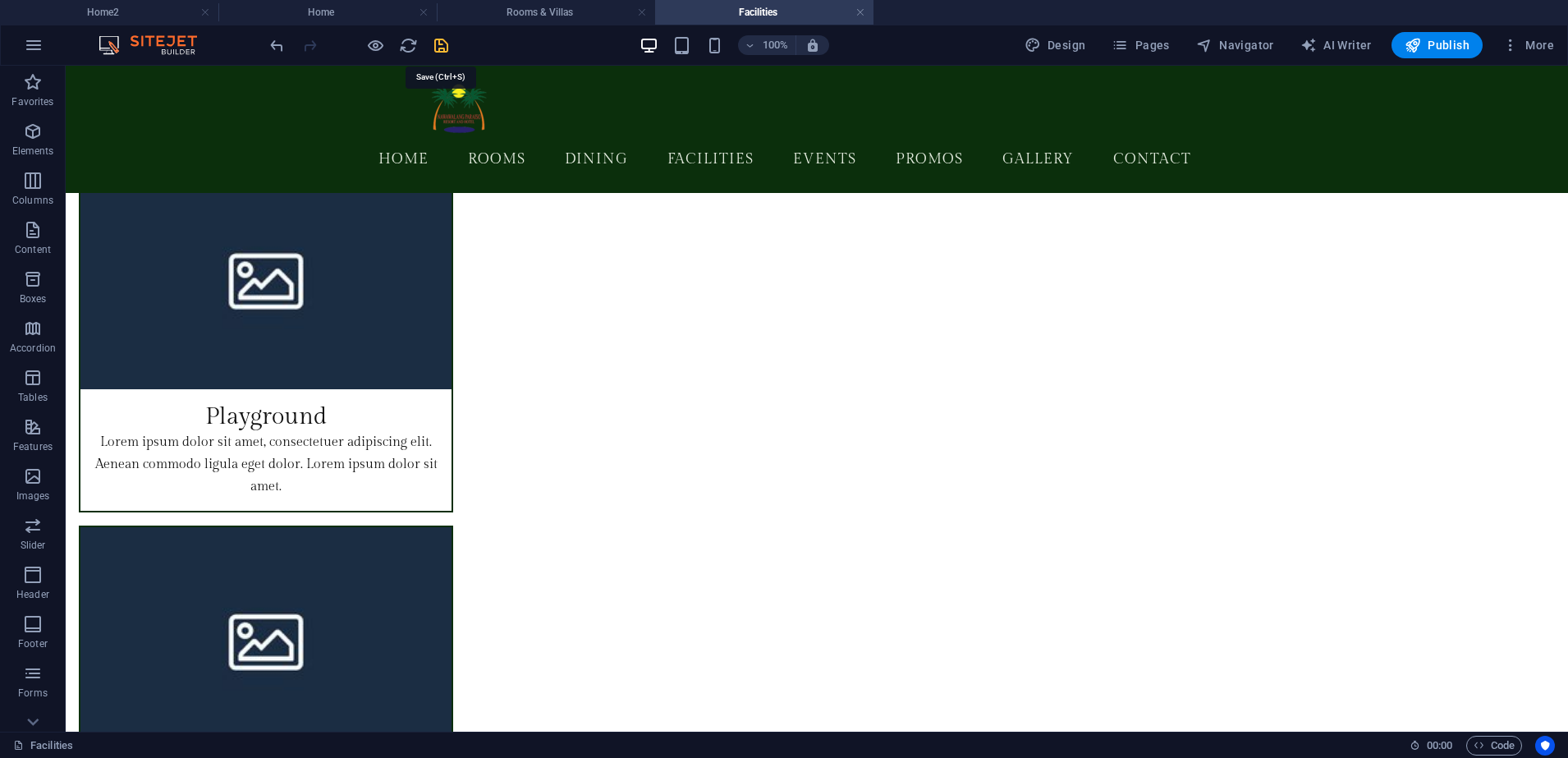 click at bounding box center [441, 45] 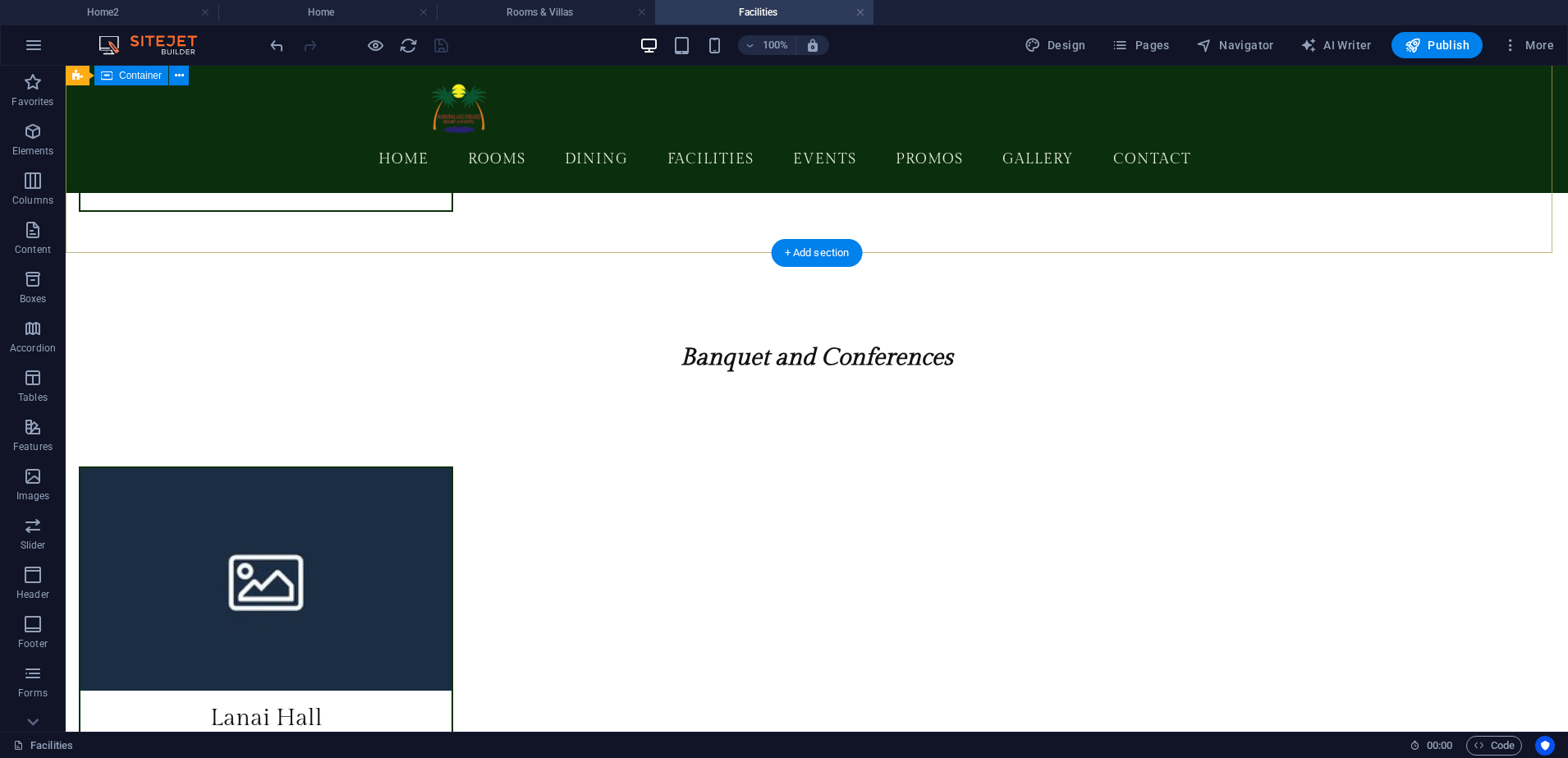 scroll, scrollTop: 4950, scrollLeft: 0, axis: vertical 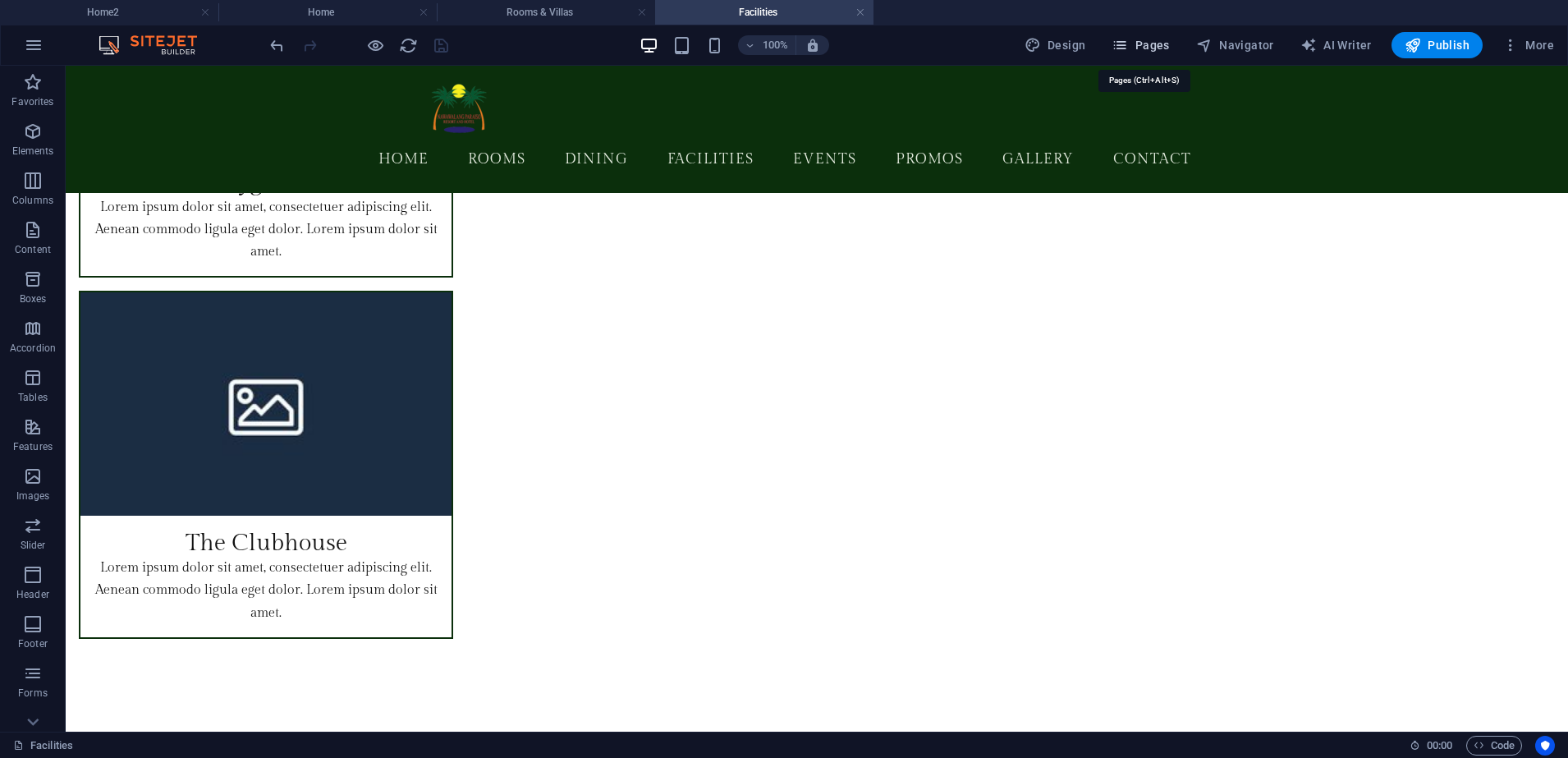 click on "Pages" at bounding box center [1140, 45] 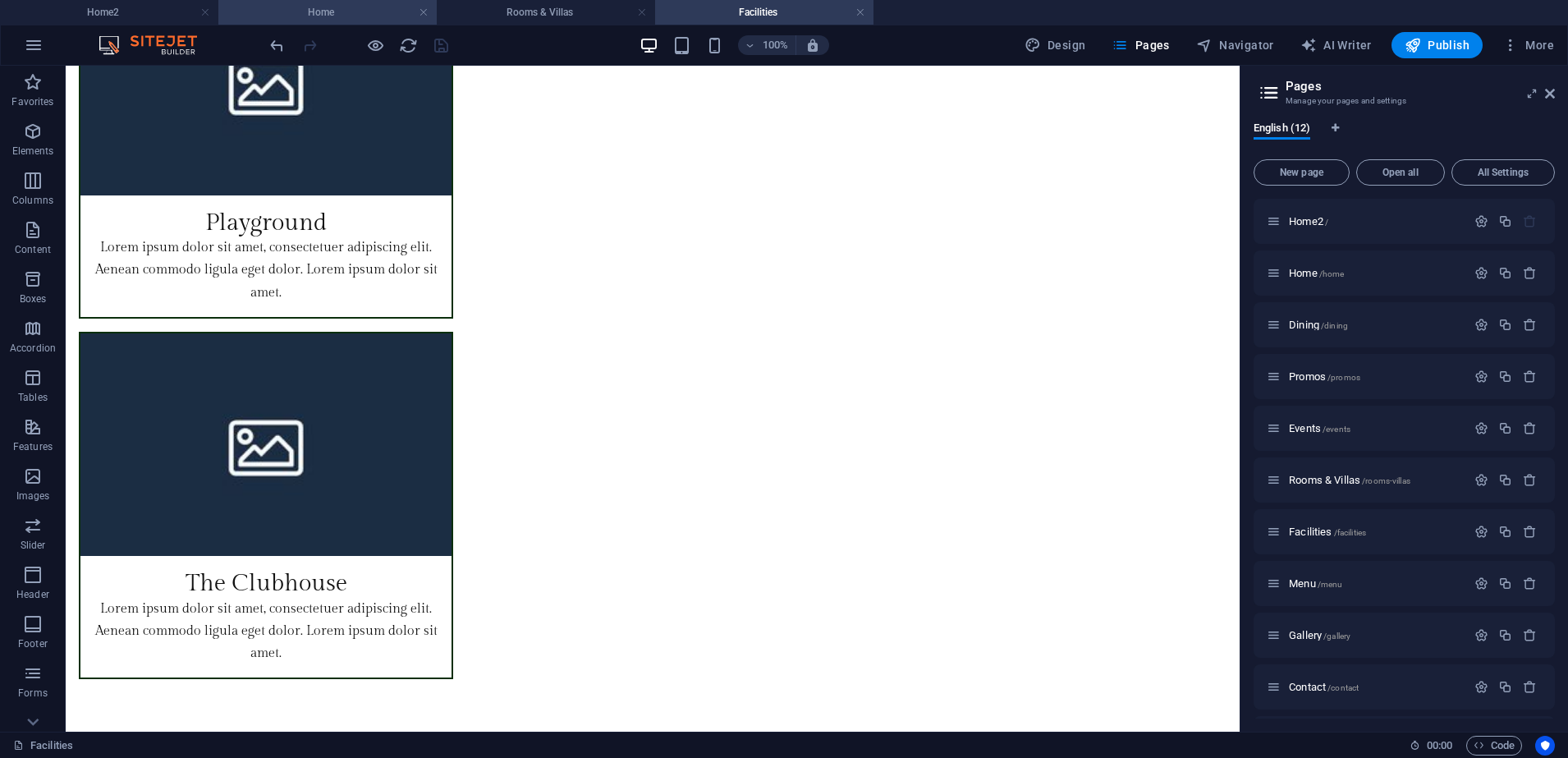drag, startPoint x: 342, startPoint y: 10, endPoint x: 408, endPoint y: 6, distance: 66.121101 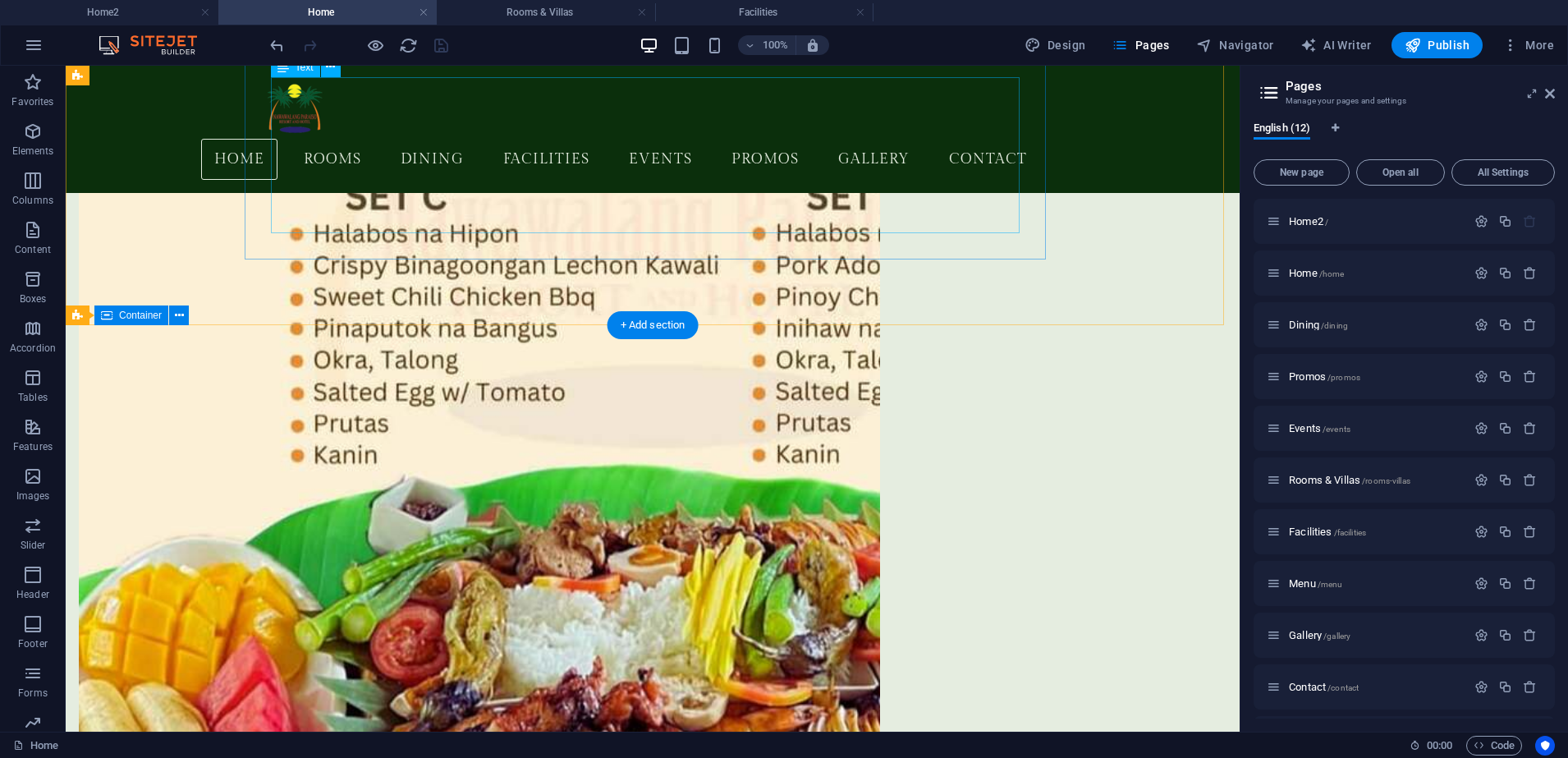 scroll, scrollTop: 7040, scrollLeft: 0, axis: vertical 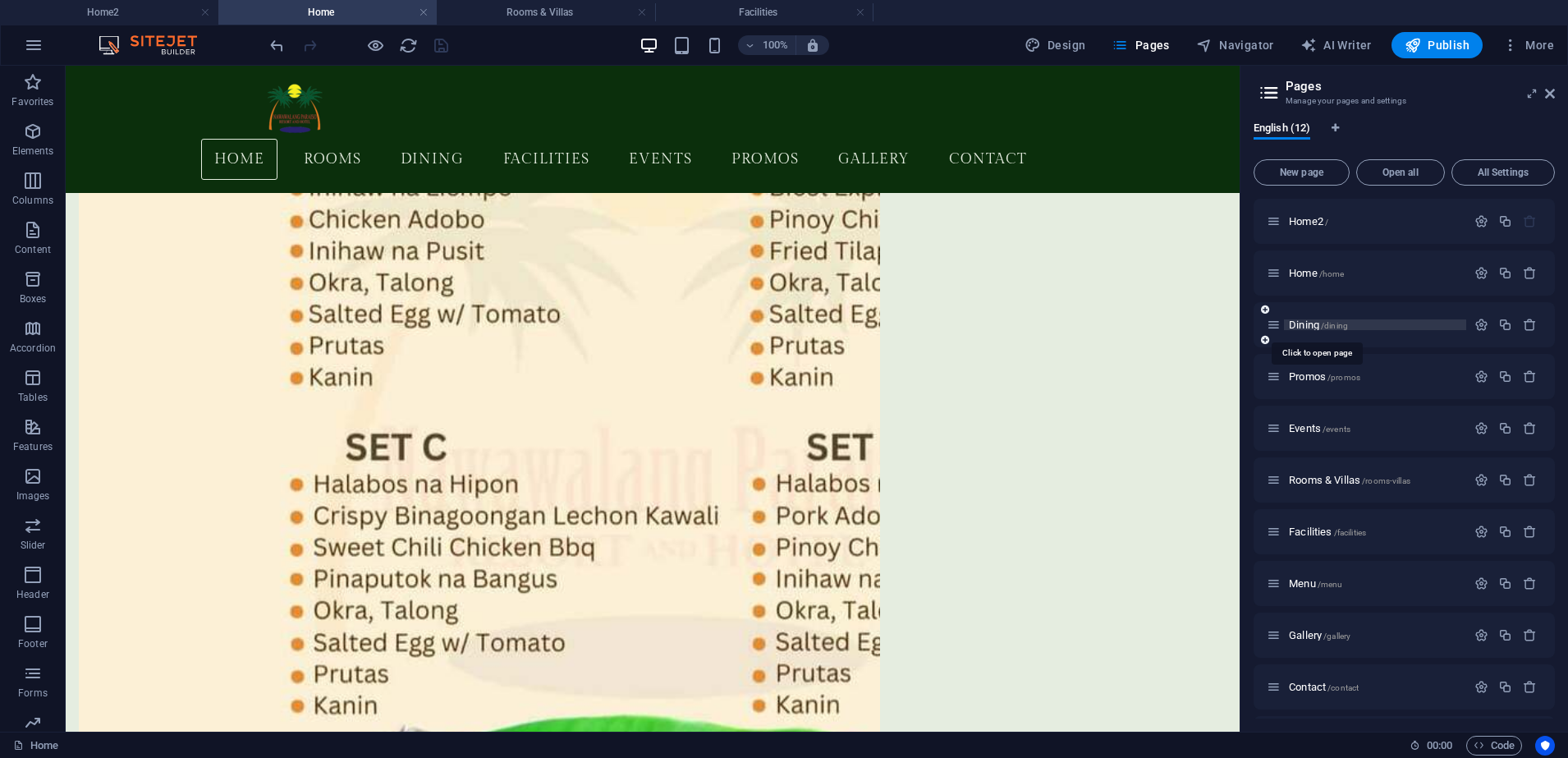 click on "Dining /dining" at bounding box center [1318, 324] 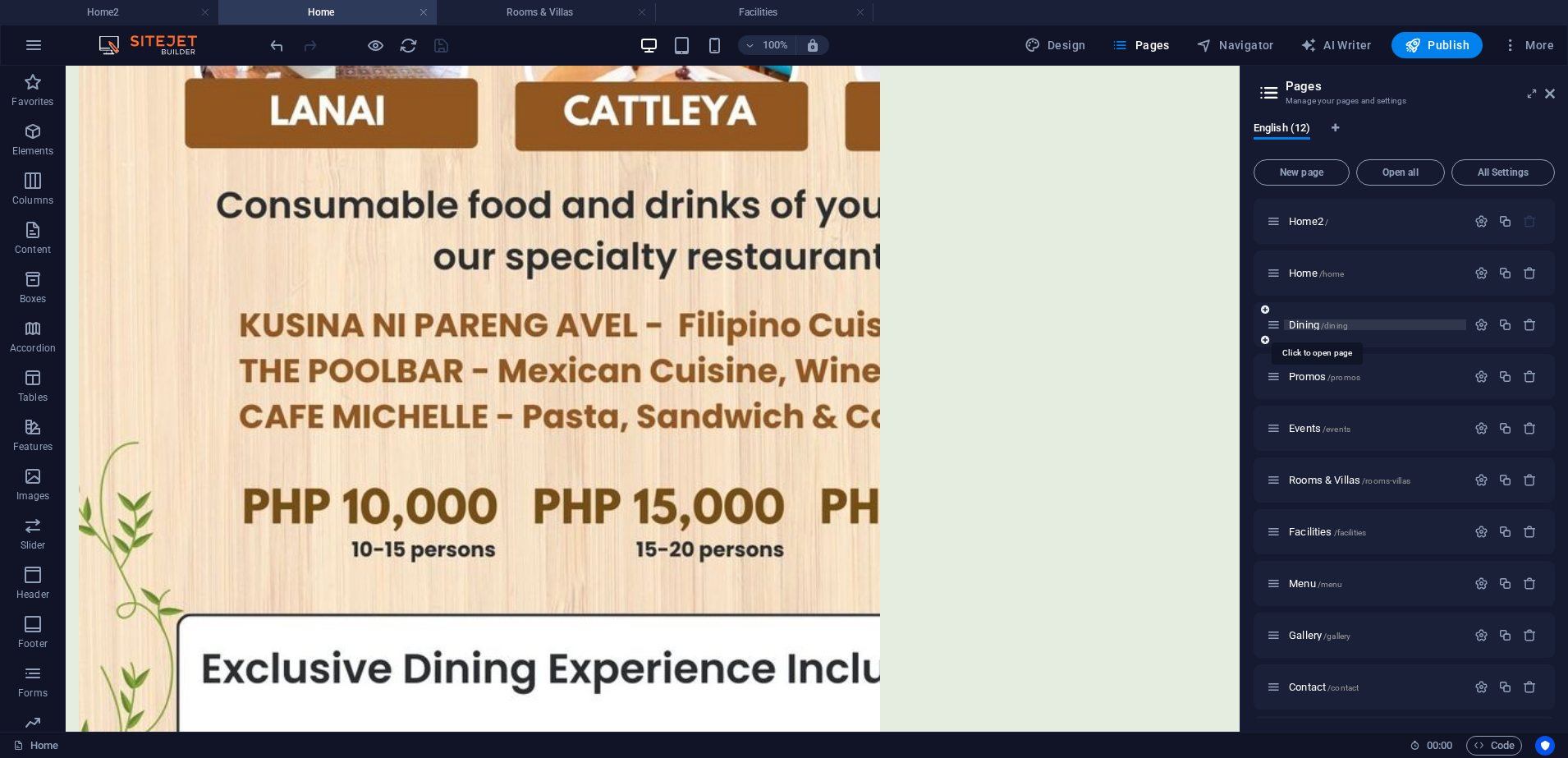scroll, scrollTop: 0, scrollLeft: 0, axis: both 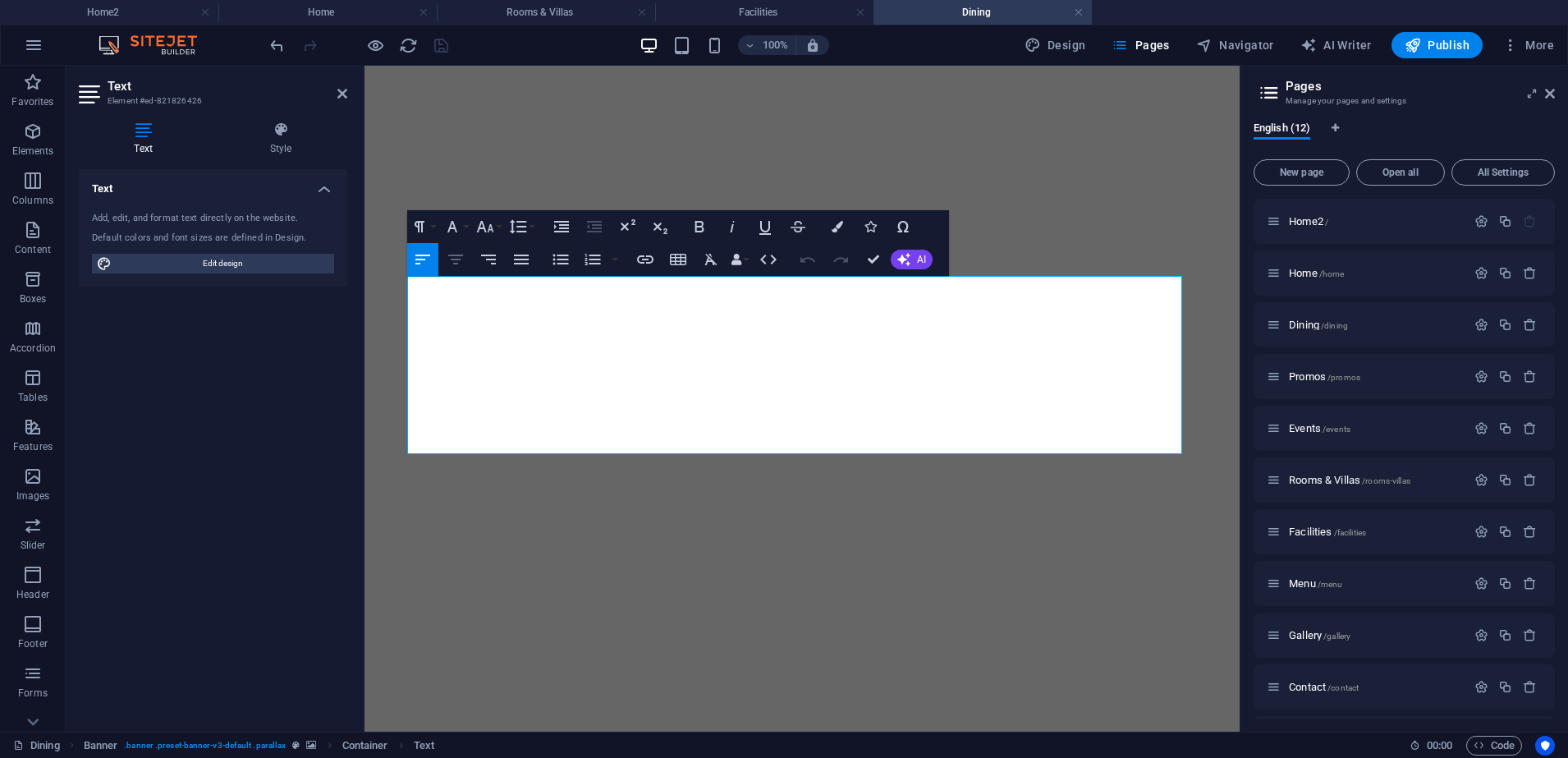 click 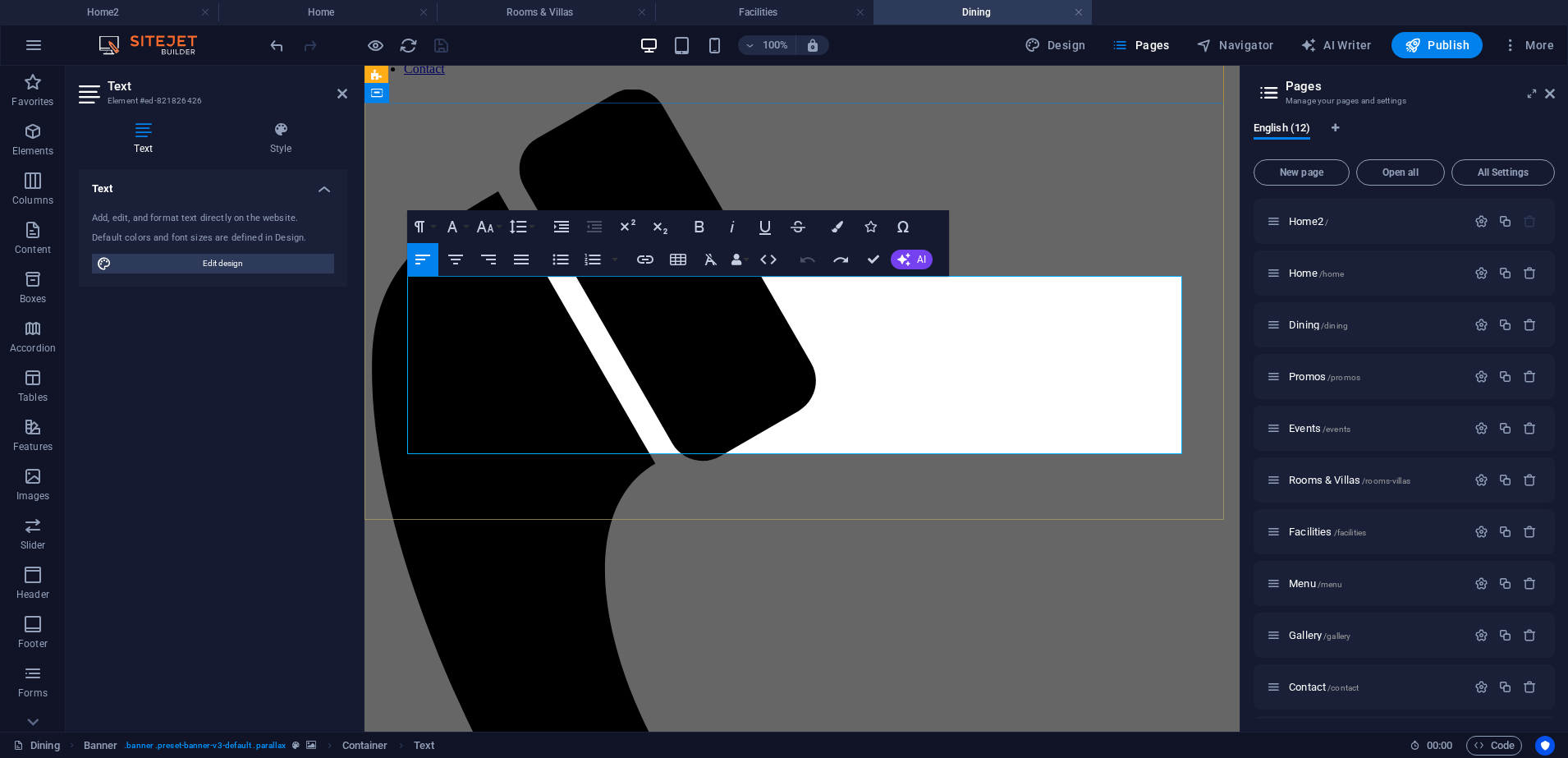 scroll, scrollTop: 205, scrollLeft: 0, axis: vertical 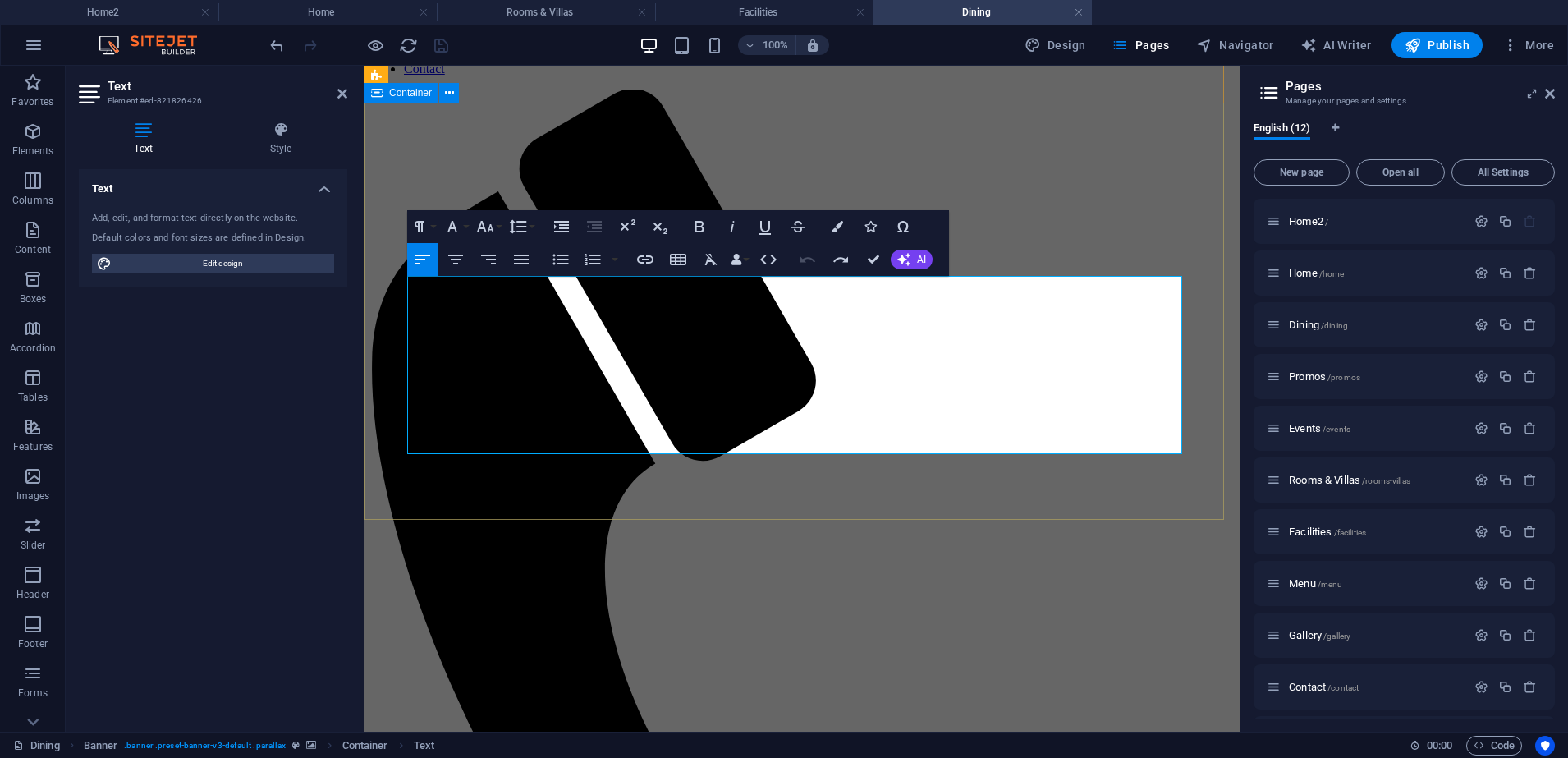 drag, startPoint x: 763, startPoint y: 436, endPoint x: 404, endPoint y: 273, distance: 394.27148 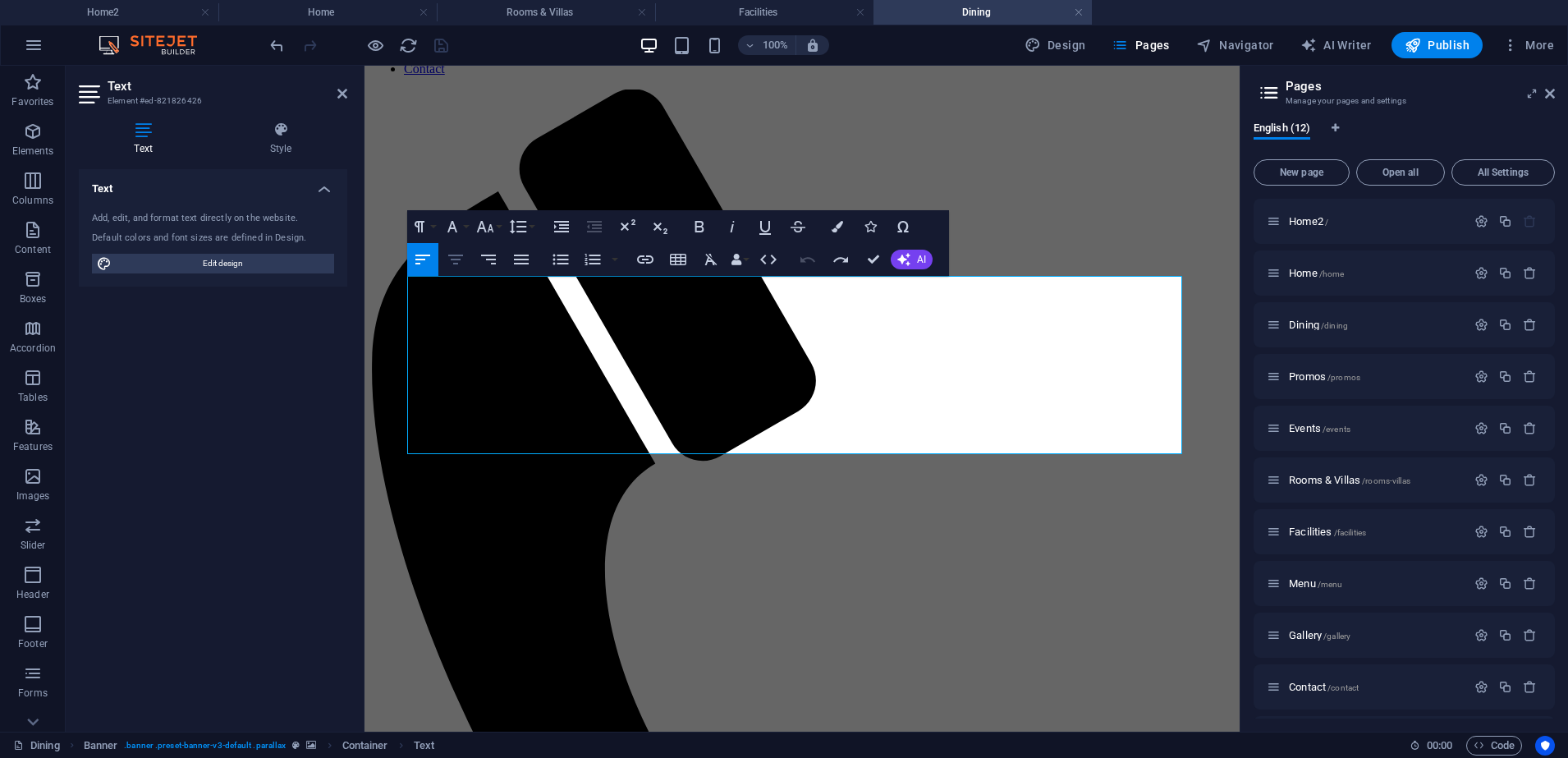 click 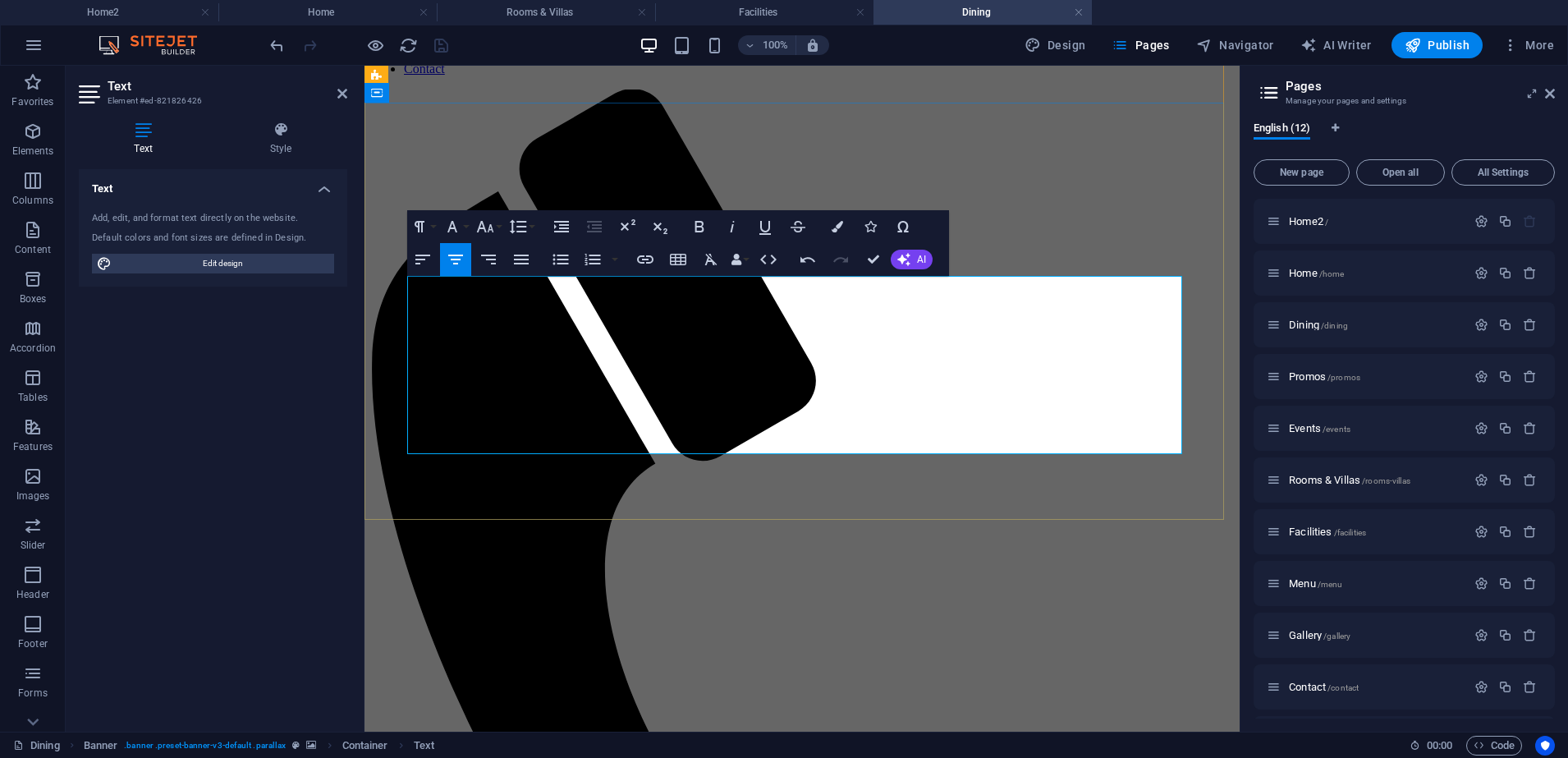 click on "Each restaurant offers more than just food—airconditioned and alfresco spaces, cozy" at bounding box center (802, 2145) 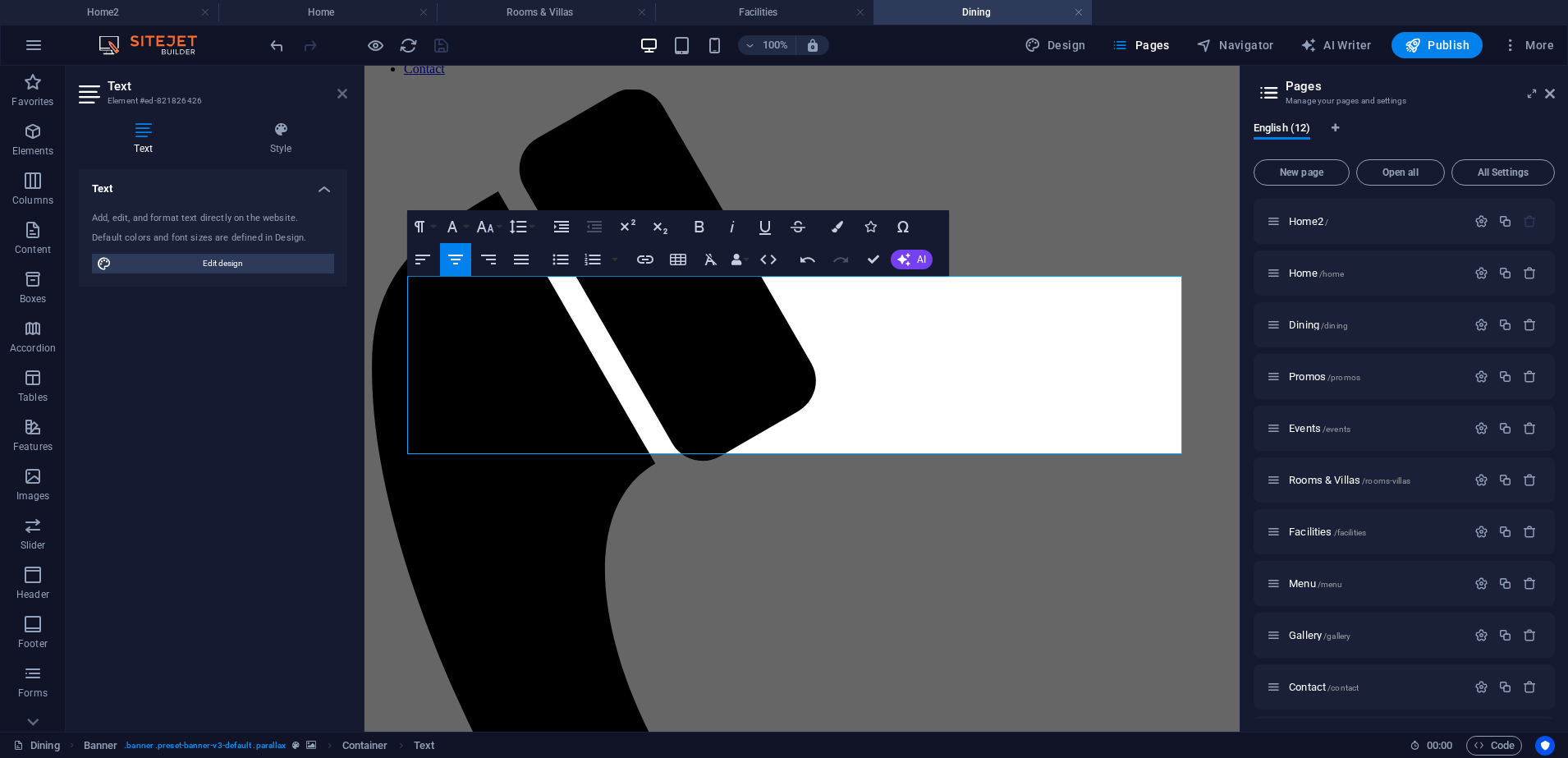 click at bounding box center (342, 94) 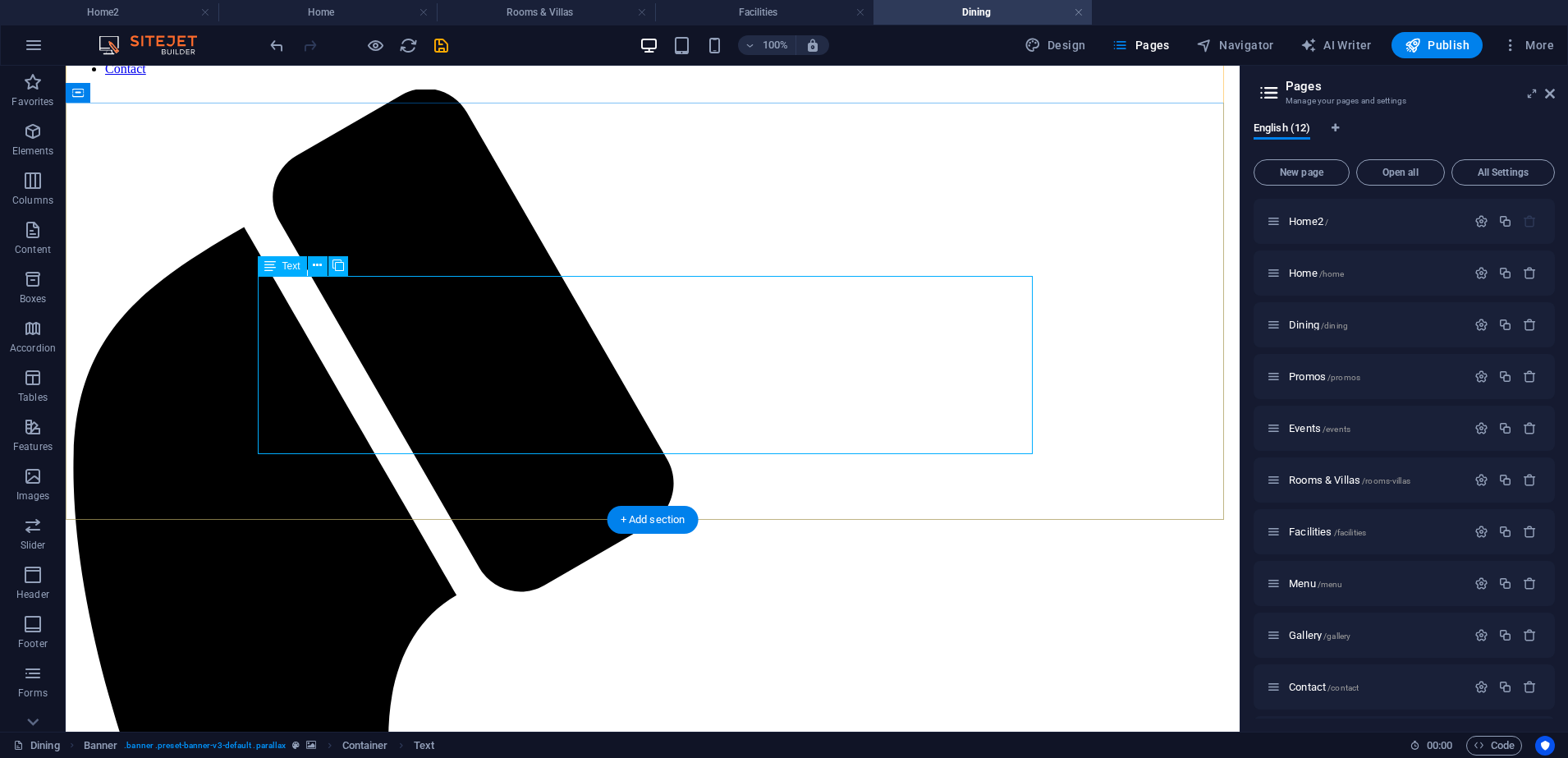 click on "Prepare your senses for a delightful culinary experience at Nawawalang Paraiso Resort and Hotel. Indulge in mouthwatering Tayabas dishes at Kusina ni Pareng Avel, unwind over coffee and comfort food at Cafe Michelle, or enjoy open-air dining and flavorful bites at the Poolbar. Each restaurant offers more than just food—airconditioned and alfresco spaces, cozy corners, and refreshing surroundings create the perfect setting for every craving. Whether you’re enjoying a quiet cup of coffee, a hearty local meal, or drinks by the pool, dining at Nawawalang Paraiso is always a moment to remember." at bounding box center (653, 2529) 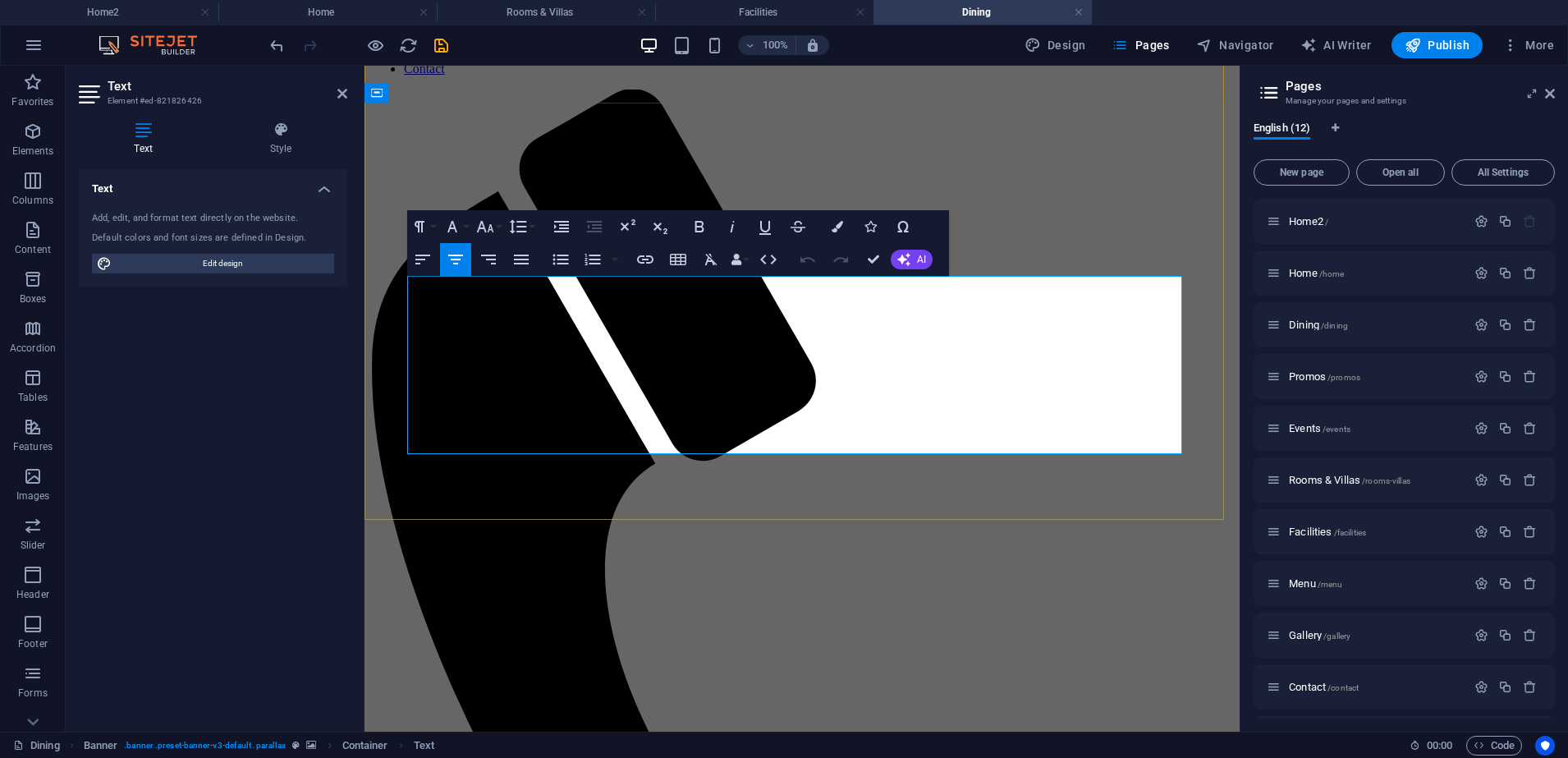 click on "and Hotel. Indulge in mouthwatering Tayabas dishes at Kusina ni Pareng Avel, unwind over" at bounding box center [802, 2061] 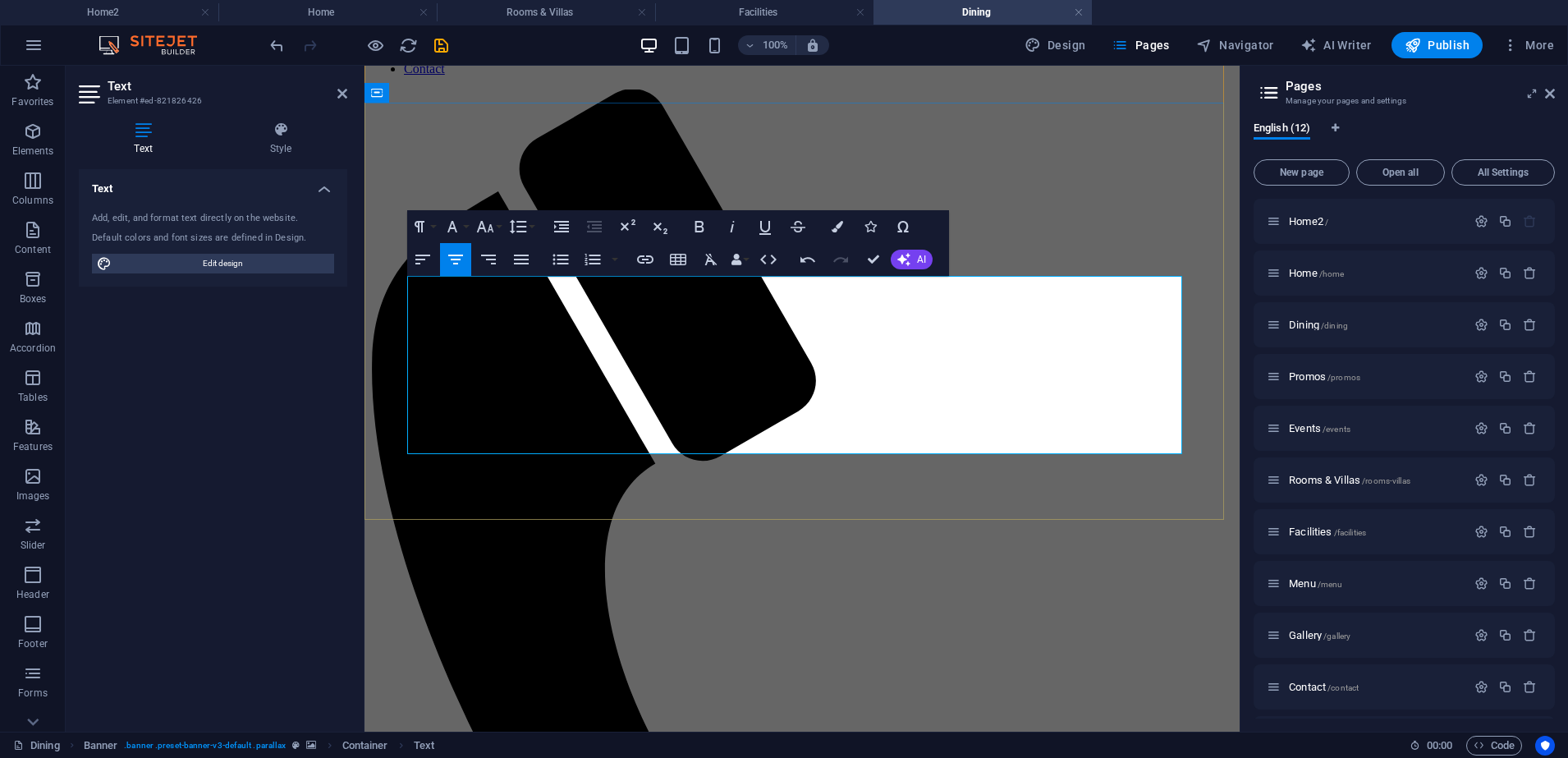 click on "coffee and comfort food at Cafe Michelle, or enjoy open-air dining and flavorful bites at the" at bounding box center (802, 2076) 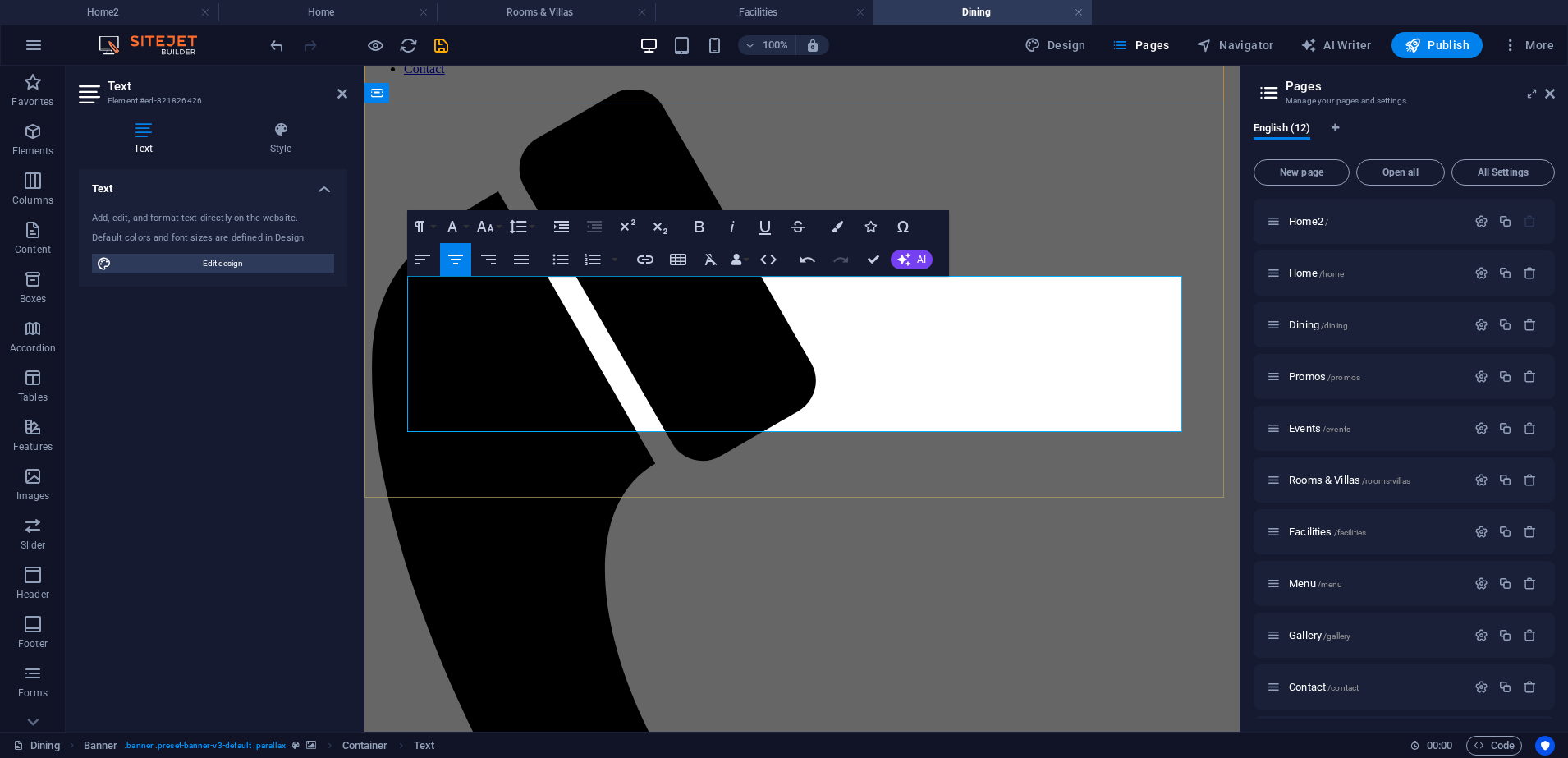 click on "Prepare your senses for a delightful culinary experience at Nawawalang Paraiso Resort and Hotel. Indulge in mouthwatering Tayabas dishes at Kusina ni Pareng Avel, unwind over coffee and comfort food at Cafe Michelle, or enjoy open-air dining and flavorful bites at the  Poolbar." at bounding box center (802, 2029) 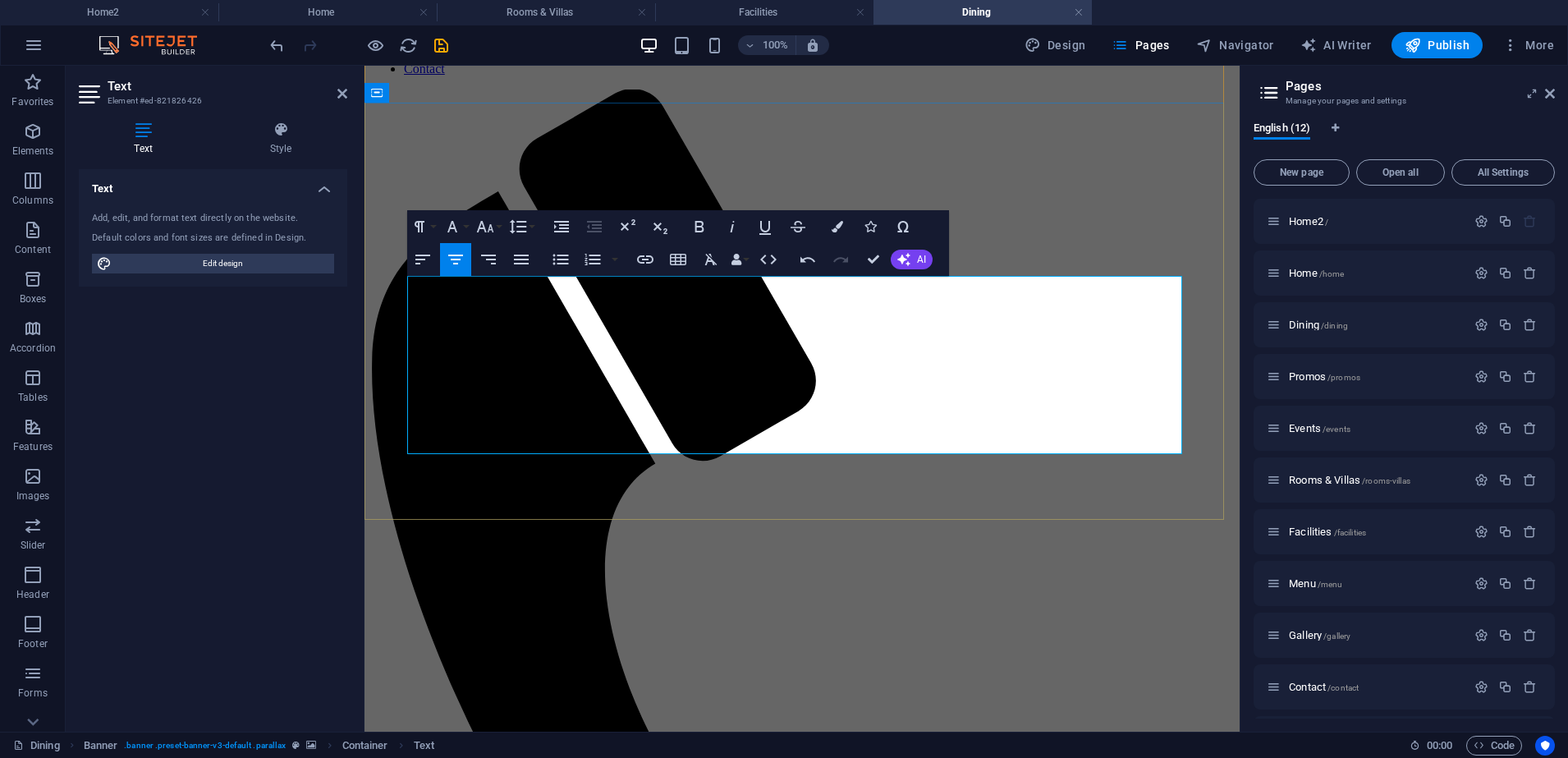 click on "corners, and refreshing surroundings create the perfect setting for every craving. Whether" at bounding box center (802, 2132) 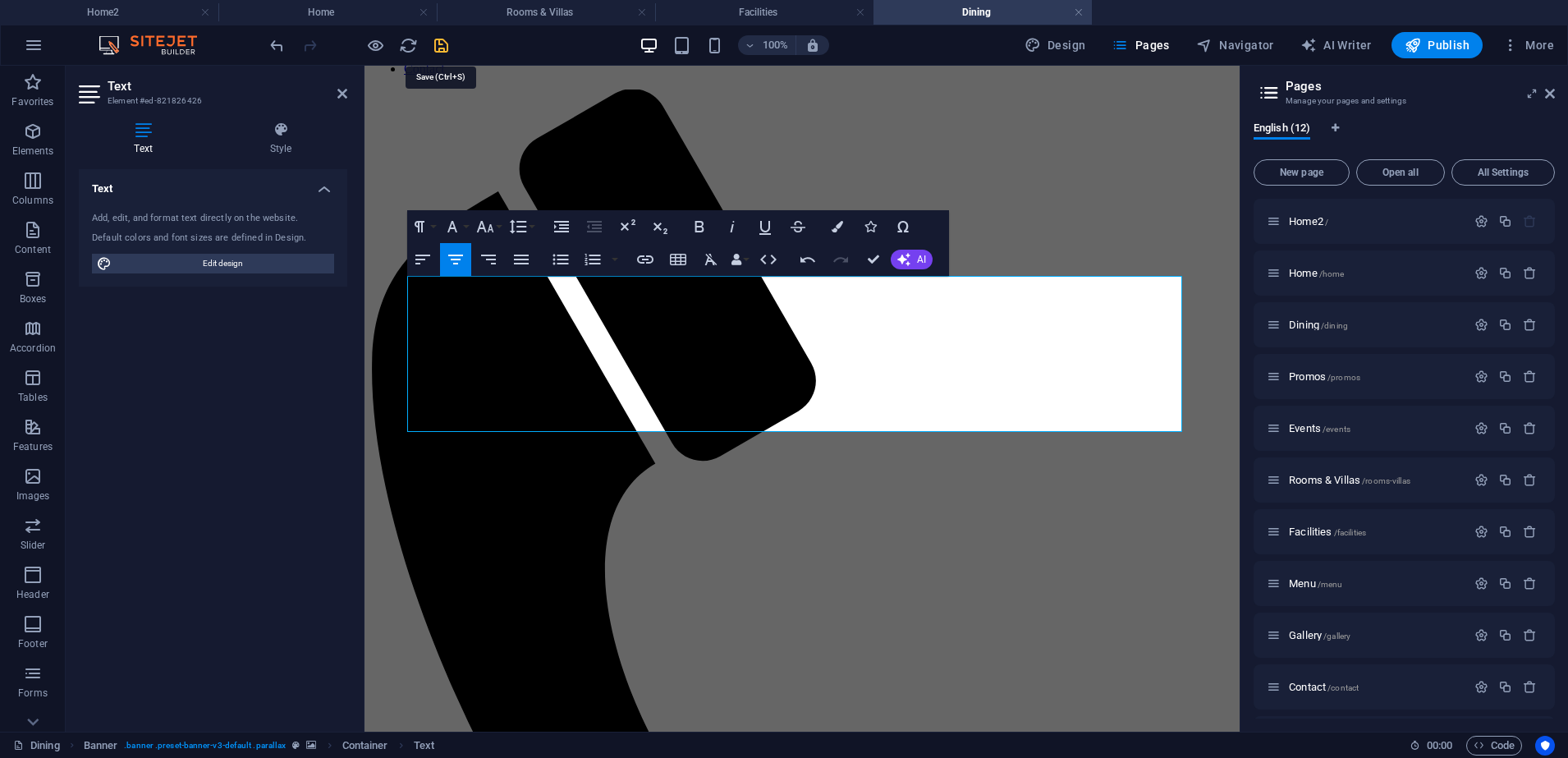 click at bounding box center [441, 45] 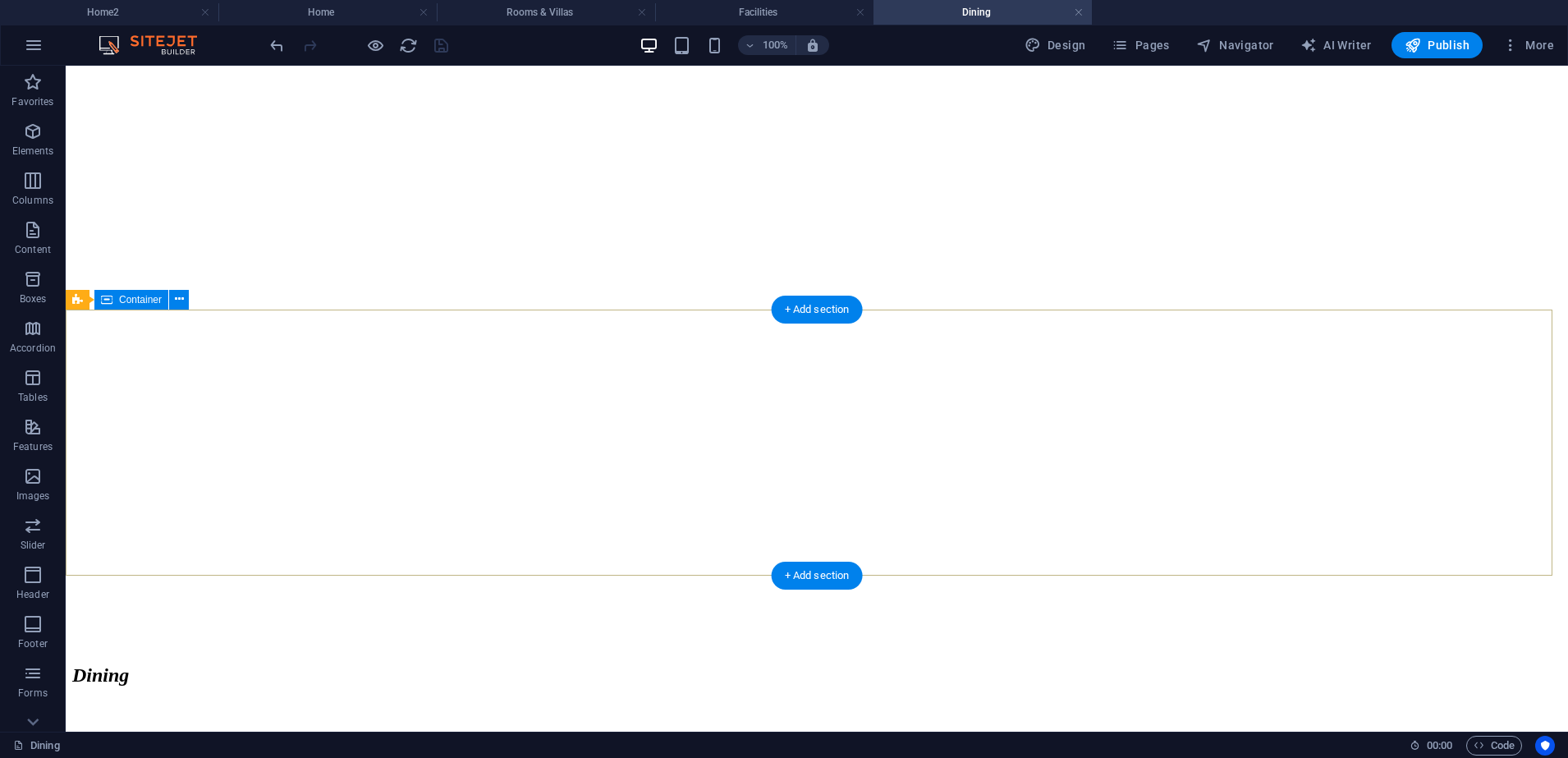 scroll, scrollTop: 2772, scrollLeft: 0, axis: vertical 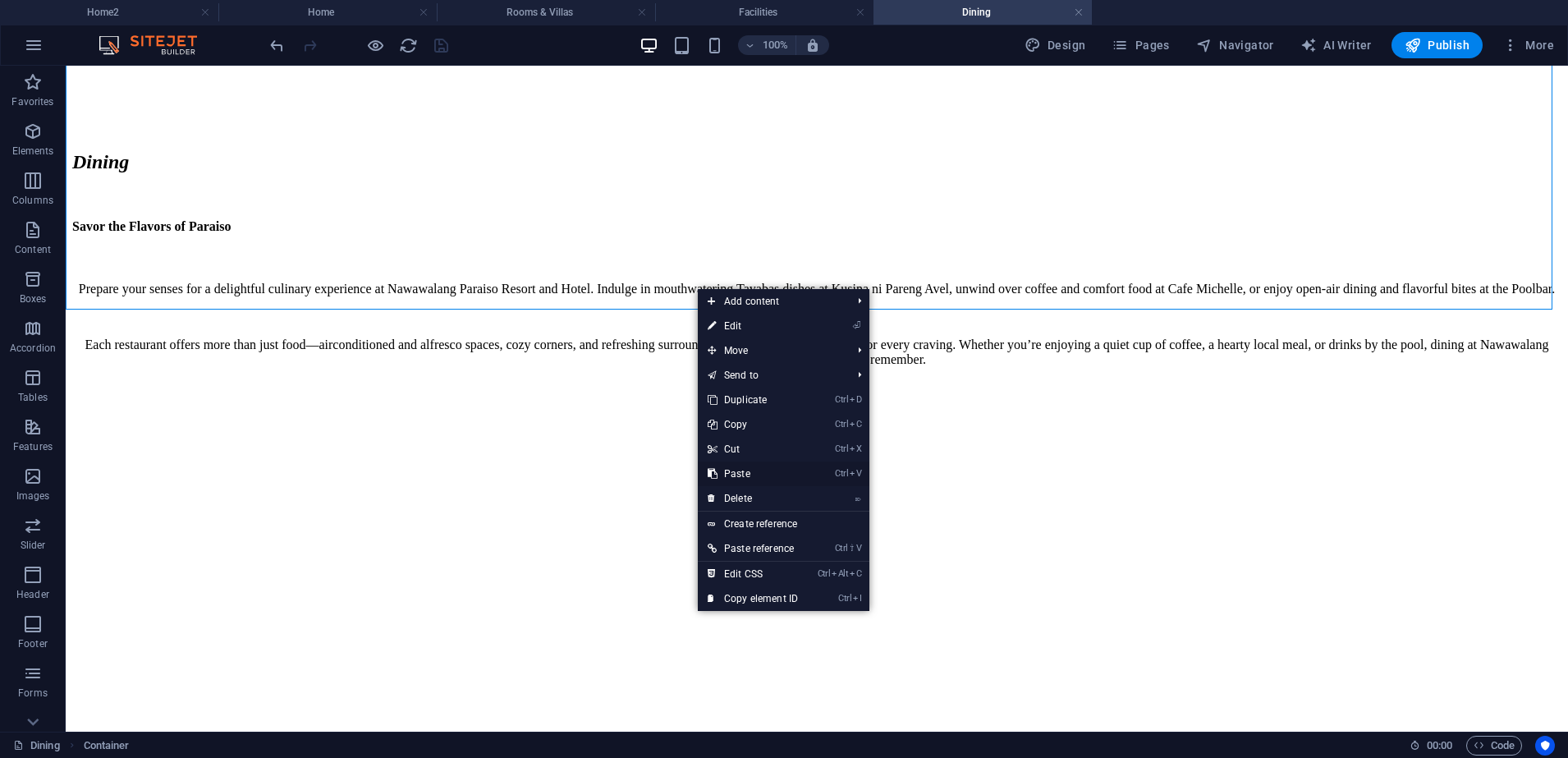 click on "Ctrl V  Paste" at bounding box center [753, 474] 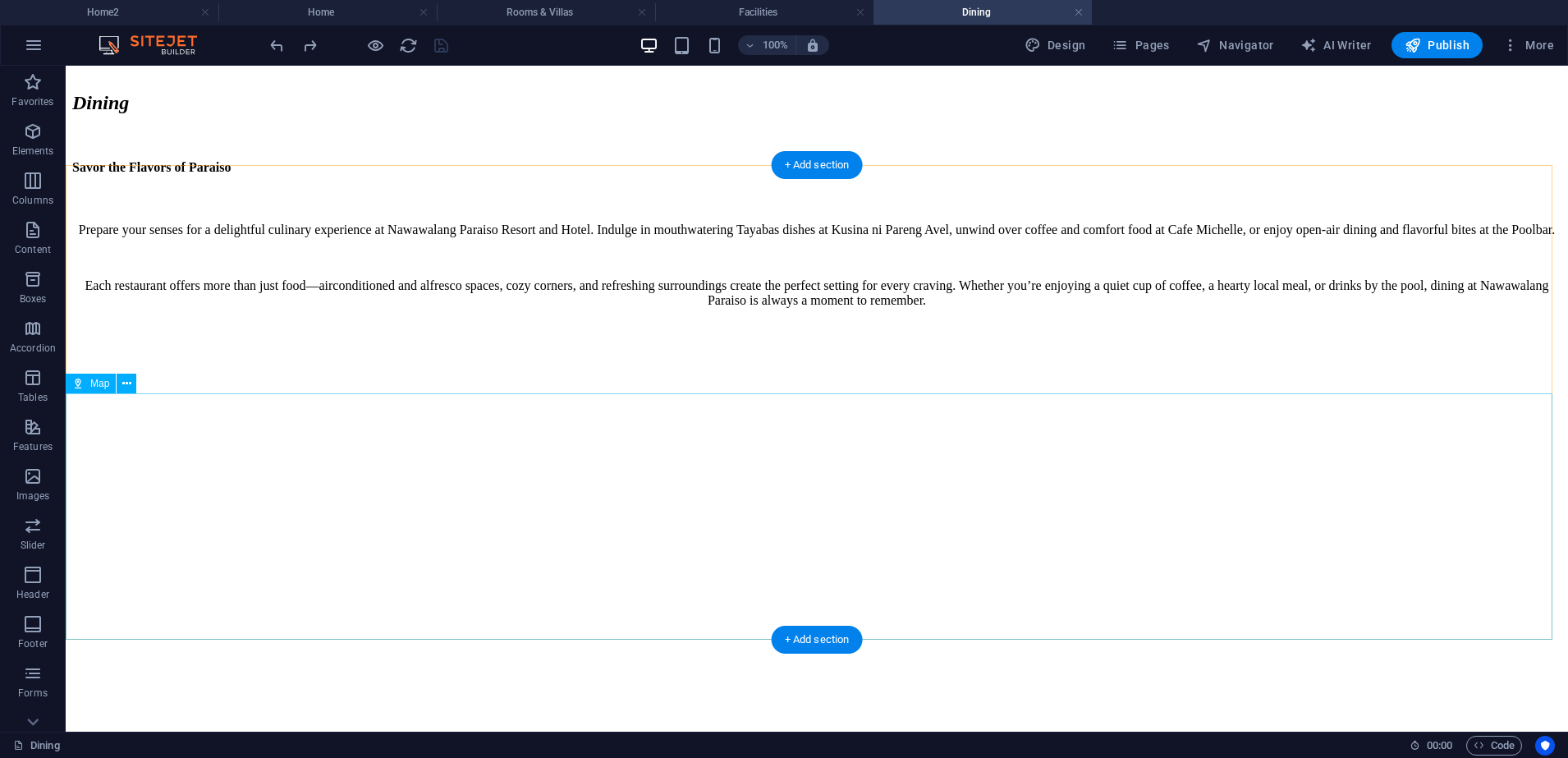 scroll, scrollTop: 3182, scrollLeft: 0, axis: vertical 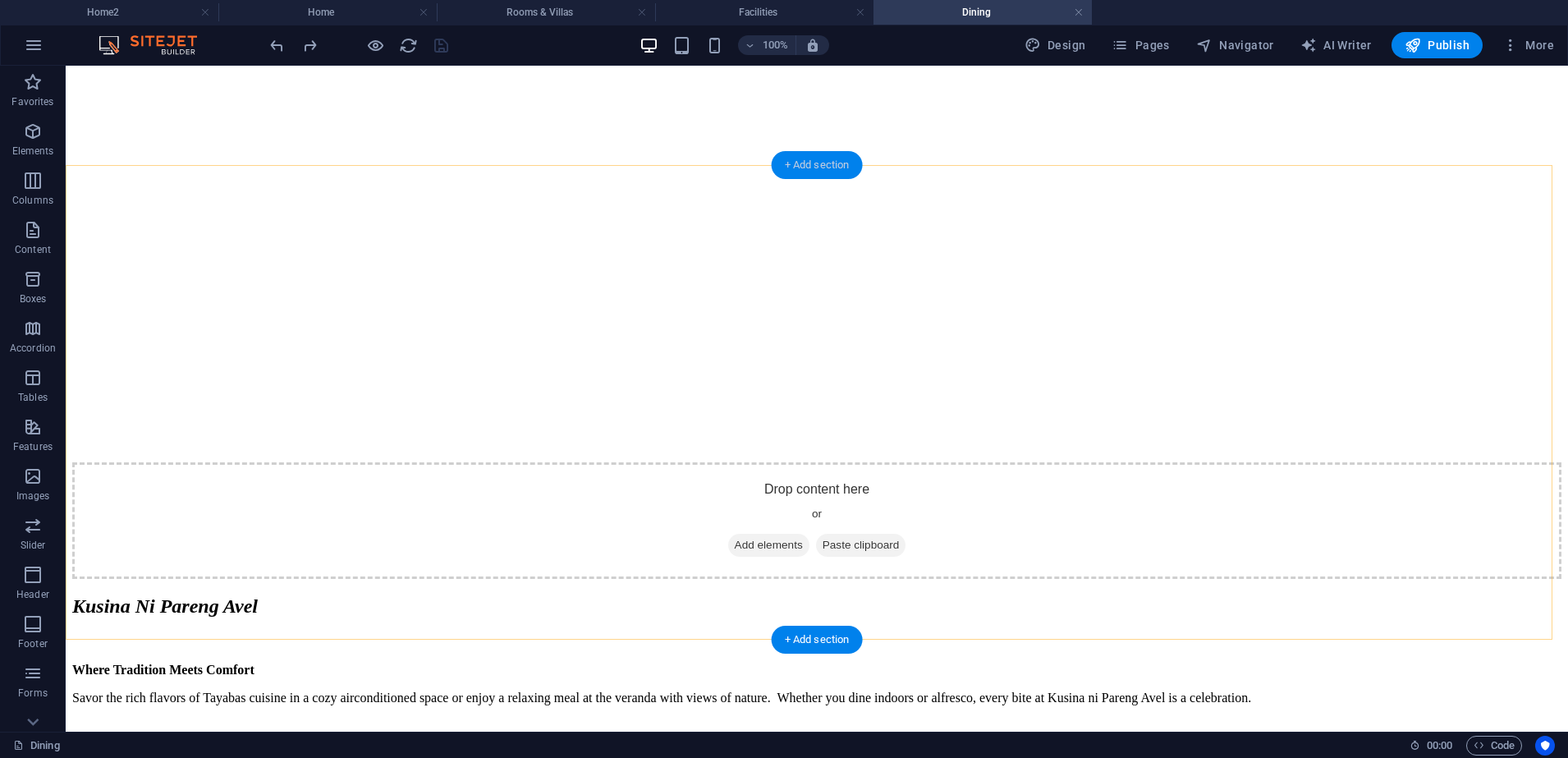 click on "+ Add section" at bounding box center [817, 165] 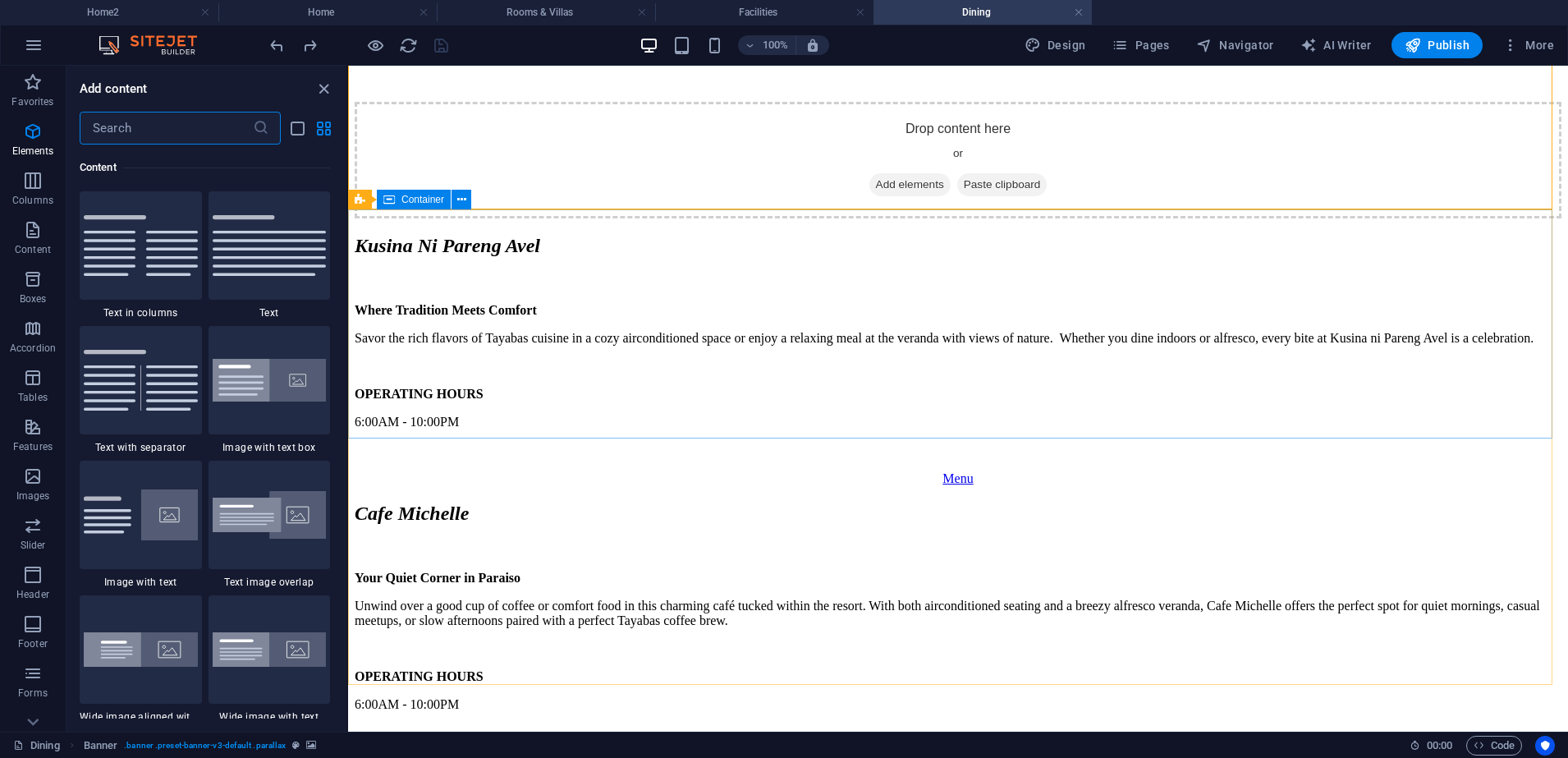 scroll, scrollTop: 2874, scrollLeft: 0, axis: vertical 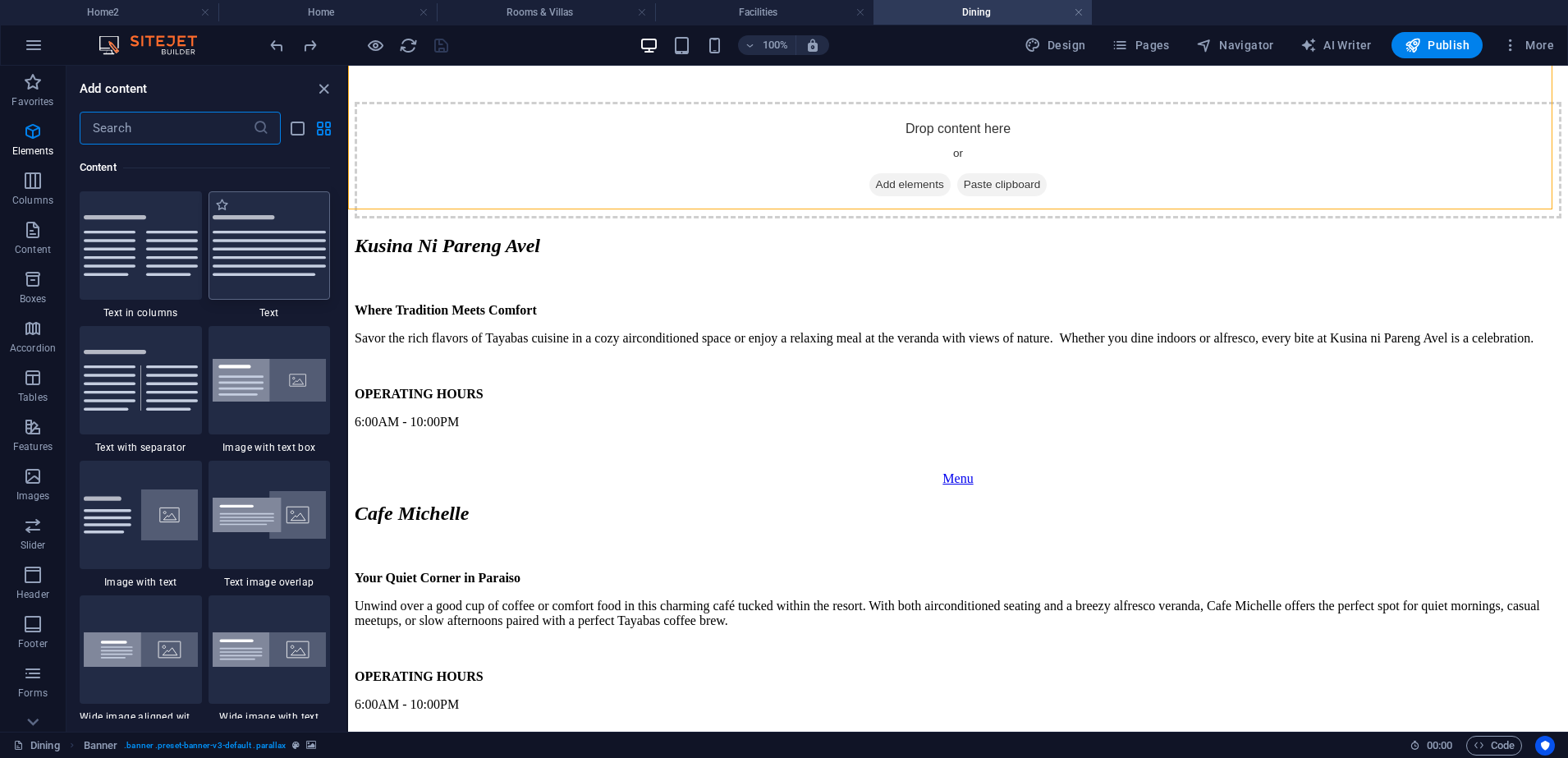 click at bounding box center (269, 246) 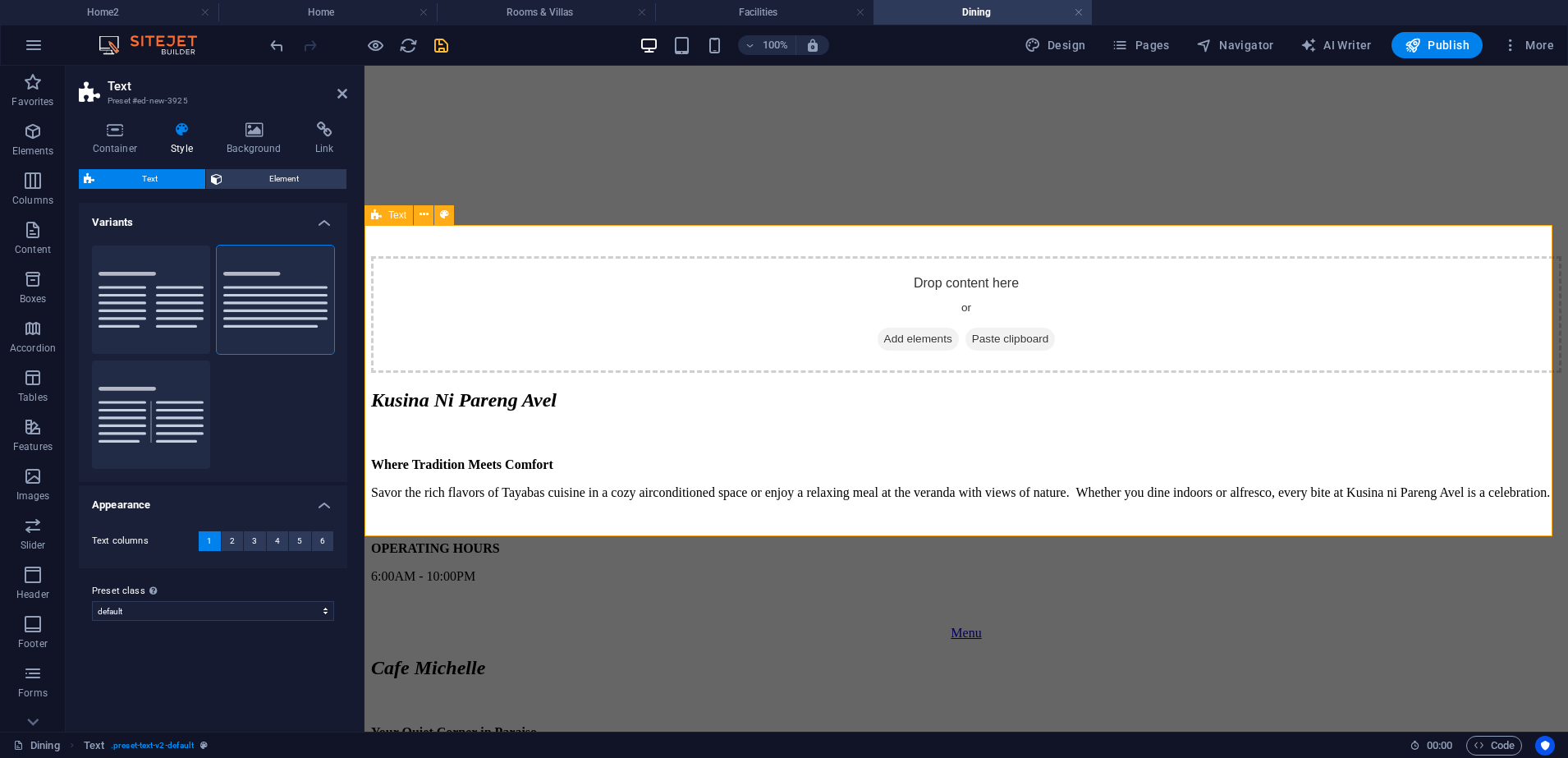 scroll, scrollTop: 3223, scrollLeft: 0, axis: vertical 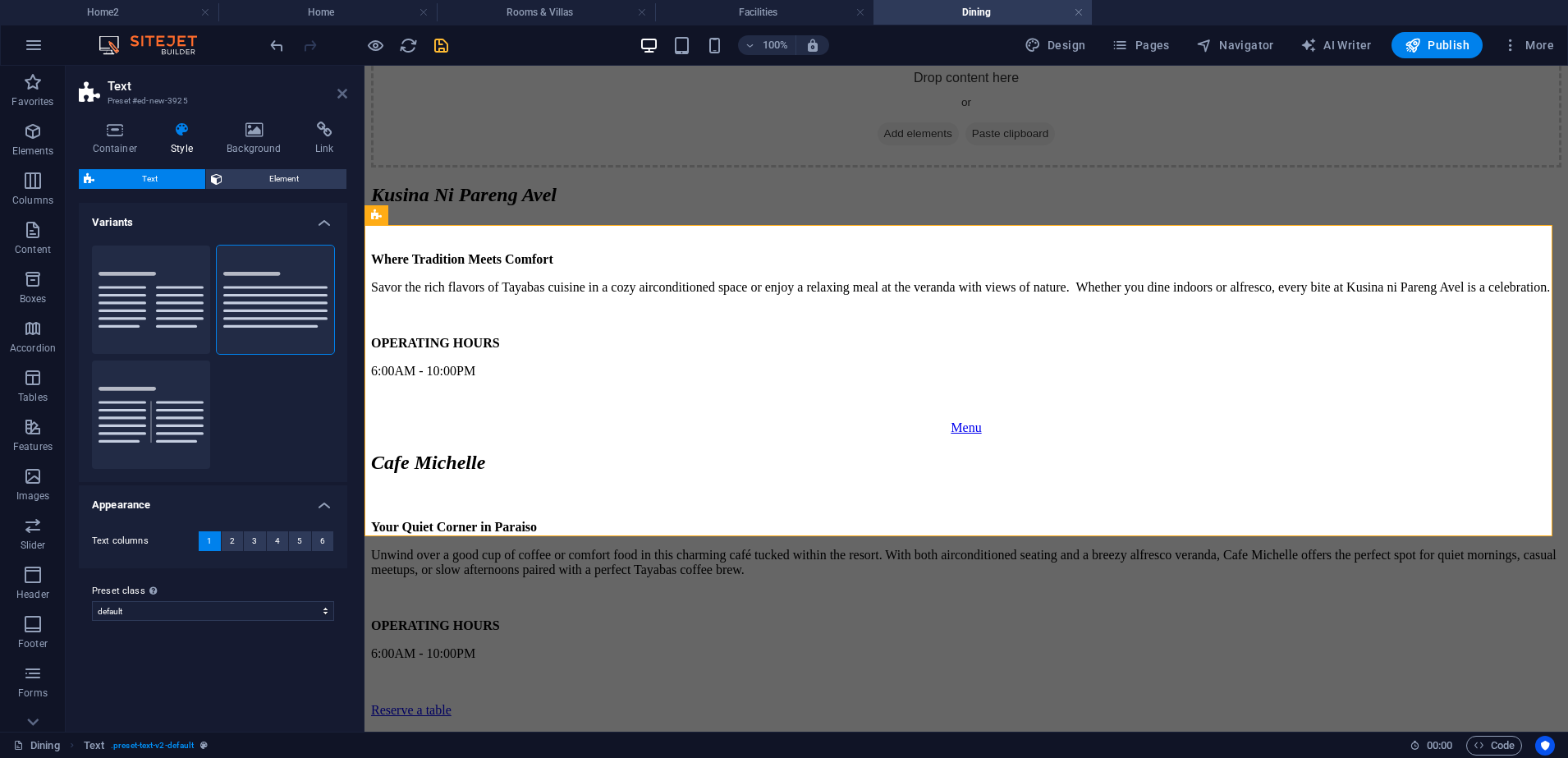 click at bounding box center (342, 94) 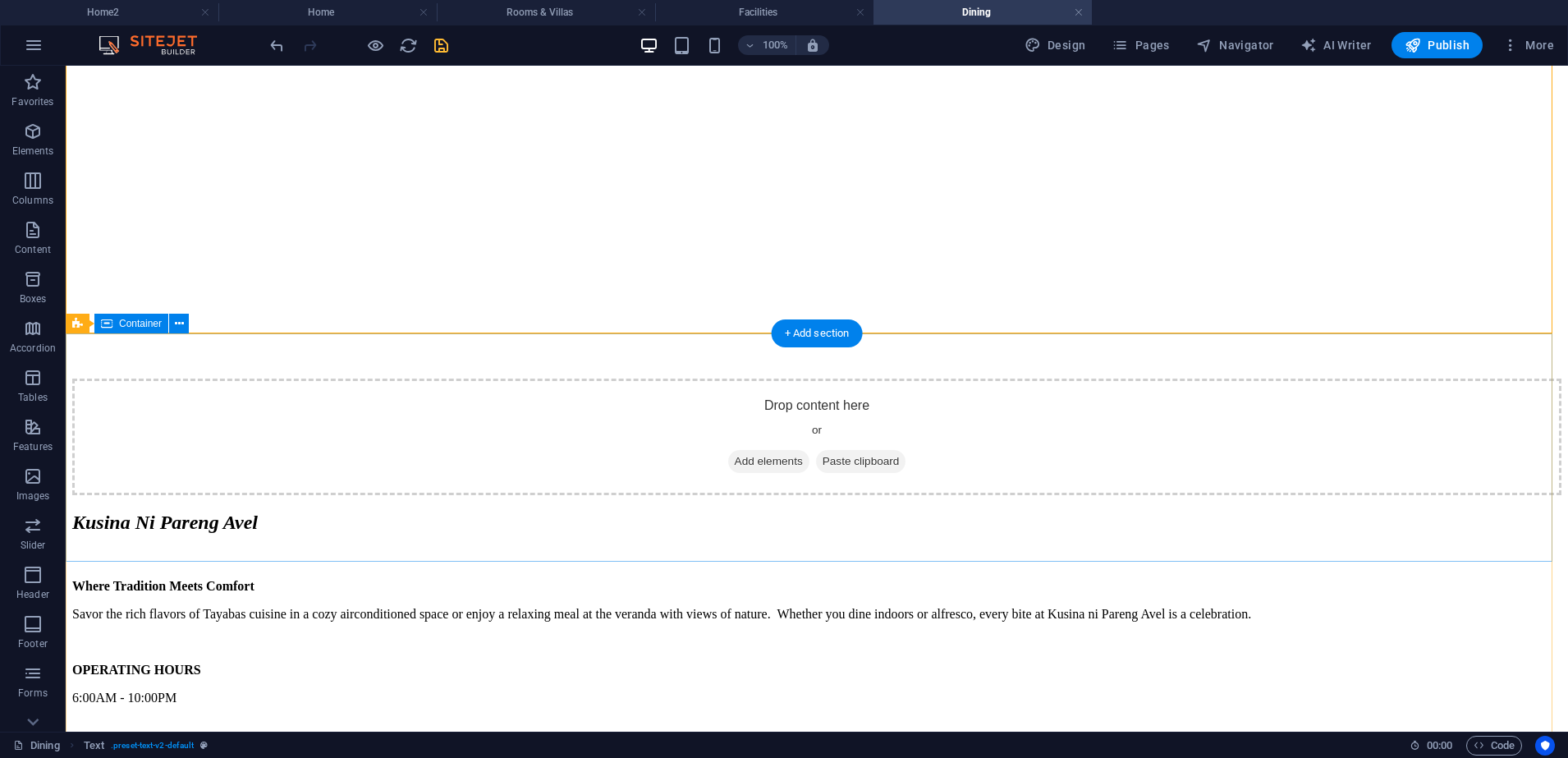 scroll, scrollTop: 3325, scrollLeft: 0, axis: vertical 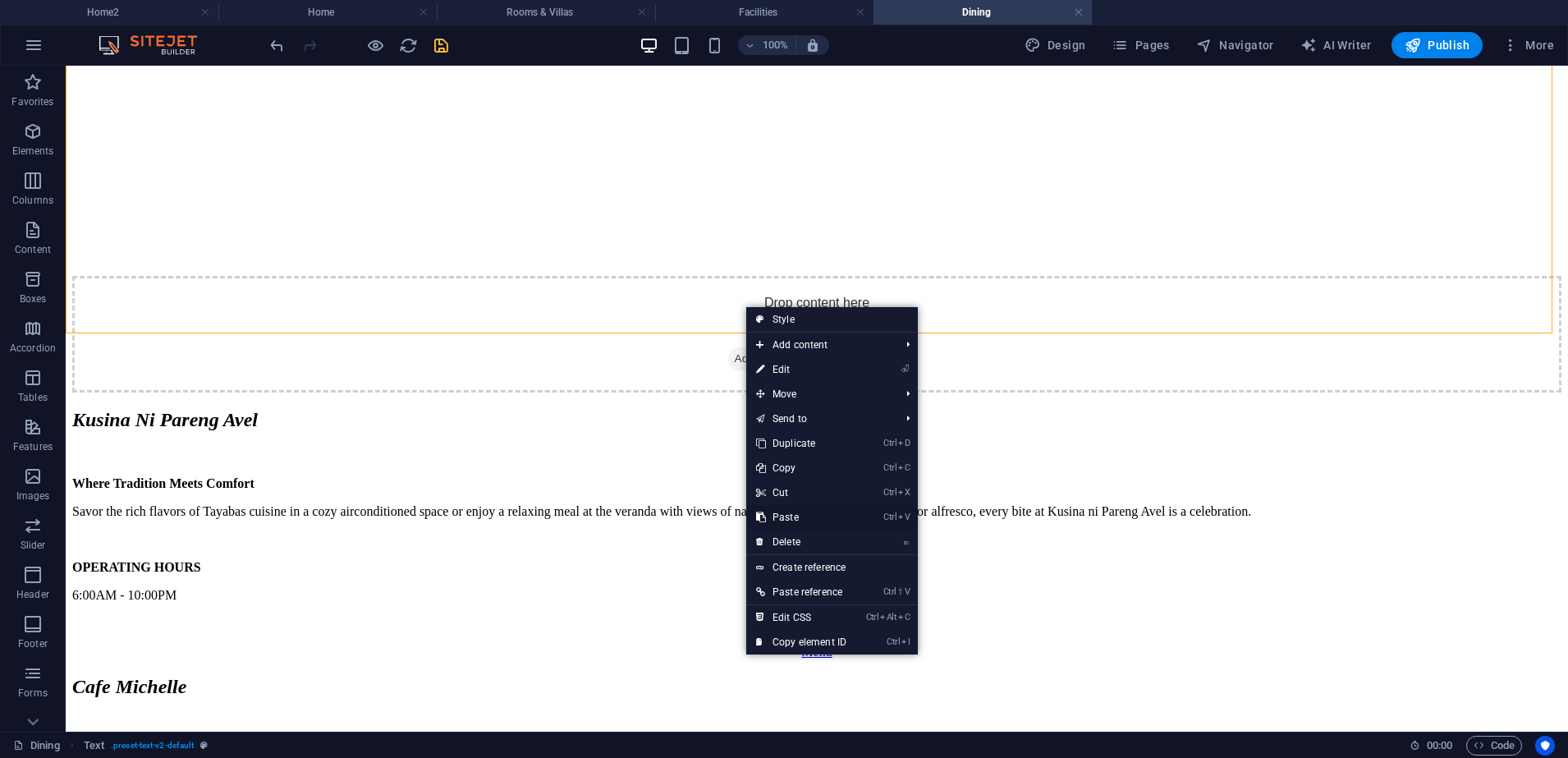 click on "Ctrl V  Paste" at bounding box center (801, 517) 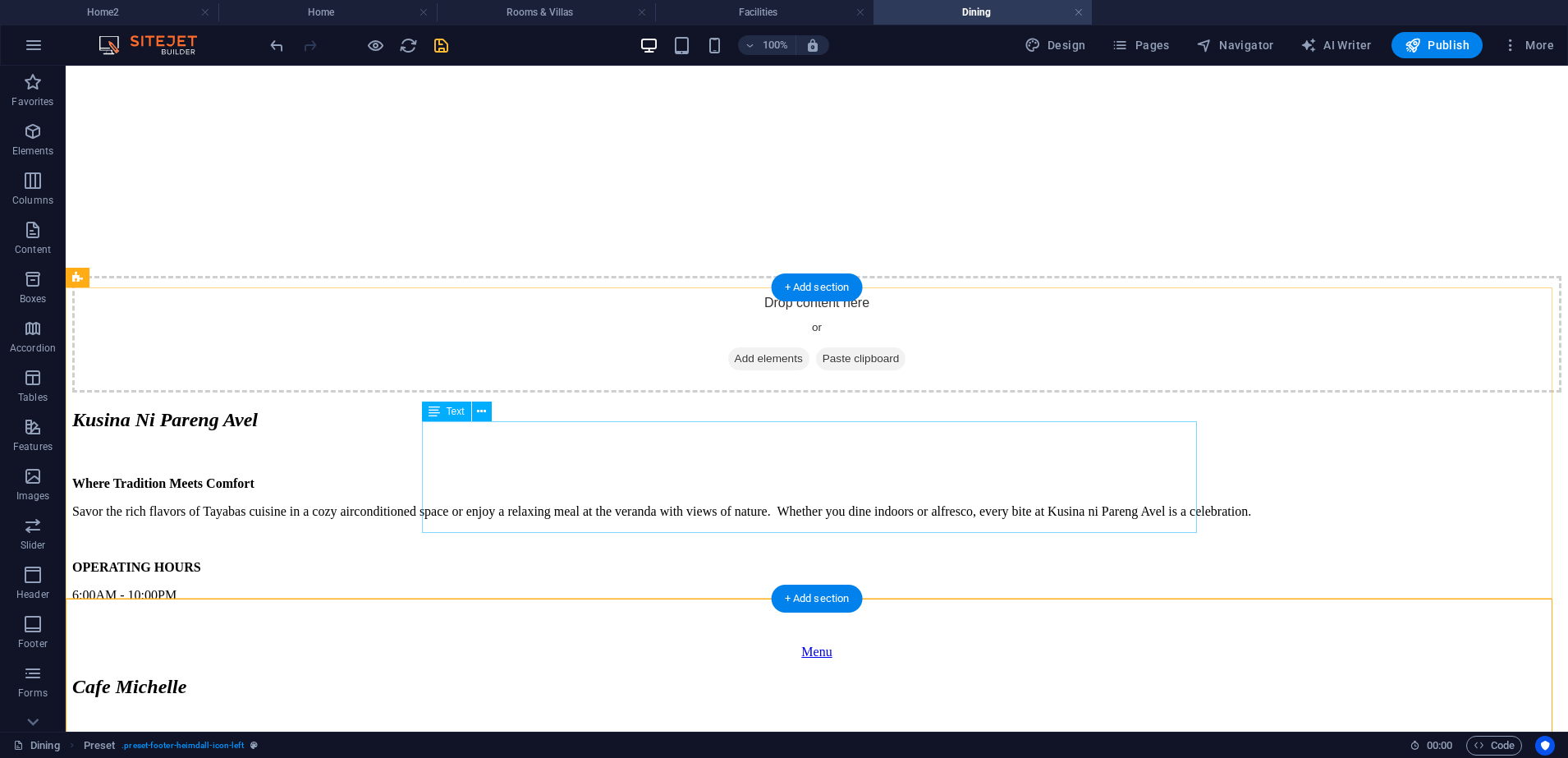 scroll, scrollTop: 3017, scrollLeft: 0, axis: vertical 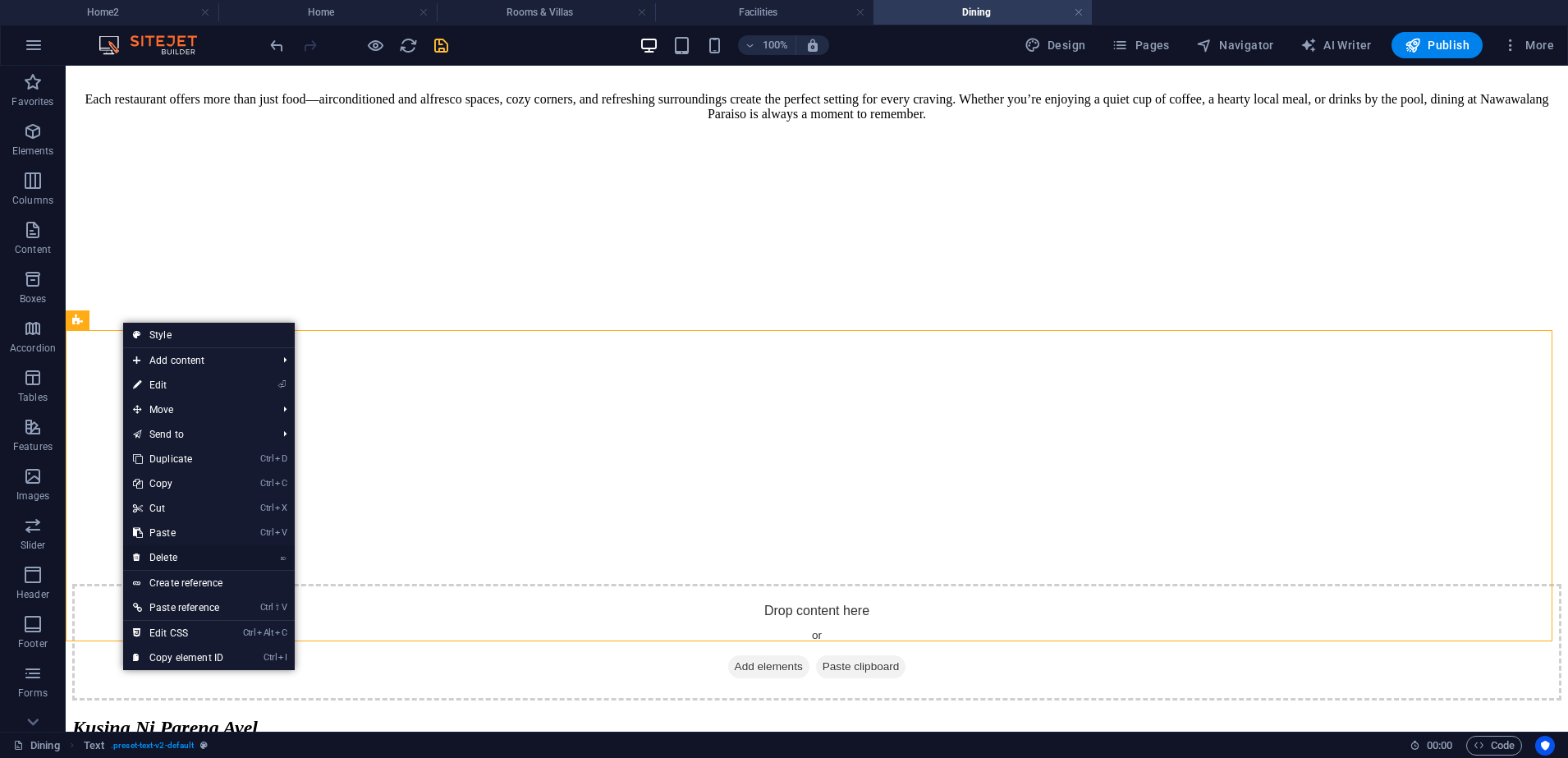 click on "⌦  Delete" at bounding box center (178, 558) 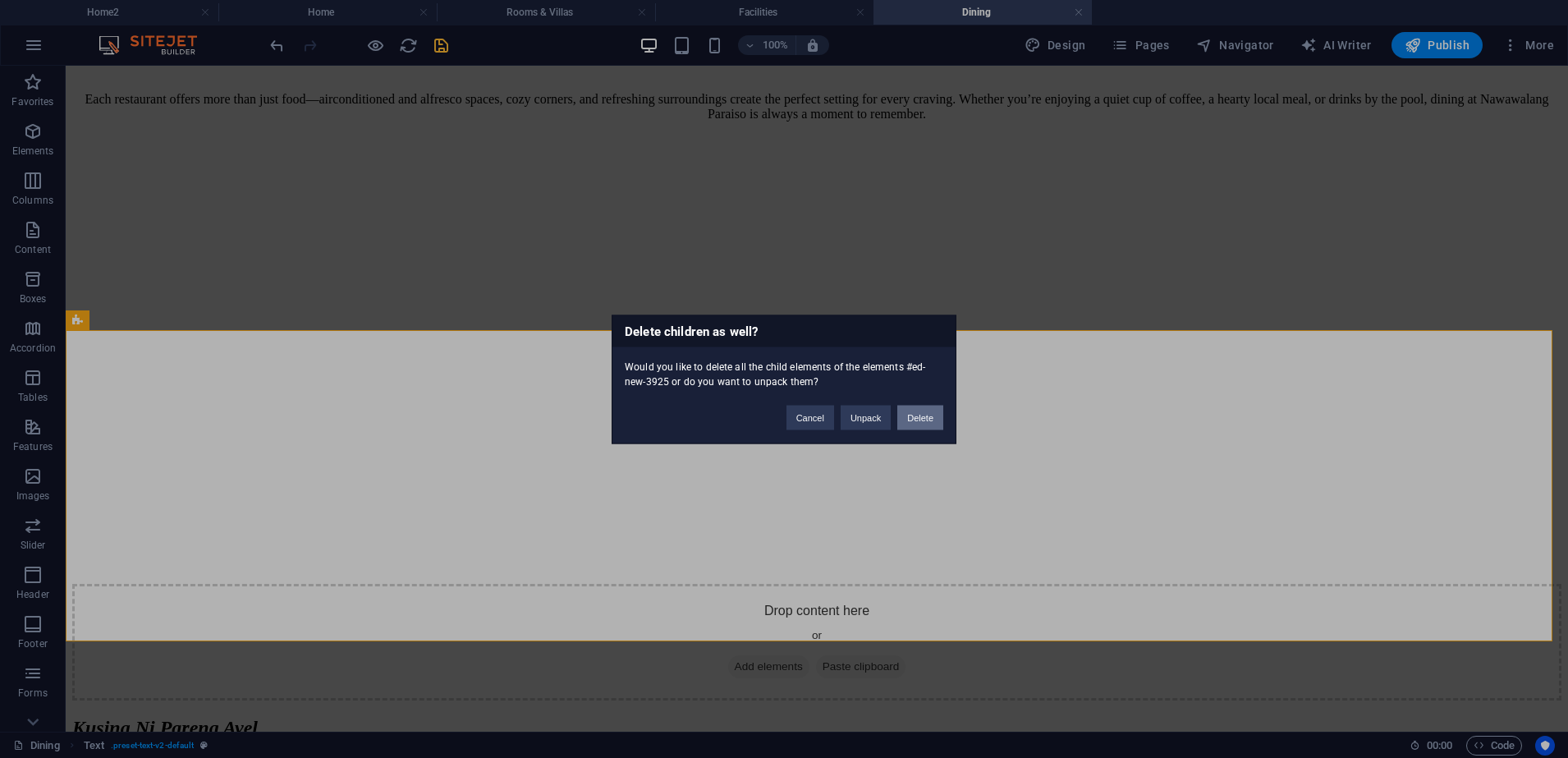click on "Delete" at bounding box center [920, 417] 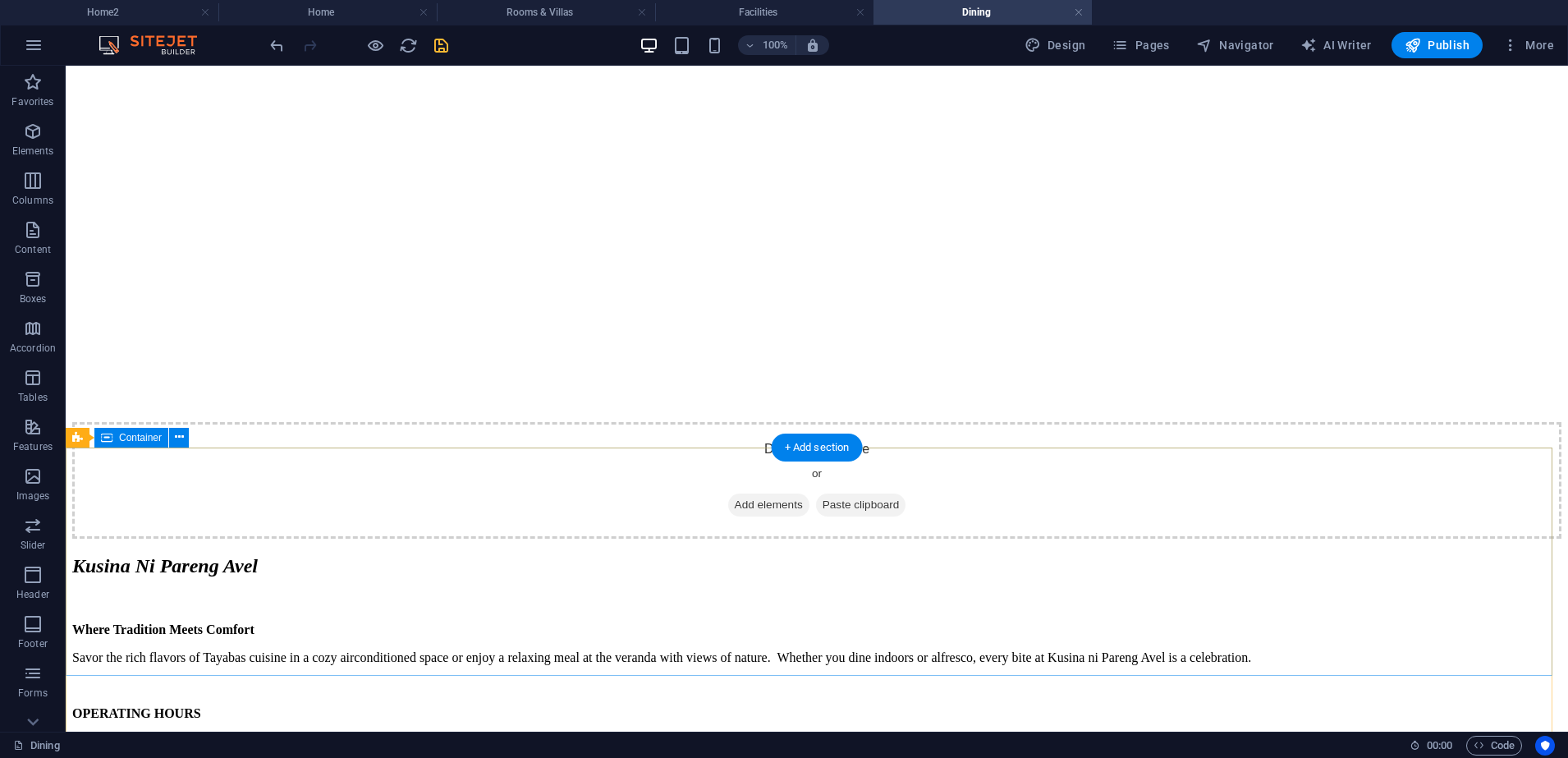 scroll, scrollTop: 3428, scrollLeft: 0, axis: vertical 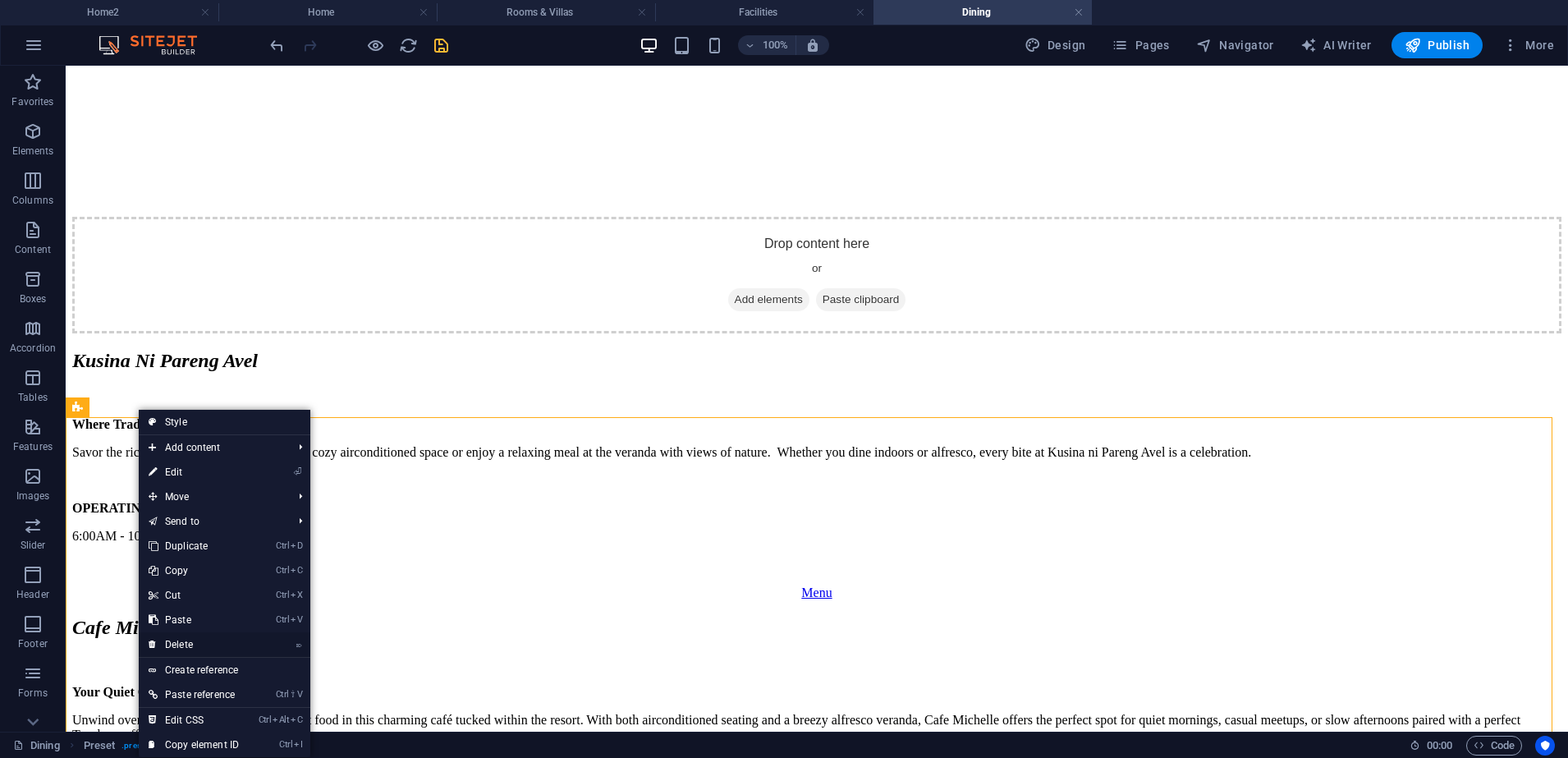 click on "⌦  Delete" at bounding box center [194, 645] 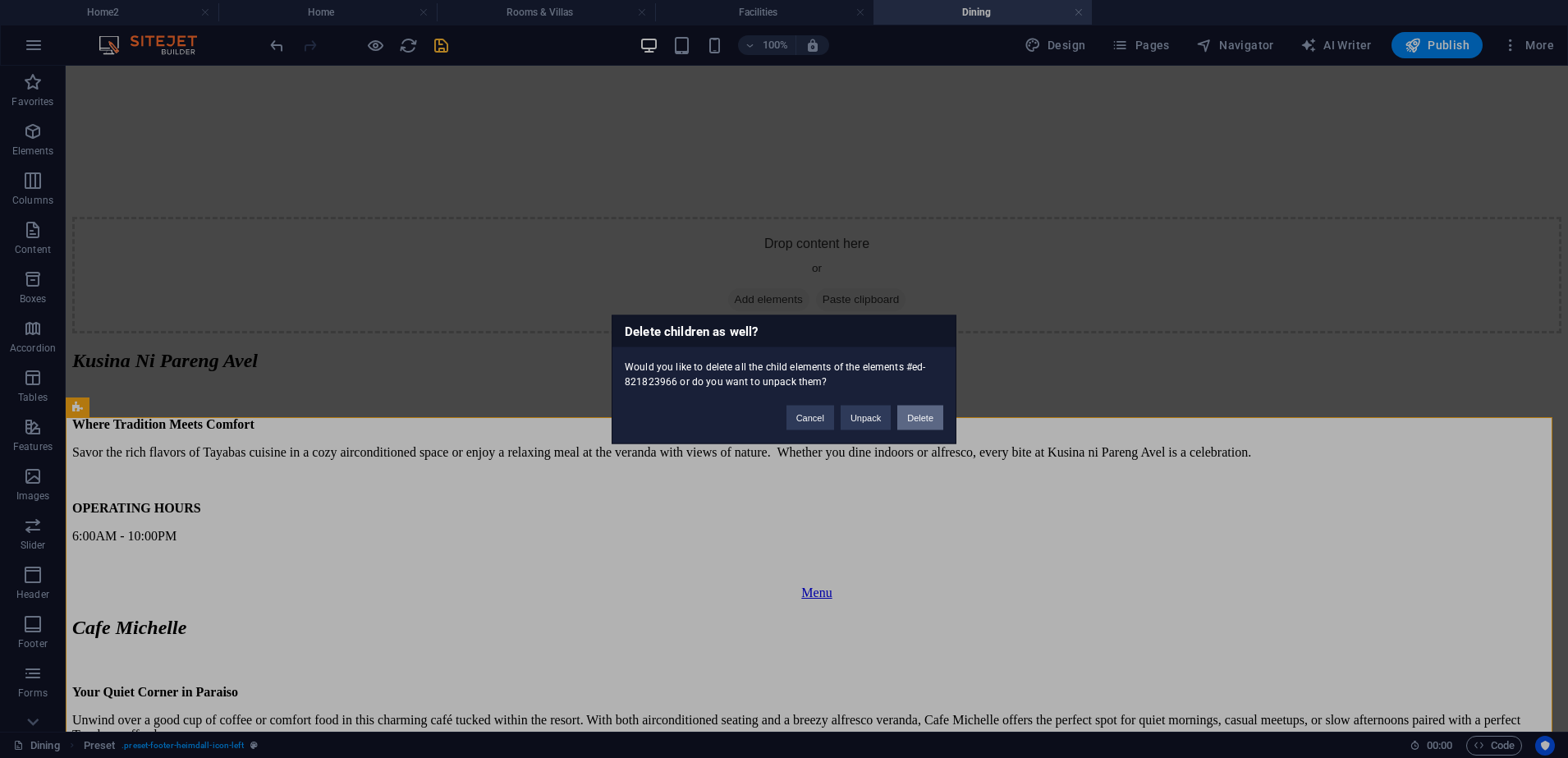 click on "Delete" at bounding box center (920, 417) 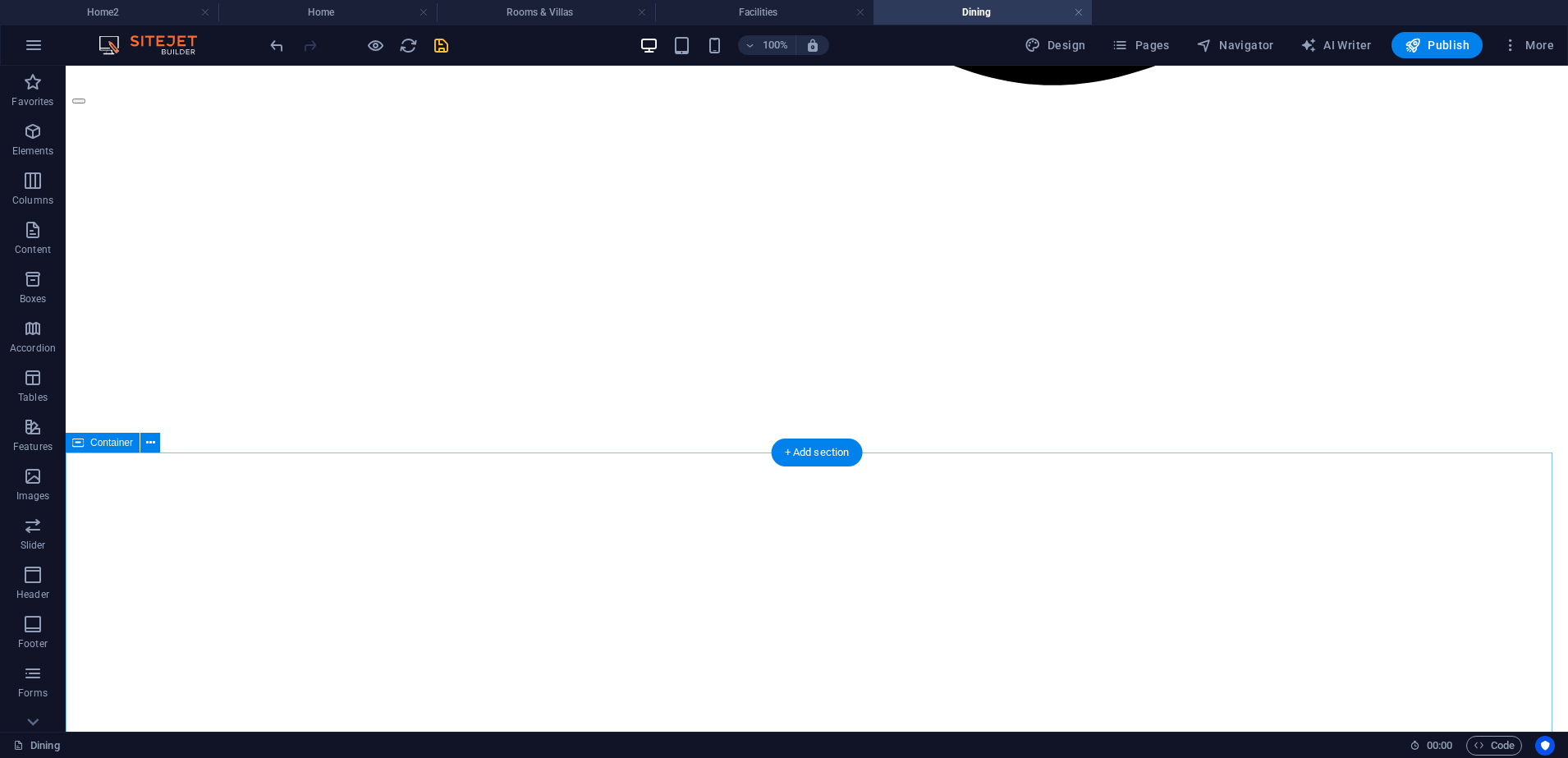 scroll, scrollTop: 1964, scrollLeft: 0, axis: vertical 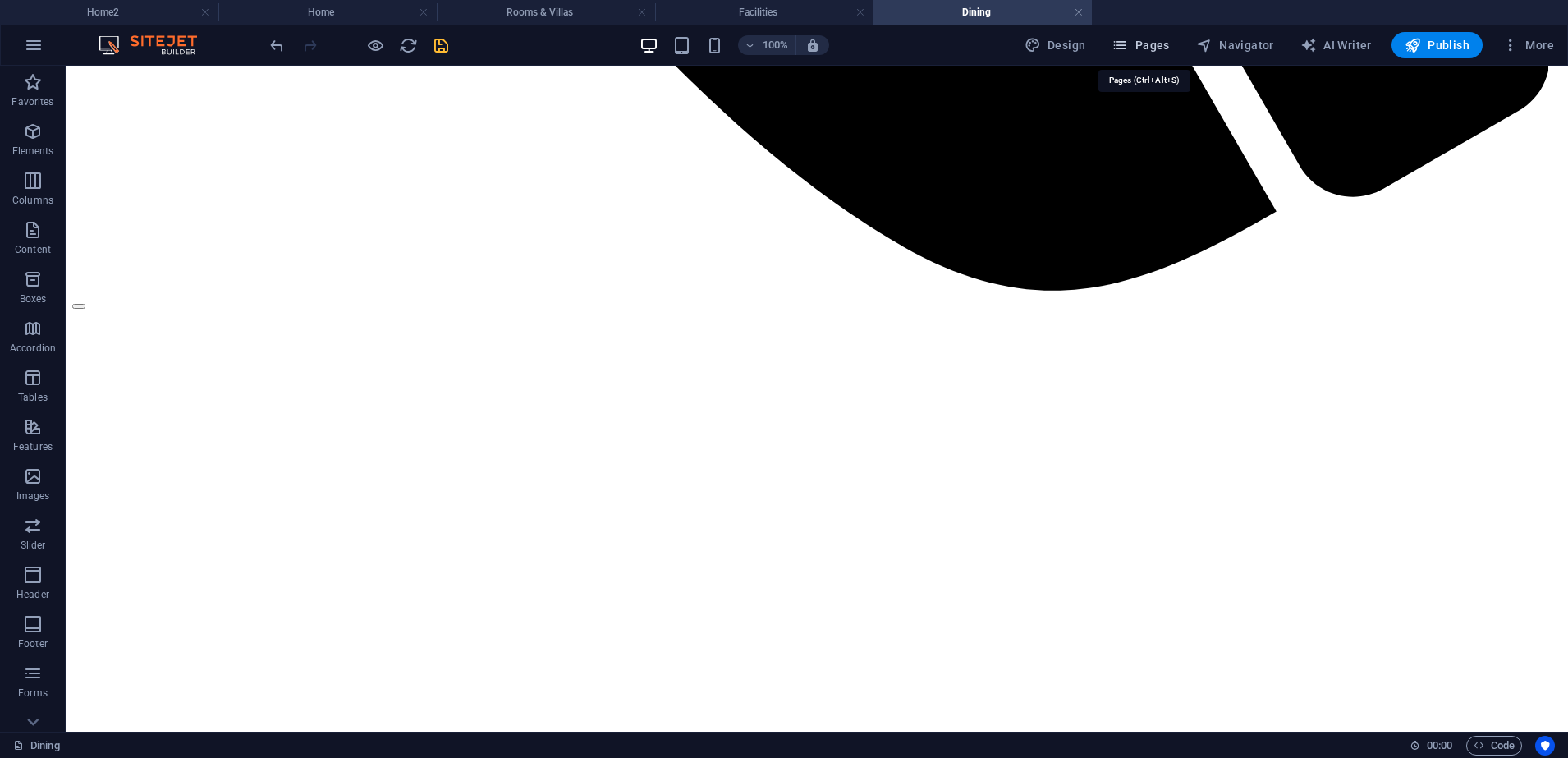 click on "Pages" at bounding box center (1140, 45) 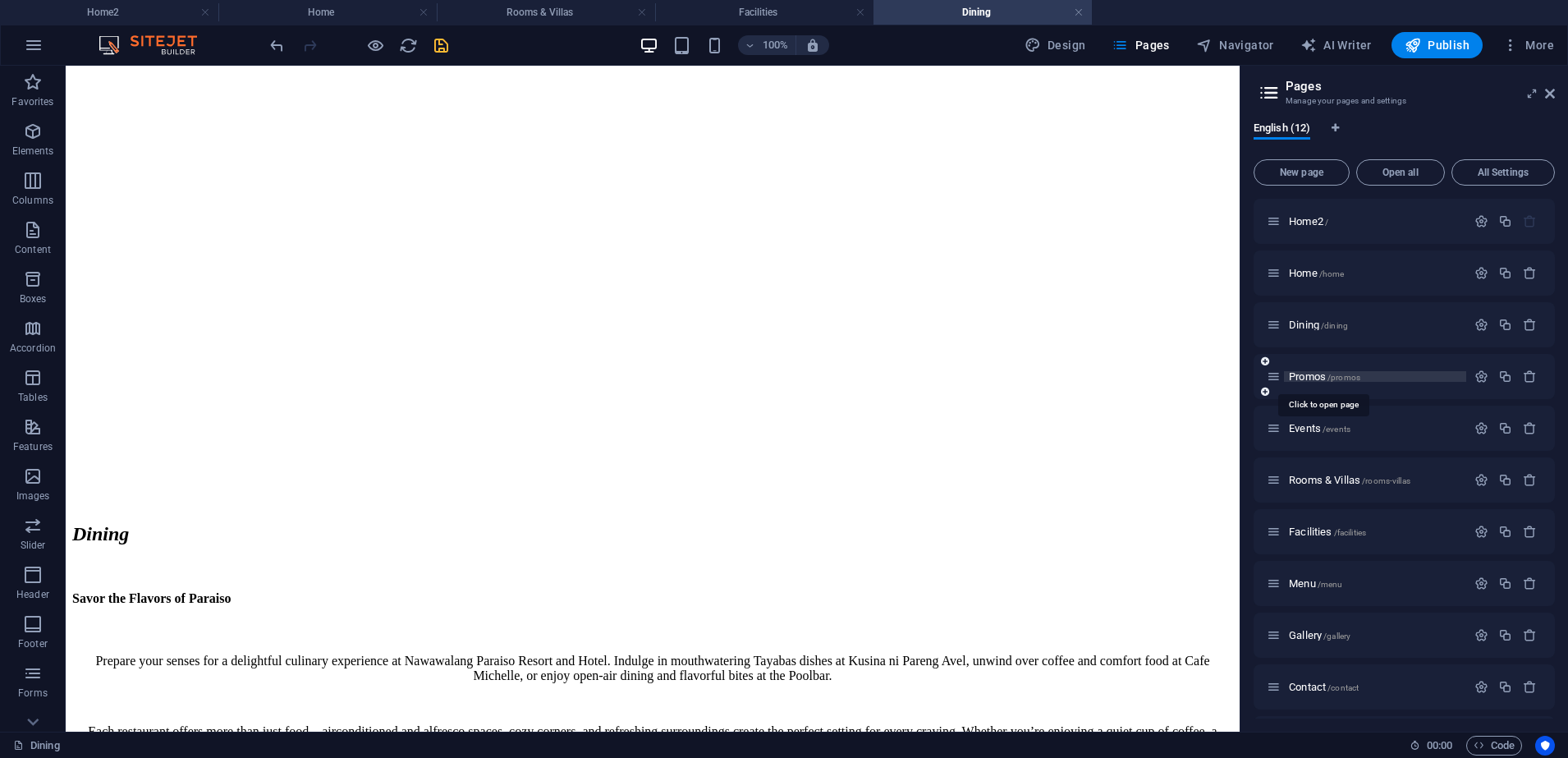 click on "Promos /promos" at bounding box center (1324, 376) 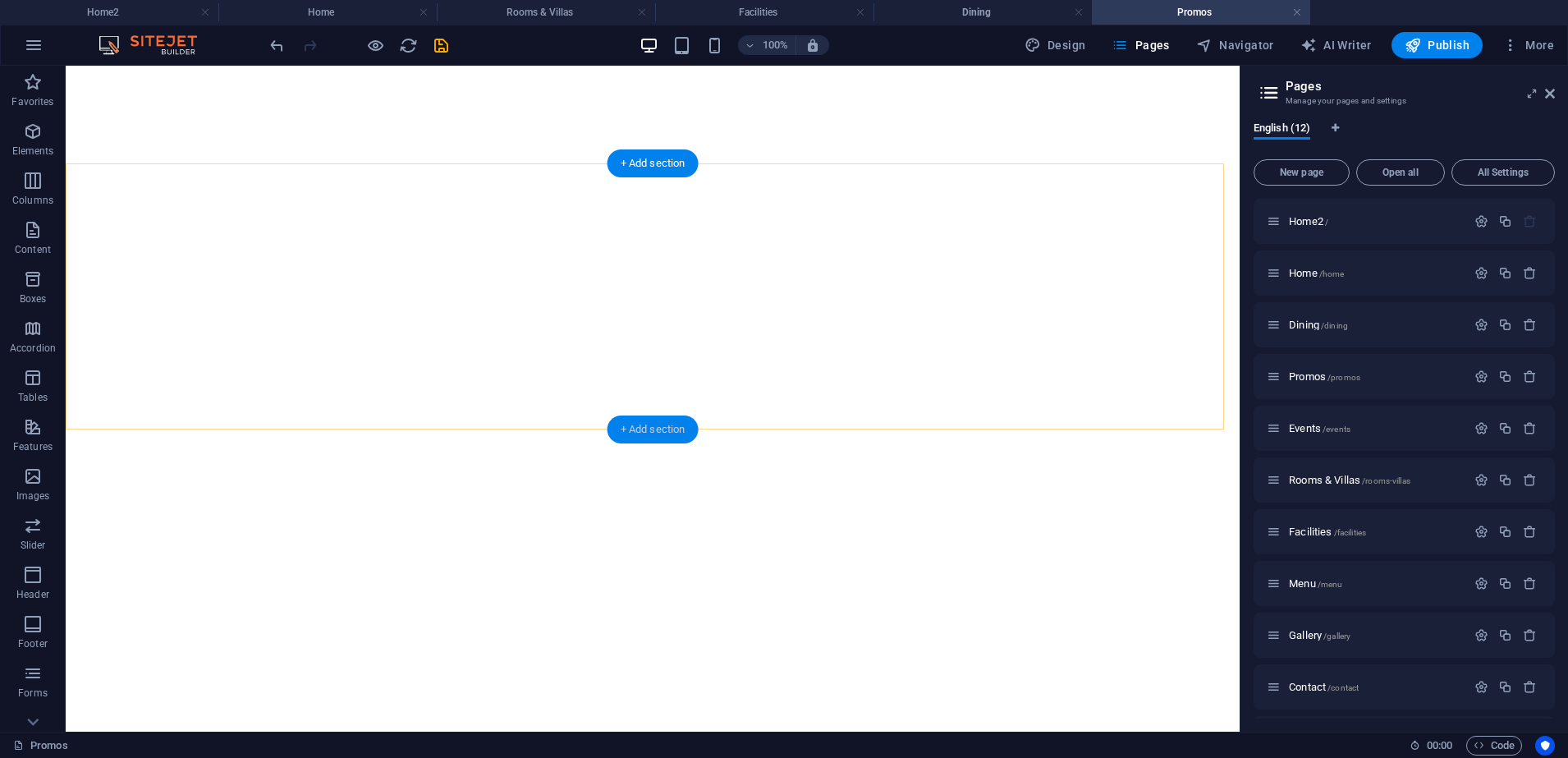 click on "+ Add section" at bounding box center (653, 430) 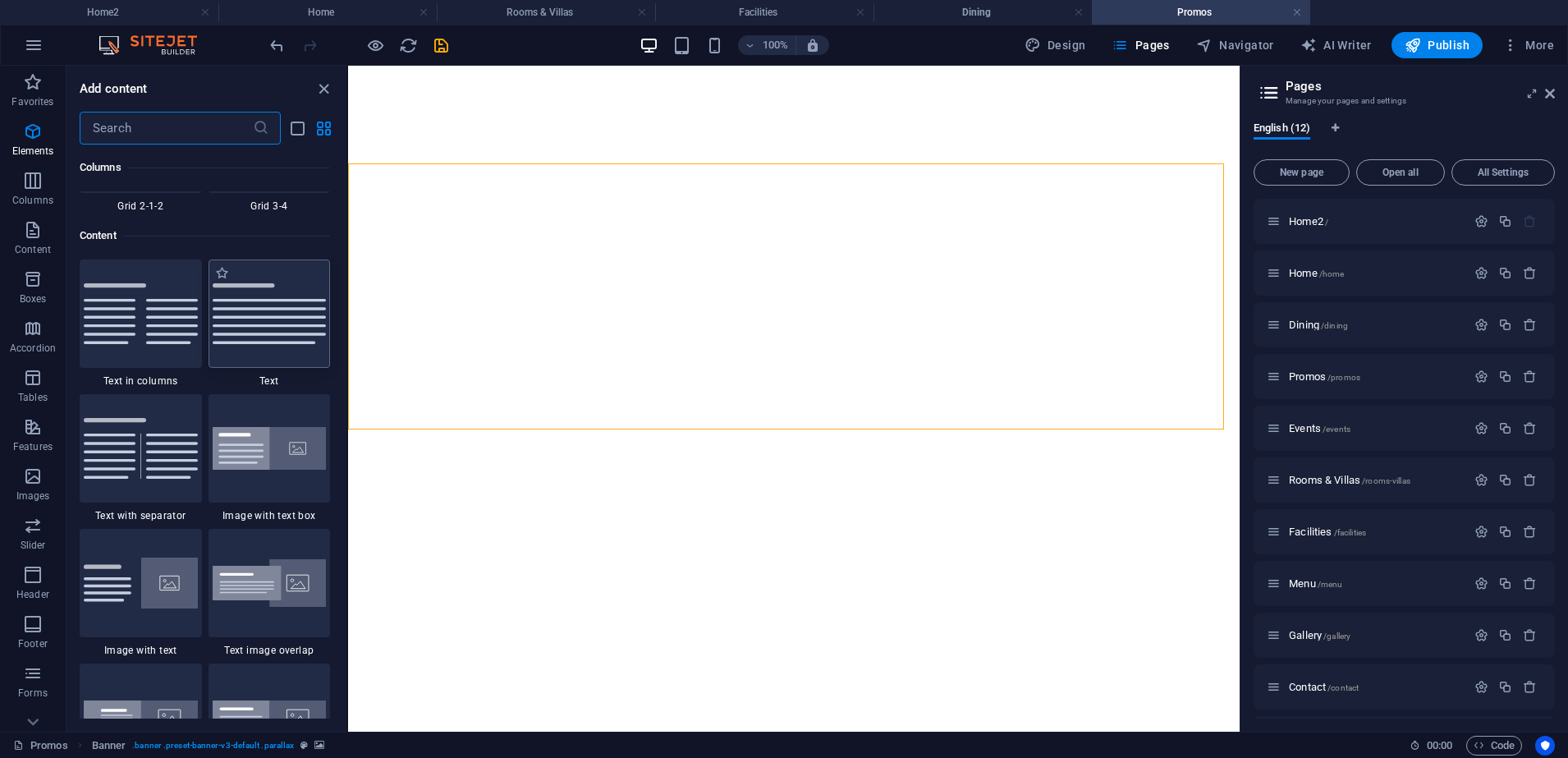 scroll, scrollTop: 2874, scrollLeft: 0, axis: vertical 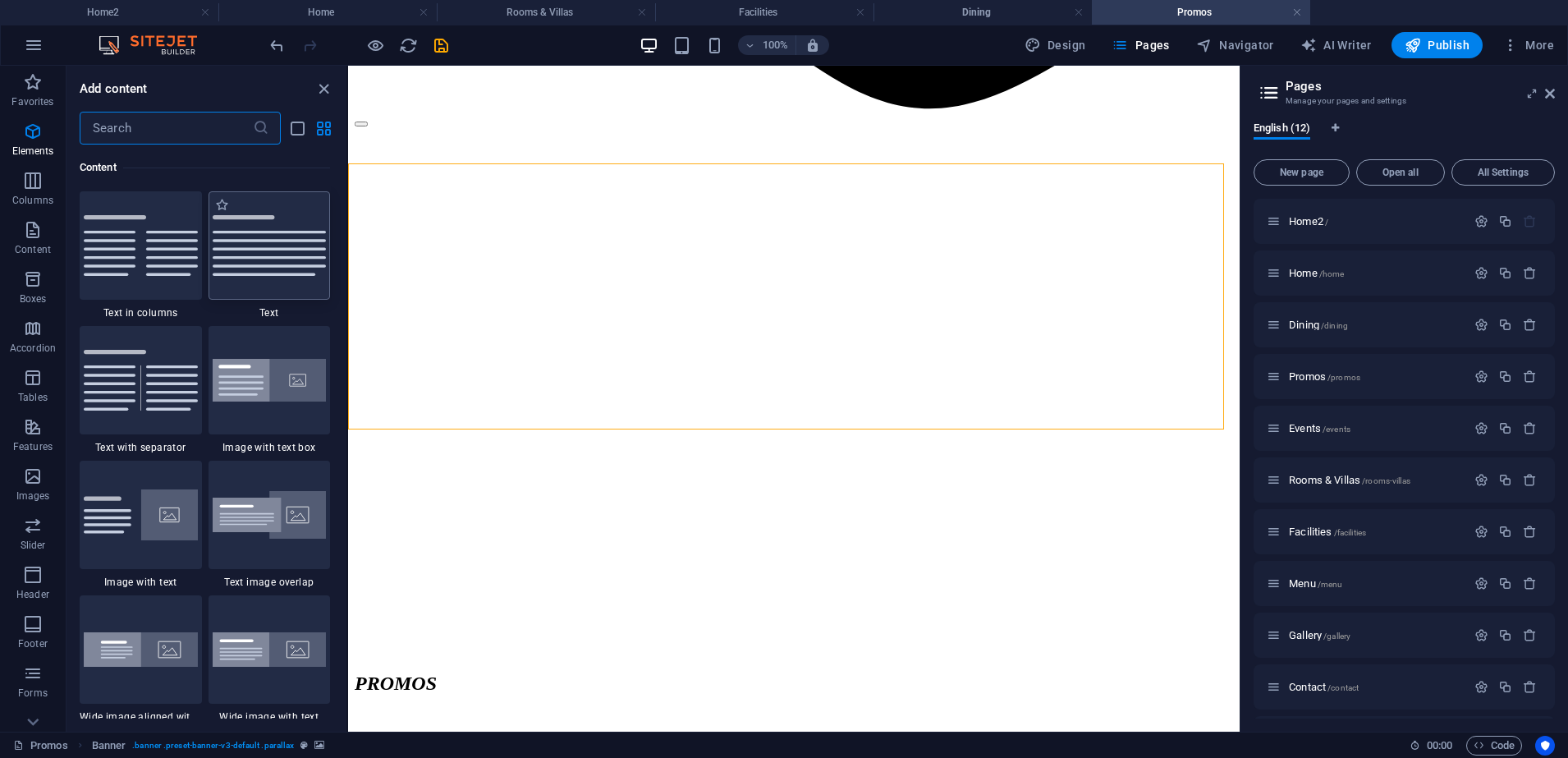 click at bounding box center [269, 246] 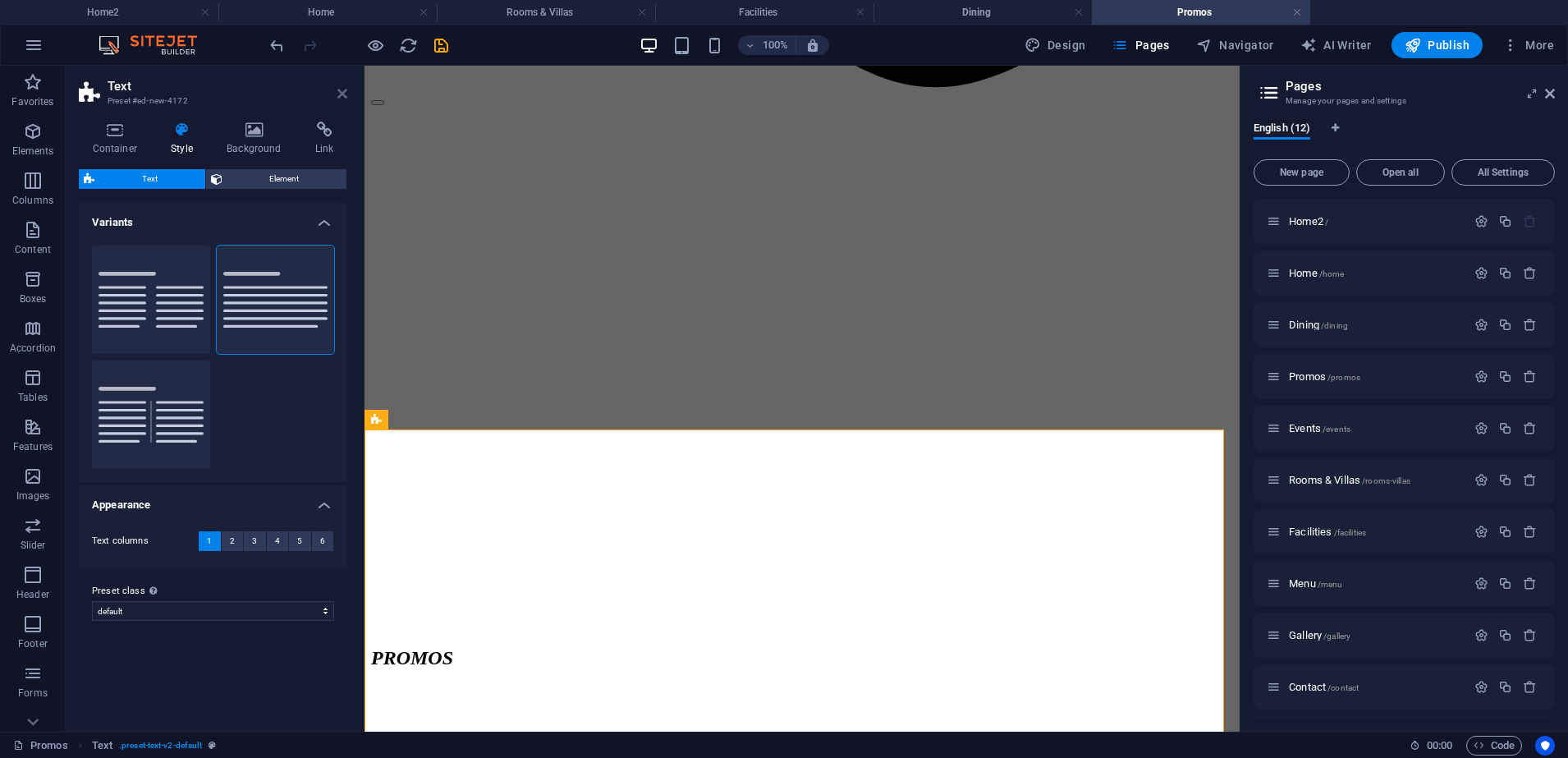 click at bounding box center [342, 94] 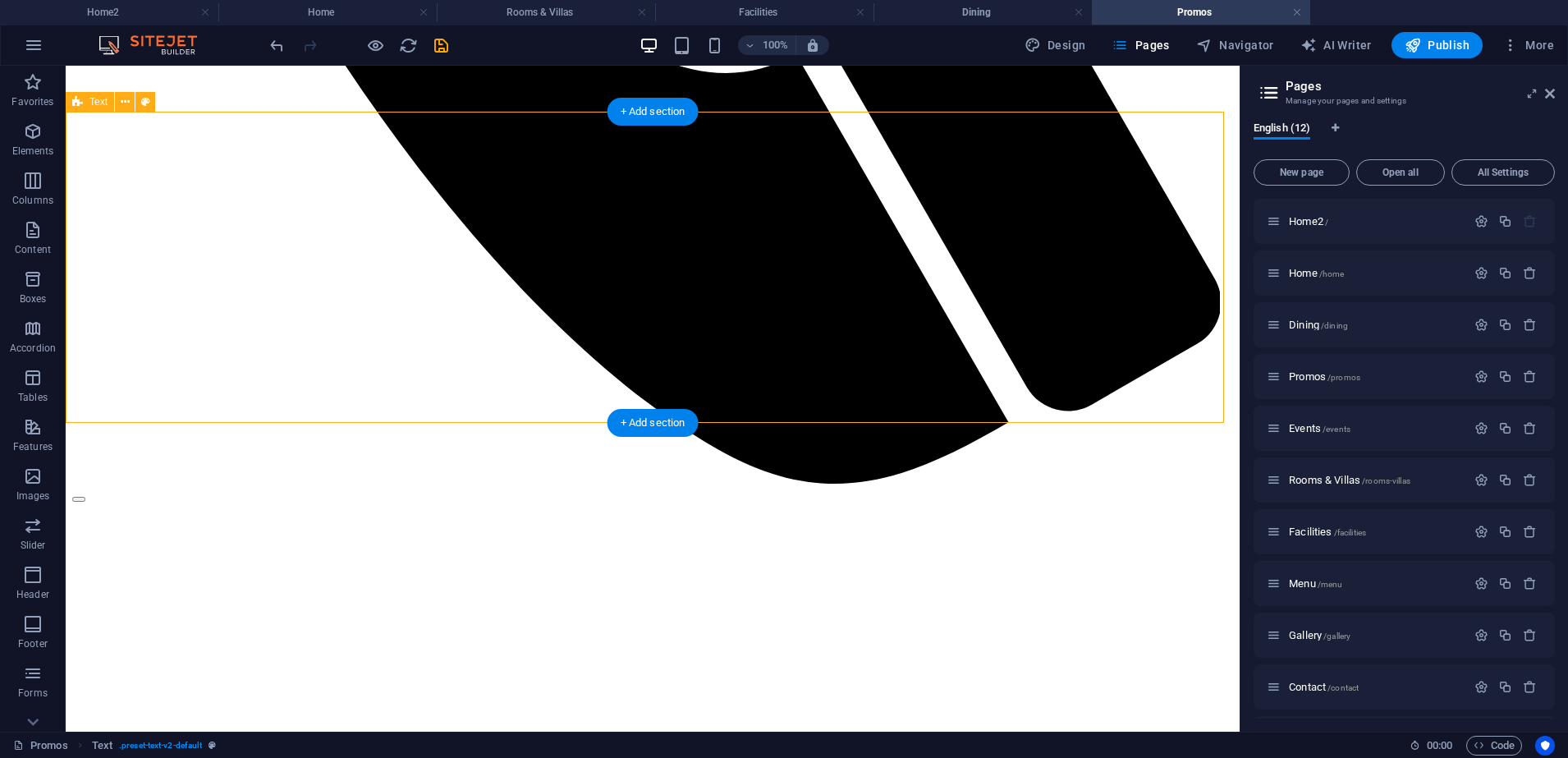 scroll, scrollTop: 1745, scrollLeft: 0, axis: vertical 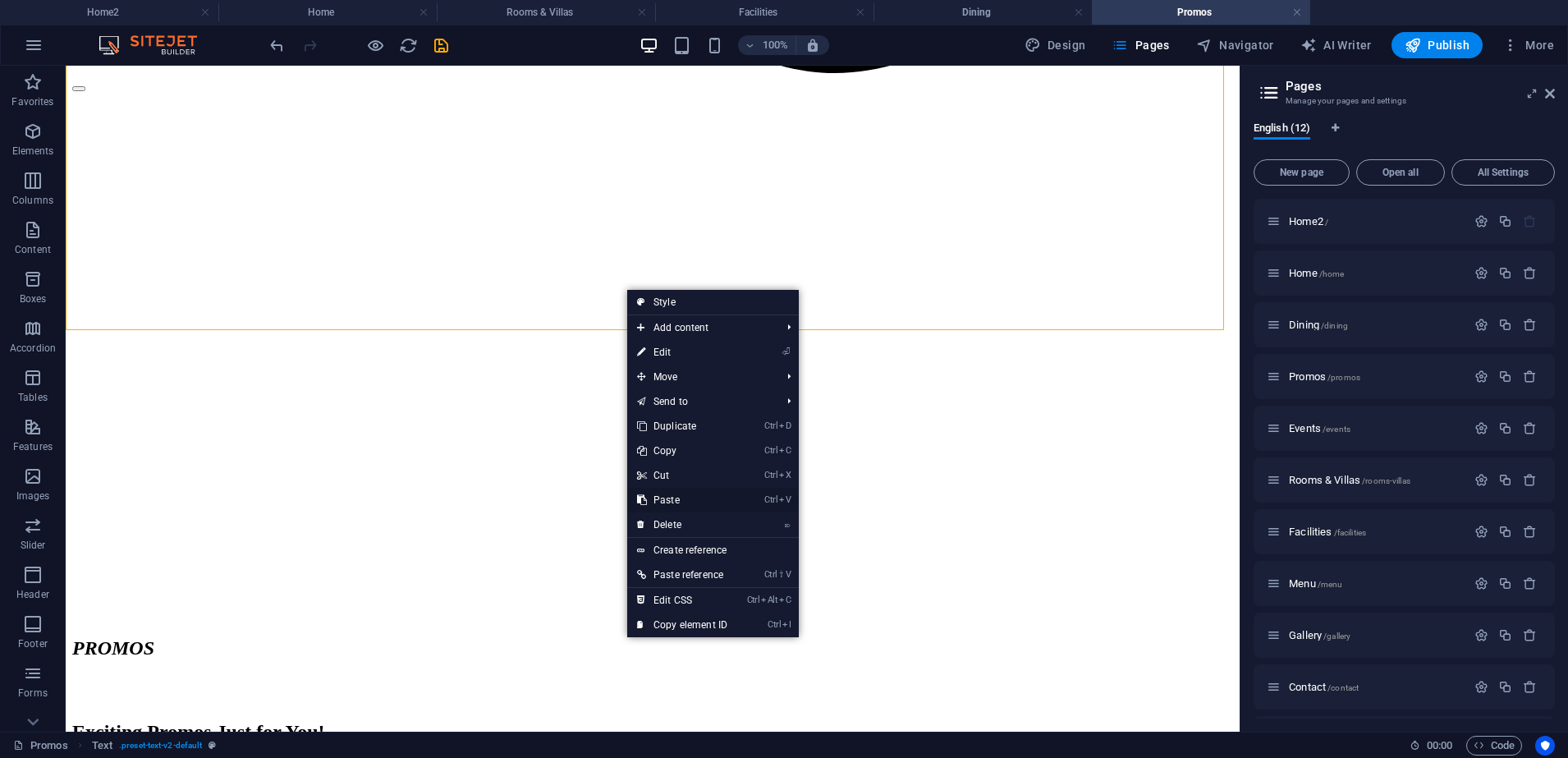 click on "Ctrl V  Paste" at bounding box center (682, 500) 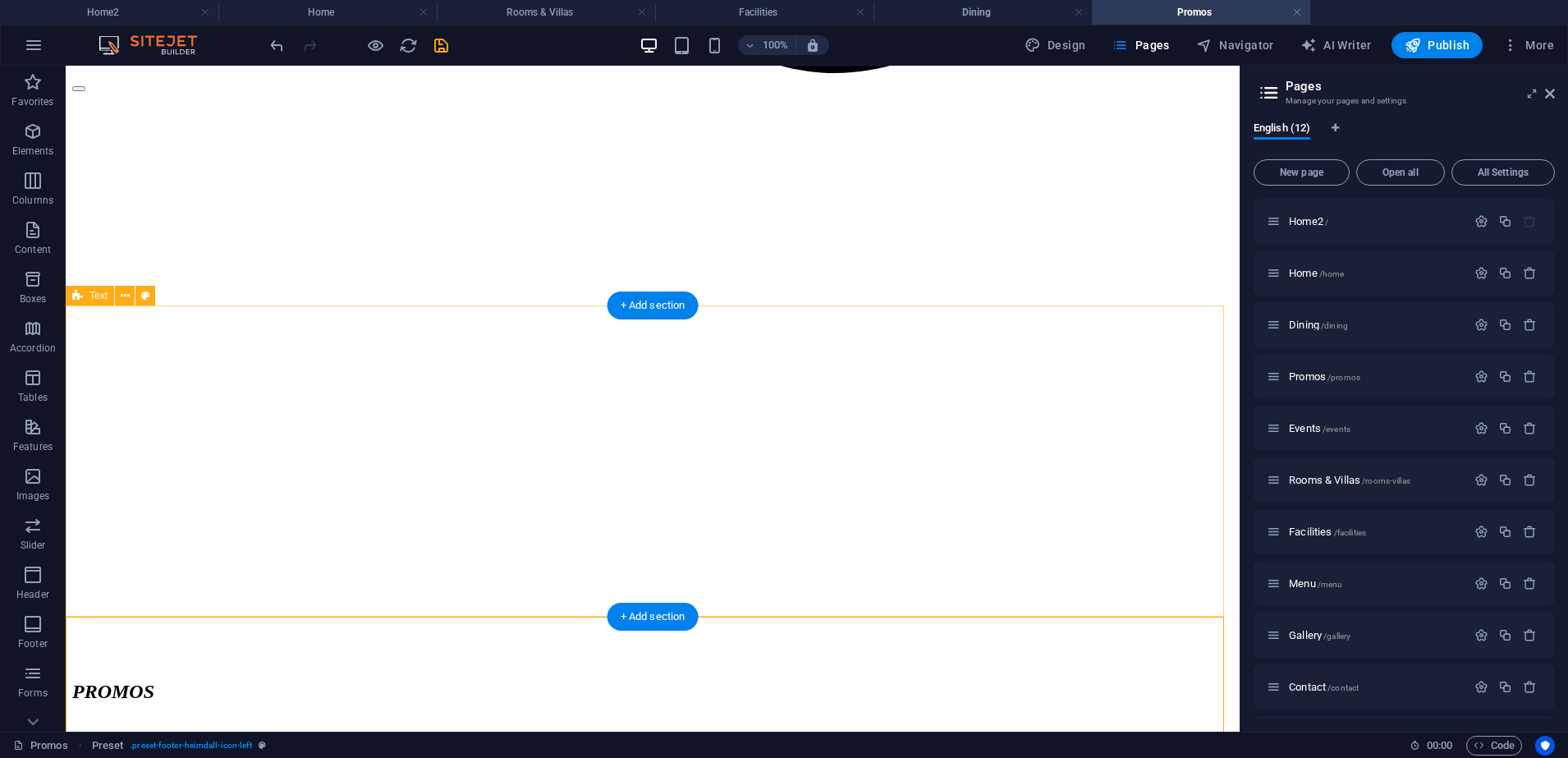 scroll, scrollTop: 1437, scrollLeft: 0, axis: vertical 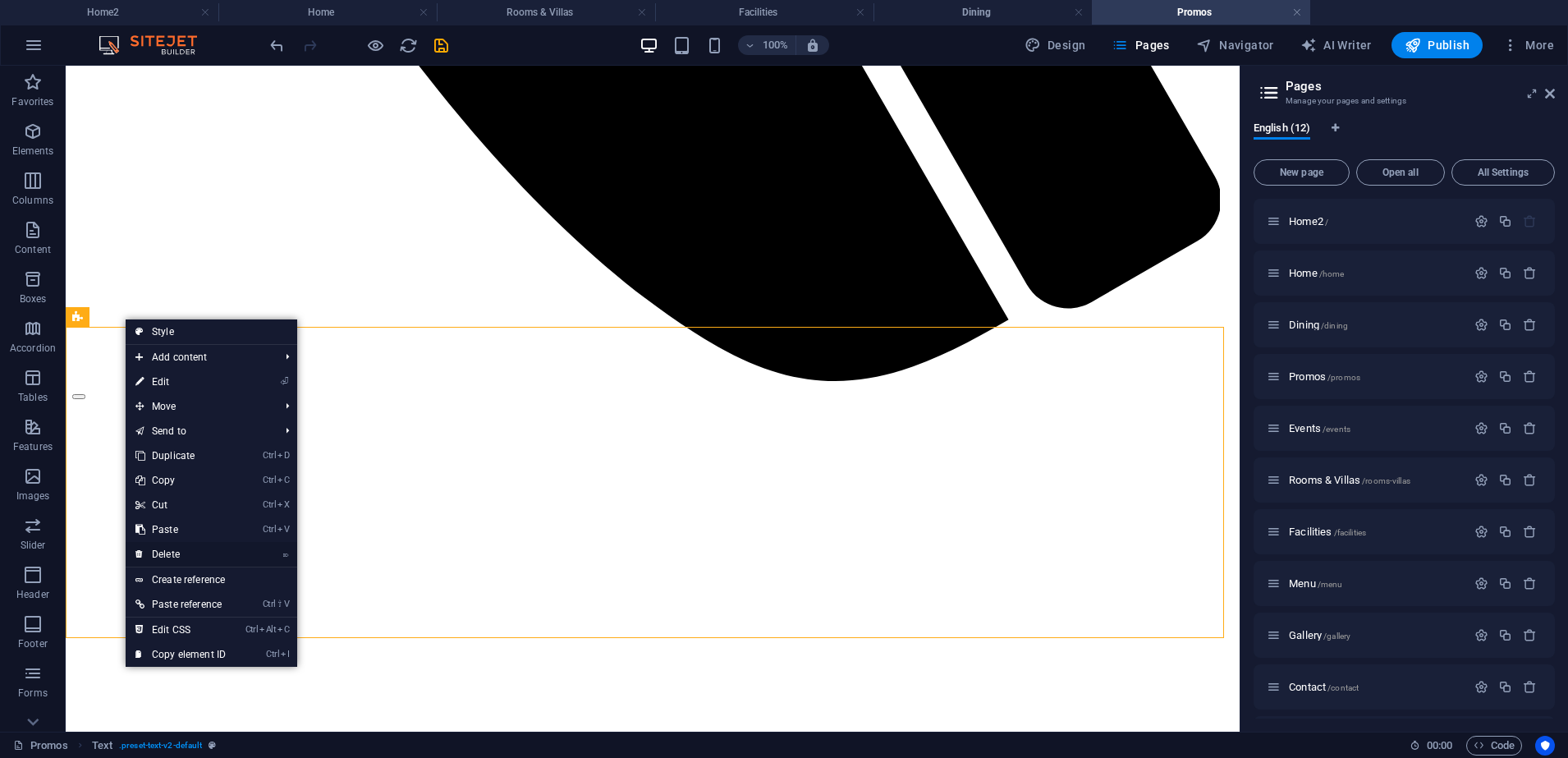 click on "⌦  Delete" at bounding box center [181, 554] 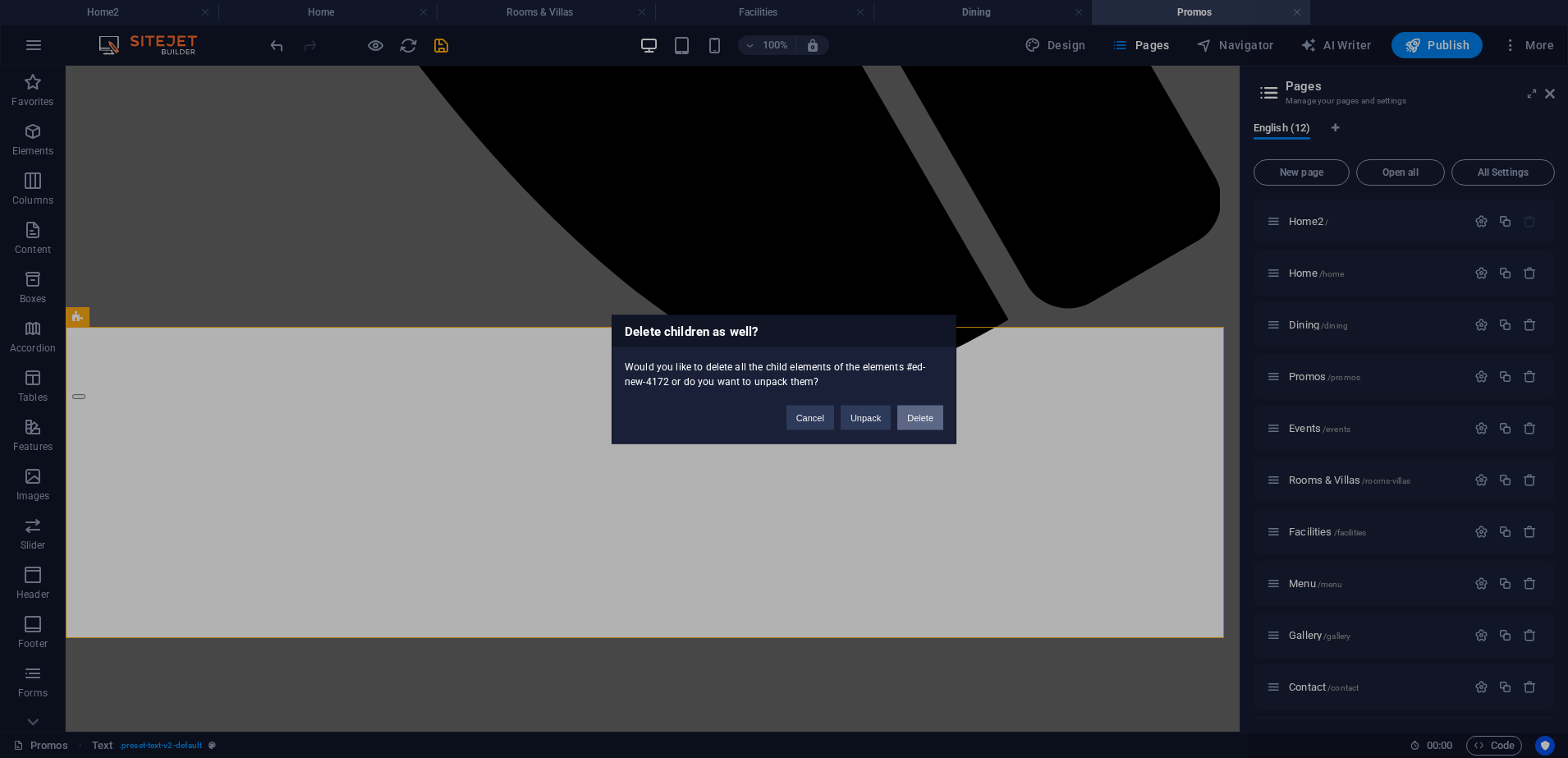 drag, startPoint x: 924, startPoint y: 416, endPoint x: 816, endPoint y: 353, distance: 125.032 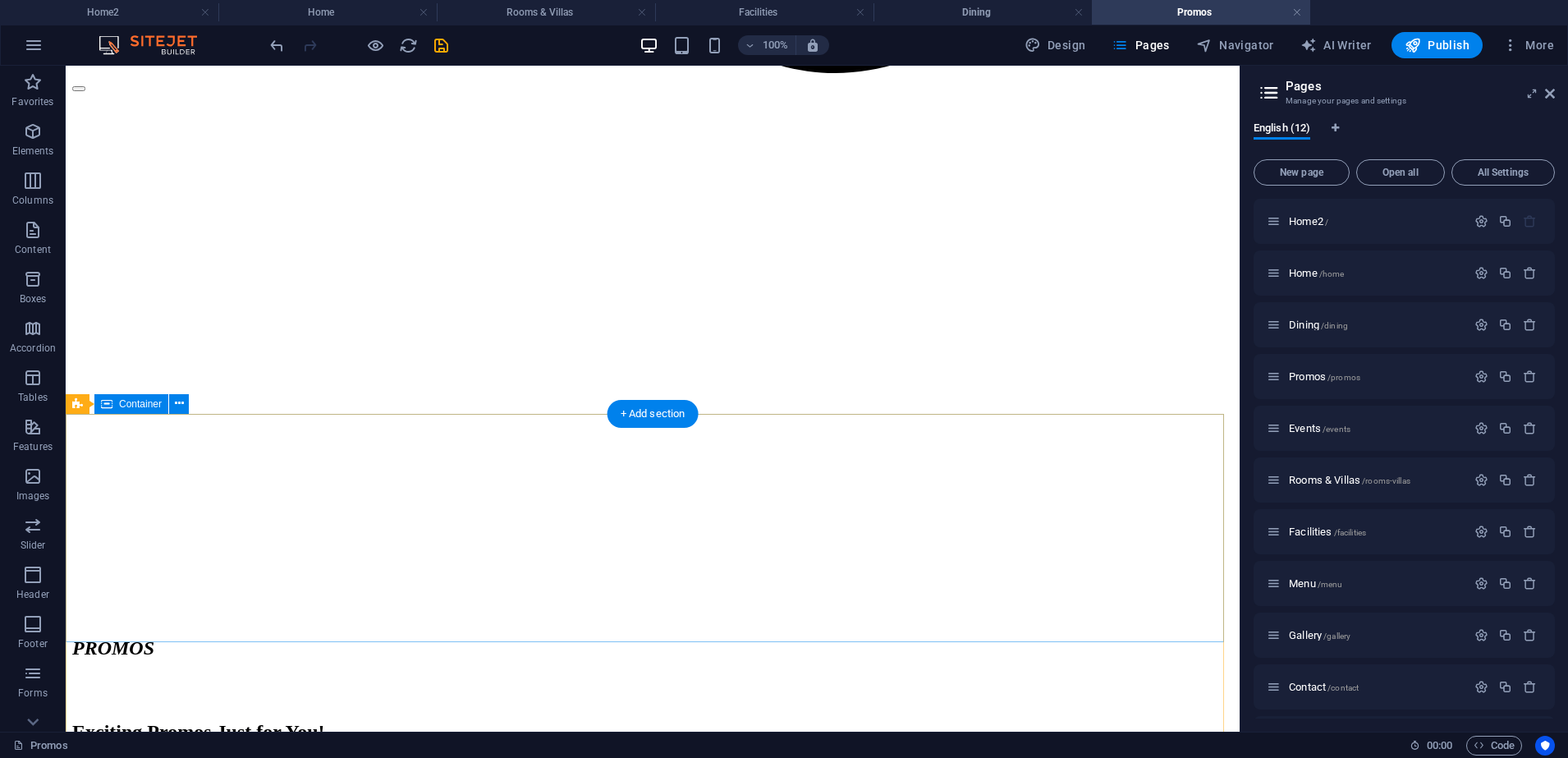 scroll, scrollTop: 1848, scrollLeft: 0, axis: vertical 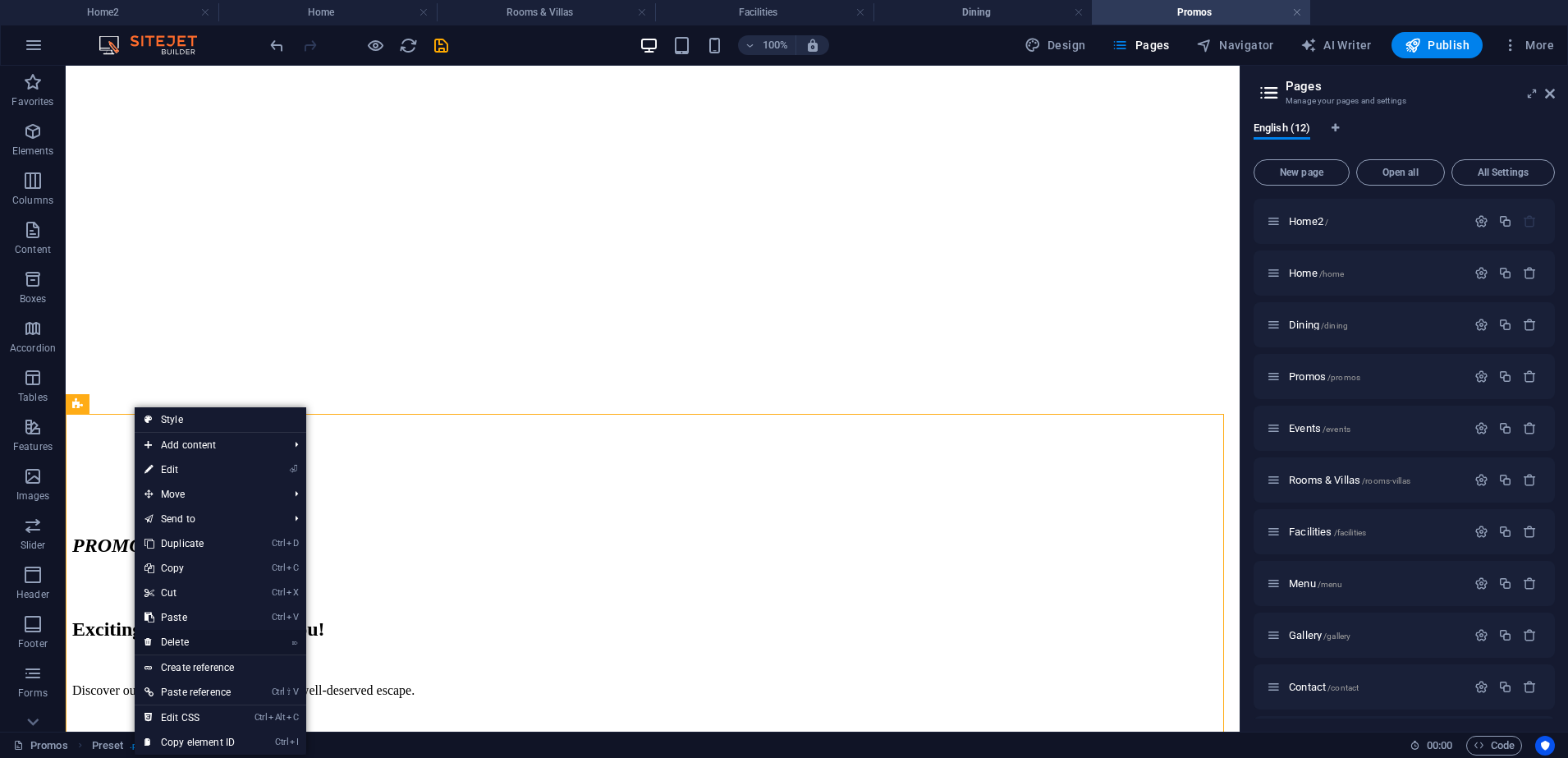 click on "⌦  Delete" at bounding box center [190, 642] 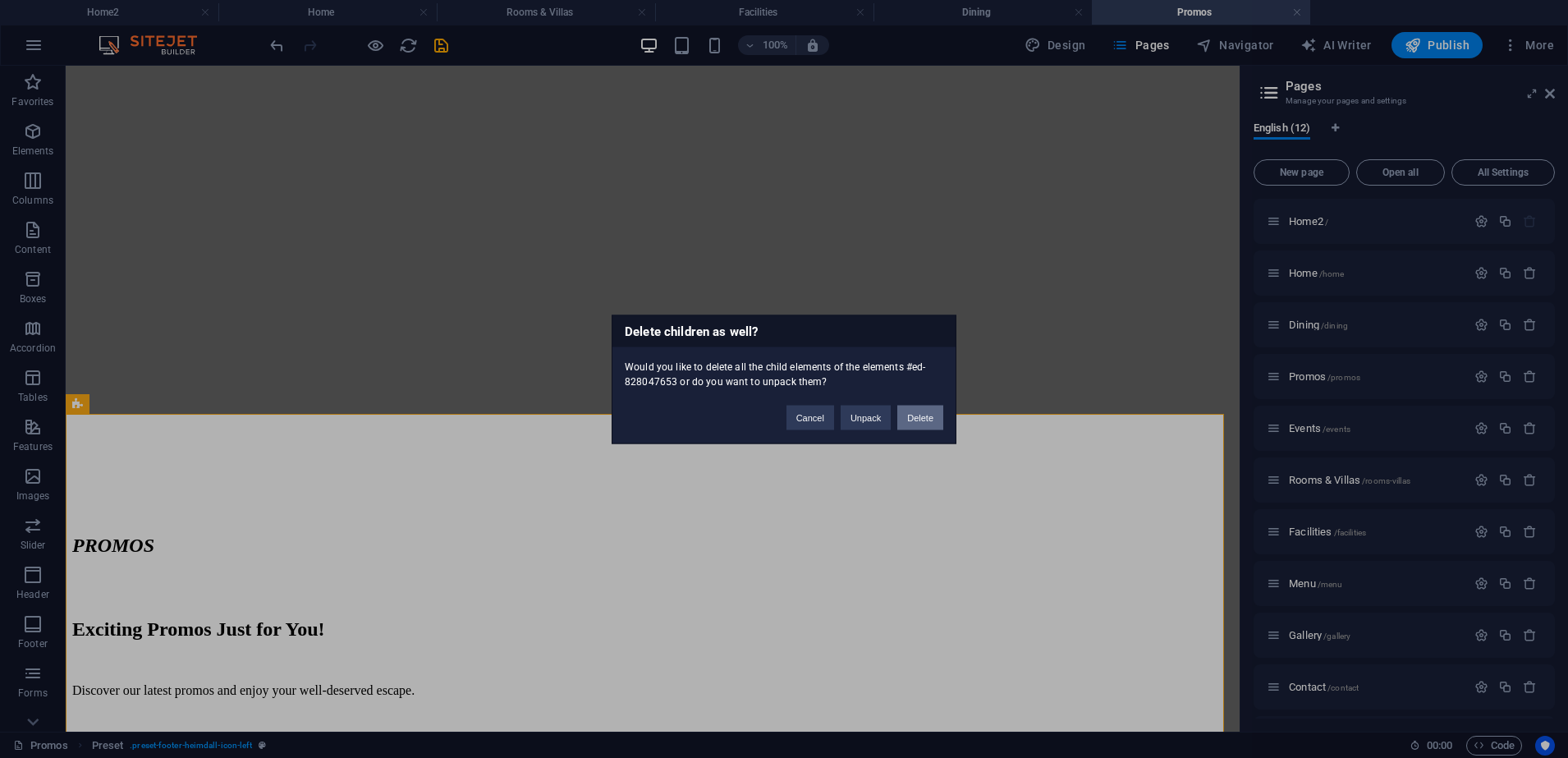 drag, startPoint x: 913, startPoint y: 414, endPoint x: 848, endPoint y: 348, distance: 92.633687 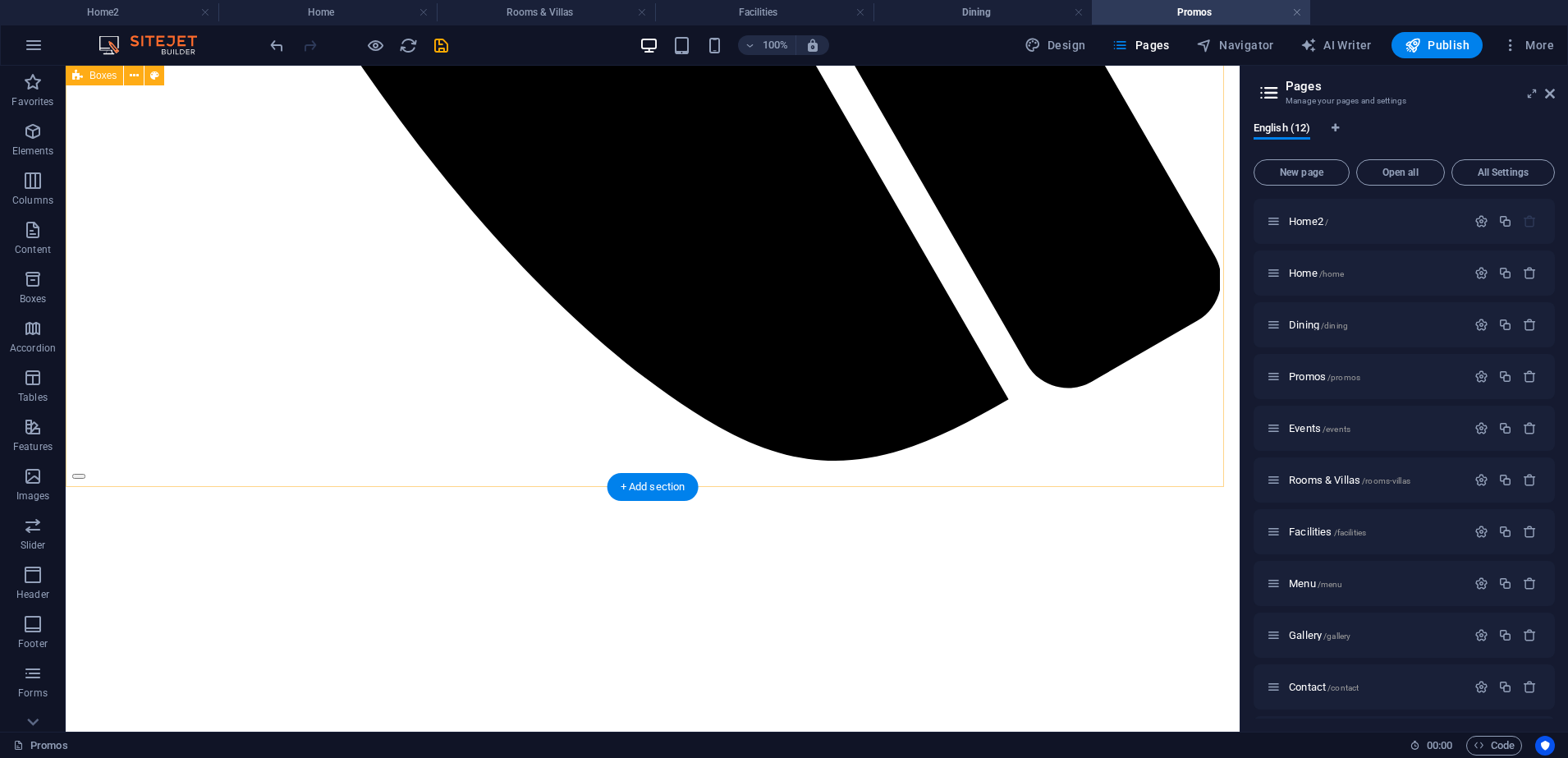 scroll, scrollTop: 997, scrollLeft: 0, axis: vertical 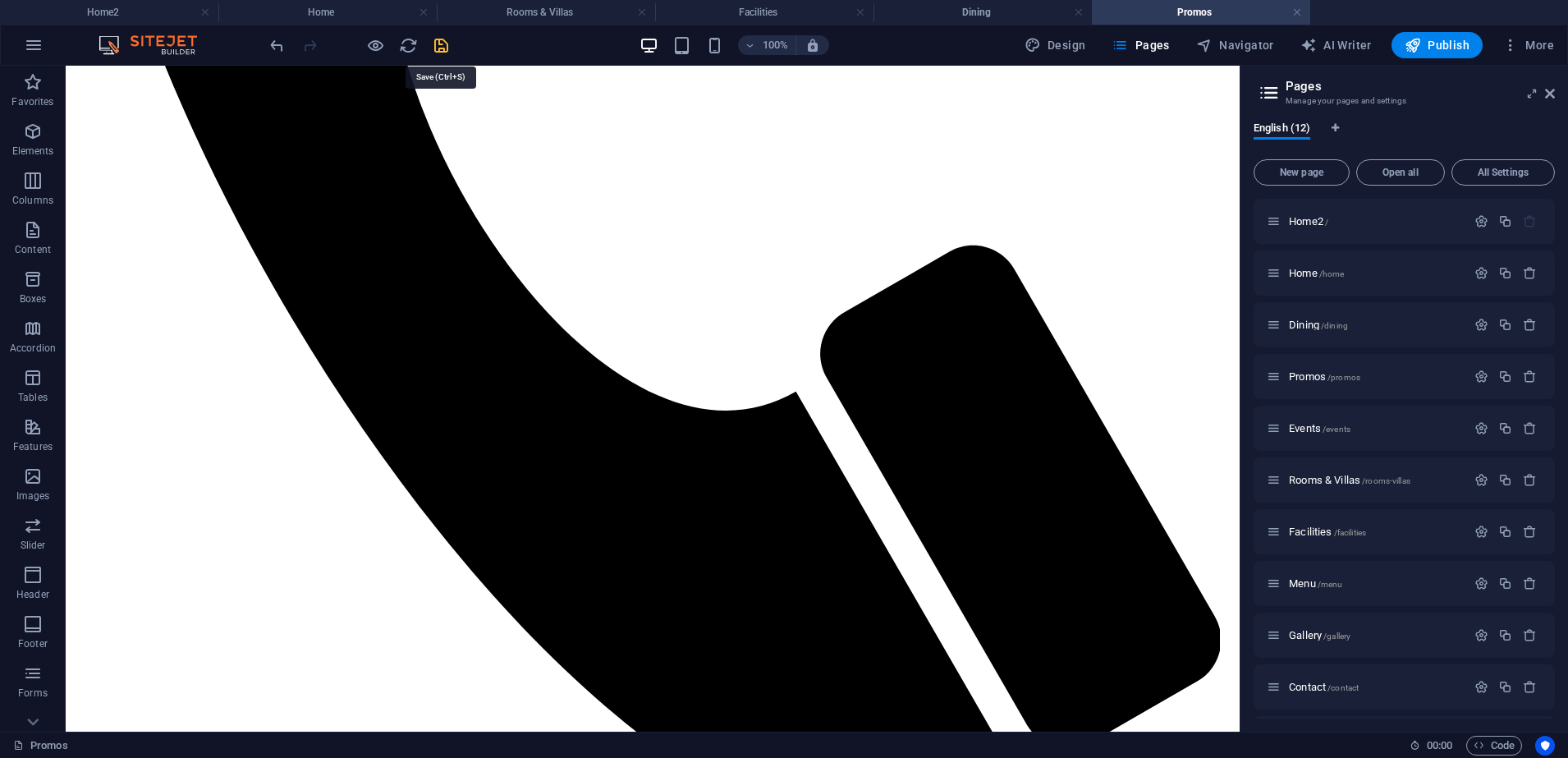 click at bounding box center (441, 45) 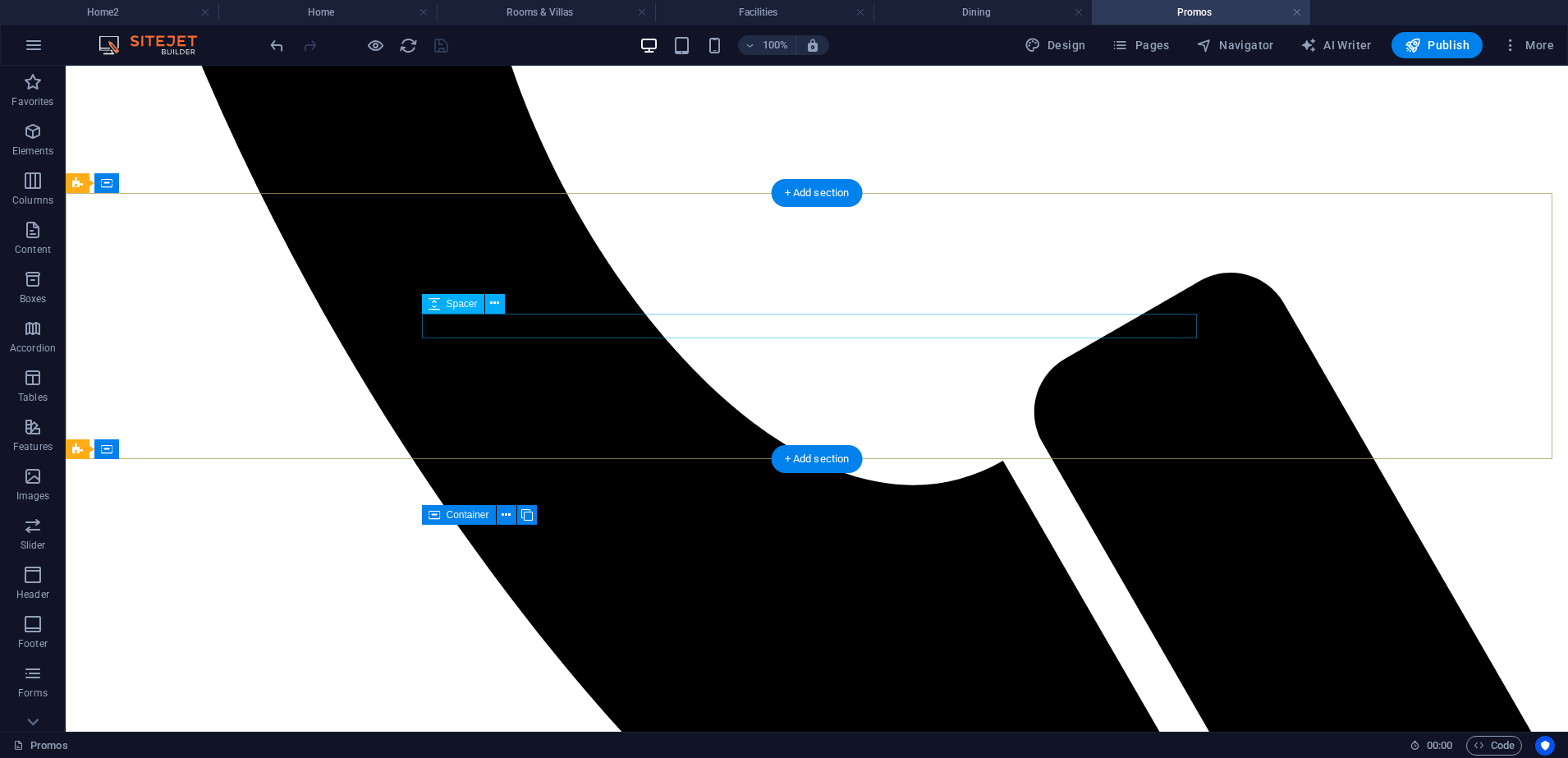 scroll, scrollTop: 1305, scrollLeft: 0, axis: vertical 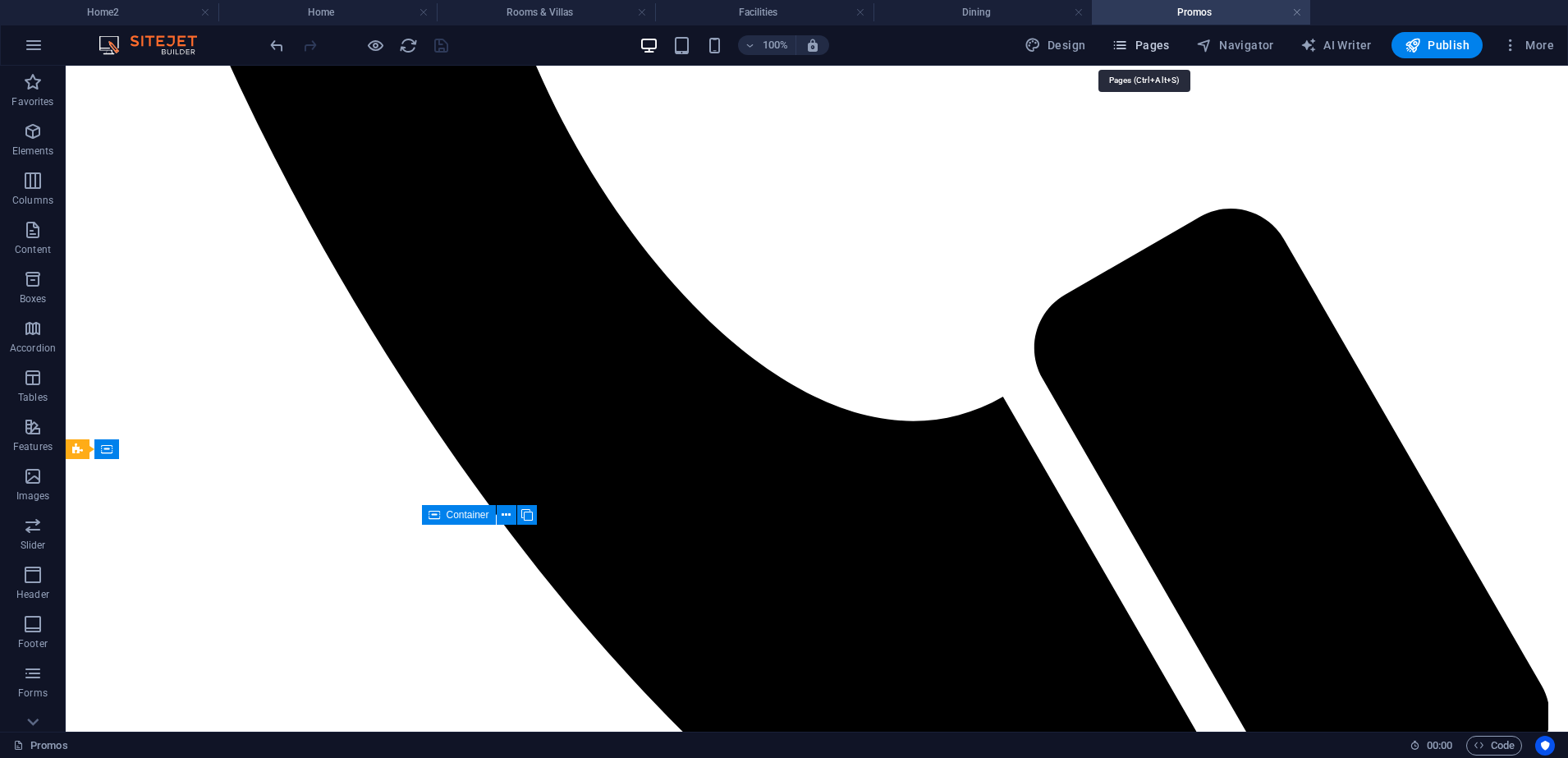 click on "Pages" at bounding box center [1140, 45] 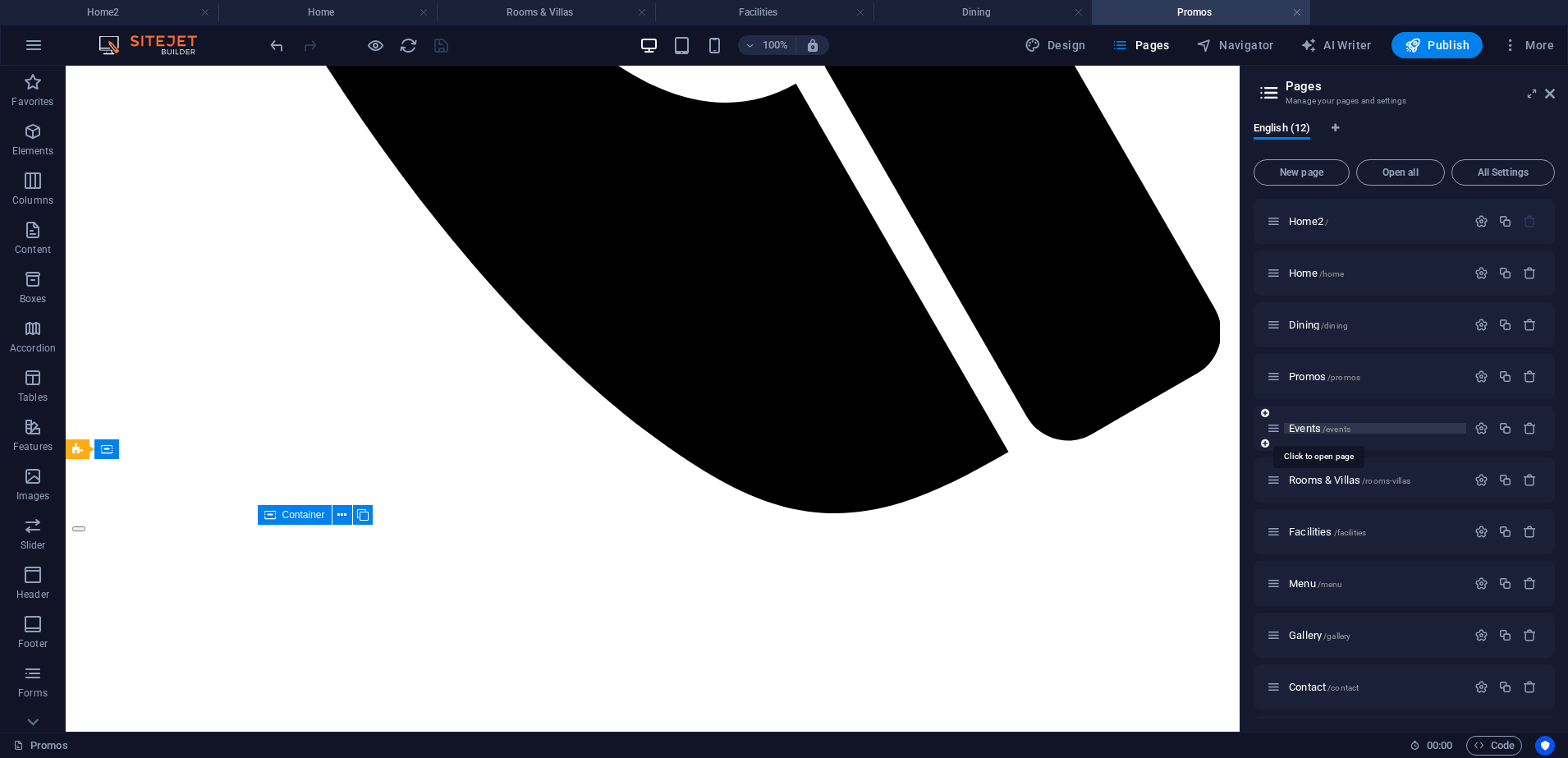 click on "Events /events" at bounding box center [1319, 428] 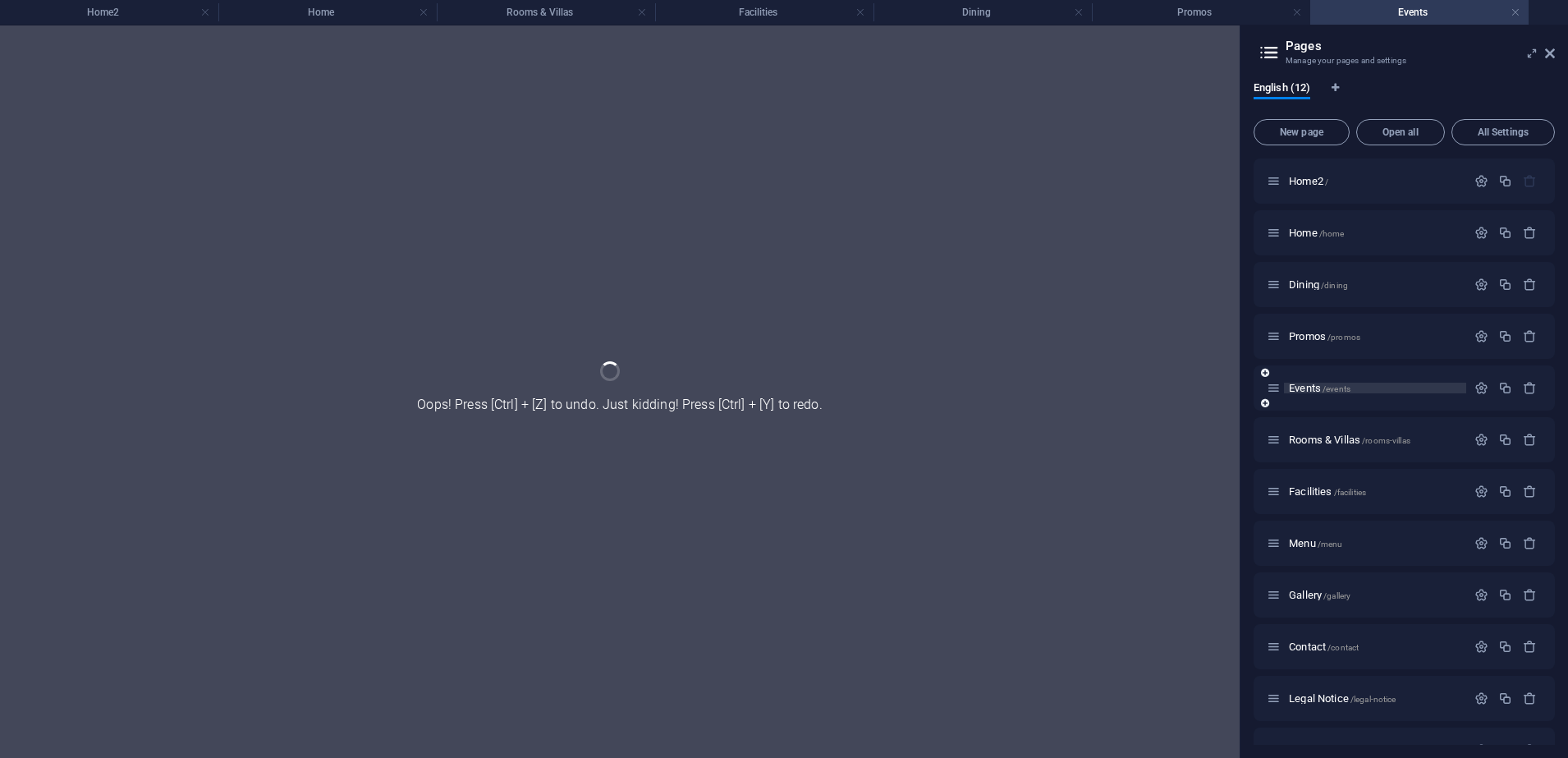 scroll, scrollTop: 0, scrollLeft: 0, axis: both 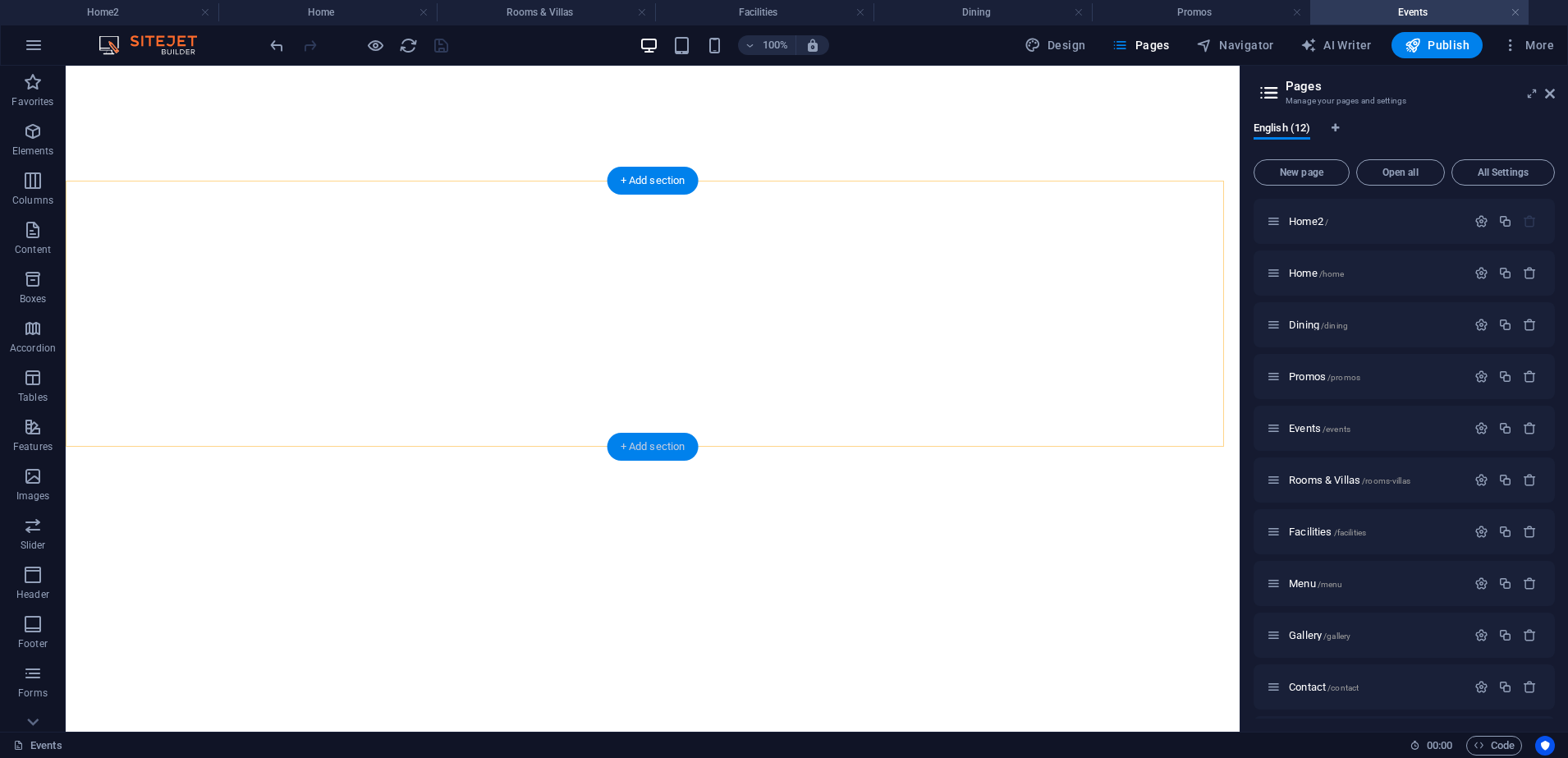 click on "+ Add section" at bounding box center [653, 447] 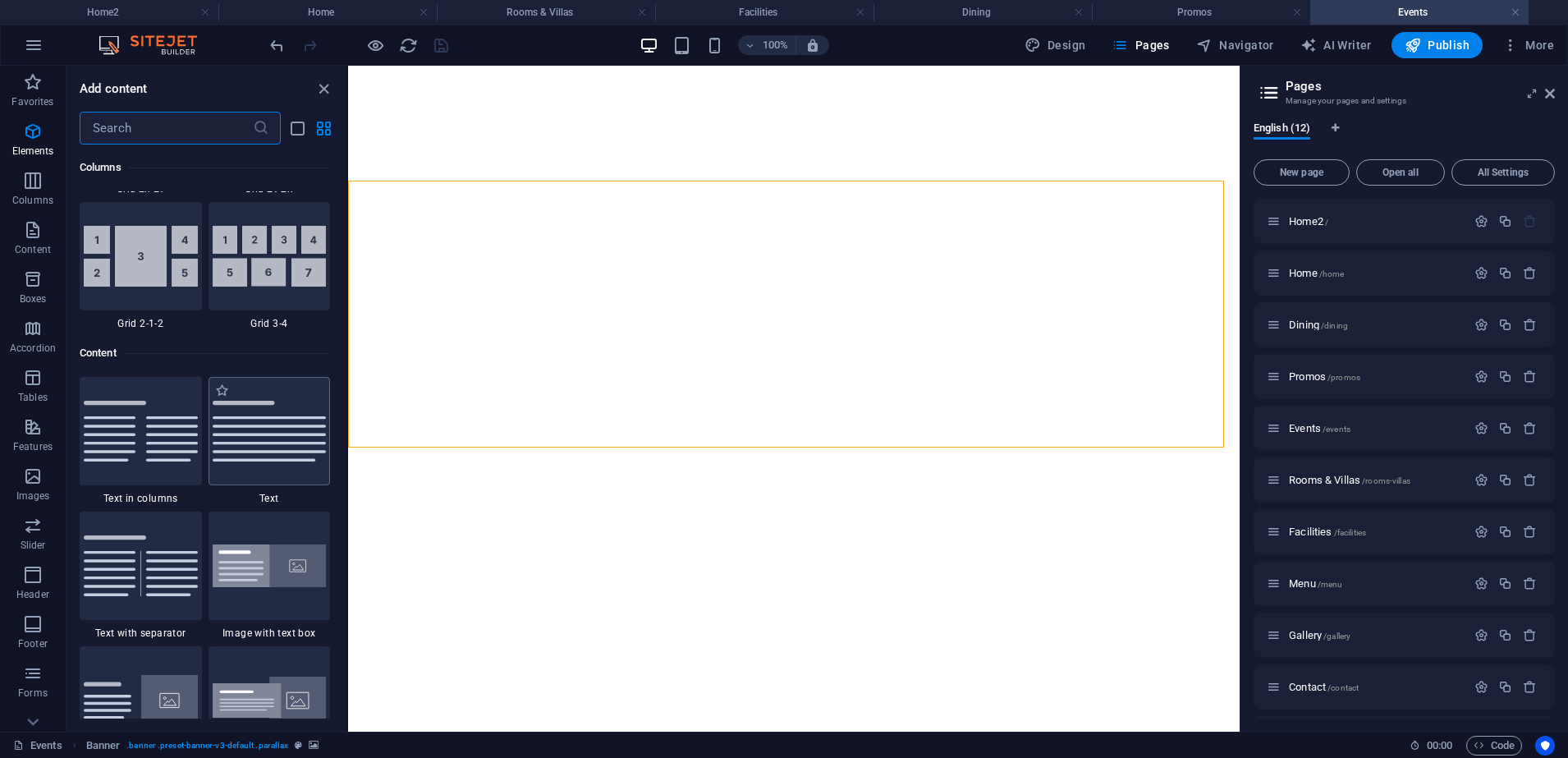 scroll, scrollTop: 2874, scrollLeft: 0, axis: vertical 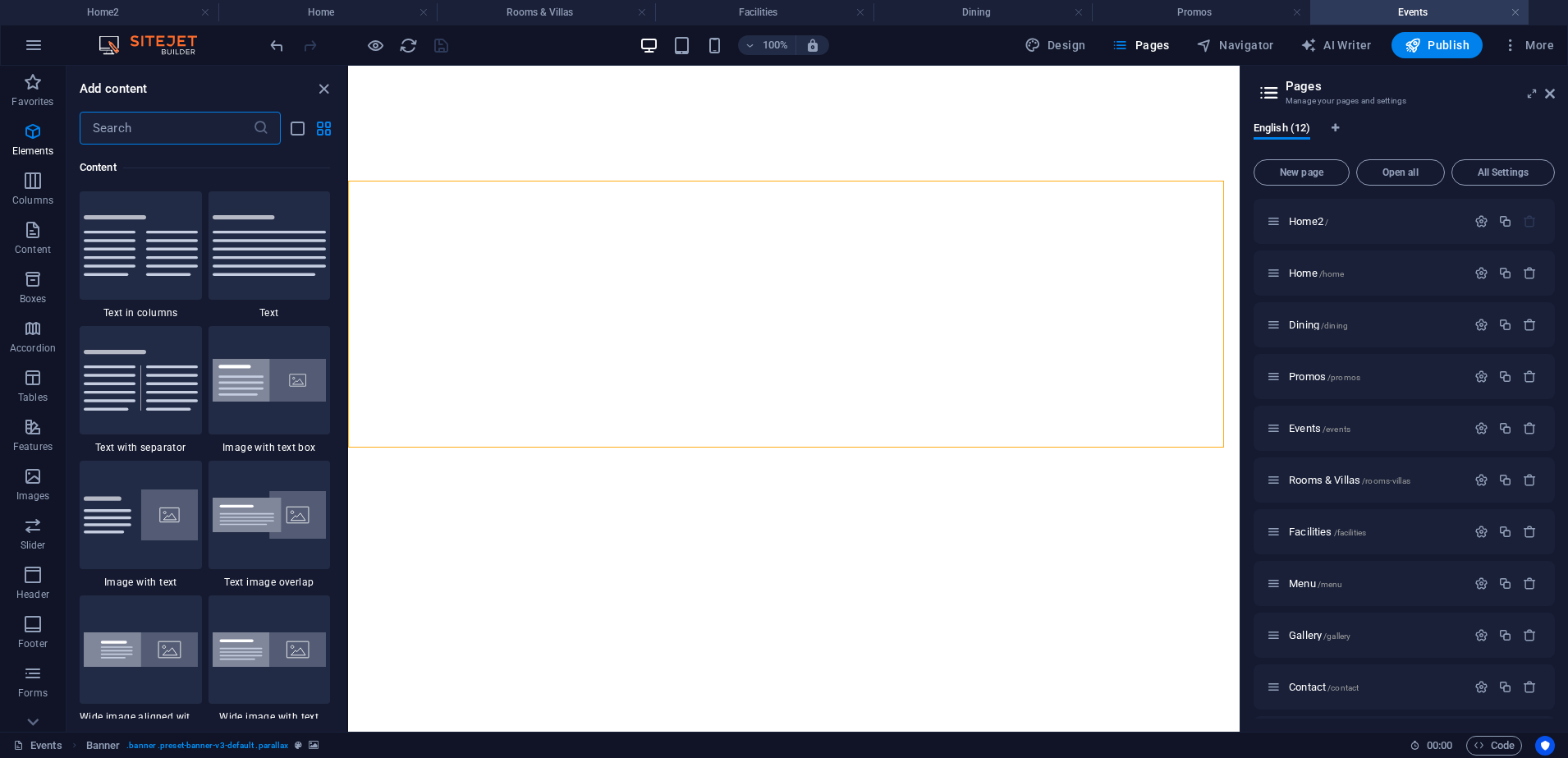 click at bounding box center (269, 246) 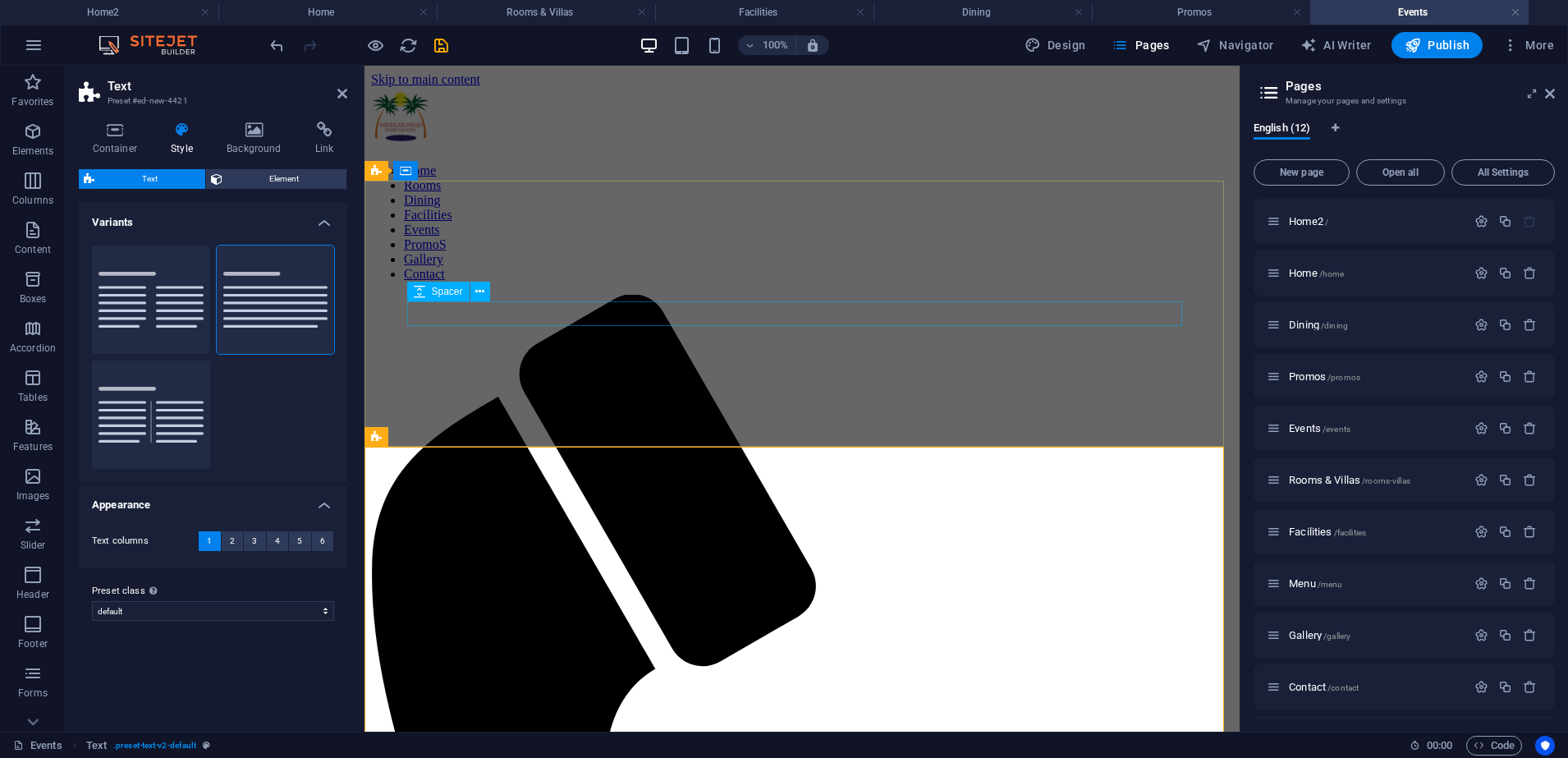 scroll, scrollTop: 4288, scrollLeft: 0, axis: vertical 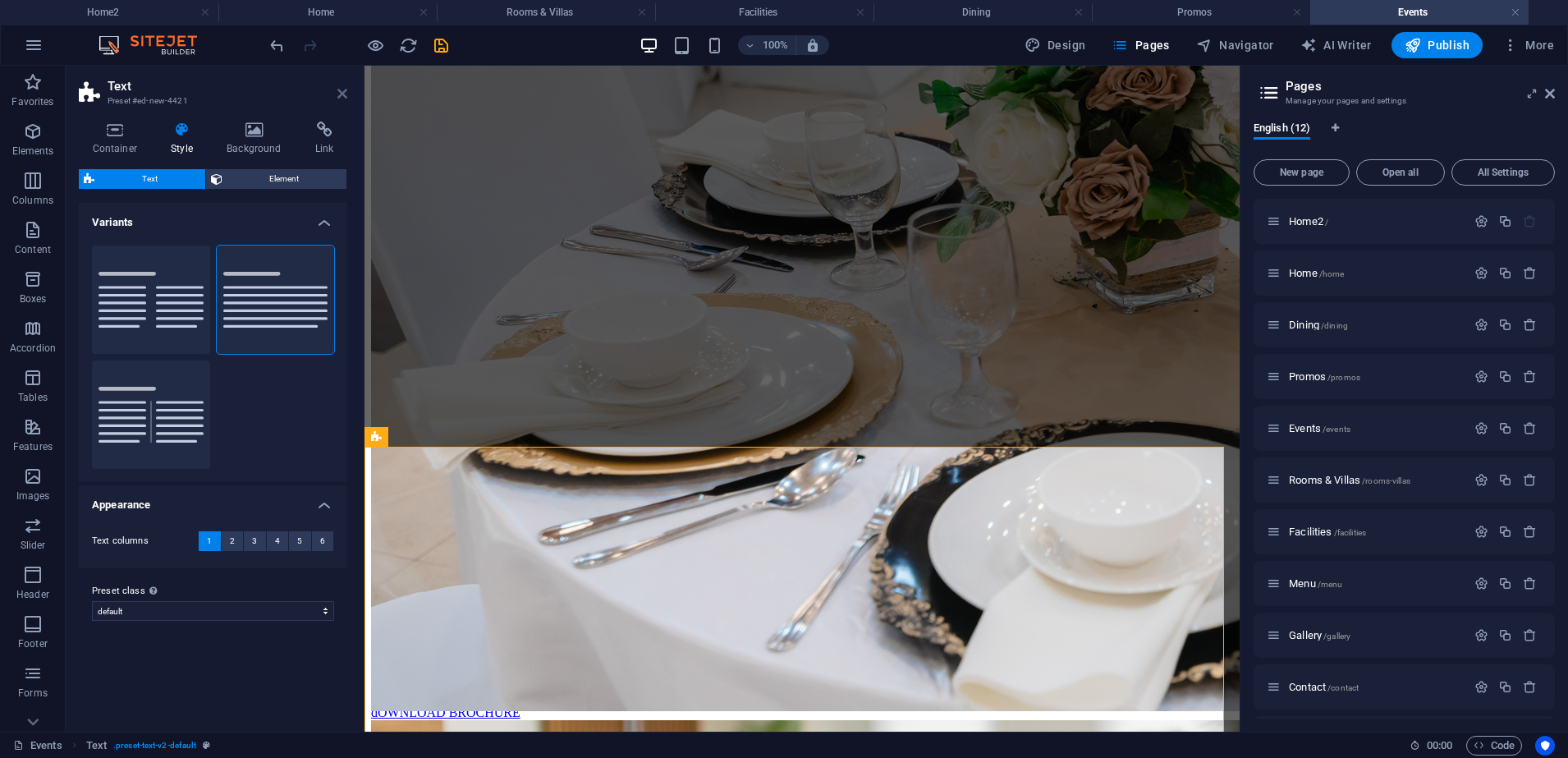 click at bounding box center [342, 94] 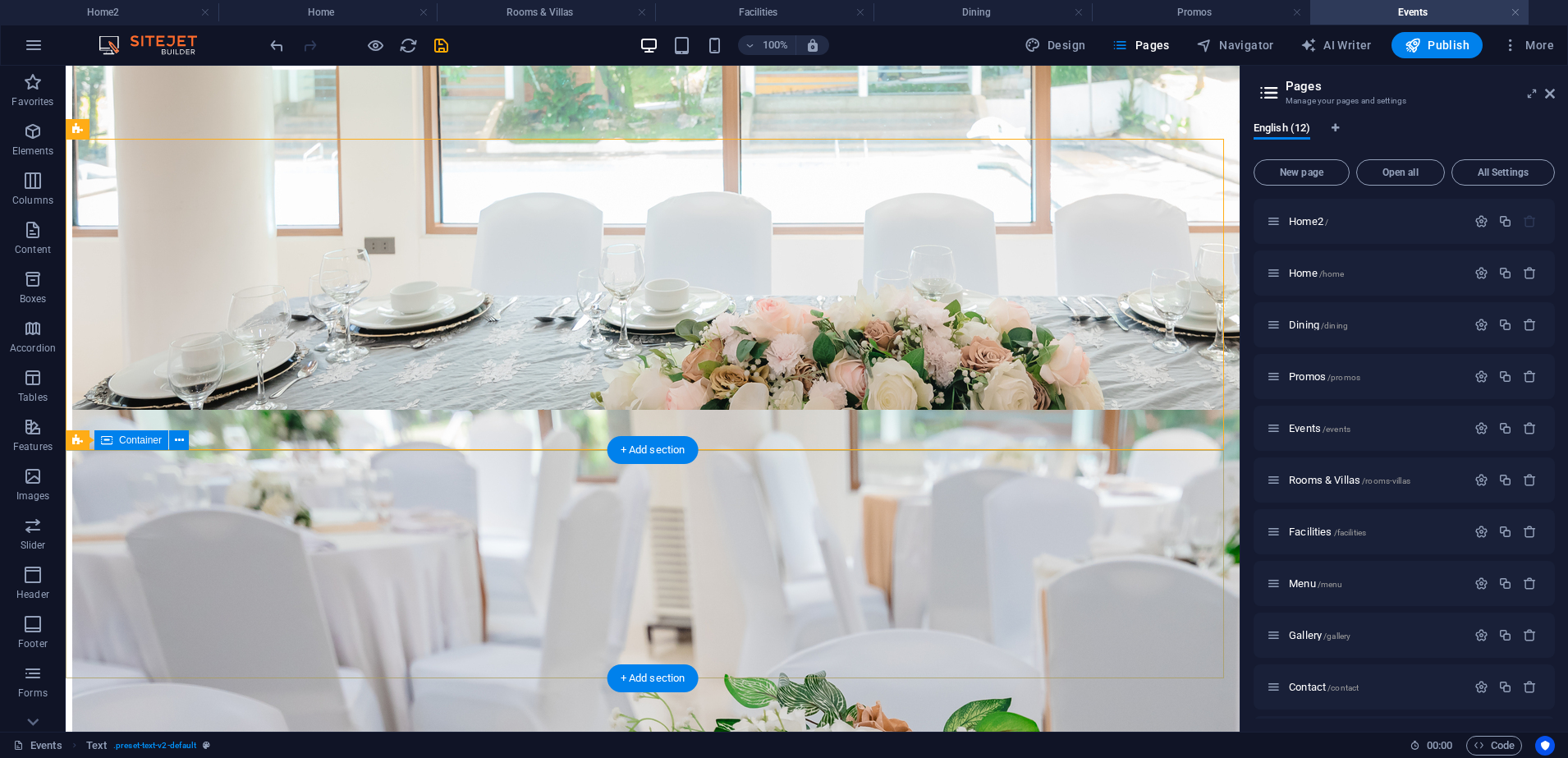 scroll, scrollTop: 4106, scrollLeft: 0, axis: vertical 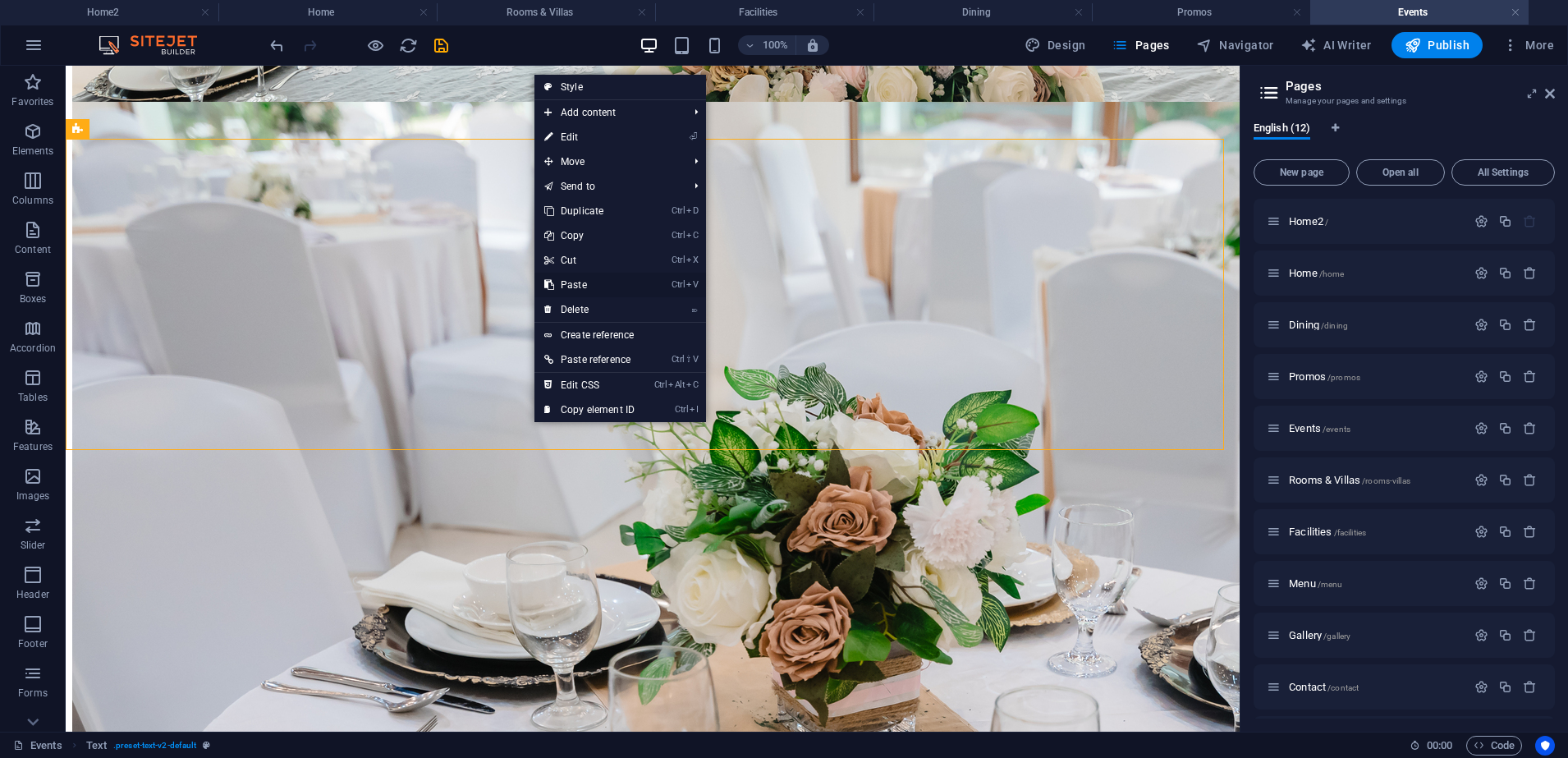 drag, startPoint x: 571, startPoint y: 280, endPoint x: 509, endPoint y: 217, distance: 88.39118 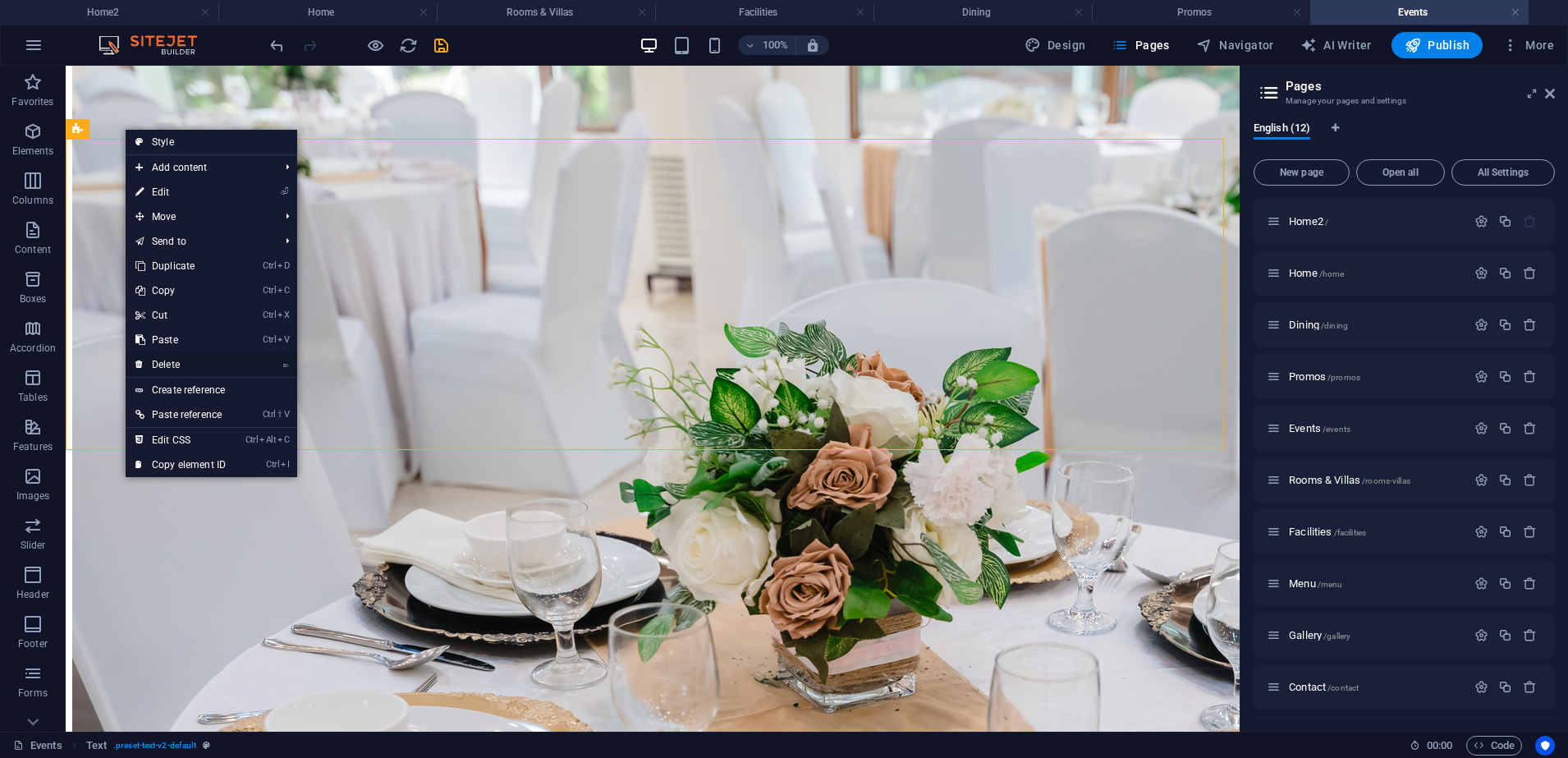 click on "⌦  Delete" at bounding box center [181, 365] 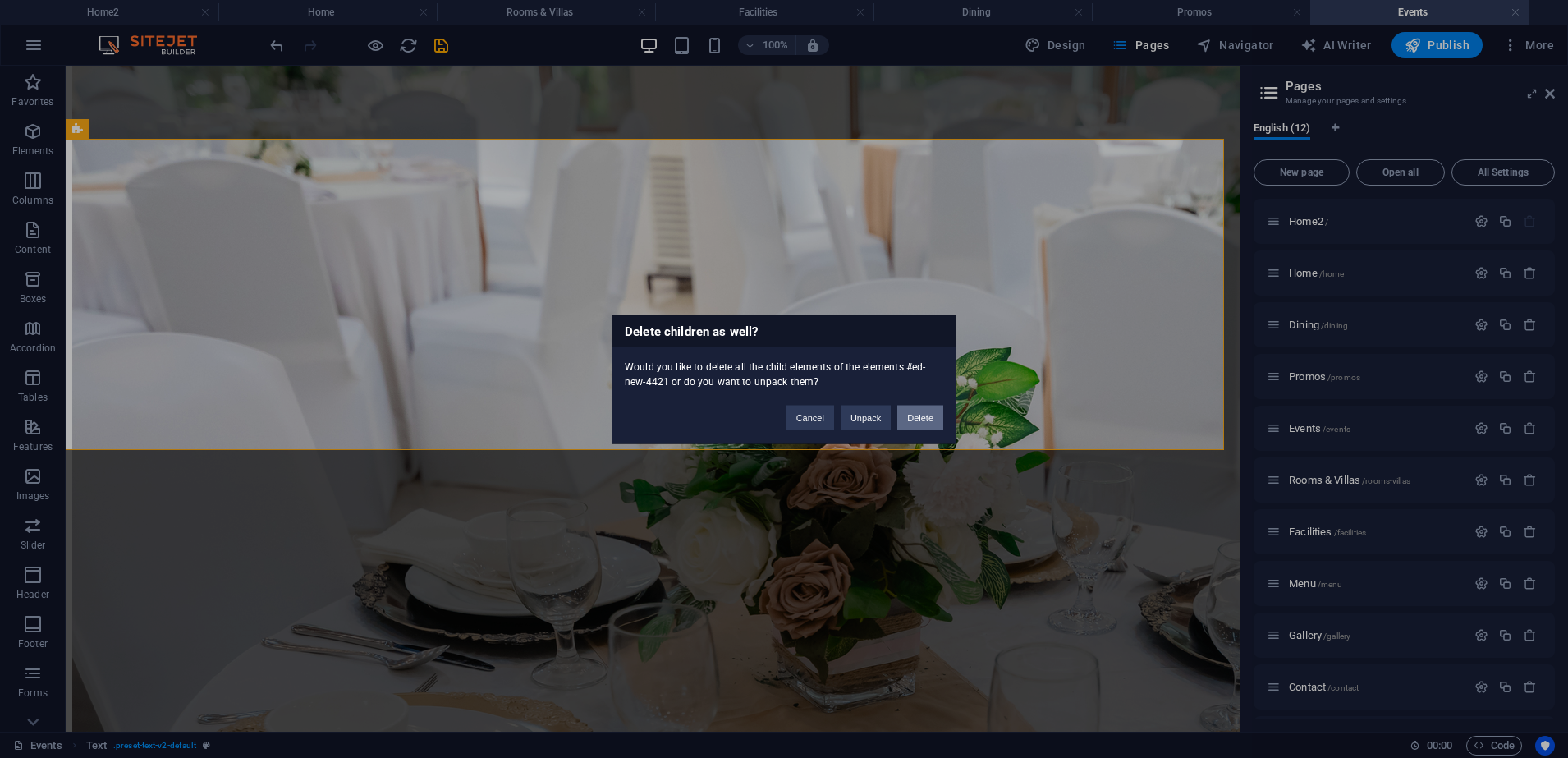 drag, startPoint x: 919, startPoint y: 416, endPoint x: 754, endPoint y: 348, distance: 178.46288 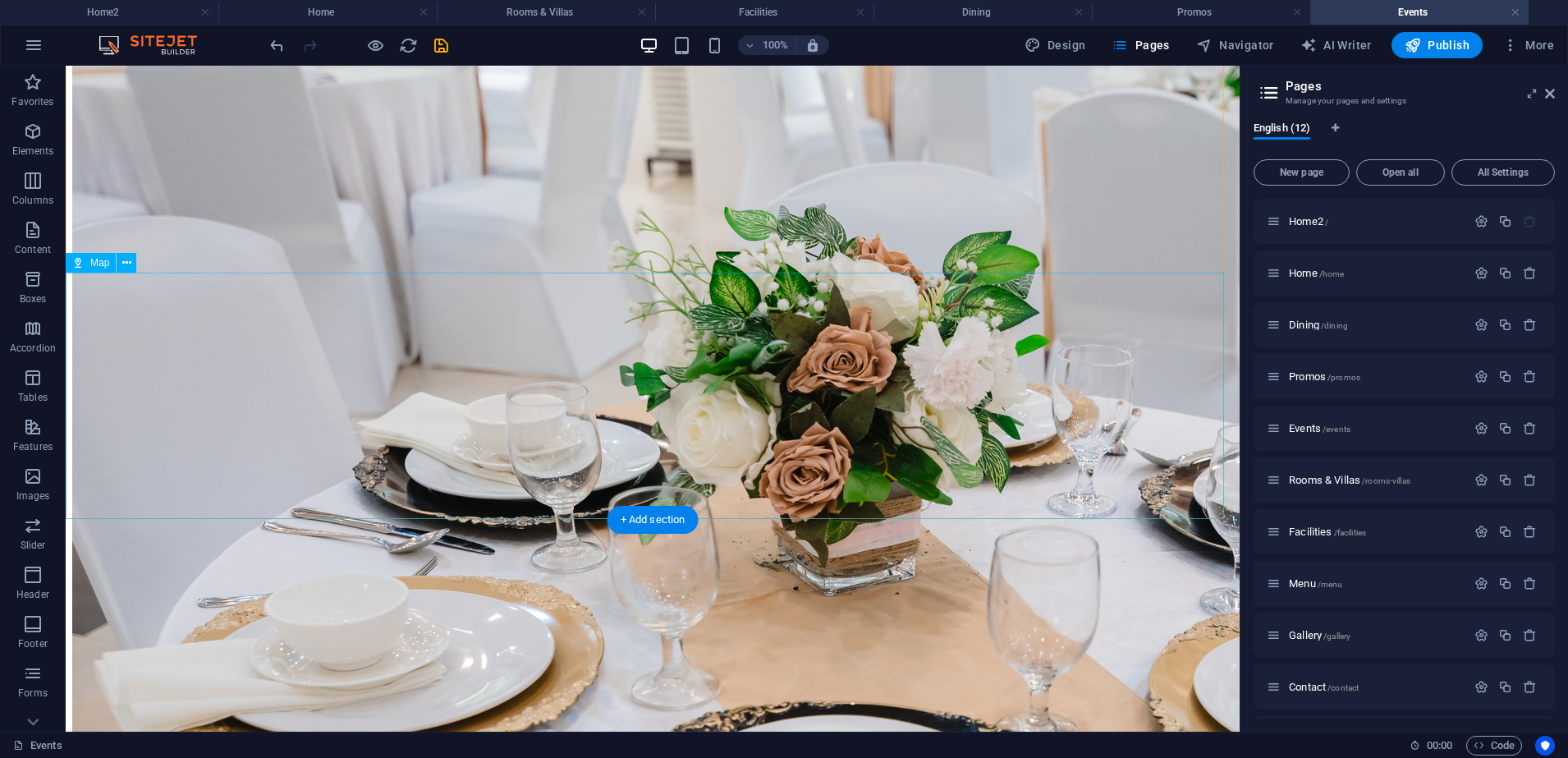 scroll, scrollTop: 4311, scrollLeft: 0, axis: vertical 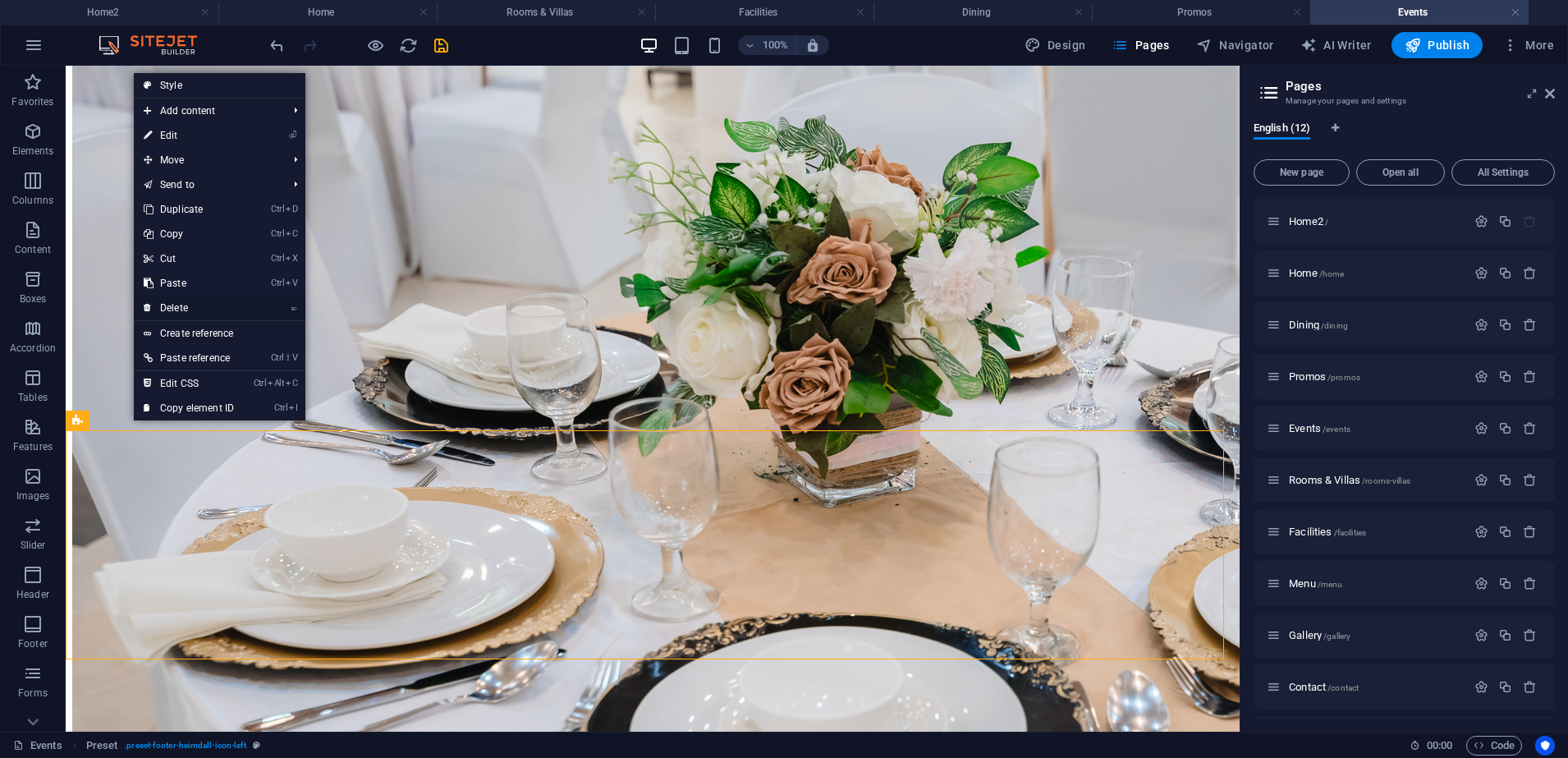 click on "⌦  Delete" at bounding box center (189, 308) 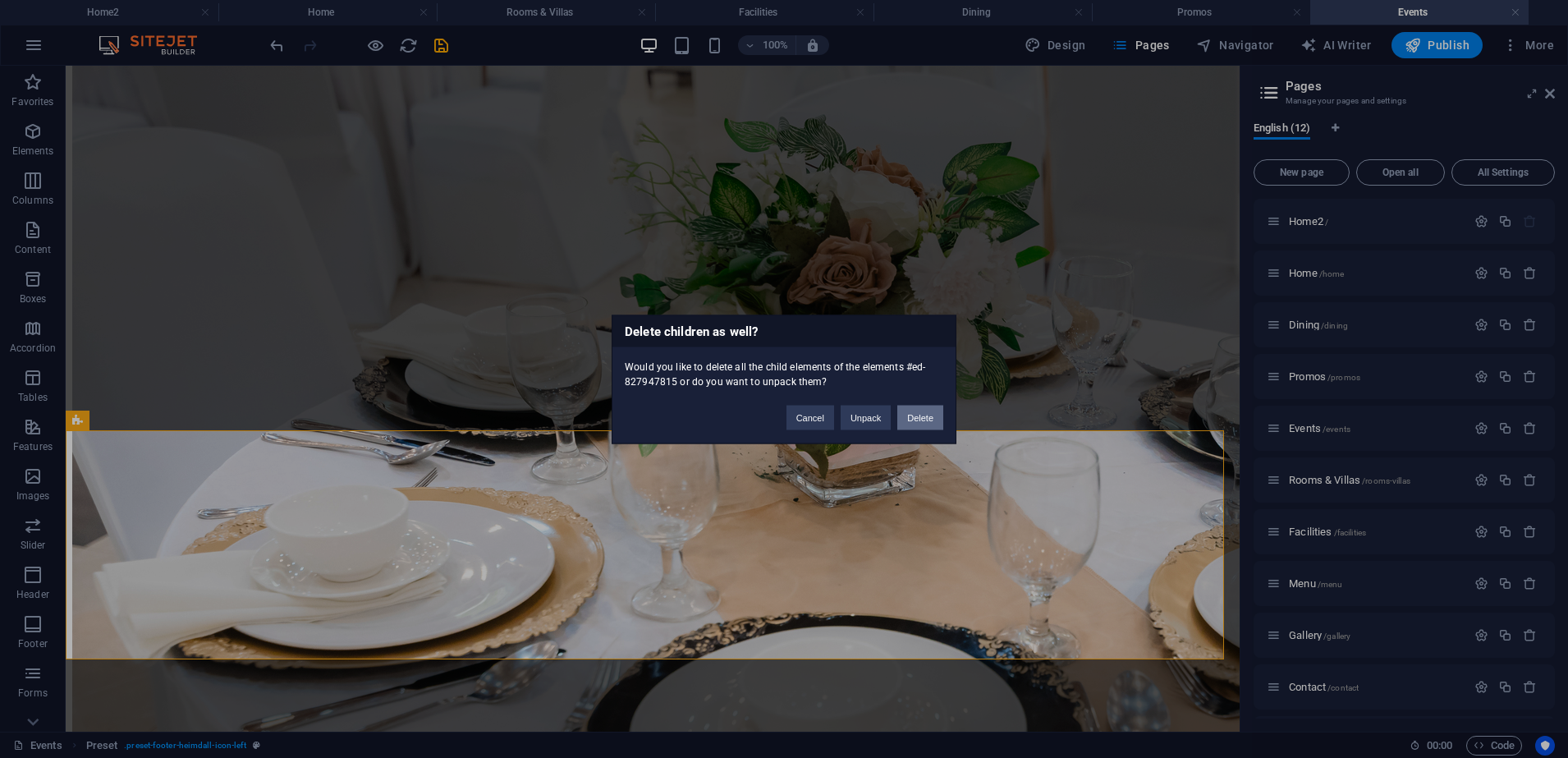 click on "Delete" at bounding box center [920, 417] 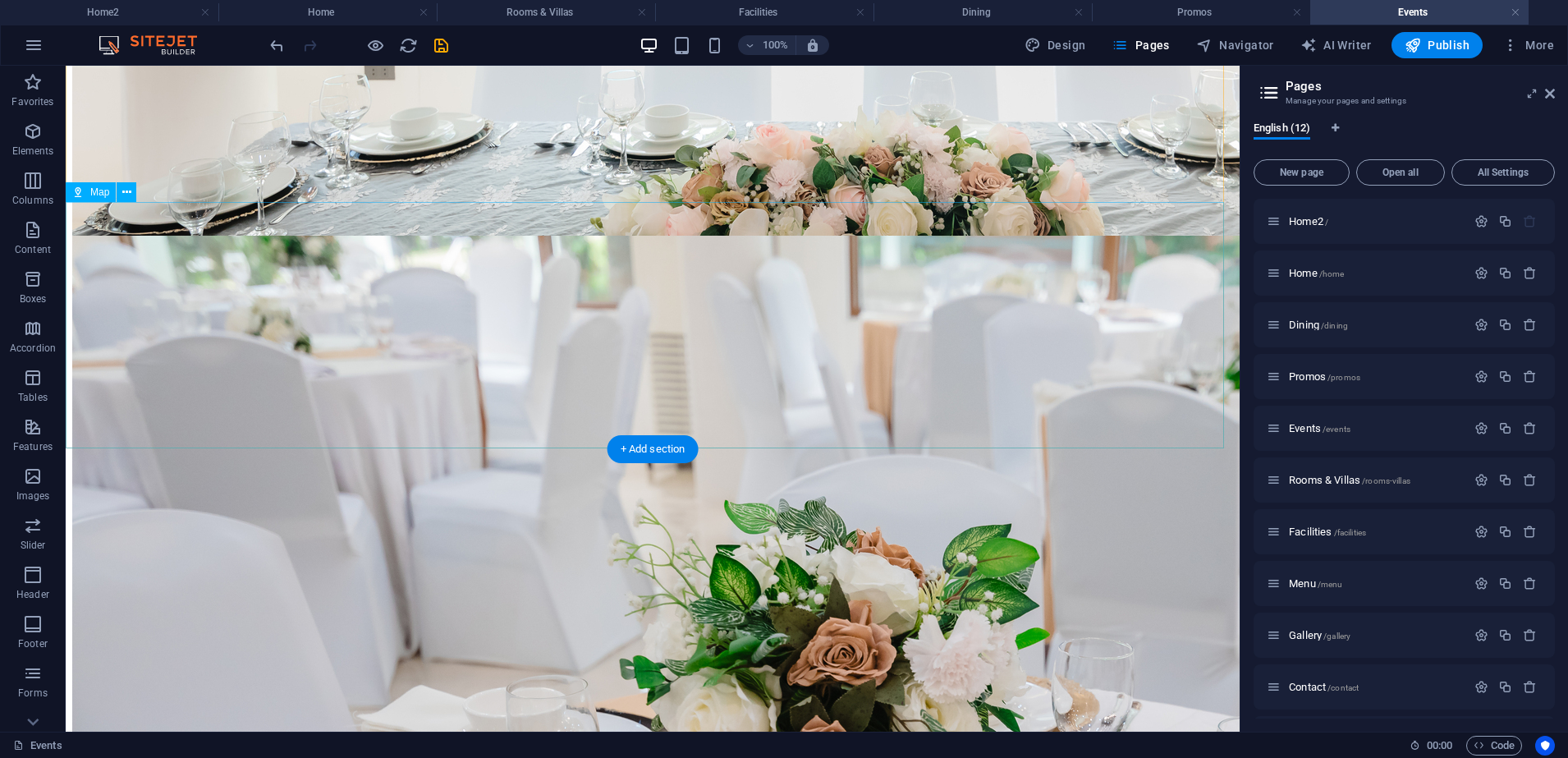 scroll, scrollTop: 4340, scrollLeft: 0, axis: vertical 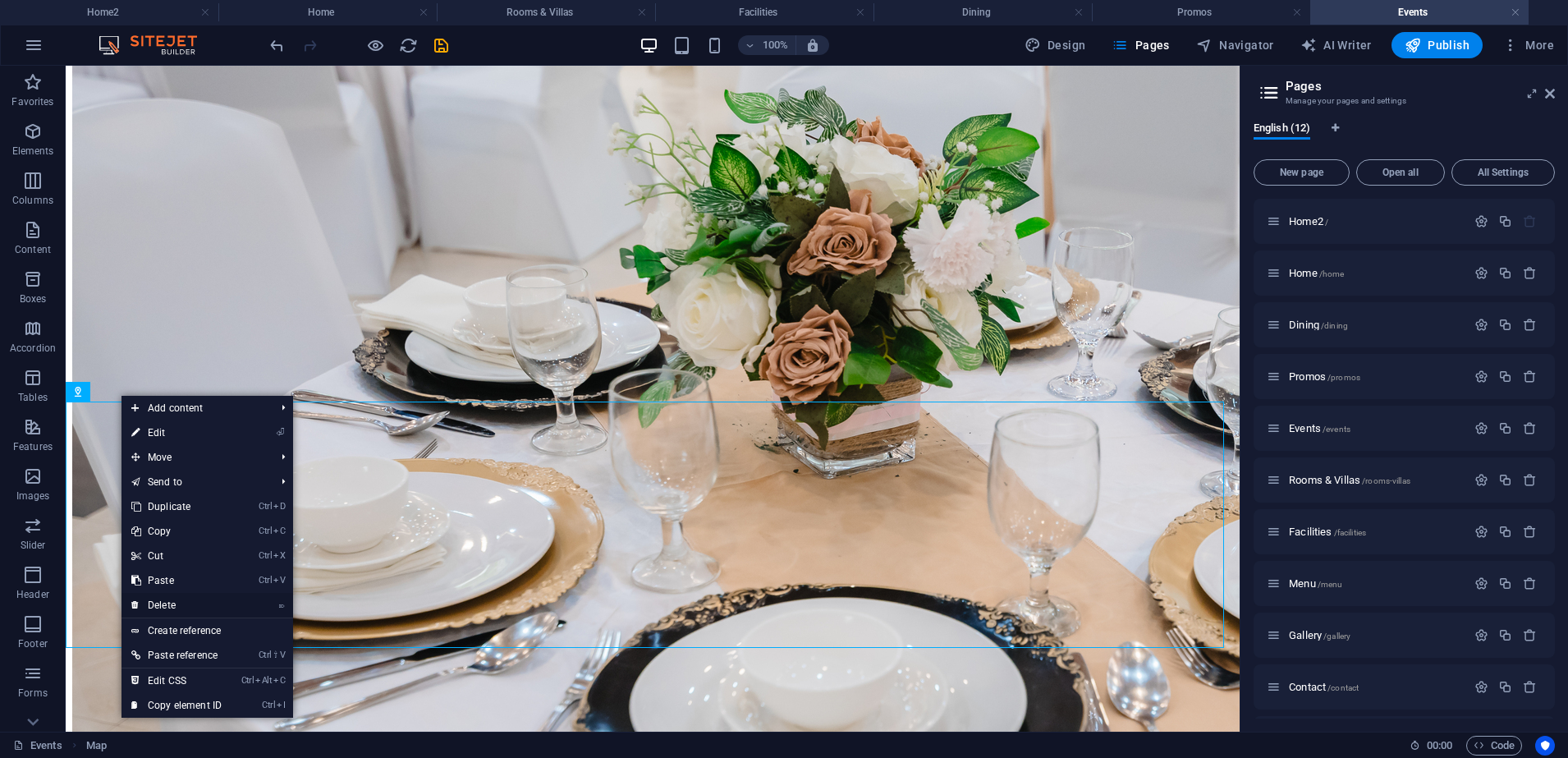 click on "⌦  Delete" at bounding box center (177, 605) 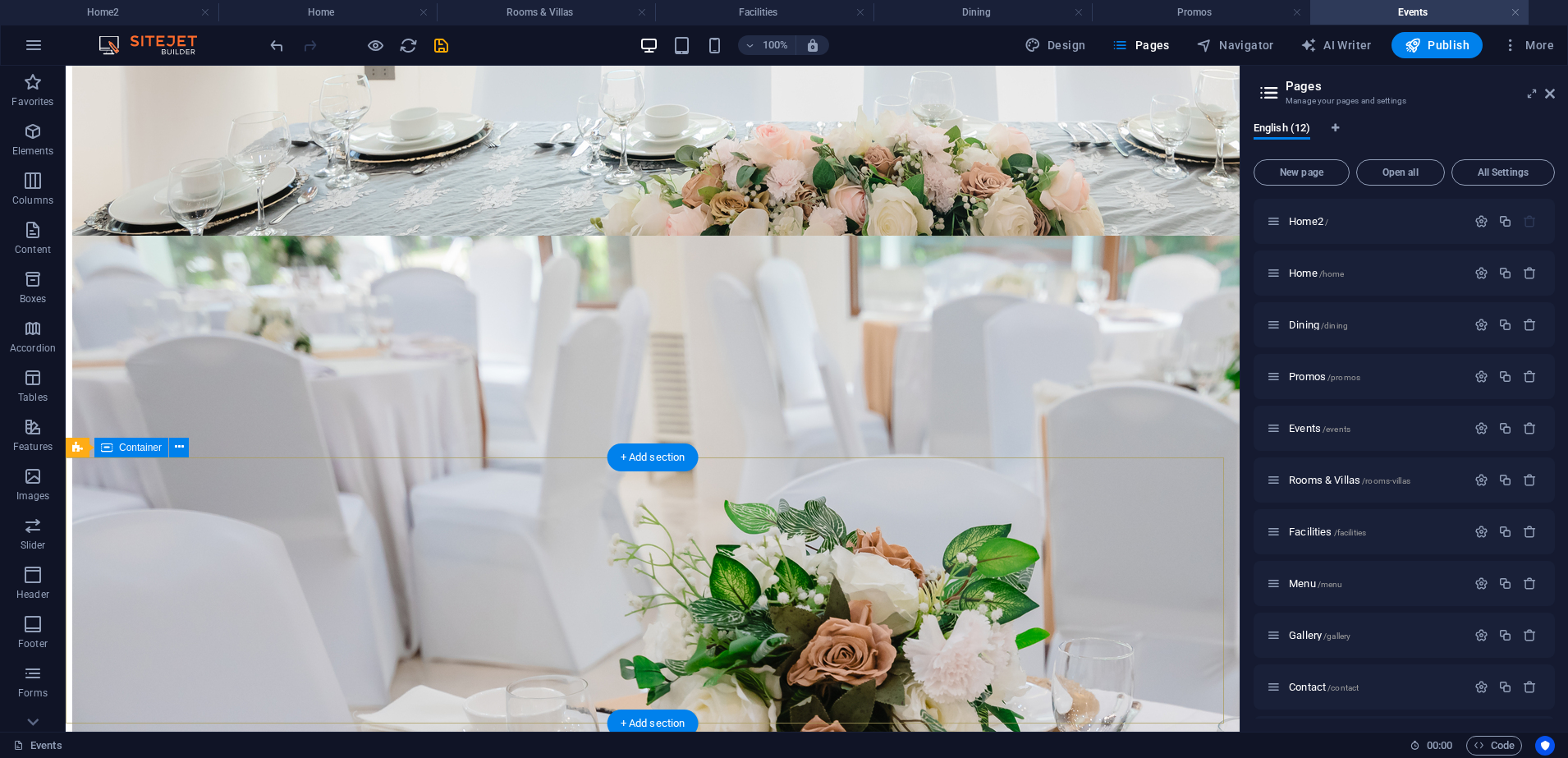 scroll, scrollTop: 3519, scrollLeft: 0, axis: vertical 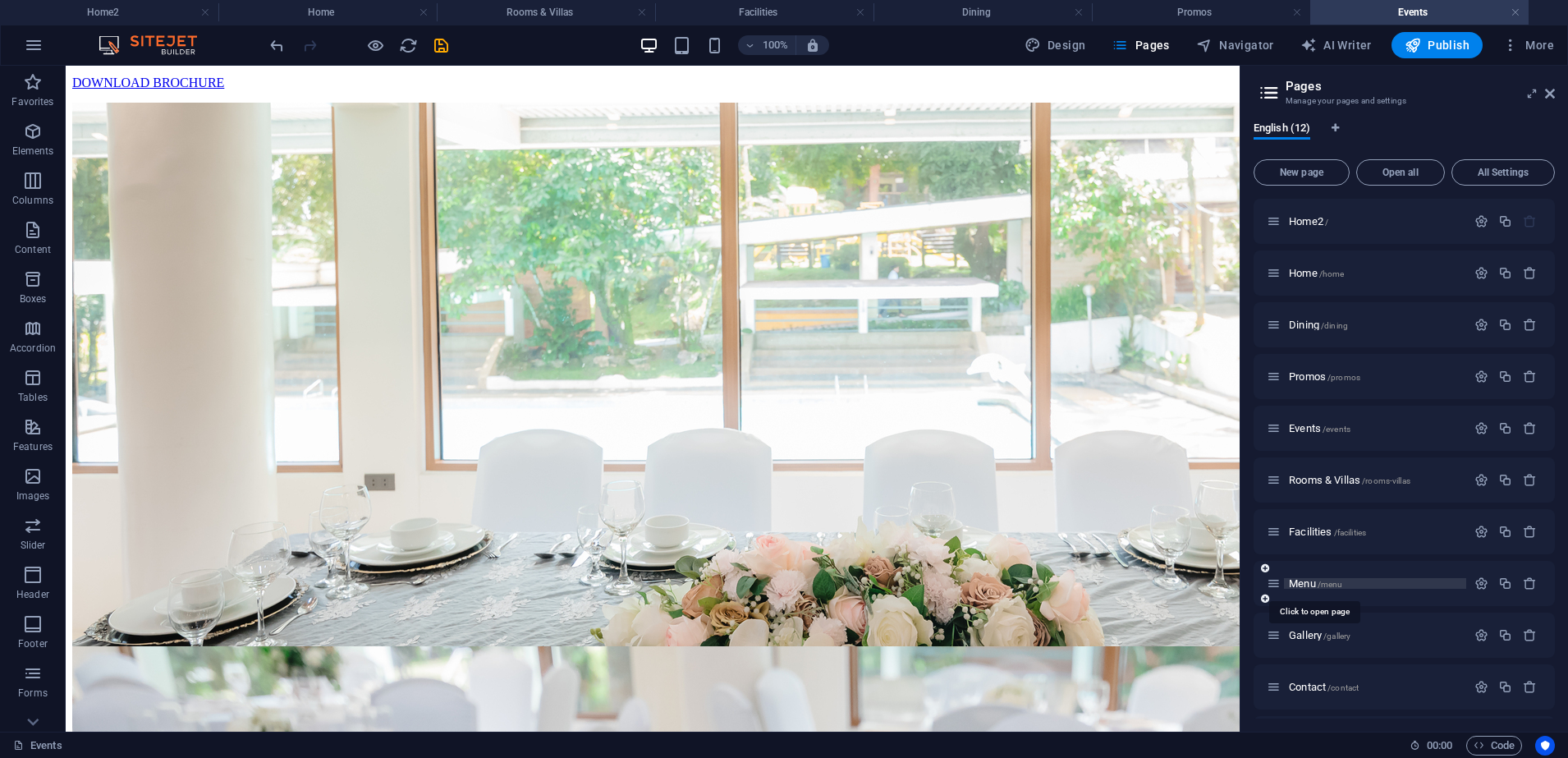 click on "Menu /menu" at bounding box center [1315, 583] 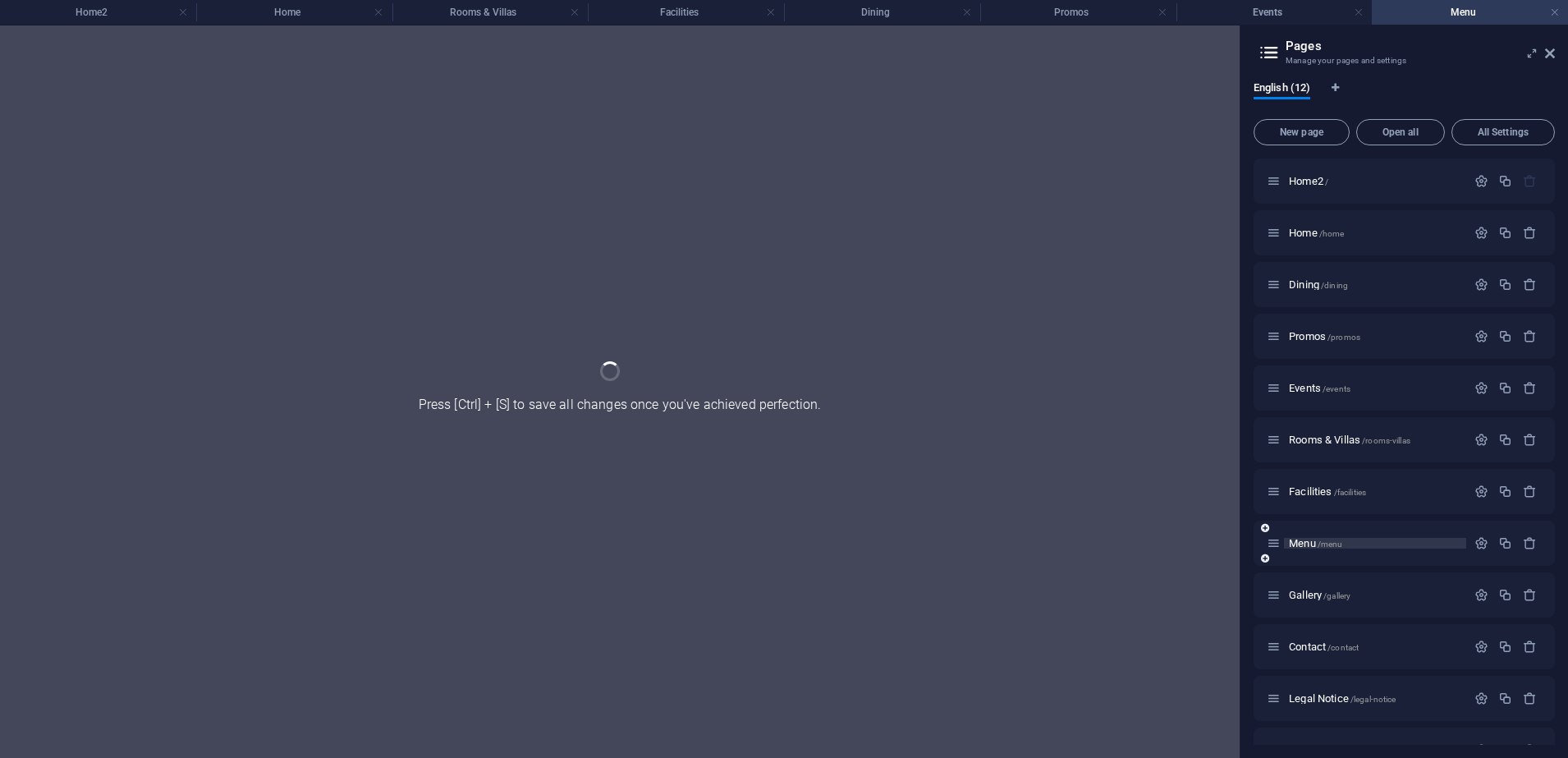 scroll, scrollTop: 0, scrollLeft: 0, axis: both 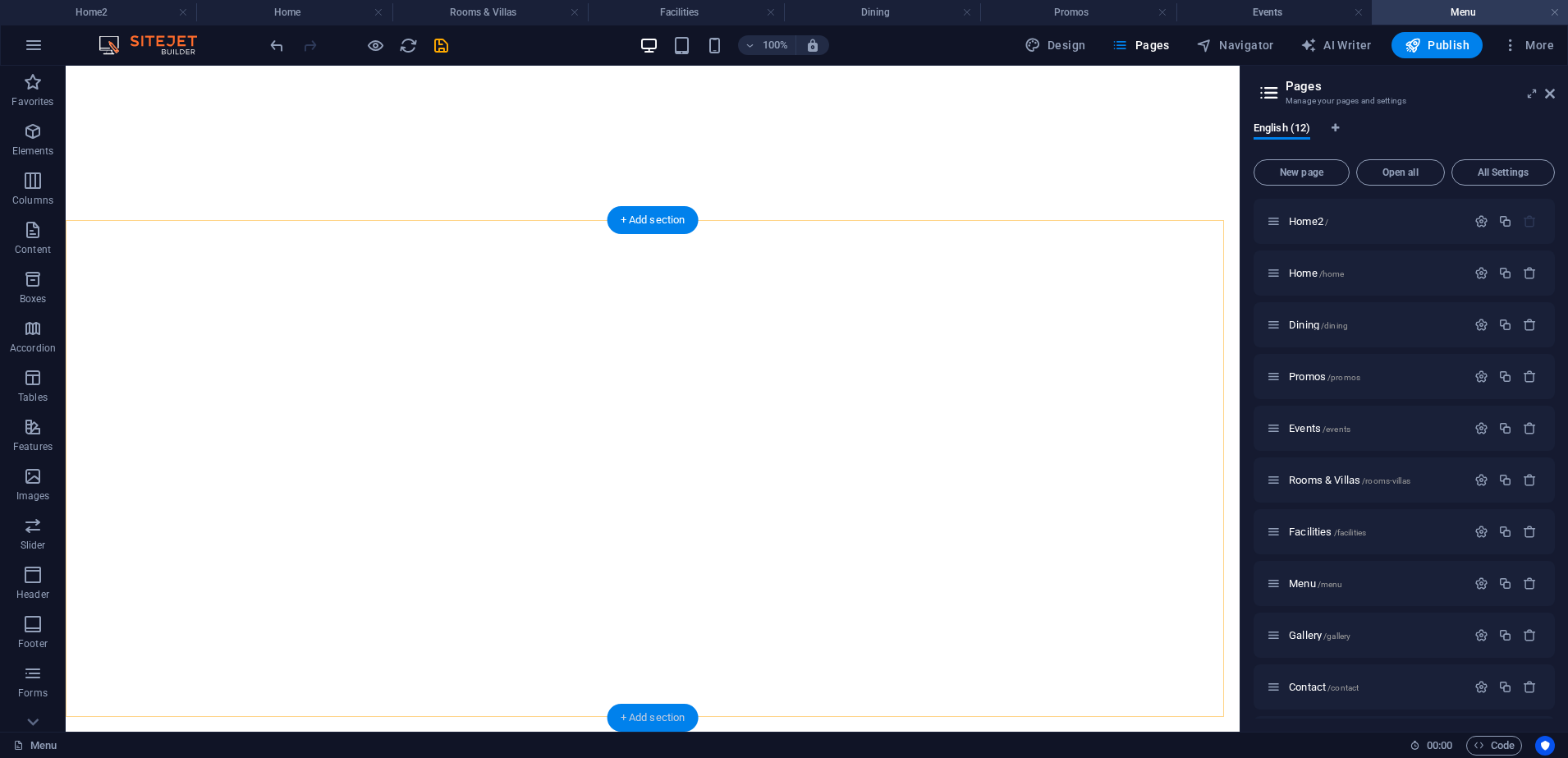 click on "+ Add section" at bounding box center (653, 718) 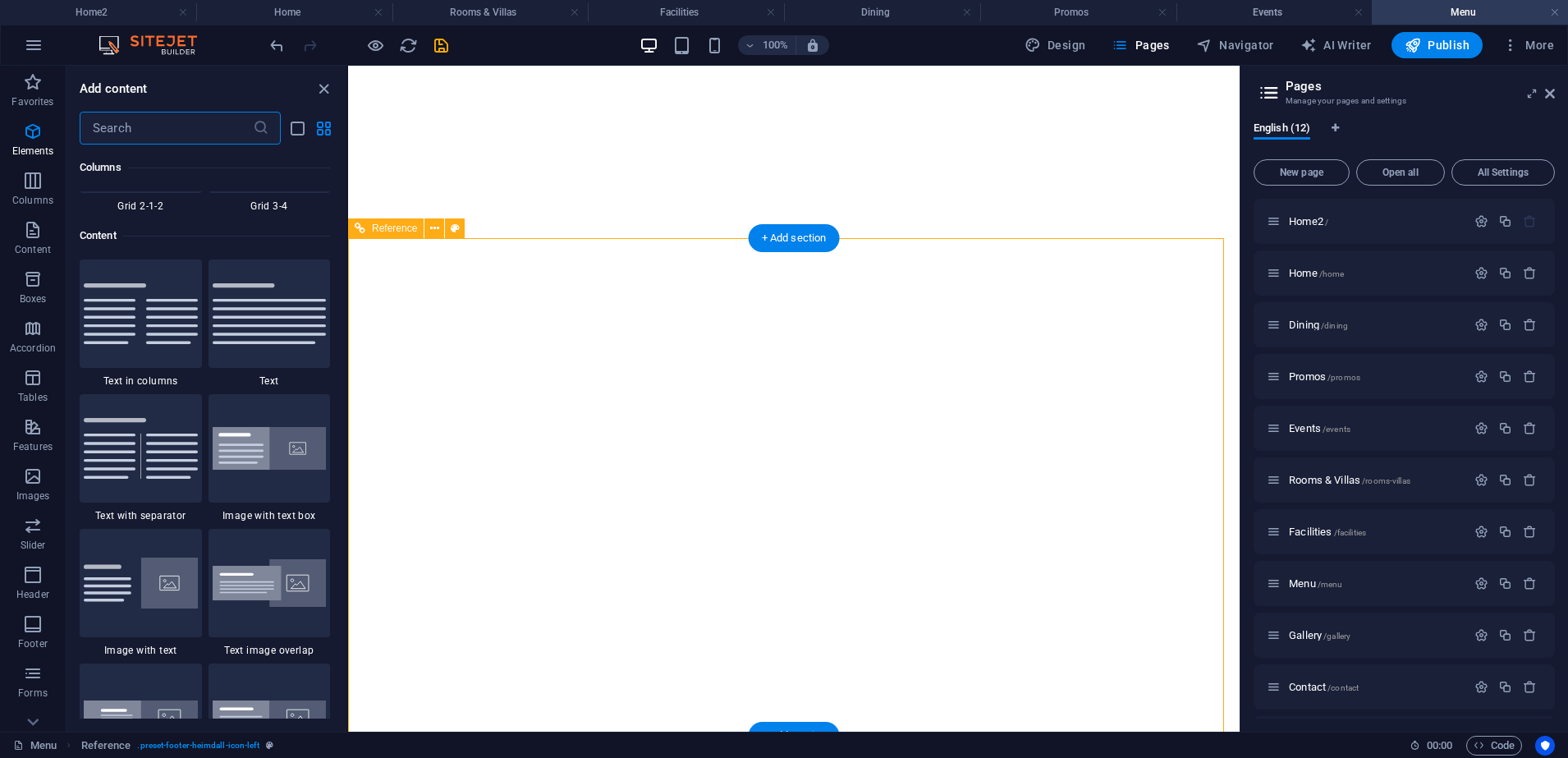 scroll, scrollTop: 2874, scrollLeft: 0, axis: vertical 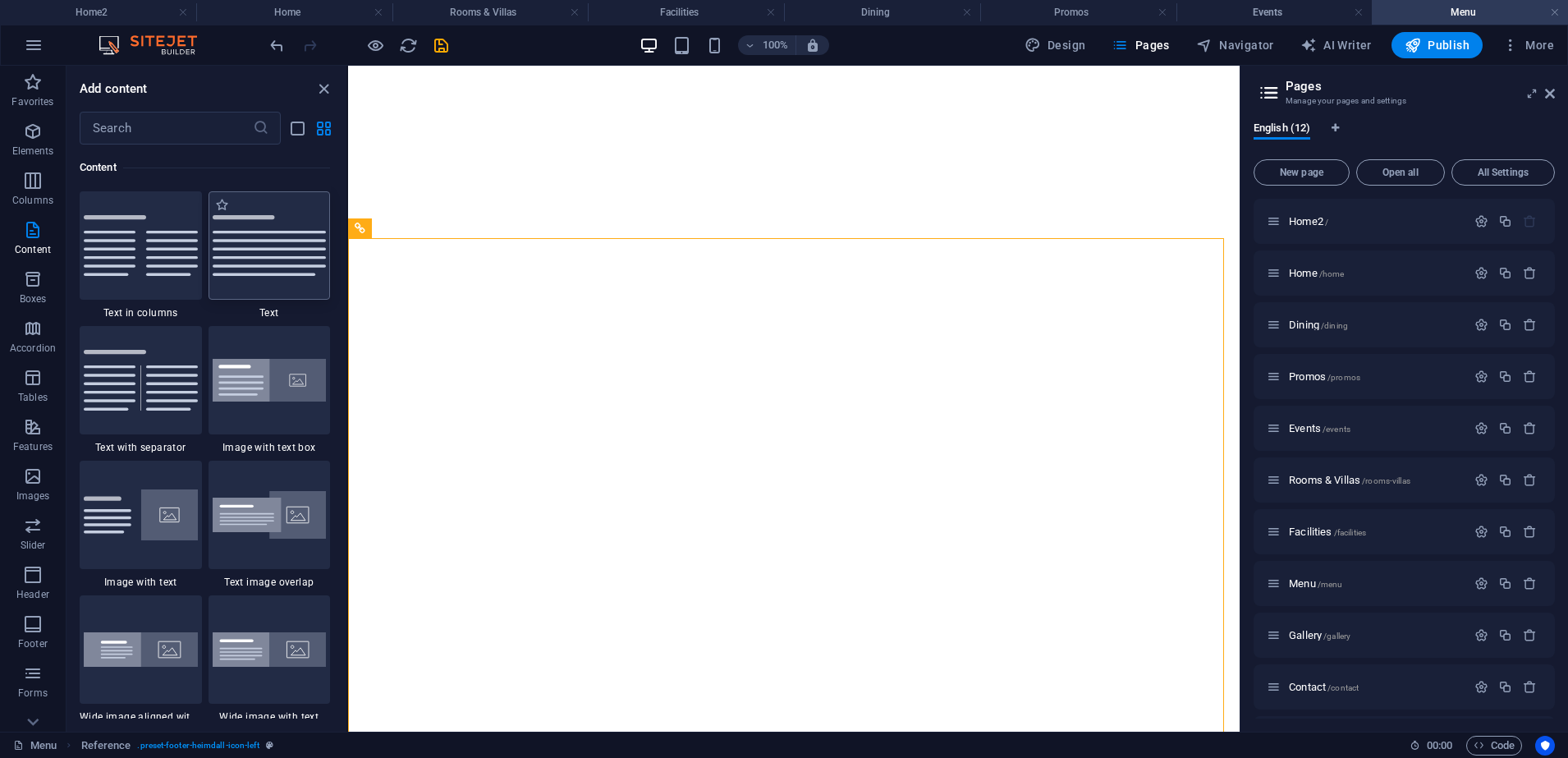 click at bounding box center [269, 246] 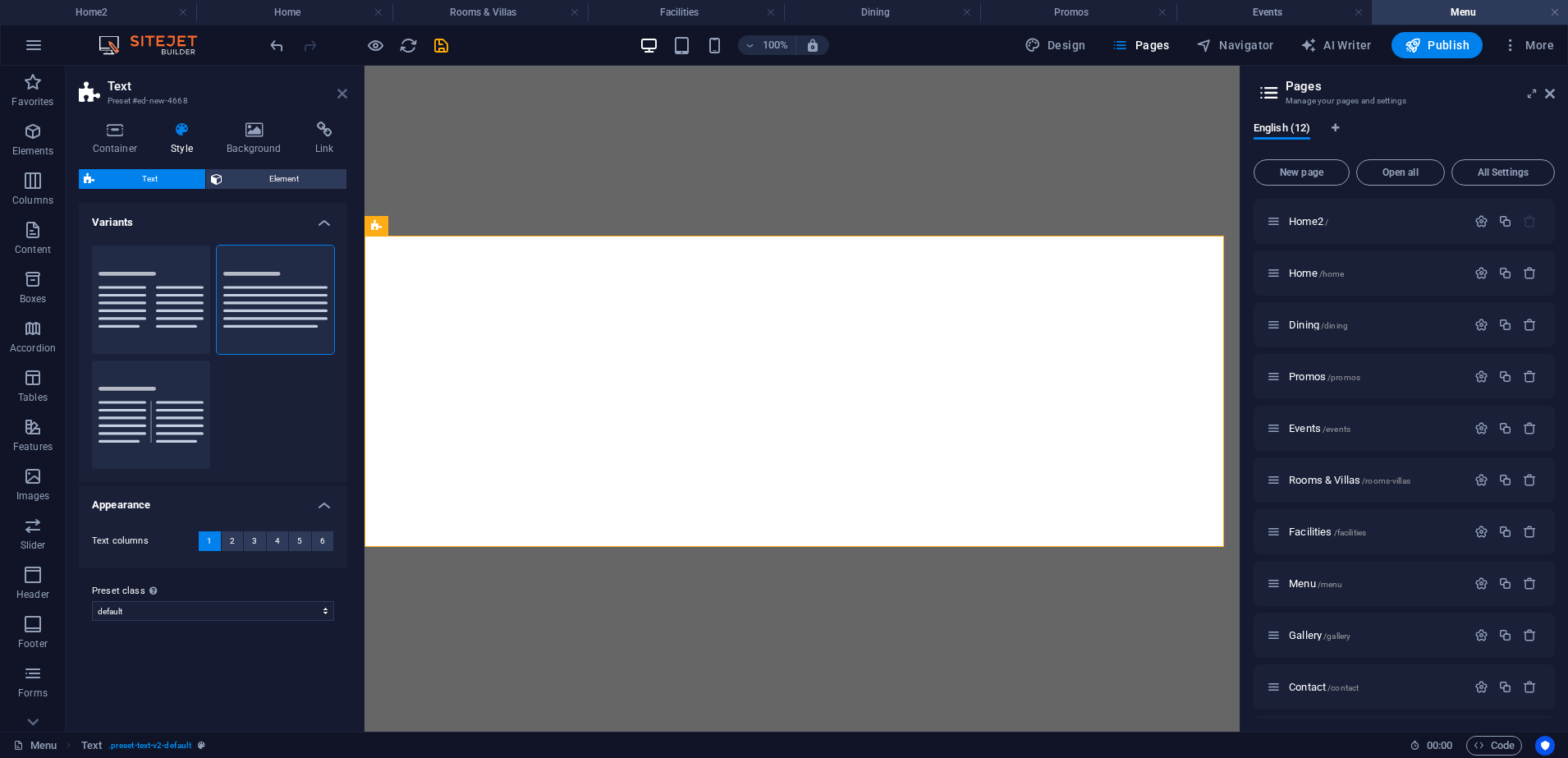 click at bounding box center (342, 94) 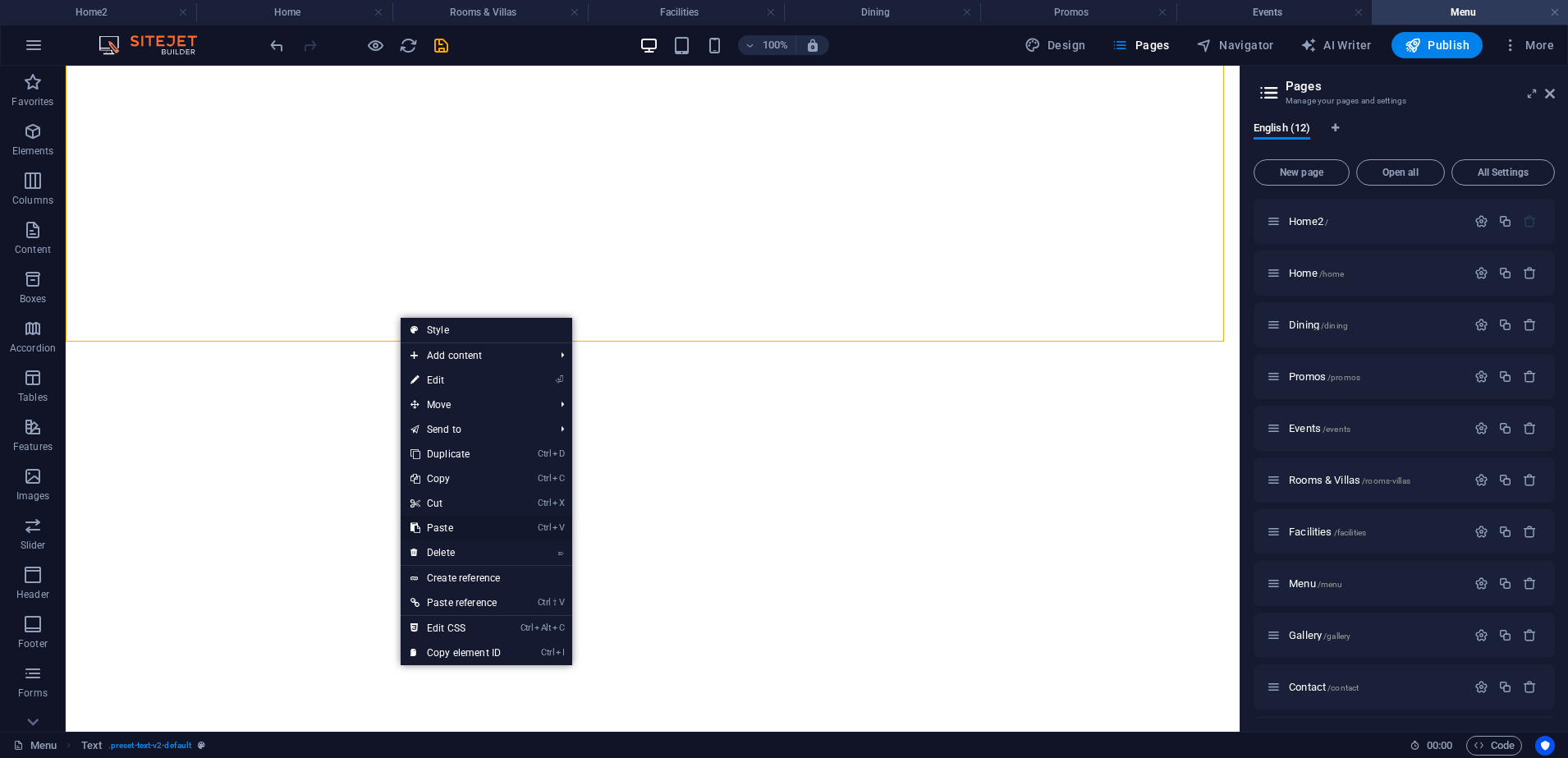 click on "Ctrl V  Paste" at bounding box center (456, 528) 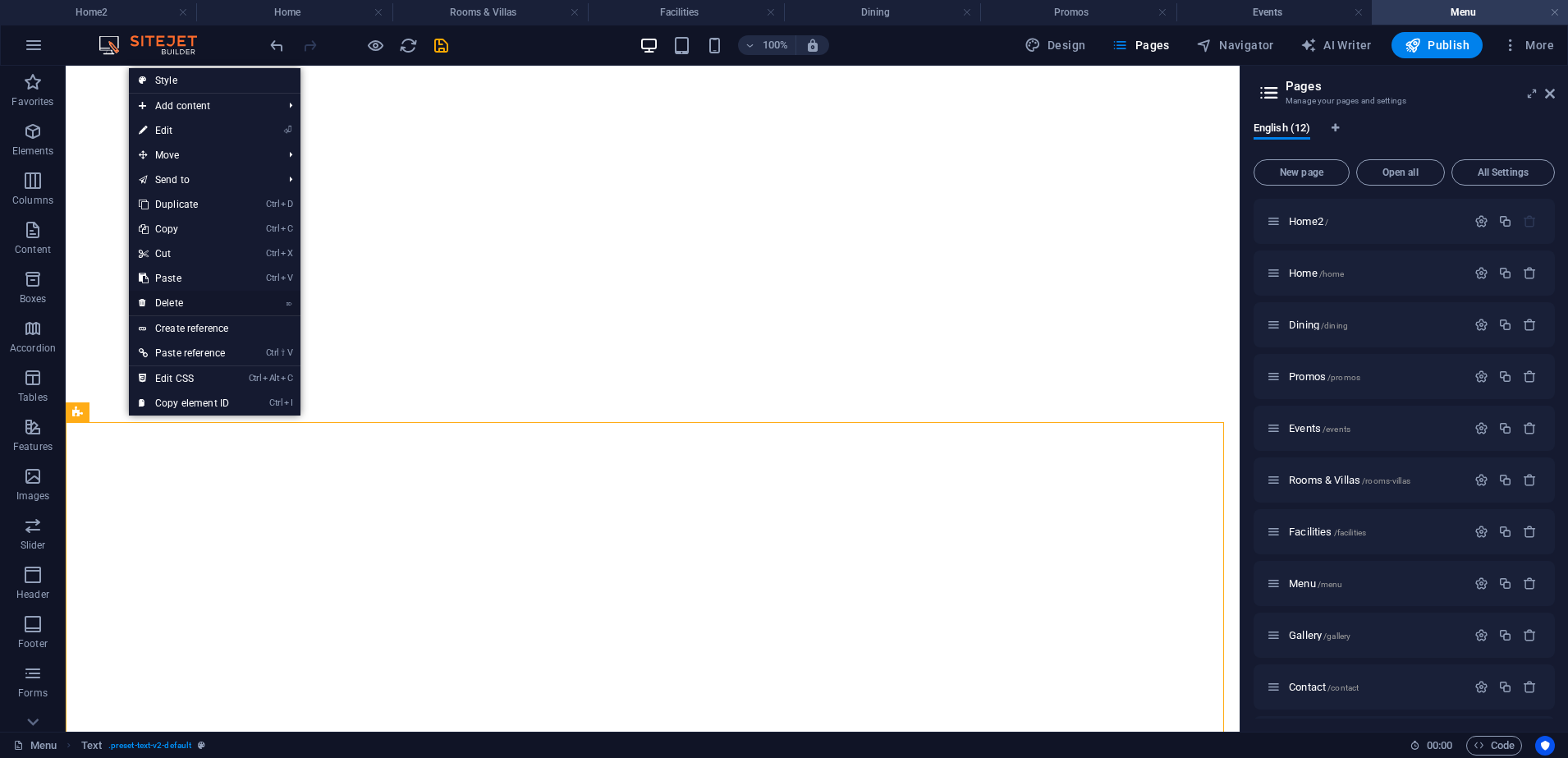 click on "⌦  Delete" at bounding box center (184, 303) 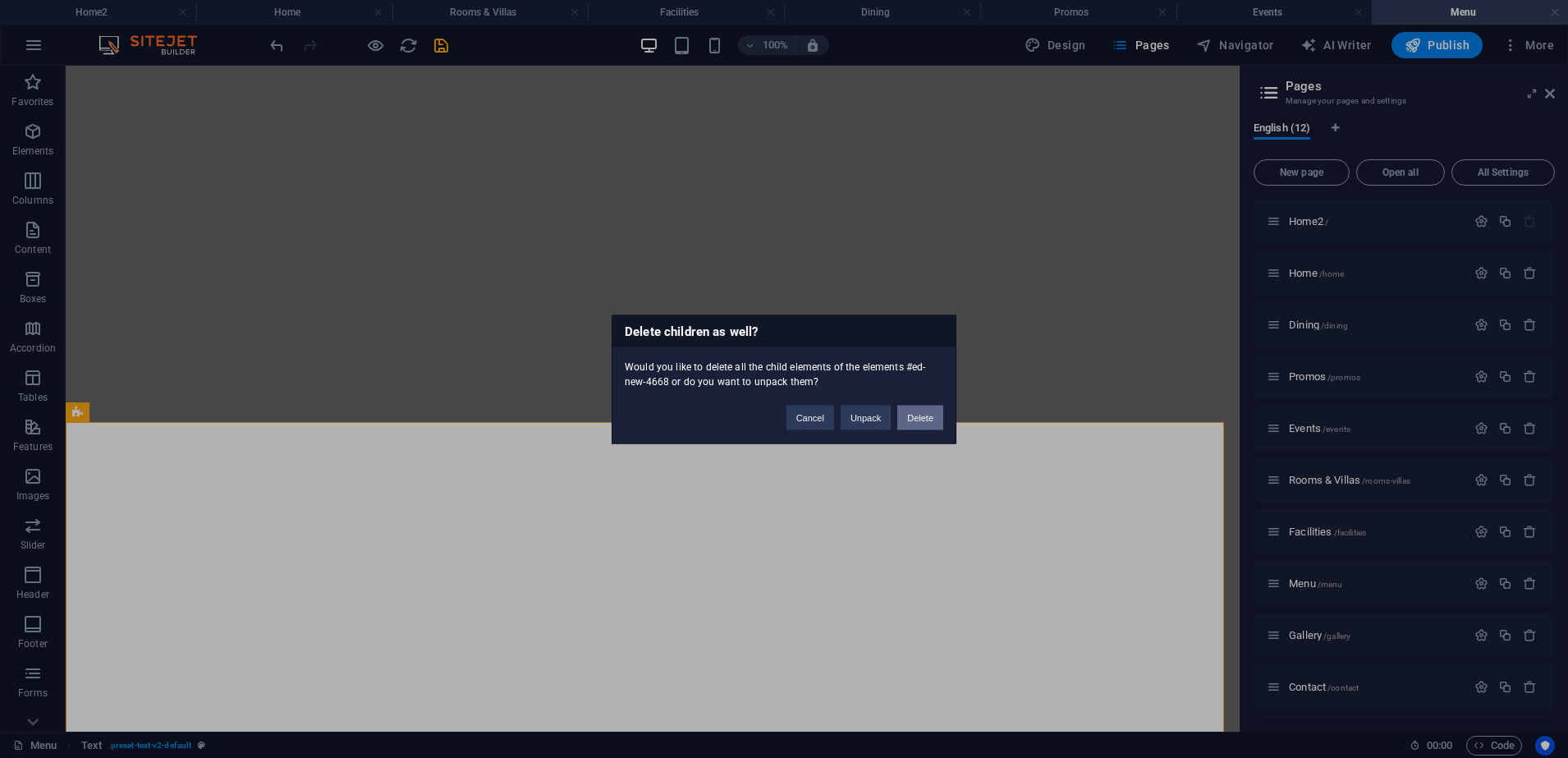 click on "Delete" at bounding box center (920, 417) 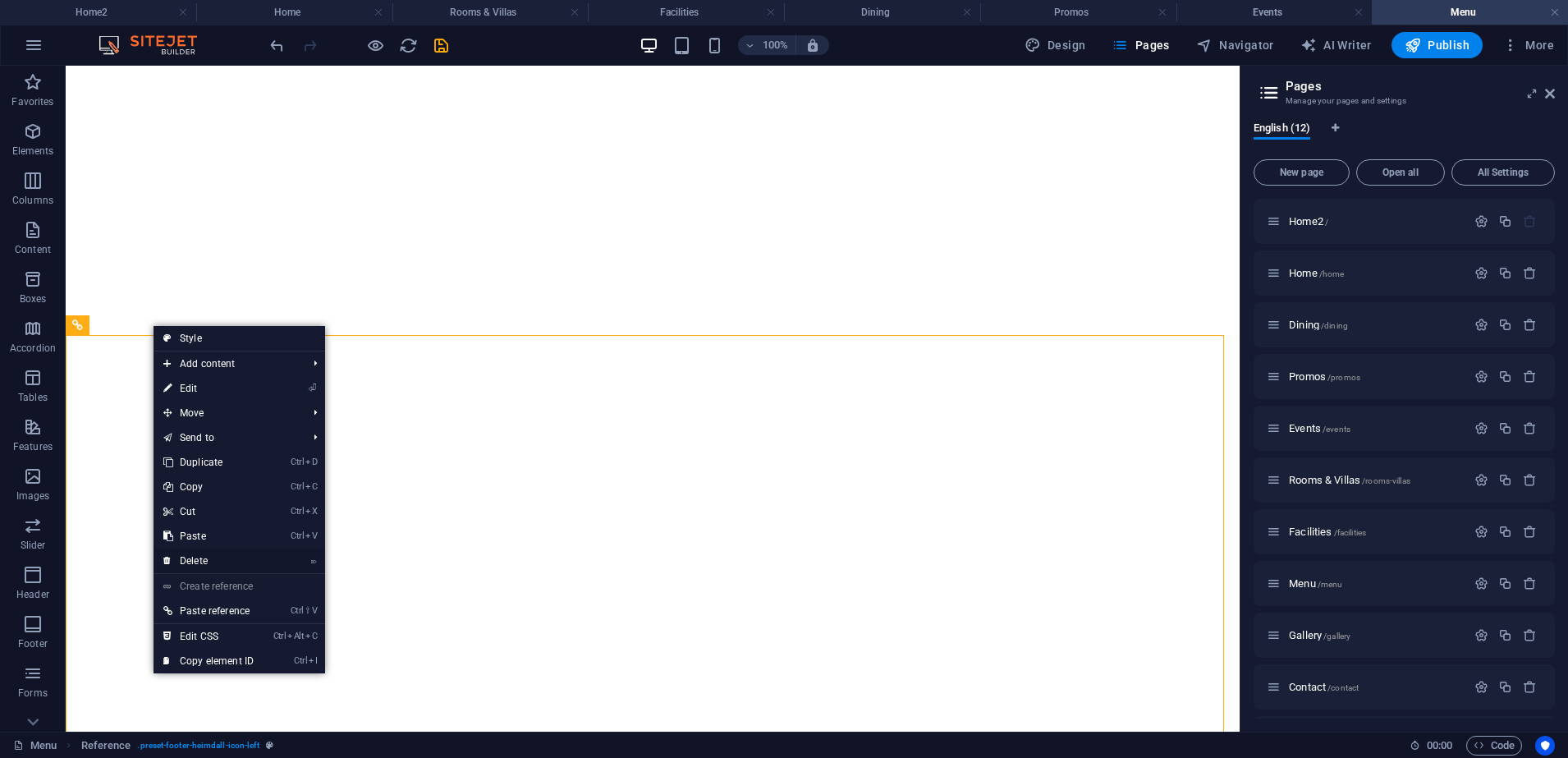 click on "⌦  Delete" at bounding box center (209, 561) 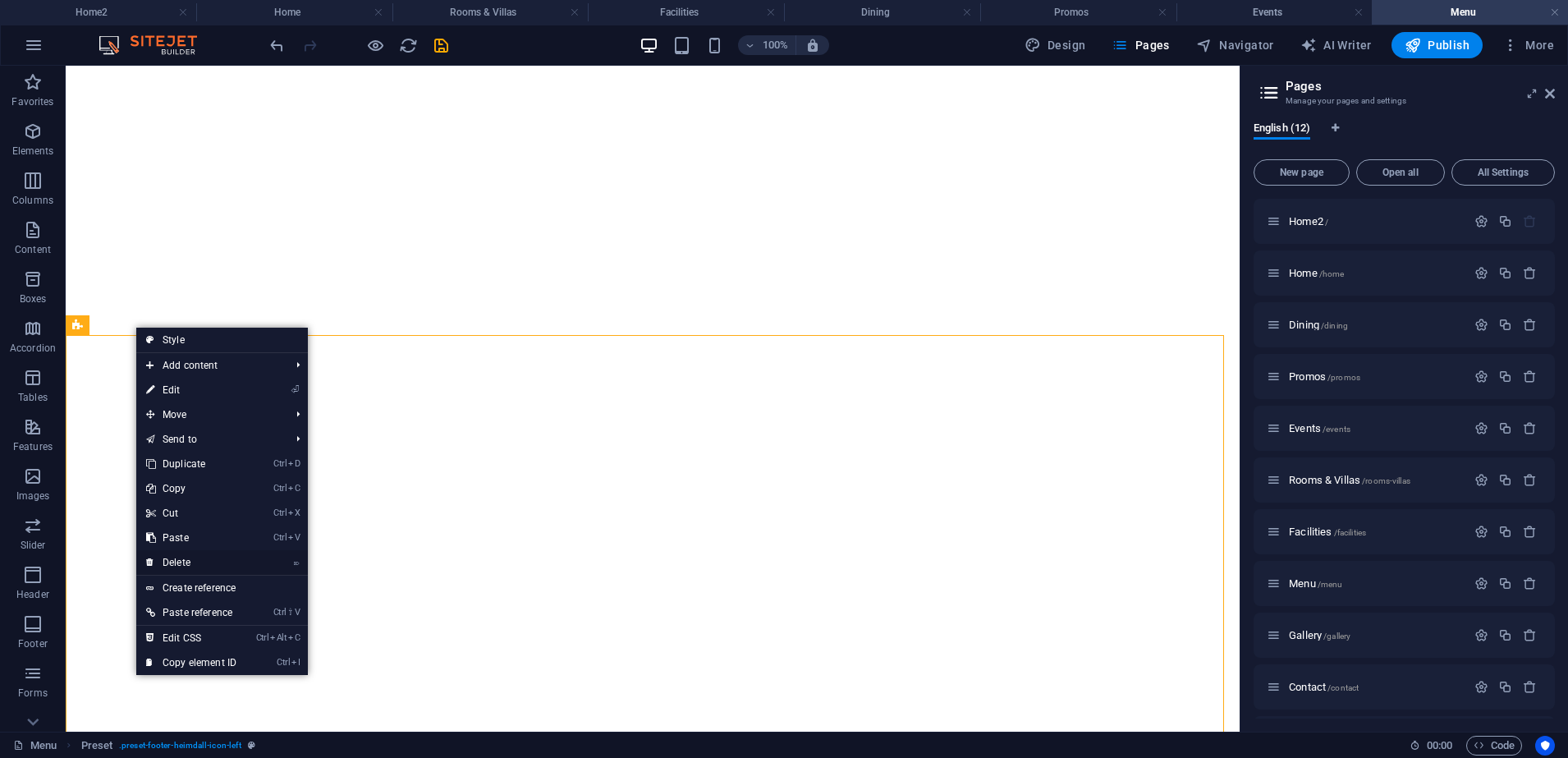 click on "⌦  Delete" at bounding box center (191, 563) 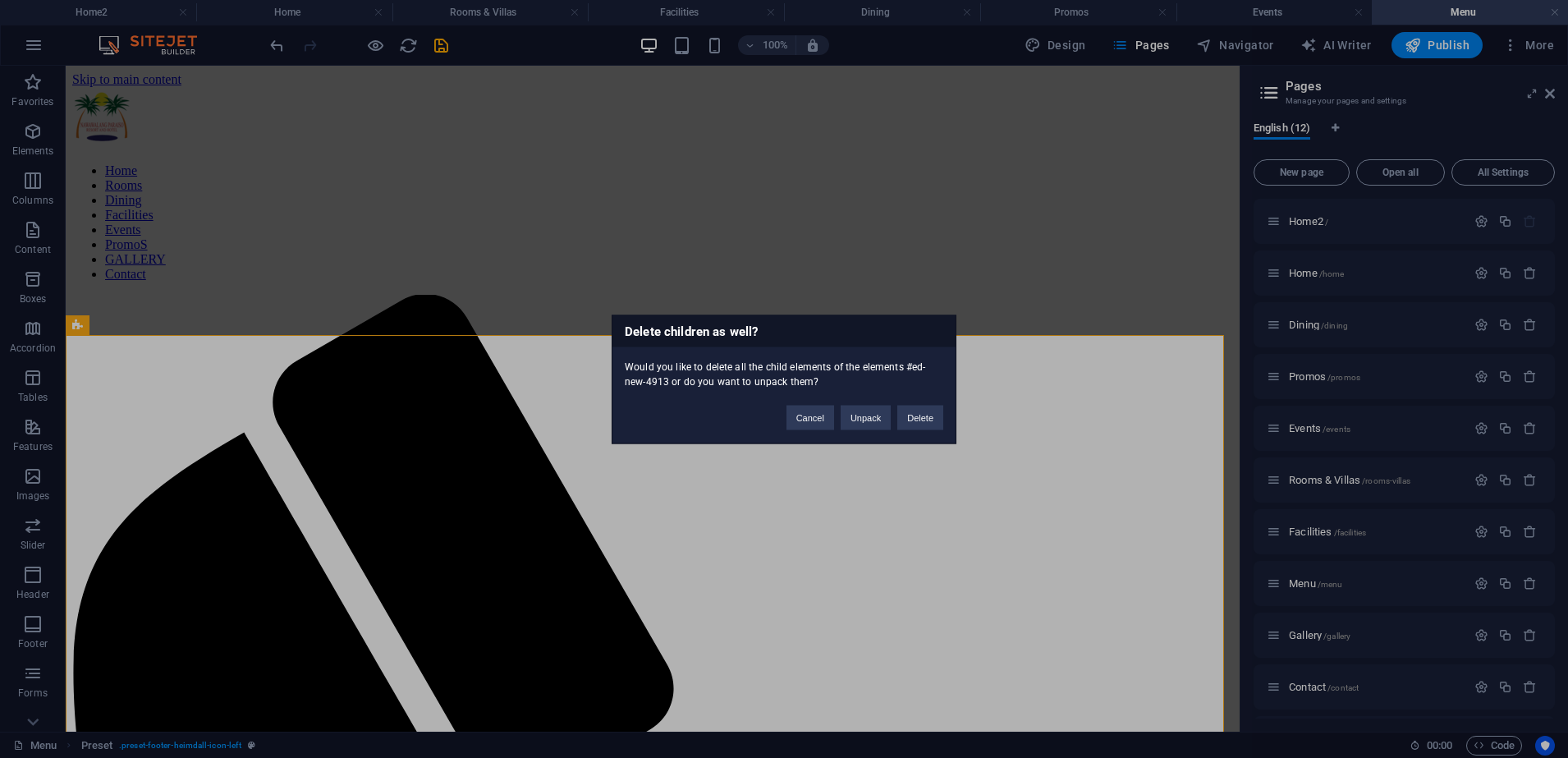 scroll, scrollTop: 8837, scrollLeft: 0, axis: vertical 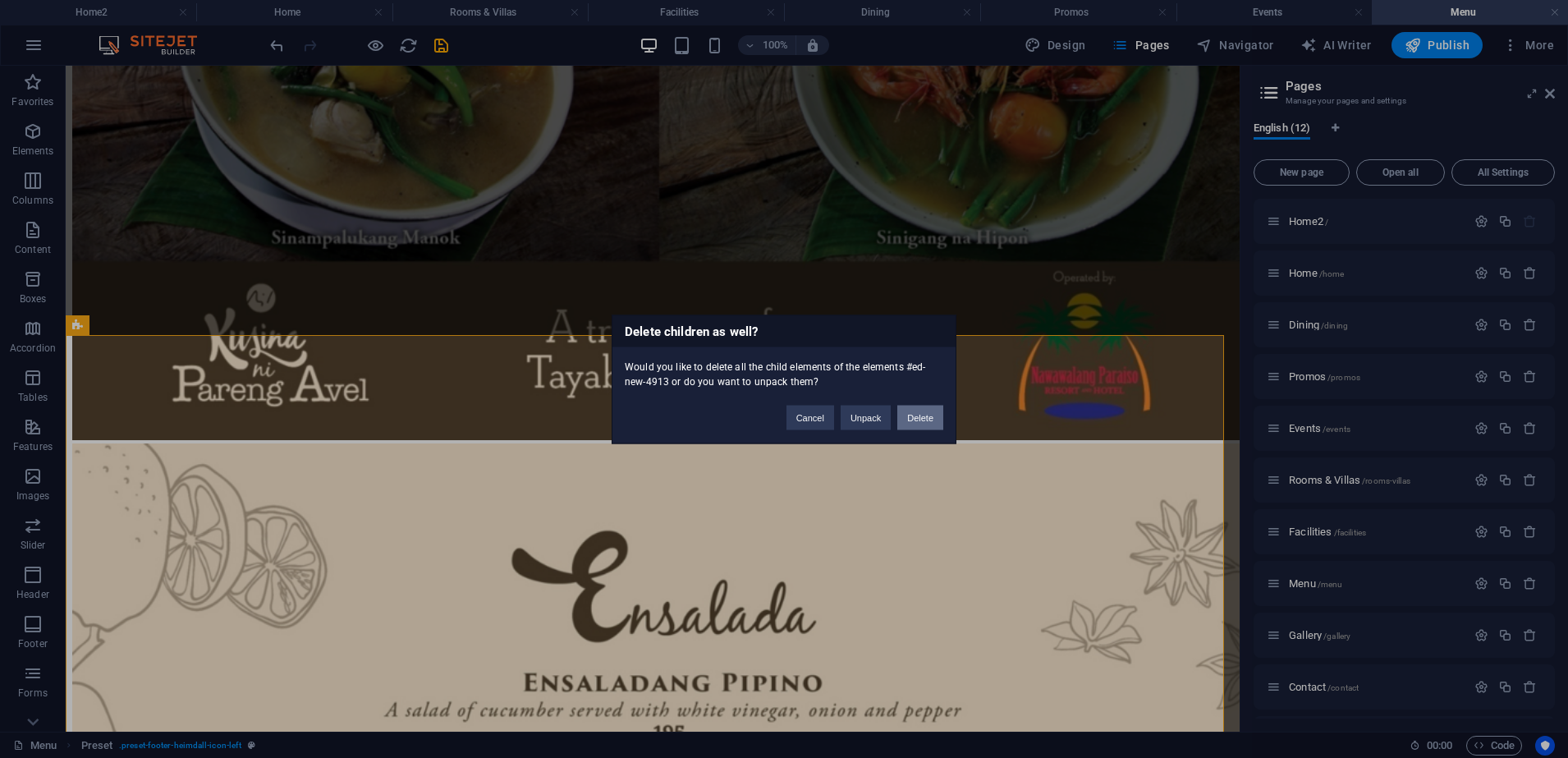 click on "Delete" at bounding box center (920, 417) 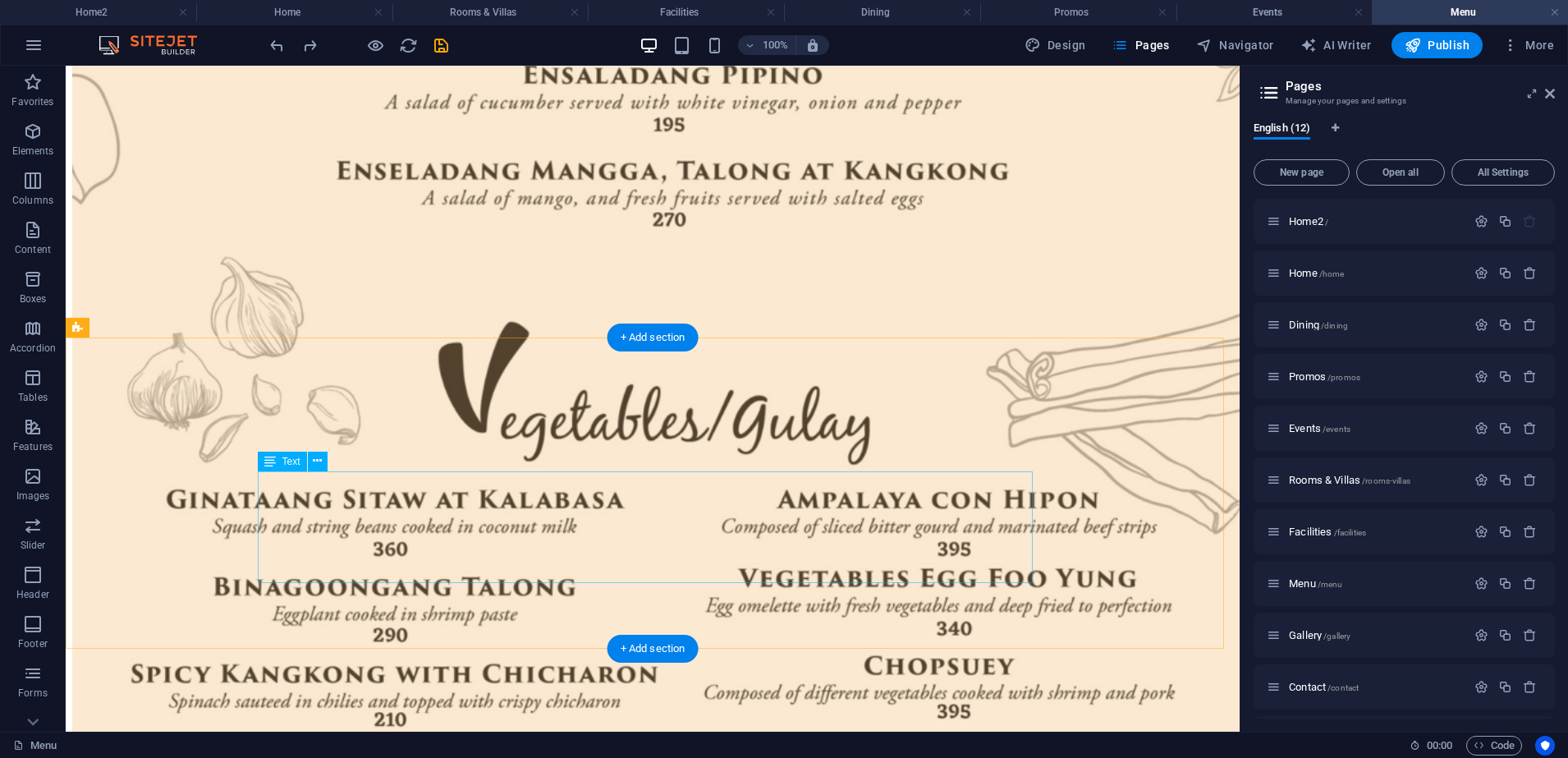 scroll, scrollTop: 9342, scrollLeft: 0, axis: vertical 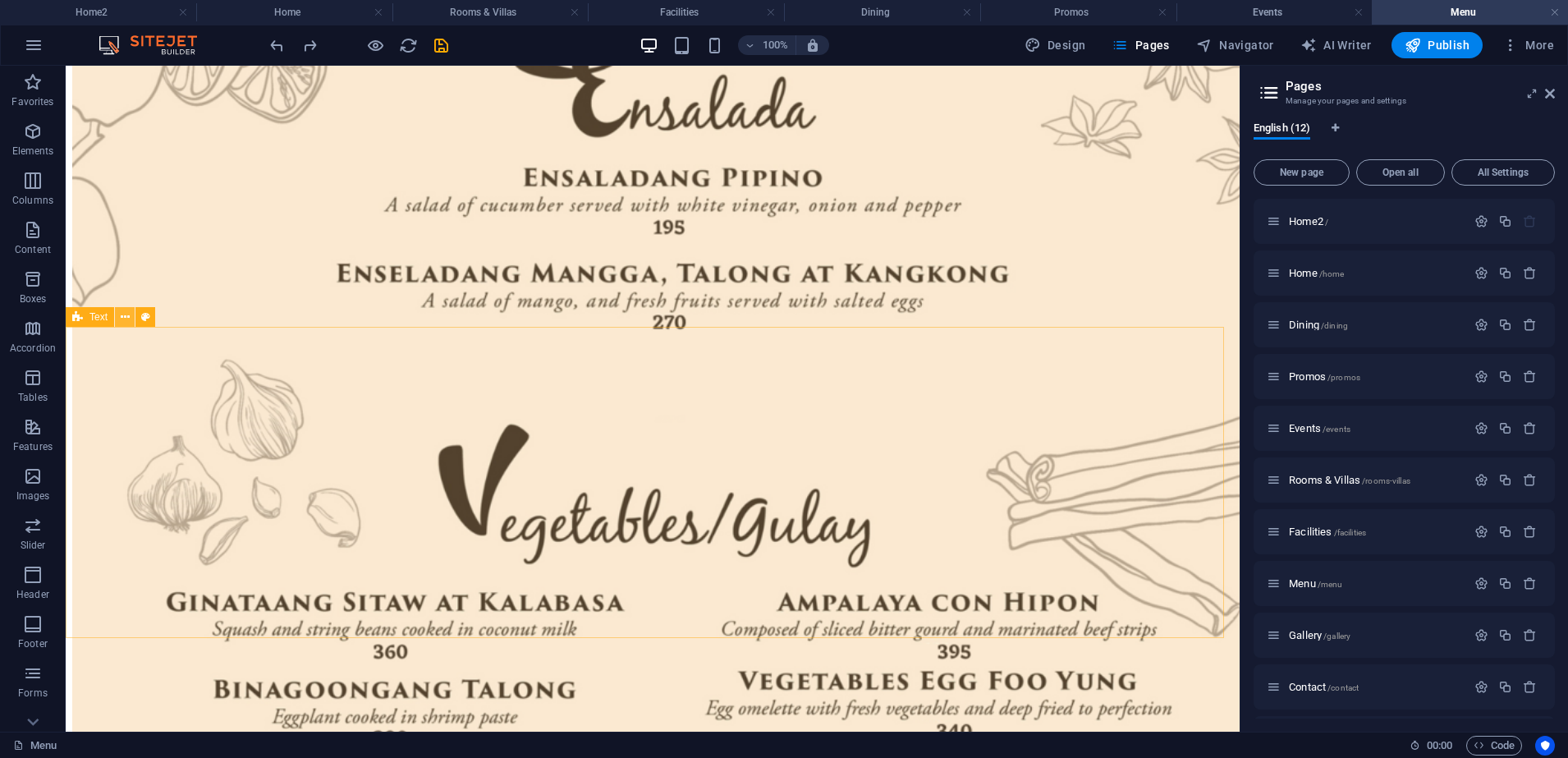 drag, startPoint x: 57, startPoint y: 265, endPoint x: 125, endPoint y: 315, distance: 84.40379 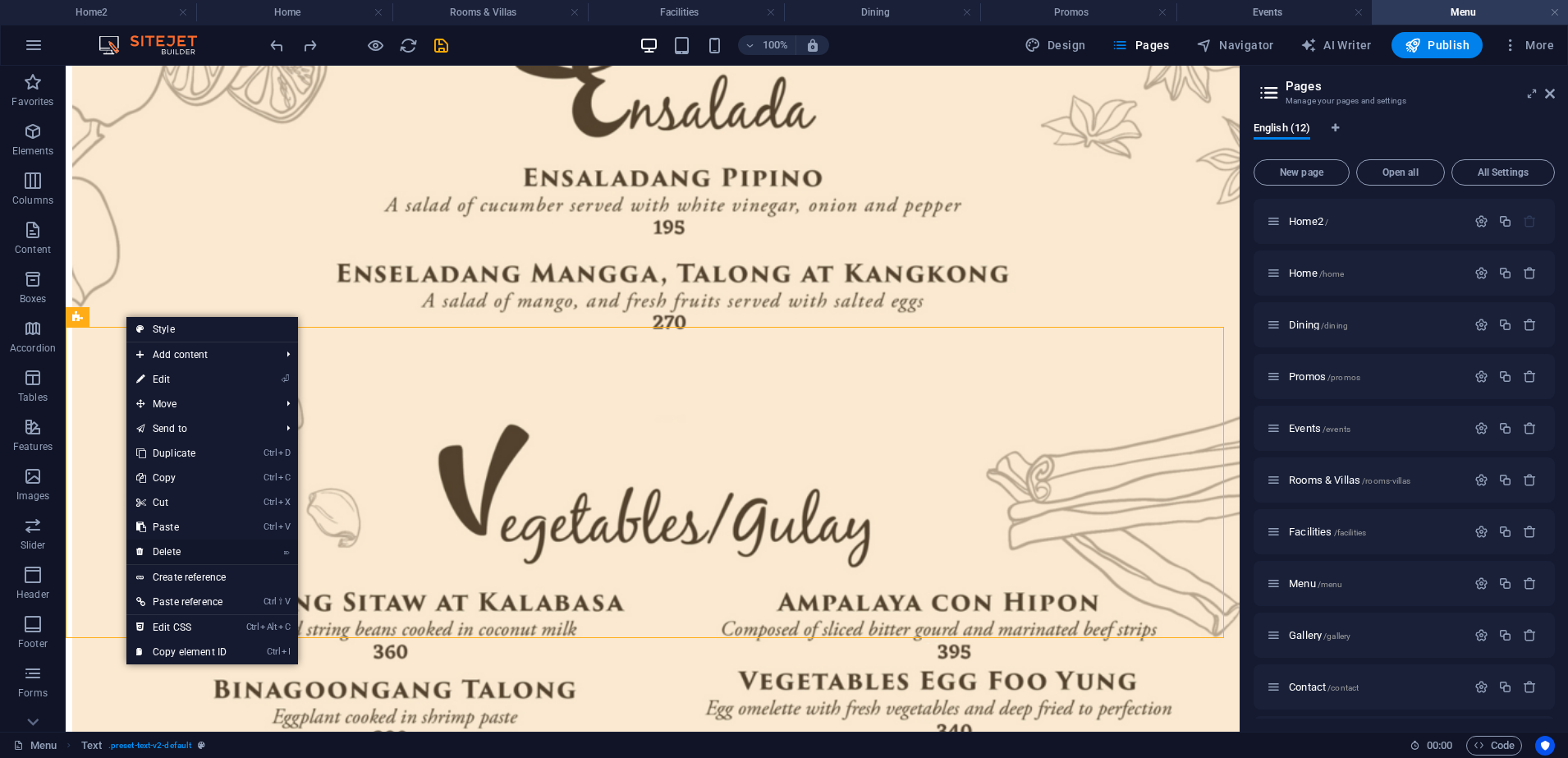 click on "⌦  Delete" at bounding box center [181, 552] 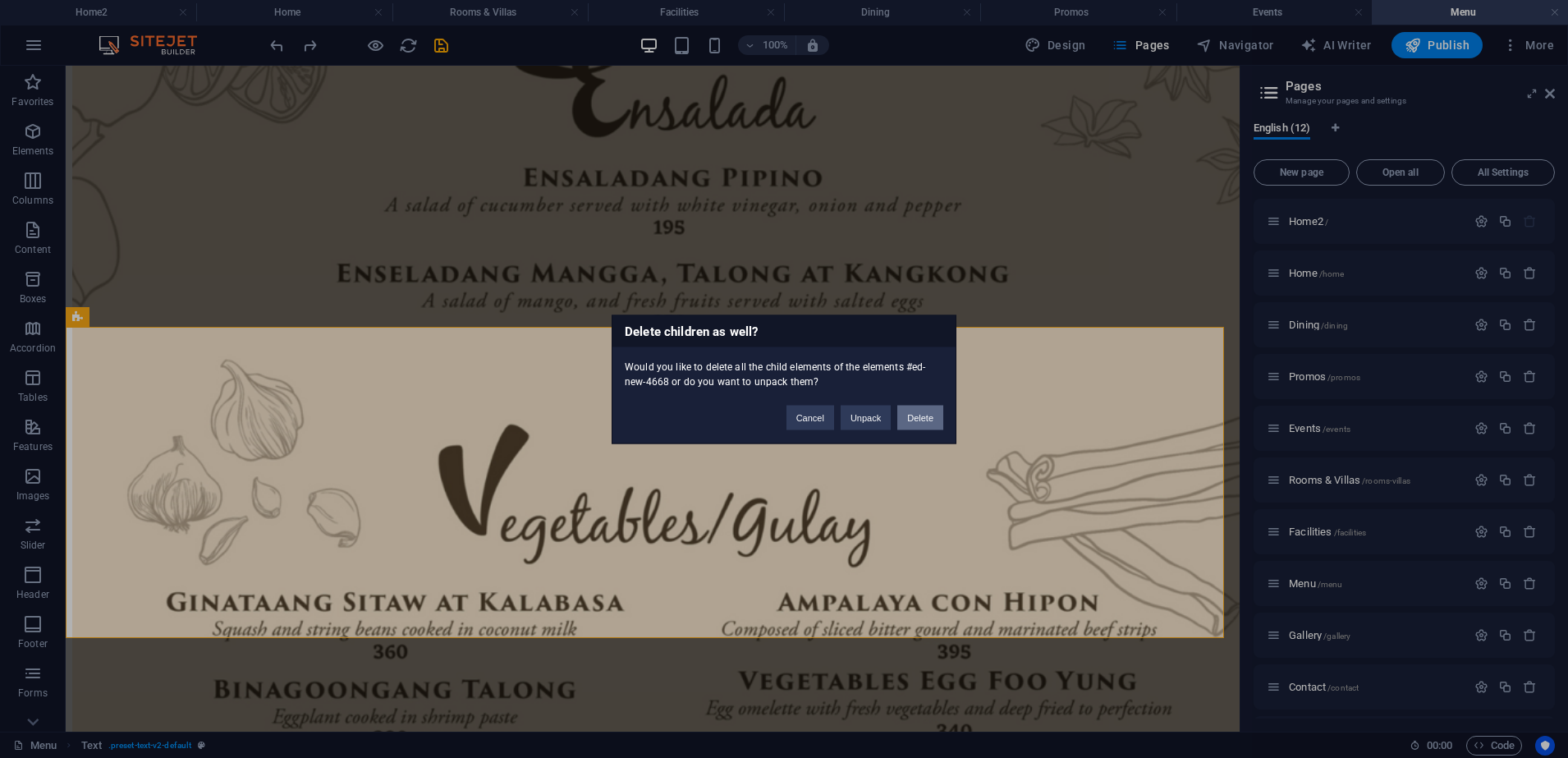 click on "Delete" at bounding box center (920, 417) 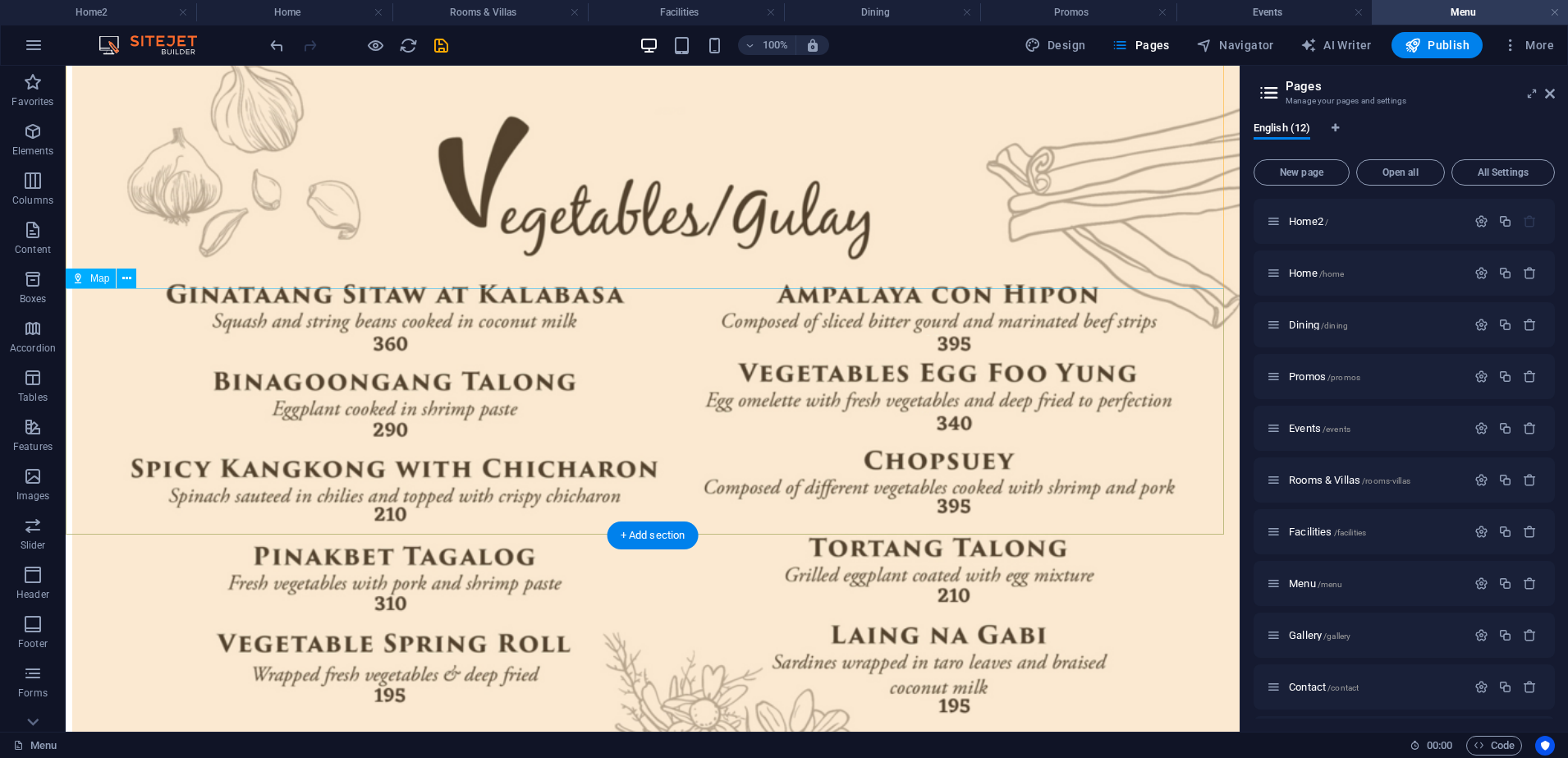 scroll, scrollTop: 9137, scrollLeft: 0, axis: vertical 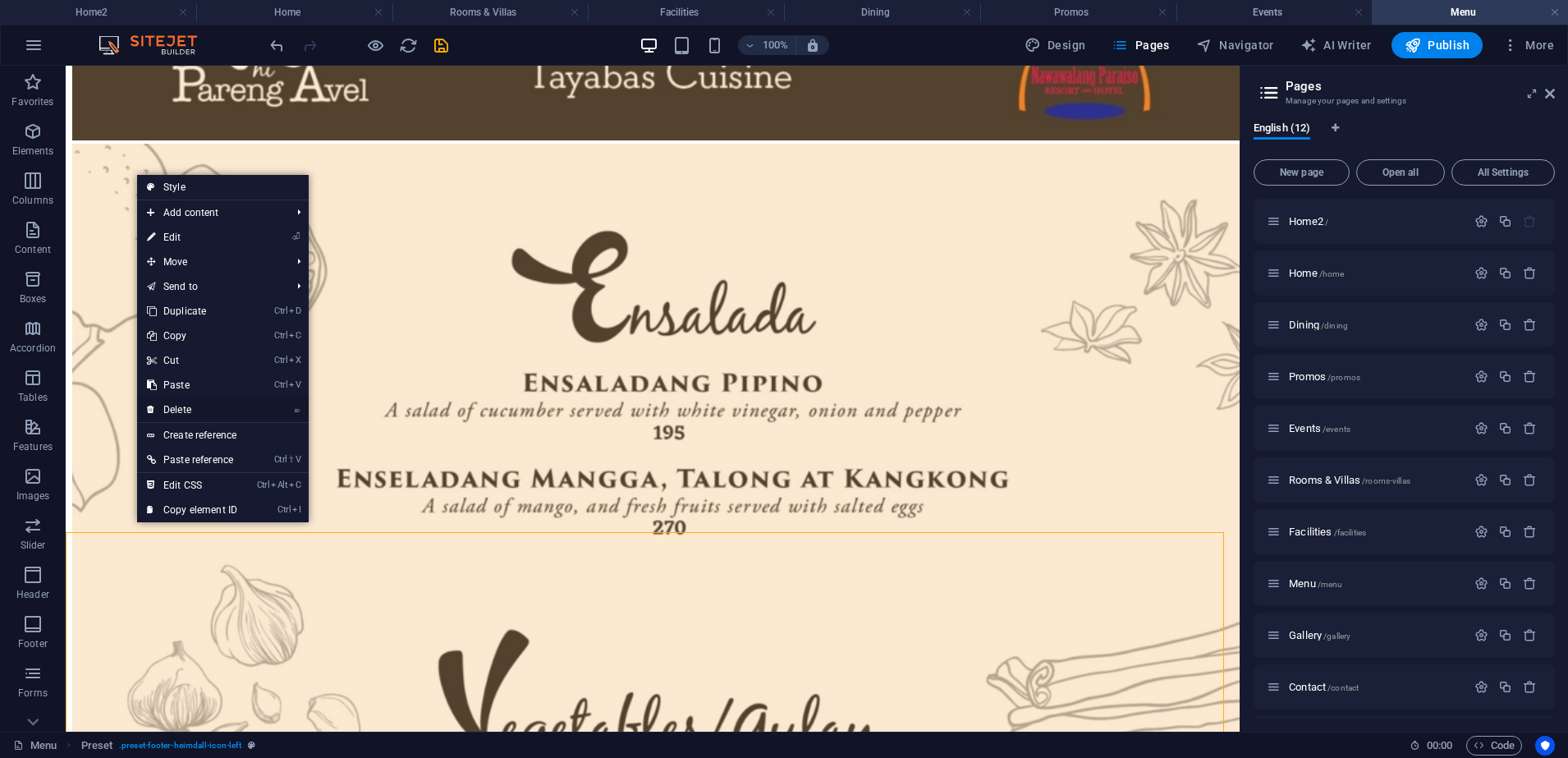 click on "⌦  Delete" at bounding box center (192, 410) 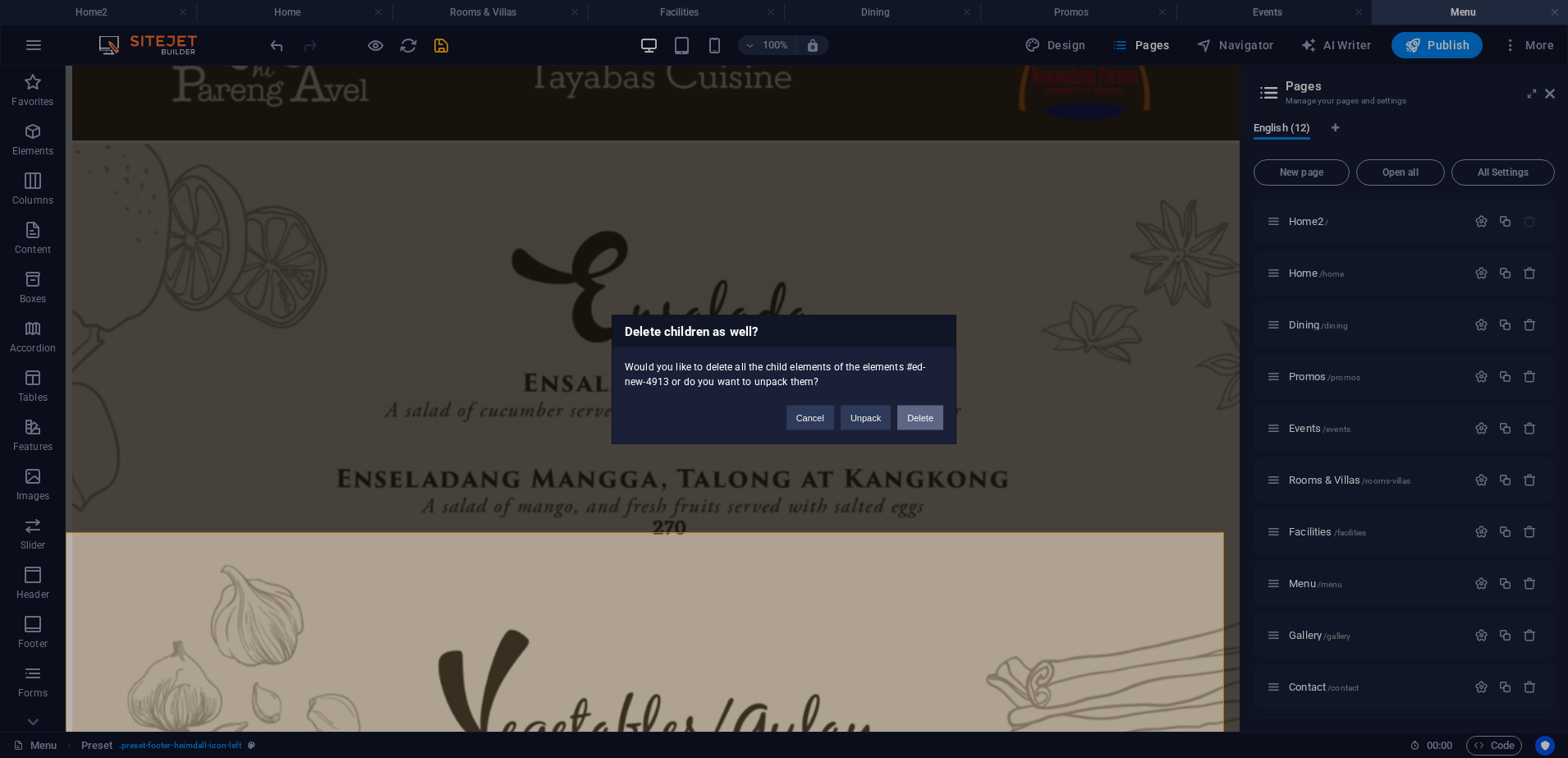 click on "Delete" at bounding box center [920, 417] 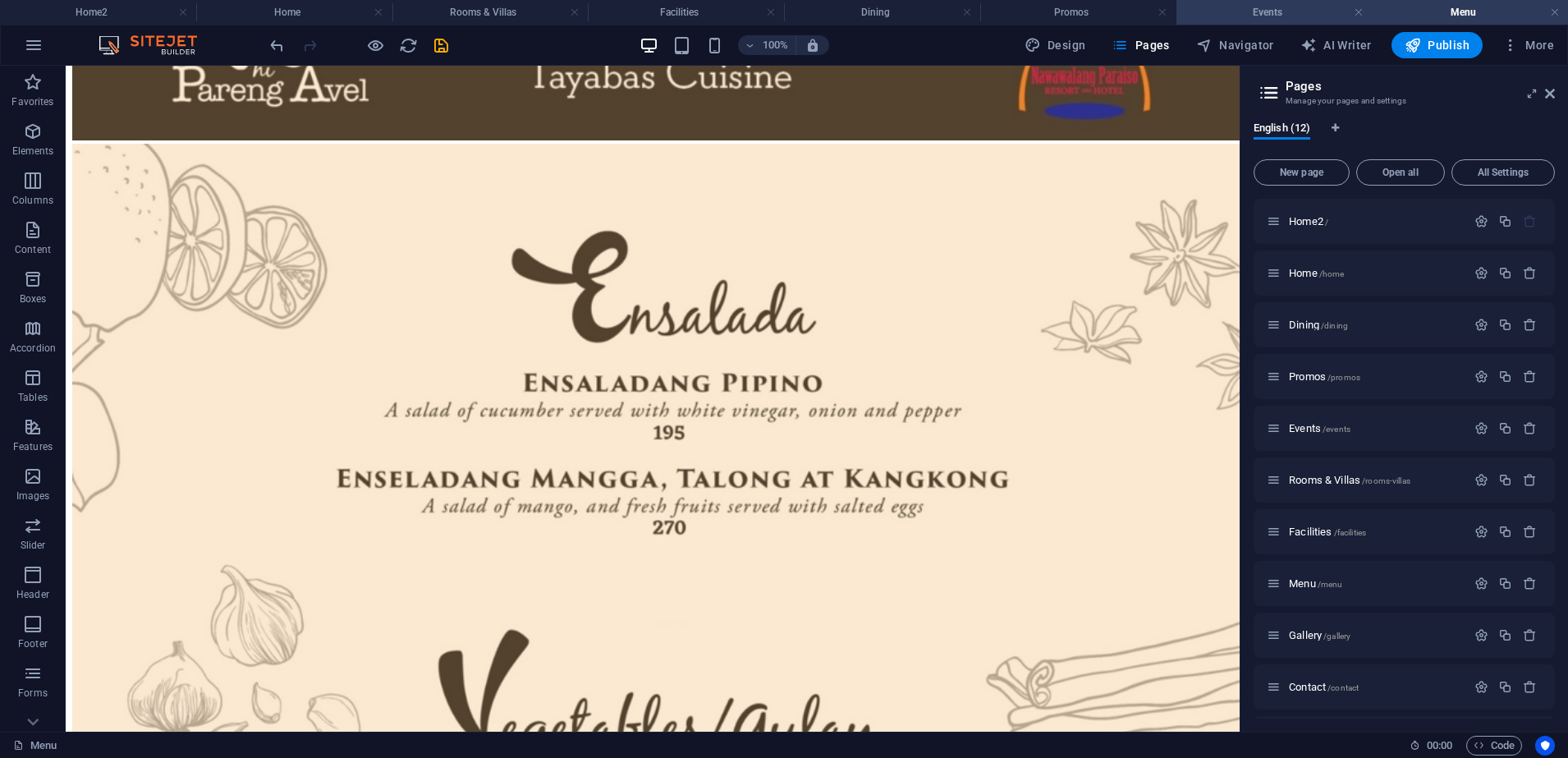 click on "Events" at bounding box center [1274, 12] 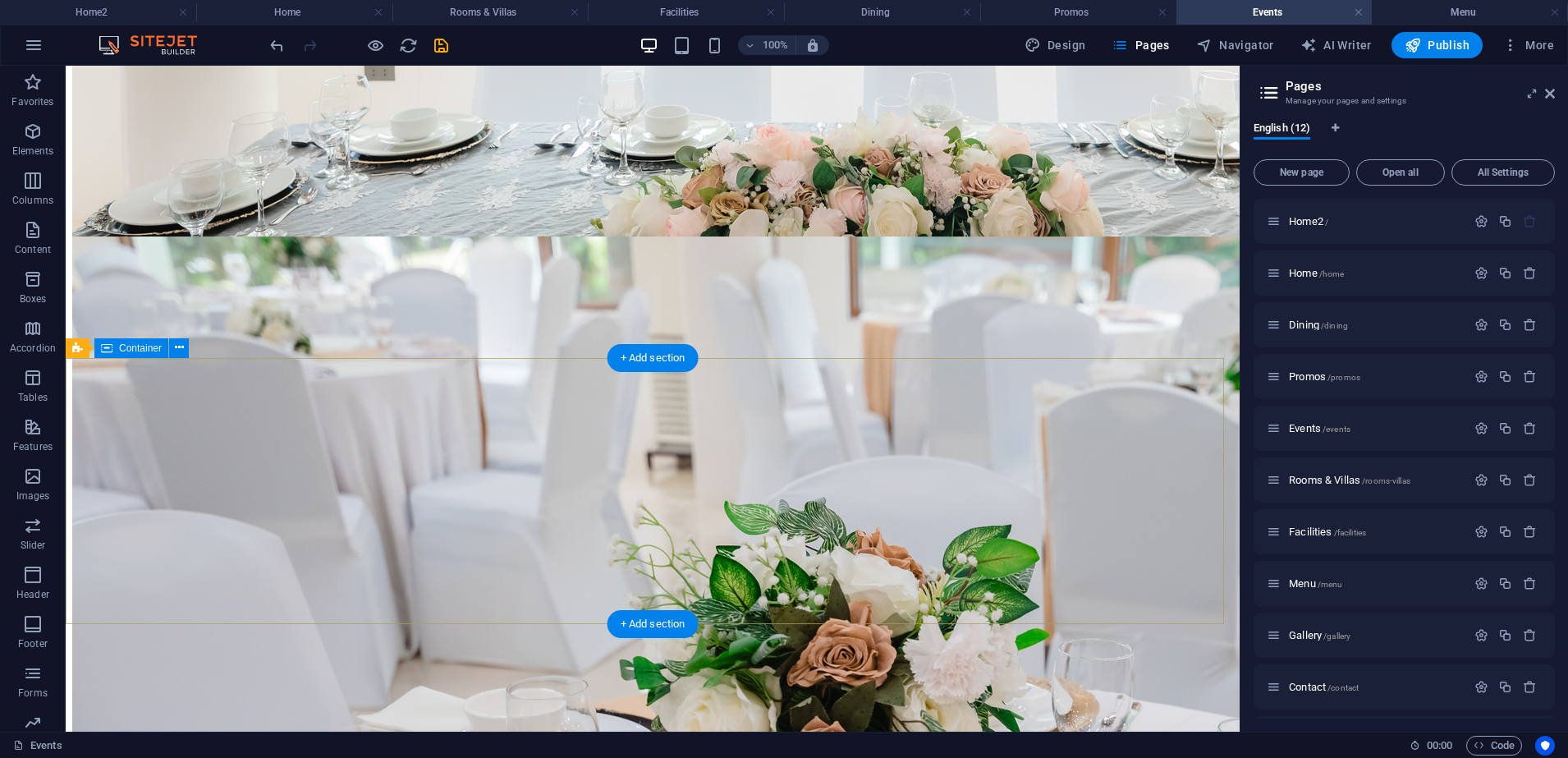 scroll, scrollTop: 3621, scrollLeft: 0, axis: vertical 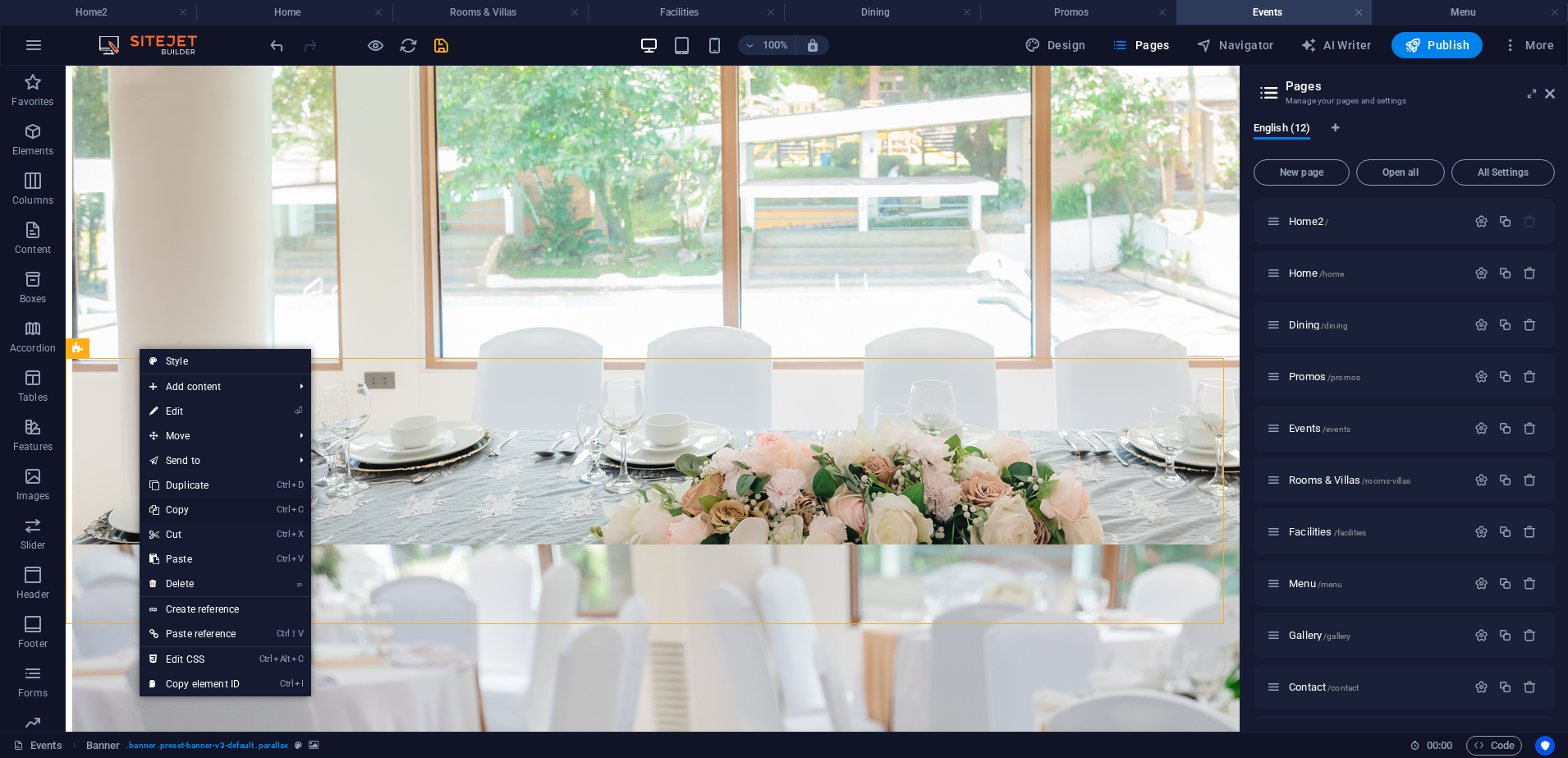 click on "Ctrl C  Copy" at bounding box center (195, 510) 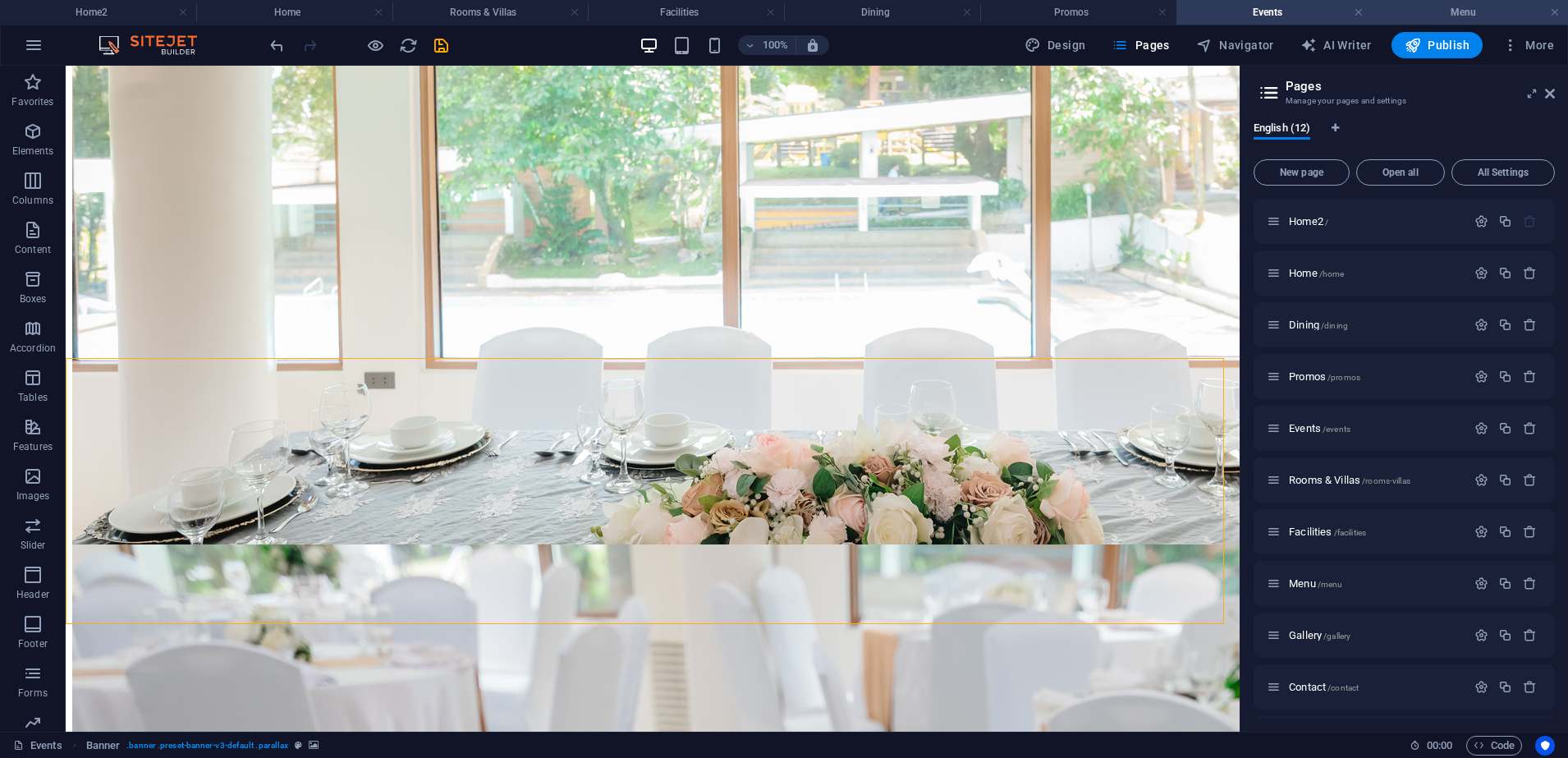 click on "Menu" at bounding box center (1469, 12) 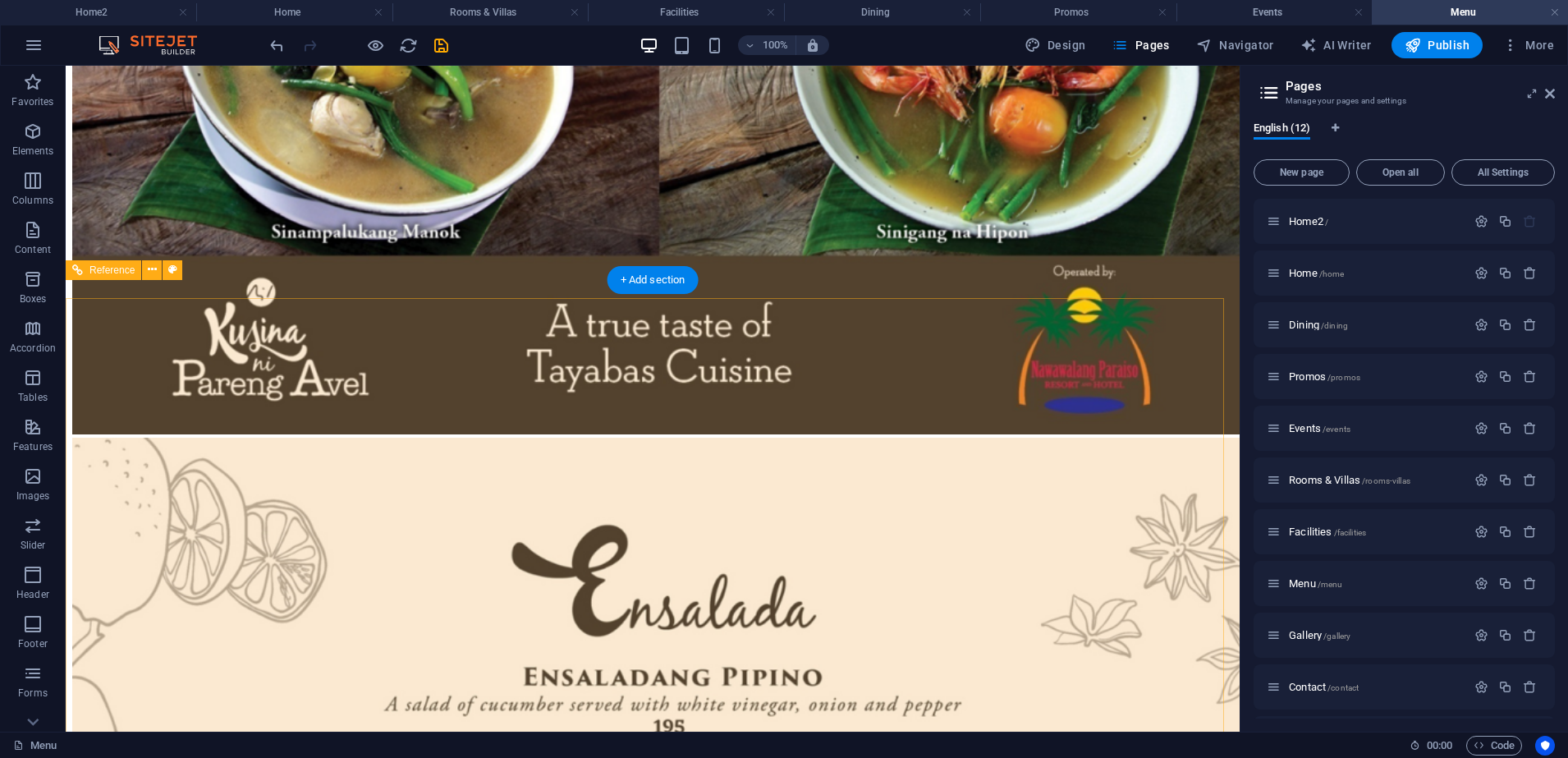 scroll, scrollTop: 8817, scrollLeft: 0, axis: vertical 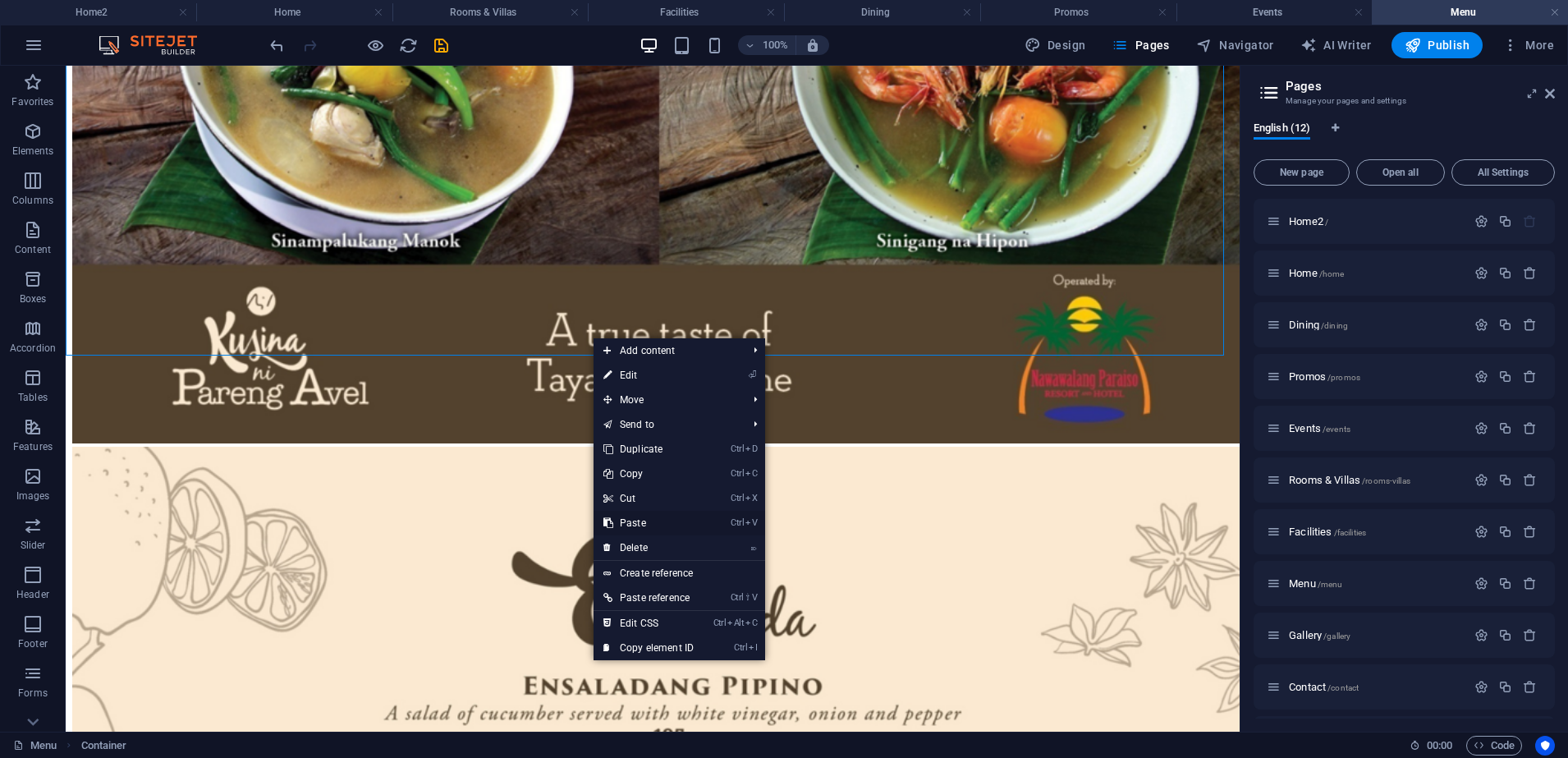 click on "Ctrl V  Paste" at bounding box center (649, 523) 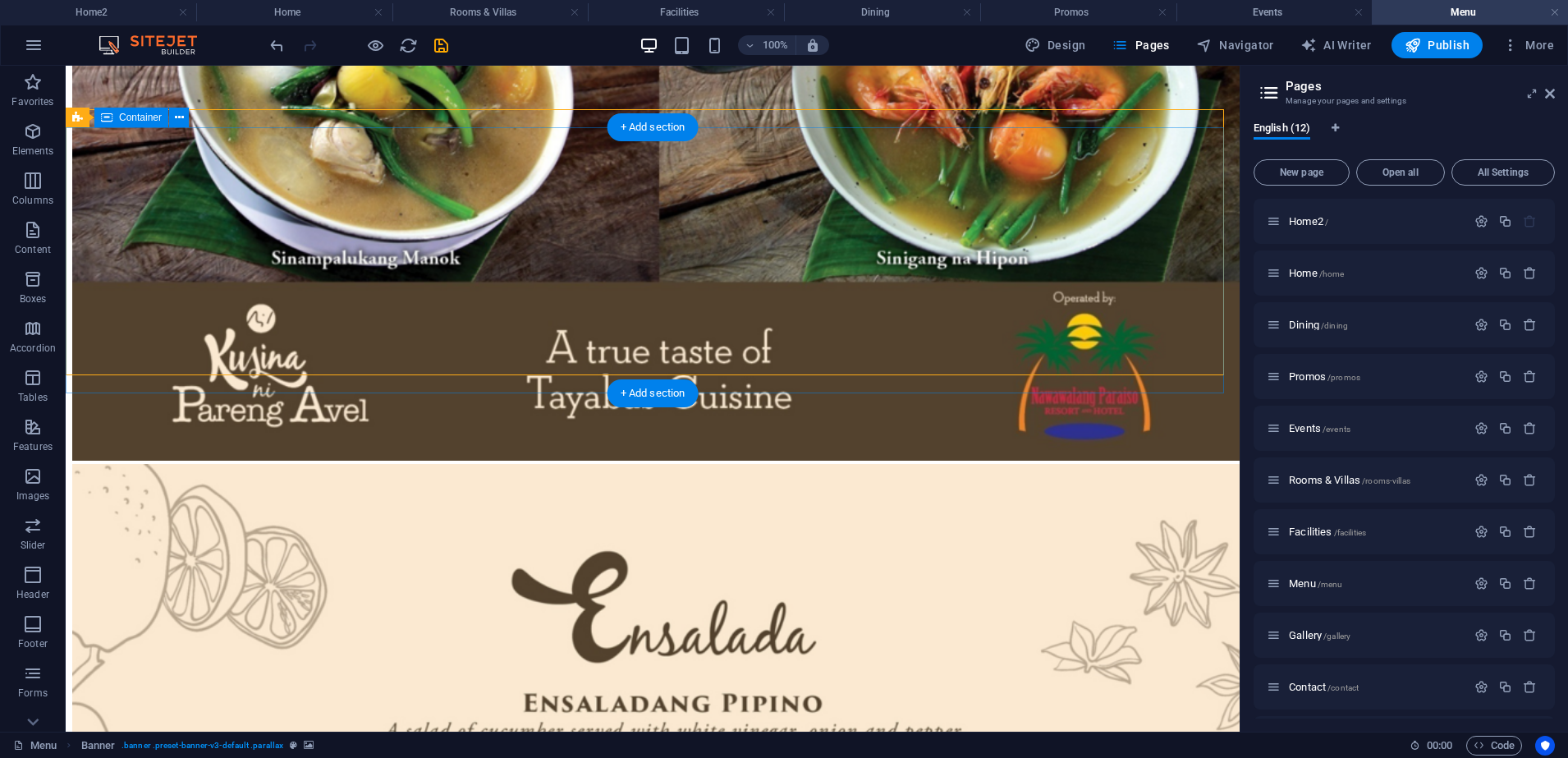 scroll, scrollTop: 9125, scrollLeft: 0, axis: vertical 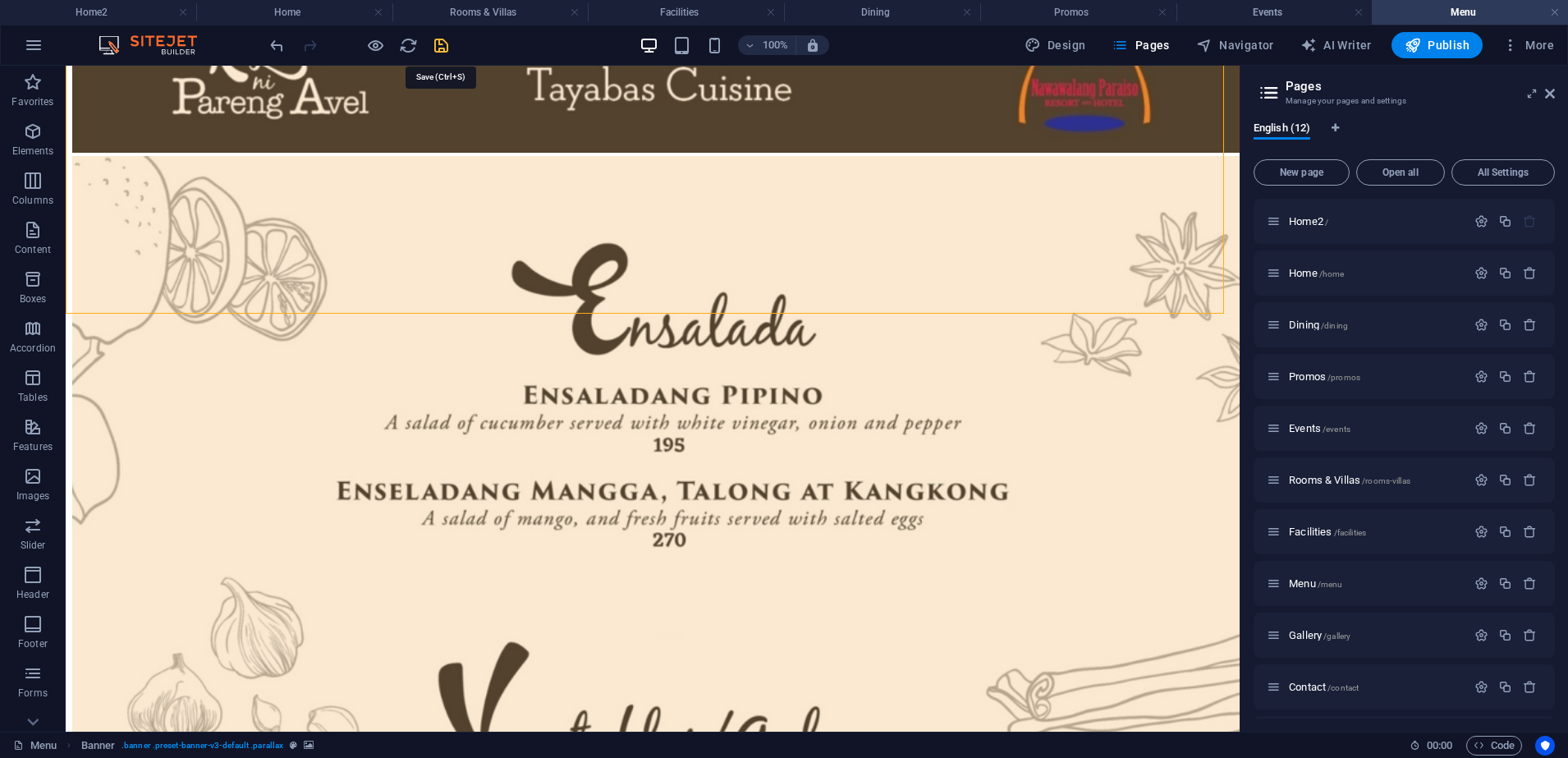 click at bounding box center [441, 45] 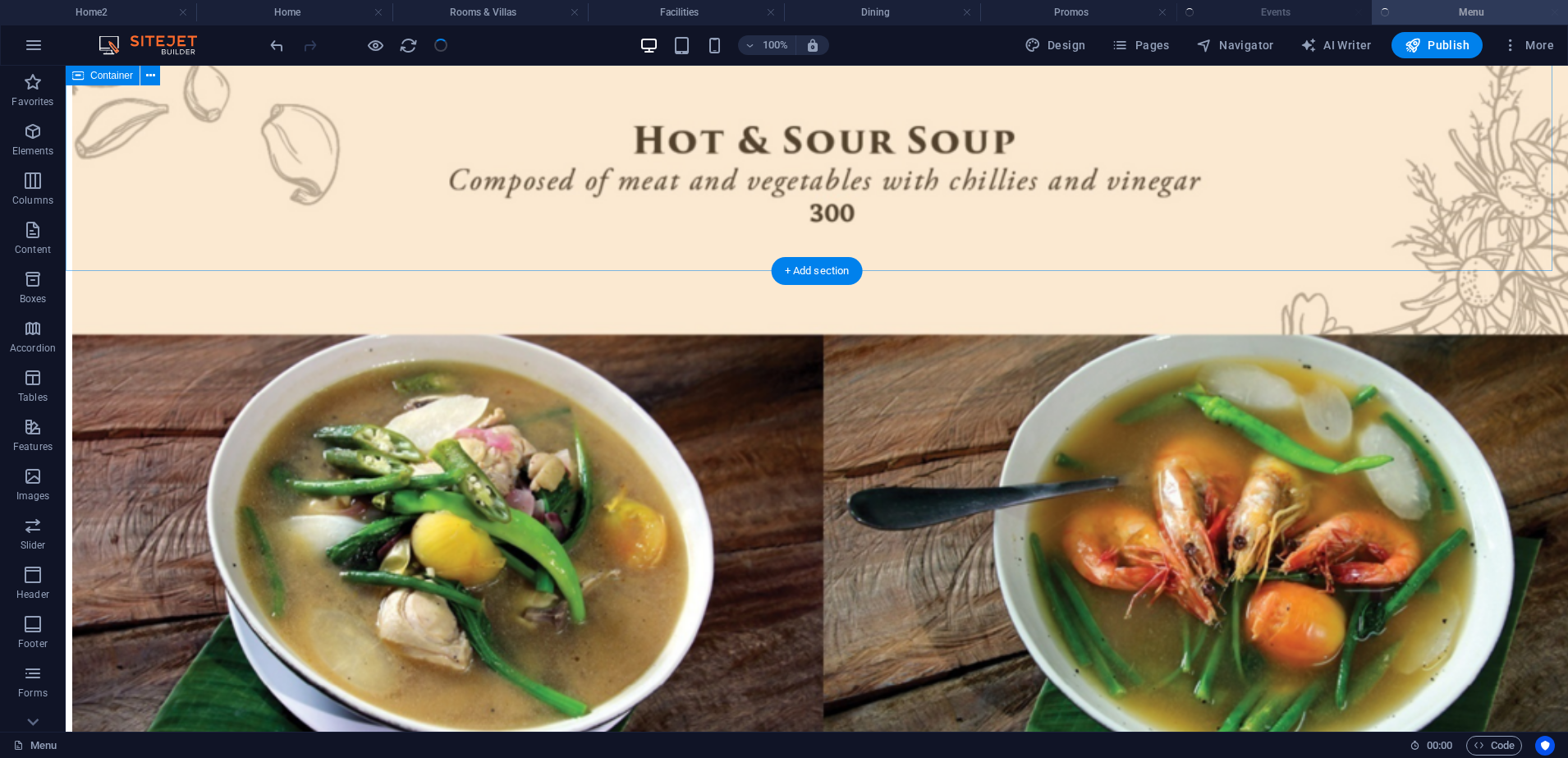 scroll, scrollTop: 9412, scrollLeft: 0, axis: vertical 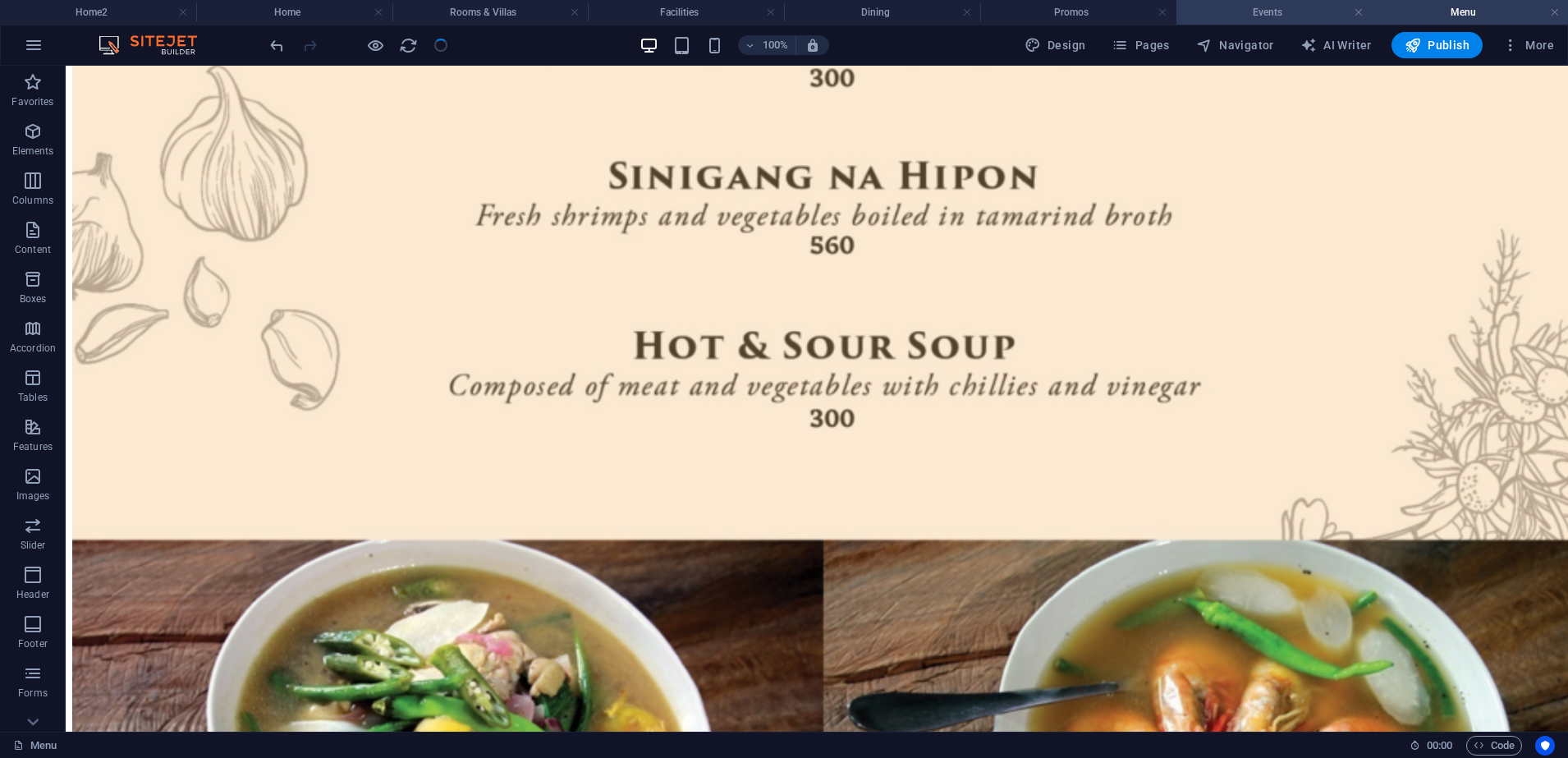 click on "Events" at bounding box center (1274, 12) 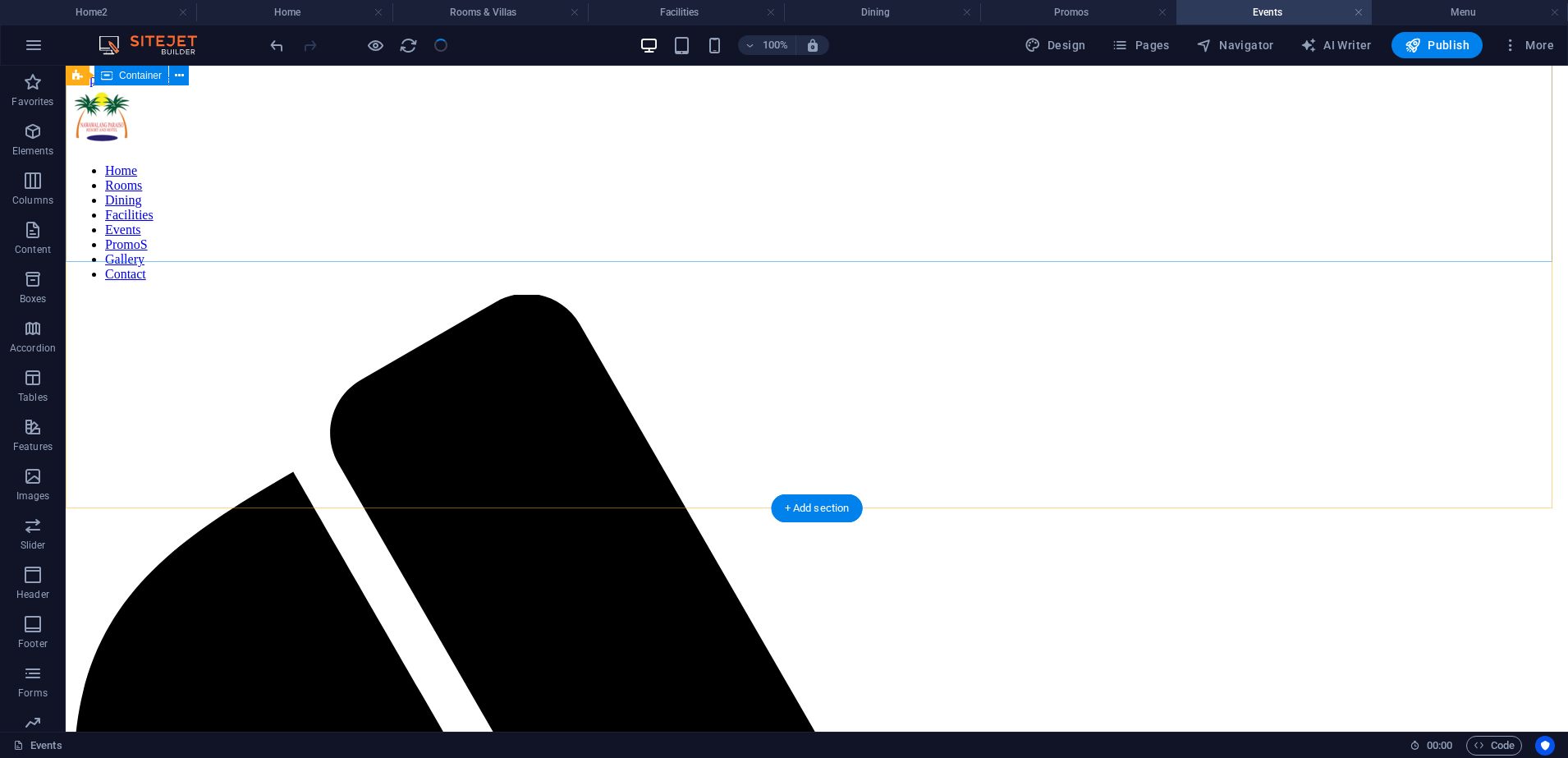 scroll, scrollTop: 4134, scrollLeft: 0, axis: vertical 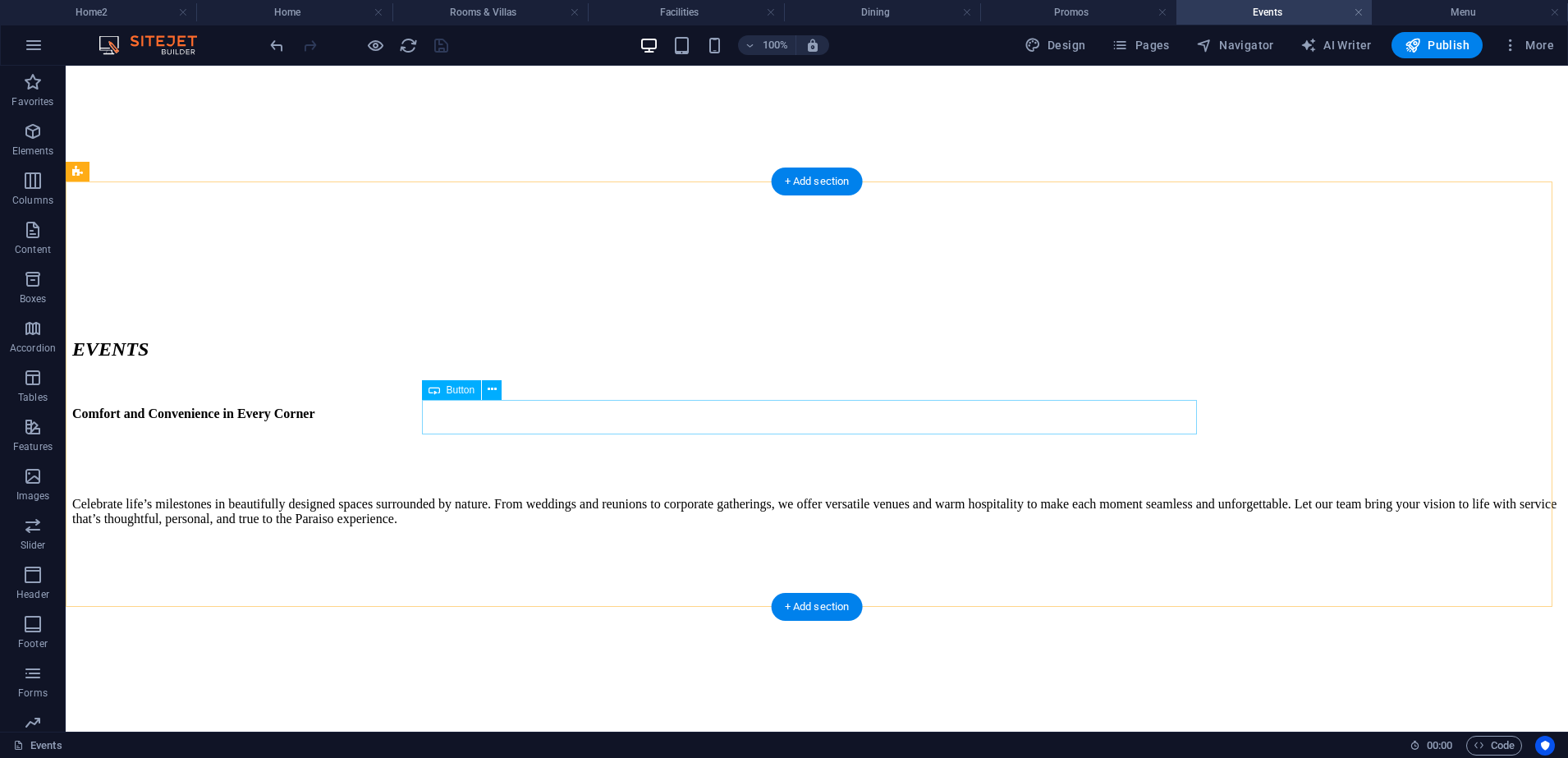click on "small group package" at bounding box center [817, 4464] 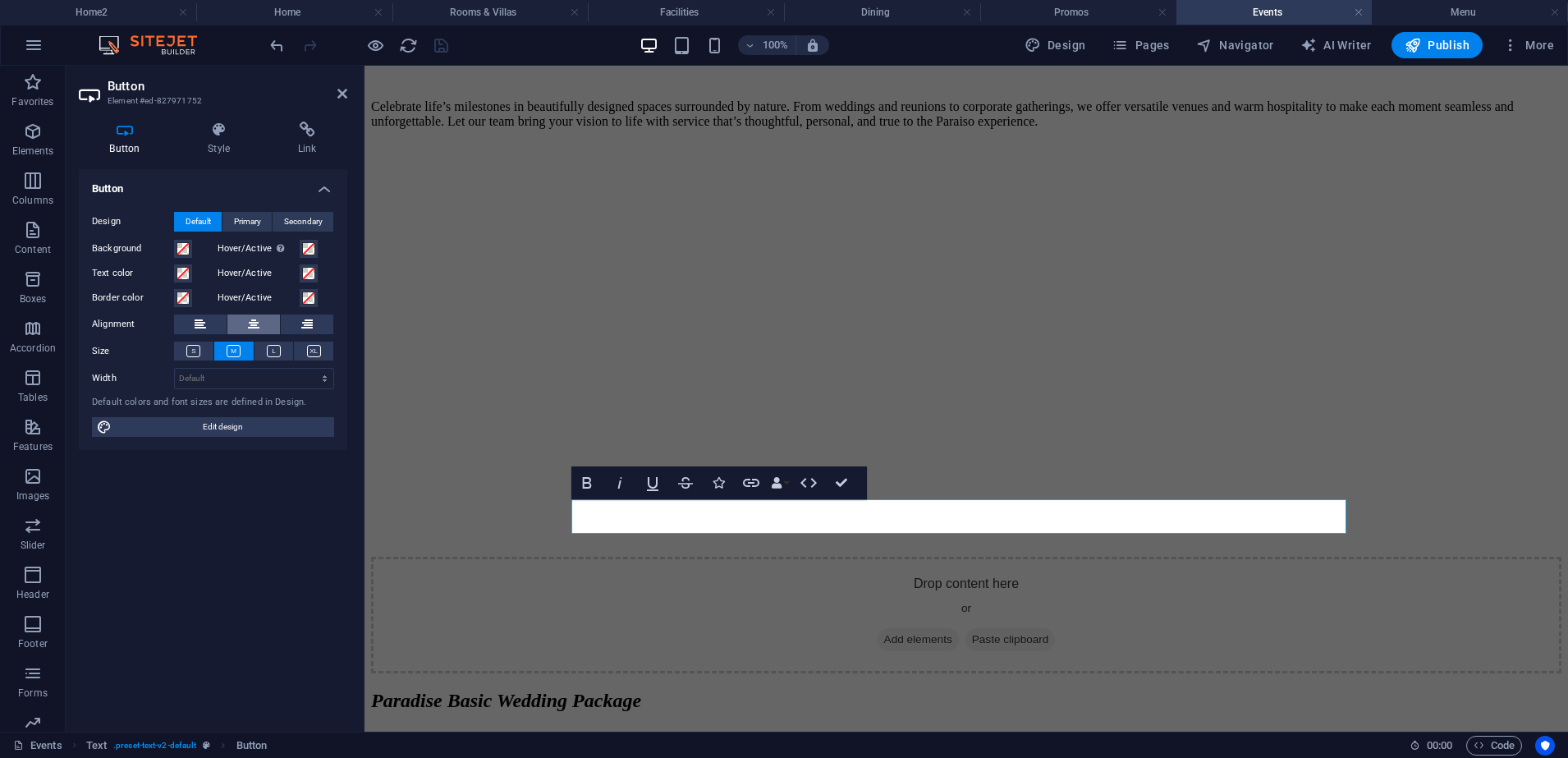 click at bounding box center (254, 324) 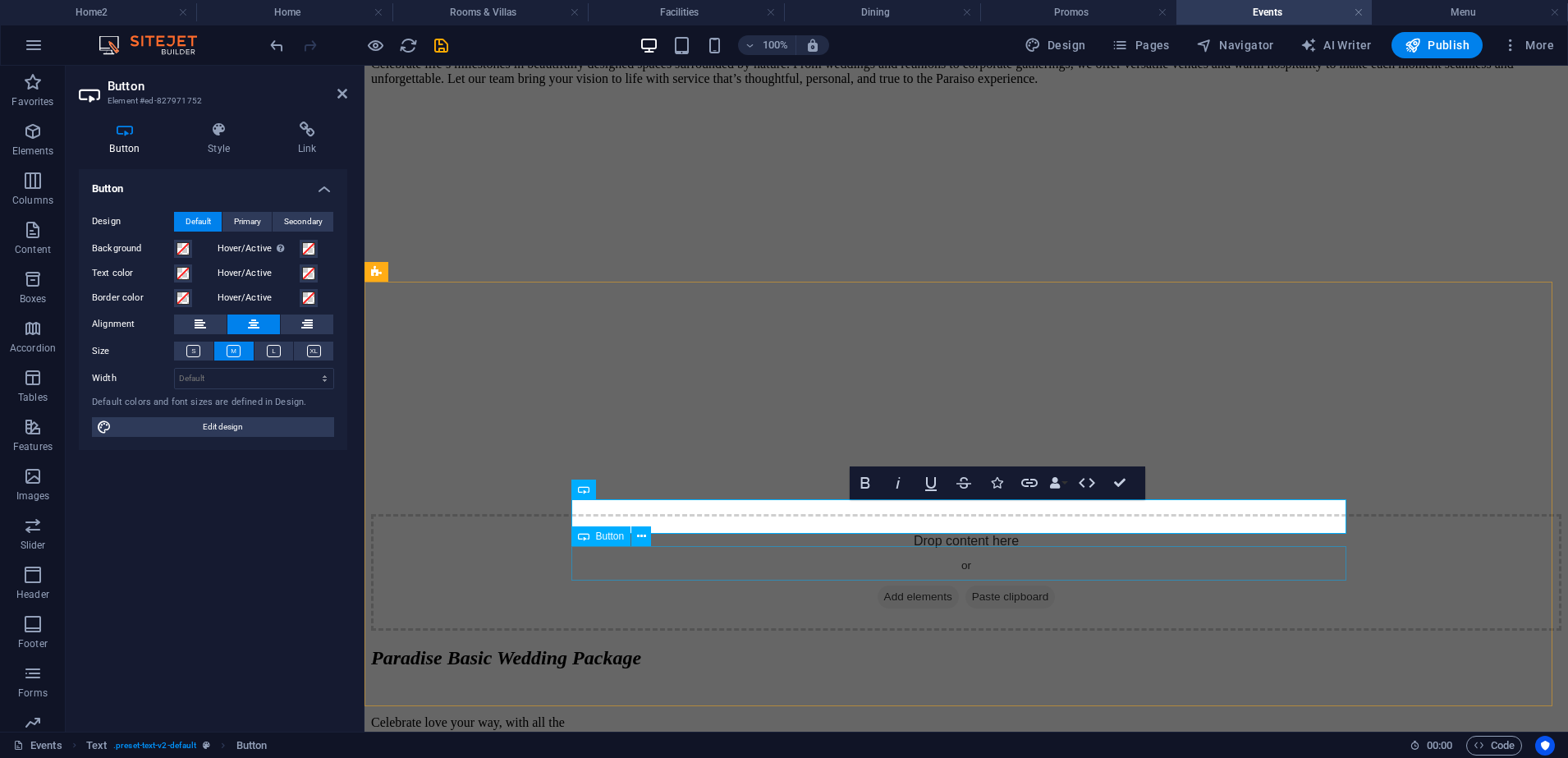 click on "THE LANAI, CATTLEYA, & LOUNGEPACKAGE" at bounding box center [966, 4182] 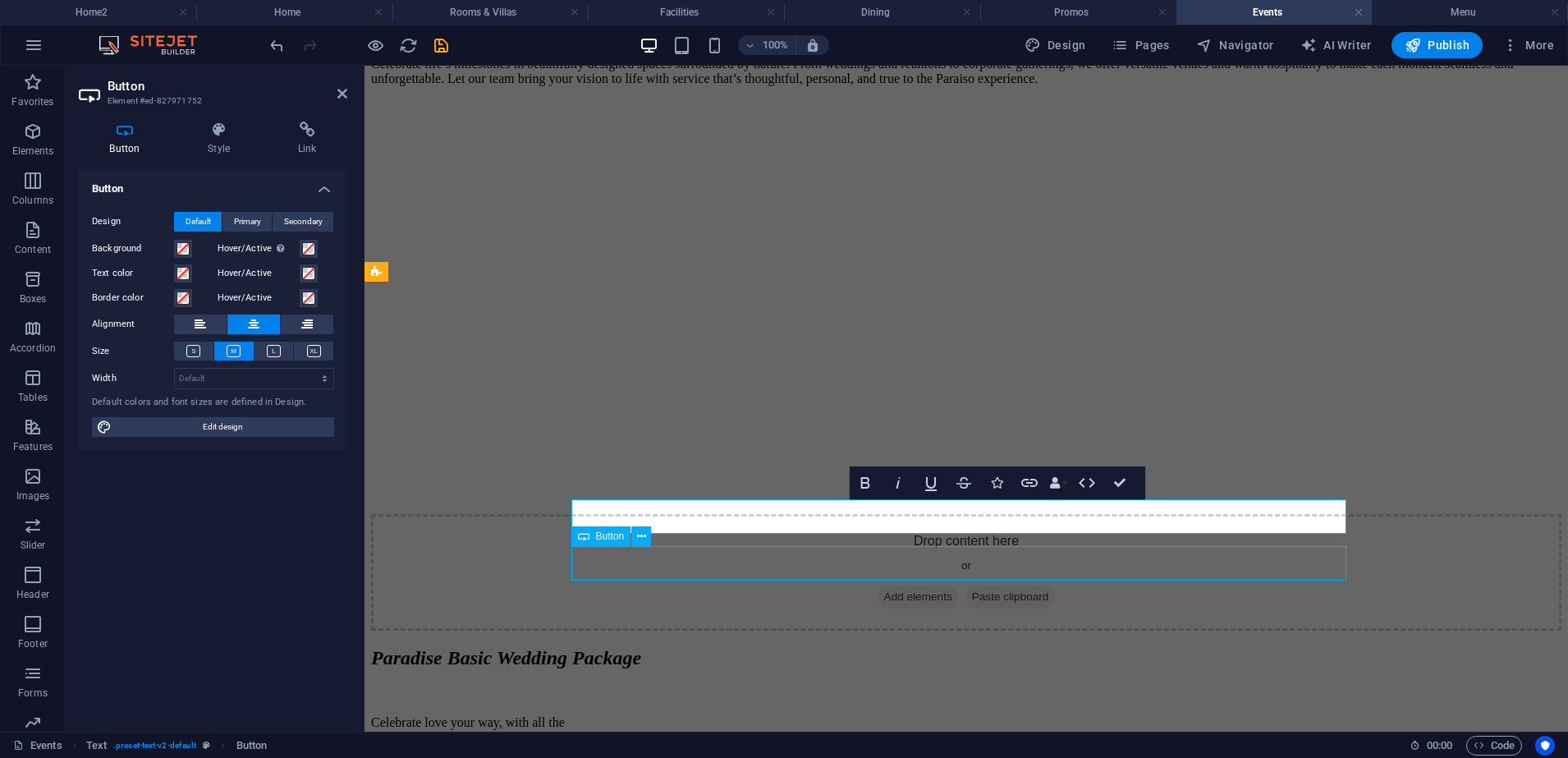 click on "THE LANAI, CATTLEYA, & LOUNGEPACKAGE" at bounding box center [966, 4182] 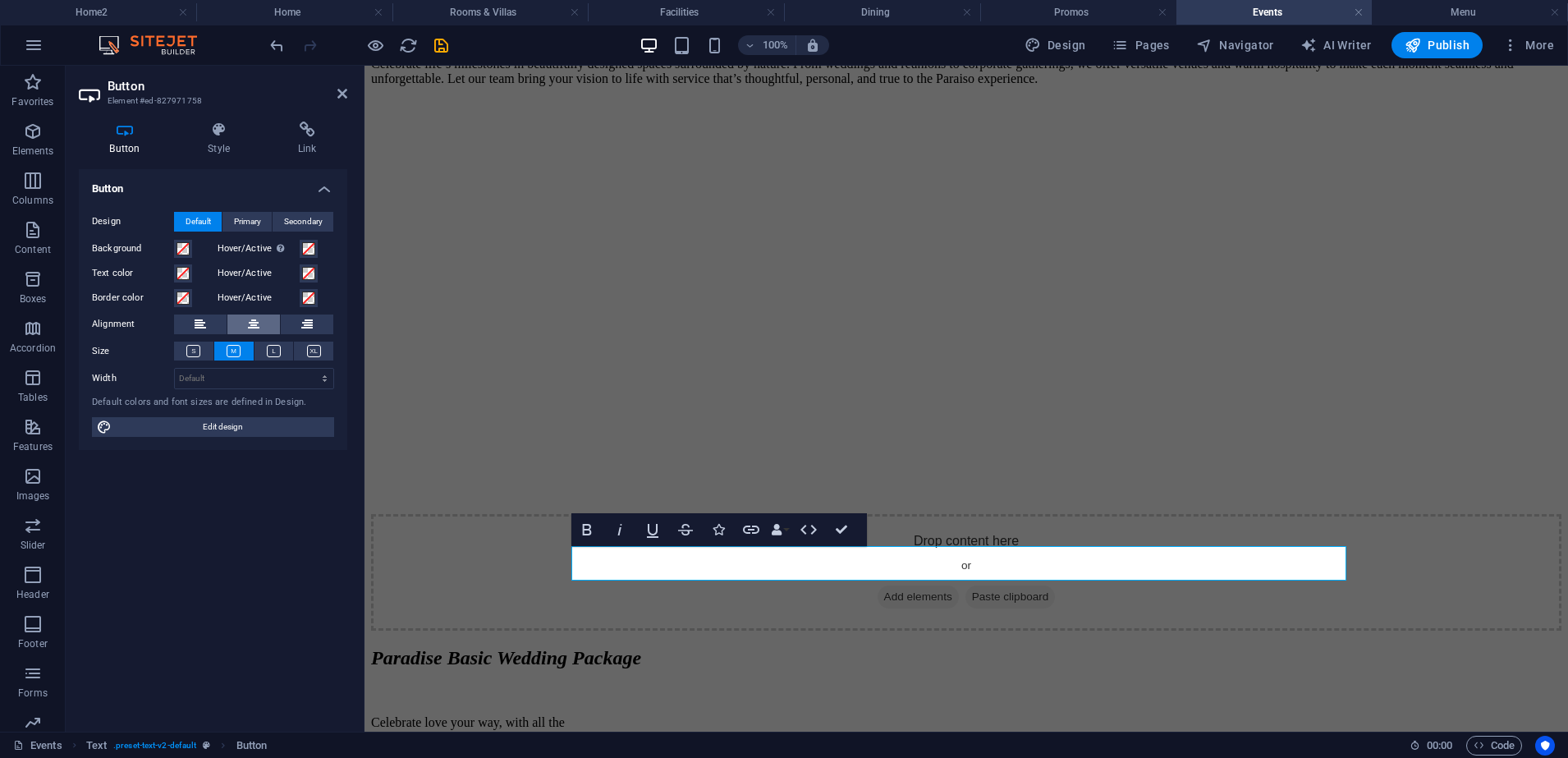 click at bounding box center [254, 324] 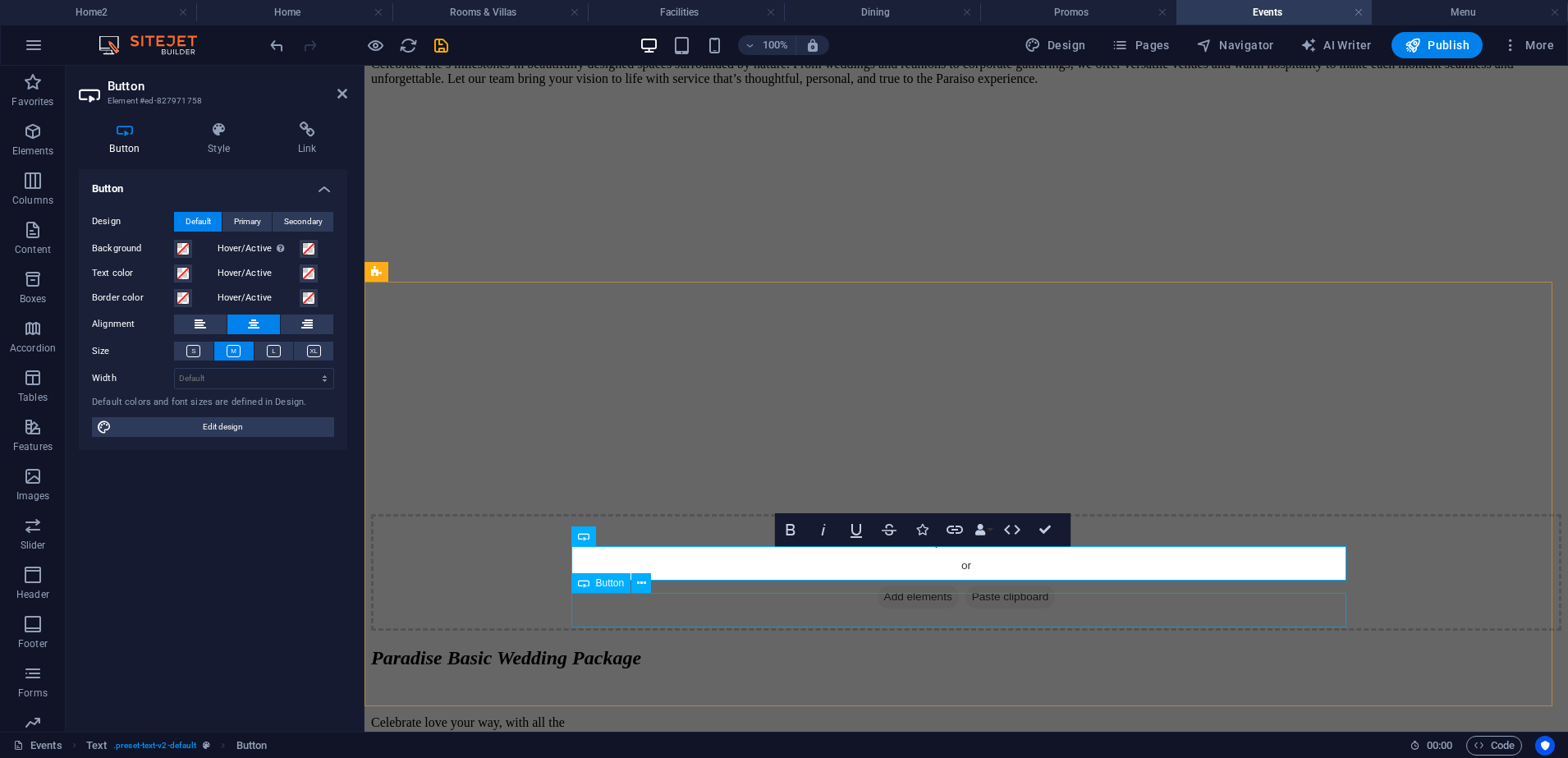 click on "GROUP CELEBRATION PACKAGE" at bounding box center (966, 4209) 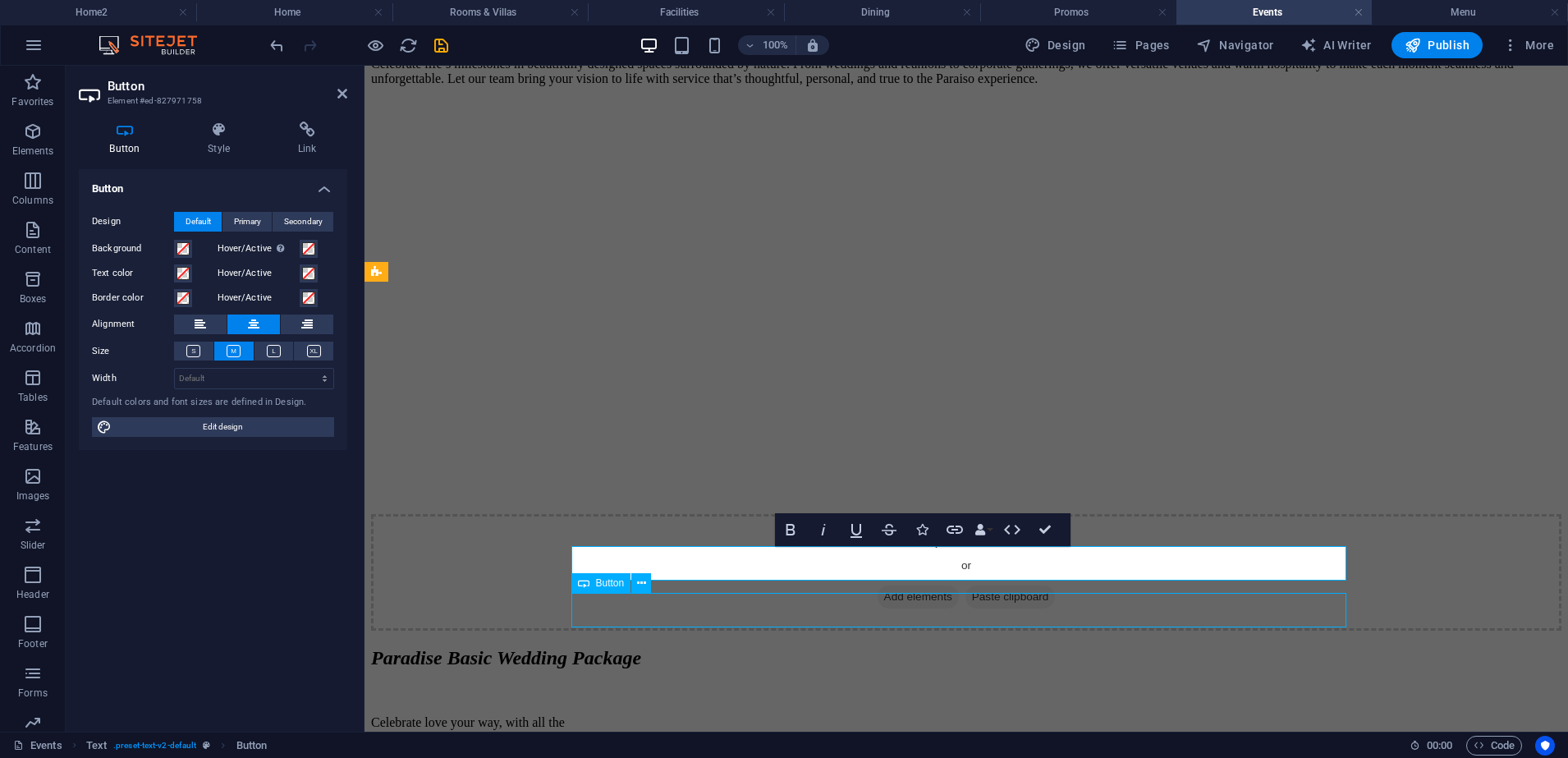 click on "GROUP CELEBRATION PACKAGE" at bounding box center [966, 4209] 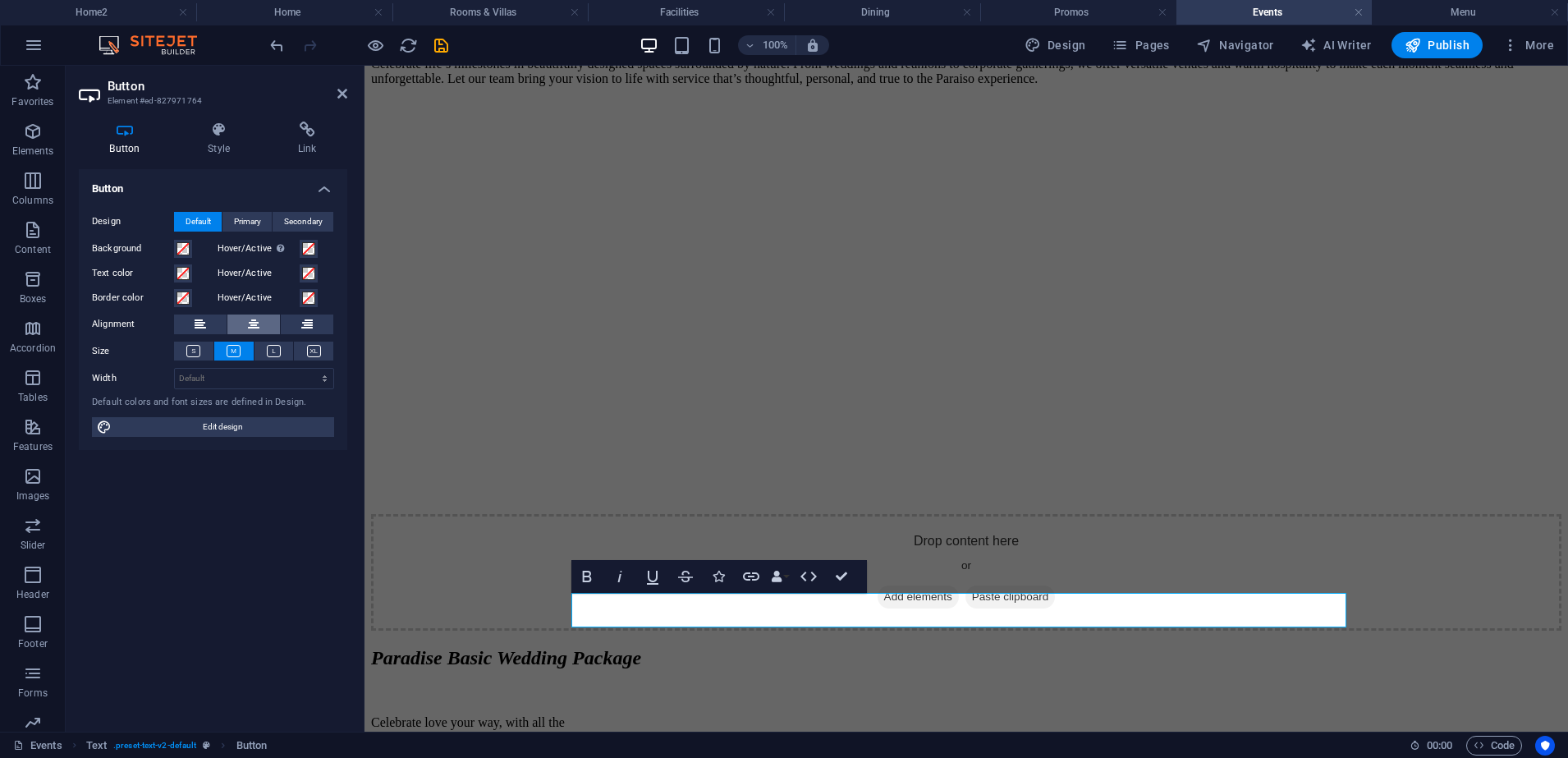 click at bounding box center (254, 324) 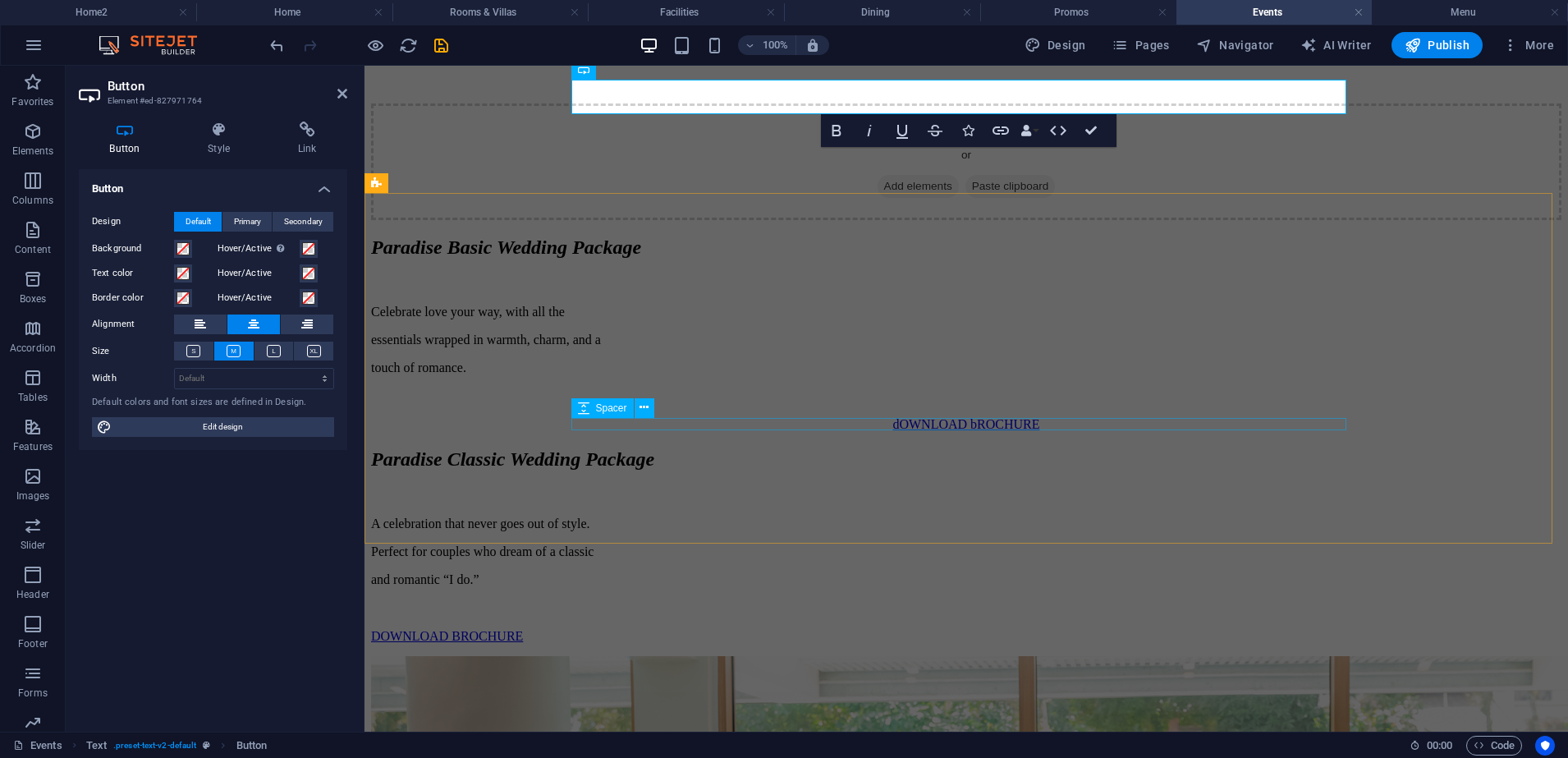 scroll, scrollTop: 3108, scrollLeft: 0, axis: vertical 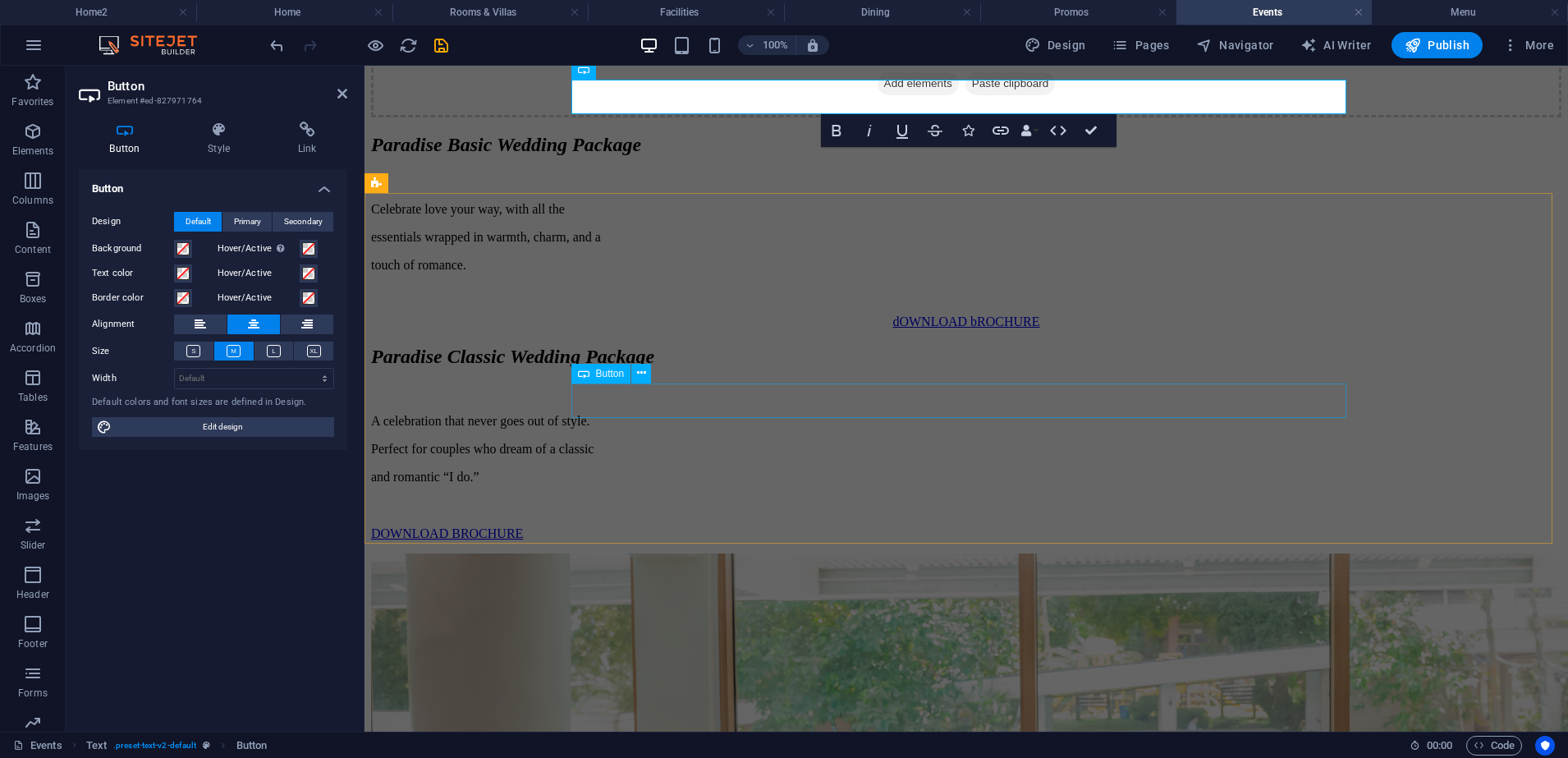 drag, startPoint x: 670, startPoint y: 401, endPoint x: 1006, endPoint y: 450, distance: 339.55412 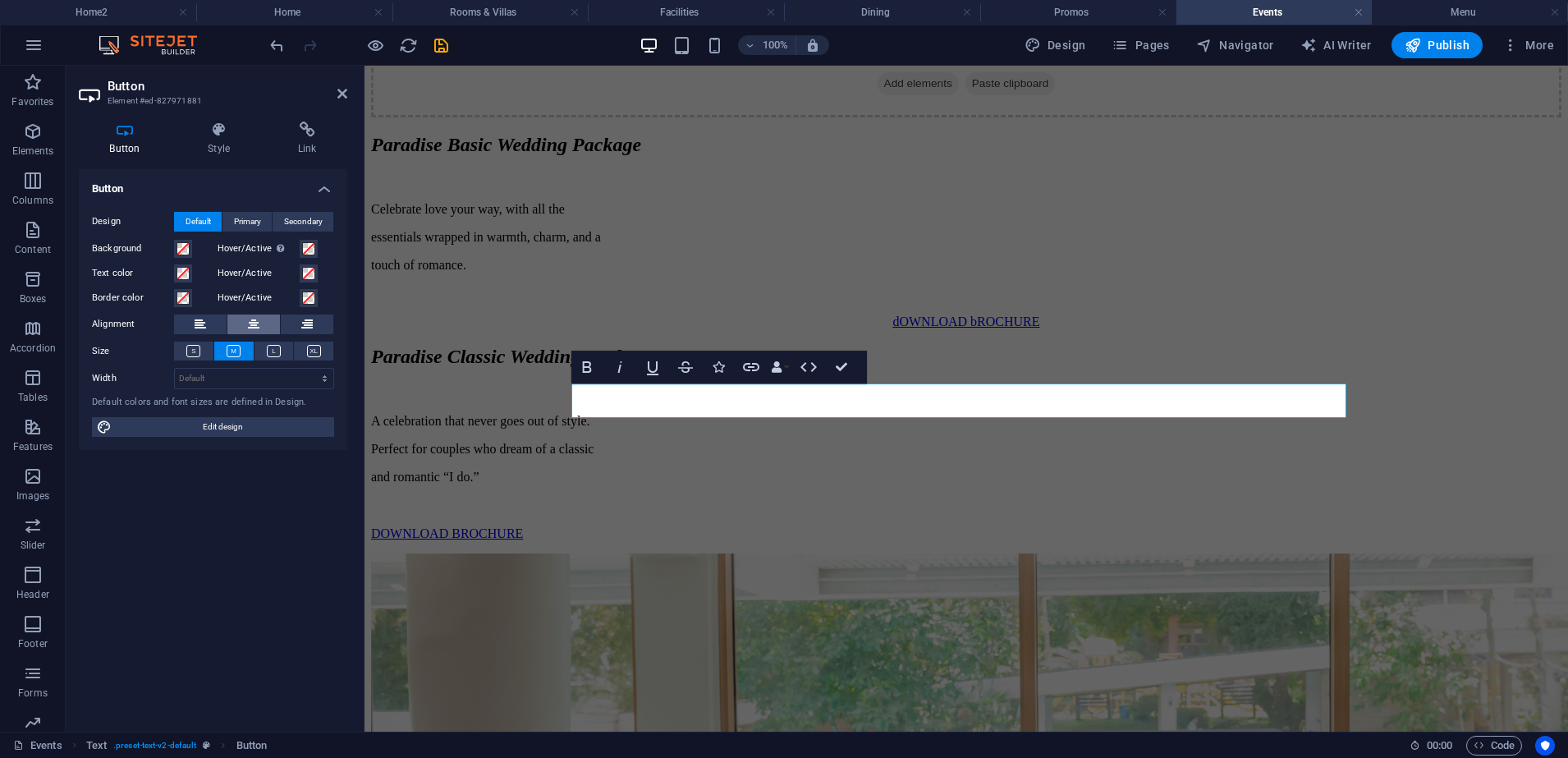 click at bounding box center (254, 324) 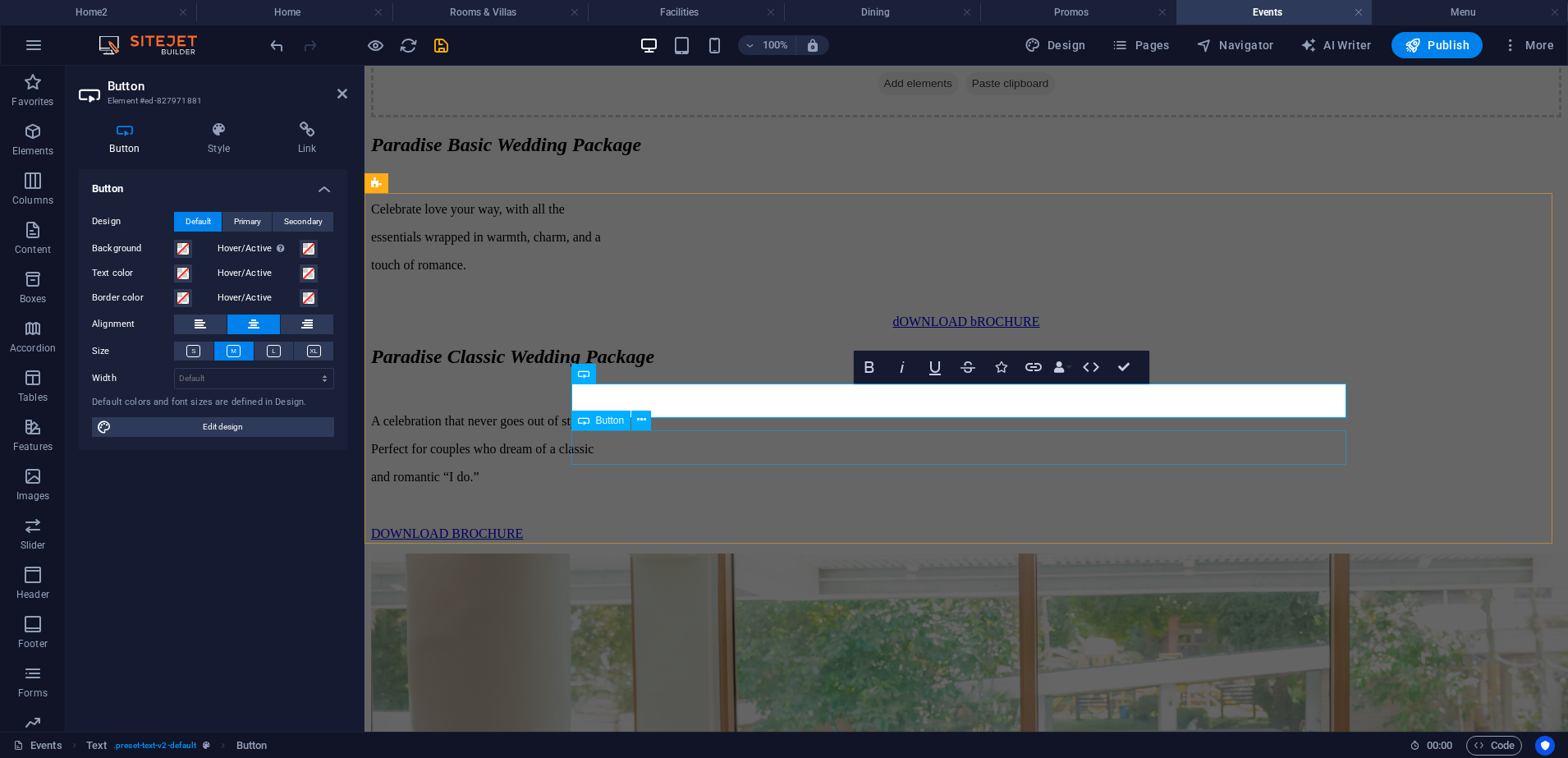 click on "DEBUT PACKAGE" at bounding box center (966, 3897) 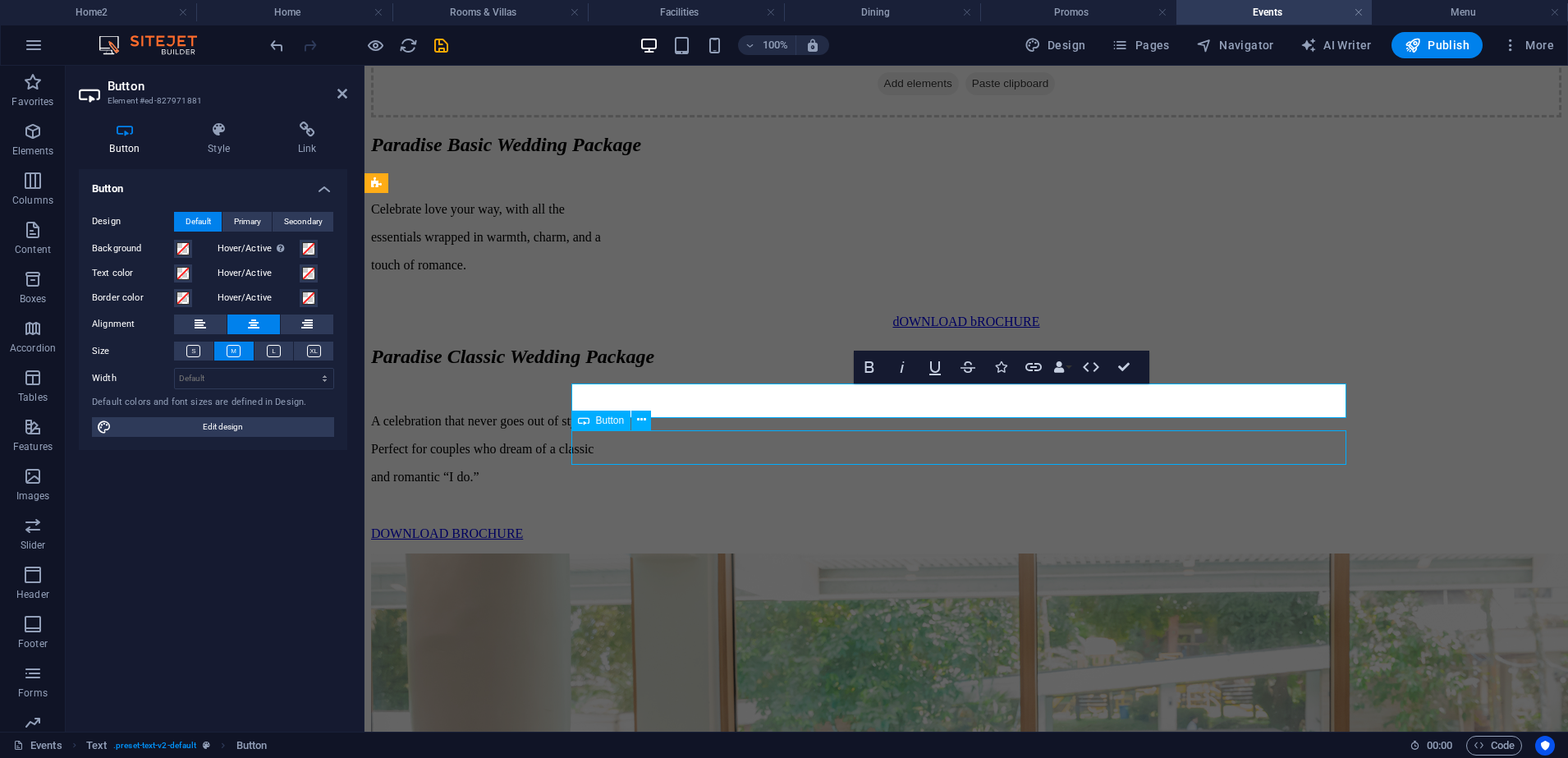click on "DEBUT PACKAGE" at bounding box center [966, 3897] 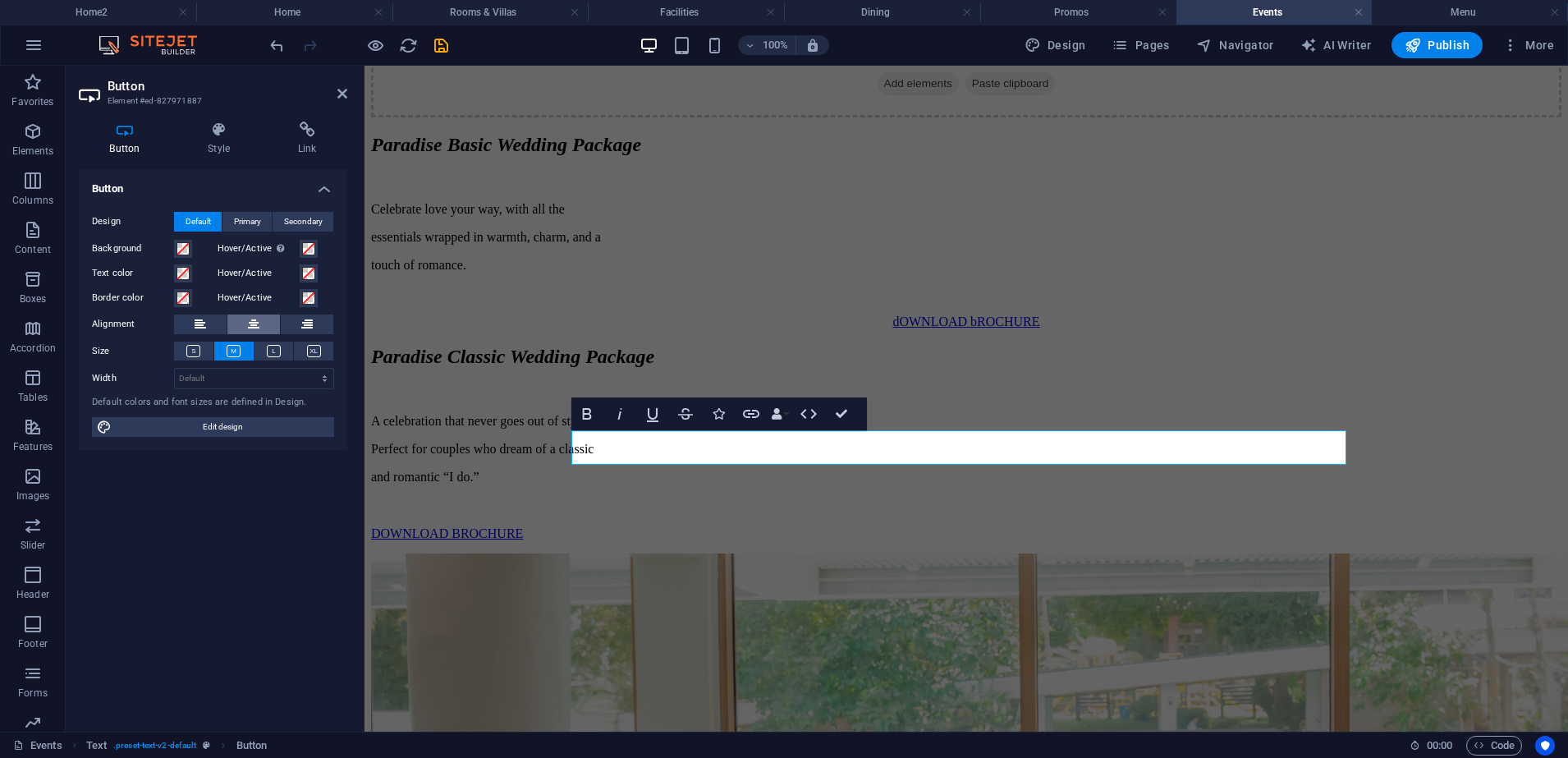 click at bounding box center [254, 324] 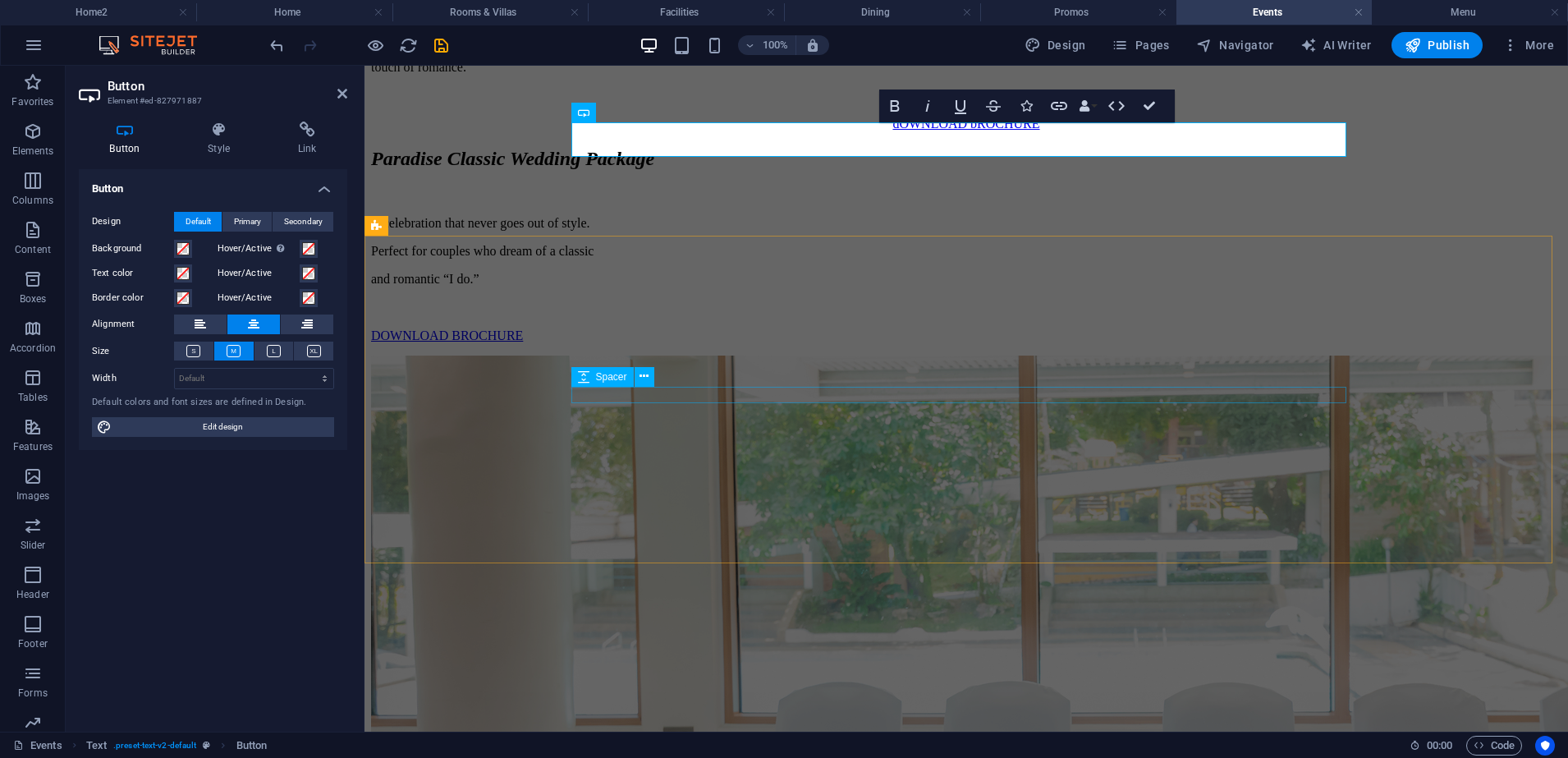 scroll, scrollTop: 3416, scrollLeft: 0, axis: vertical 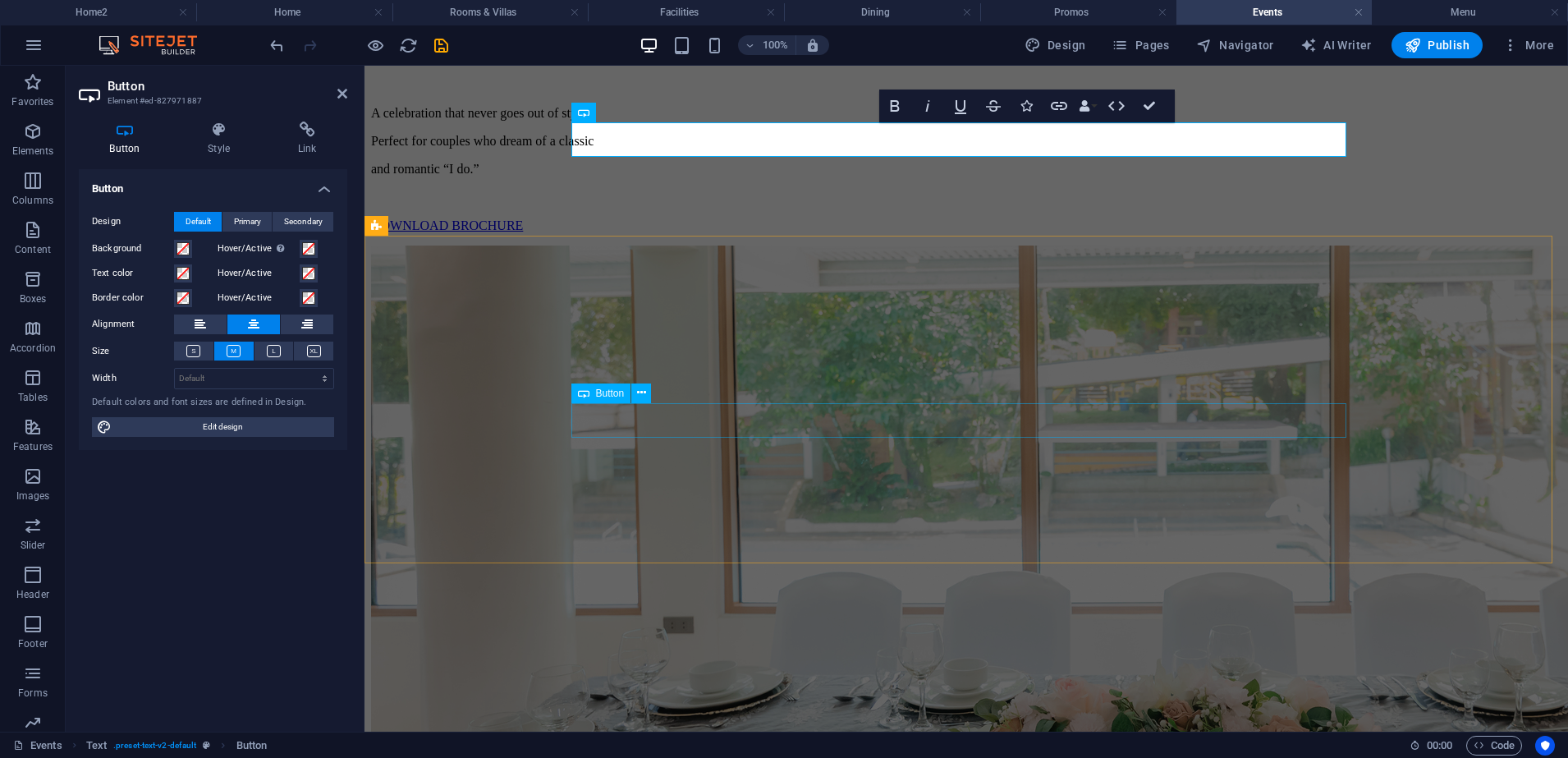 click on "group package" at bounding box center [966, 3763] 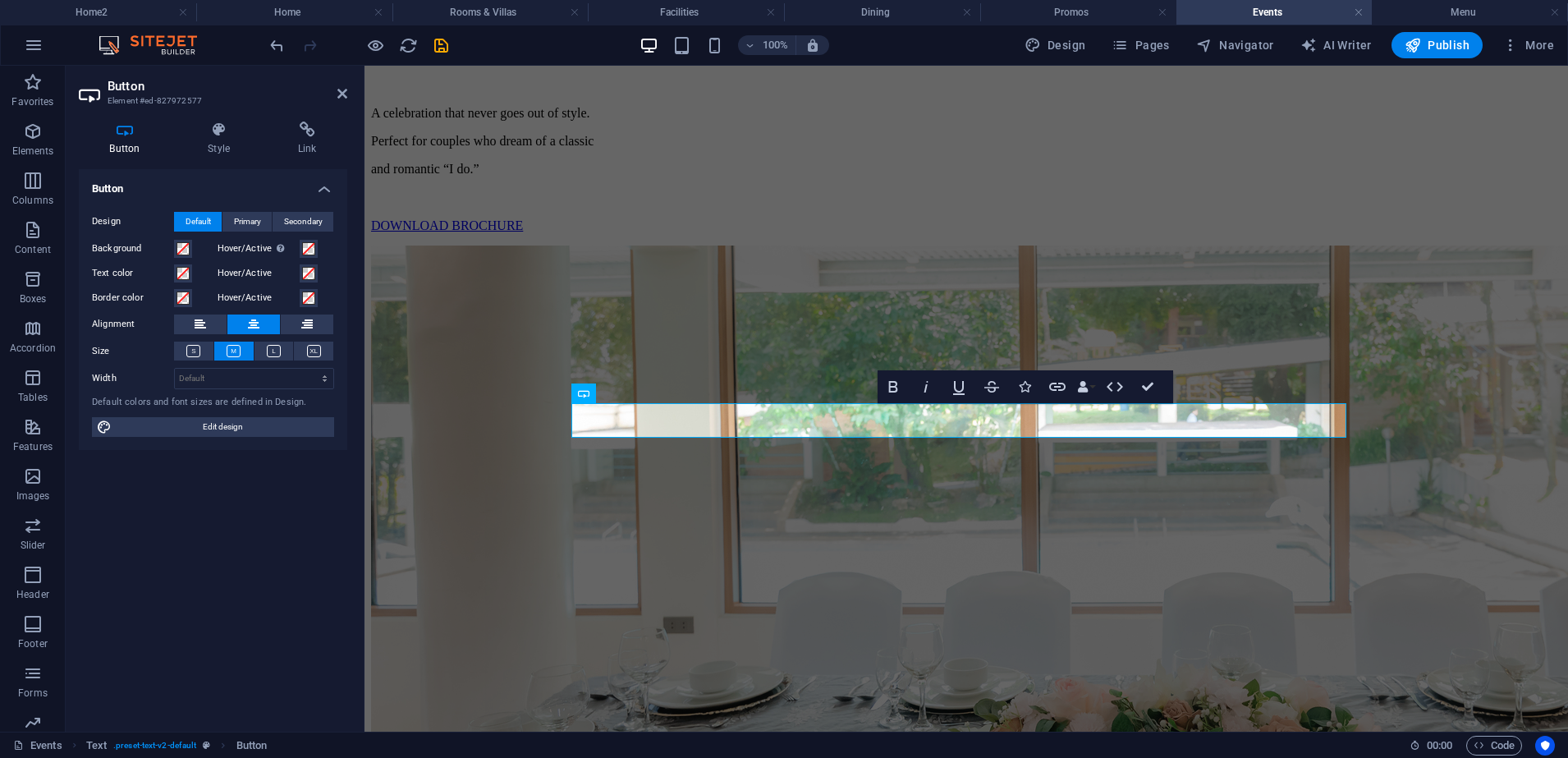 click on "SMALL GROUP PACKAGE" at bounding box center [966, 3790] 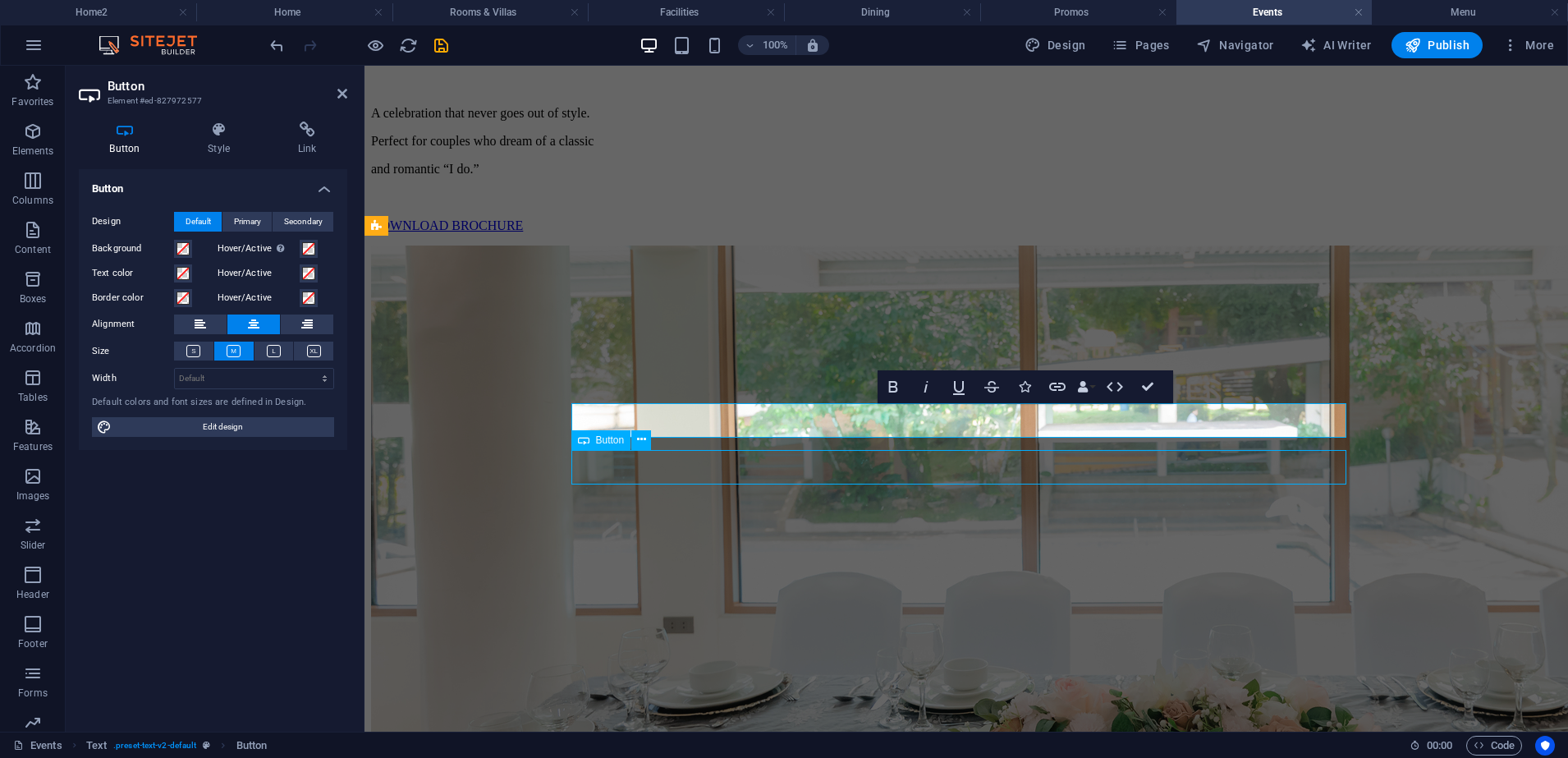 click on "SMALL GROUP PACKAGE" at bounding box center (966, 3790) 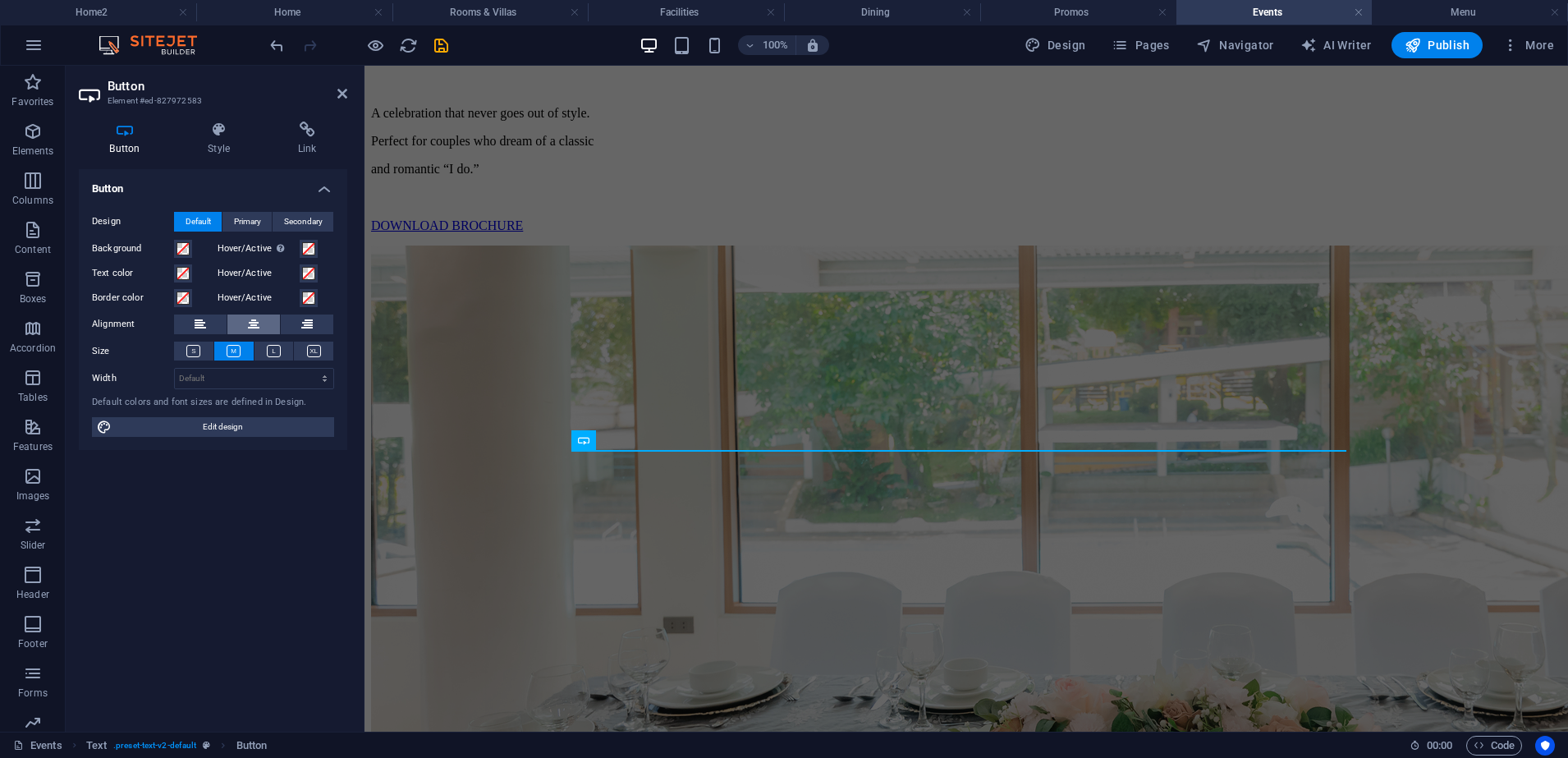 click at bounding box center (254, 324) 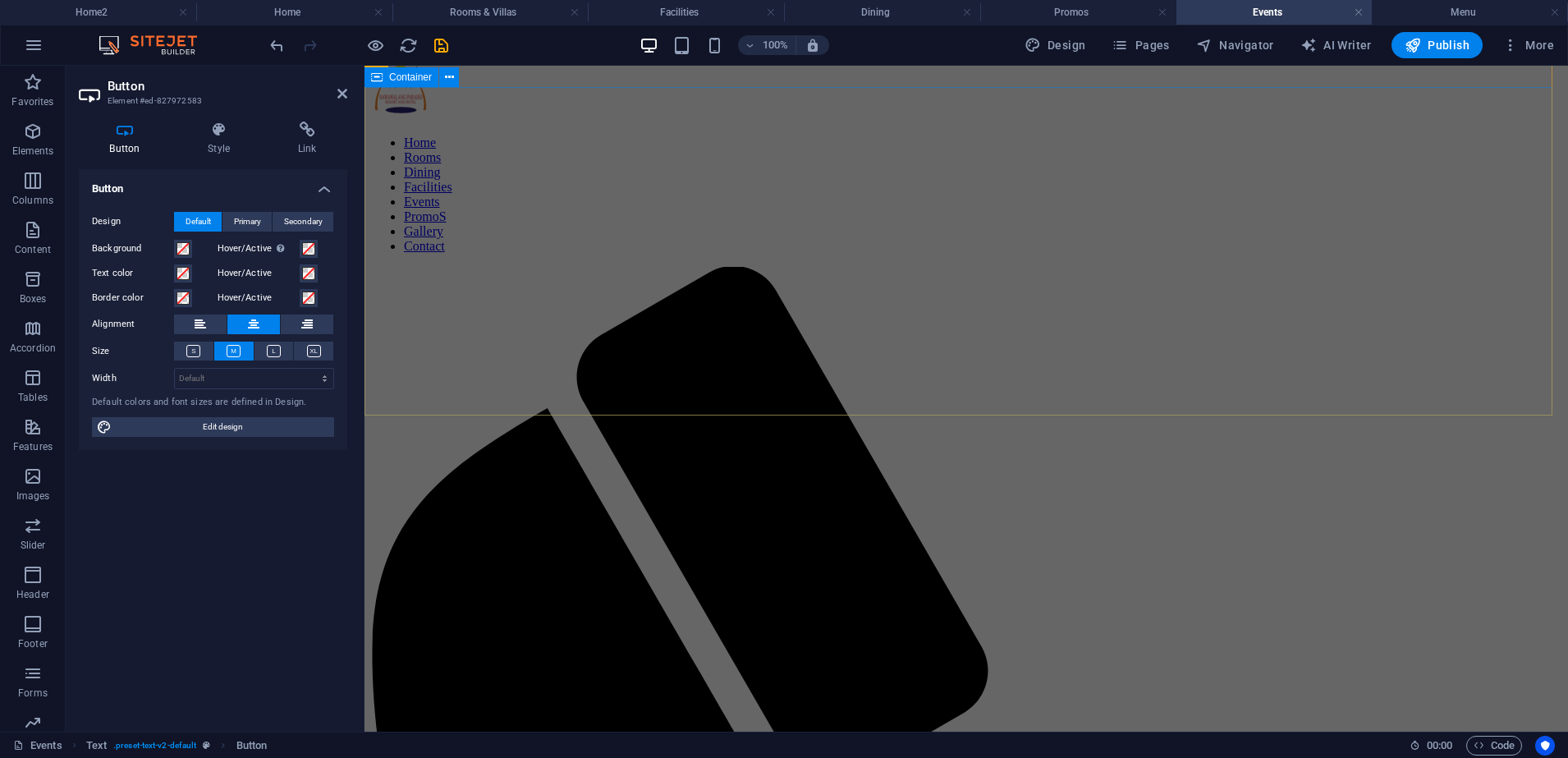 scroll, scrollTop: 233, scrollLeft: 0, axis: vertical 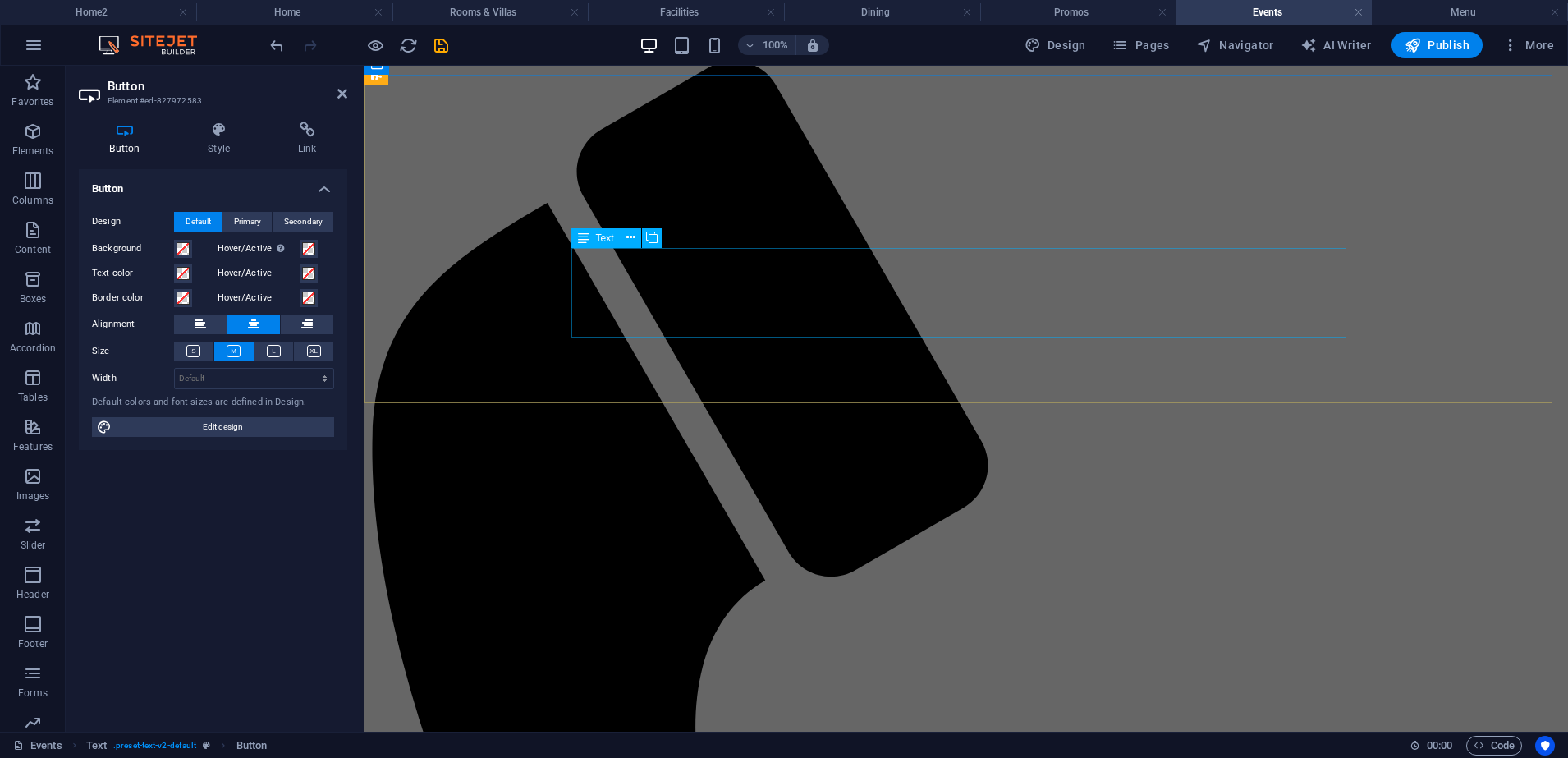 click on "Celebrate life’s milestones in beautifully designed spaces surrounded by nature. From weddings and reunions to corporate gatherings, we offer versatile venues and warm hospitality to make each moment seamless and unforgettable. Let our team bring your vision to life with service that’s thoughtful, personal, and true to the Paraiso experience." at bounding box center [966, 2419] 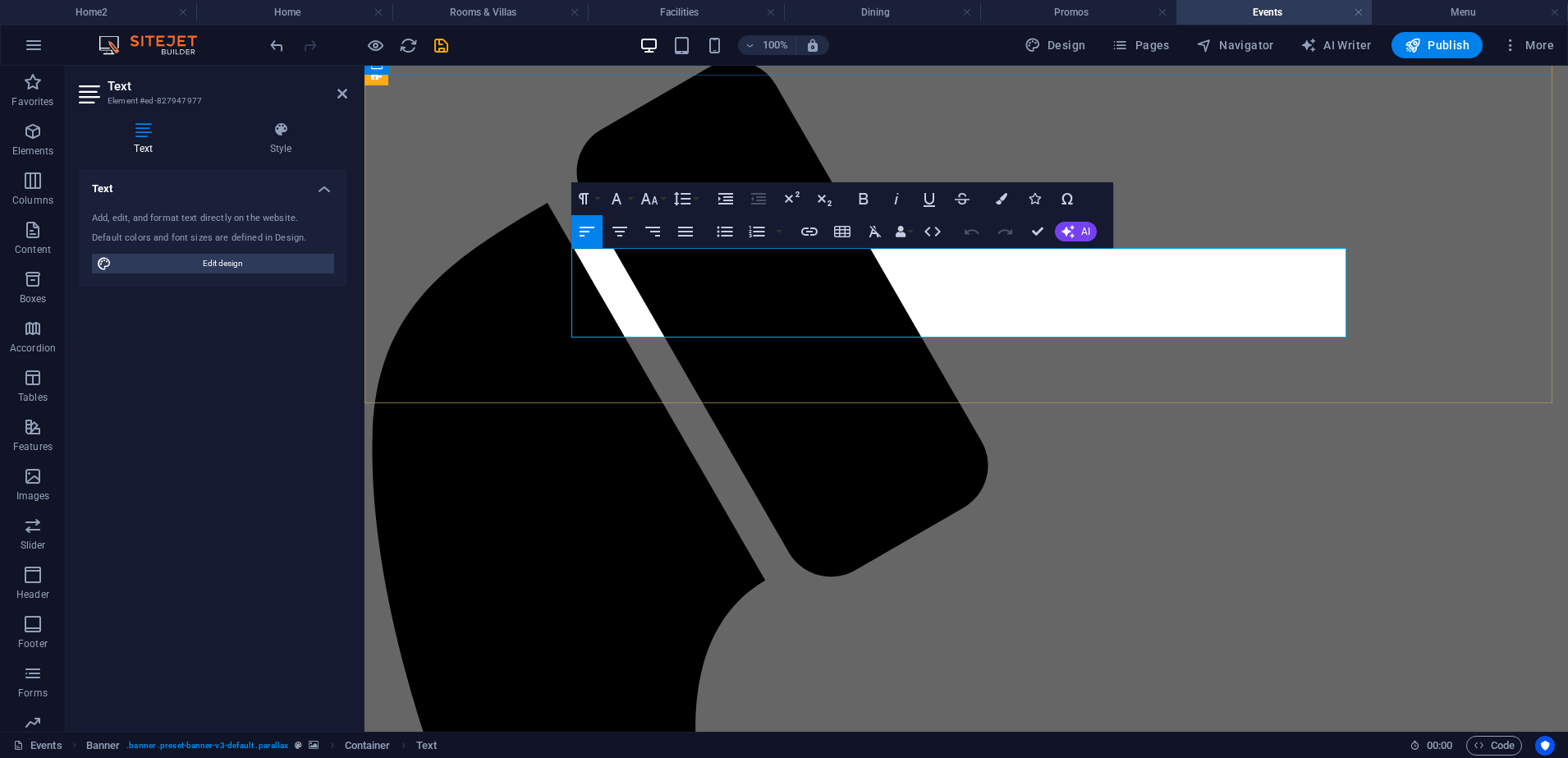 click on "Celebrate life’s milestones in beautifully designed spaces surrounded by nature. From weddings and reunions to corporate gatherings, we offer versatile venues and warm hospitality to make each moment seamless and unforgettable. Let our team bring your vision to life with service that’s thoughtful, personal, and true to the Paraiso experience." at bounding box center (966, 2432) 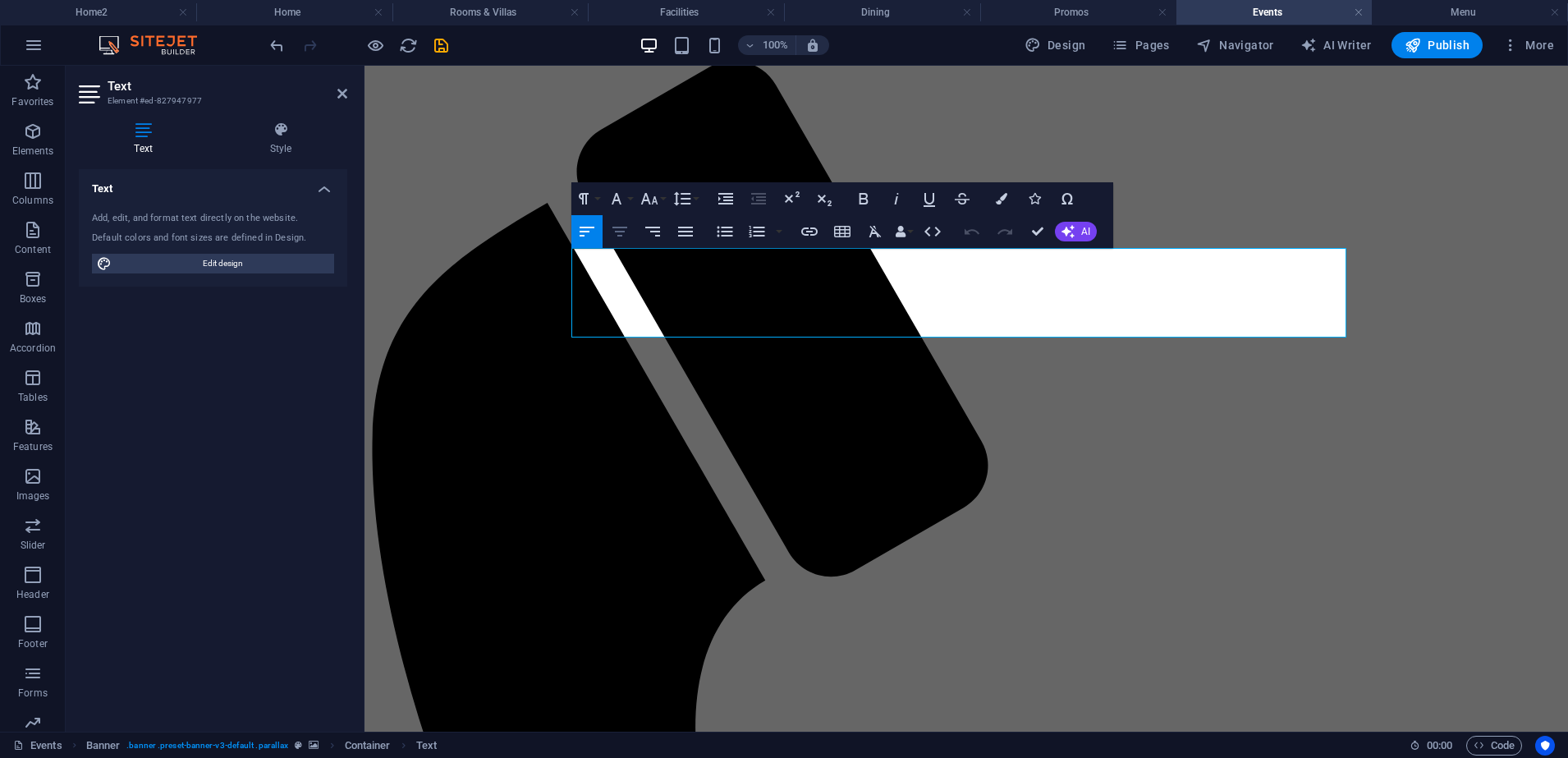 click 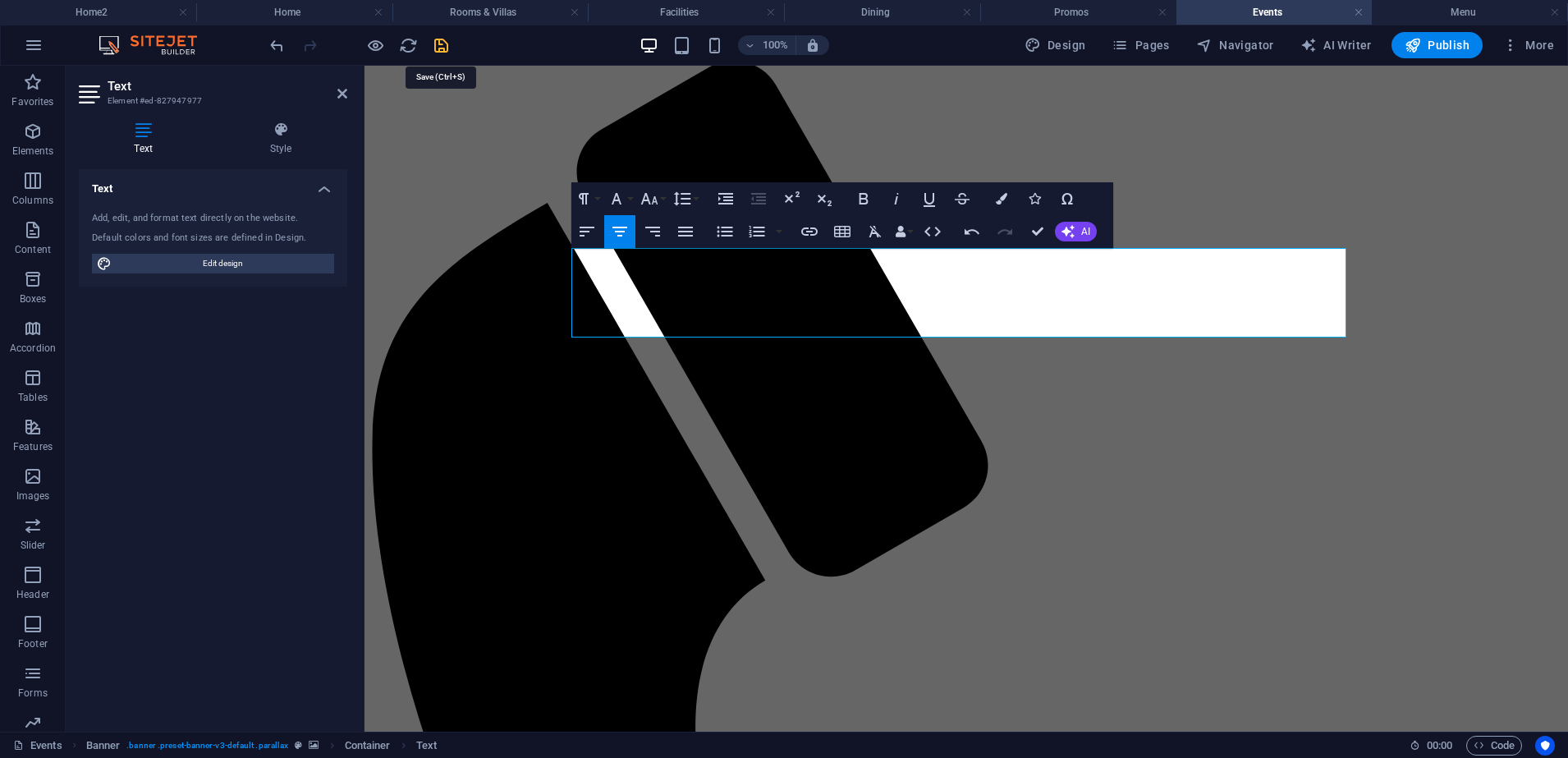 click at bounding box center (441, 45) 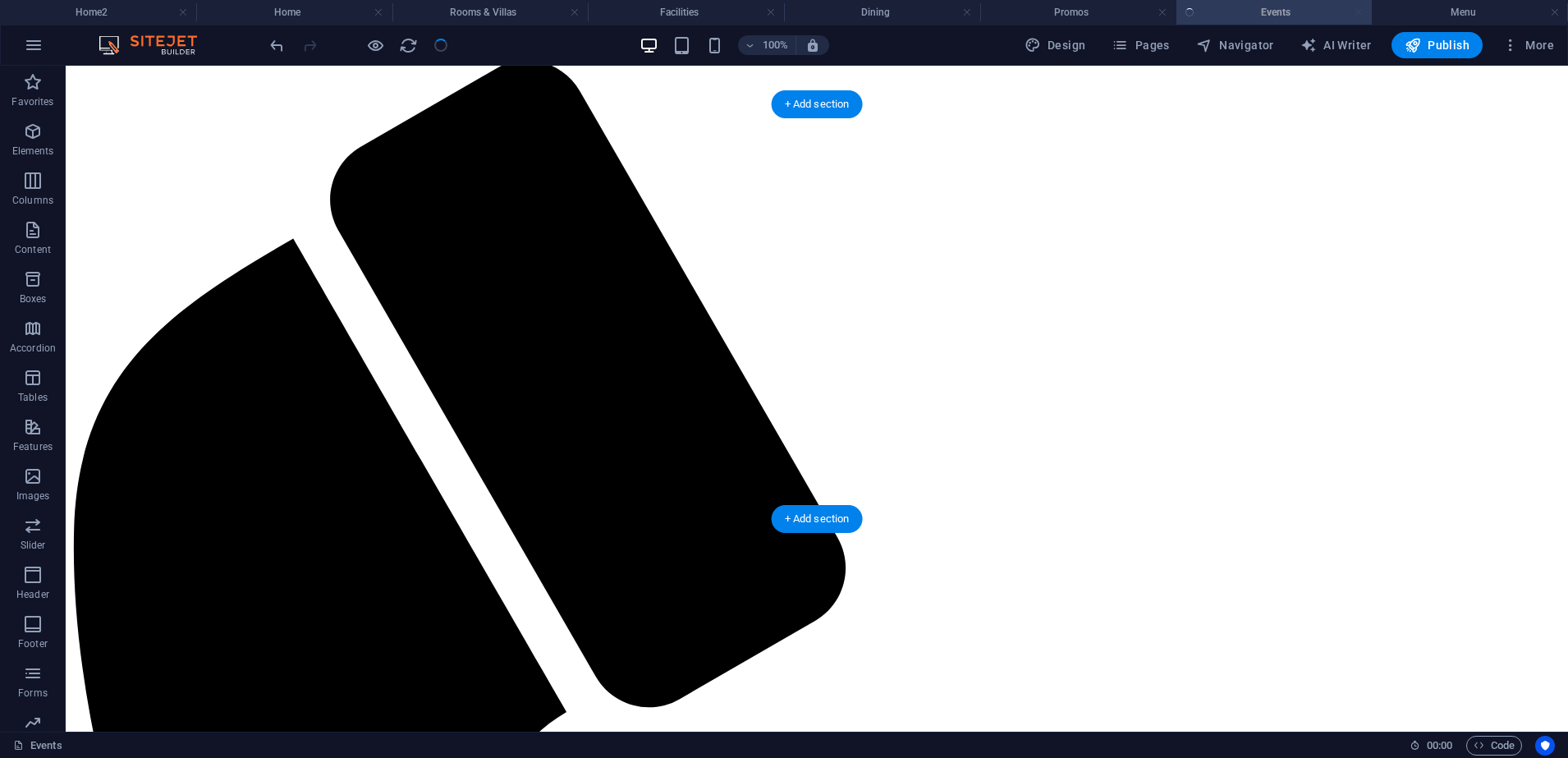 scroll, scrollTop: 541, scrollLeft: 0, axis: vertical 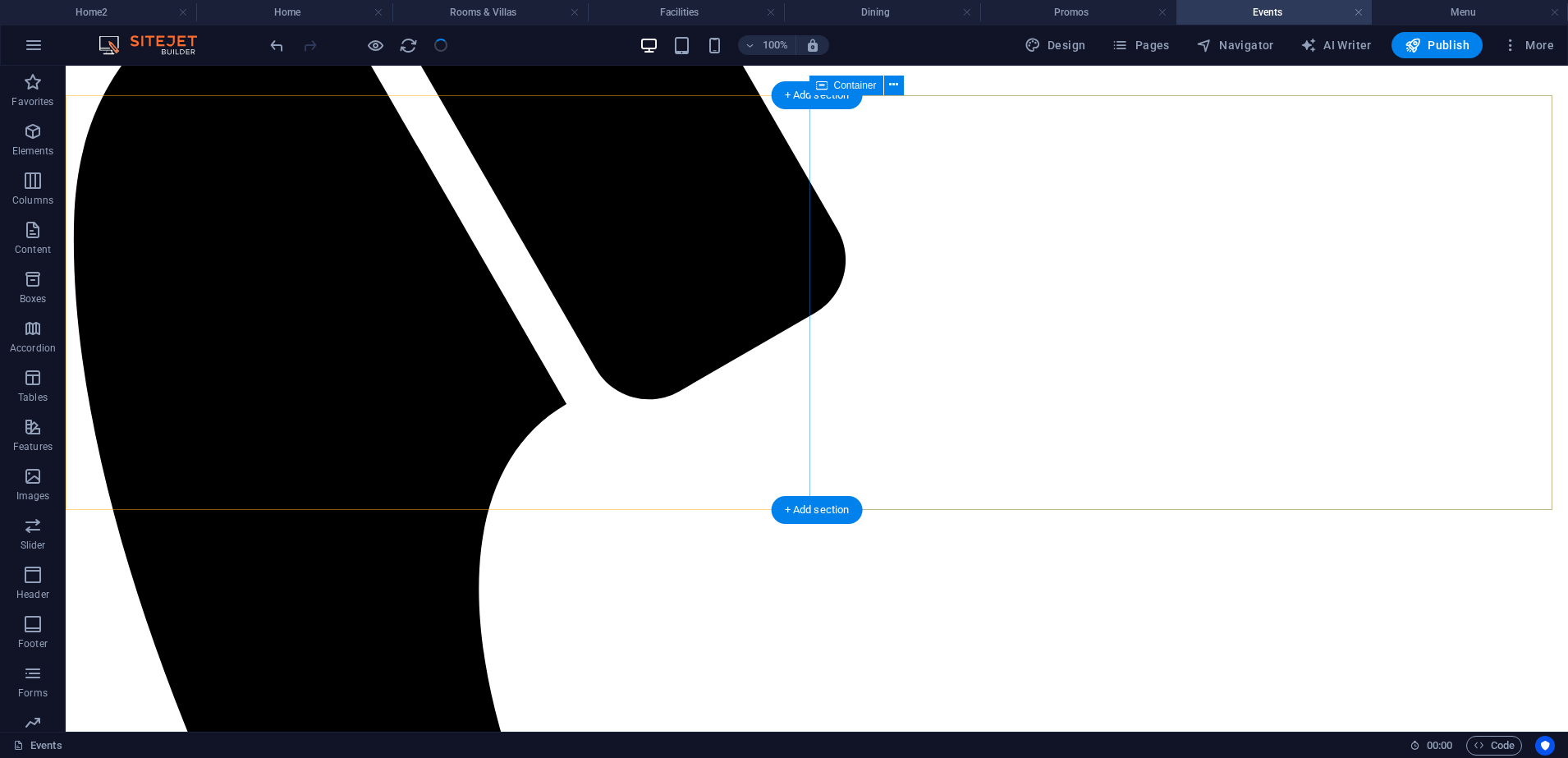 click on "Celebrate love your way, with all the essentials wrapped in warmth, charm, and a touch of romance." at bounding box center (817, 3200) 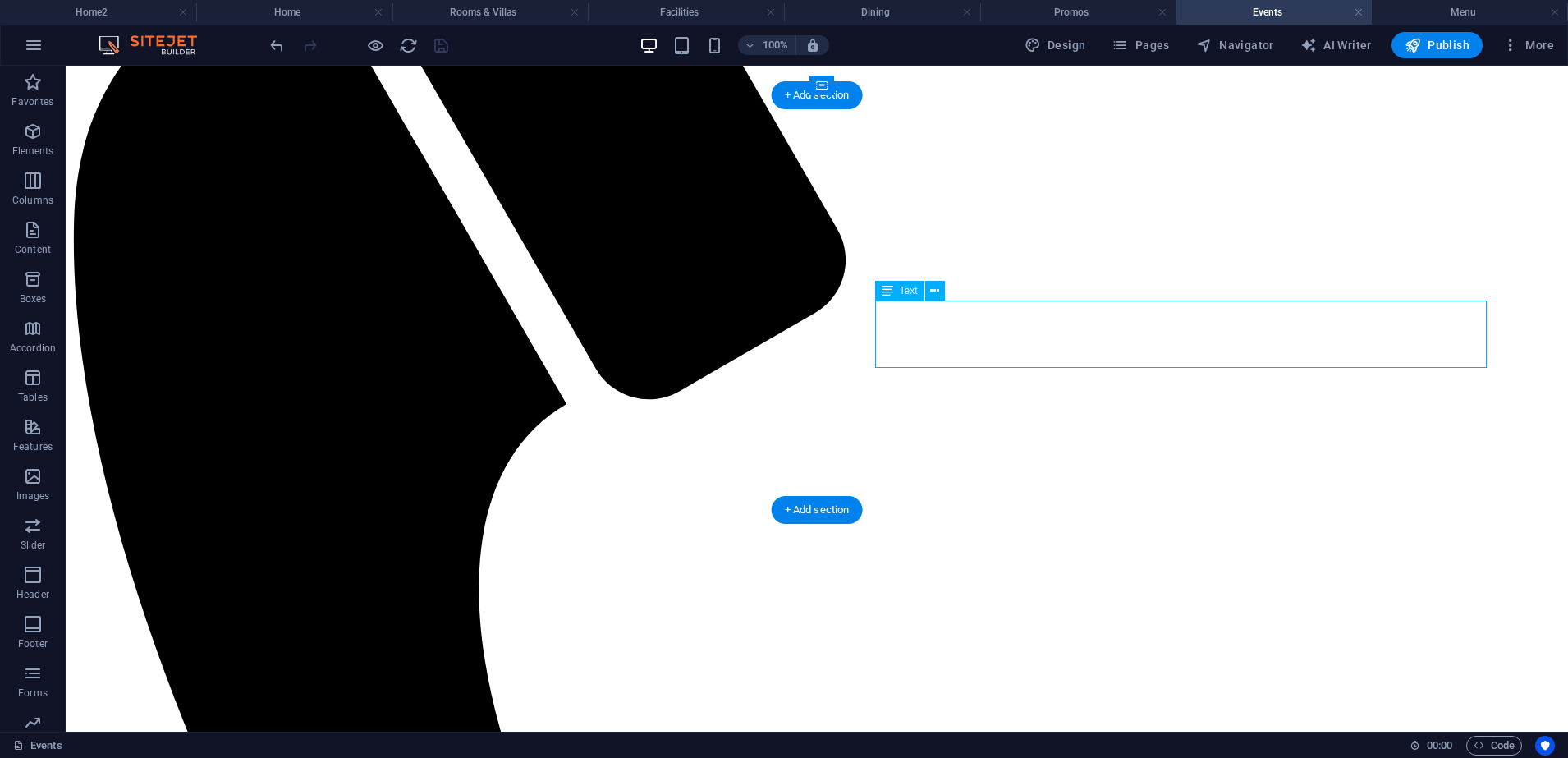 click on "Celebrate love your way, with all the essentials wrapped in warmth, charm, and a touch of romance." at bounding box center [817, 3200] 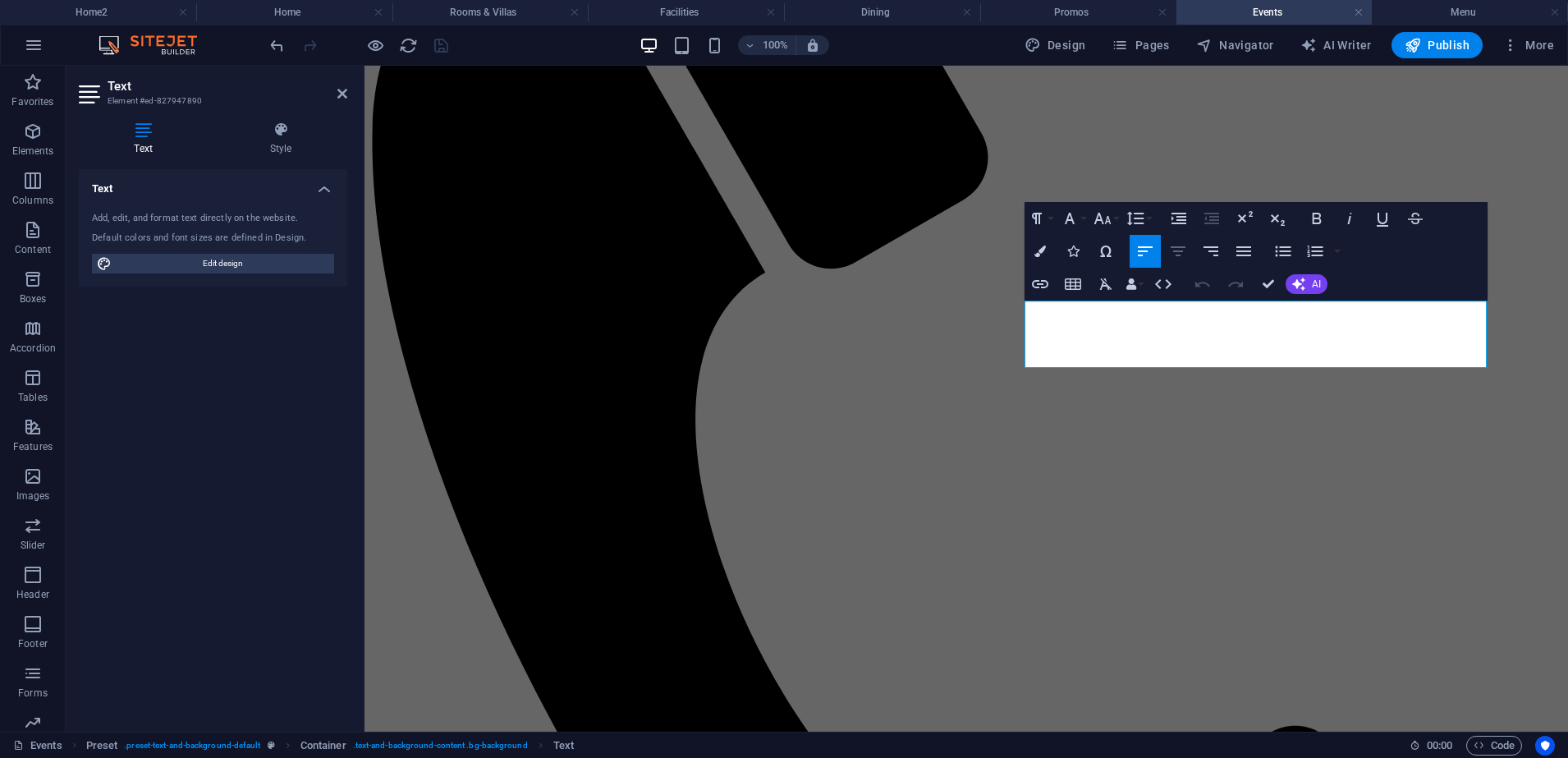 click 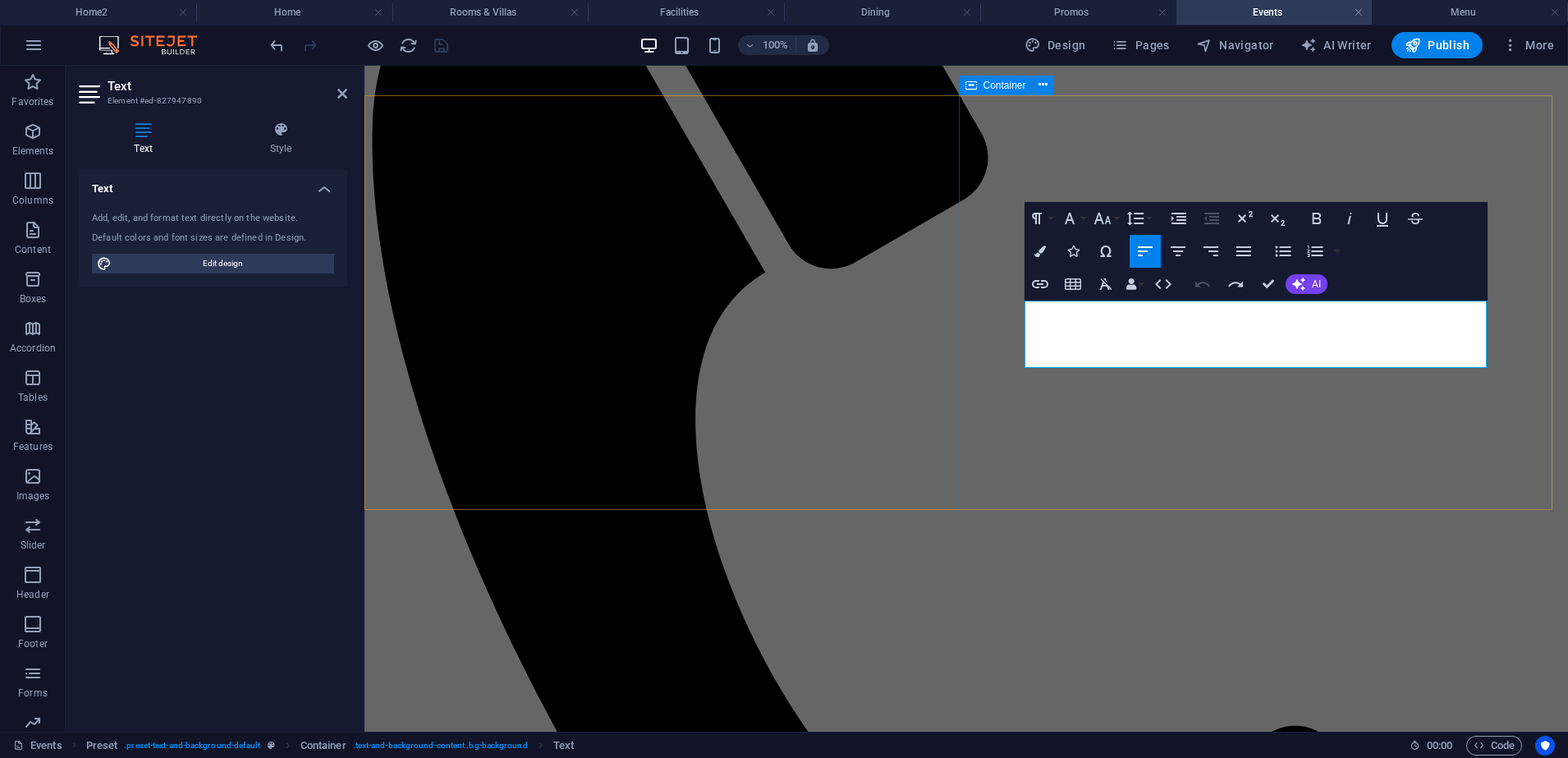 drag, startPoint x: 1155, startPoint y: 354, endPoint x: 1014, endPoint y: 312, distance: 147.1224 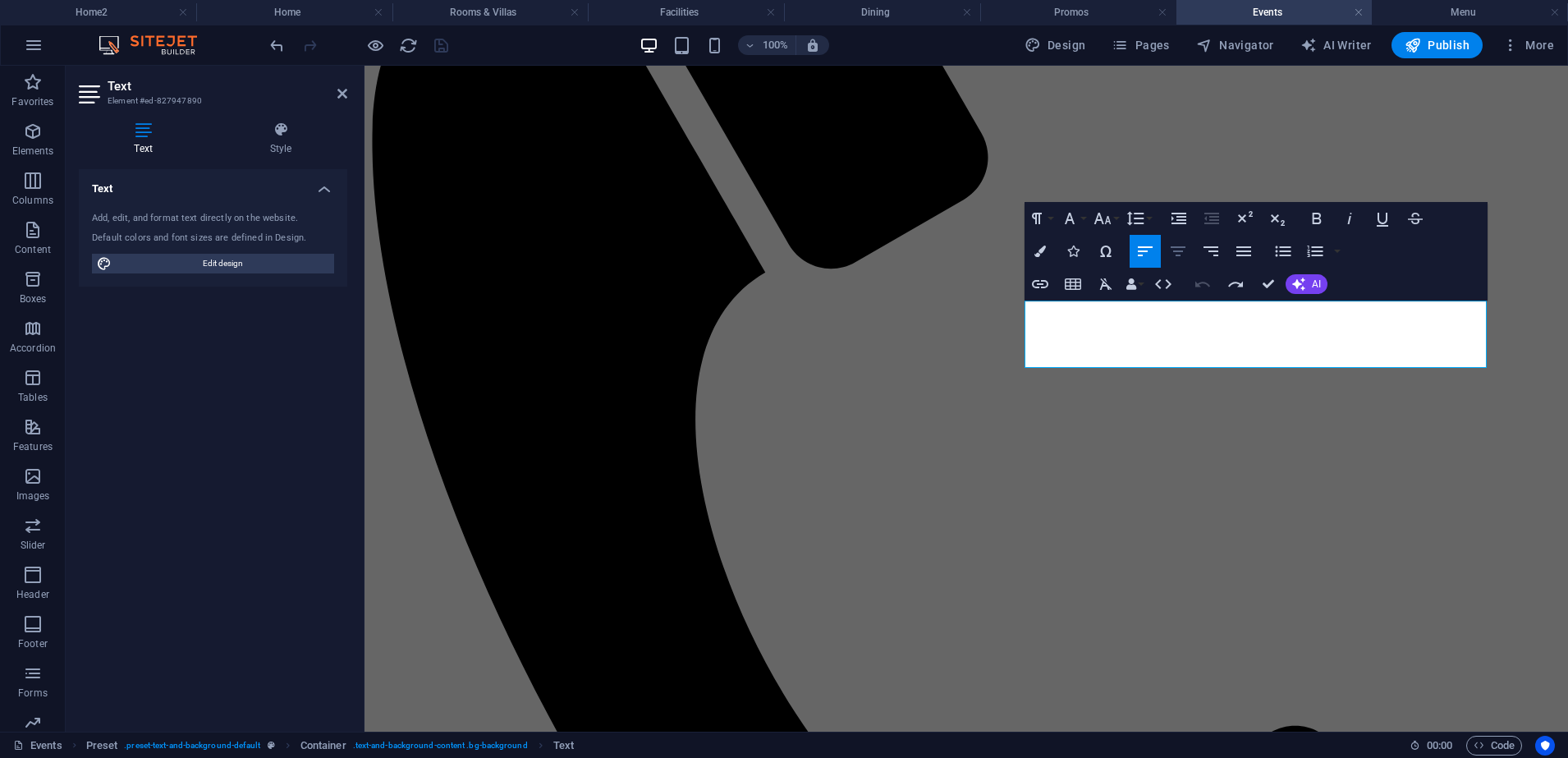 click 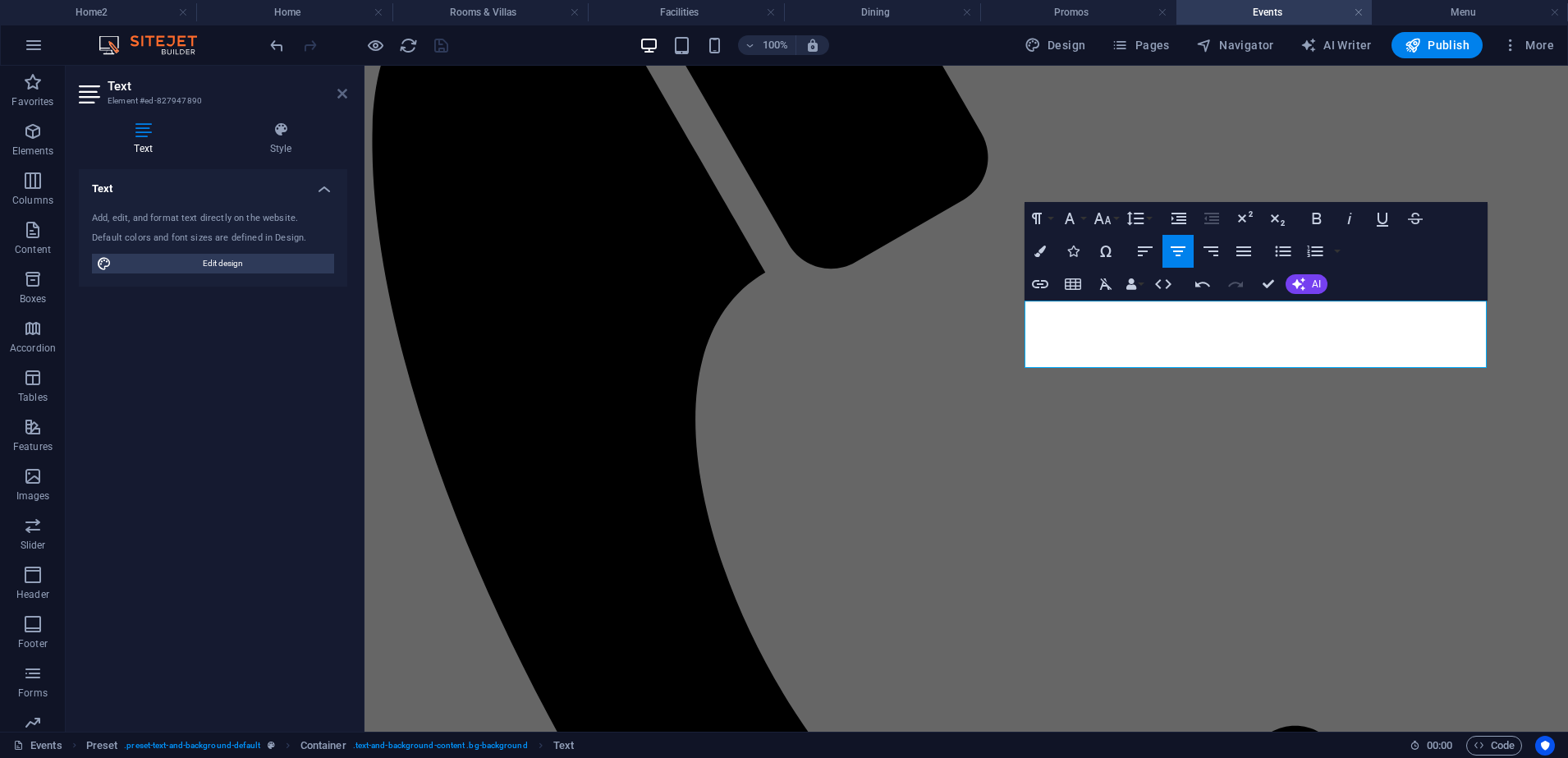 click at bounding box center [342, 94] 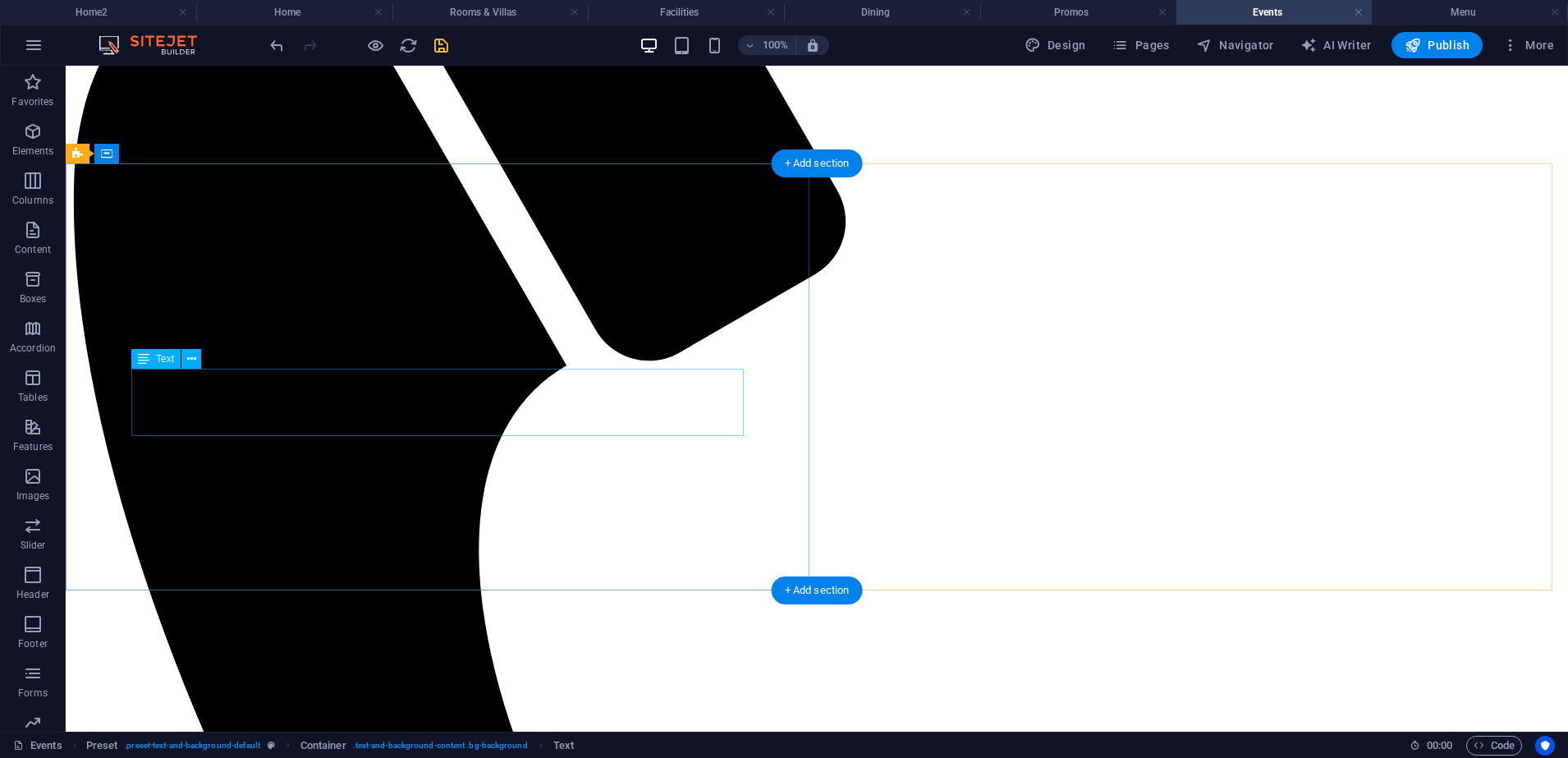 scroll, scrollTop: 888, scrollLeft: 0, axis: vertical 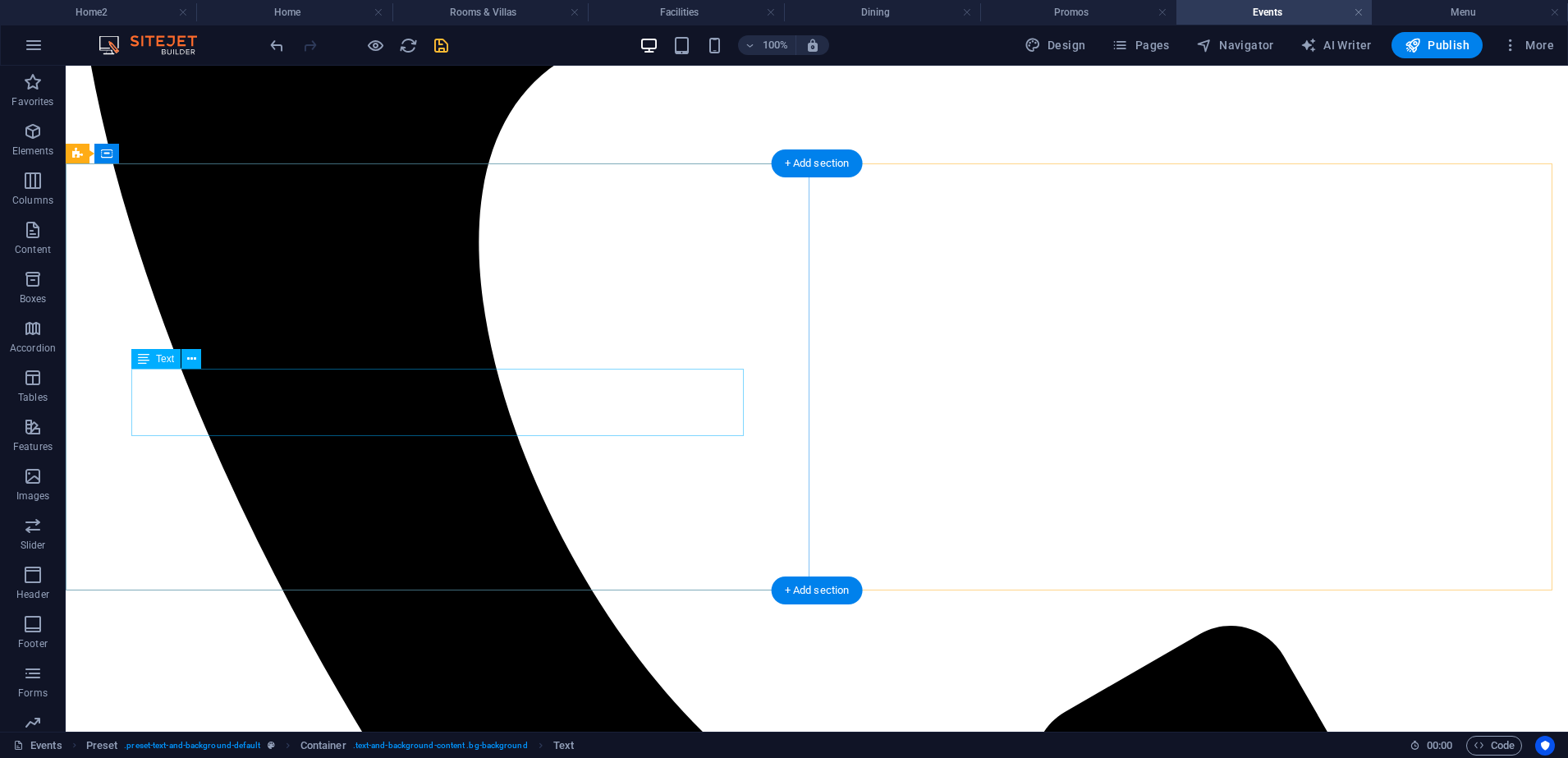 click on "A celebration that never goes out of style. Perfect for couples who dream of a classic and romantic “I do.”" at bounding box center (817, 3066) 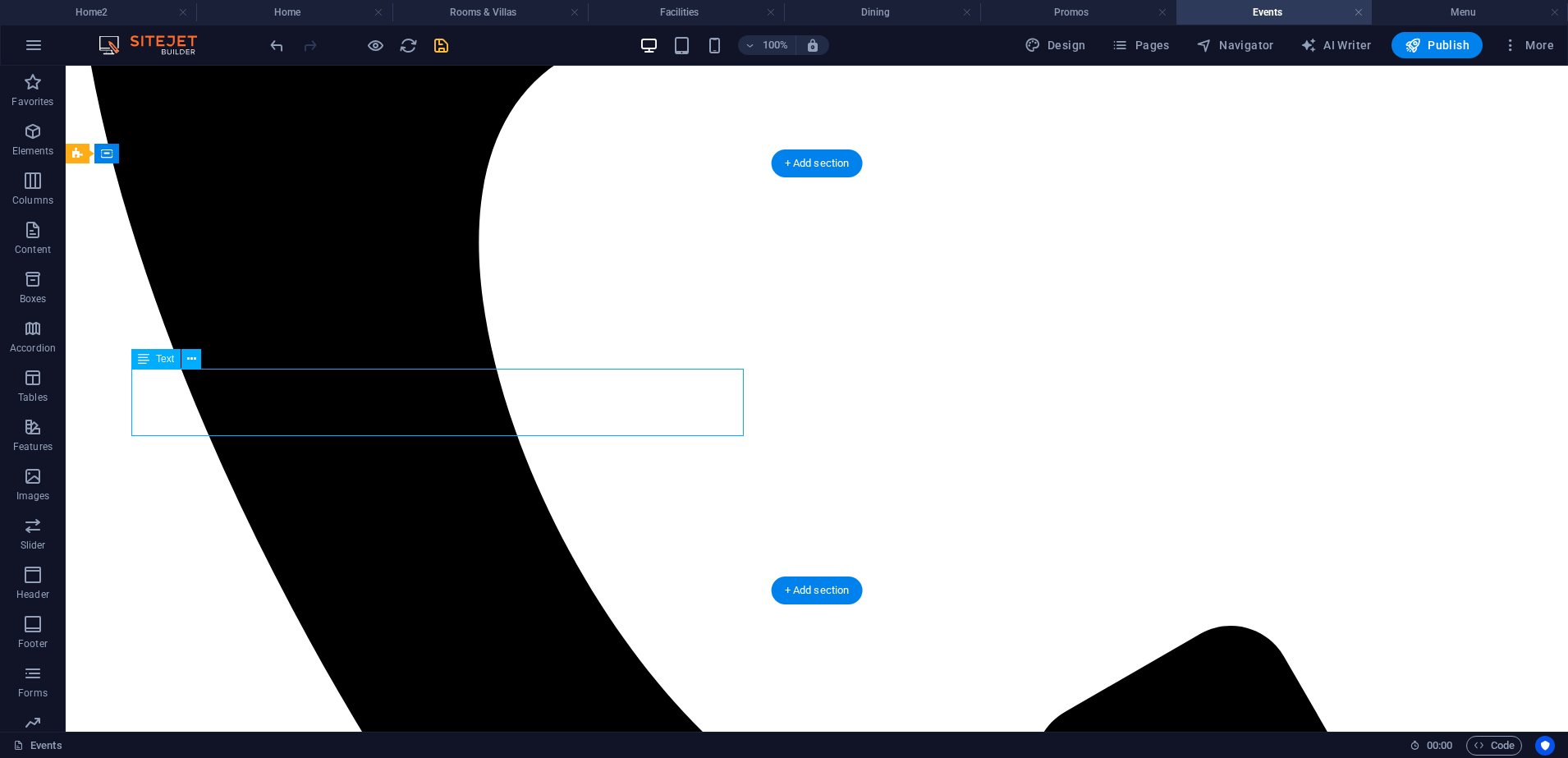 click on "A celebration that never goes out of style. Perfect for couples who dream of a classic and romantic “I do.”" at bounding box center [817, 3066] 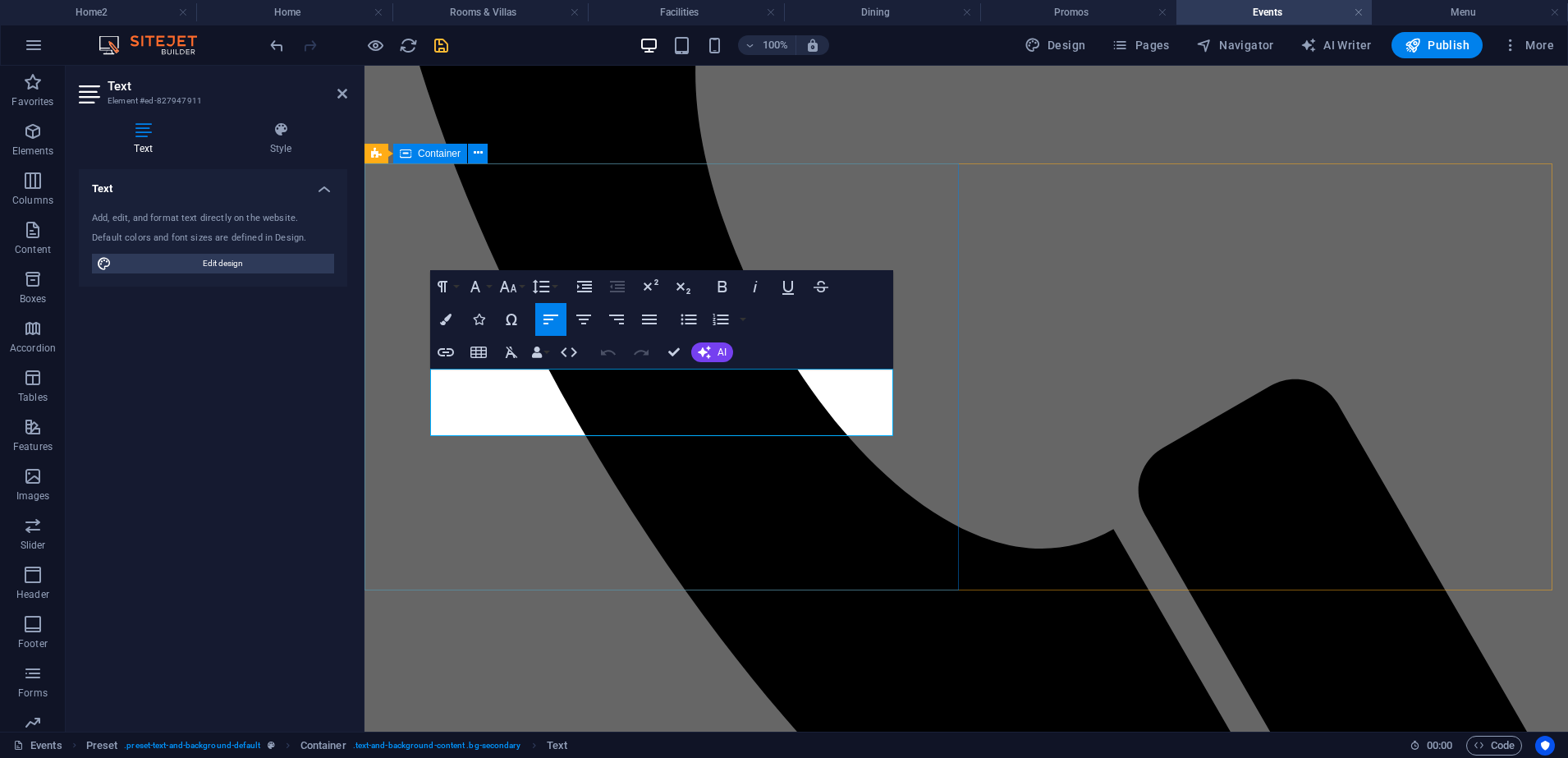 drag, startPoint x: 464, startPoint y: 405, endPoint x: 418, endPoint y: 382, distance: 51.429563 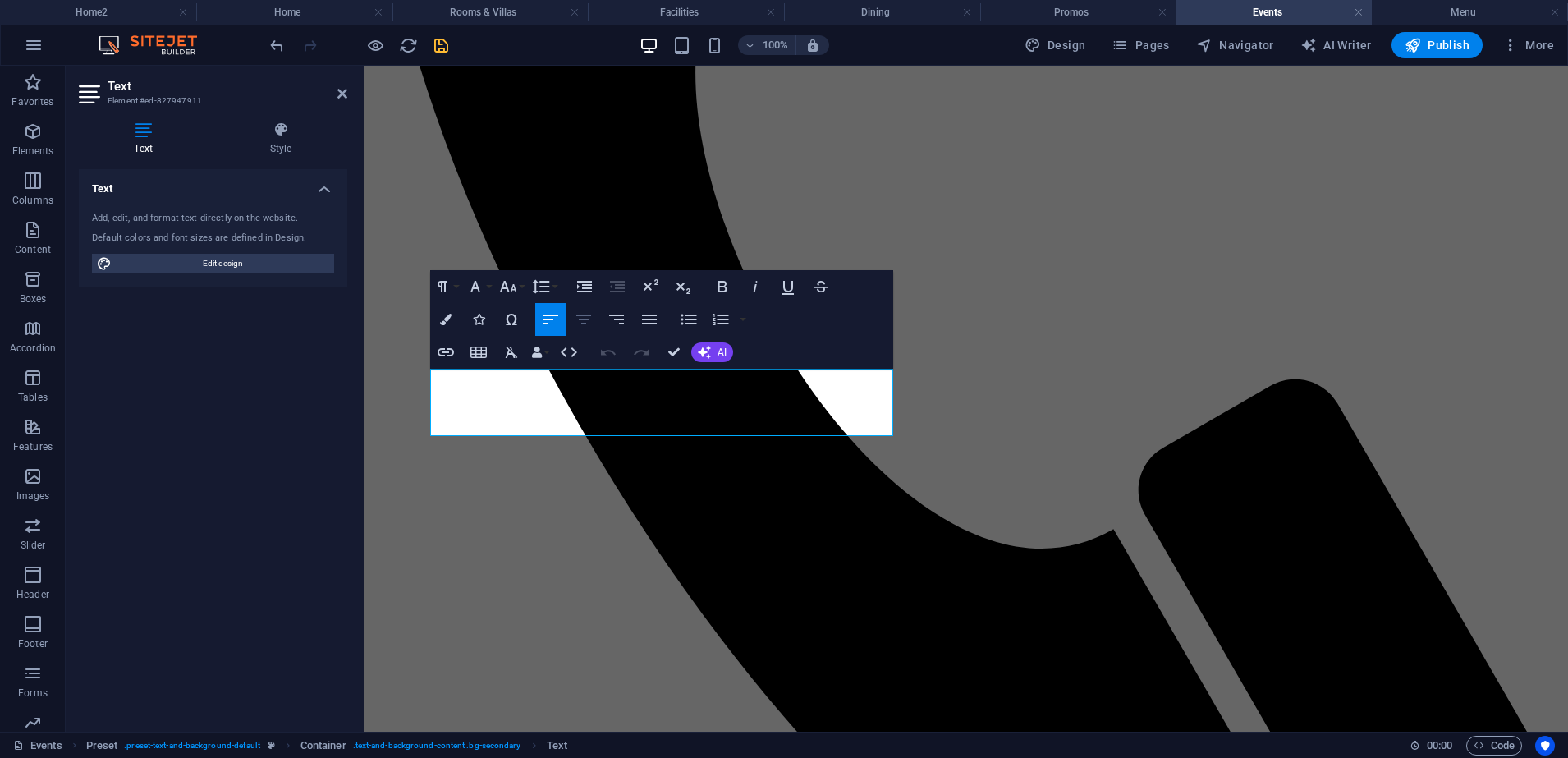 click 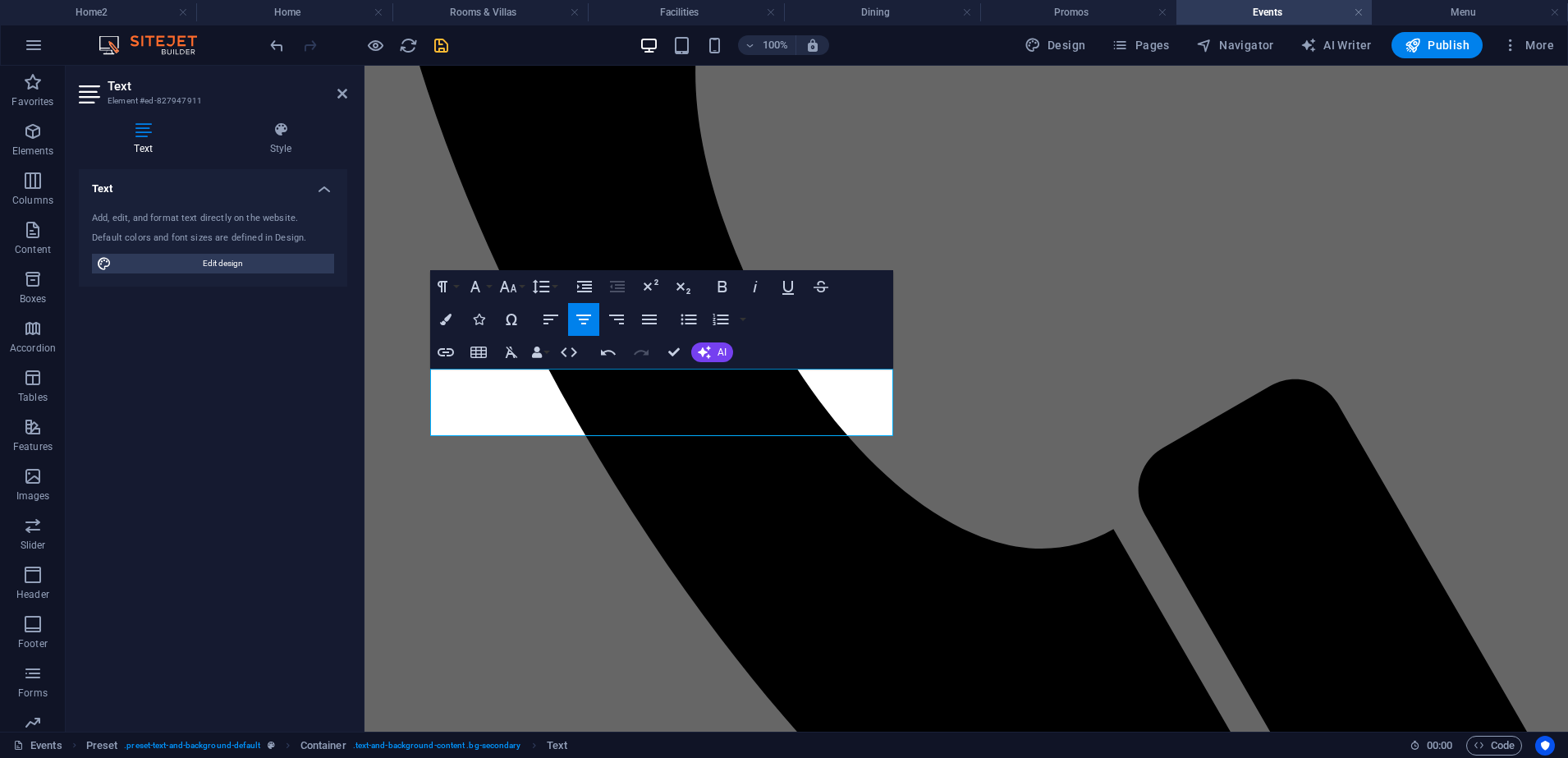 click at bounding box center [441, 45] 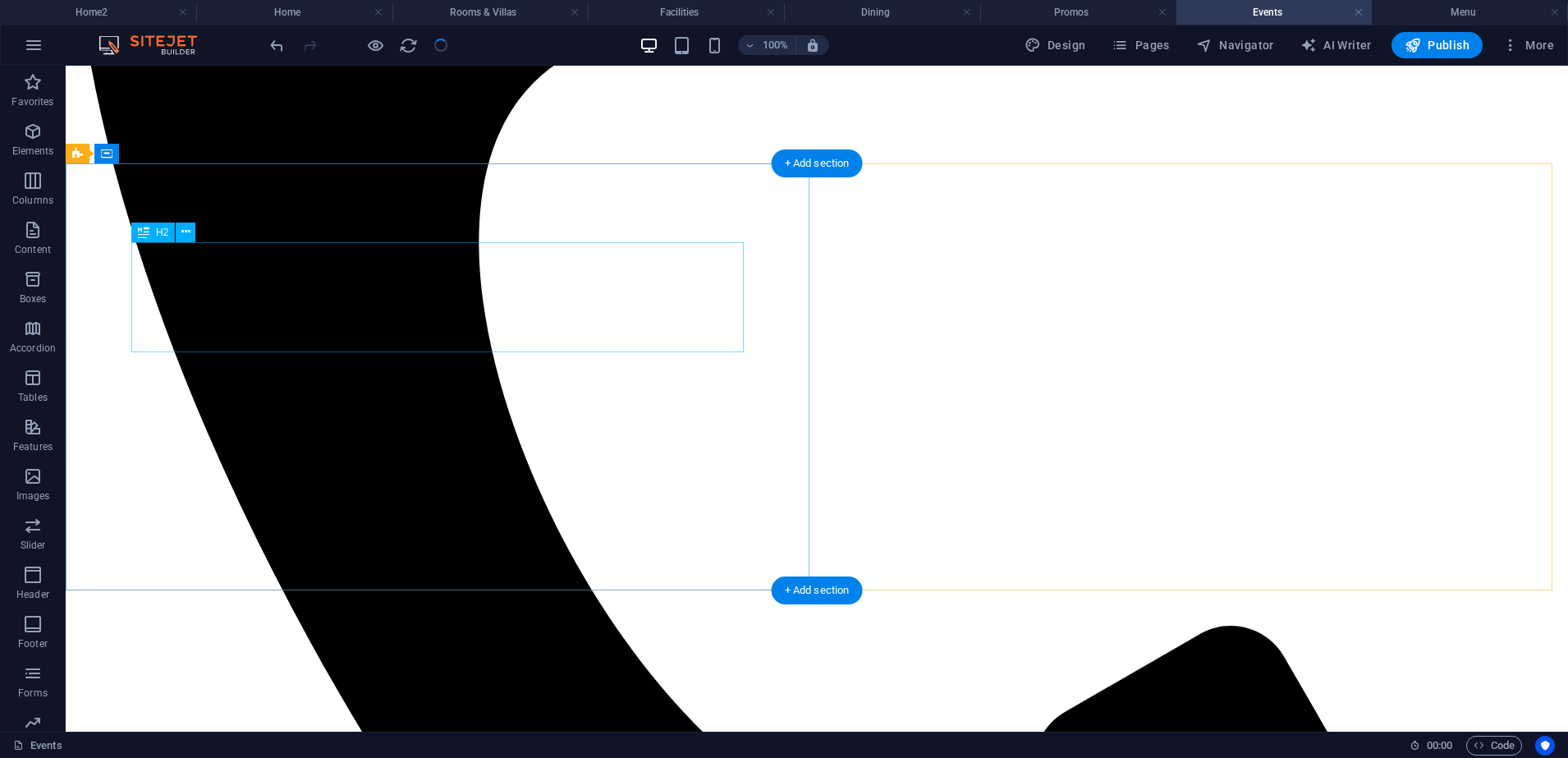 scroll, scrollTop: 477, scrollLeft: 0, axis: vertical 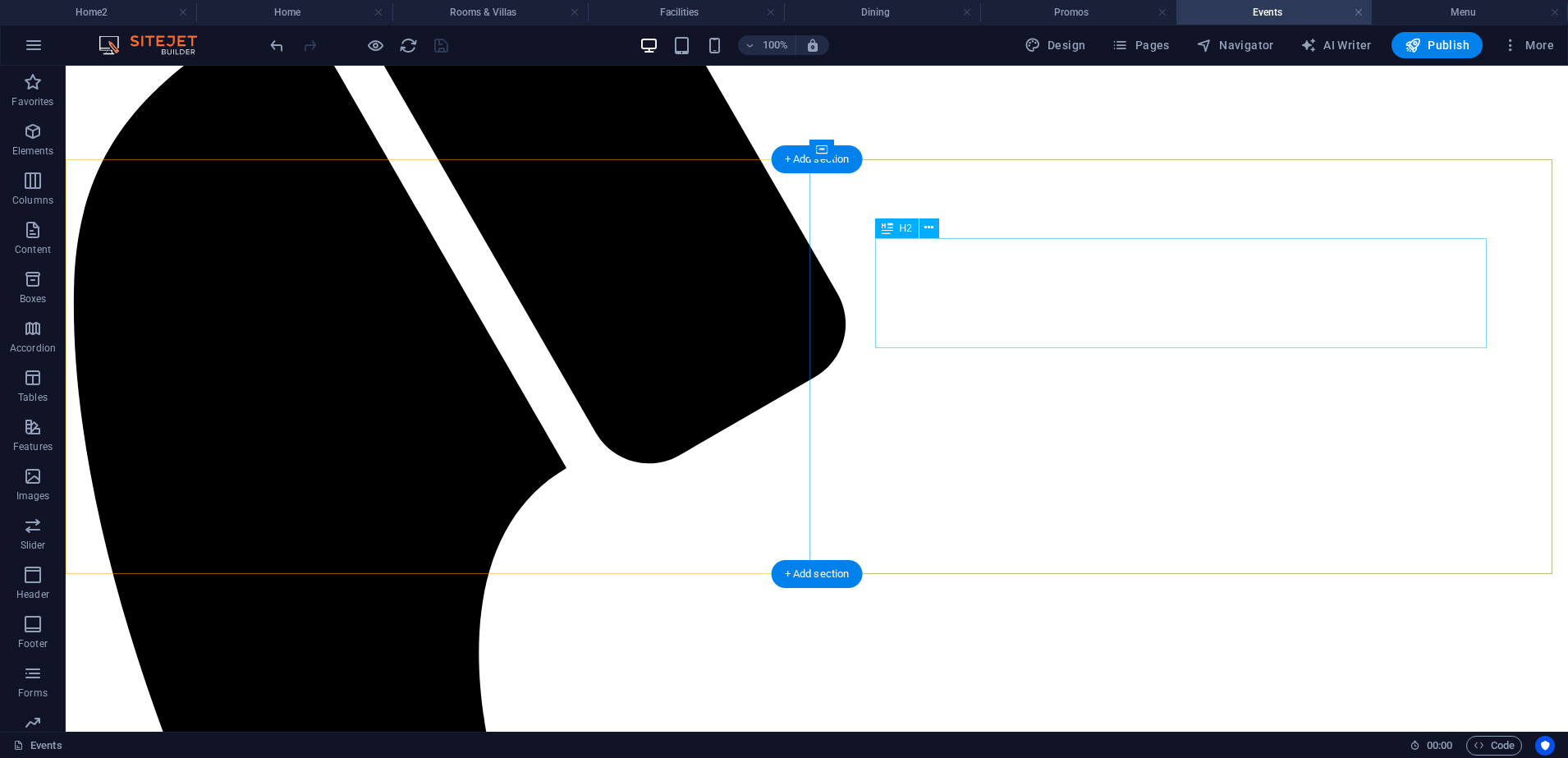 drag, startPoint x: 974, startPoint y: 273, endPoint x: 690, endPoint y: 280, distance: 284.08625 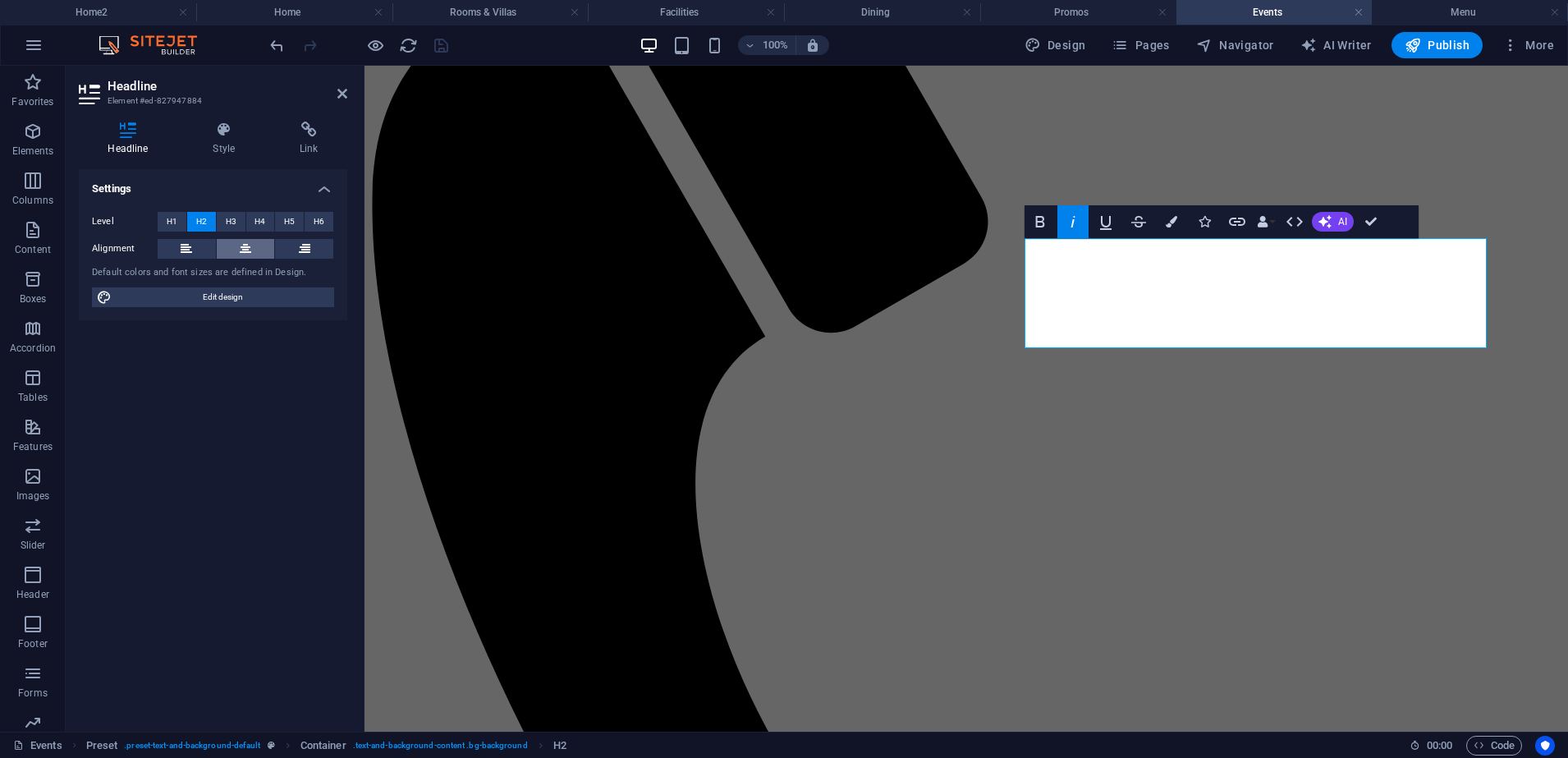 click at bounding box center [245, 249] 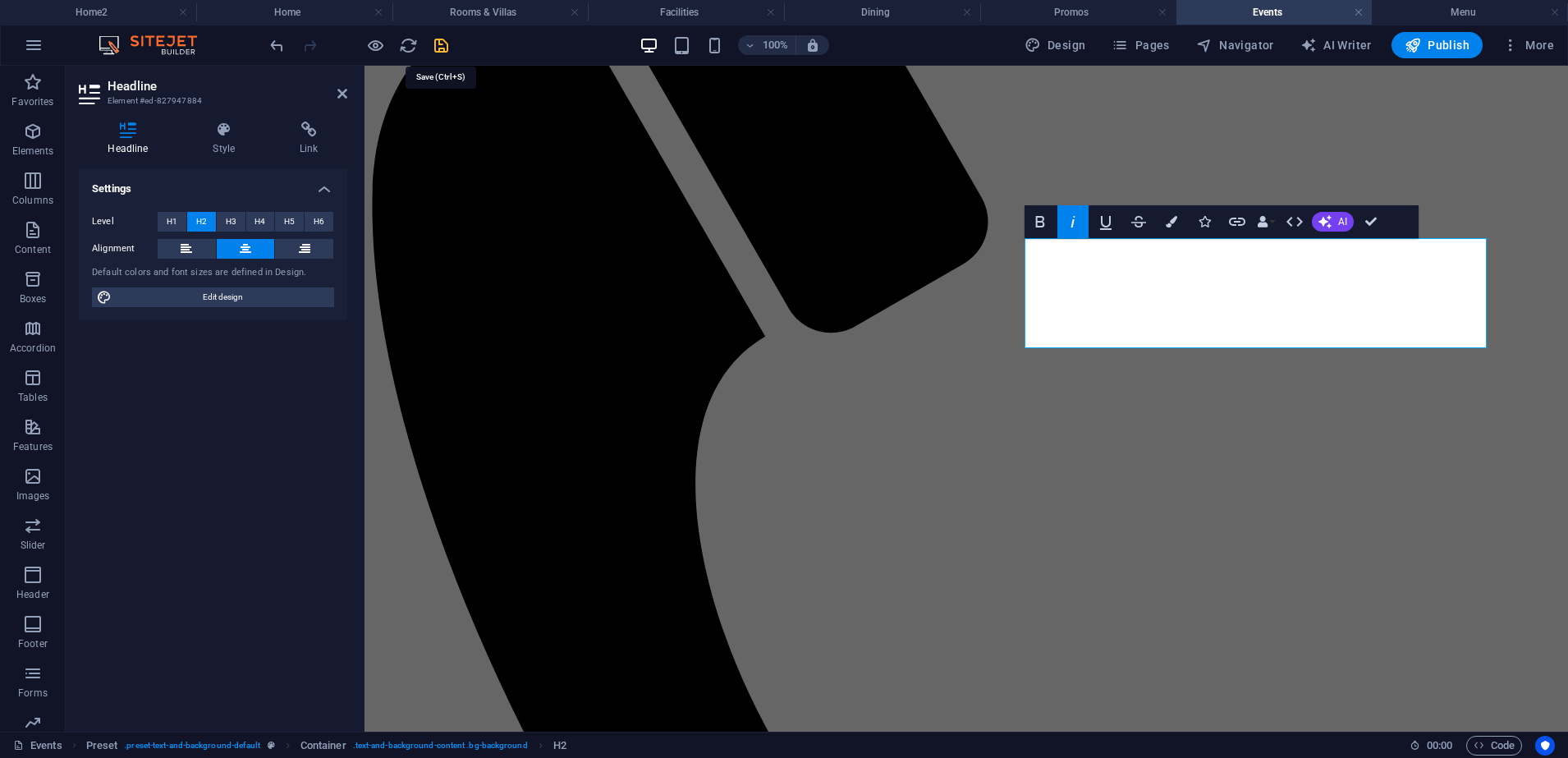click at bounding box center [441, 45] 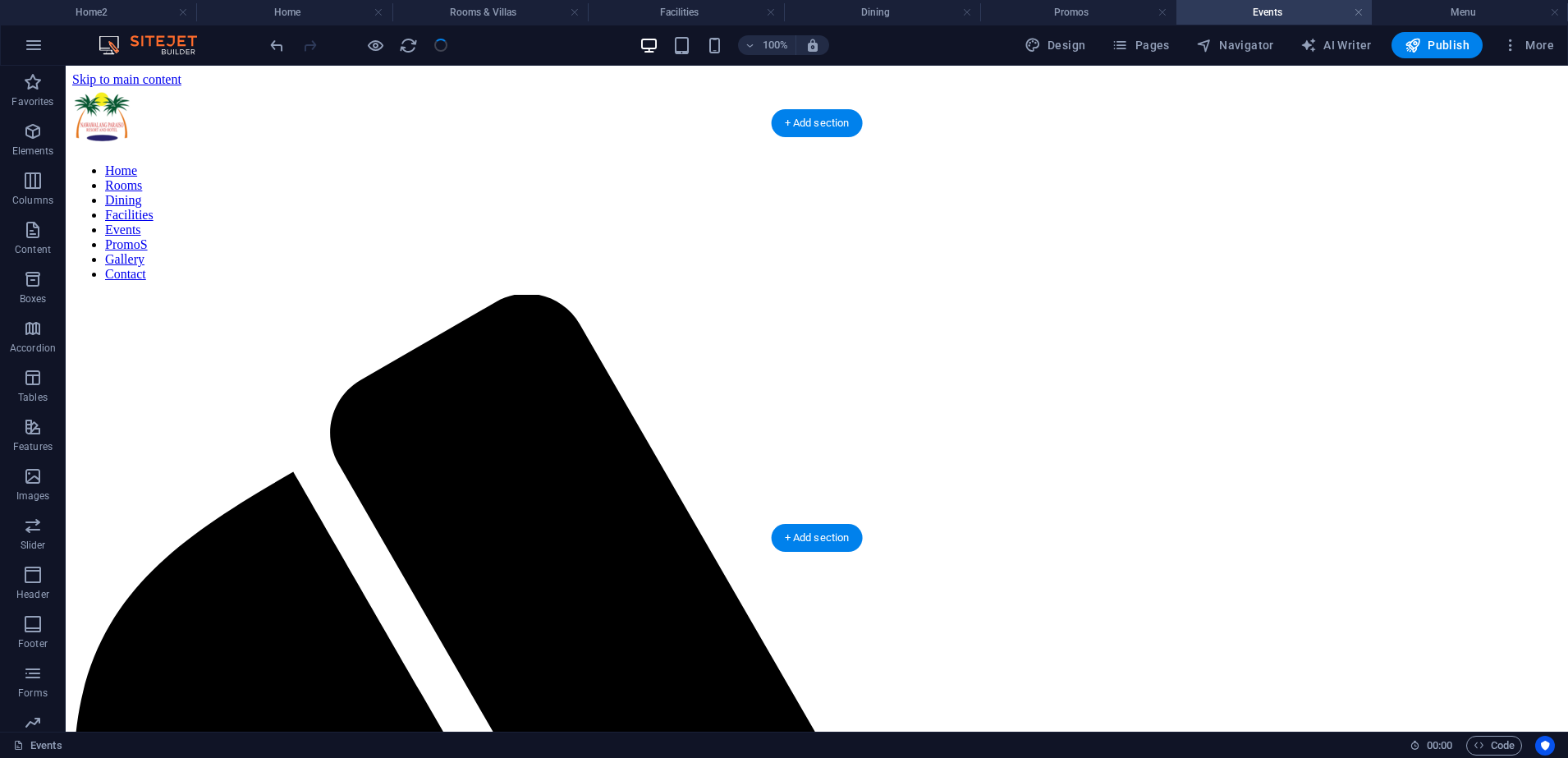 scroll, scrollTop: 924, scrollLeft: 0, axis: vertical 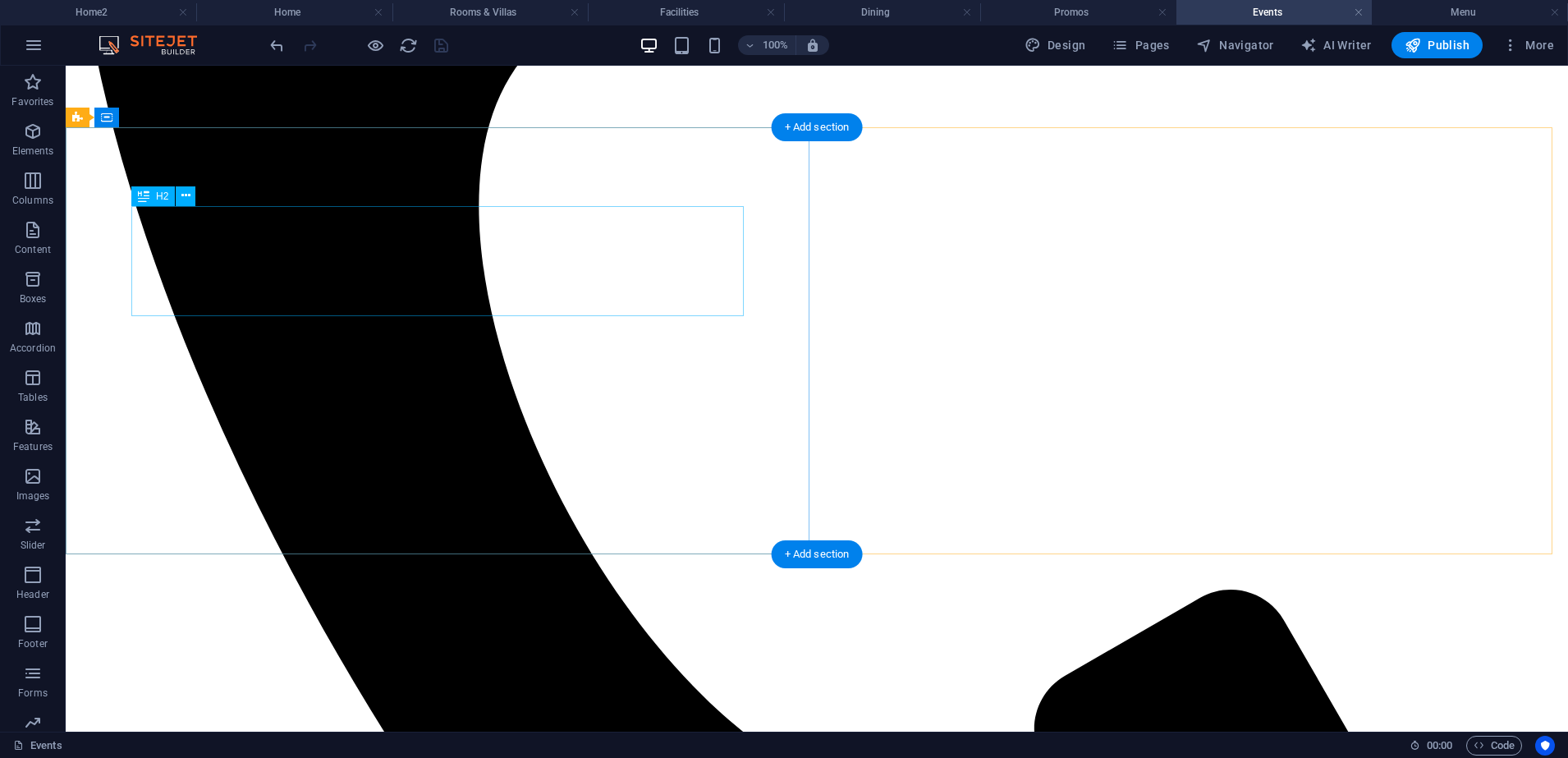click on "Paradise Classic Wedding Package" at bounding box center (817, 2937) 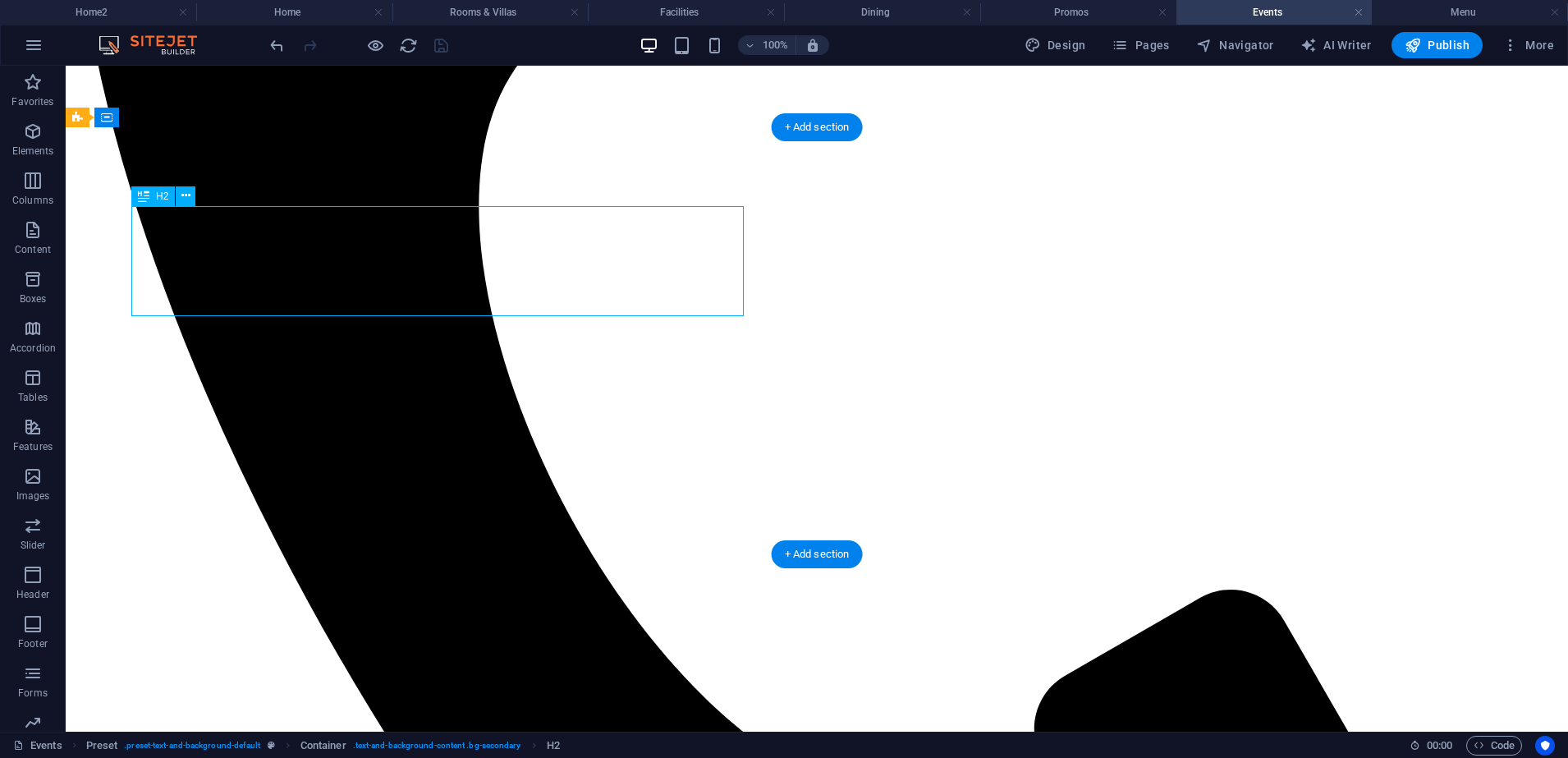 click on "Paradise Classic Wedding Package" at bounding box center (817, 2937) 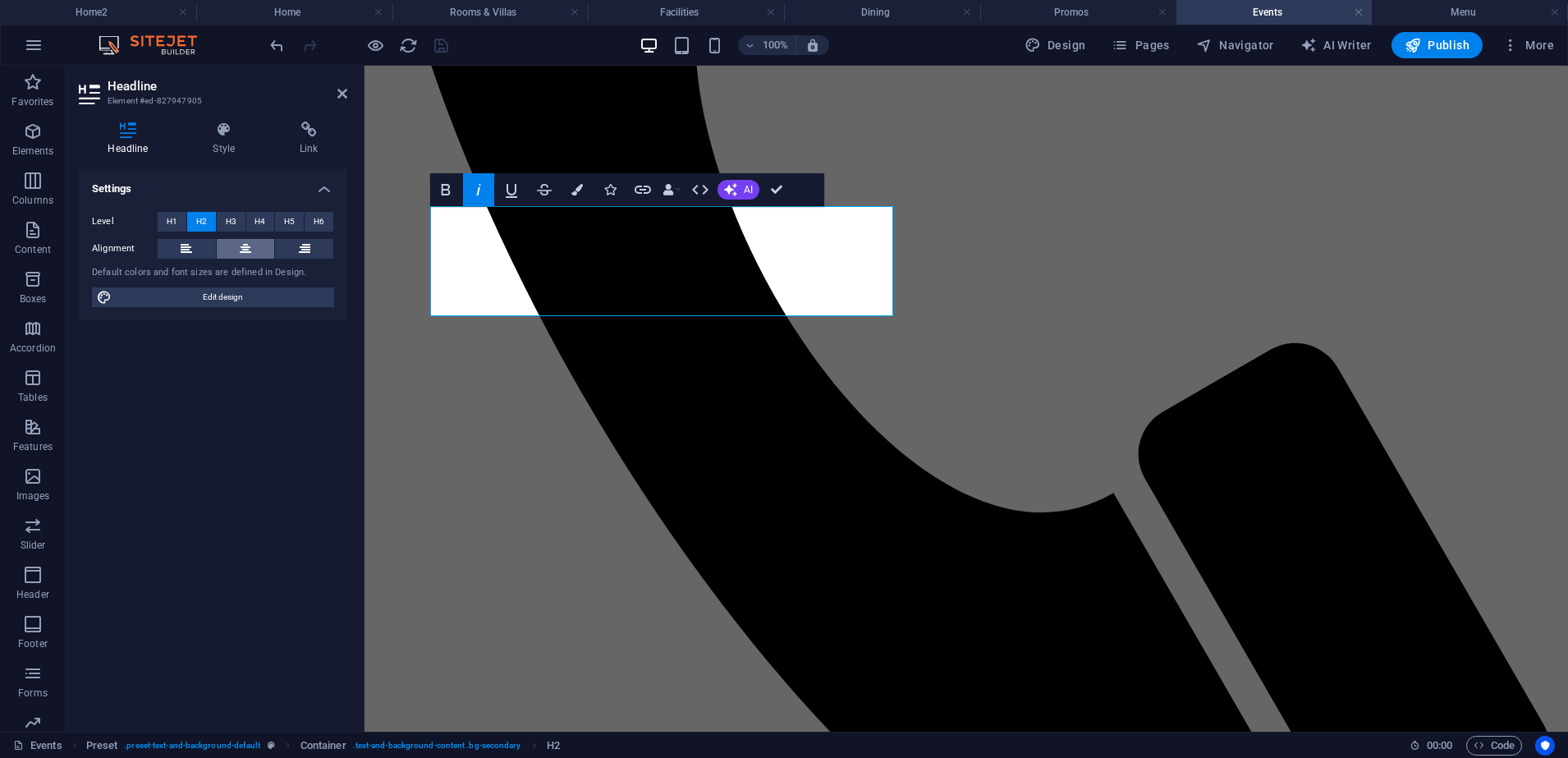 click at bounding box center (245, 249) 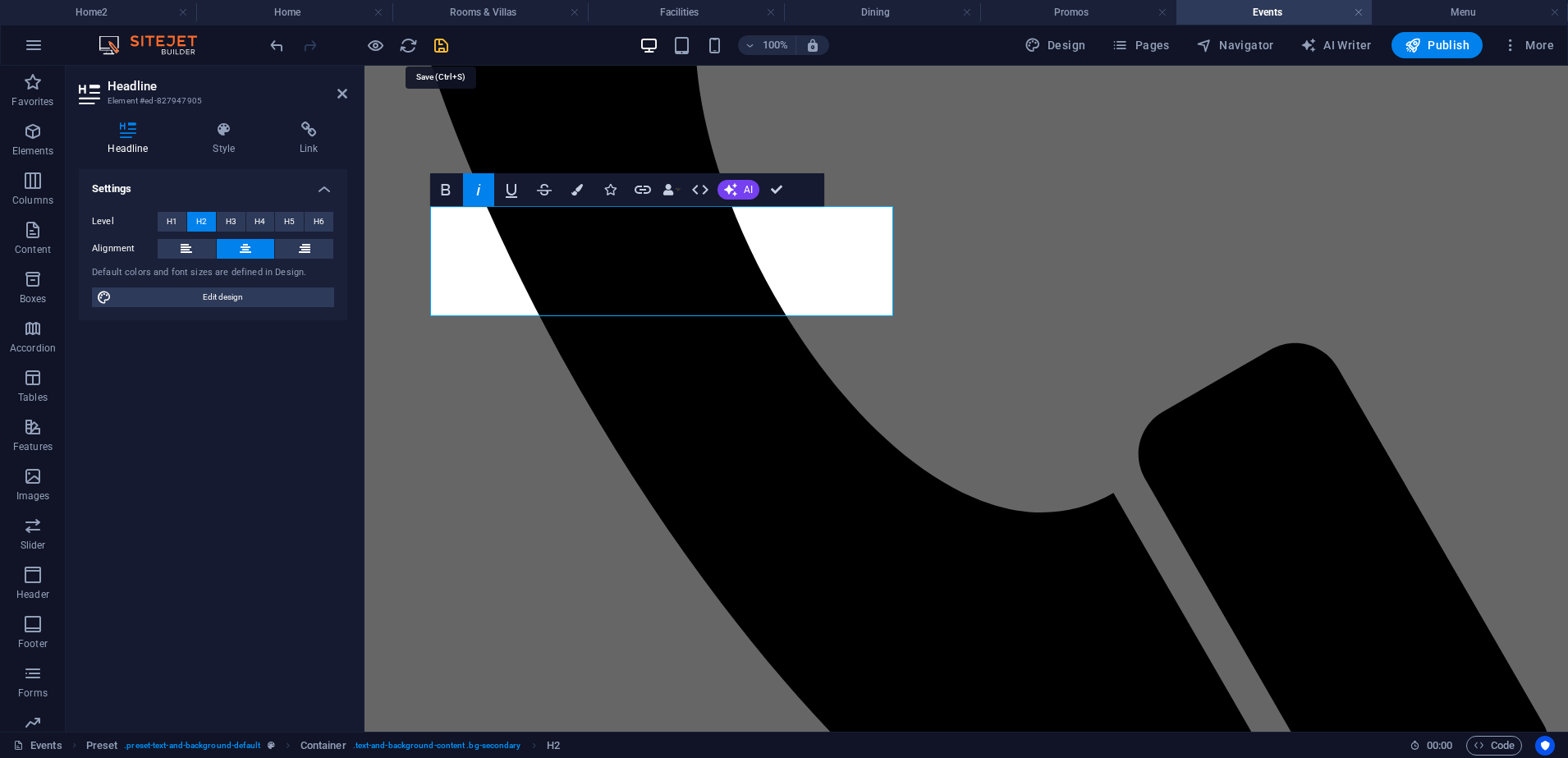 drag, startPoint x: 447, startPoint y: 48, endPoint x: 484, endPoint y: 64, distance: 40.3113 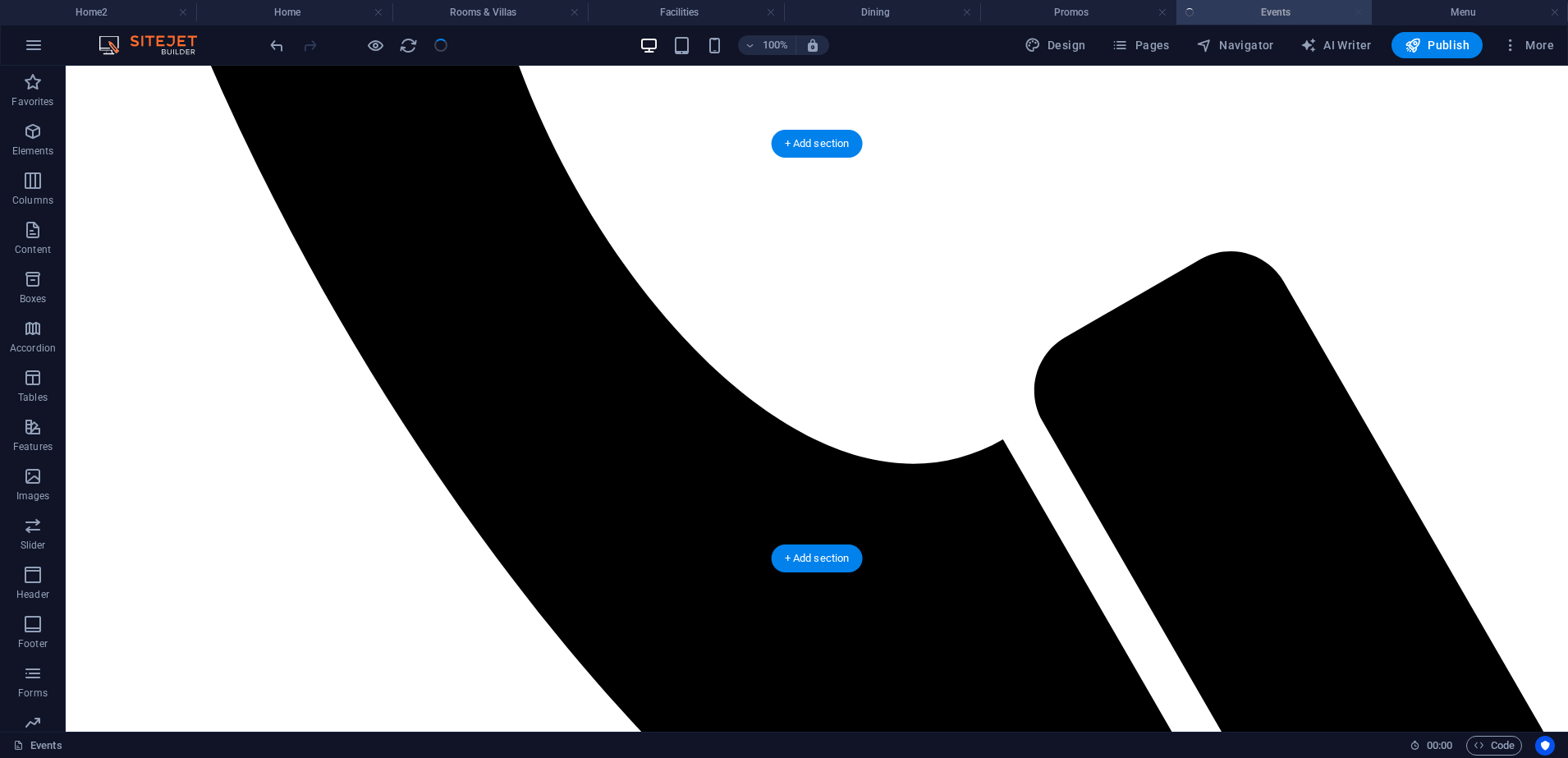 scroll, scrollTop: 1335, scrollLeft: 0, axis: vertical 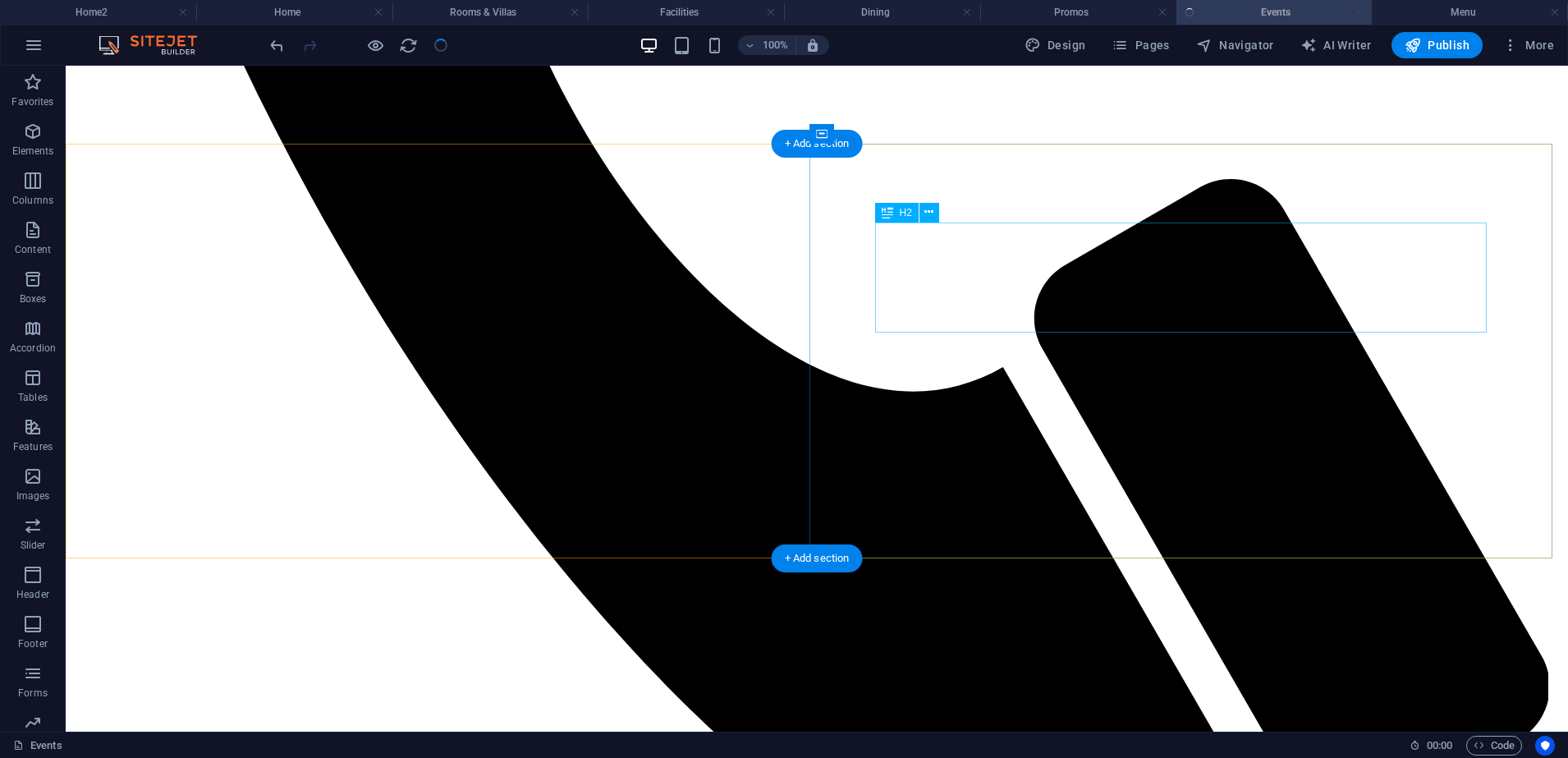 click on "Paradise Ultimate Wedding Package" at bounding box center [817, 3825] 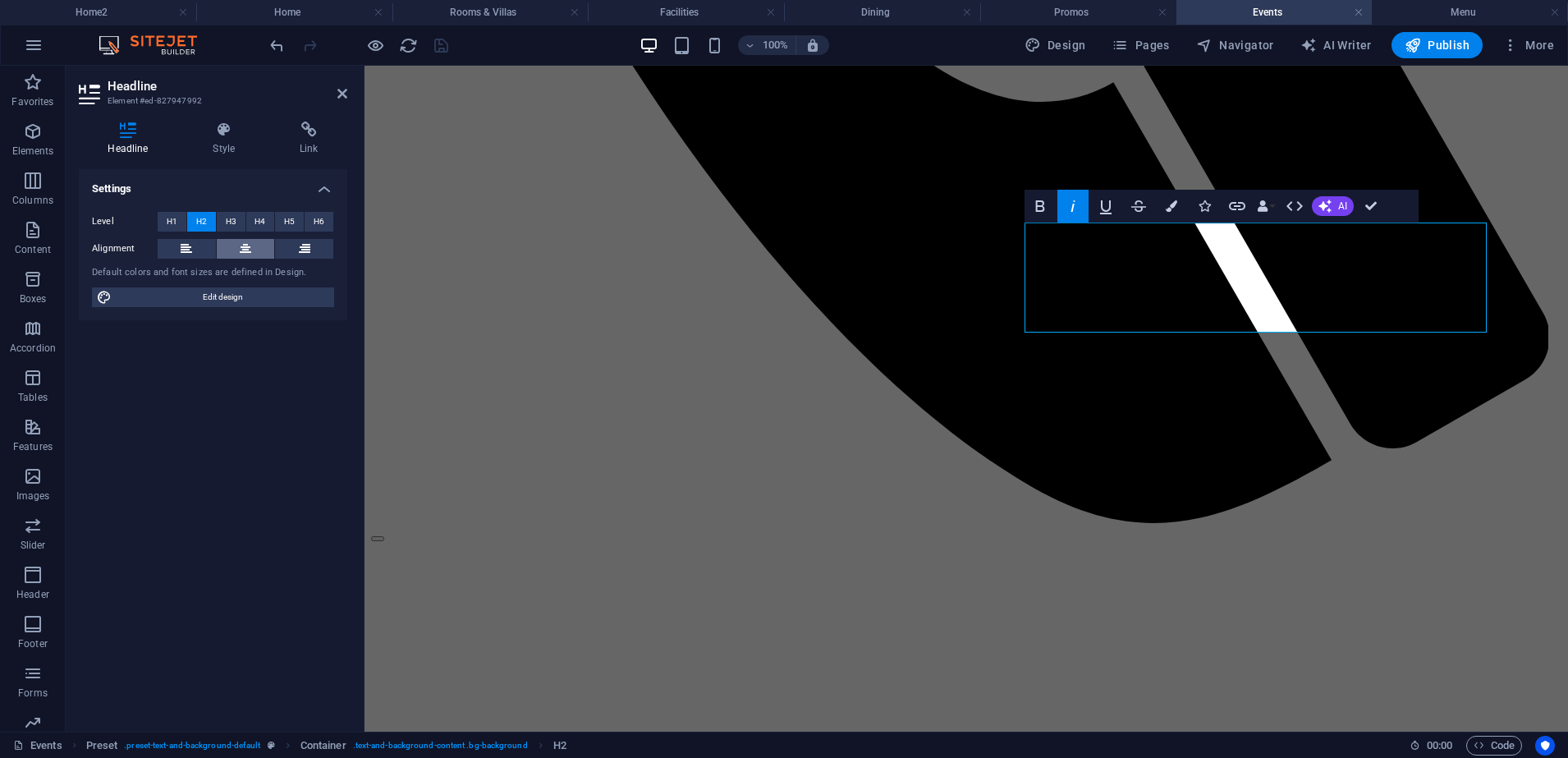 click at bounding box center [245, 249] 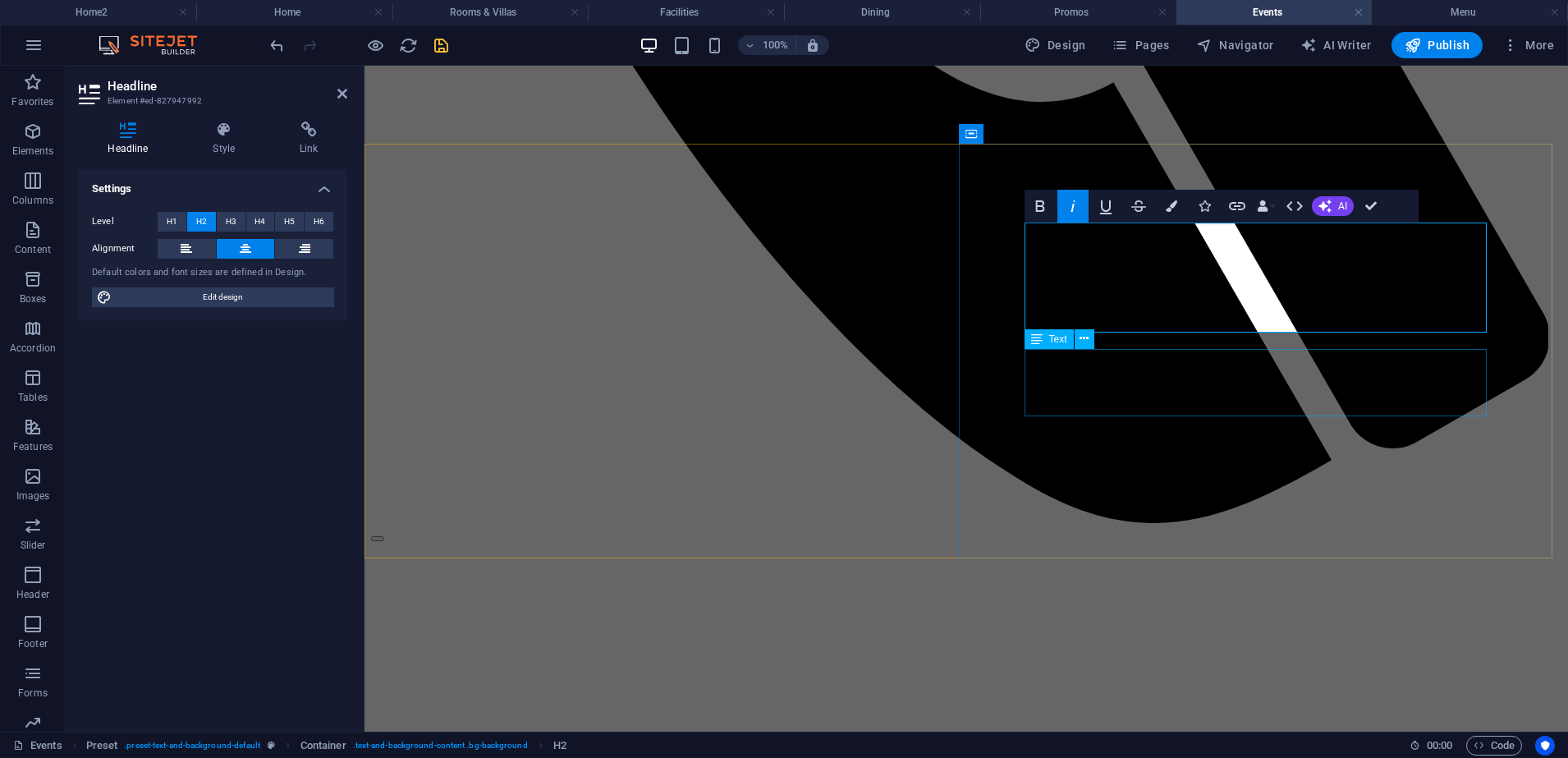 click on "Everything you’ve ever dreamed of— beautifully wrapped in one perfect wedding package, made for a love that deserves nothing less." at bounding box center [966, 3521] 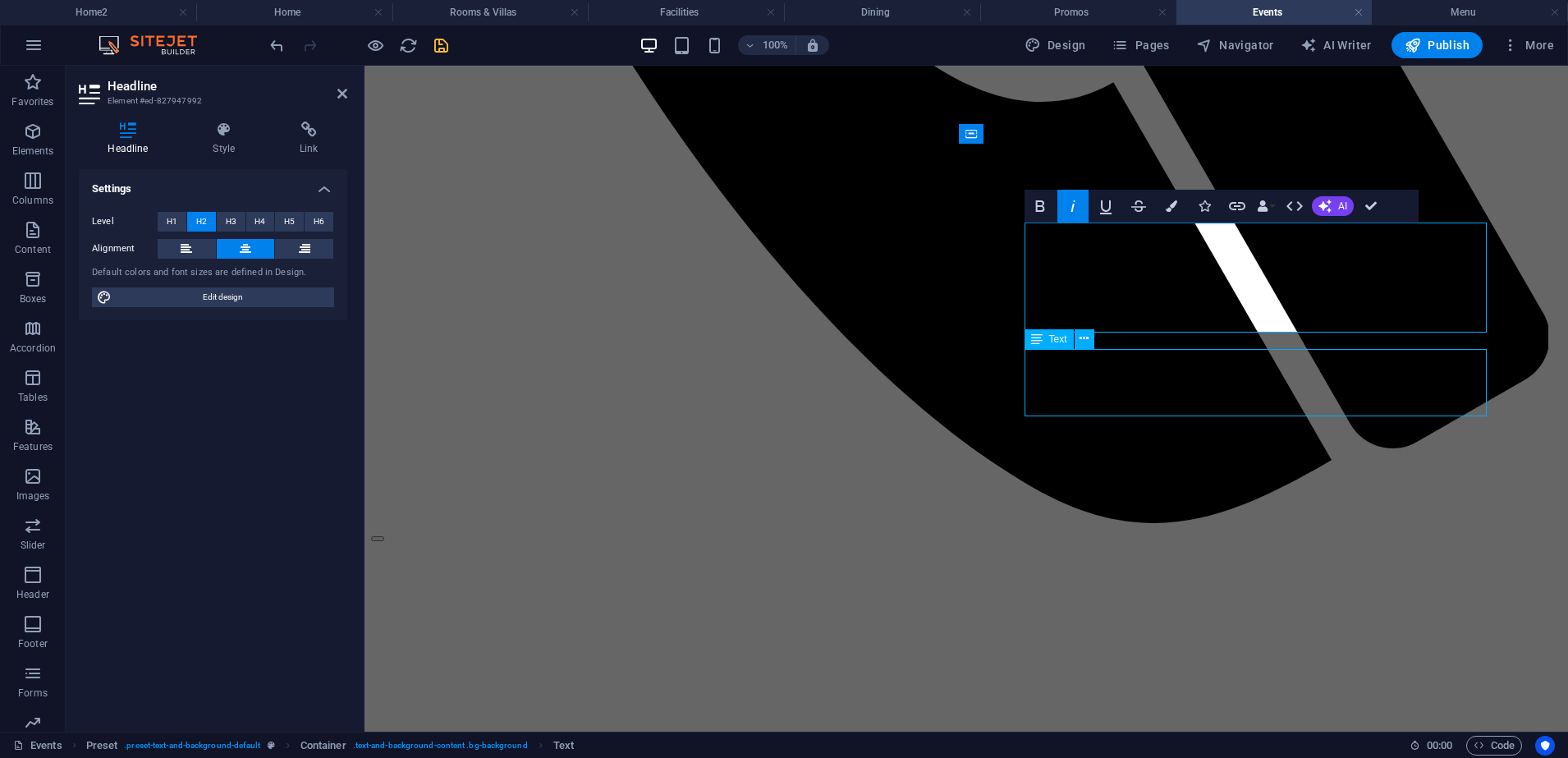 drag, startPoint x: 1098, startPoint y: 371, endPoint x: 1469, endPoint y: 438, distance: 377.00133 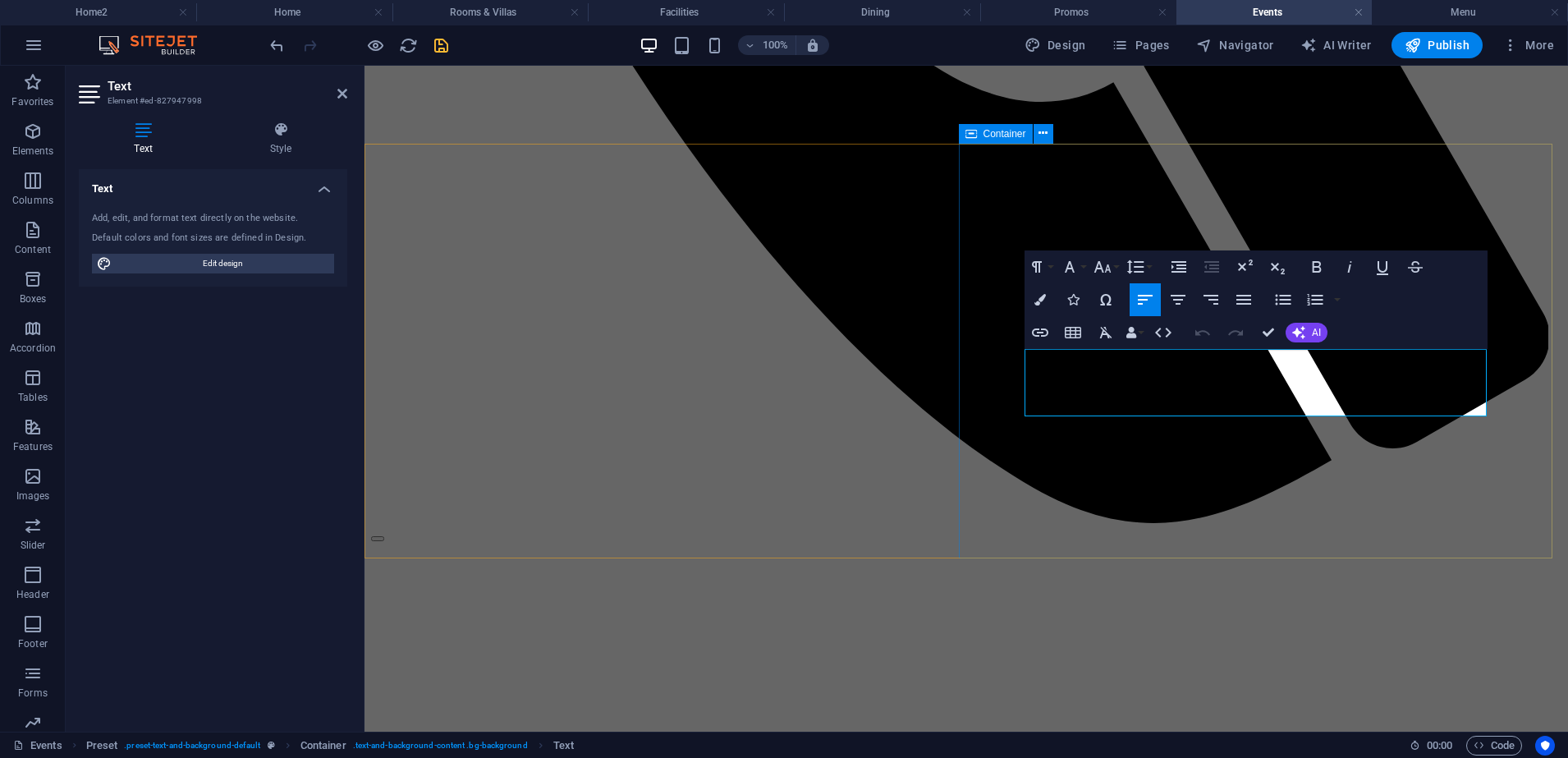 drag, startPoint x: 1356, startPoint y: 404, endPoint x: 1023, endPoint y: 360, distance: 335.89433 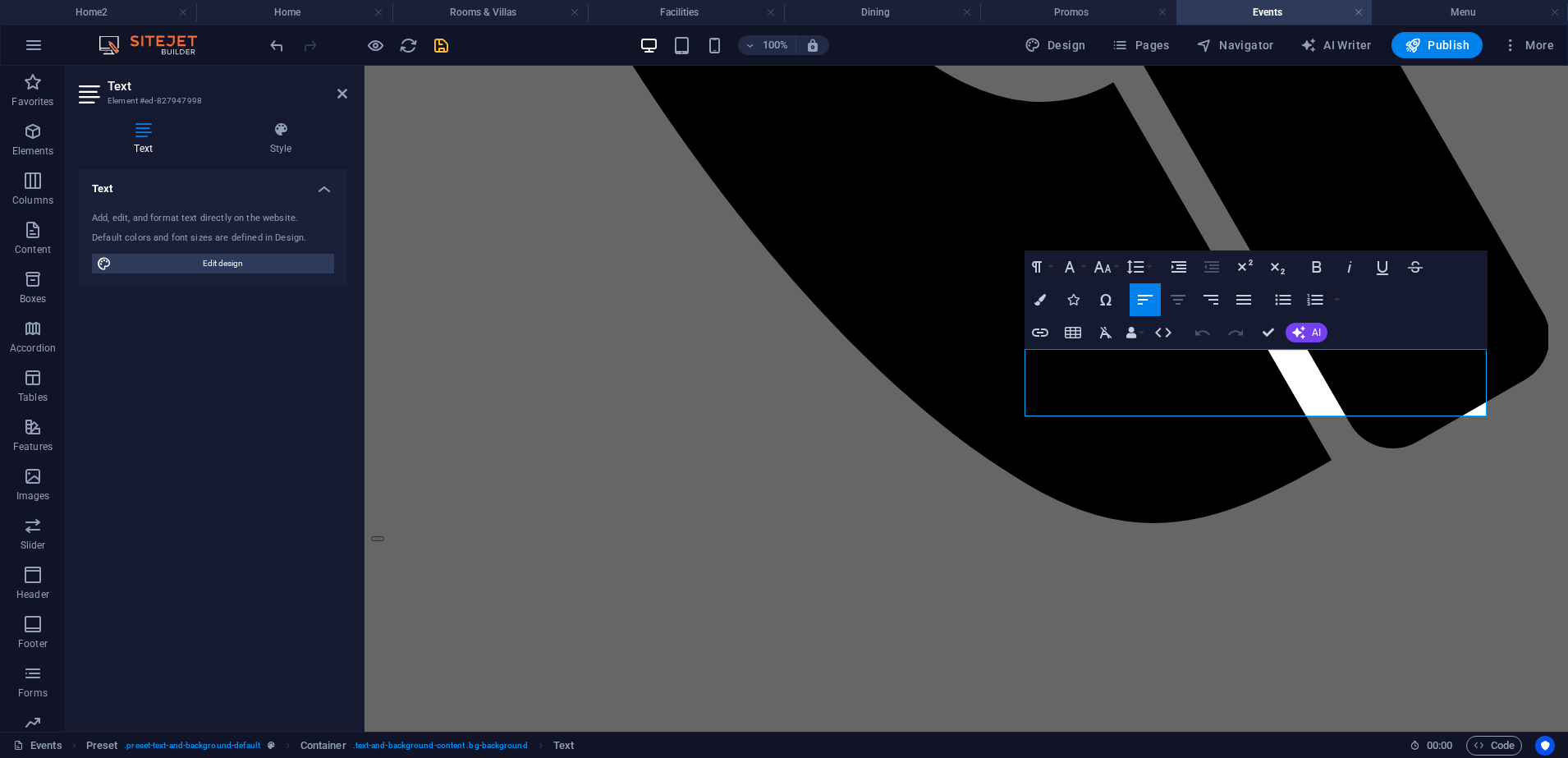 click 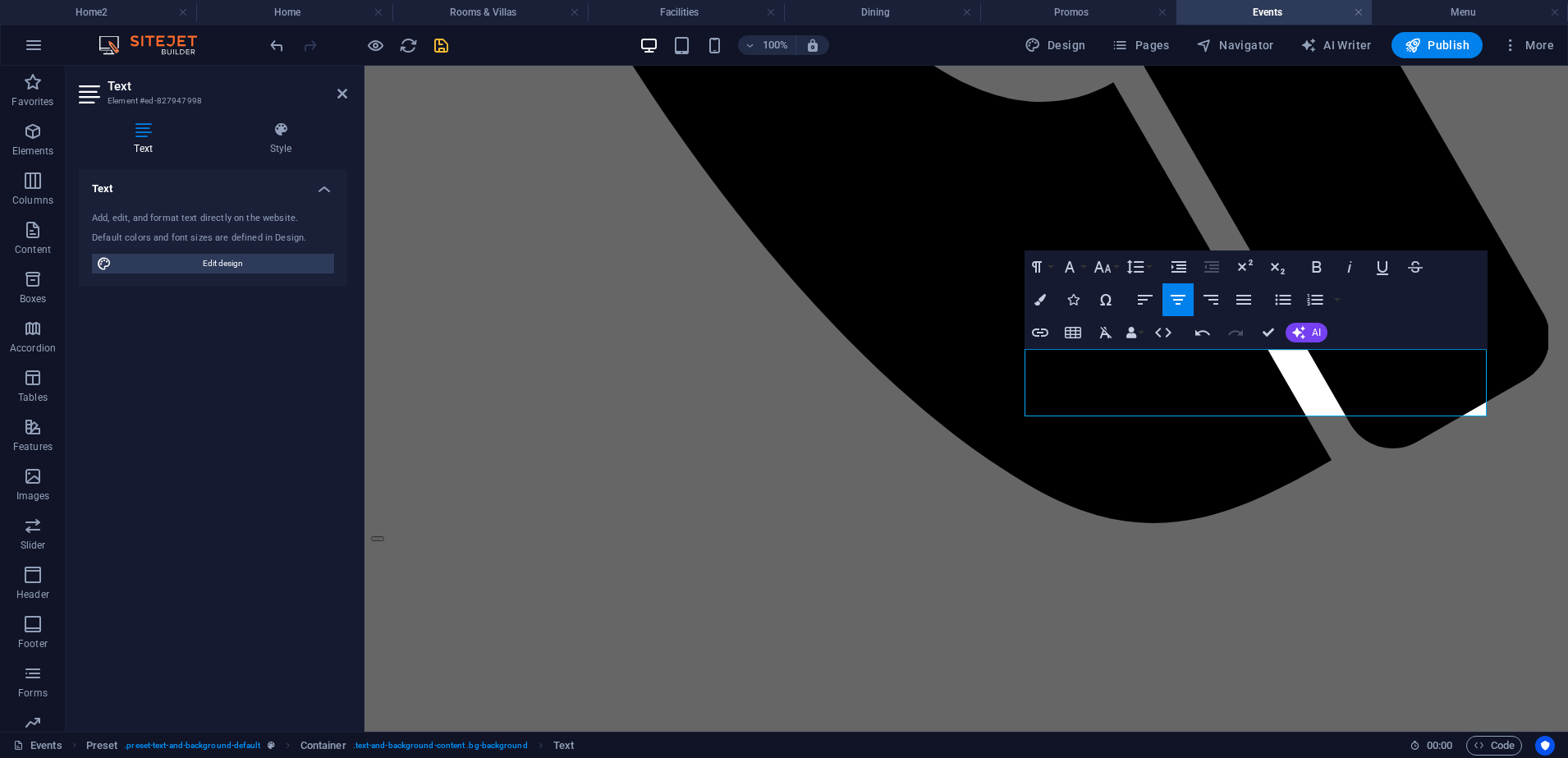 scroll, scrollTop: 1642, scrollLeft: 0, axis: vertical 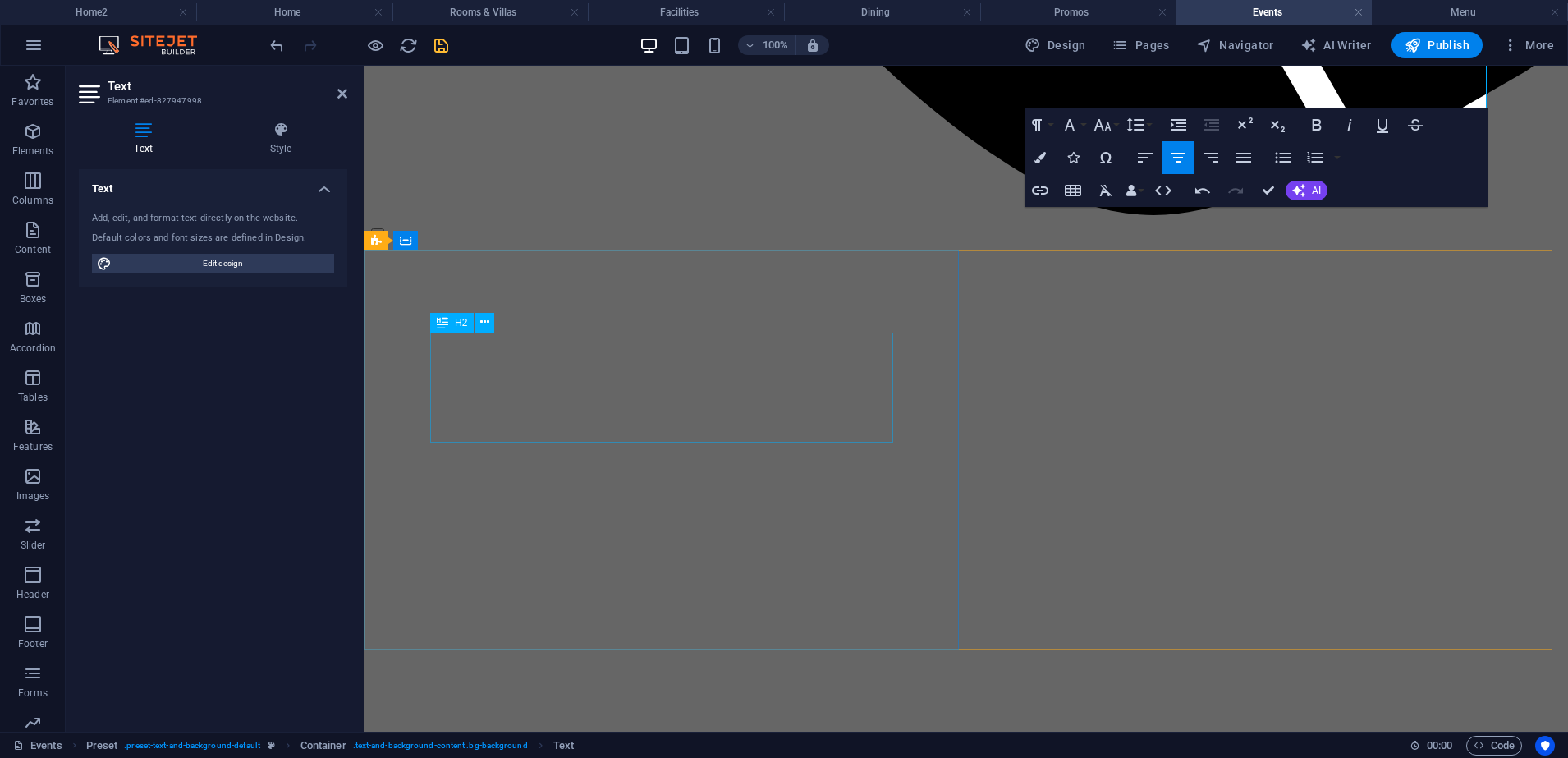 click on "Paradise Civil Wedding Package" at bounding box center [966, 3333] 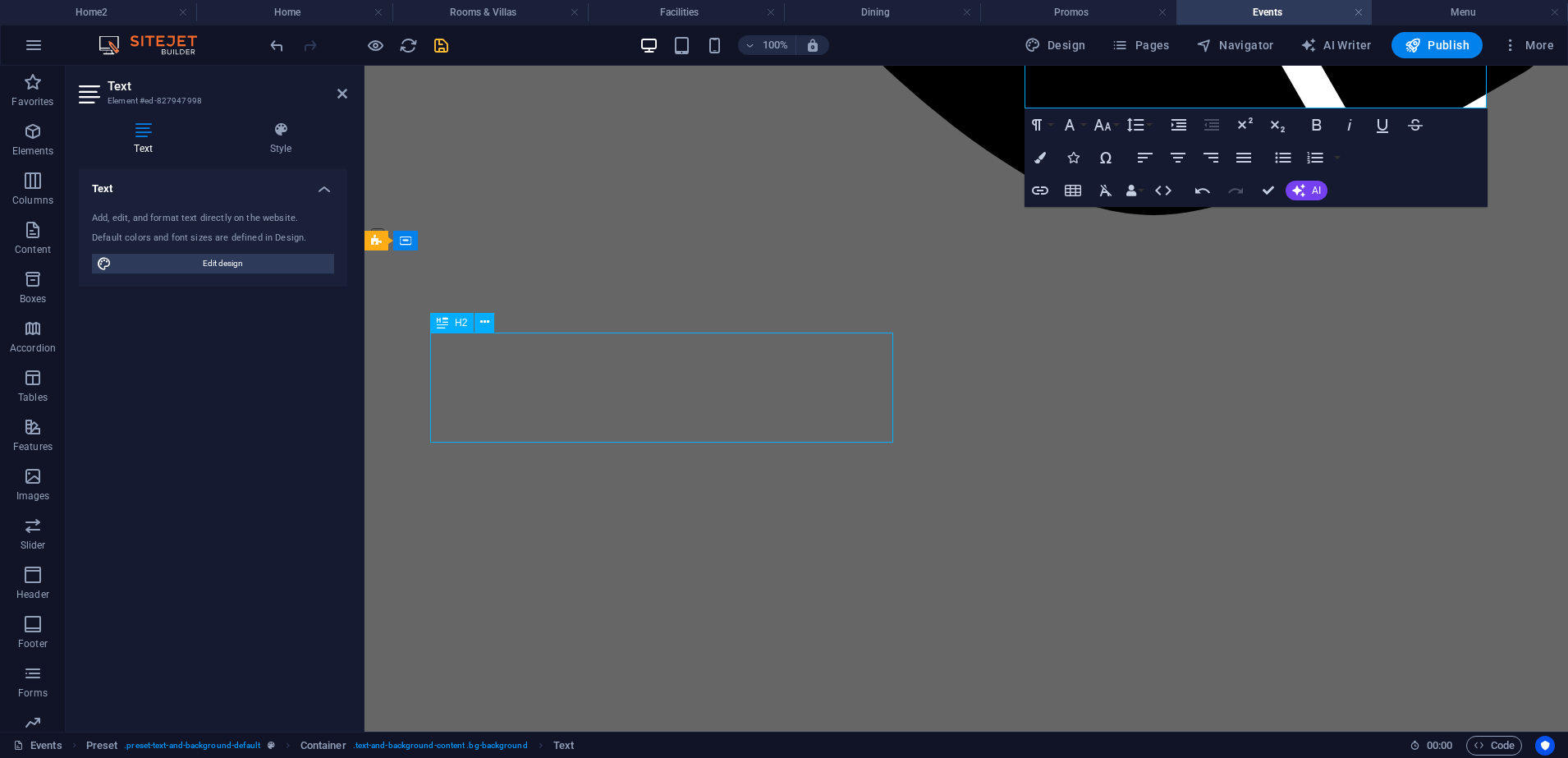 click on "Paradise Civil Wedding Package" at bounding box center (966, 3333) 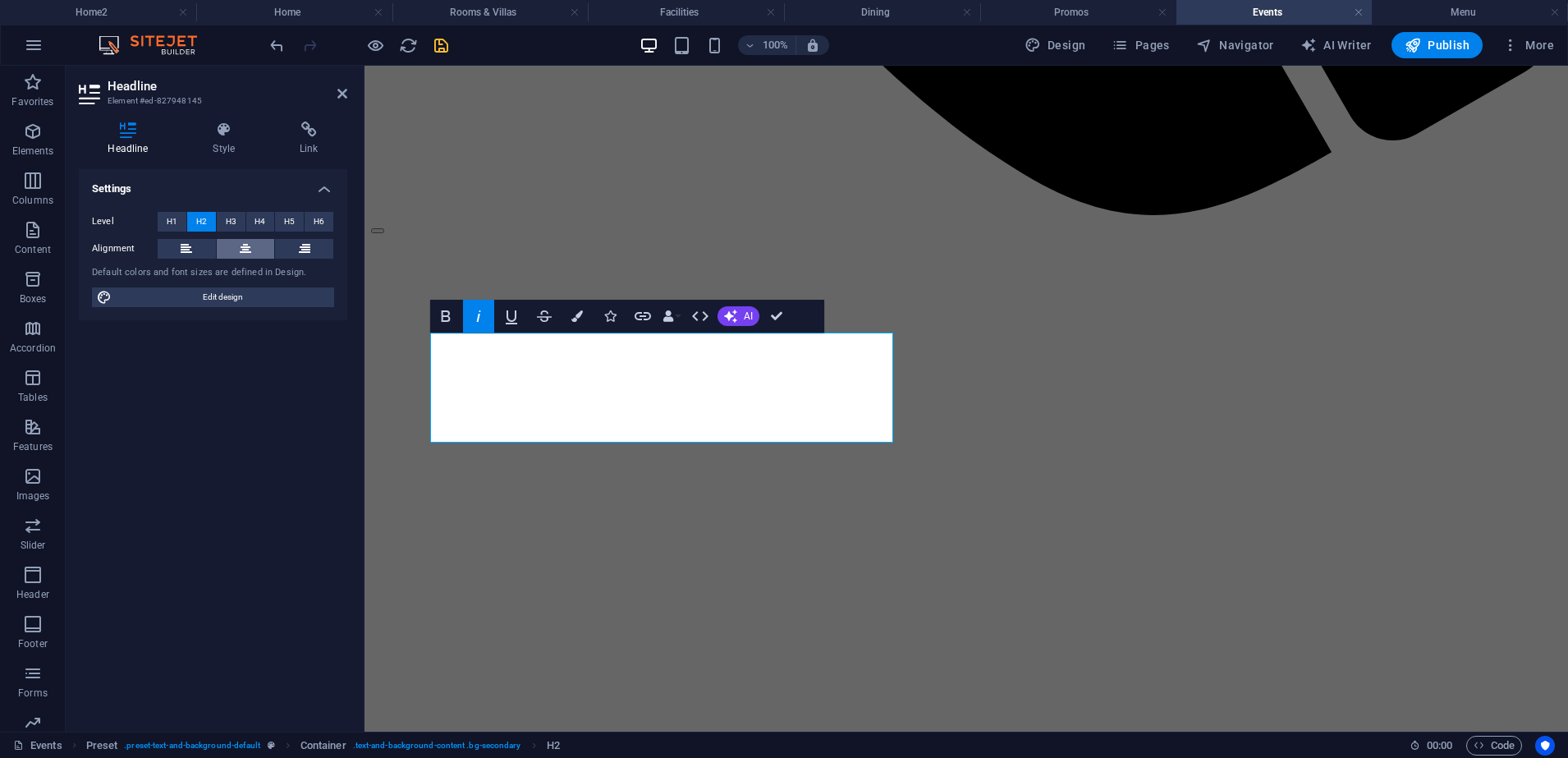 click at bounding box center (245, 249) 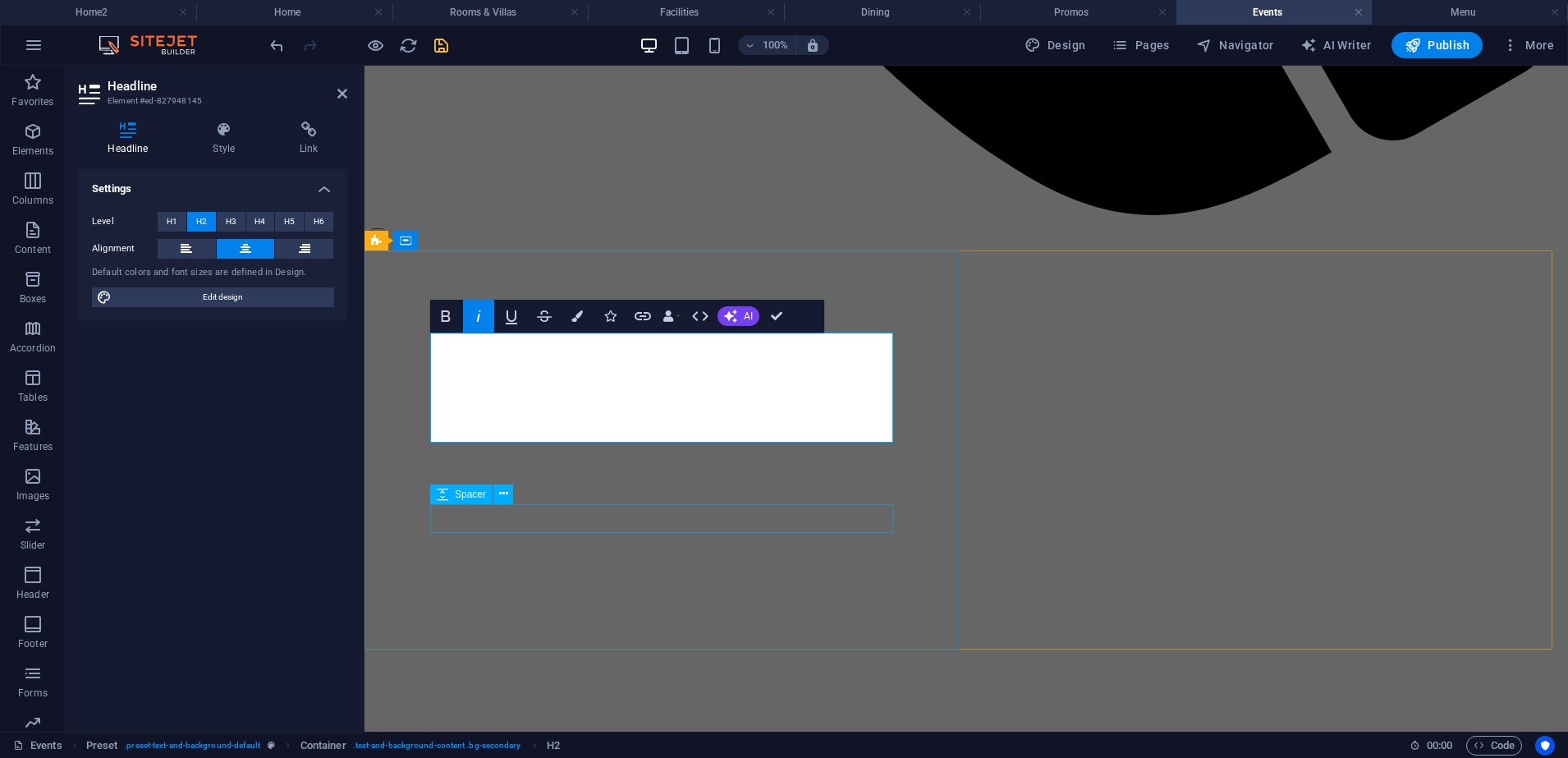 click on "Celebrate love in a simple yet meaningful way. Perfect for intimate unions in a serene setting." at bounding box center [966, 3411] 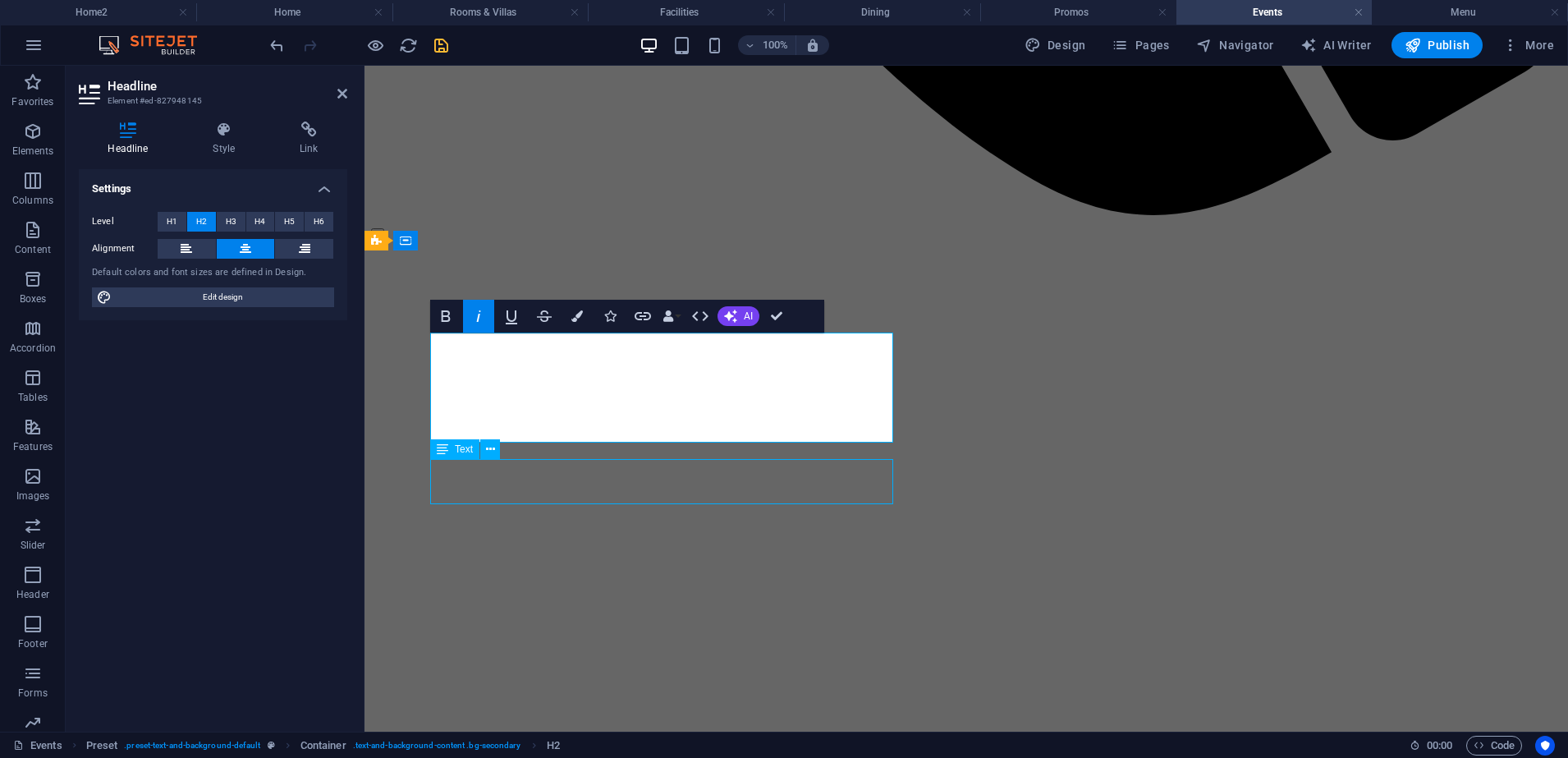 click on "Celebrate love in a simple yet meaningful way. Perfect for intimate unions in a serene setting." at bounding box center (966, 3411) 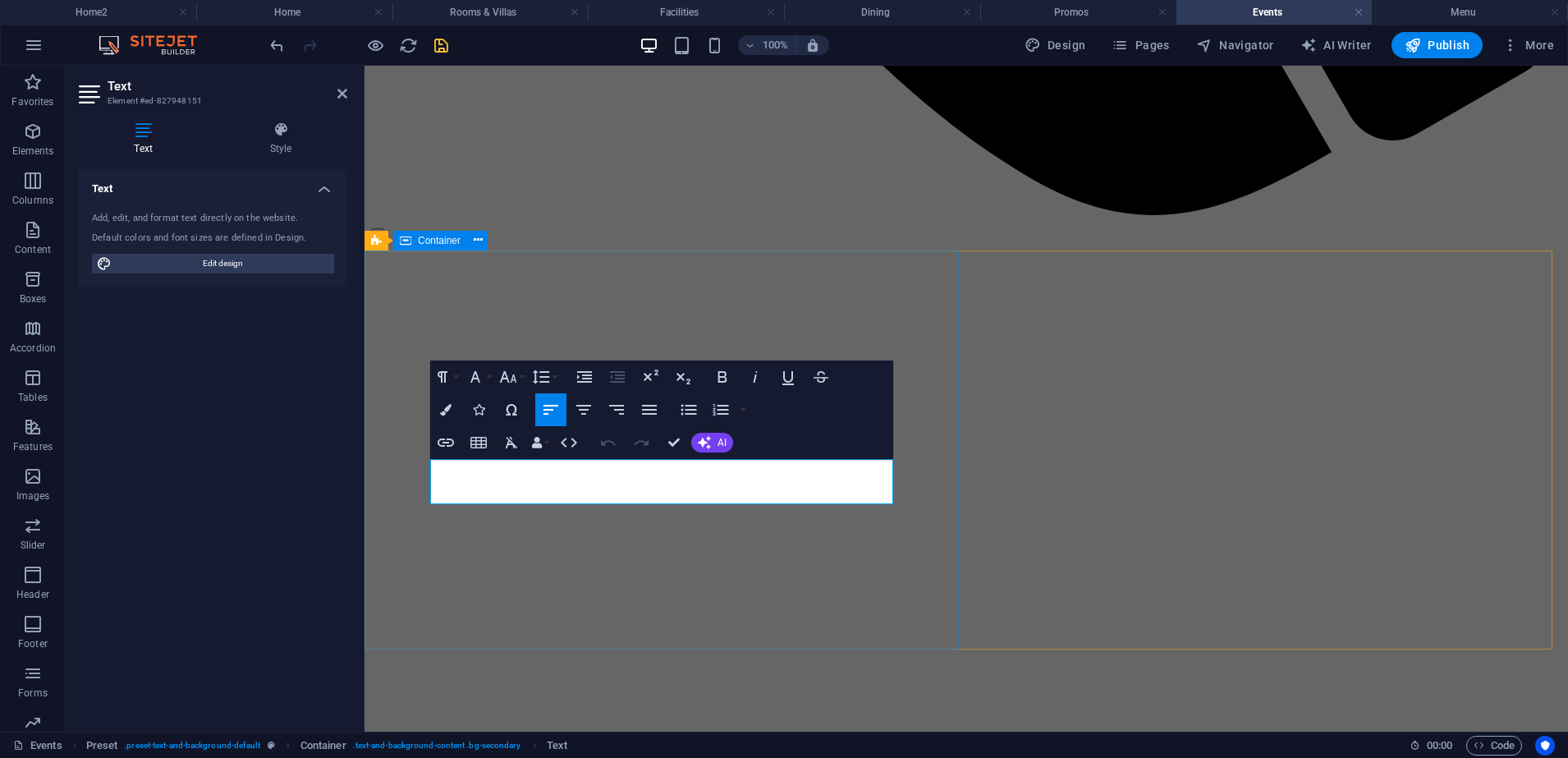 drag, startPoint x: 741, startPoint y: 490, endPoint x: 428, endPoint y: 460, distance: 314.4344 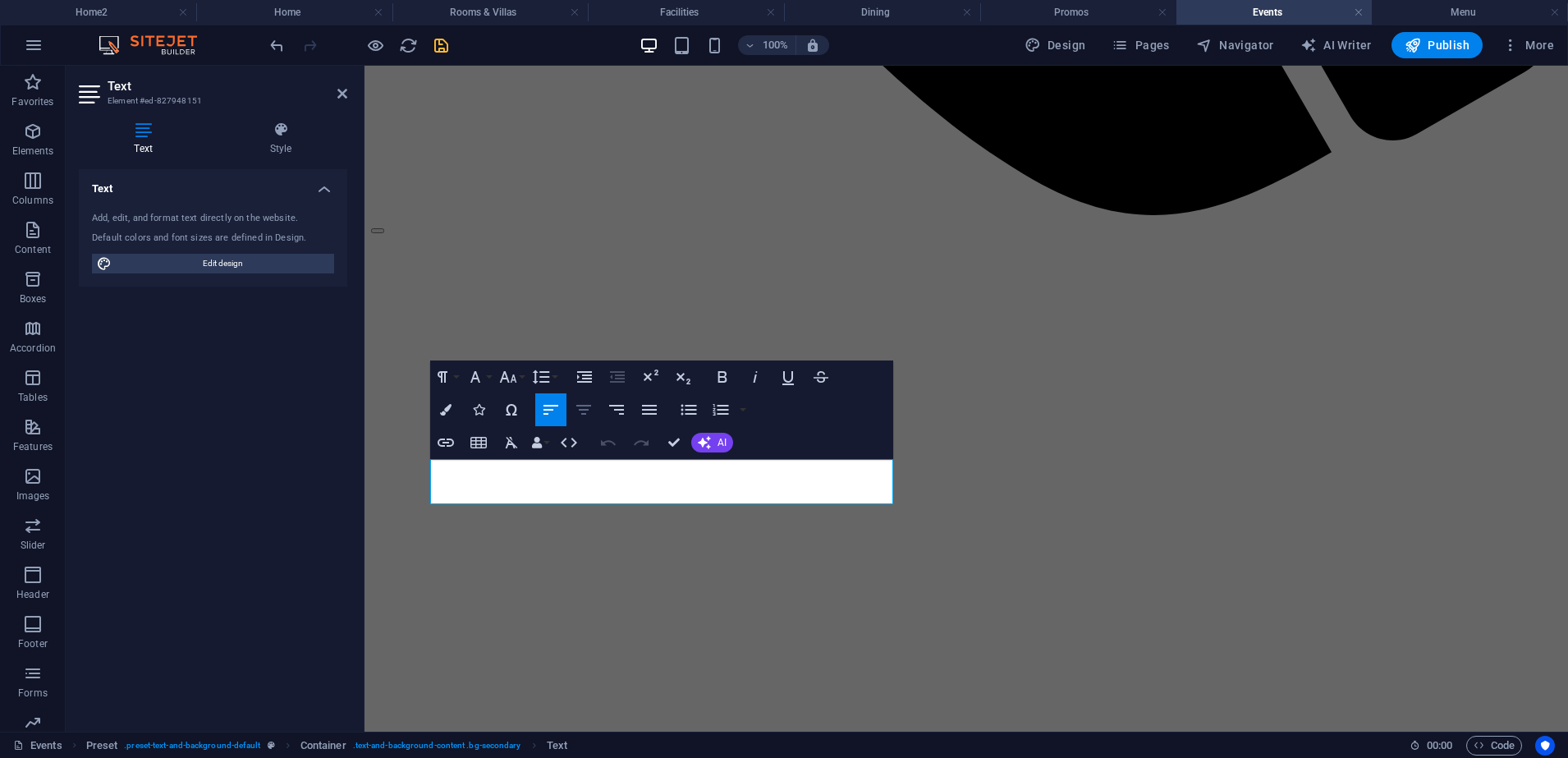 click 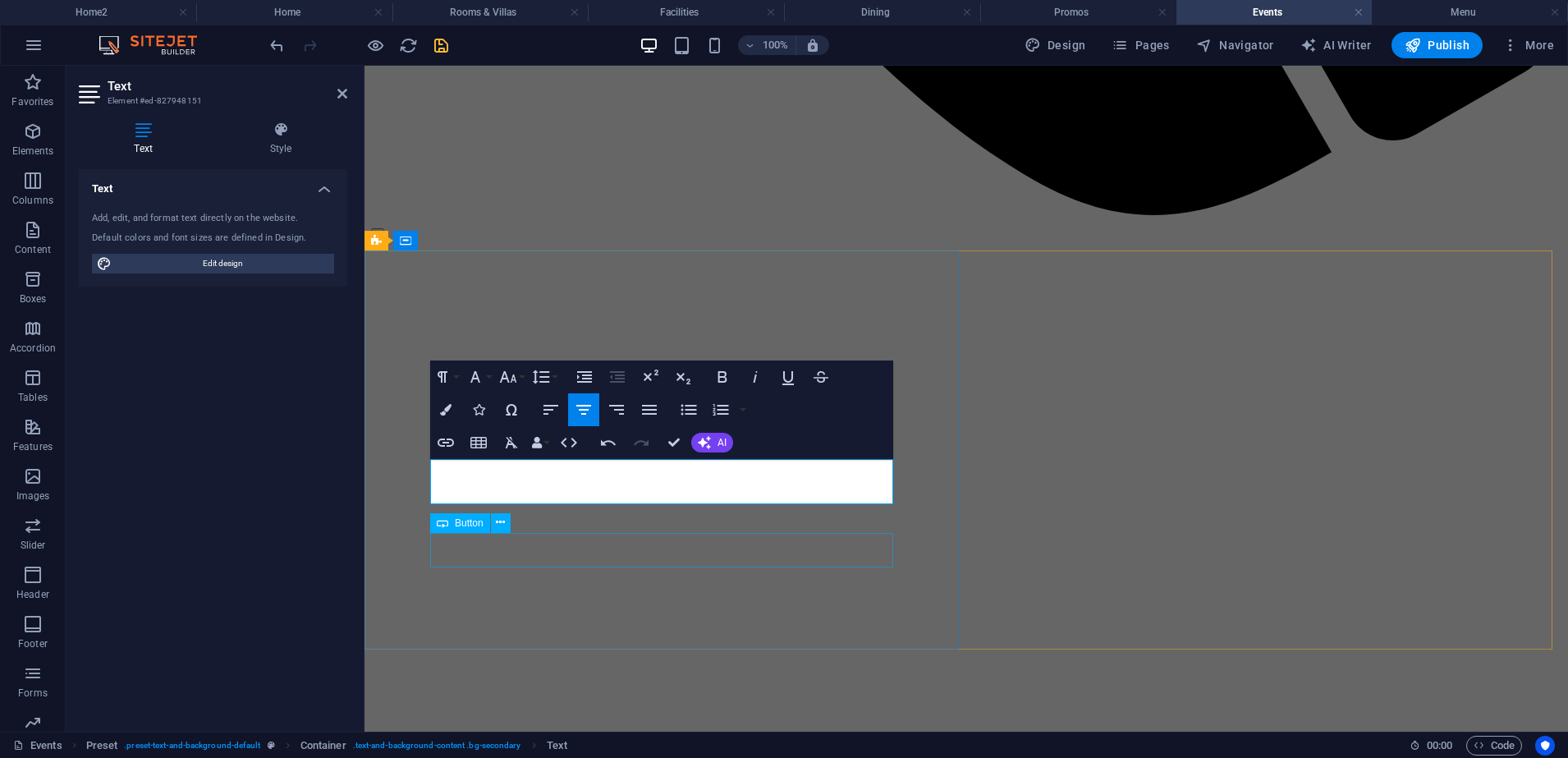 click on "dOWNLOAD BROCHURE" at bounding box center (966, 3482) 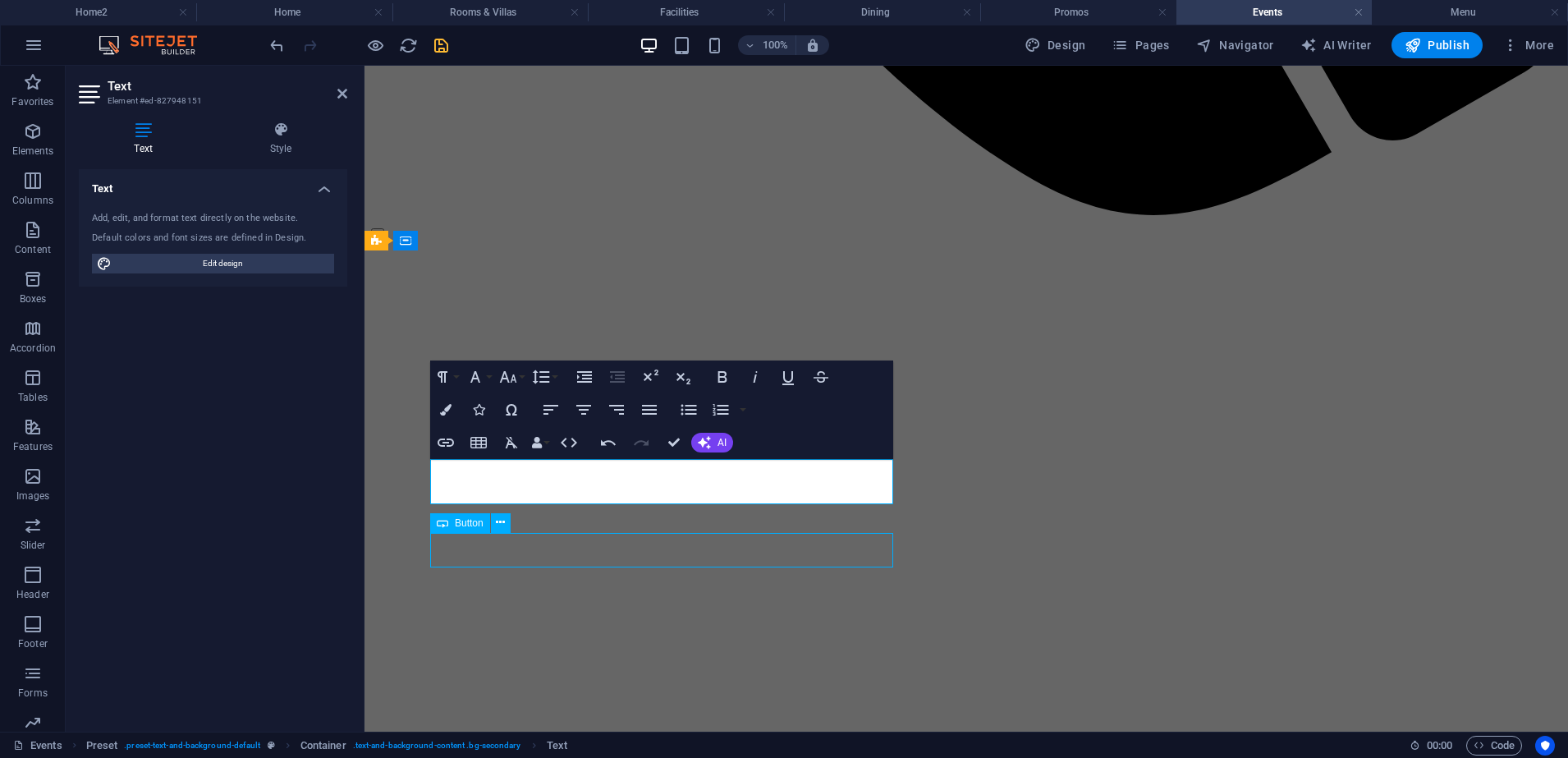 click on "dOWNLOAD BROCHURE" at bounding box center (966, 3482) 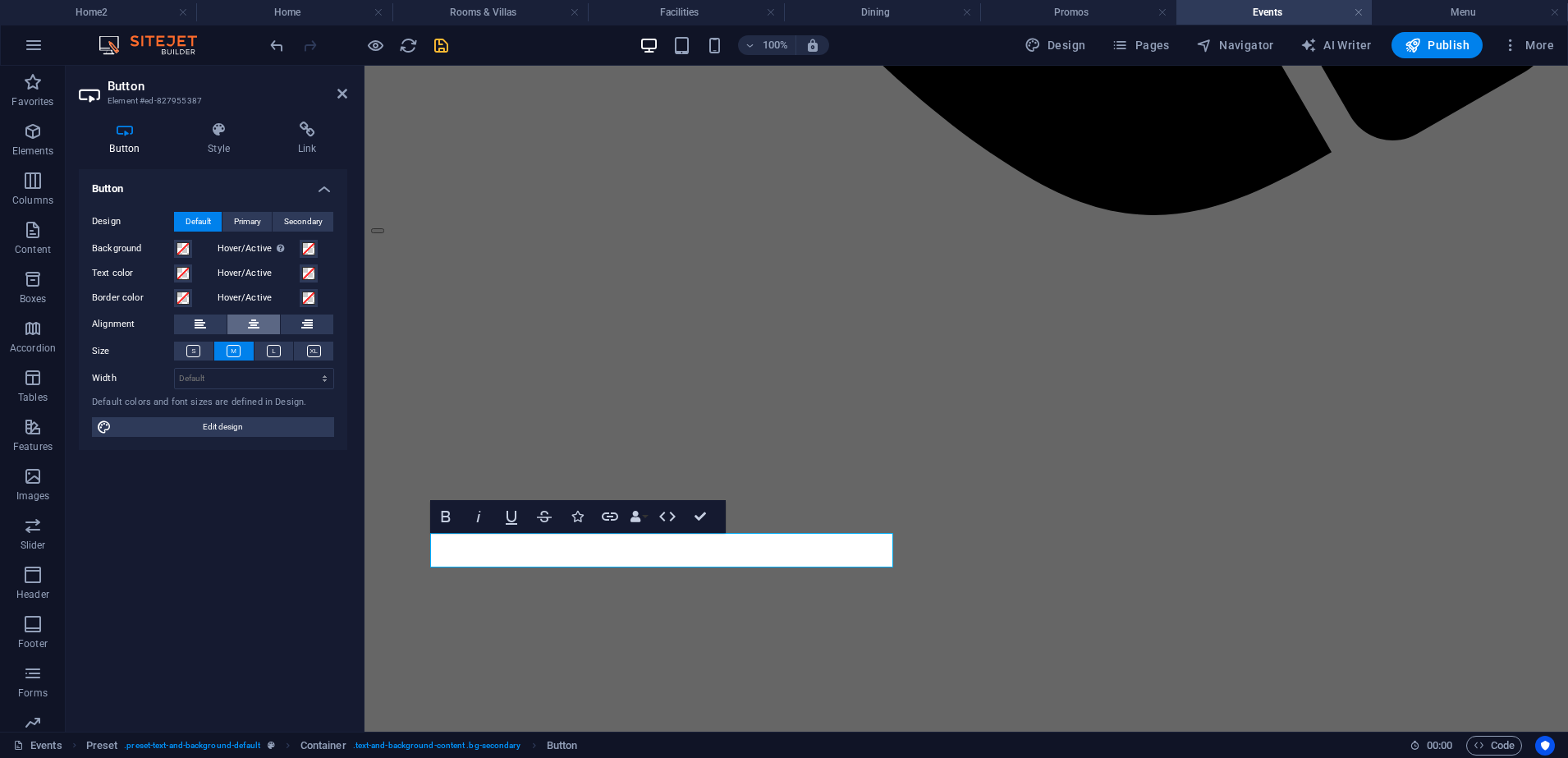 click at bounding box center (254, 324) 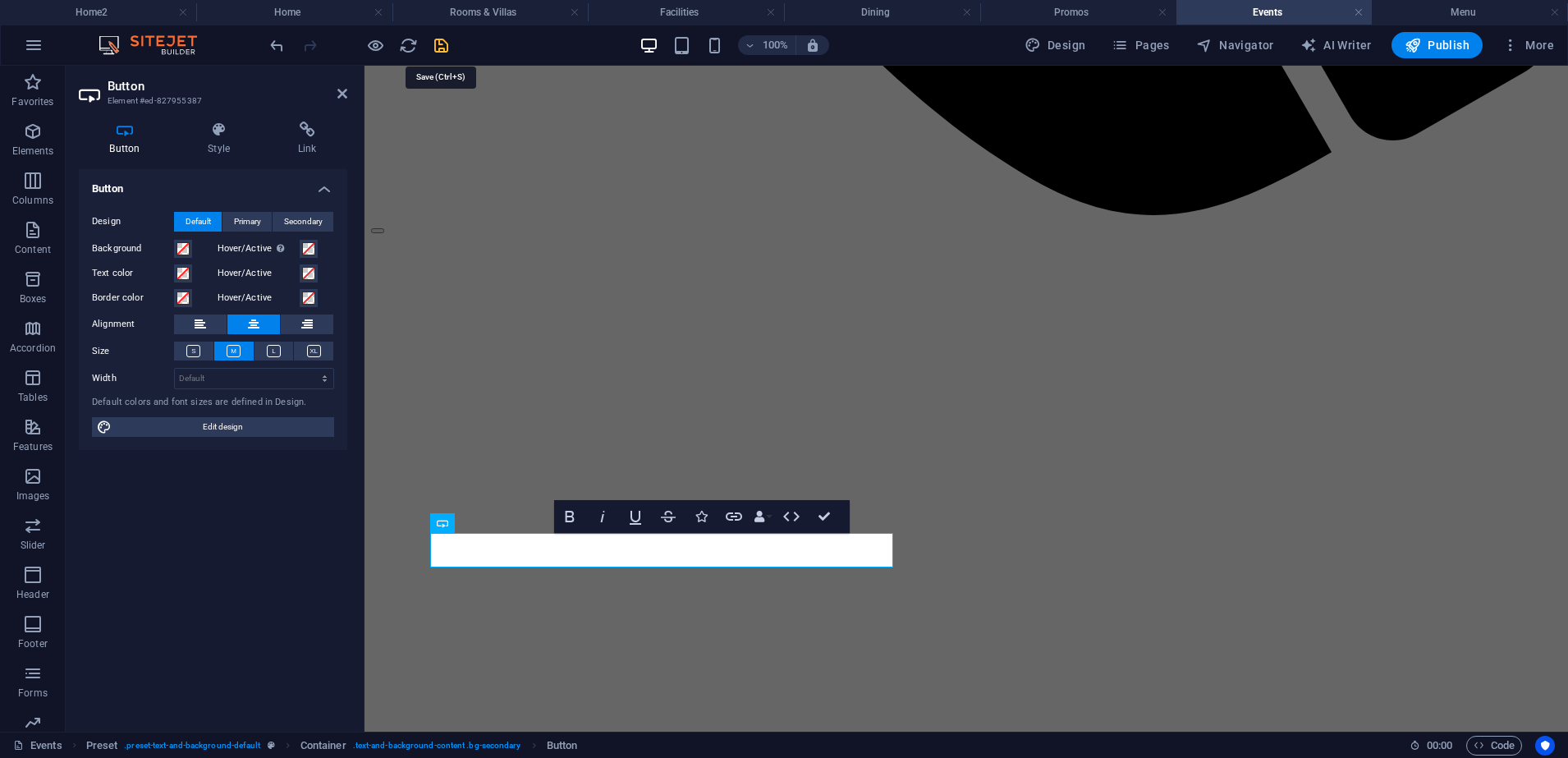 click at bounding box center (441, 45) 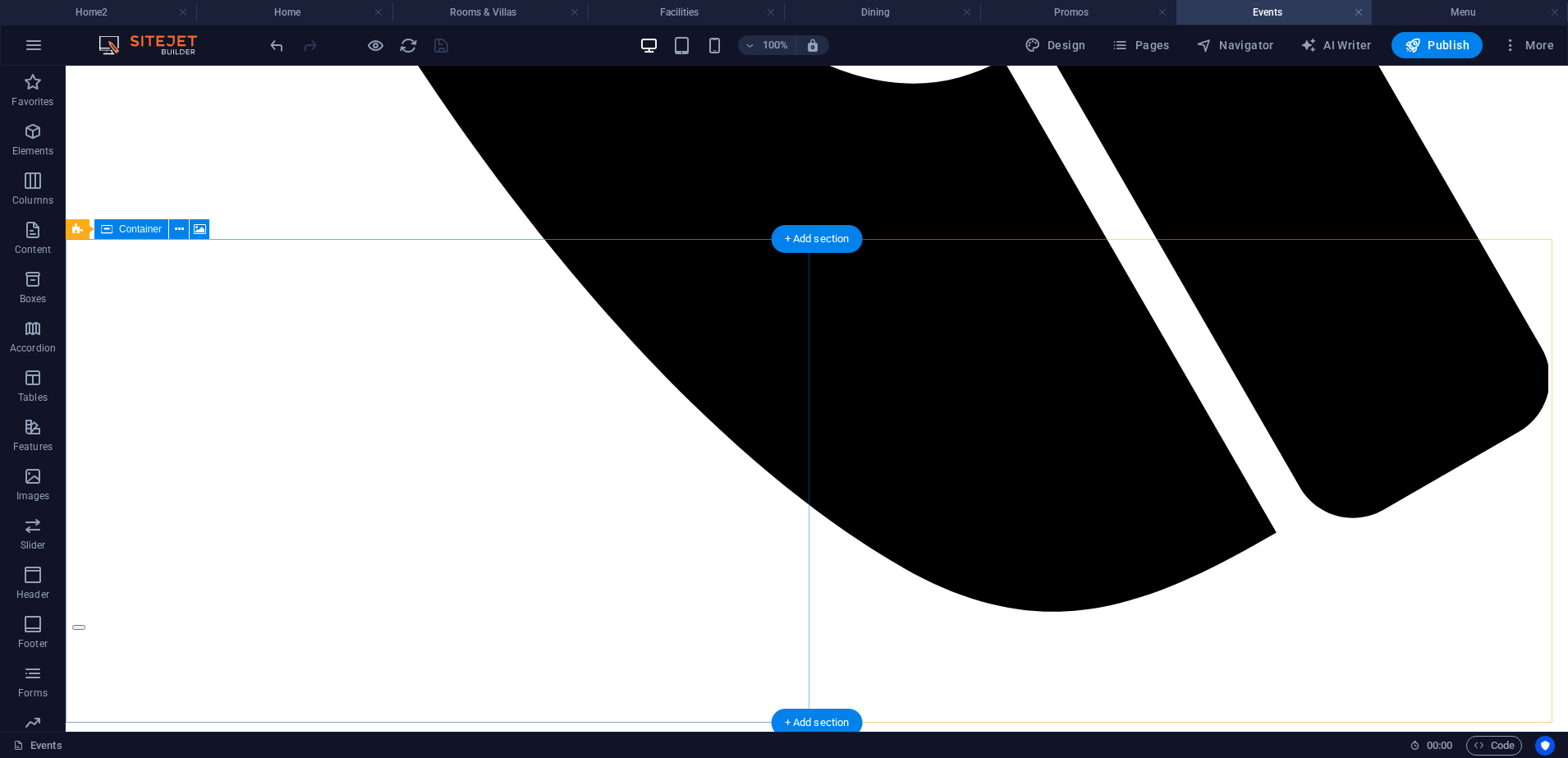 scroll, scrollTop: 2156, scrollLeft: 0, axis: vertical 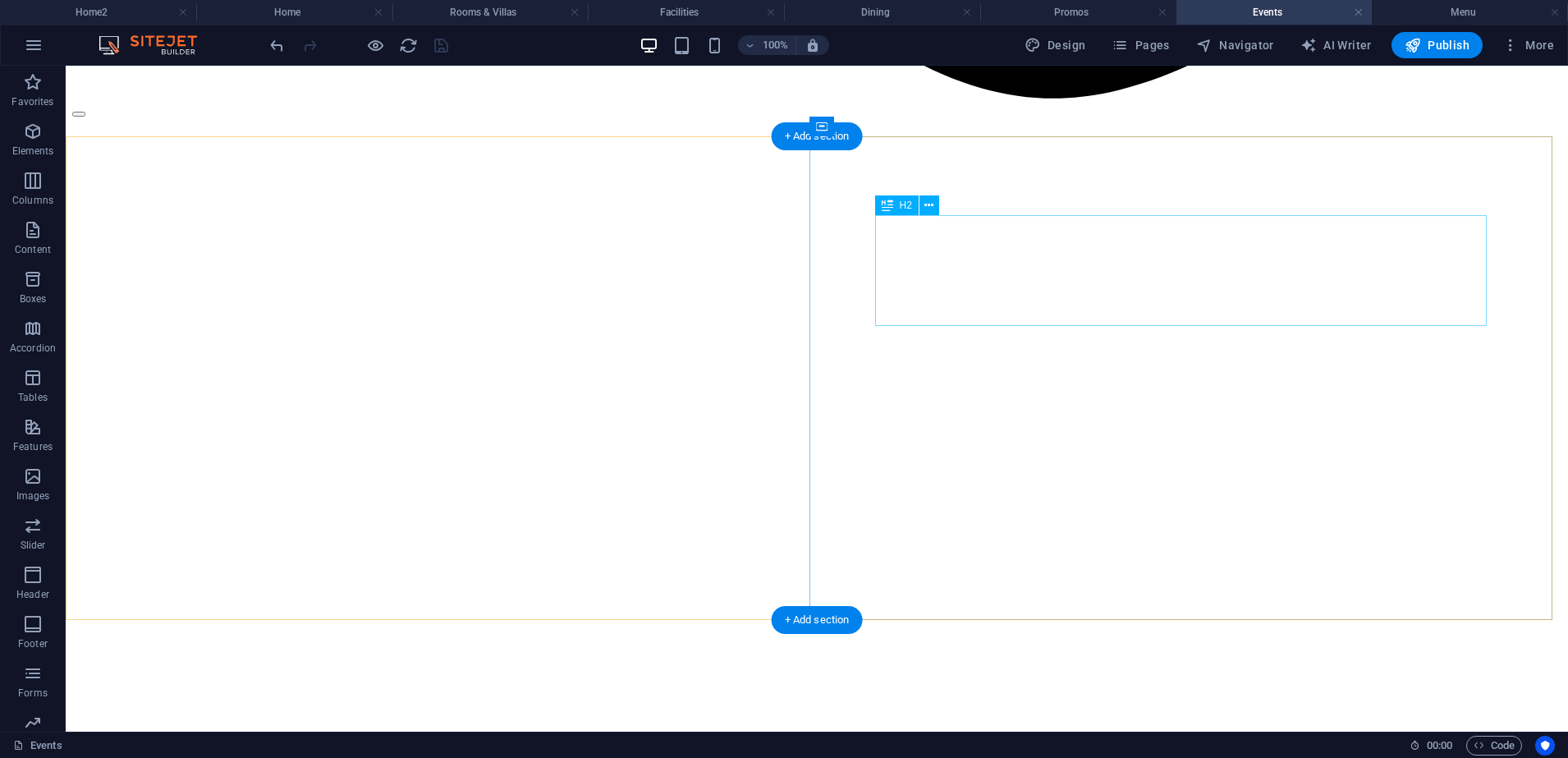 click on "Host with Heart, Surrounded by Nature" at bounding box center (817, 4517) 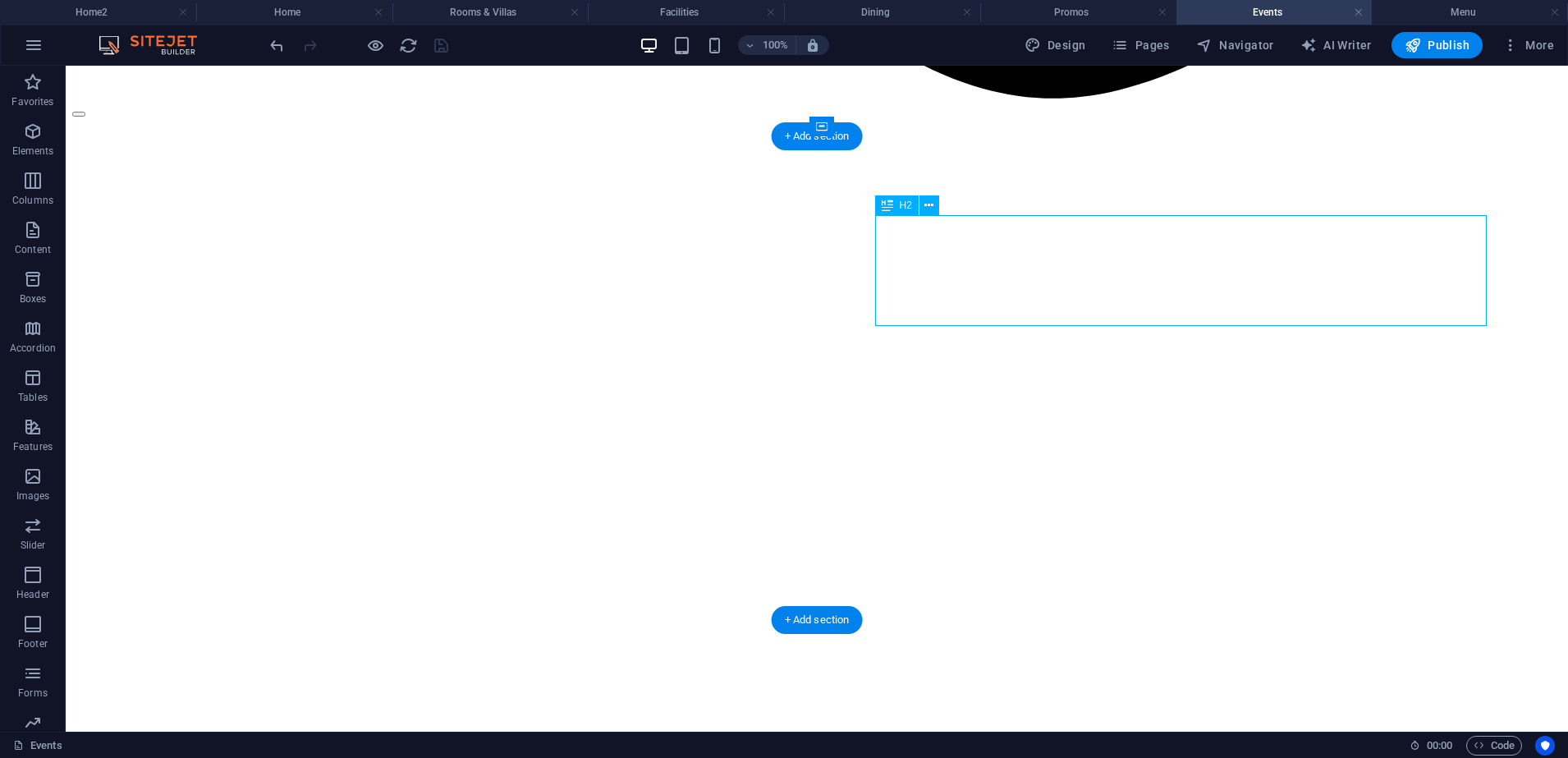 click on "Host with Heart, Surrounded by Nature" at bounding box center [817, 4517] 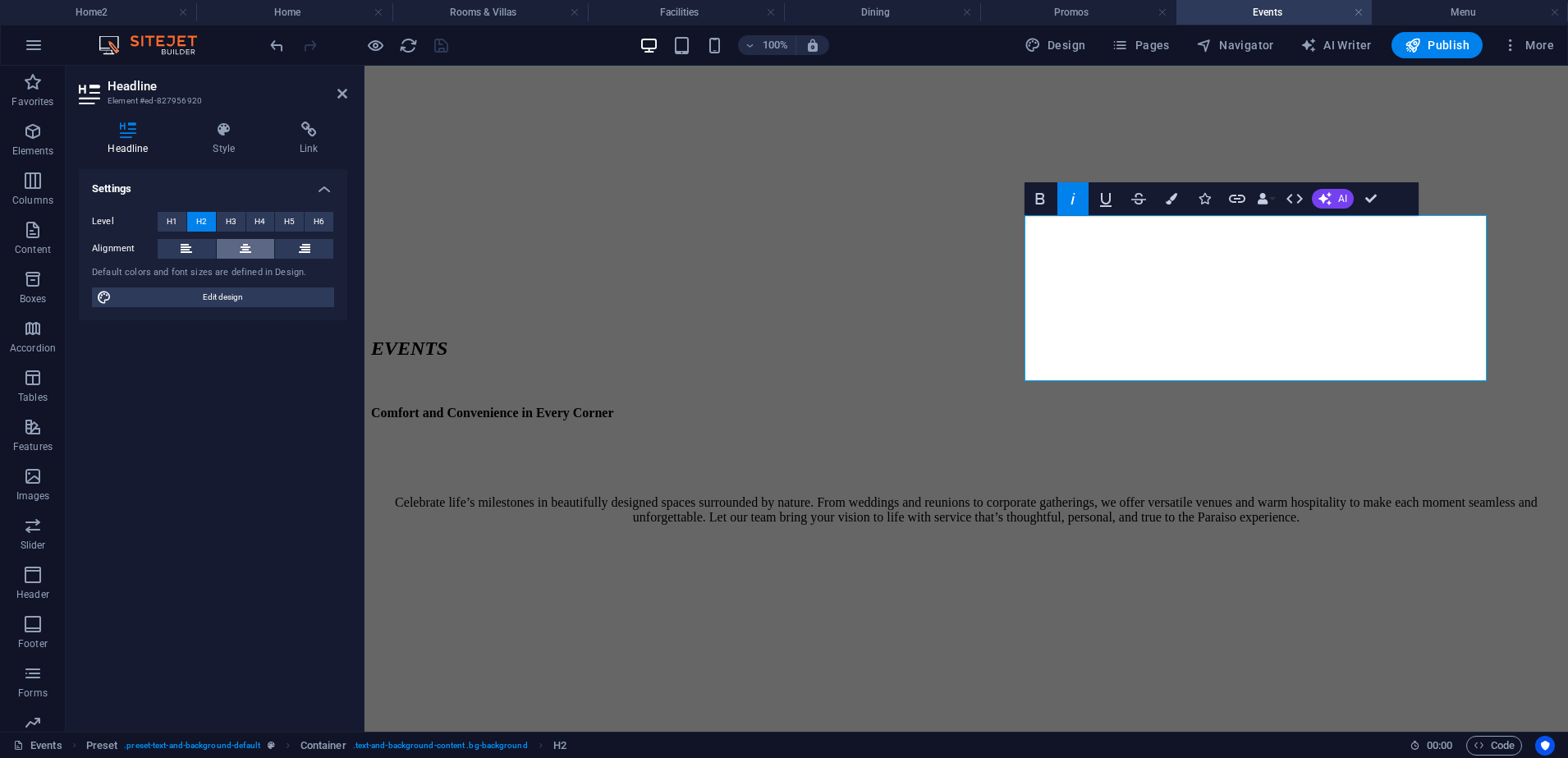 click at bounding box center (245, 249) 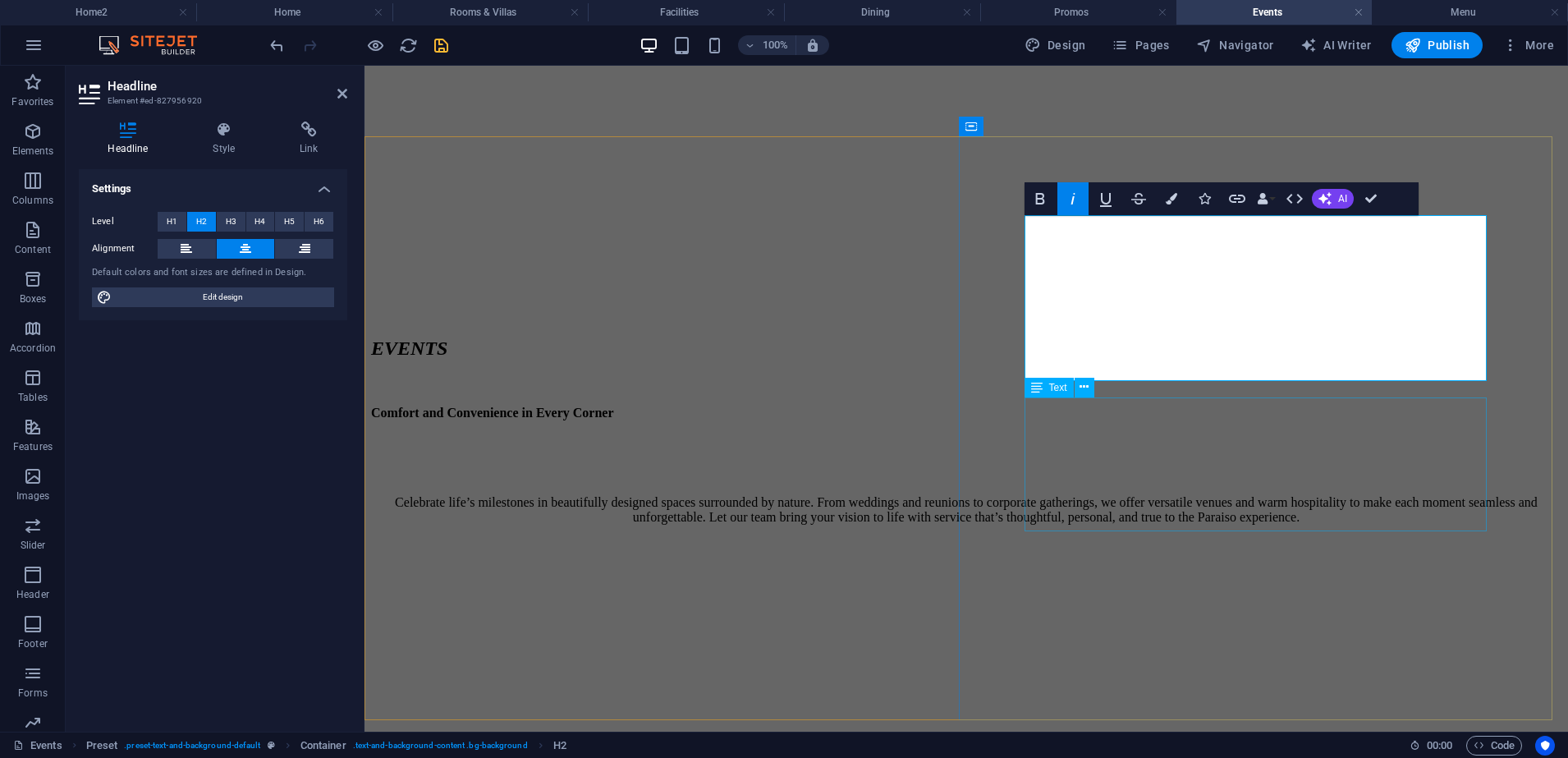 click on "With over 40 years of trusted service, Nawawalang Paraiso Resort and Hotel is your ideal venue for seminars, meetings, conferences, and private events in Tayabas City. Our flexible function halls, refreshing environment at the foot of Mt. Banahaw, and expert event team ensure that every gatherin—big or small —is smooth, productive, and memorable." at bounding box center [966, 4306] 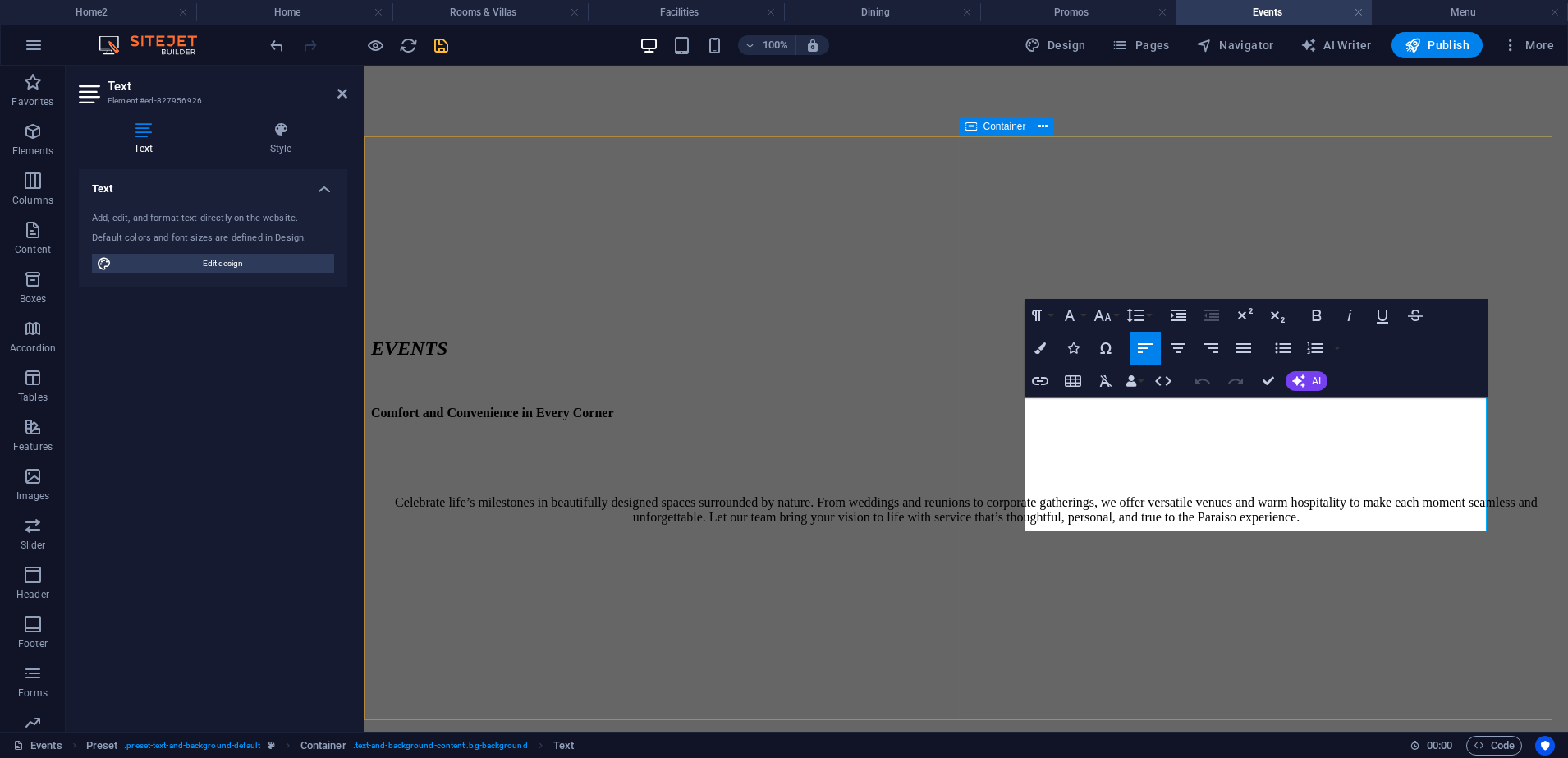 drag, startPoint x: 1204, startPoint y: 516, endPoint x: 1019, endPoint y: 397, distance: 219.96818 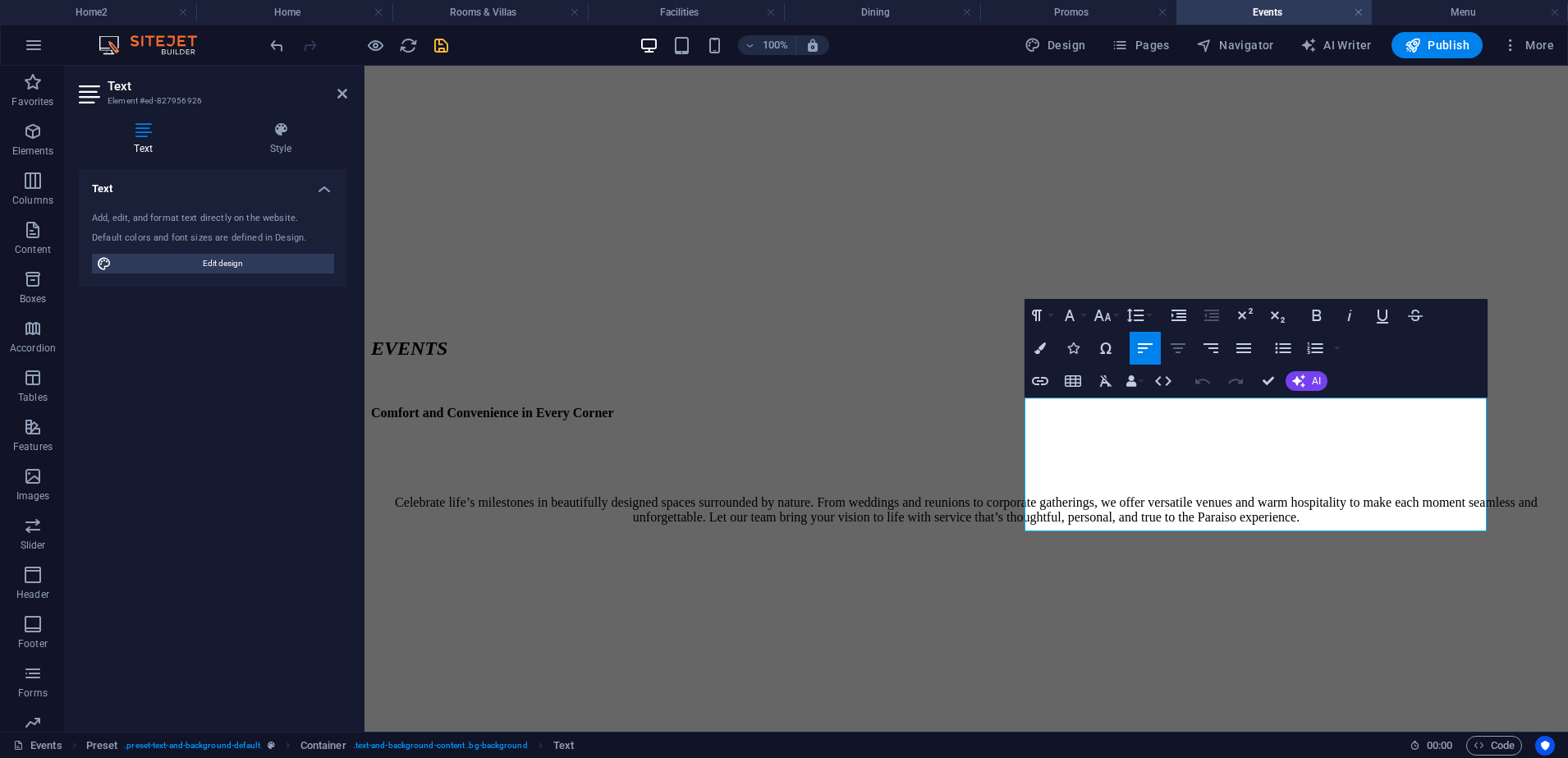 click 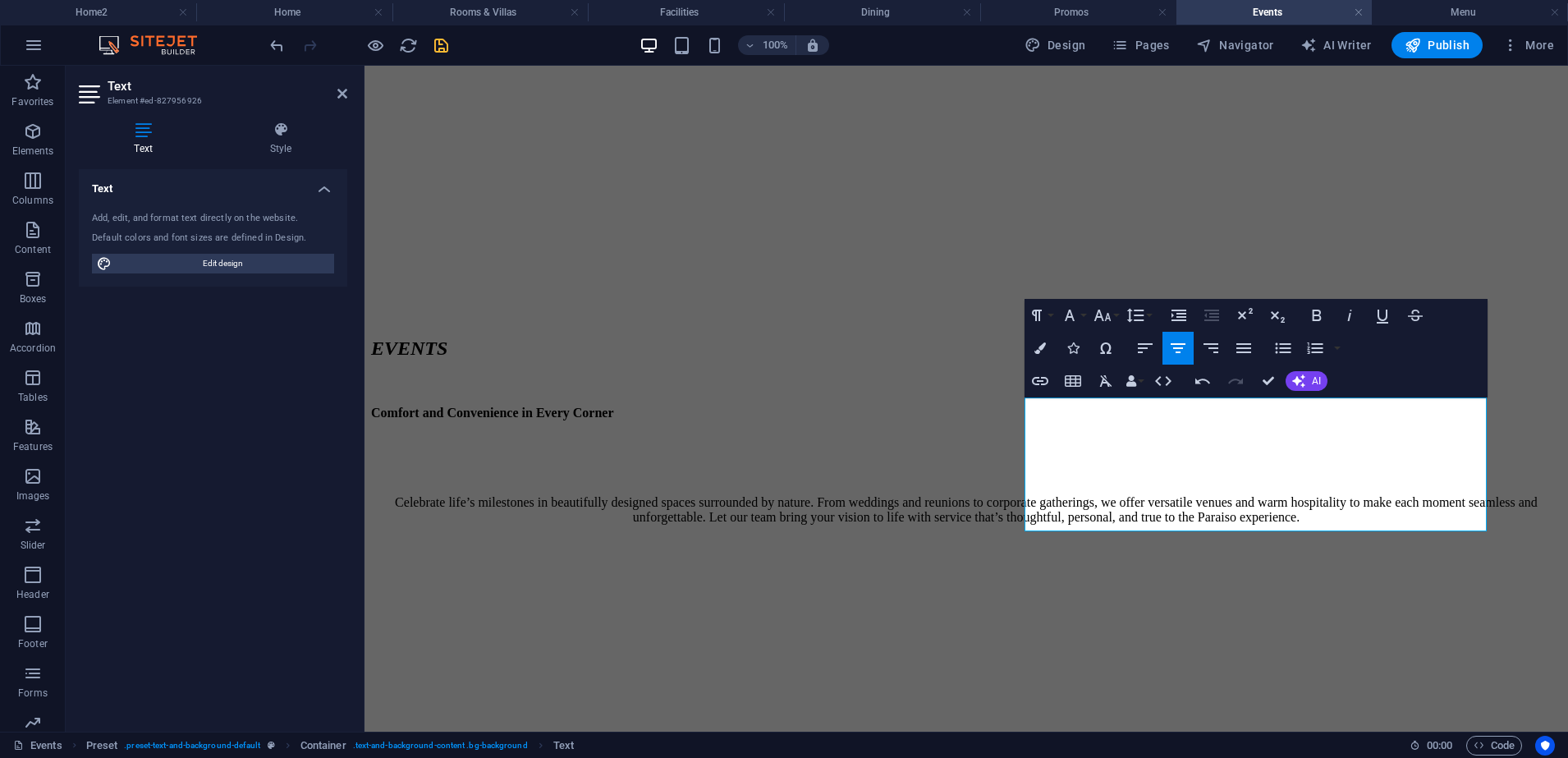 click at bounding box center (441, 45) 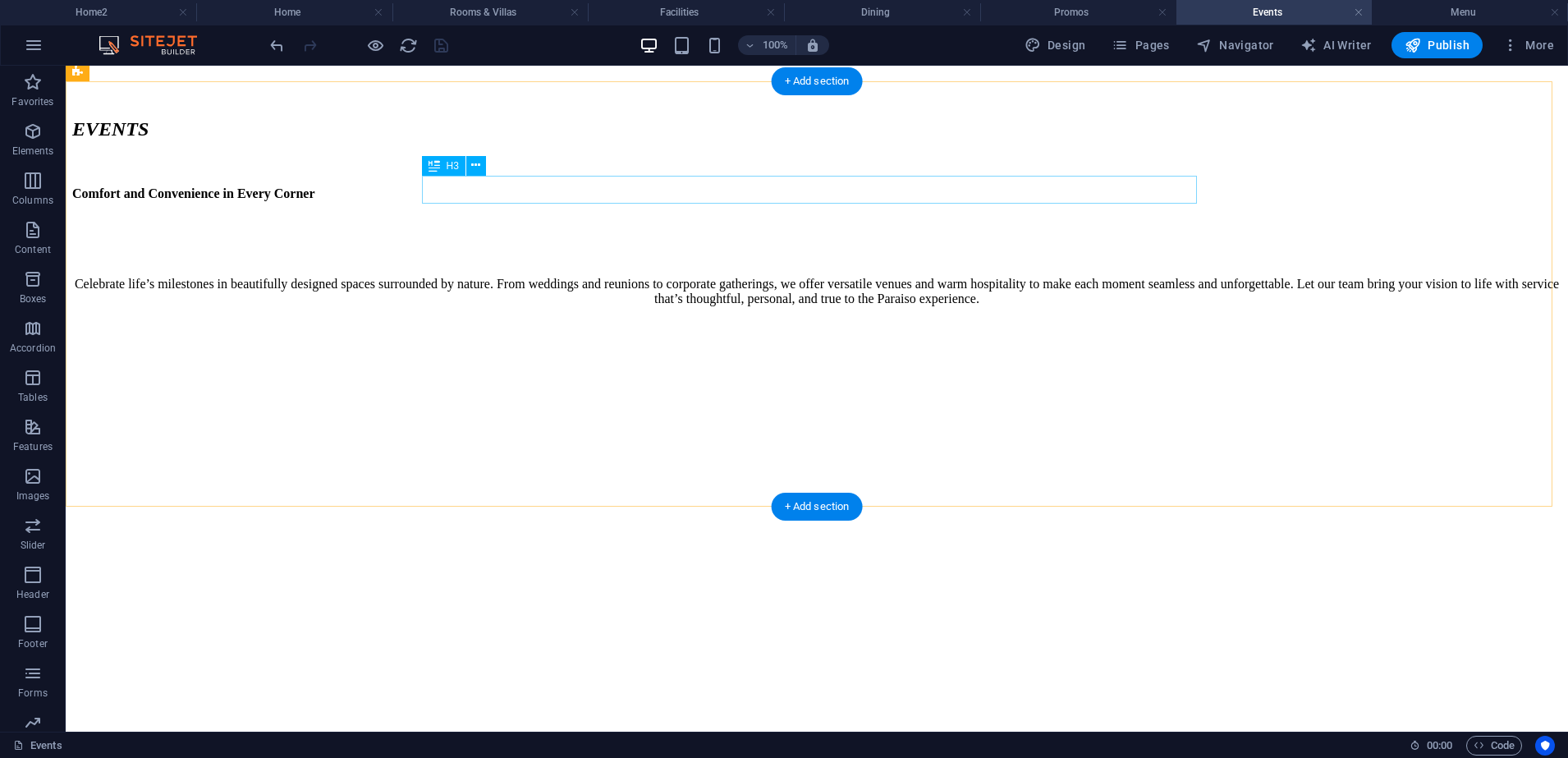 scroll, scrollTop: 2669, scrollLeft: 0, axis: vertical 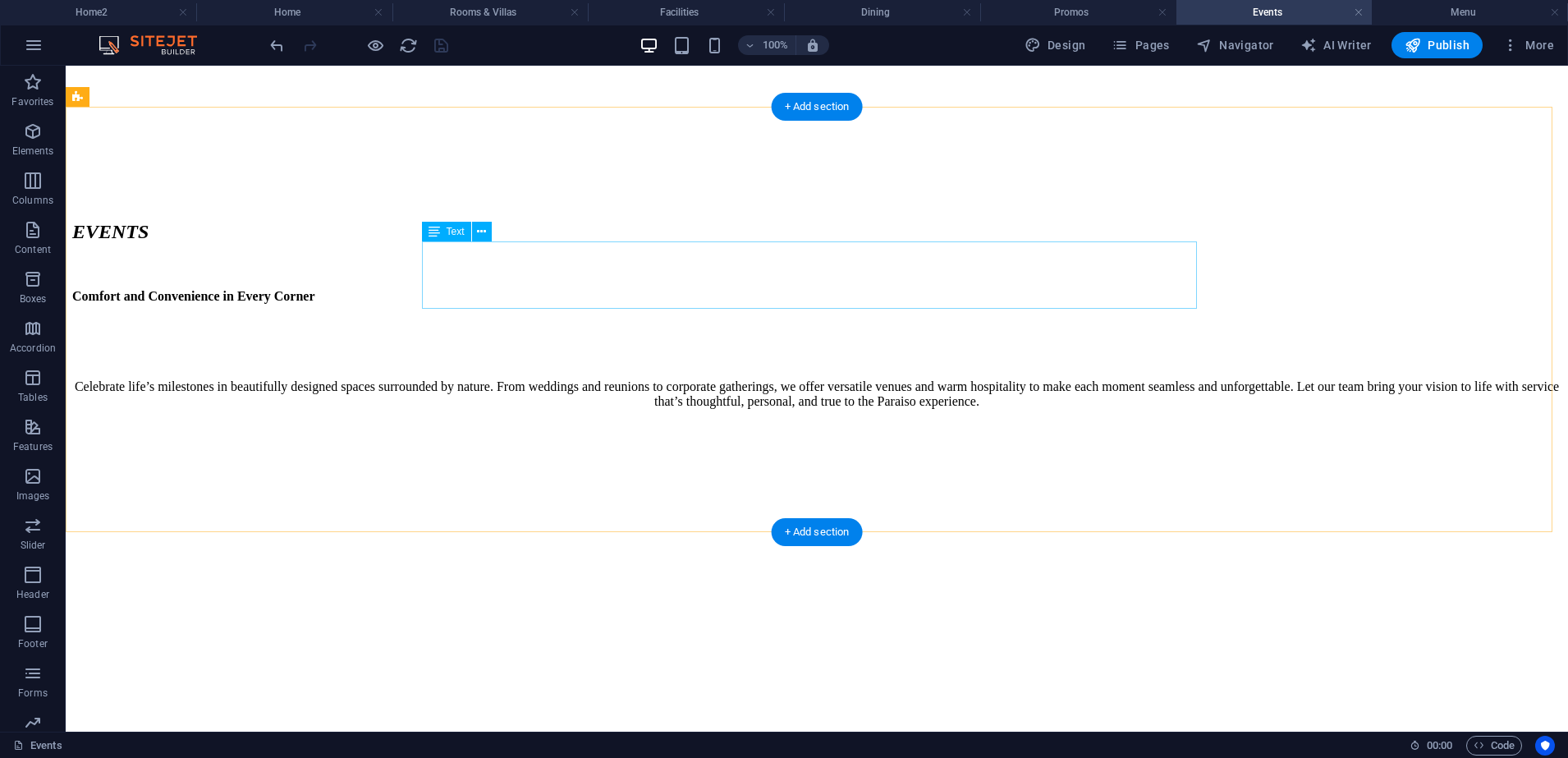 click on "Another year, another reason to celebrate life! Our birthday package includes delicious food, a cozy venue, and a charming basic setup — everything you need for a fun and unforgettable celebration. Let us turn your special day into a memory worth keeping." at bounding box center [817, 4302] 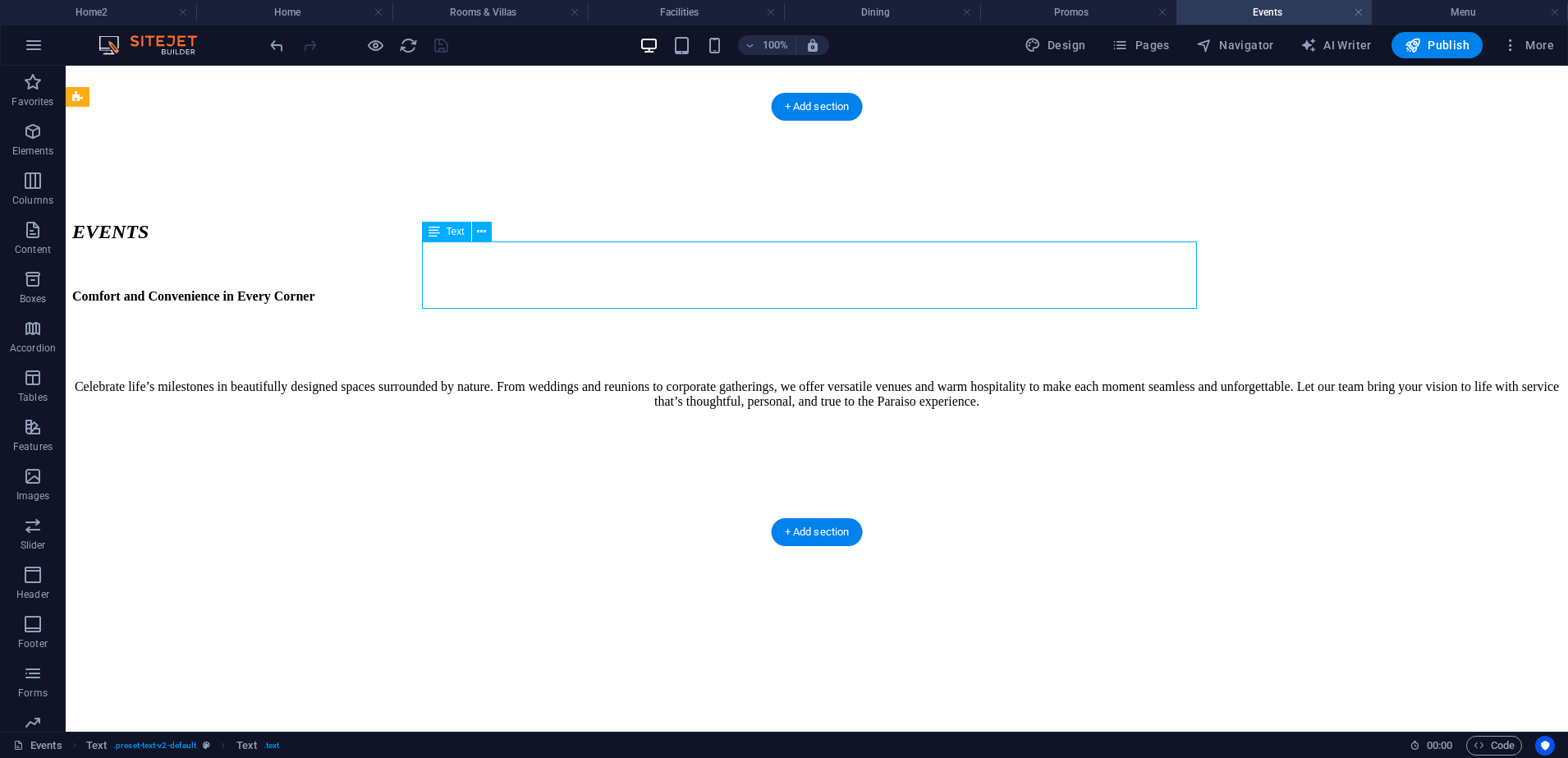 click on "Another year, another reason to celebrate life! Our birthday package includes delicious food, a cozy venue, and a charming basic setup — everything you need for a fun and unforgettable celebration. Let us turn your special day into a memory worth keeping." at bounding box center [817, 4302] 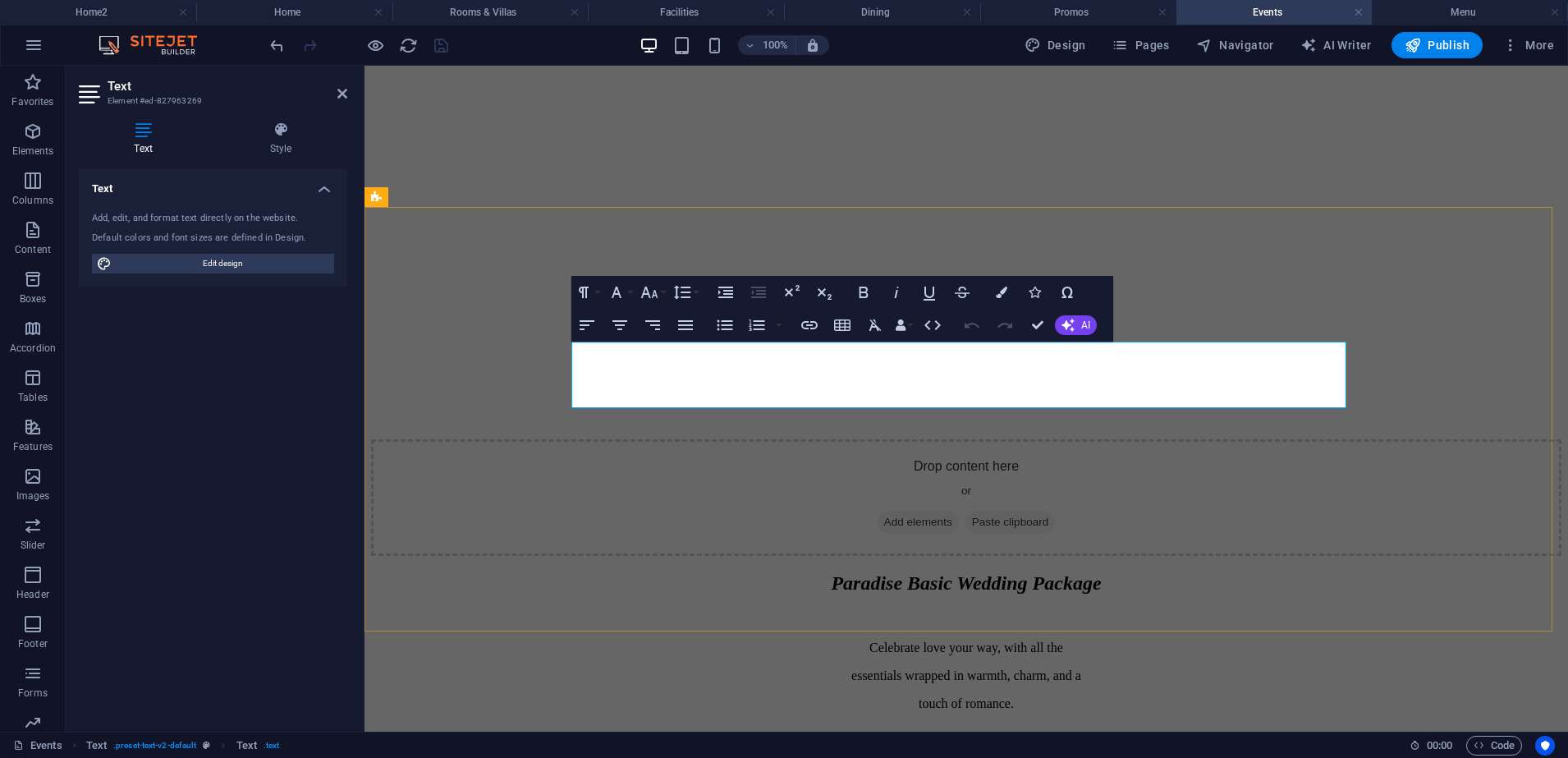drag, startPoint x: 1011, startPoint y: 464, endPoint x: 644, endPoint y: 388, distance: 374.78661 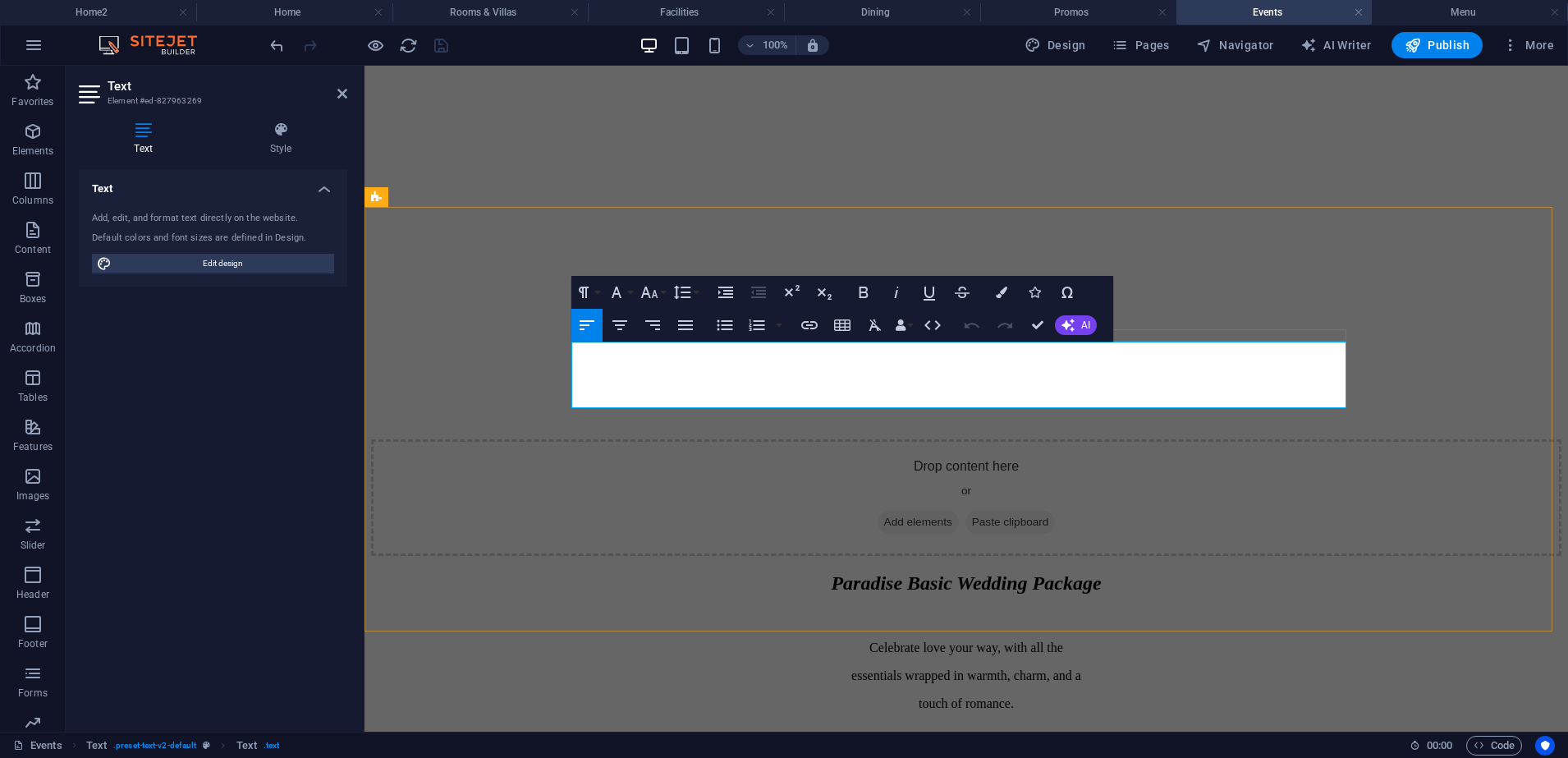 drag, startPoint x: 644, startPoint y: 388, endPoint x: 959, endPoint y: 379, distance: 315.12855 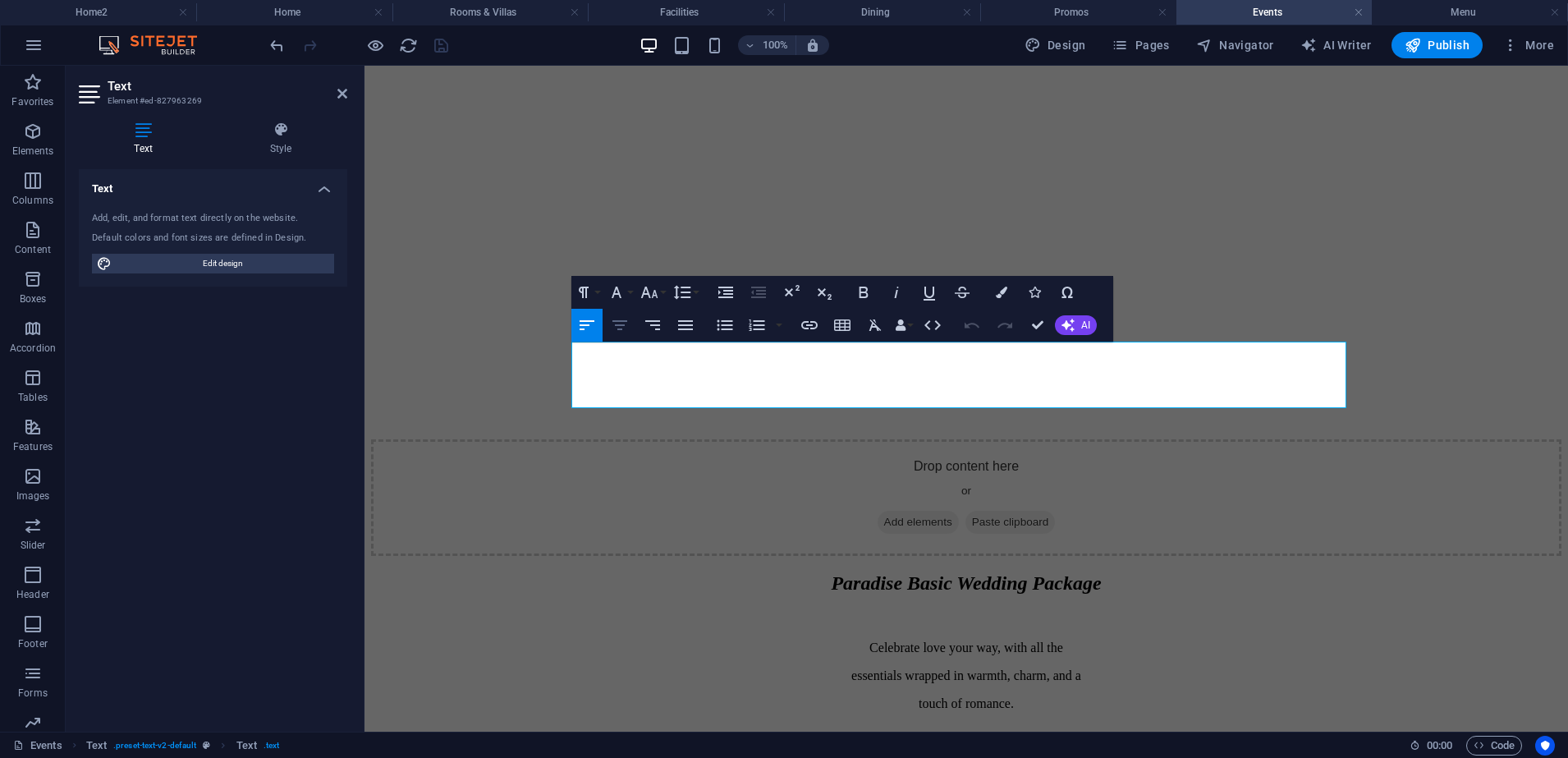 click 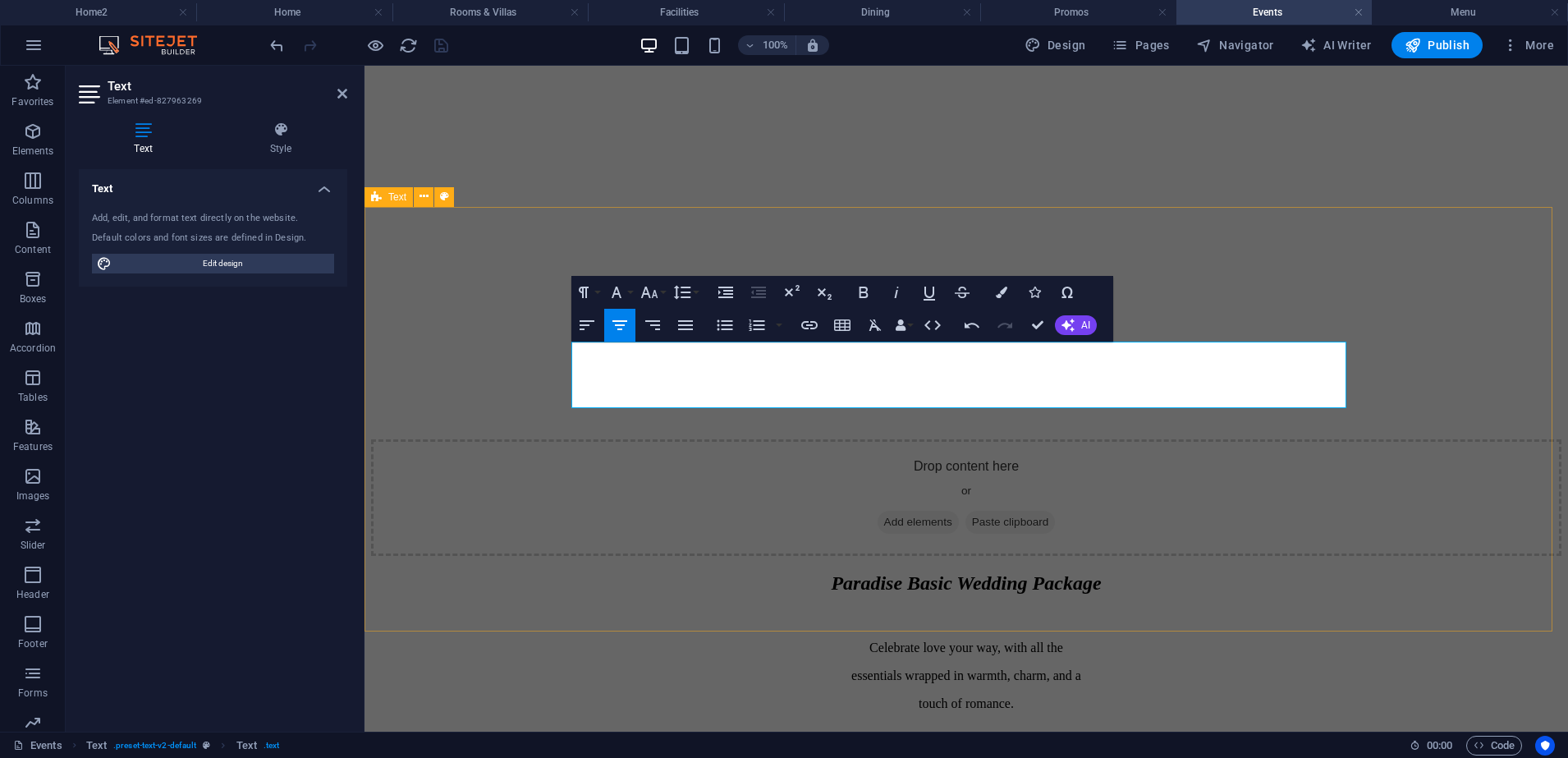 click on "Socials A Birthday to Remember           Another year, another reason to celebrate life! Our birthday package includes delicious food, a cozy venue, and a charming basic setup — everything you need for a fun and unforgettable celebration. Let us turn your special day into a memory worth keeping. small group package THE LANAI, CATTLEYA, & LOUNGEPACKAGE GROUP CELEBRATION PACKAGE" at bounding box center [966, 4037] 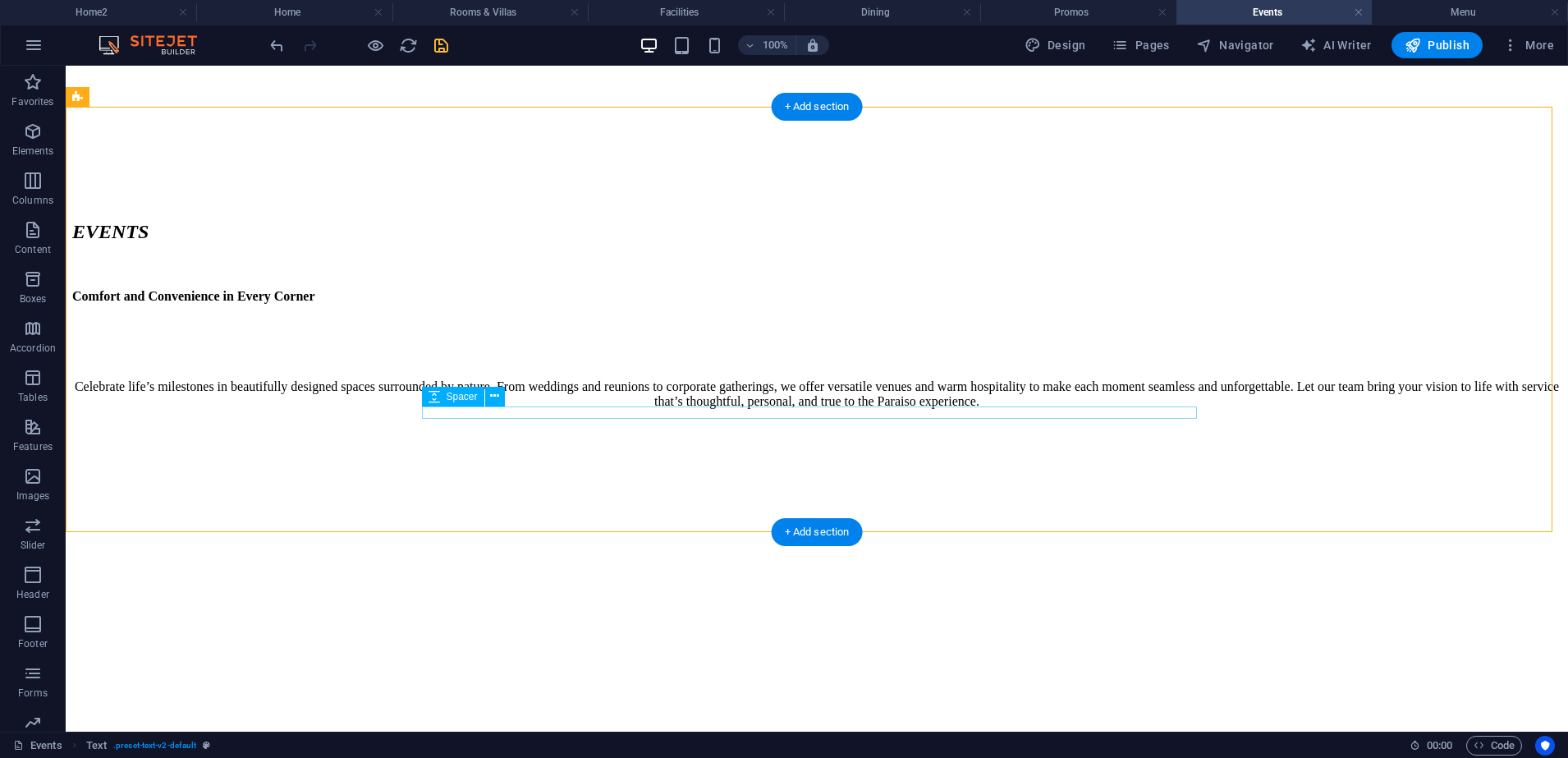 scroll, scrollTop: 2874, scrollLeft: 0, axis: vertical 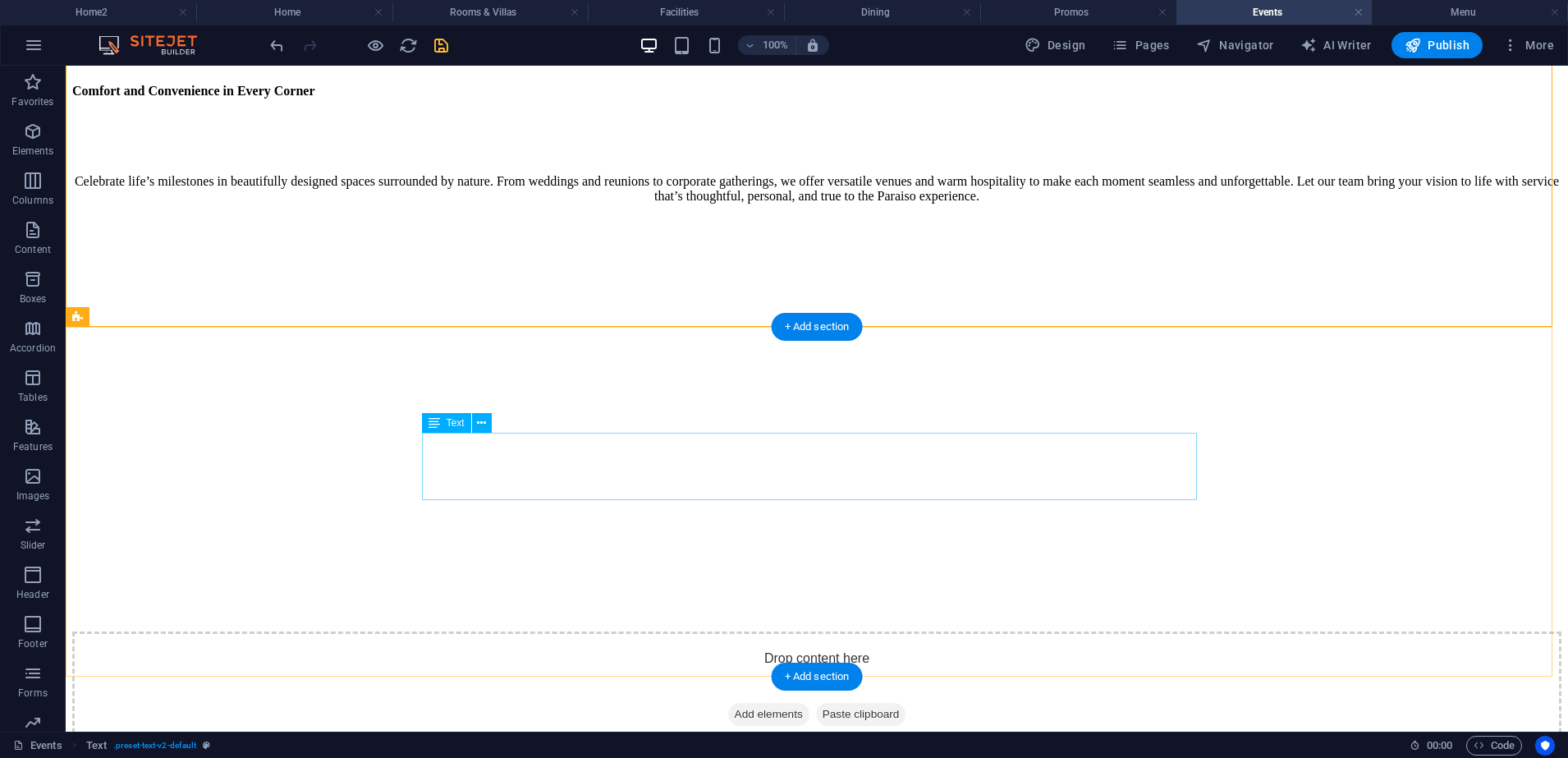 click on "Step into the spotlight with a celebration fit for a queen. We’ll bring the glitter, glam, and all things grand — from a divine setup for your candles and roses to a magical venue that makes your 18th truly unforgettable. It’s your night to shine." at bounding box center [817, 4311] 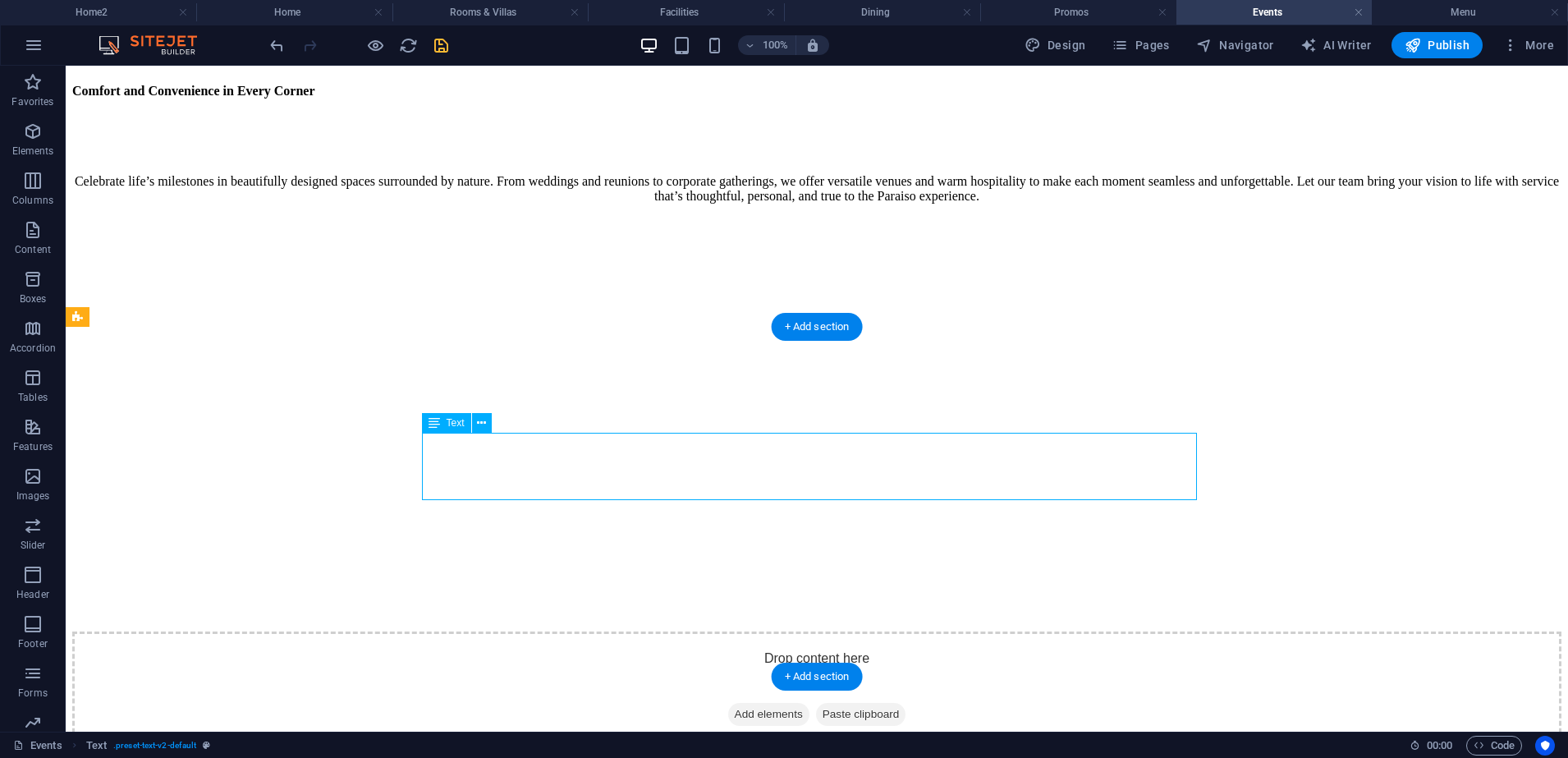 click on "Step into the spotlight with a celebration fit for a queen. We’ll bring the glitter, glam, and all things grand — from a divine setup for your candles and roses to a magical venue that makes your 18th truly unforgettable. It’s your night to shine." at bounding box center (817, 4311) 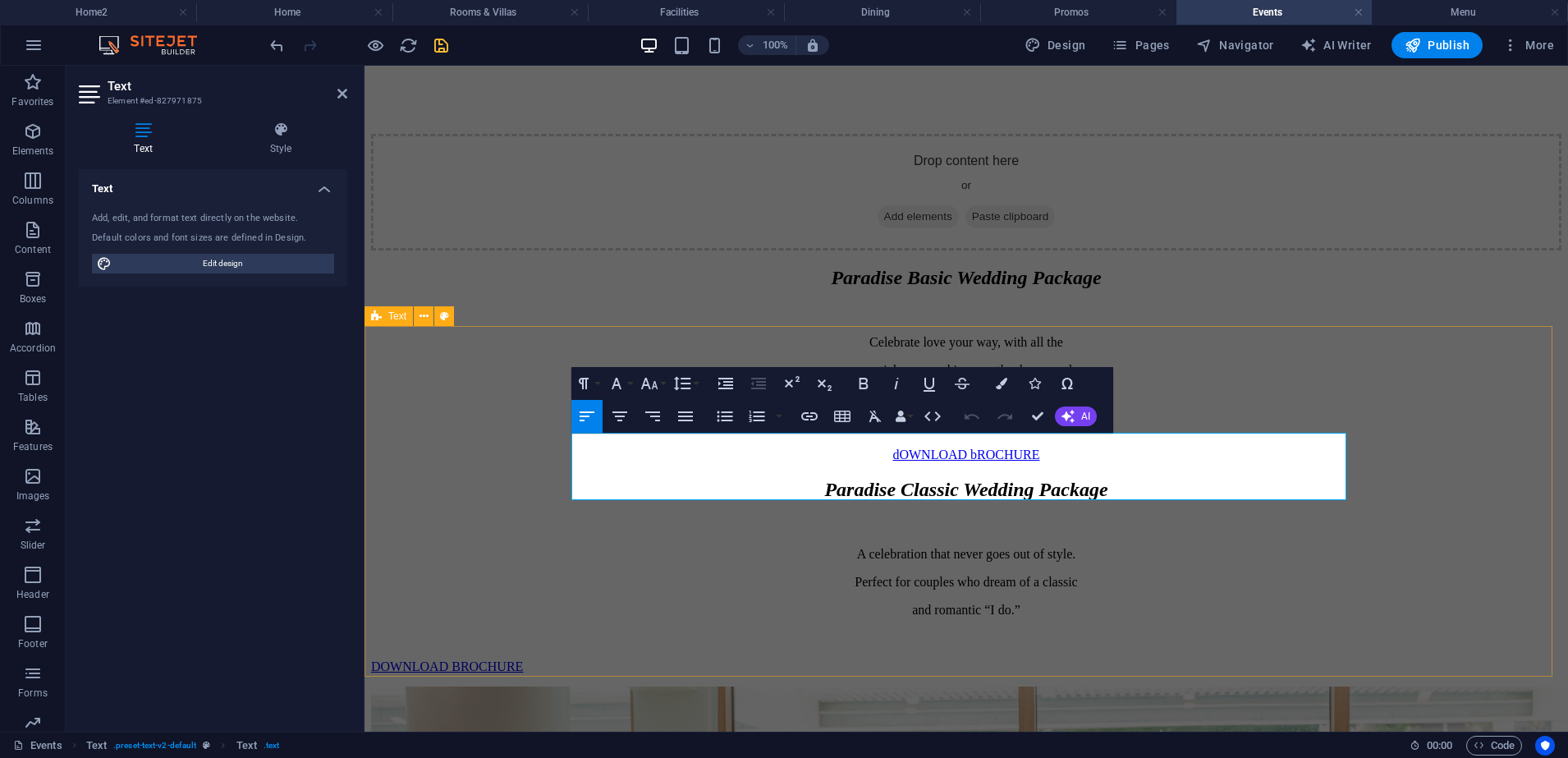 drag, startPoint x: 603, startPoint y: 455, endPoint x: 564, endPoint y: 448, distance: 39.6232 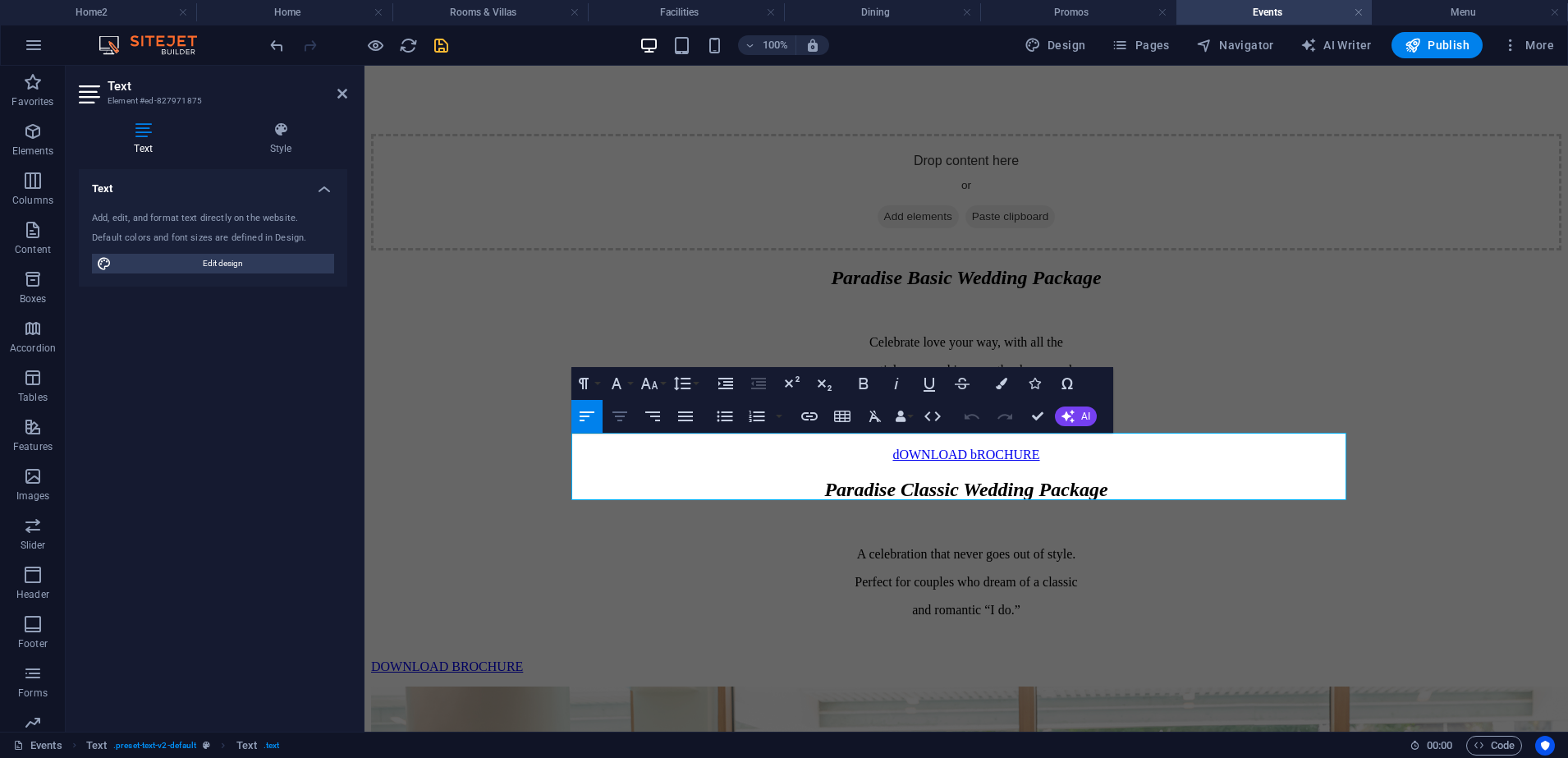 click on "Align Center" at bounding box center [620, 416] 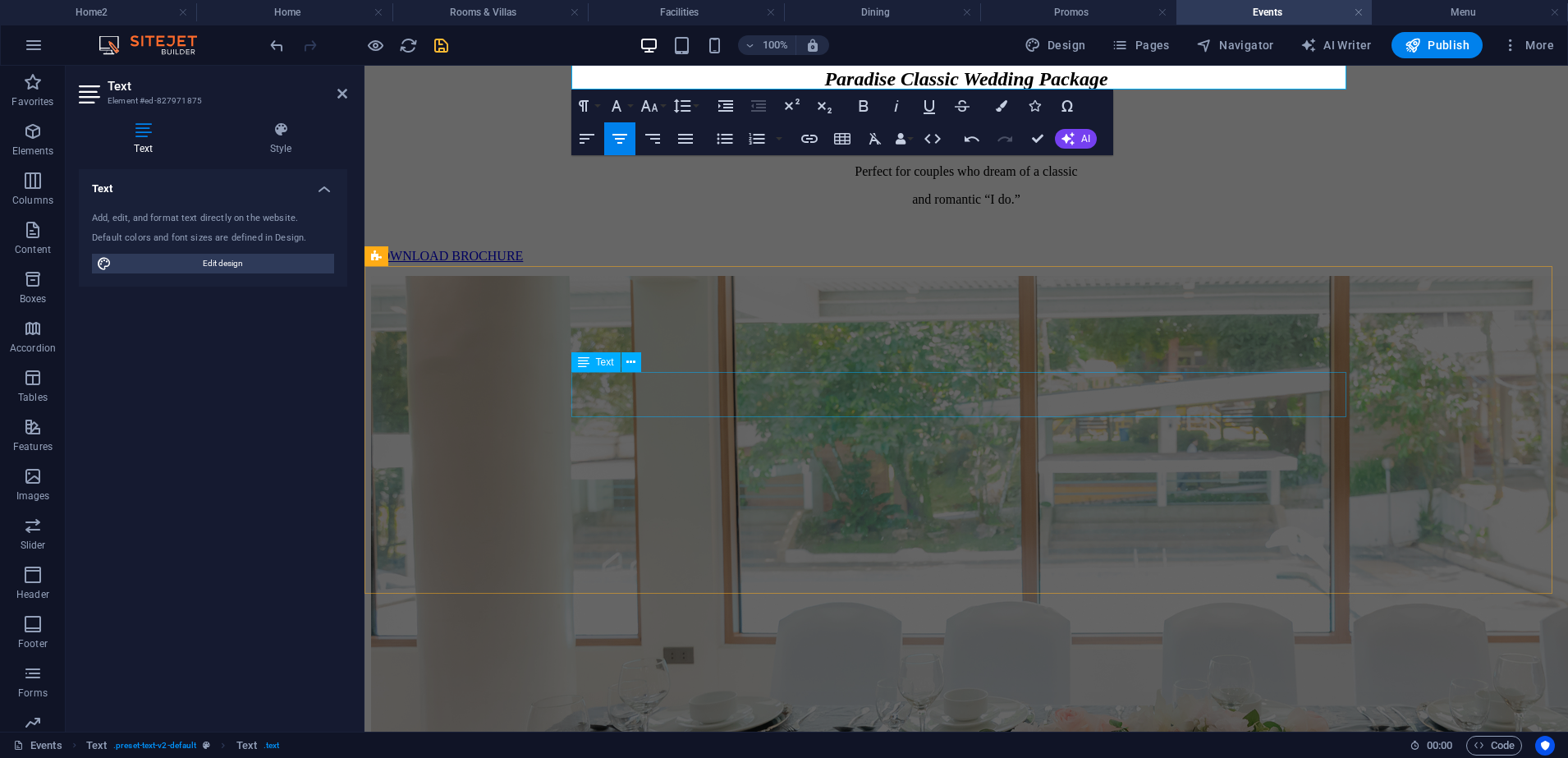 click on "Our Package is thoughtfully crafted for families, barkadas, classmates, or colleagues — complete with venue use, food packages, and a cozy setup perfect for laughter-filled conversations. Let us help you make the most of your time together." at bounding box center [966, 3735] 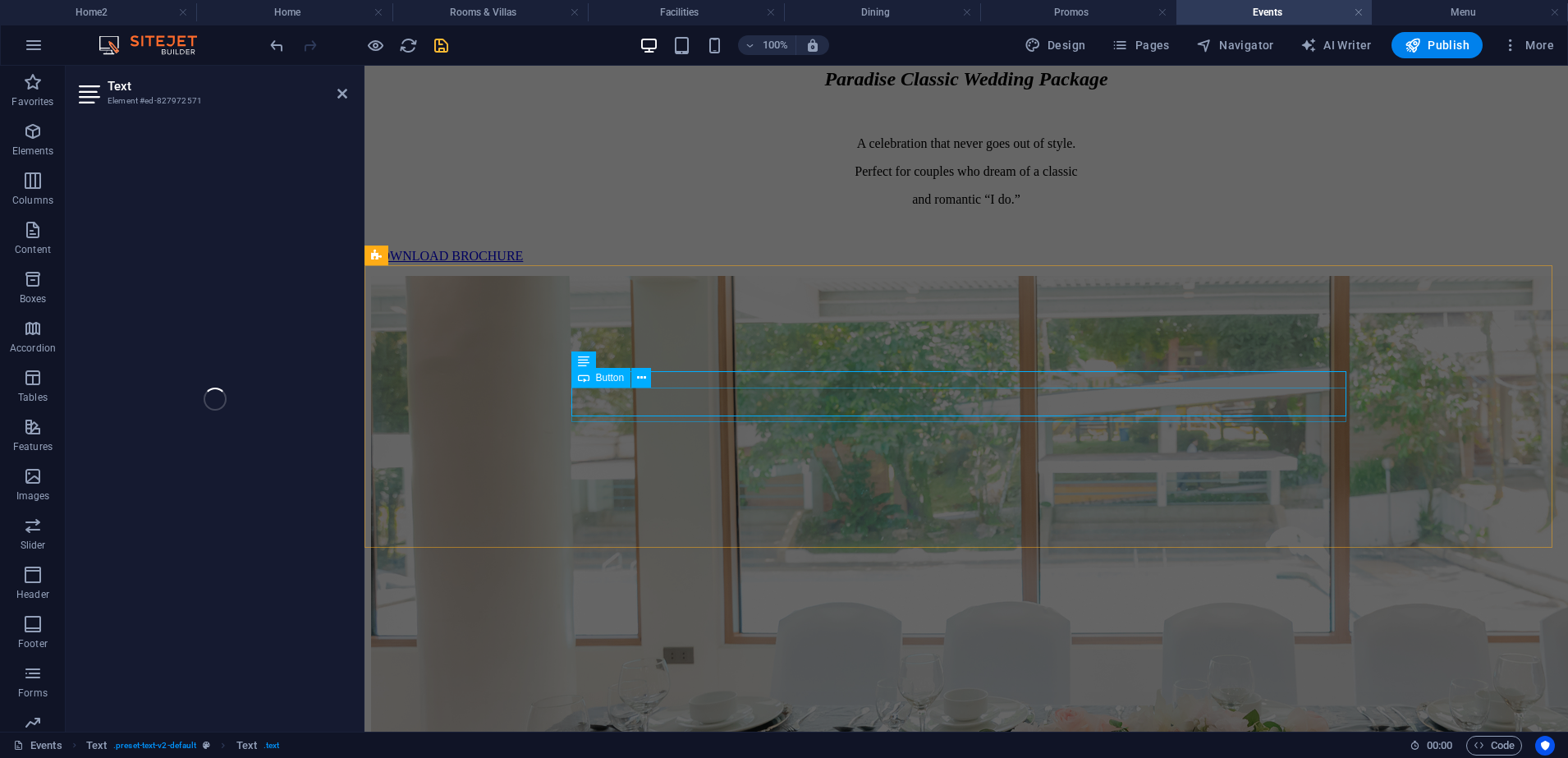 scroll, scrollTop: 3386, scrollLeft: 0, axis: vertical 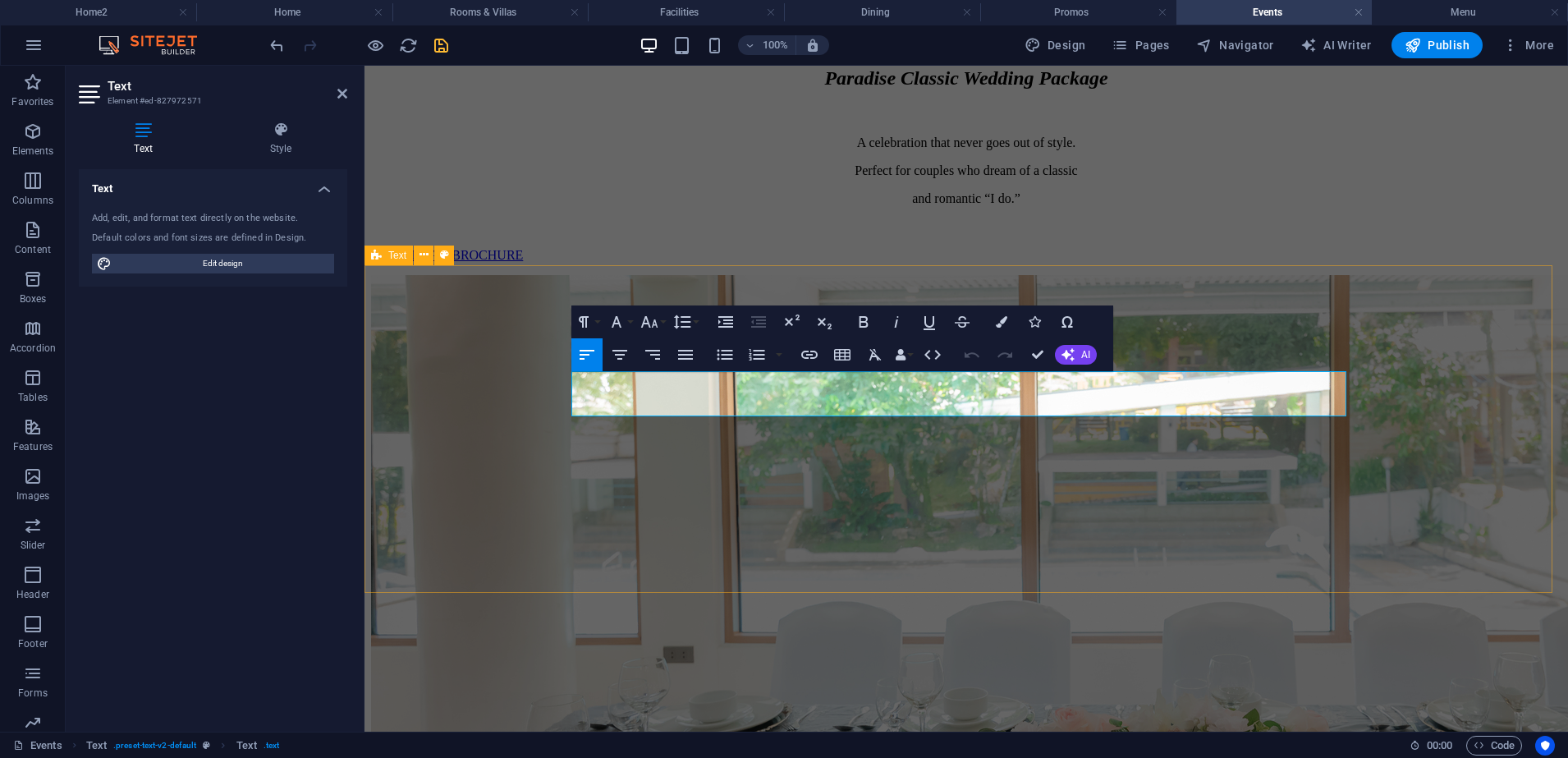 drag, startPoint x: 1261, startPoint y: 397, endPoint x: 576, endPoint y: 374, distance: 685.38602 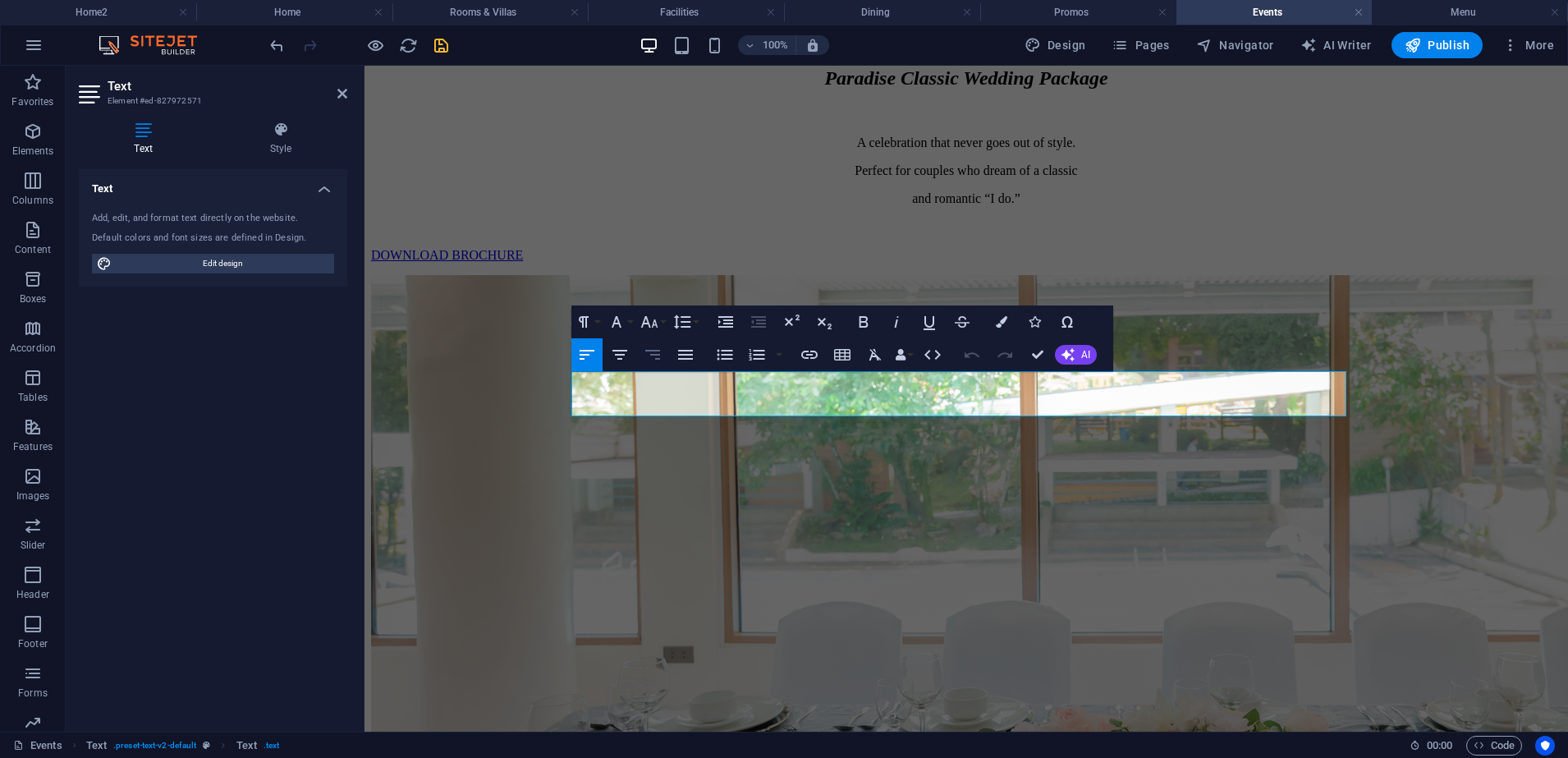 click 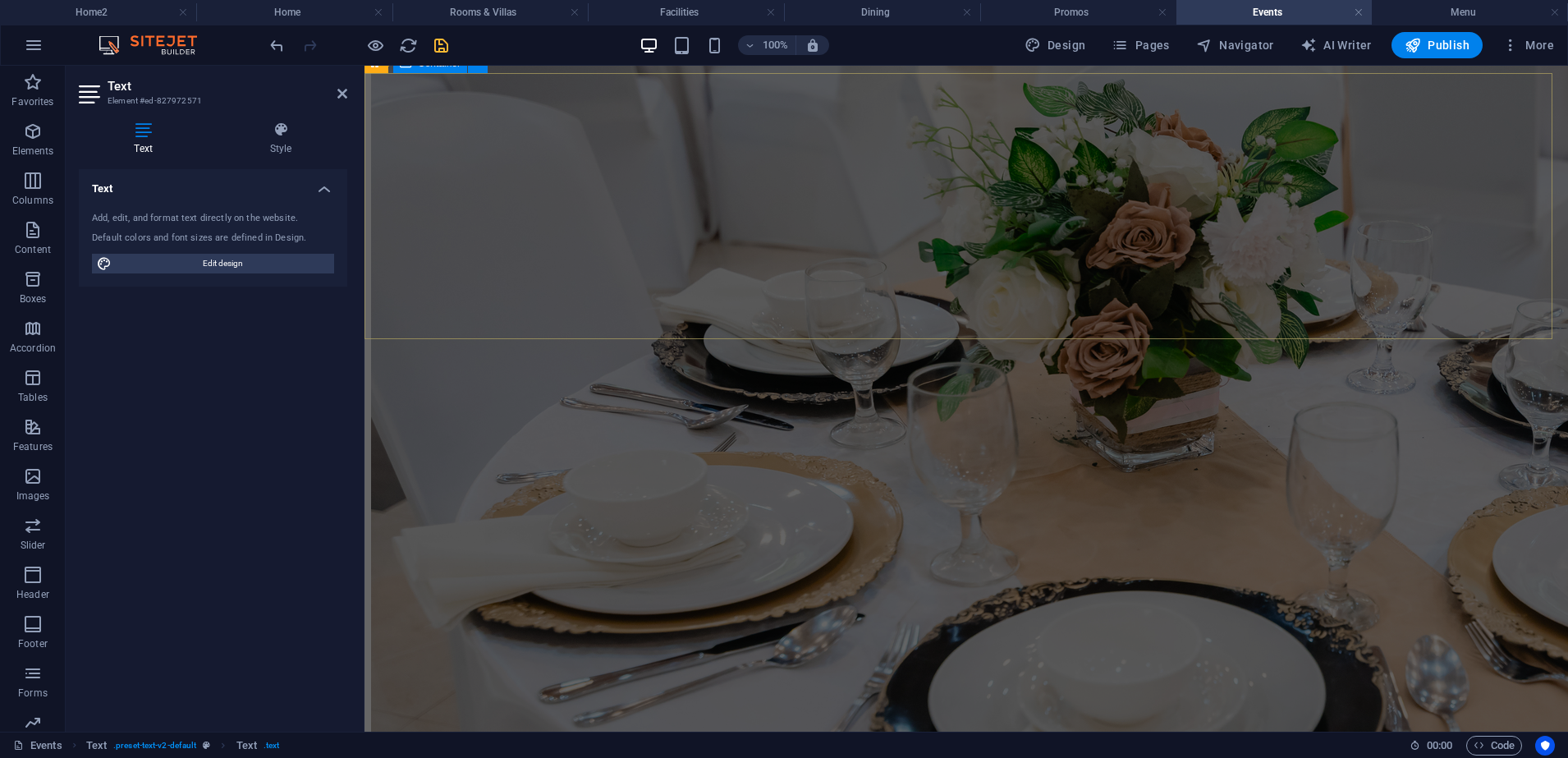 scroll, scrollTop: 3889, scrollLeft: 0, axis: vertical 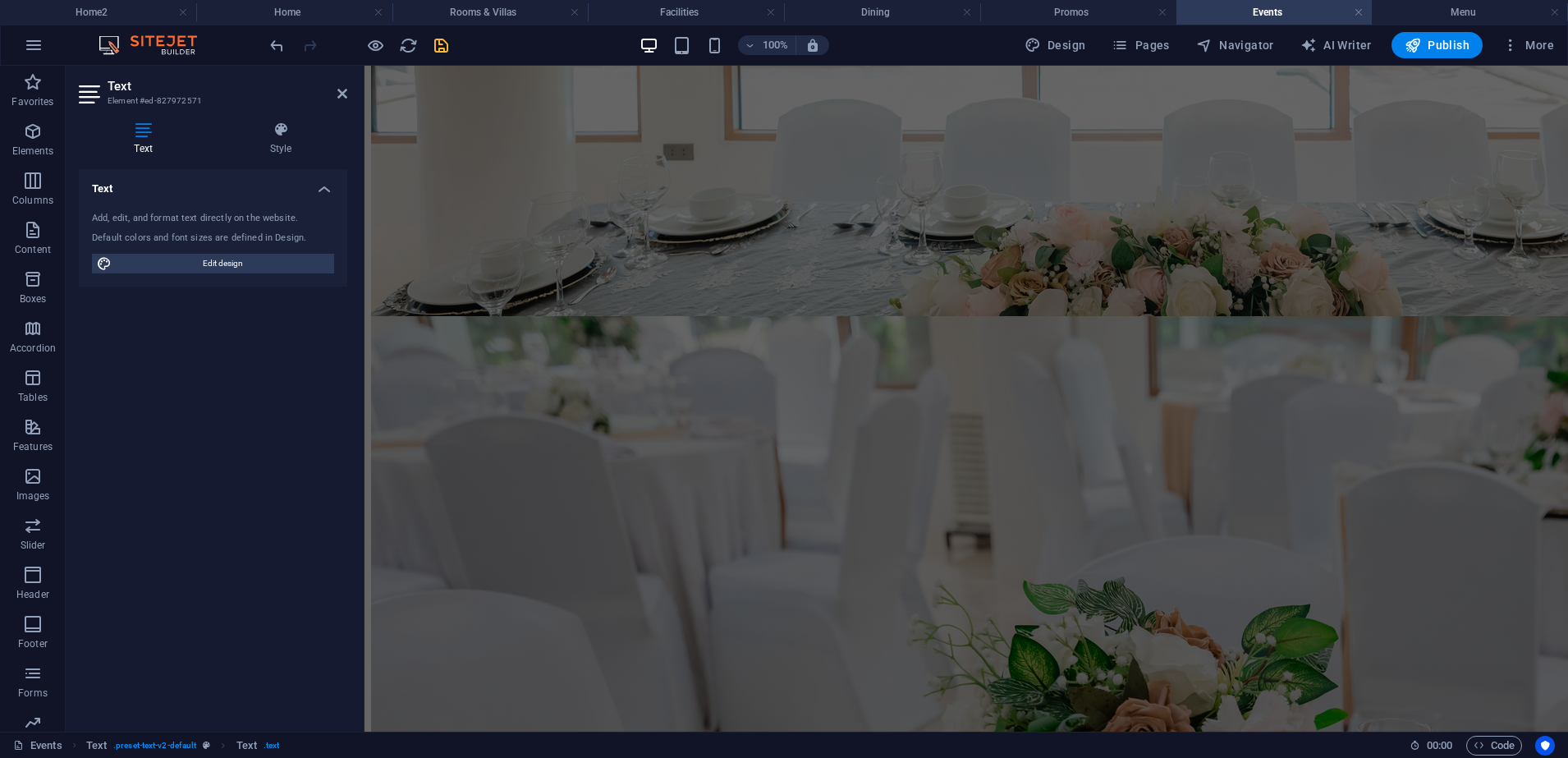 drag, startPoint x: 449, startPoint y: 54, endPoint x: 97, endPoint y: 154, distance: 365.92895 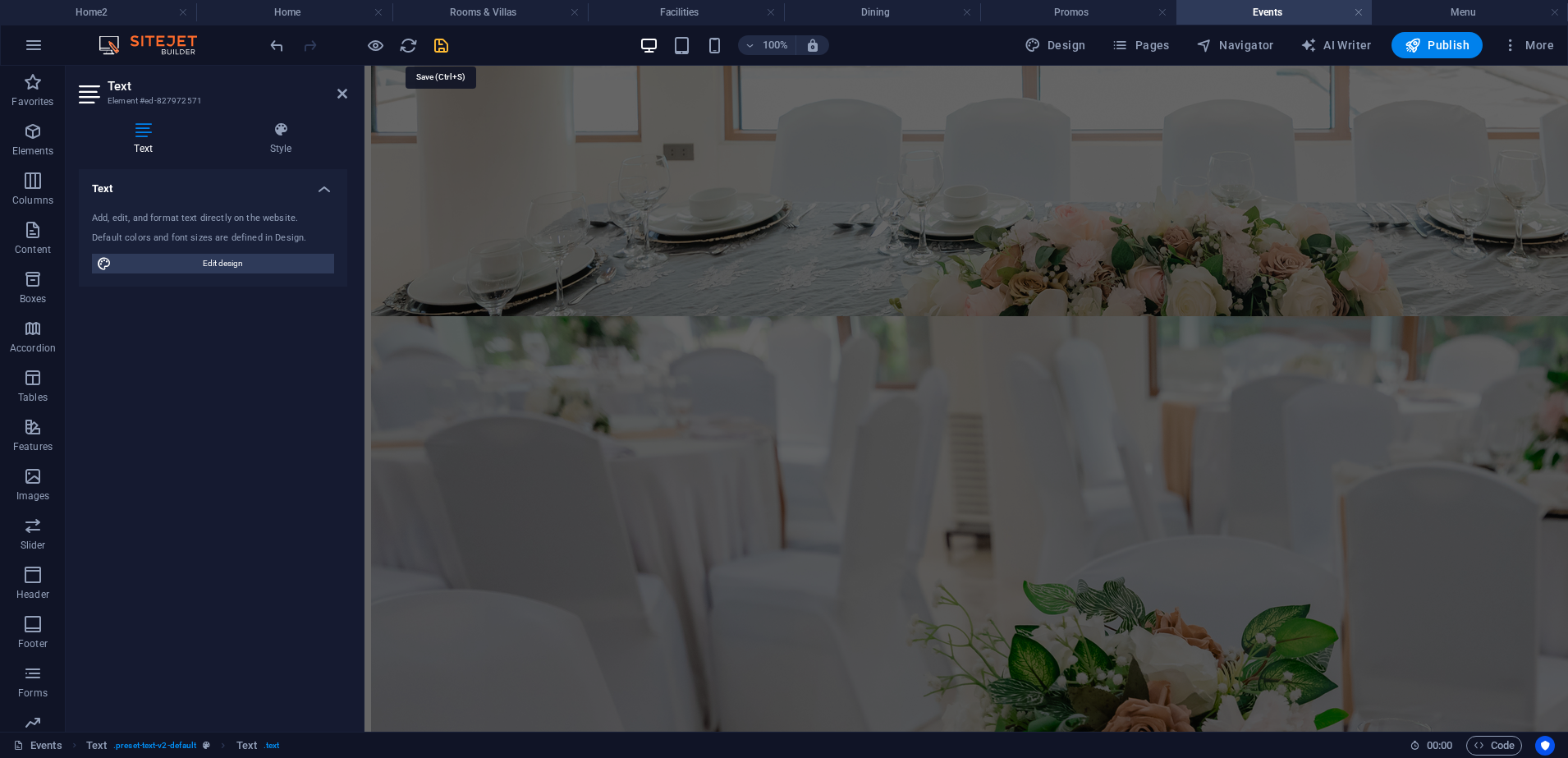 drag, startPoint x: 446, startPoint y: 48, endPoint x: 390, endPoint y: 21, distance: 62.169124 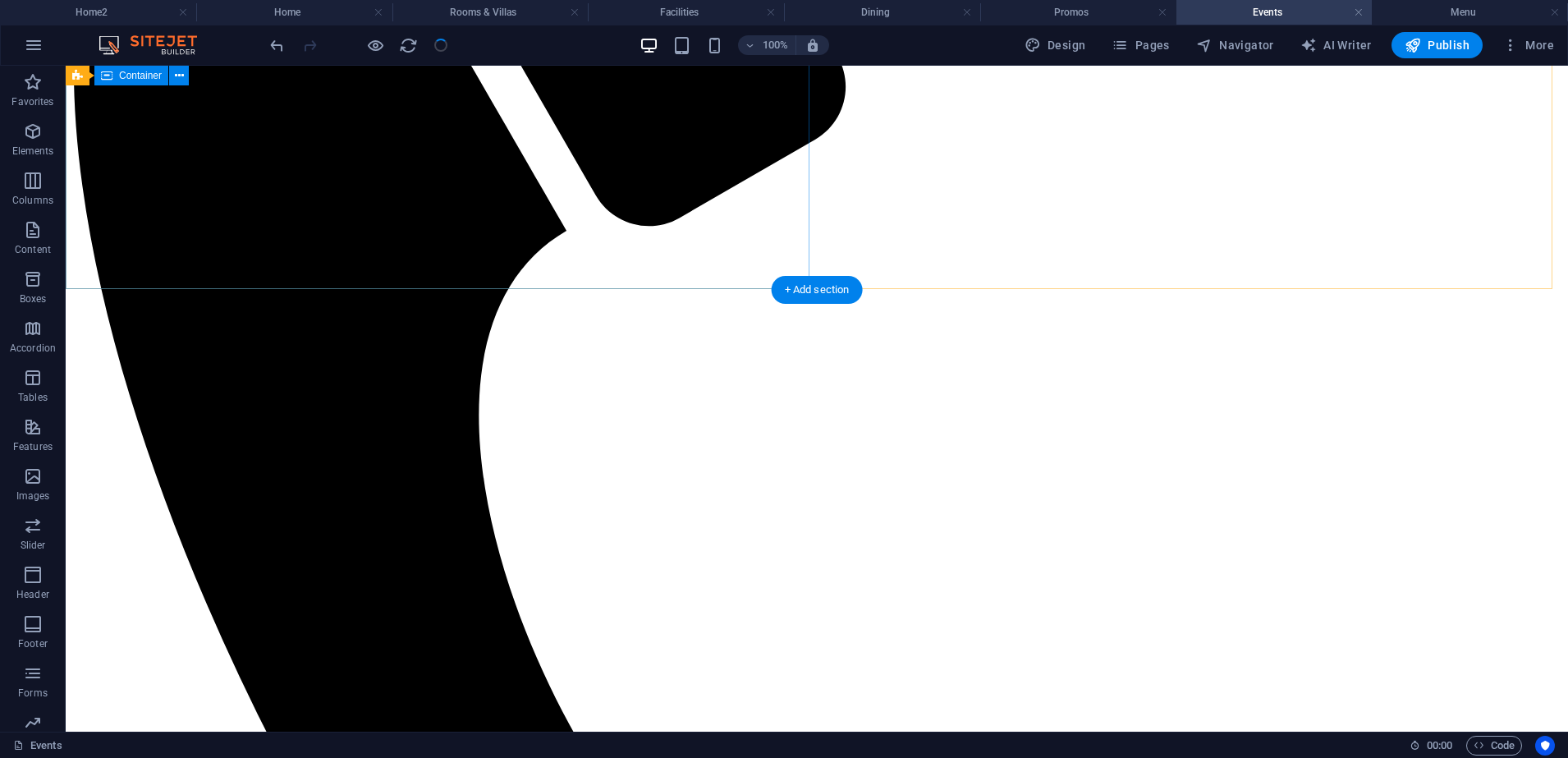 scroll, scrollTop: 0, scrollLeft: 0, axis: both 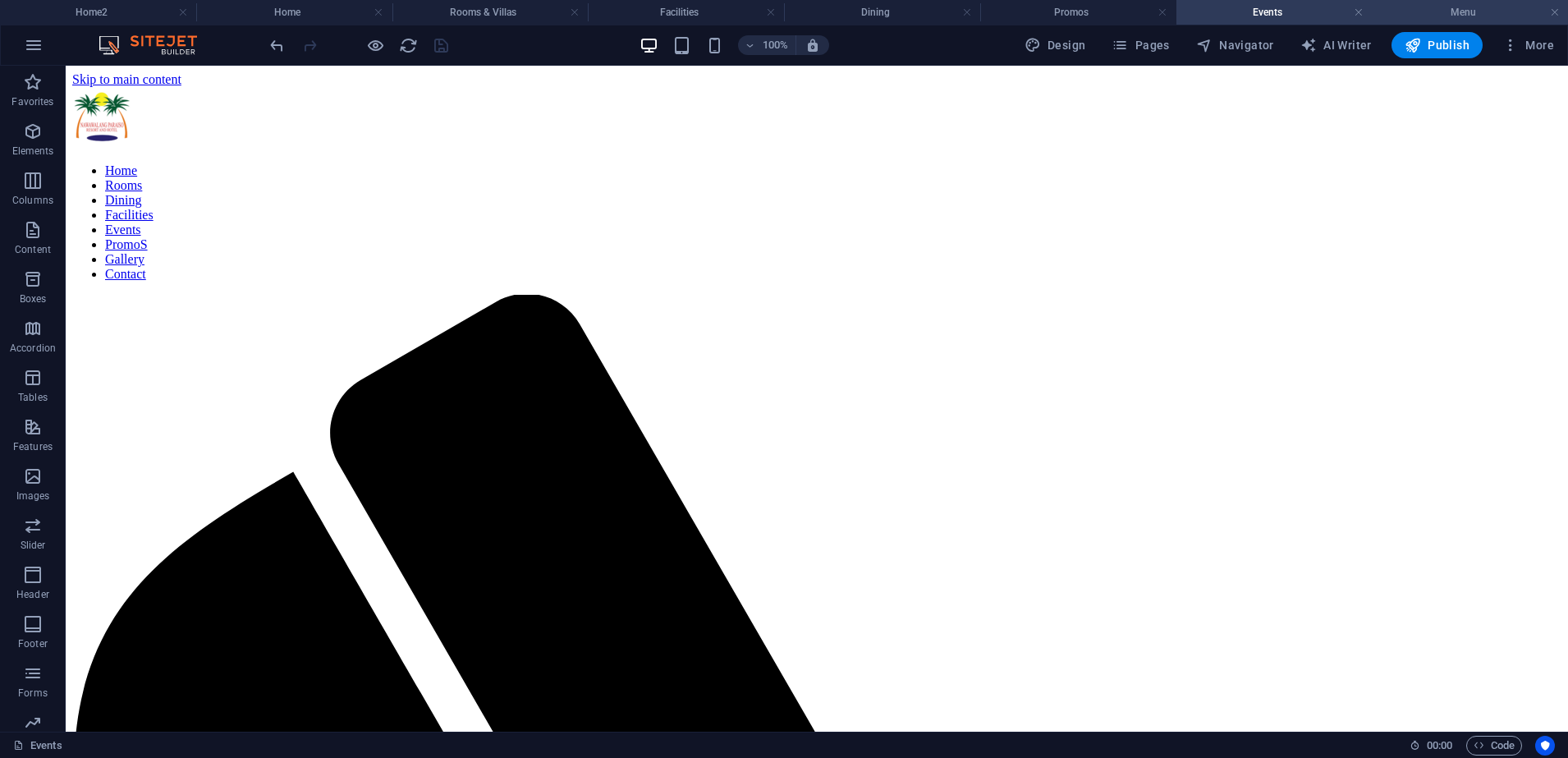 click on "Menu" at bounding box center (1469, 12) 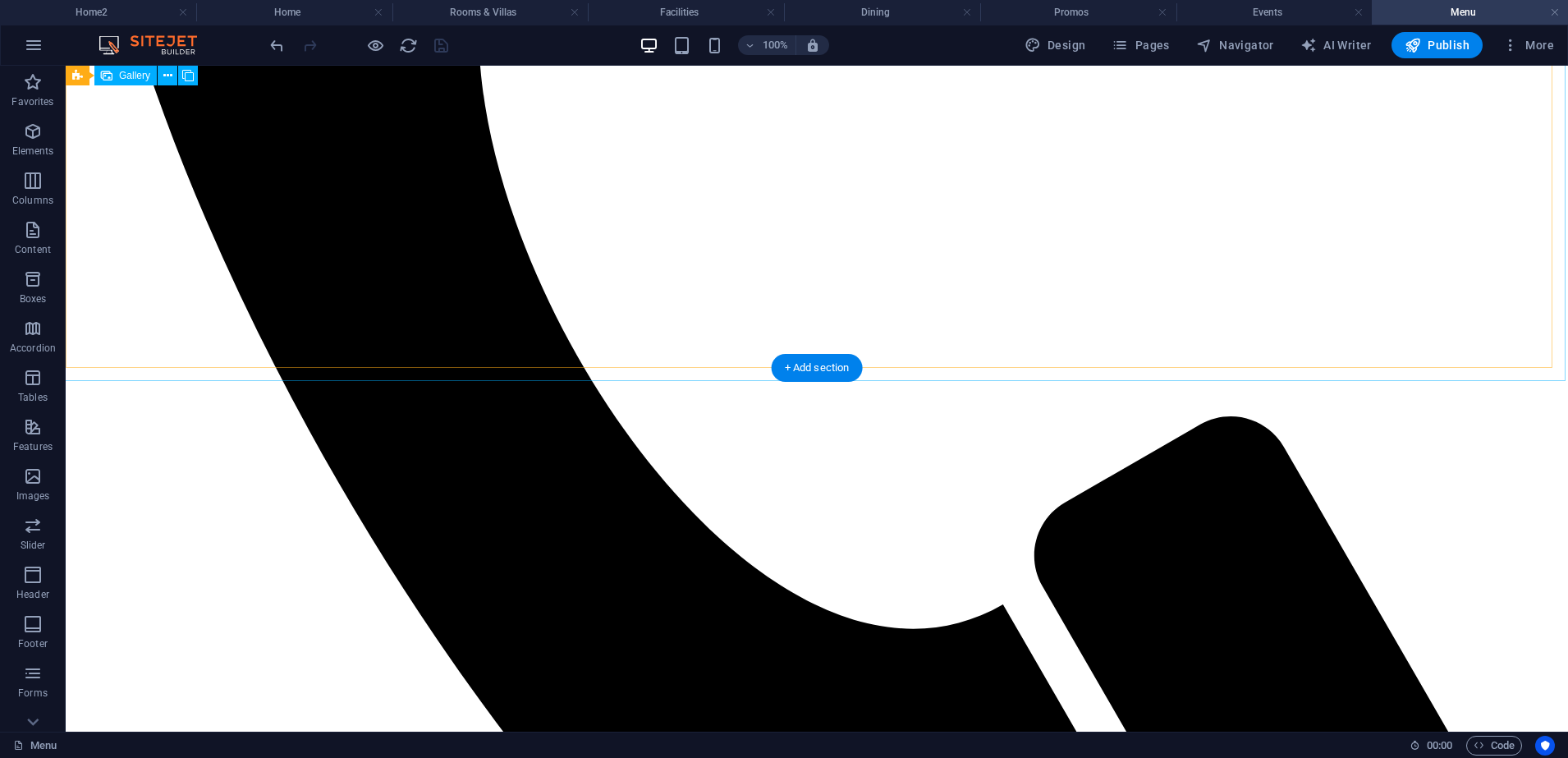 scroll, scrollTop: 995, scrollLeft: 0, axis: vertical 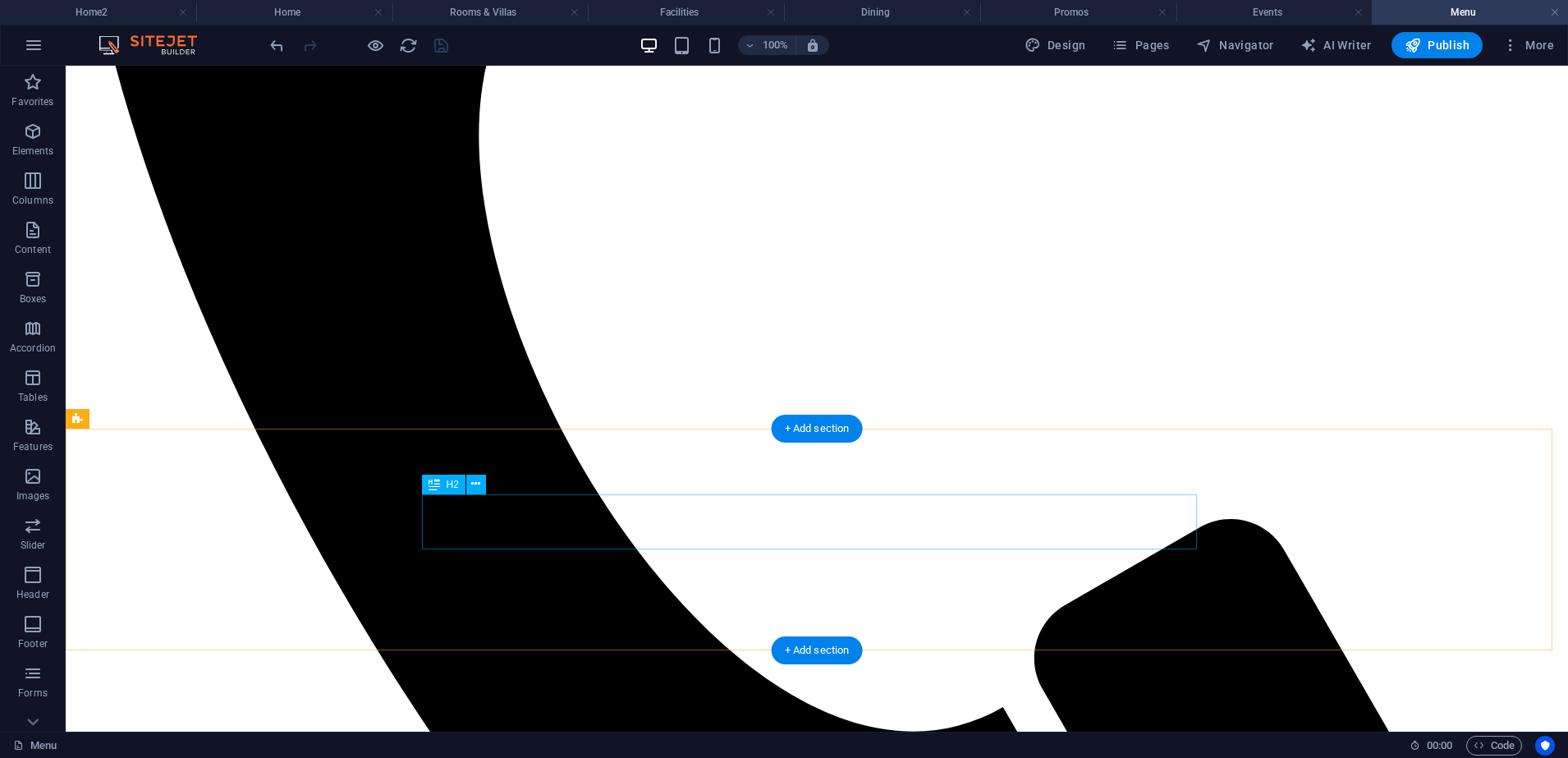 click on "KUSINA NI PARENG AVEL" at bounding box center (817, 5308) 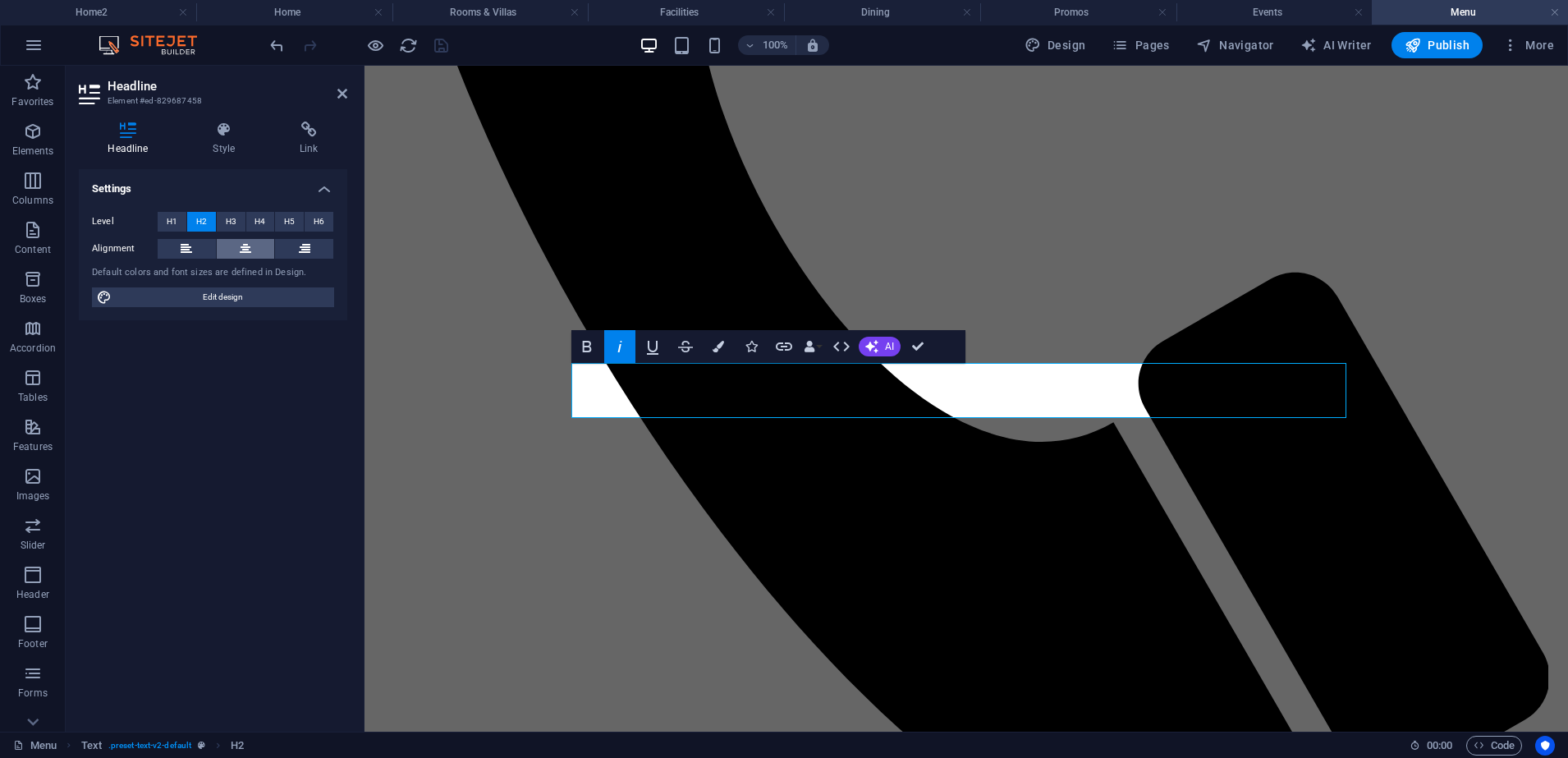 click at bounding box center [245, 249] 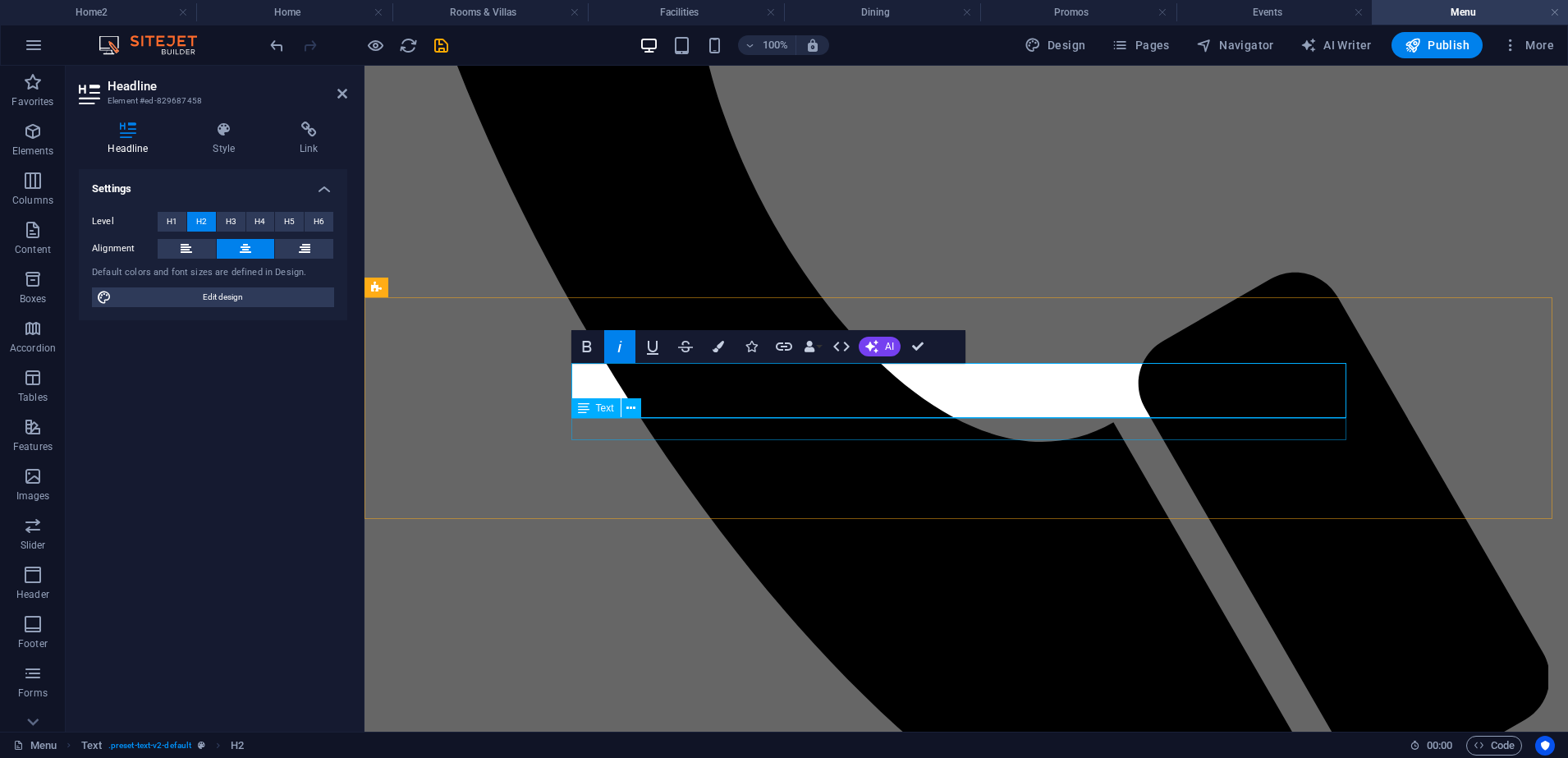 click on "MENU" at bounding box center [966, 4947] 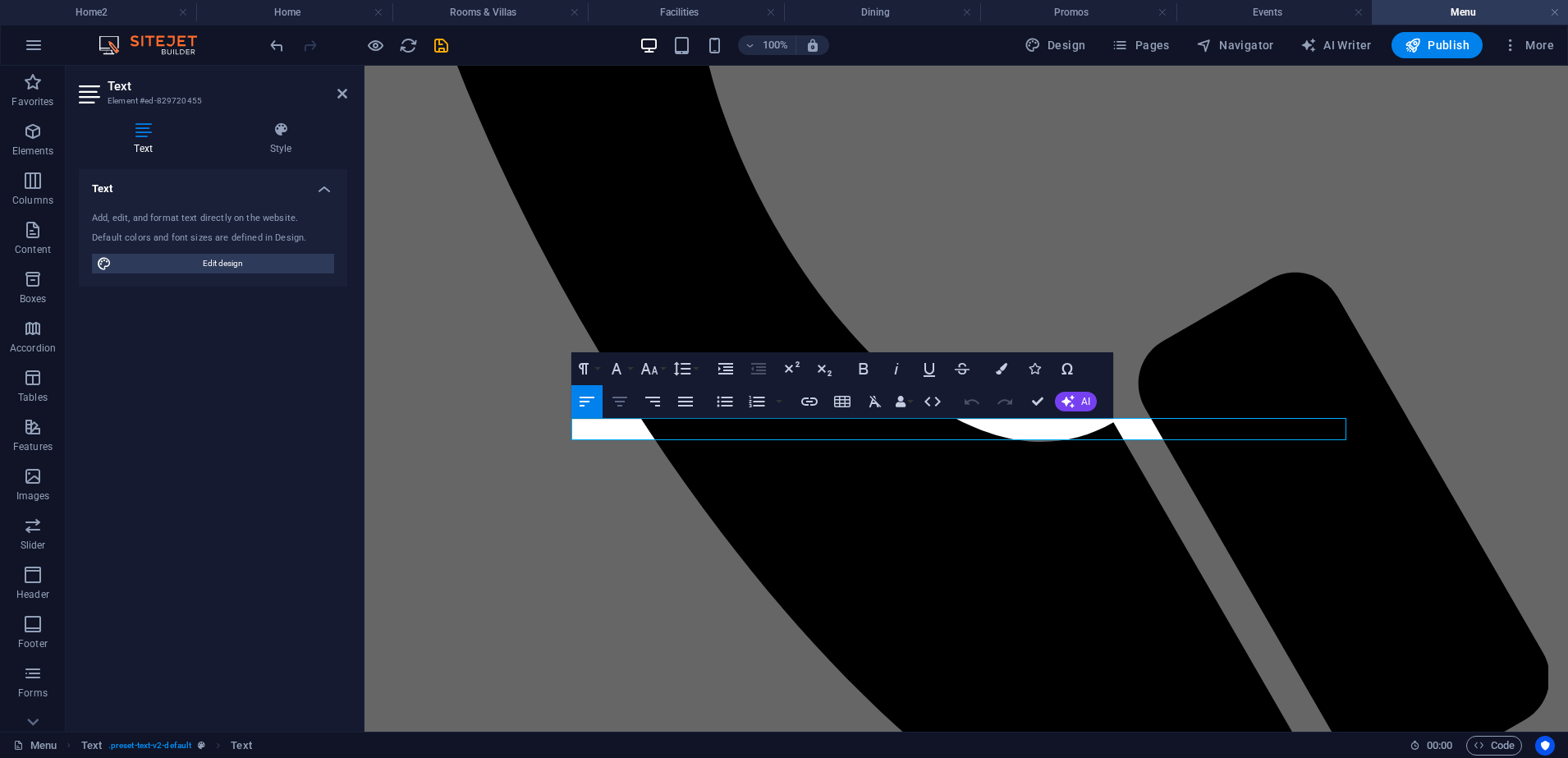click 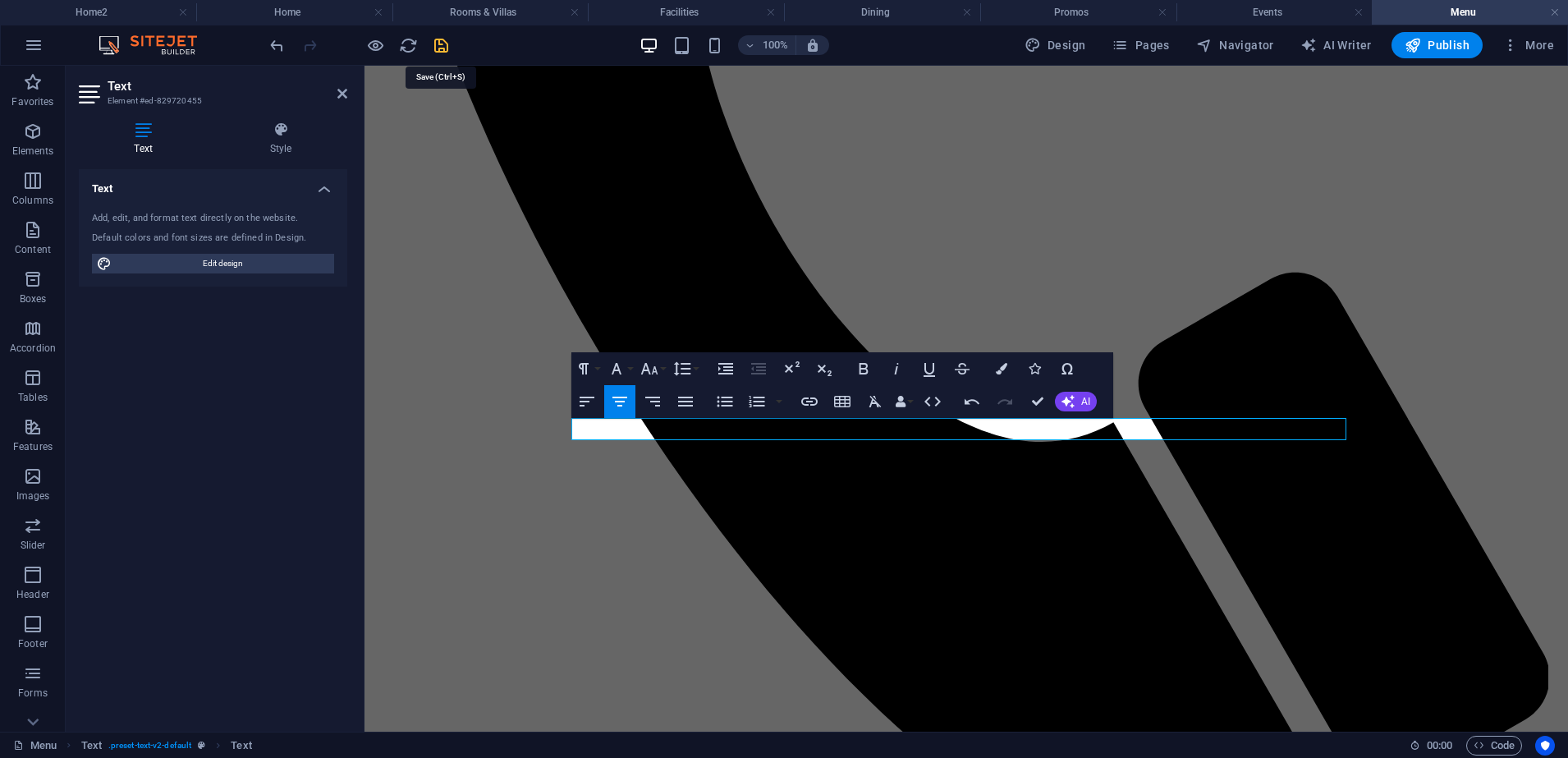 drag, startPoint x: 440, startPoint y: 48, endPoint x: 590, endPoint y: 326, distance: 315.8861 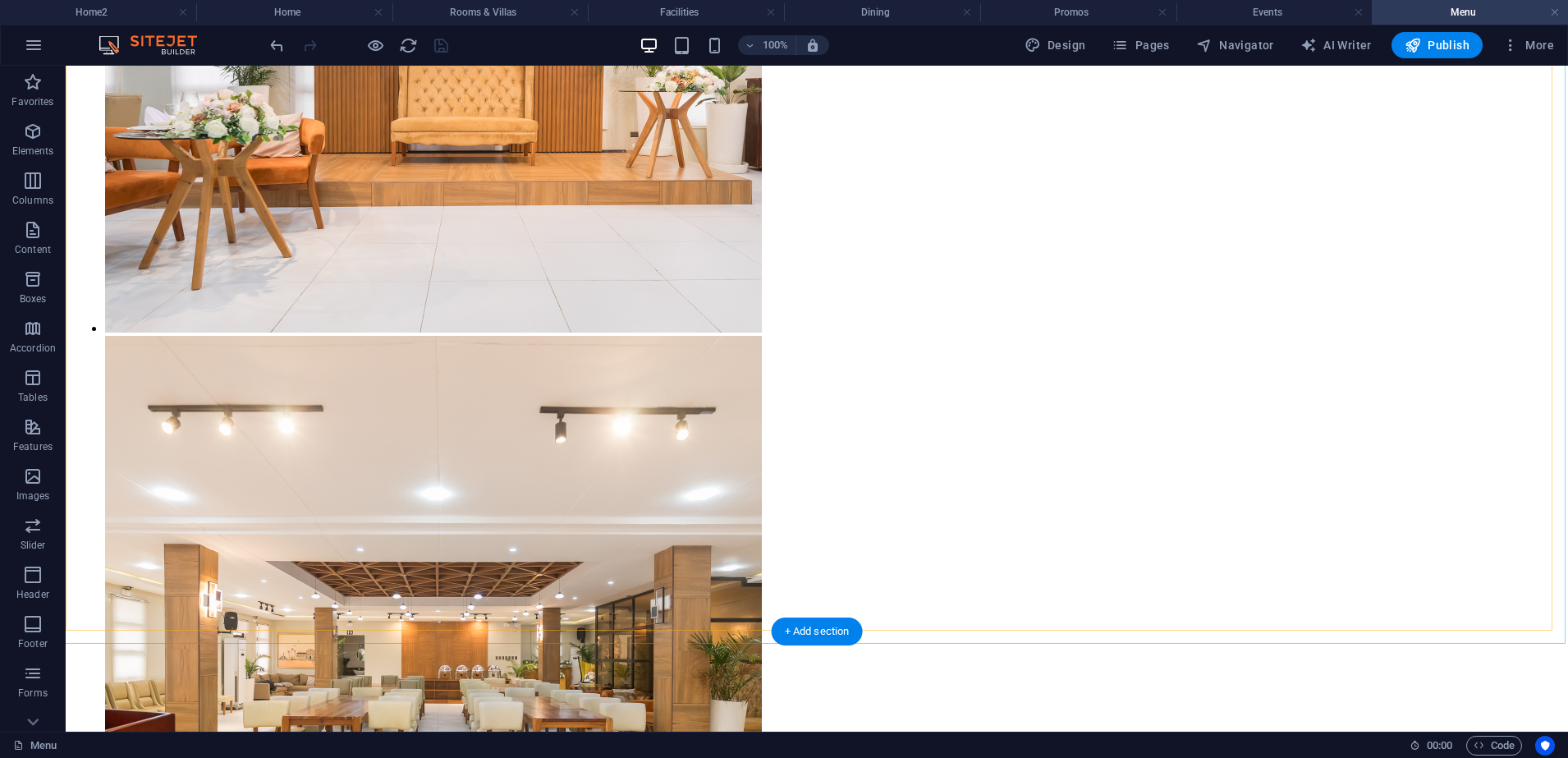 scroll, scrollTop: 5133, scrollLeft: 0, axis: vertical 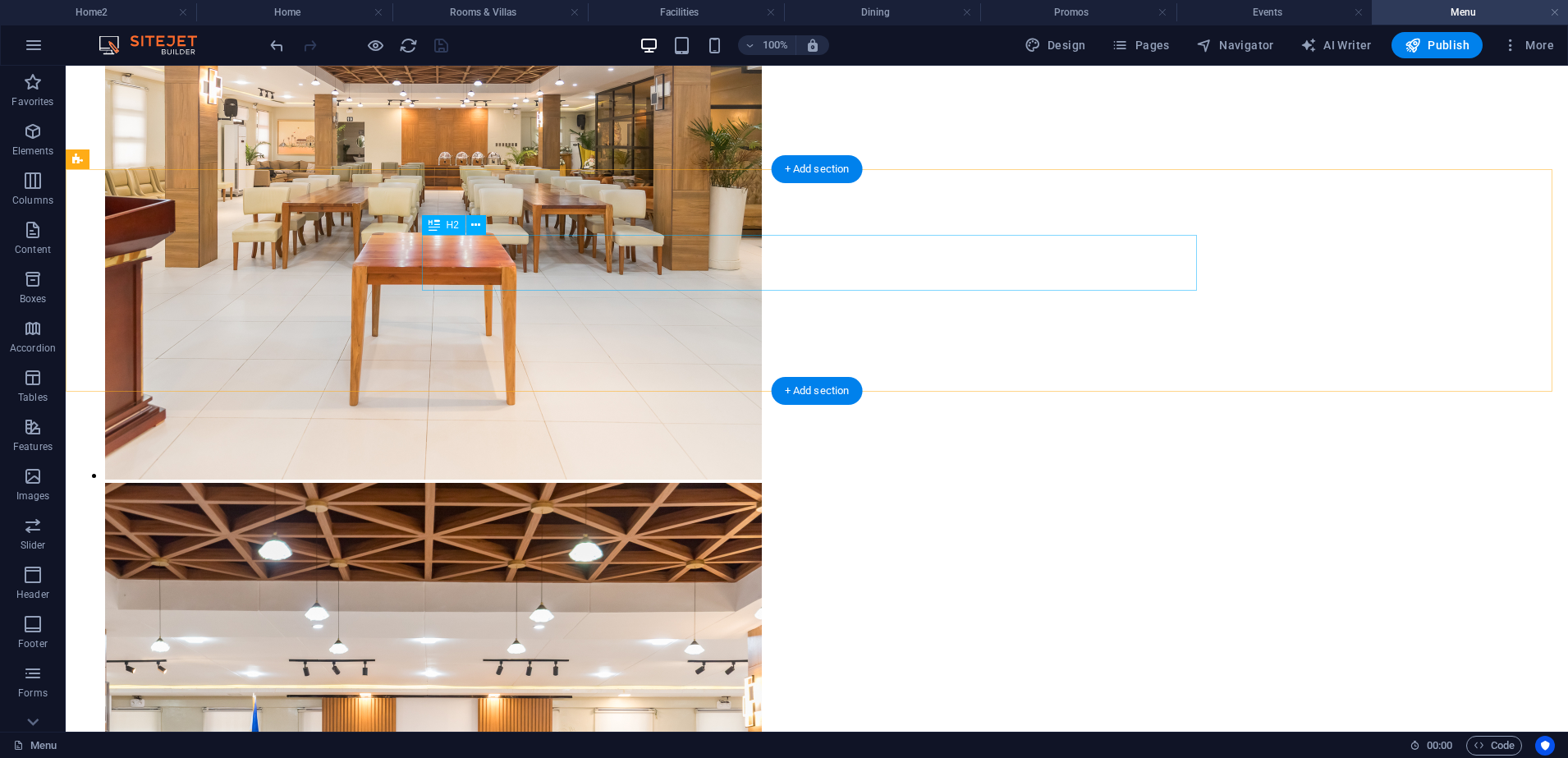 click on "Café Michelle" at bounding box center (817, 44168) 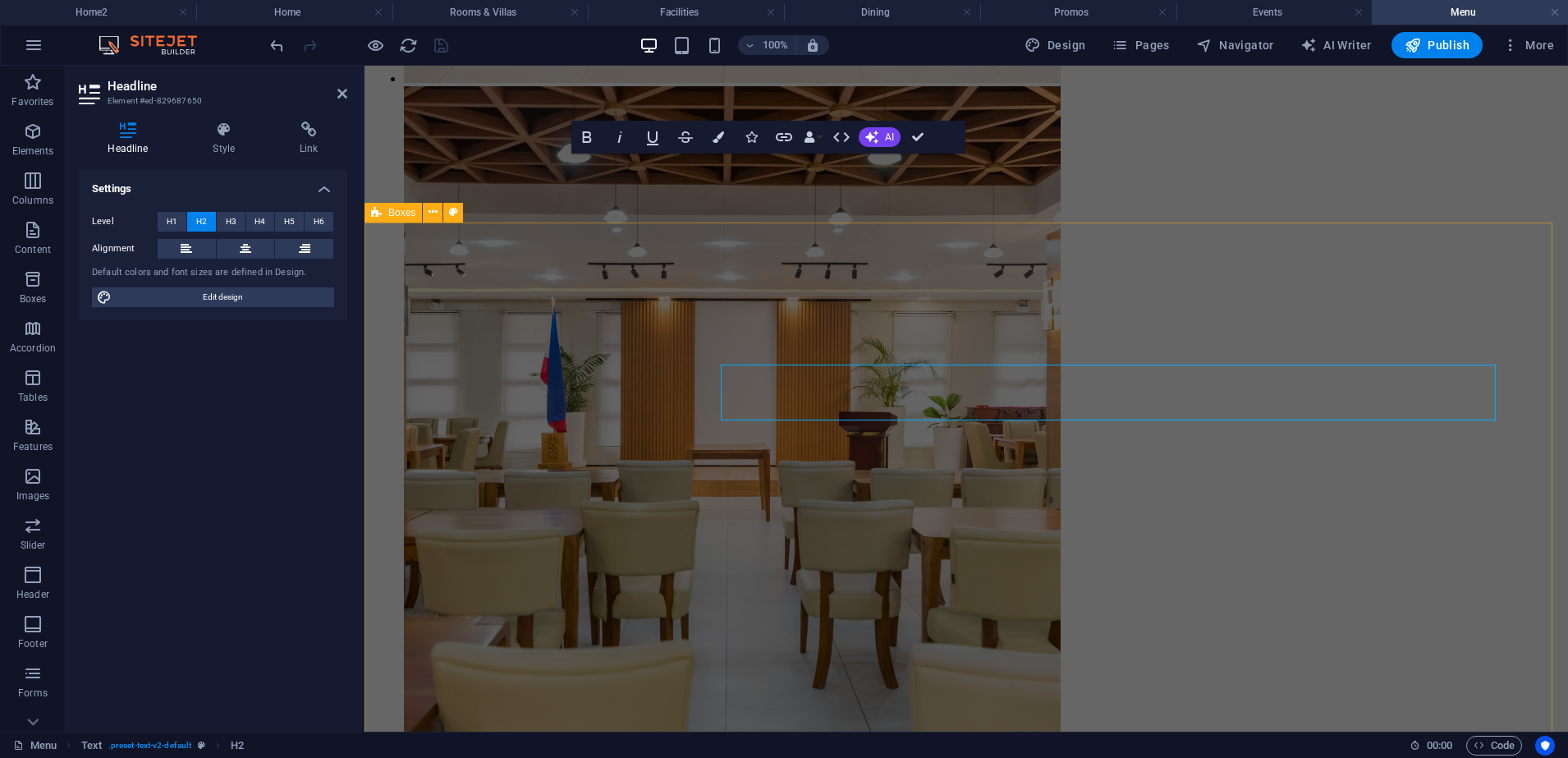 scroll, scrollTop: 5003, scrollLeft: 0, axis: vertical 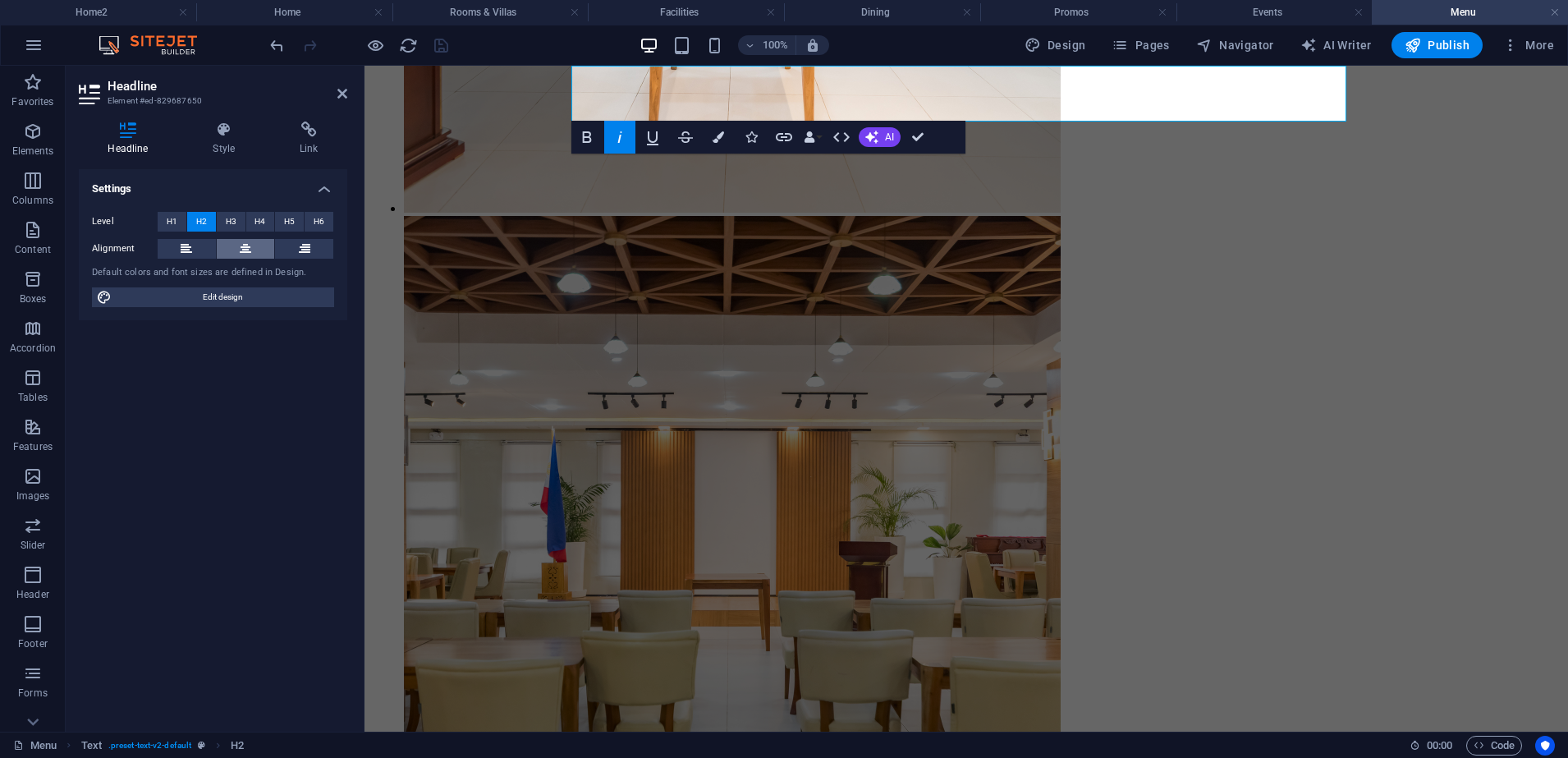 click at bounding box center [245, 249] 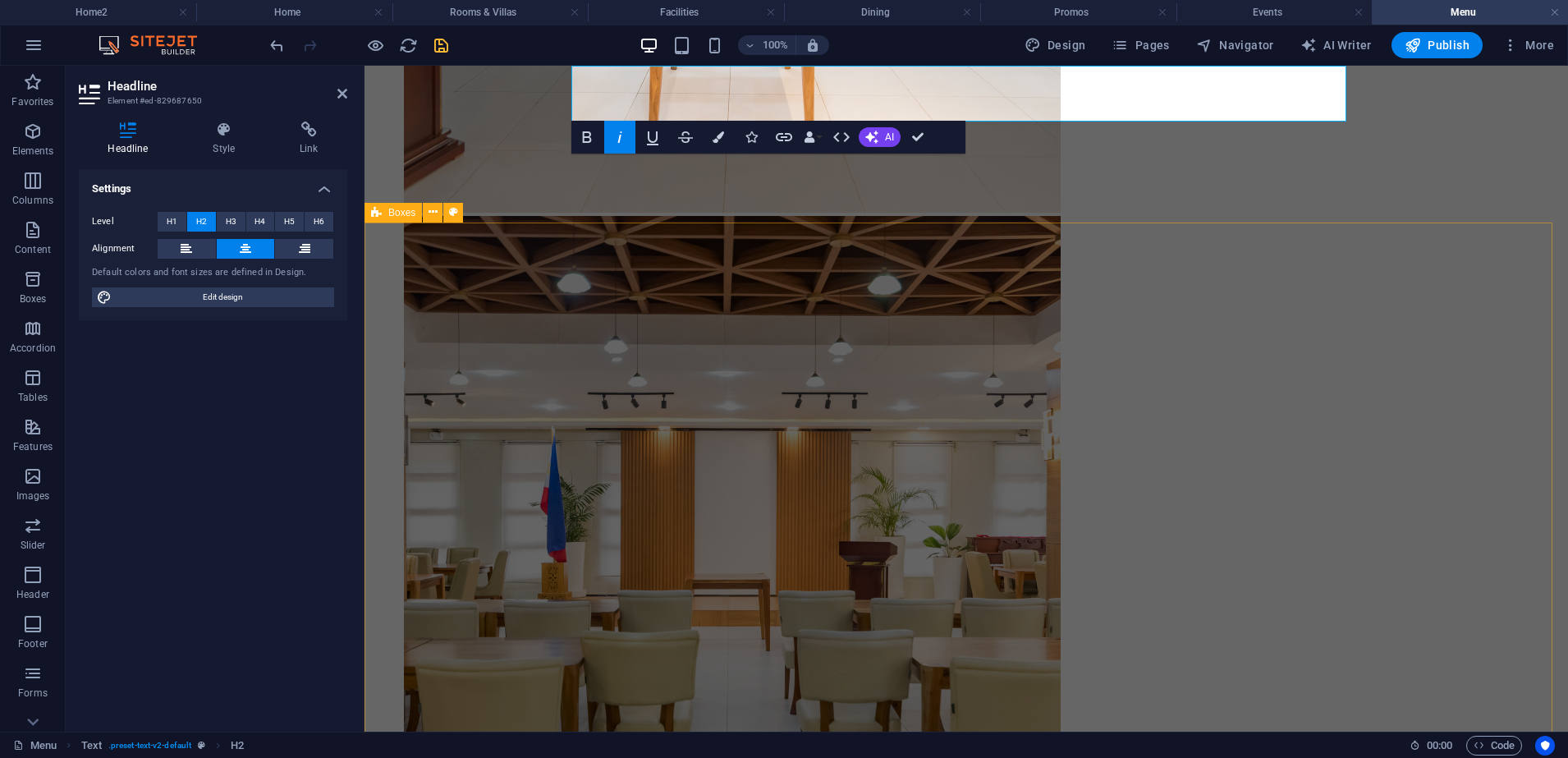 click at bounding box center (966, 38959) 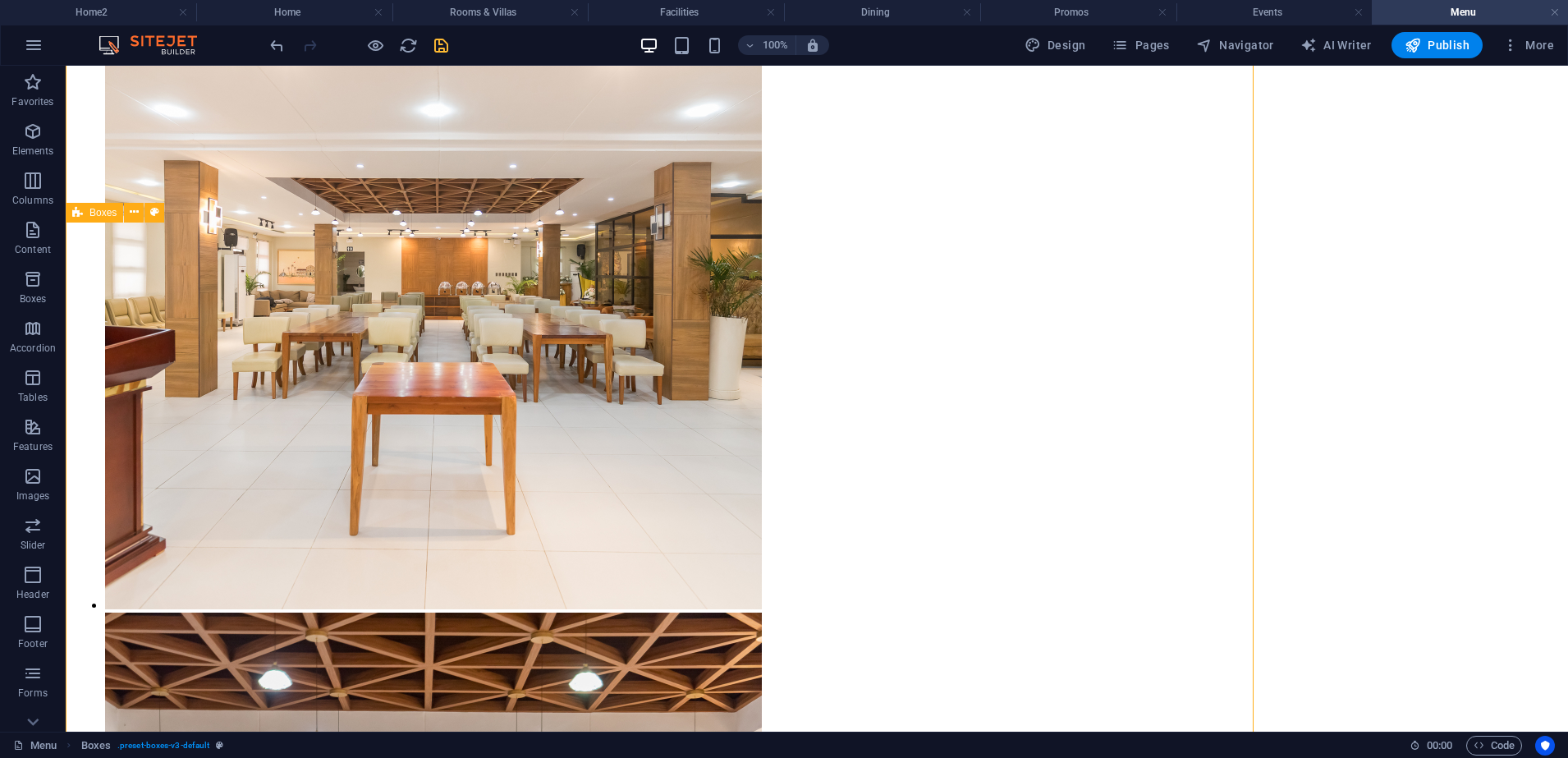 scroll, scrollTop: 5302, scrollLeft: 0, axis: vertical 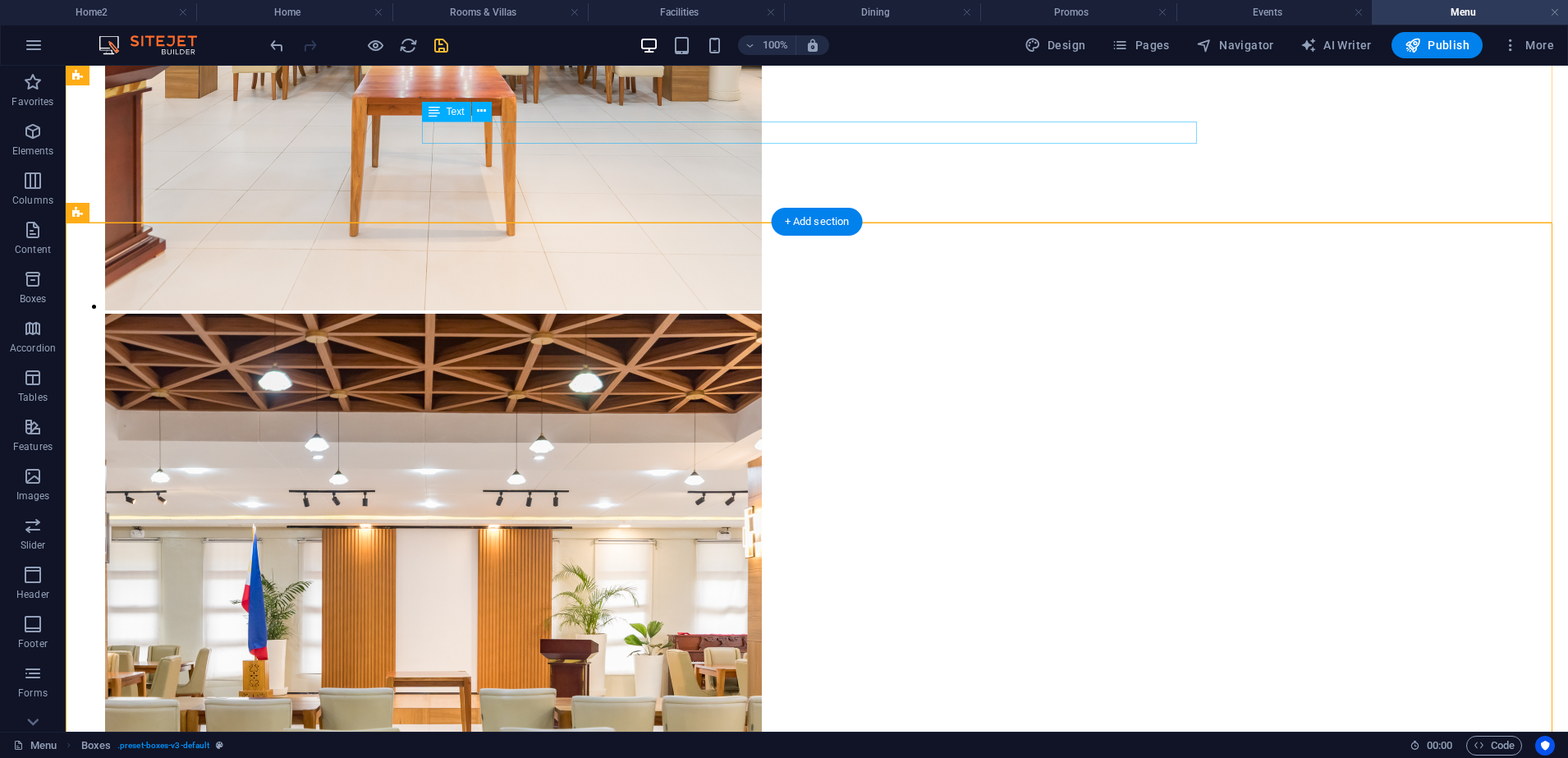 click on "MENU" at bounding box center [817, 44033] 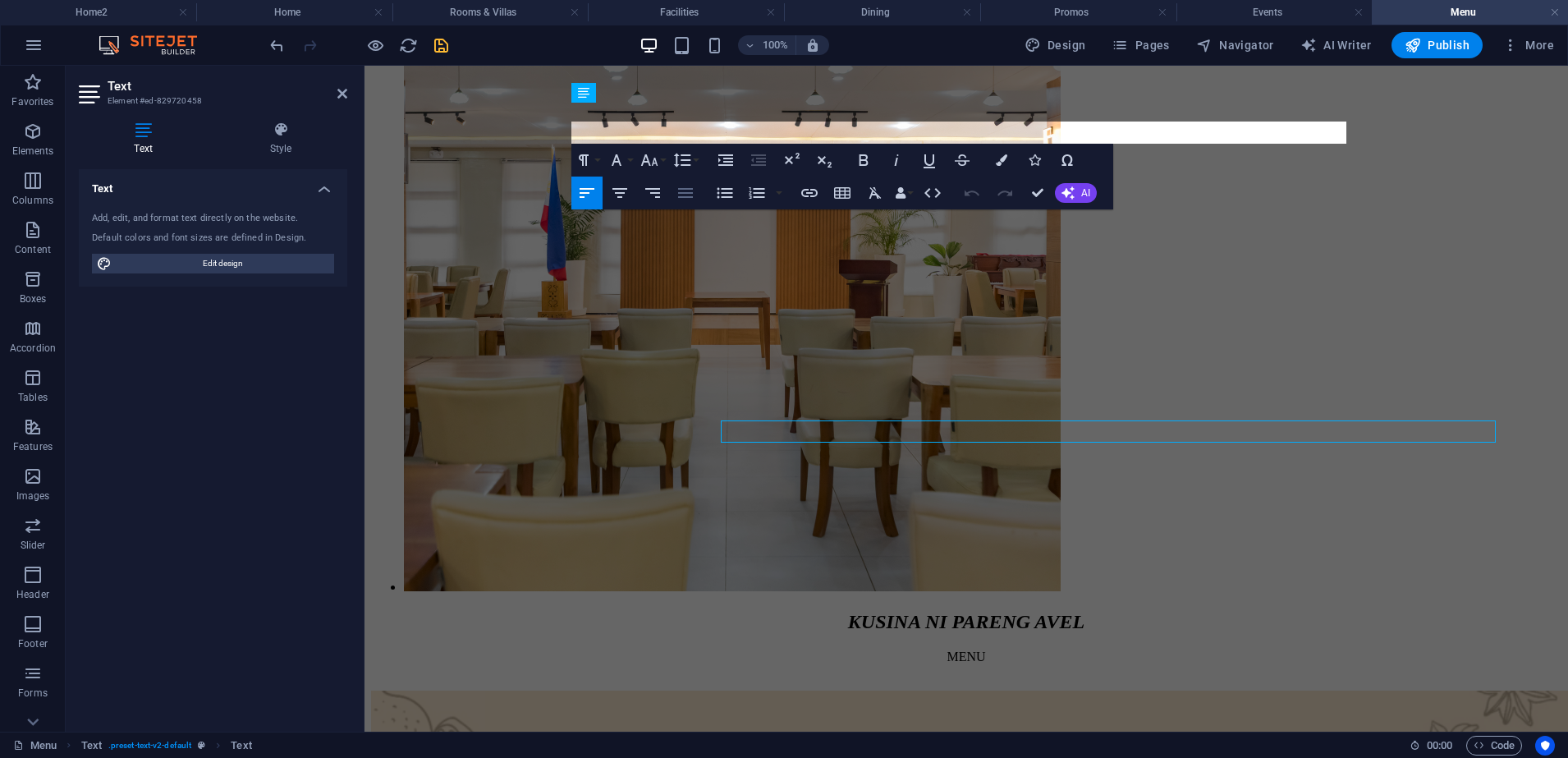 scroll, scrollTop: 5003, scrollLeft: 0, axis: vertical 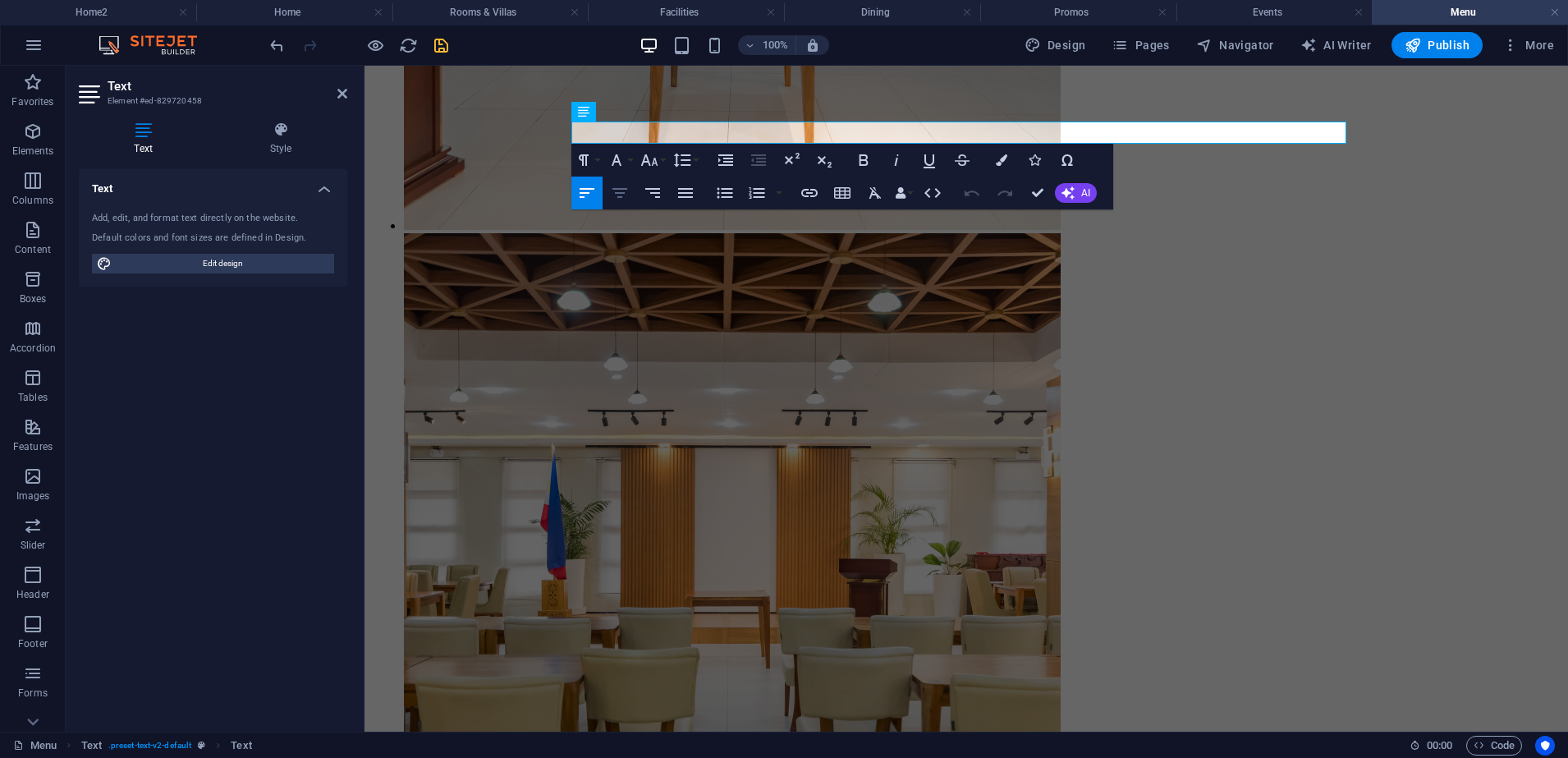 click 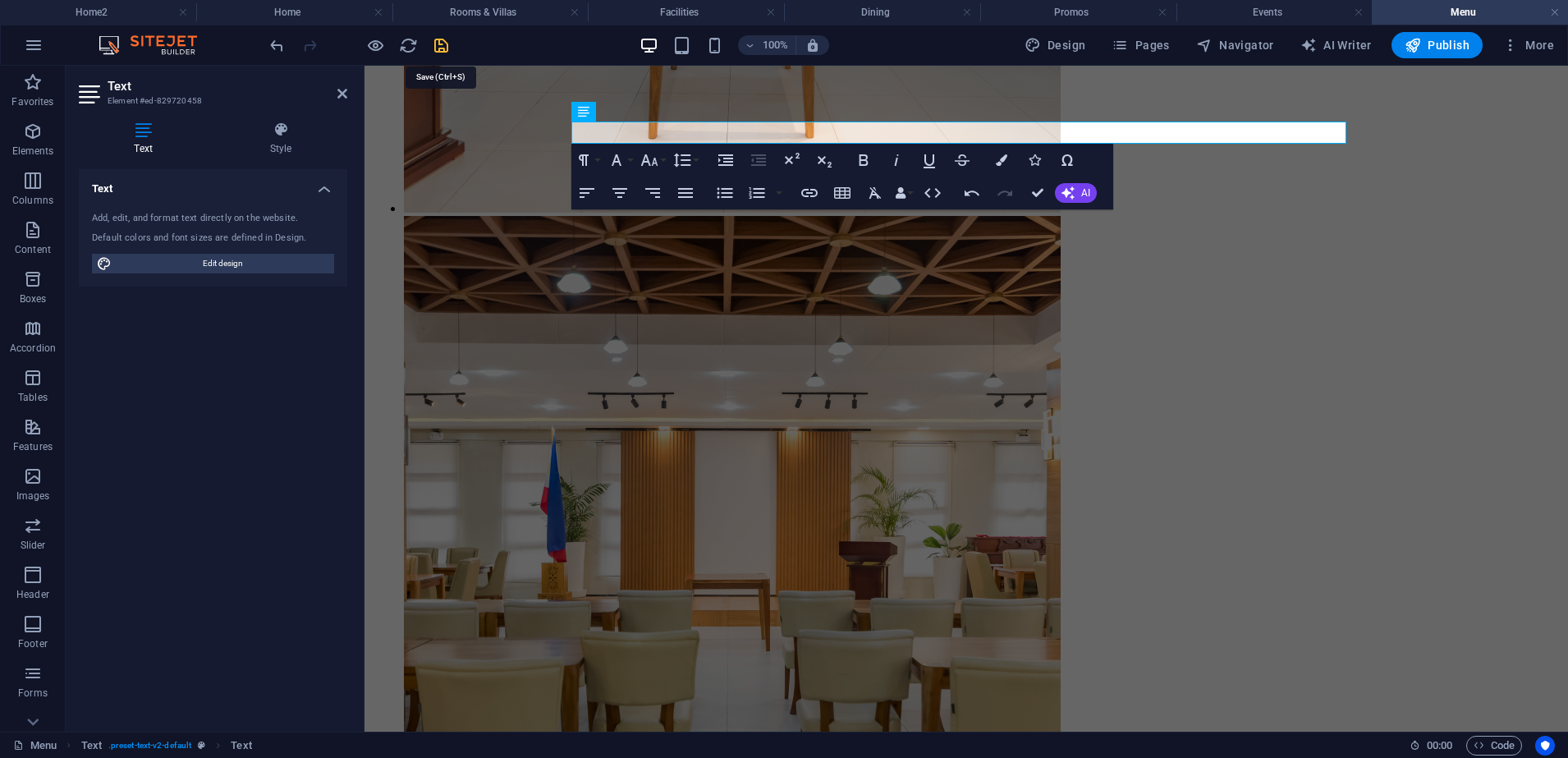 click at bounding box center [441, 45] 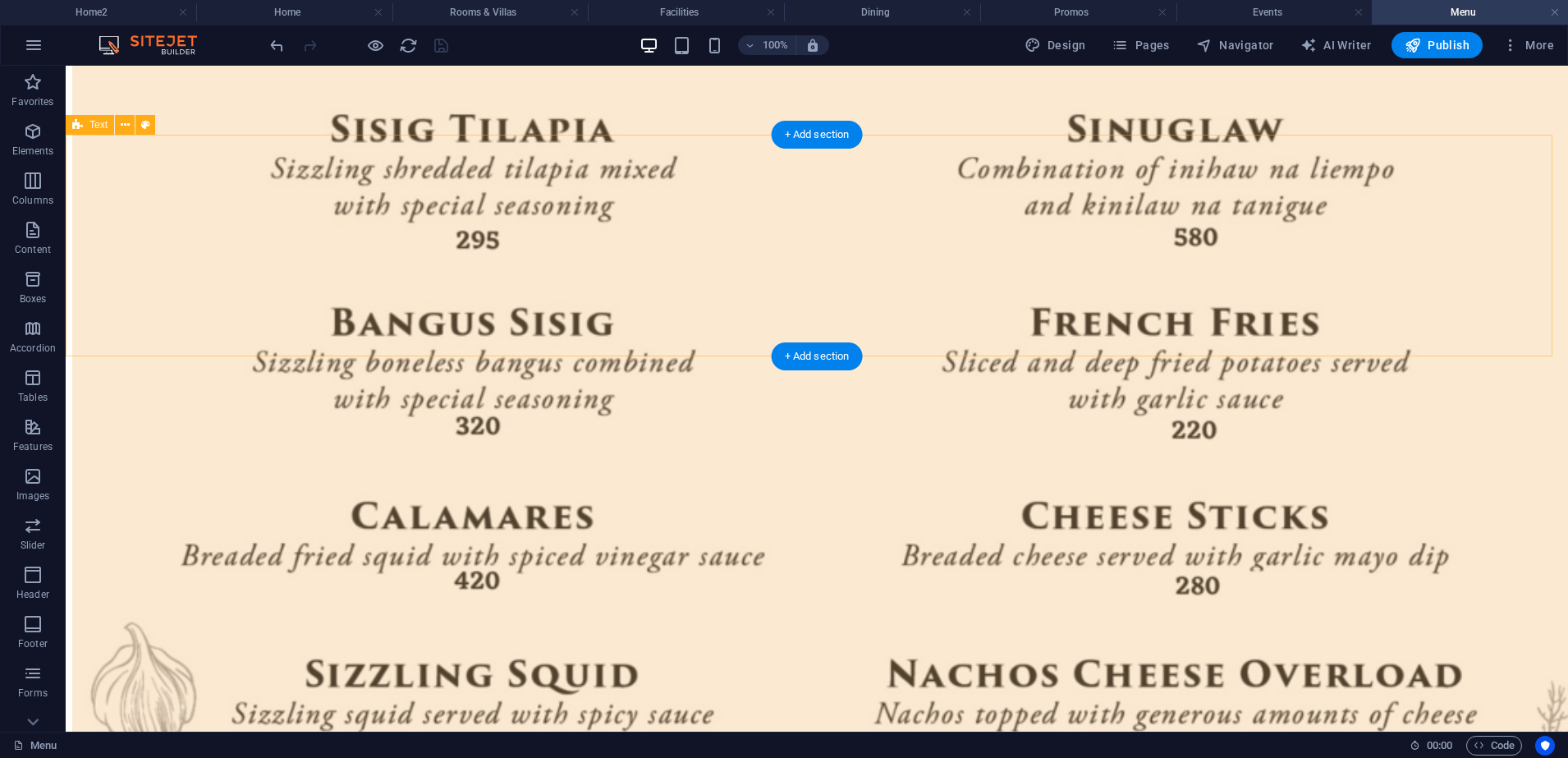 scroll, scrollTop: 7560, scrollLeft: 0, axis: vertical 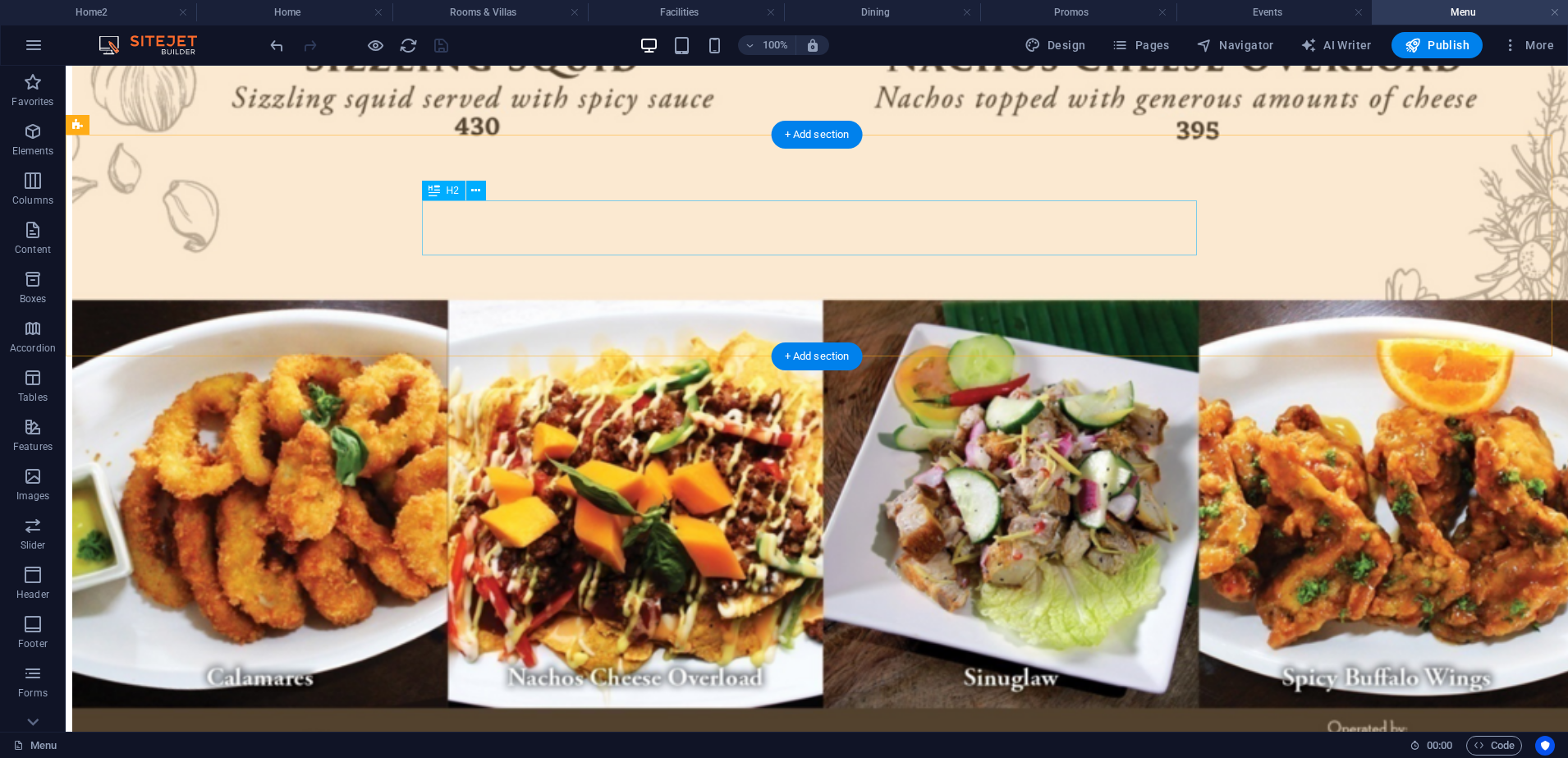 click on "The Poolbar" at bounding box center [817, 52472] 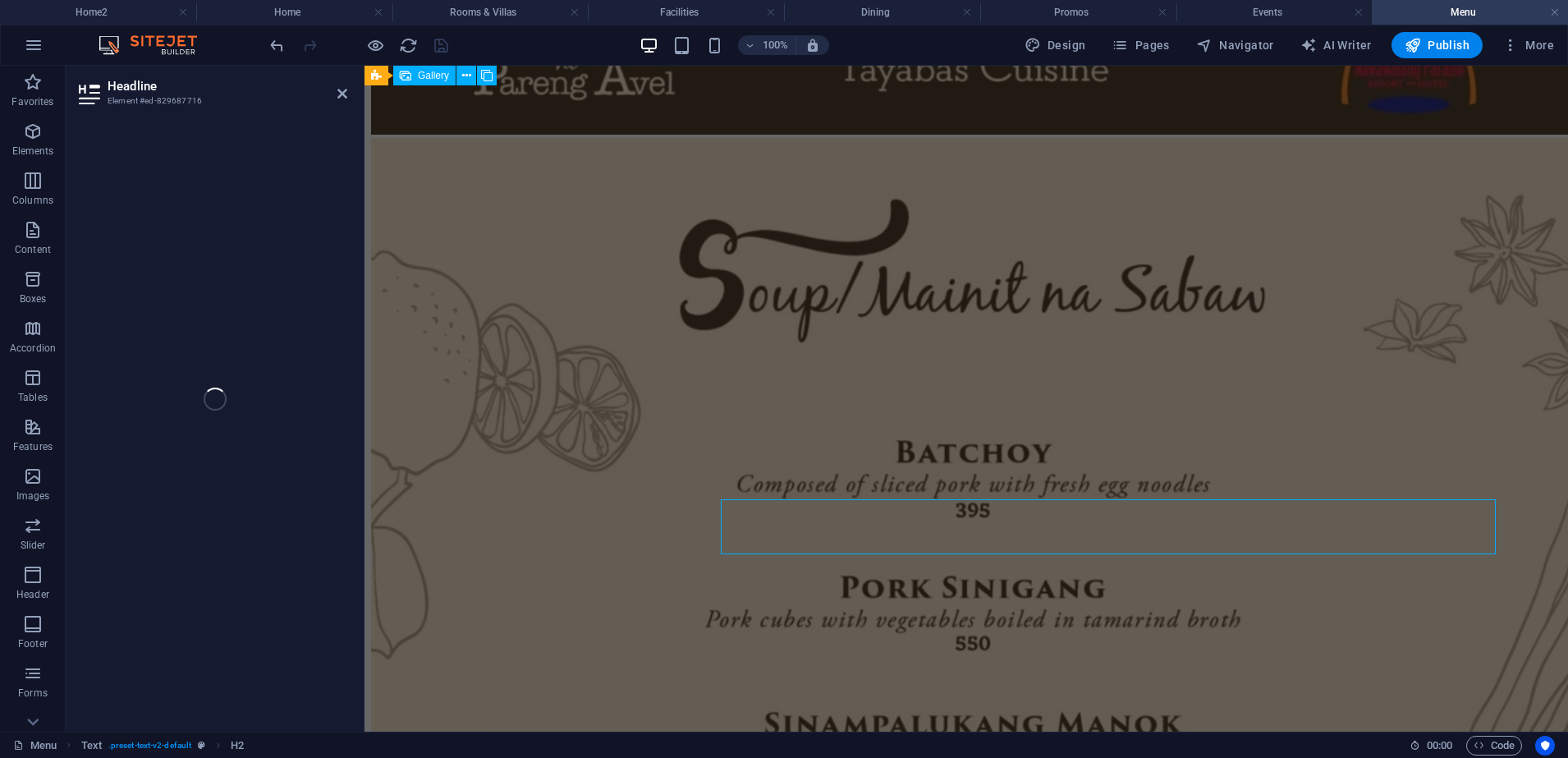 scroll, scrollTop: 6941, scrollLeft: 0, axis: vertical 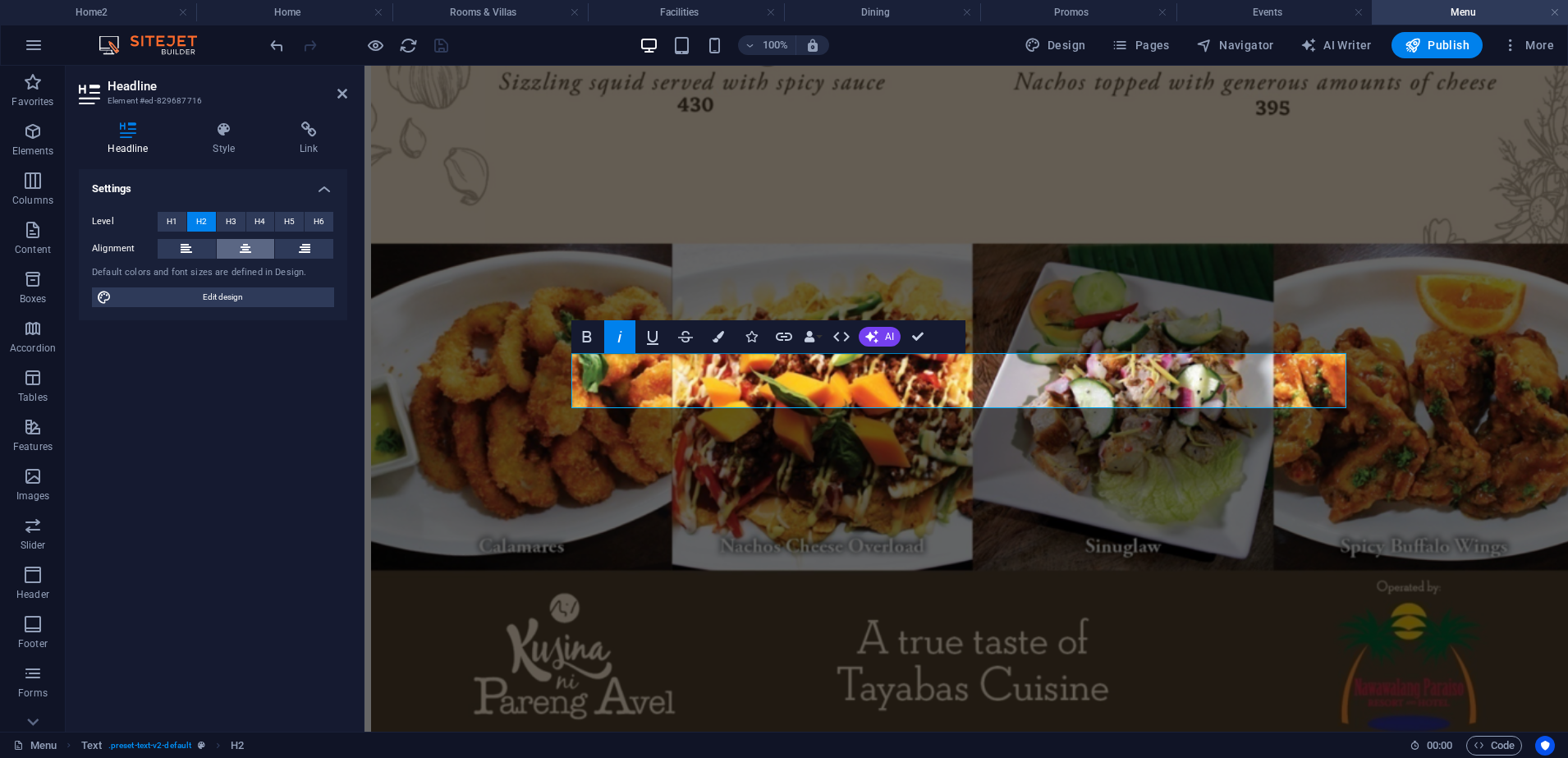 click at bounding box center (245, 249) 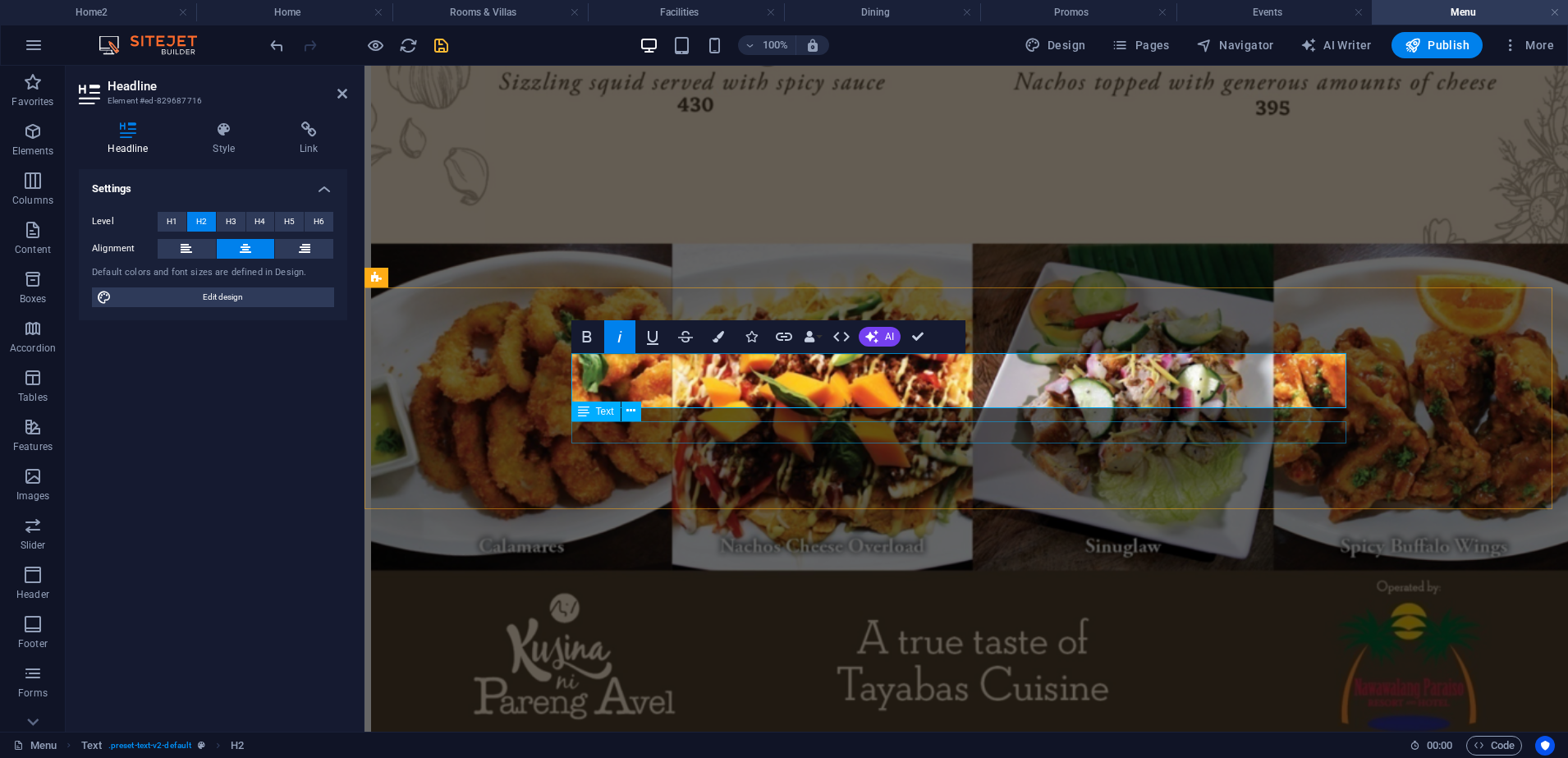 click on "MENU" at bounding box center [966, 43781] 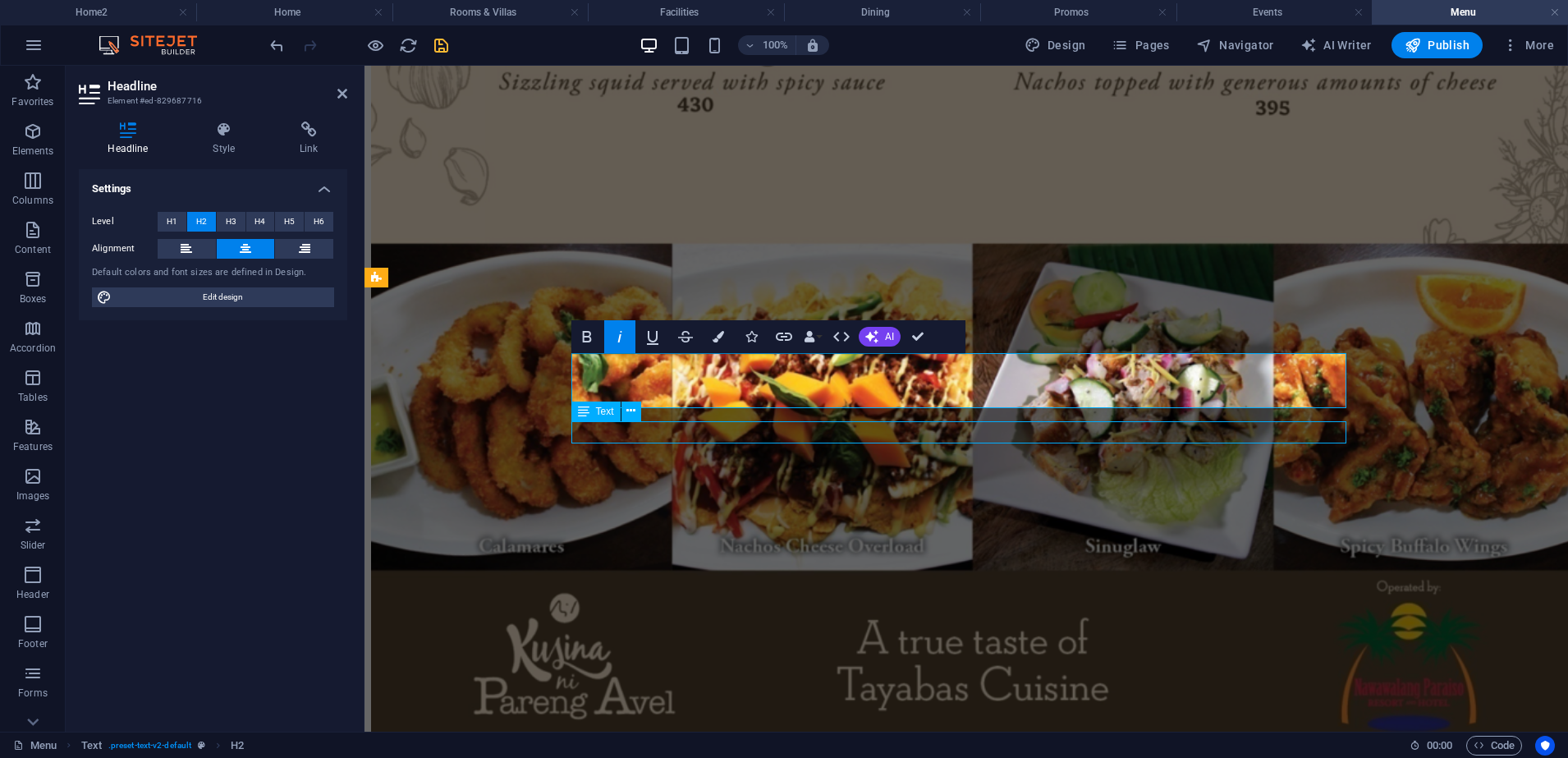click on "MENU" at bounding box center (966, 43781) 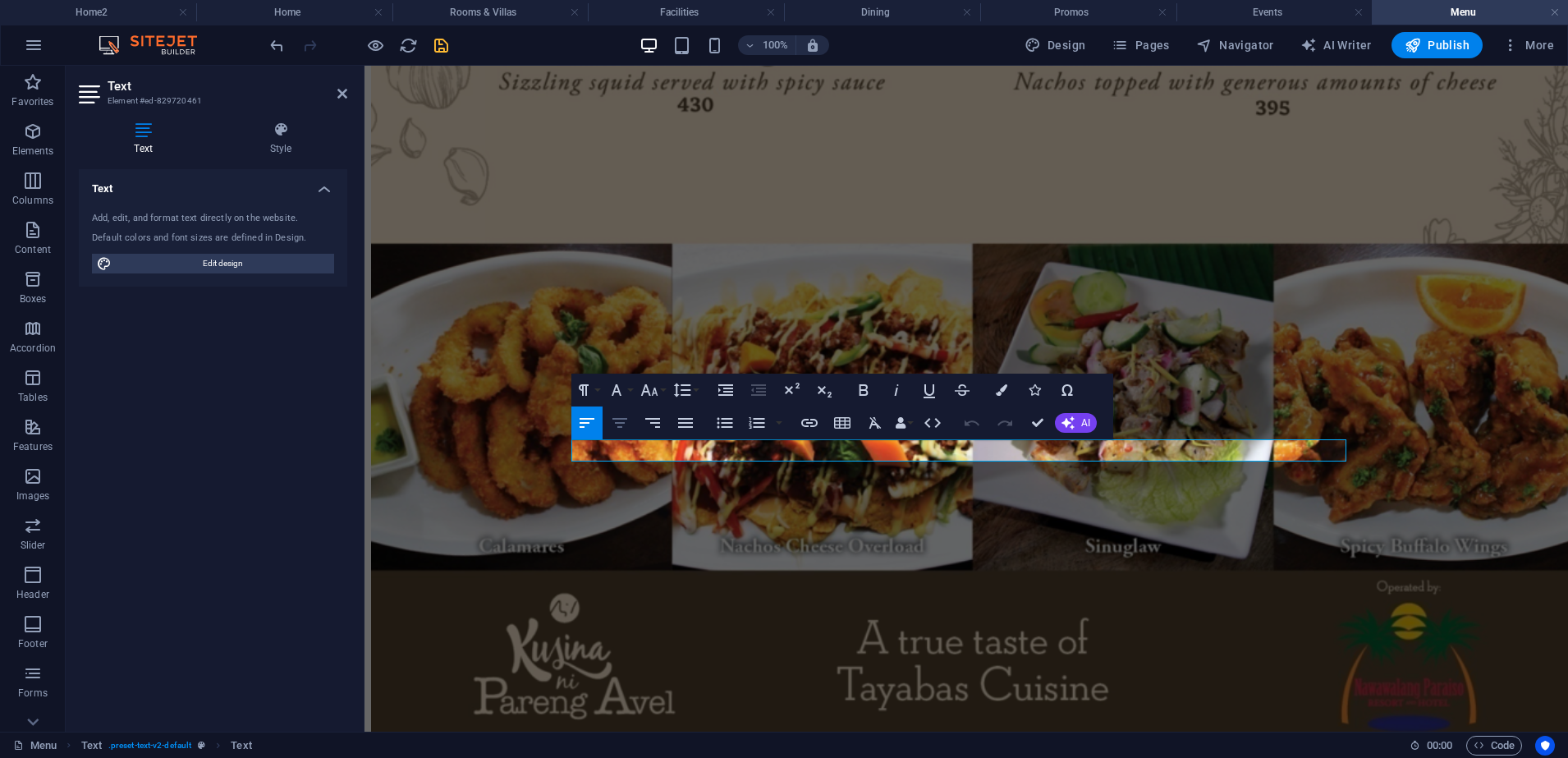 click 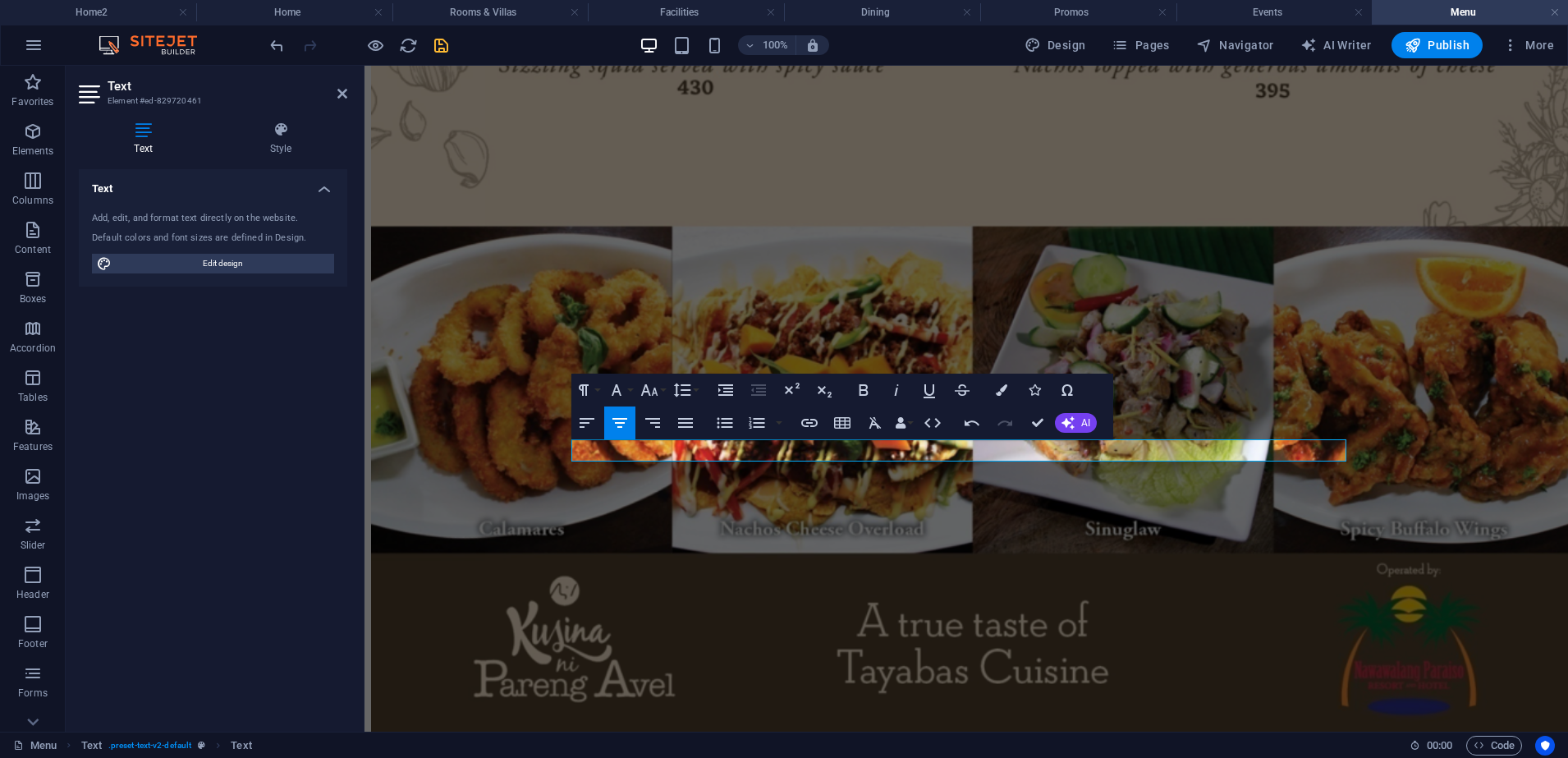 click on "100% Design Pages Navigator AI Writer Publish More" at bounding box center (914, 45) 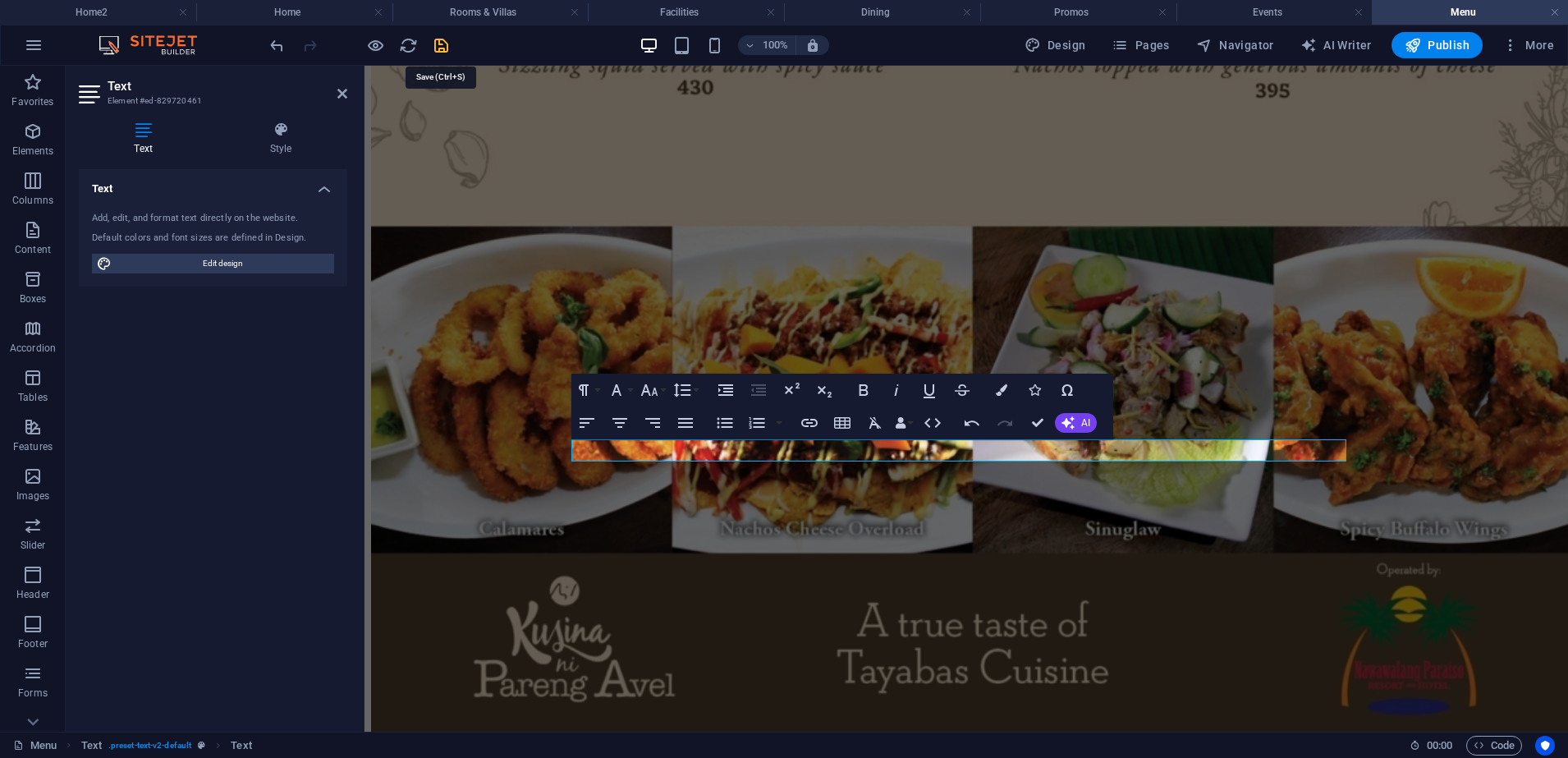 click at bounding box center (441, 45) 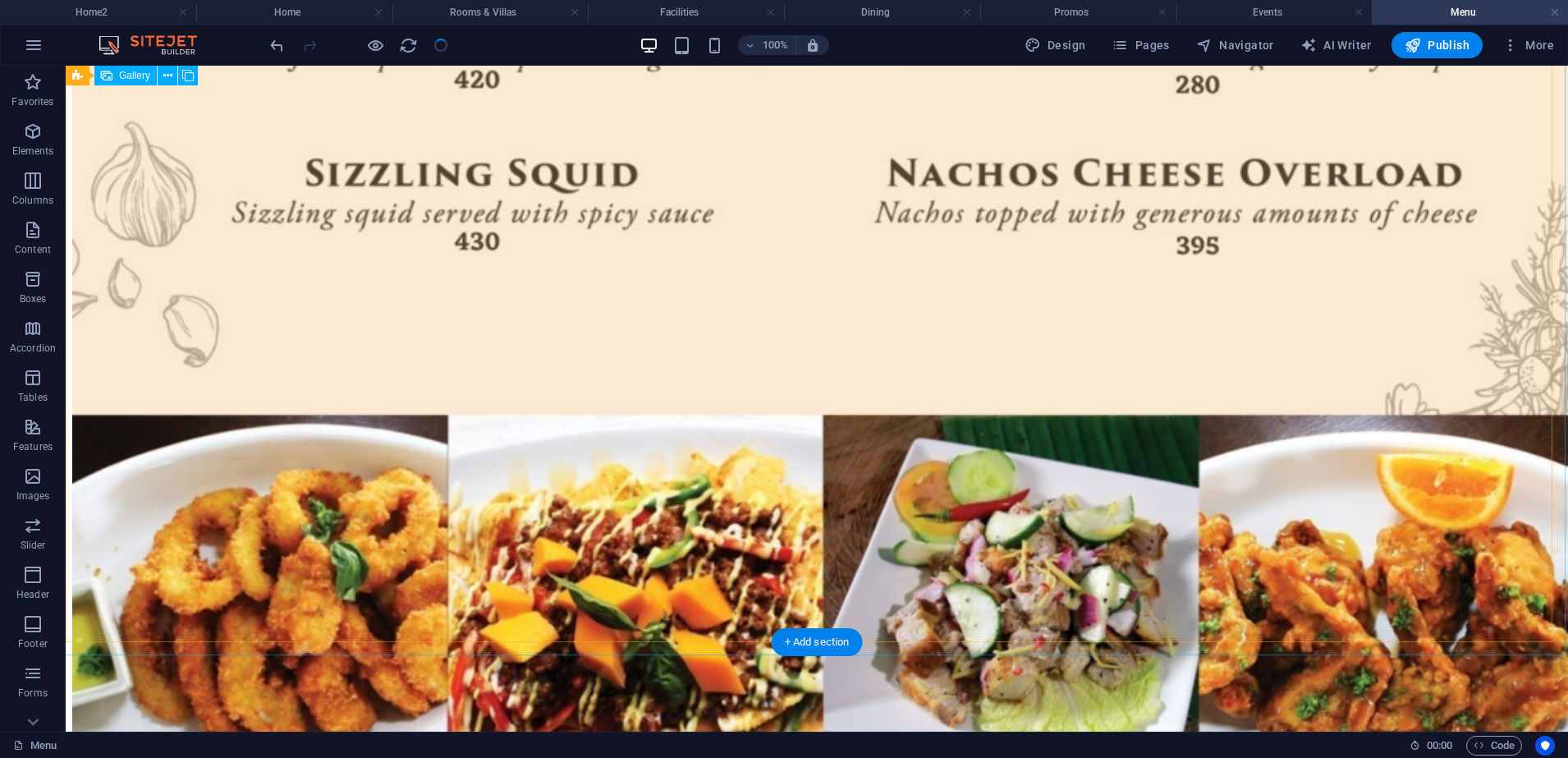 scroll, scrollTop: 7035, scrollLeft: 0, axis: vertical 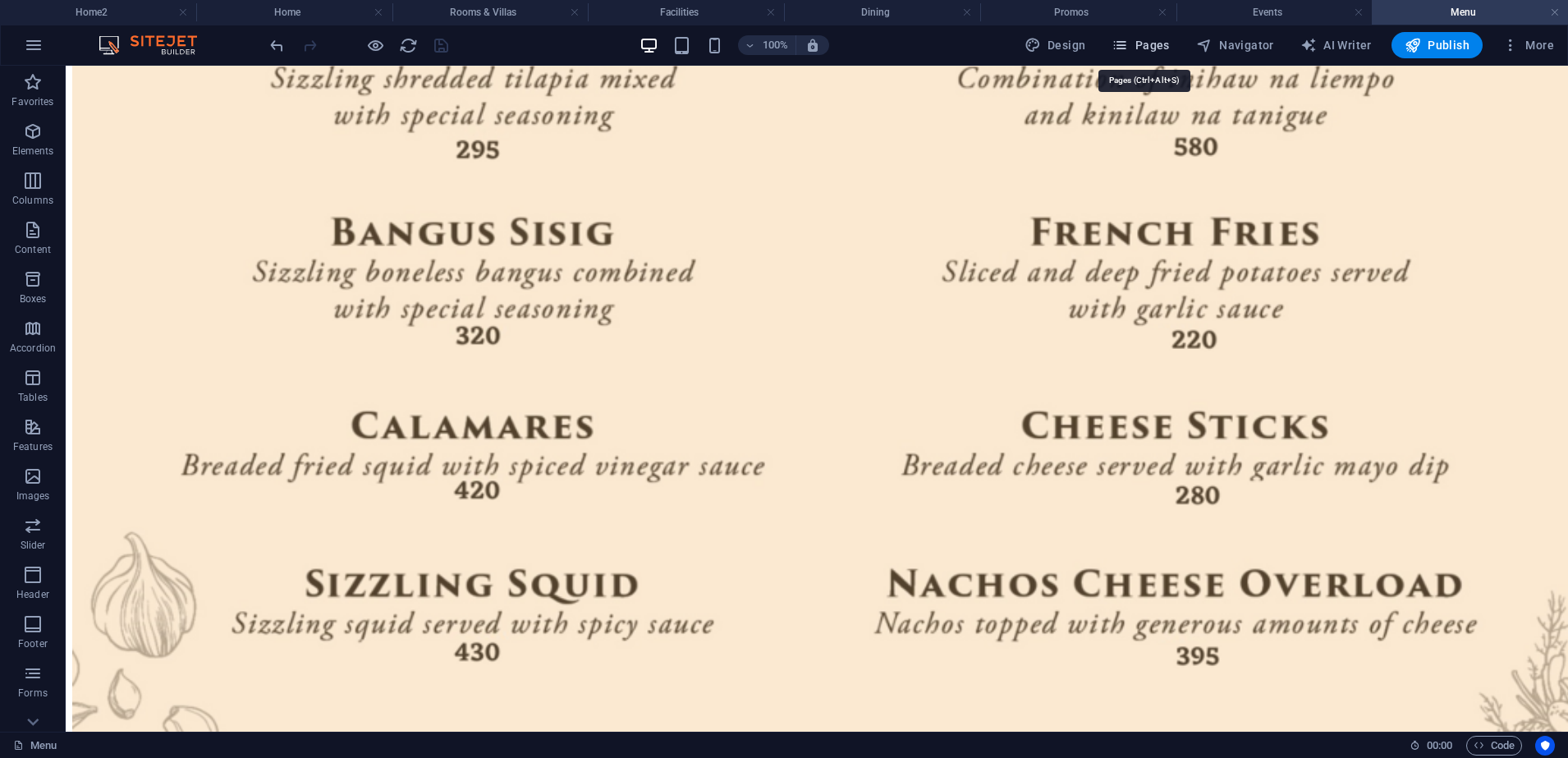 click on "Pages" at bounding box center [1140, 45] 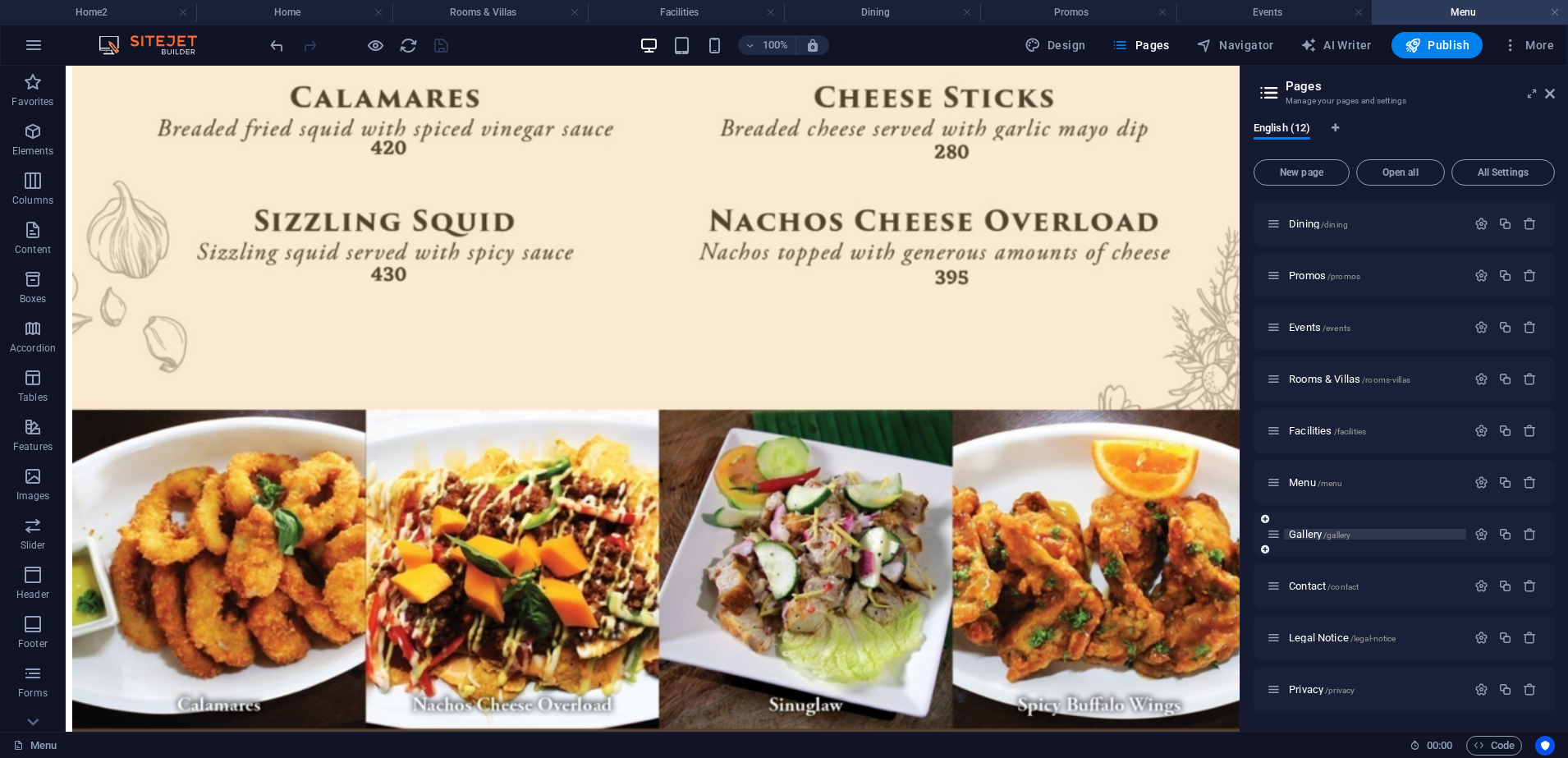 click on "Gallery /gallery" at bounding box center (1319, 534) 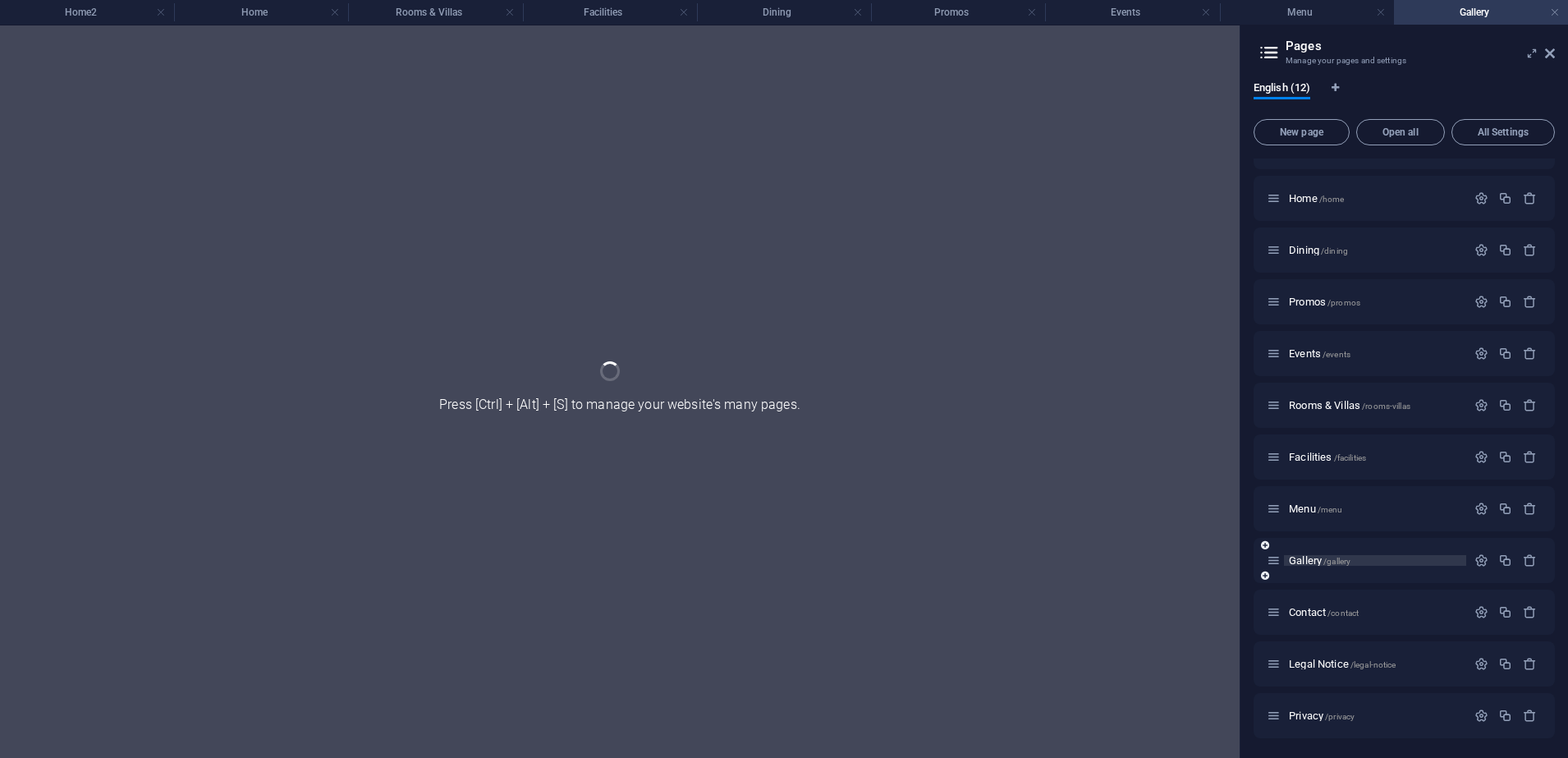scroll, scrollTop: 34, scrollLeft: 0, axis: vertical 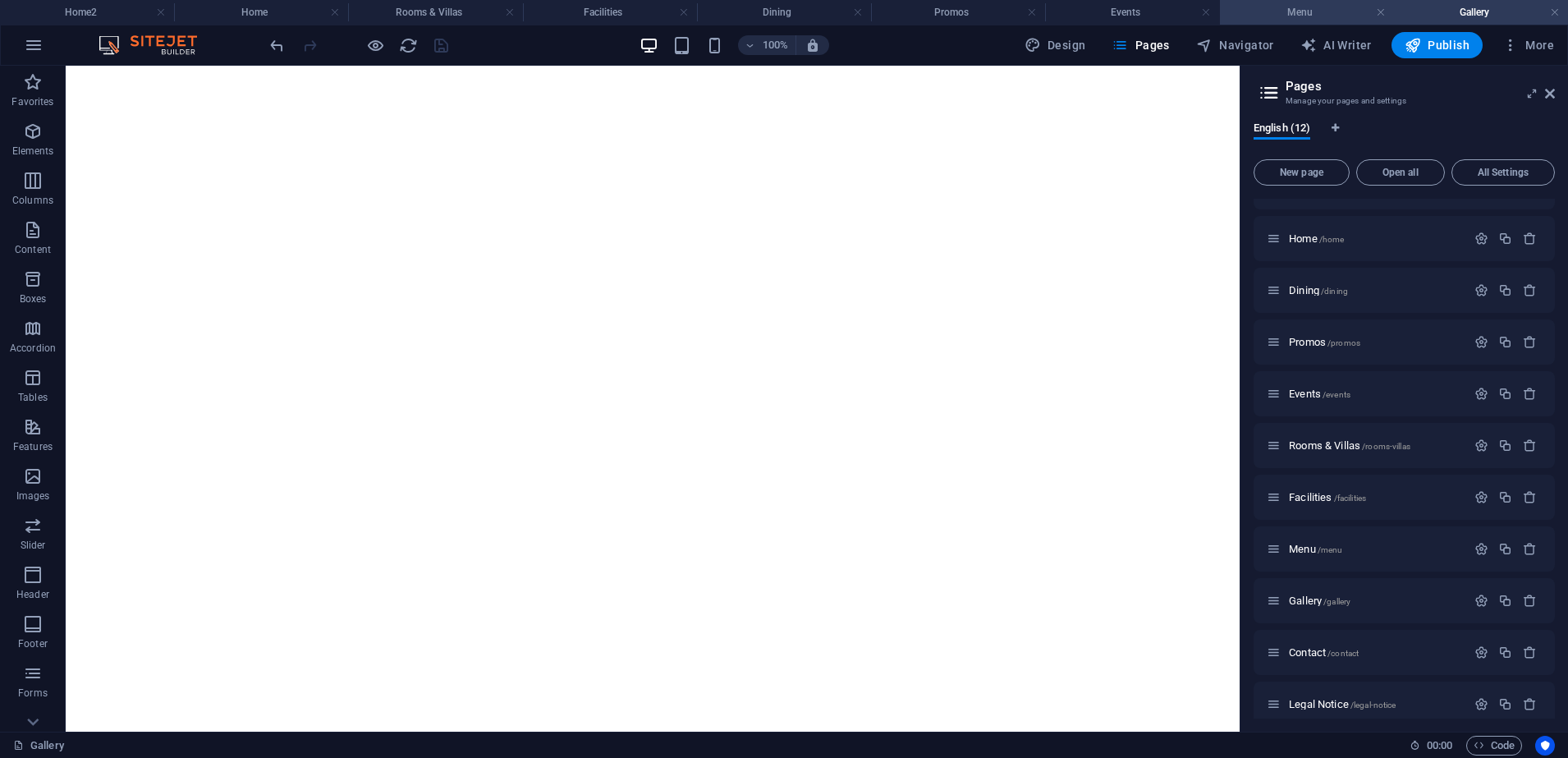click on "Menu" at bounding box center (1307, 12) 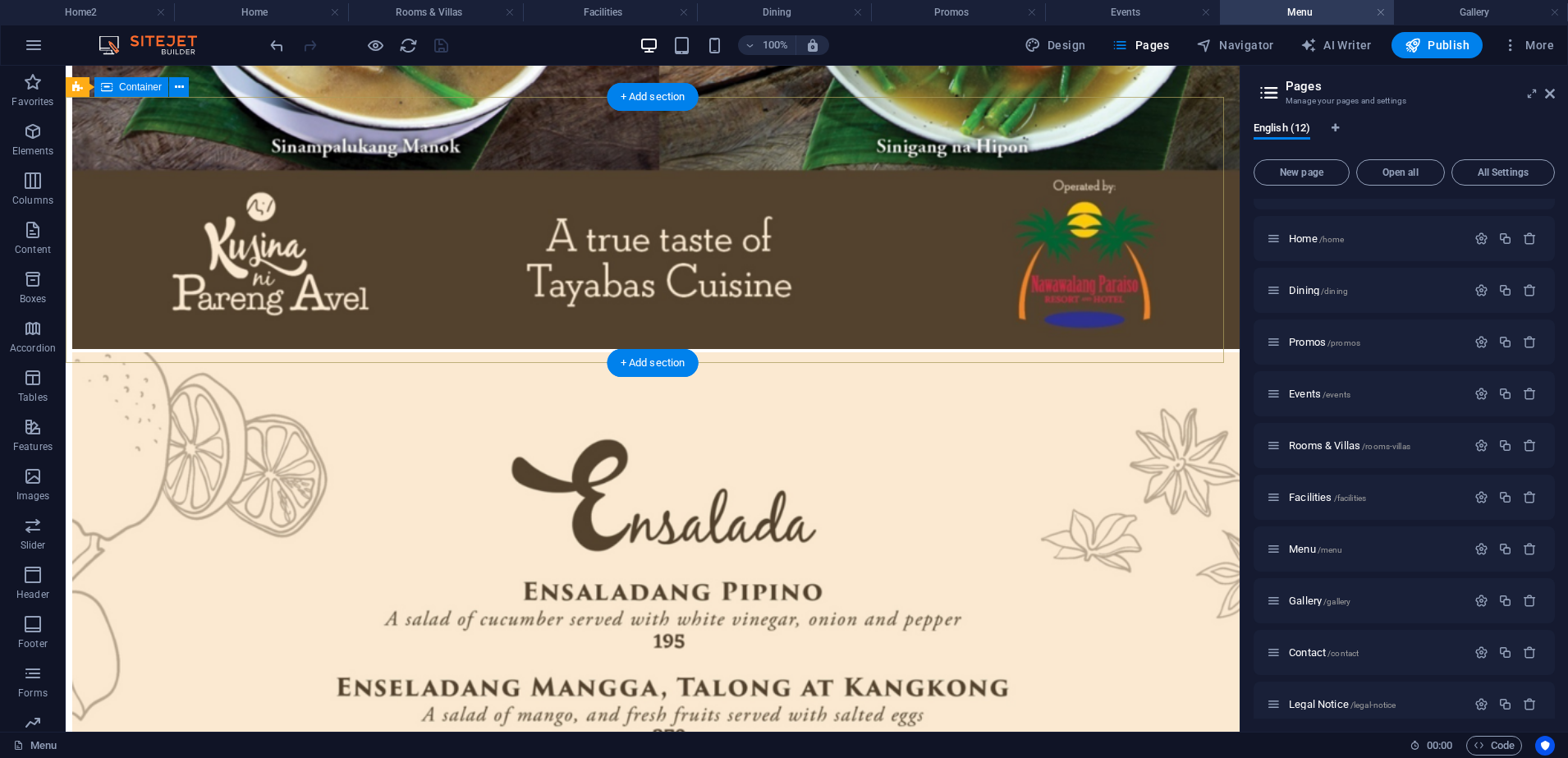 scroll, scrollTop: 9094, scrollLeft: 0, axis: vertical 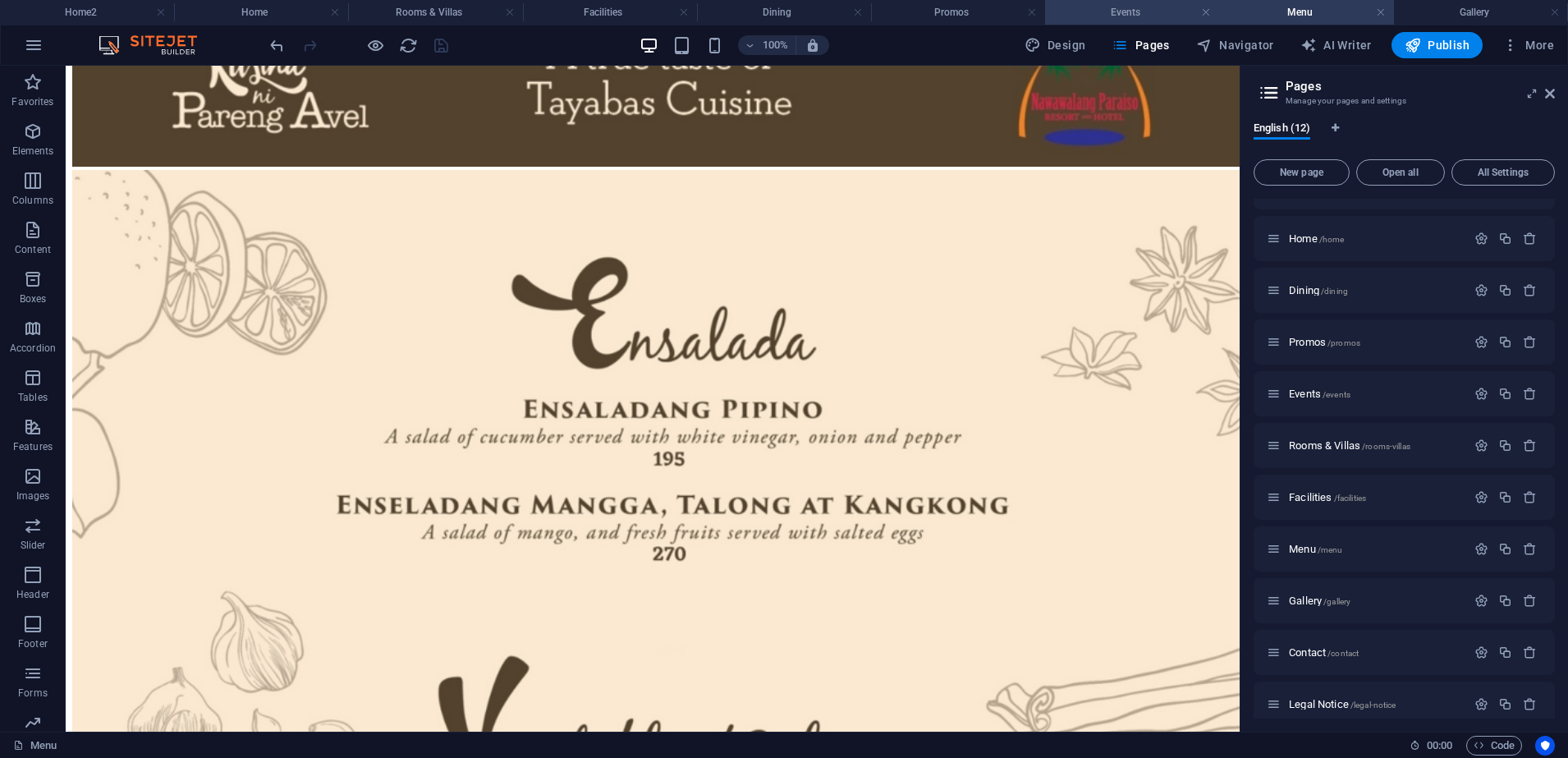 drag, startPoint x: 1145, startPoint y: 15, endPoint x: 1038, endPoint y: 247, distance: 255.48581 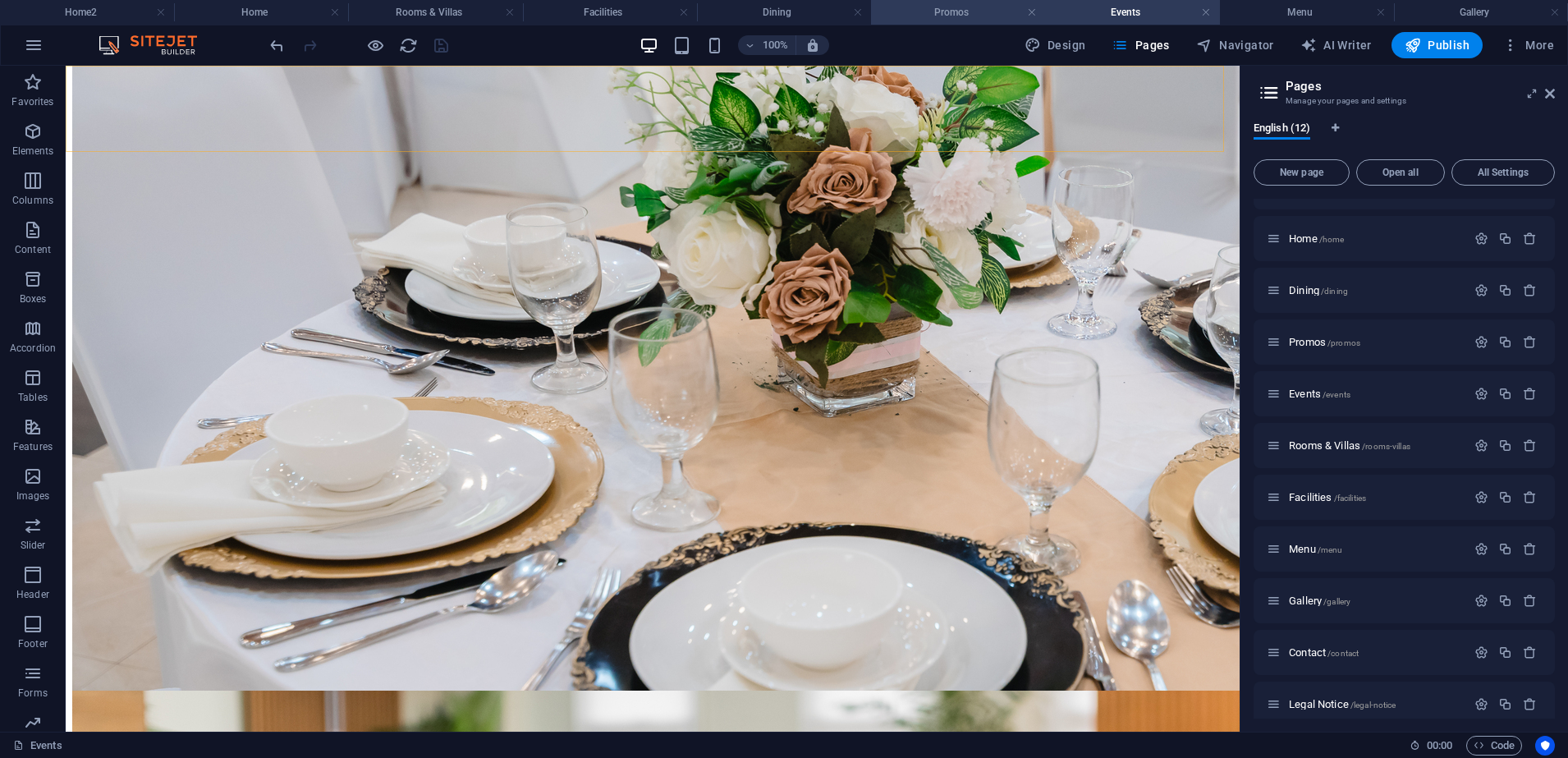 scroll, scrollTop: 4094, scrollLeft: 0, axis: vertical 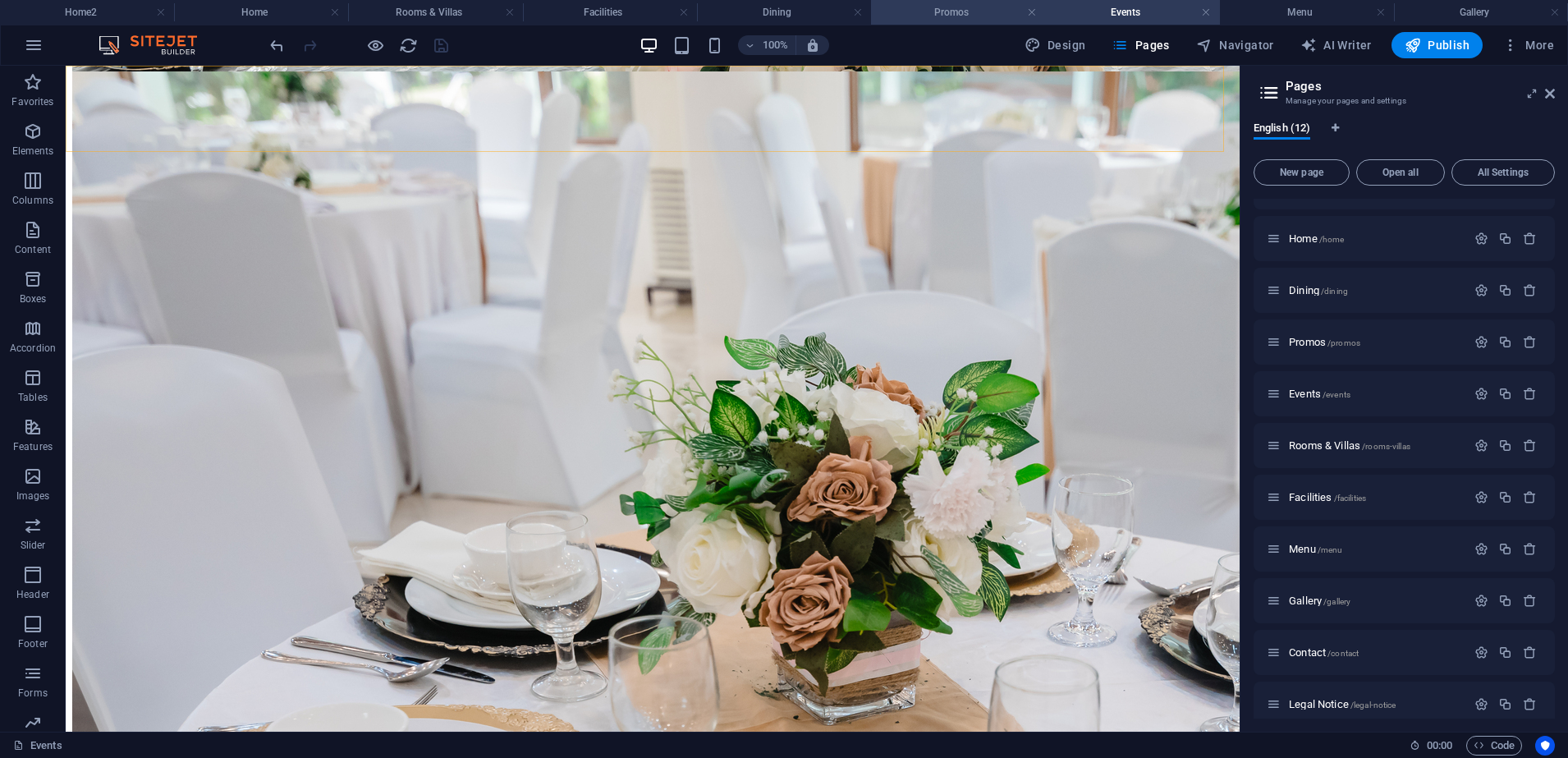 click on "Promos" at bounding box center [958, 12] 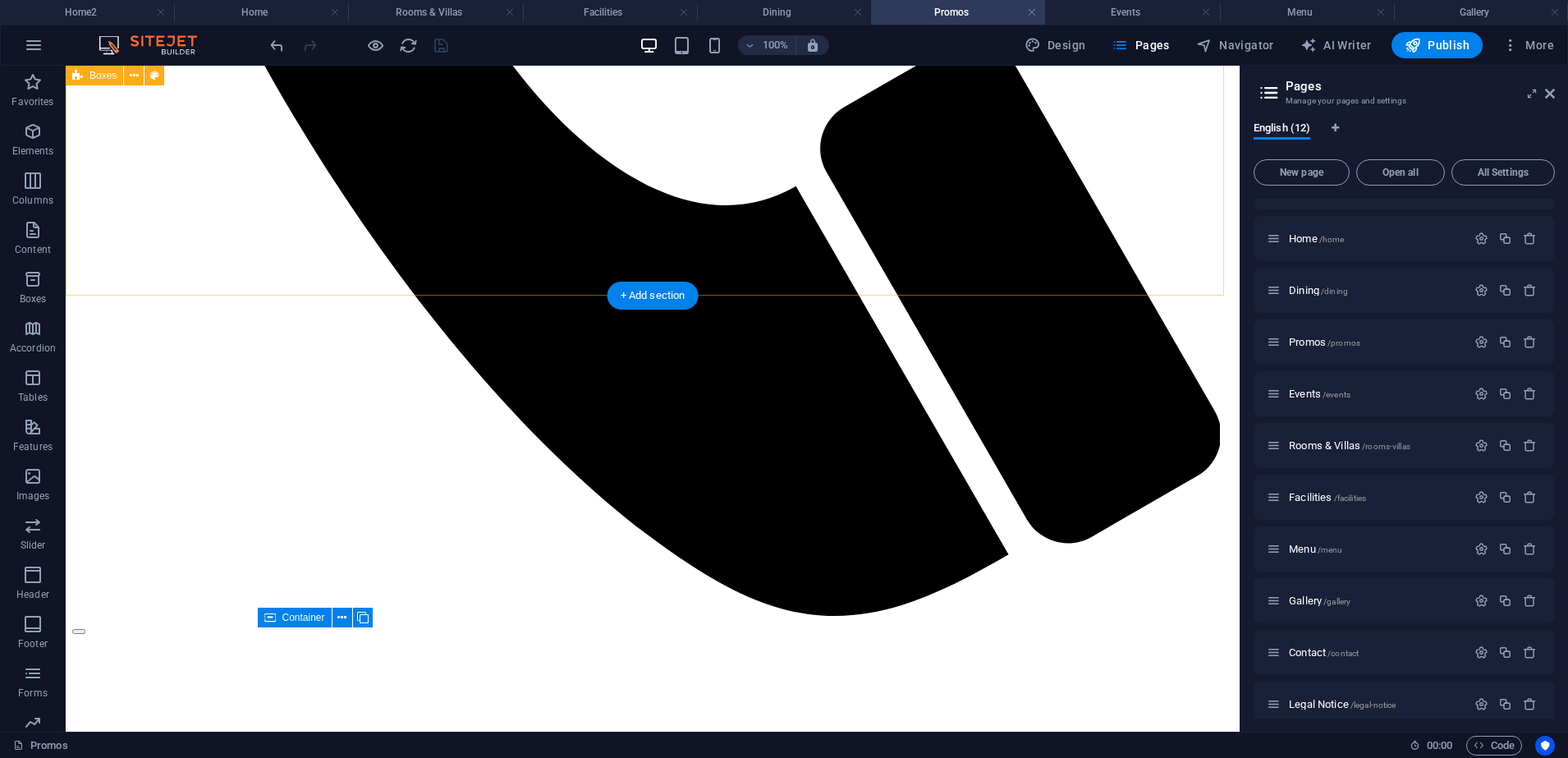 scroll, scrollTop: 1408, scrollLeft: 0, axis: vertical 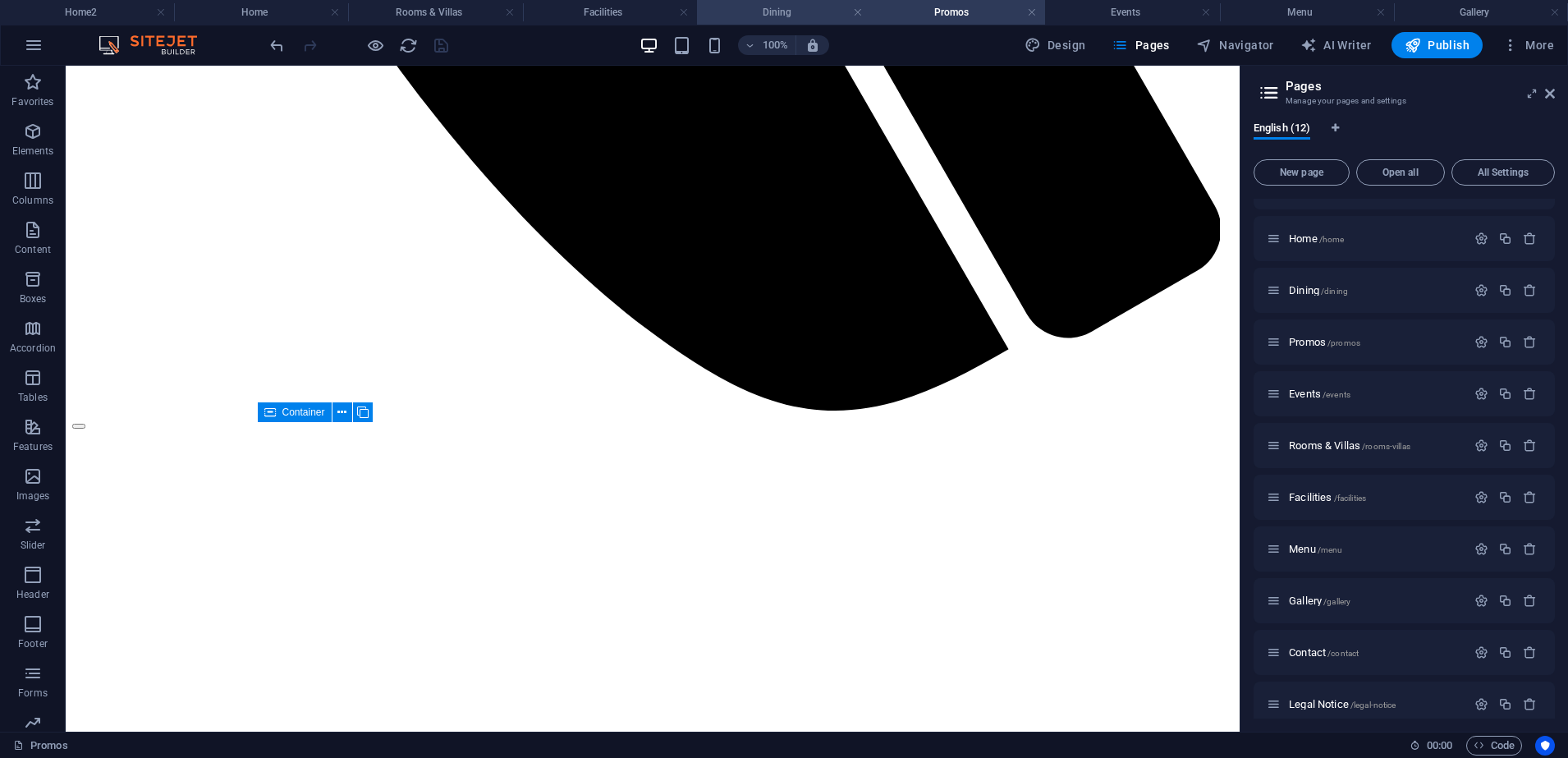 click on "Dining" at bounding box center [784, 12] 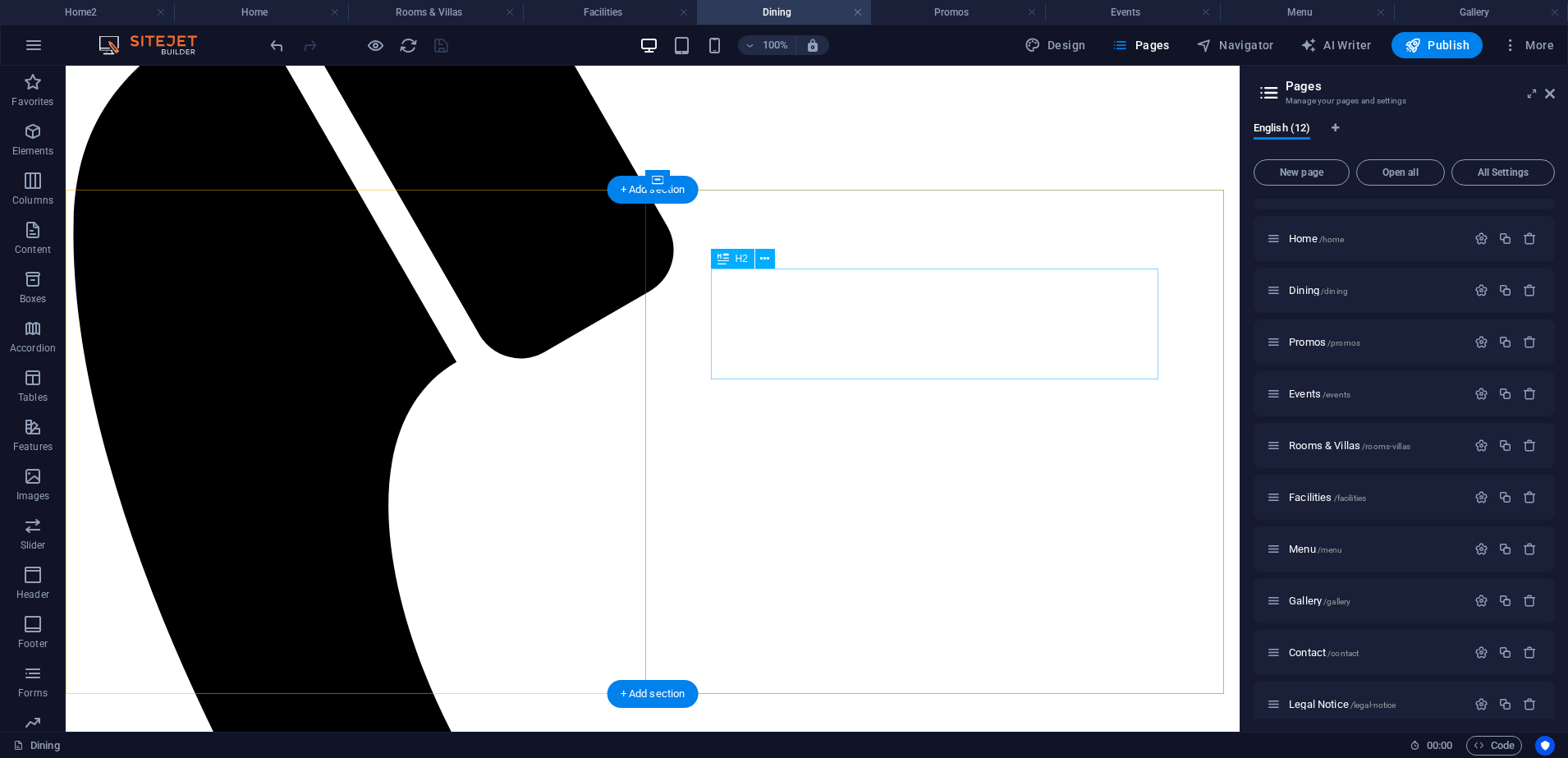 scroll, scrollTop: 513, scrollLeft: 0, axis: vertical 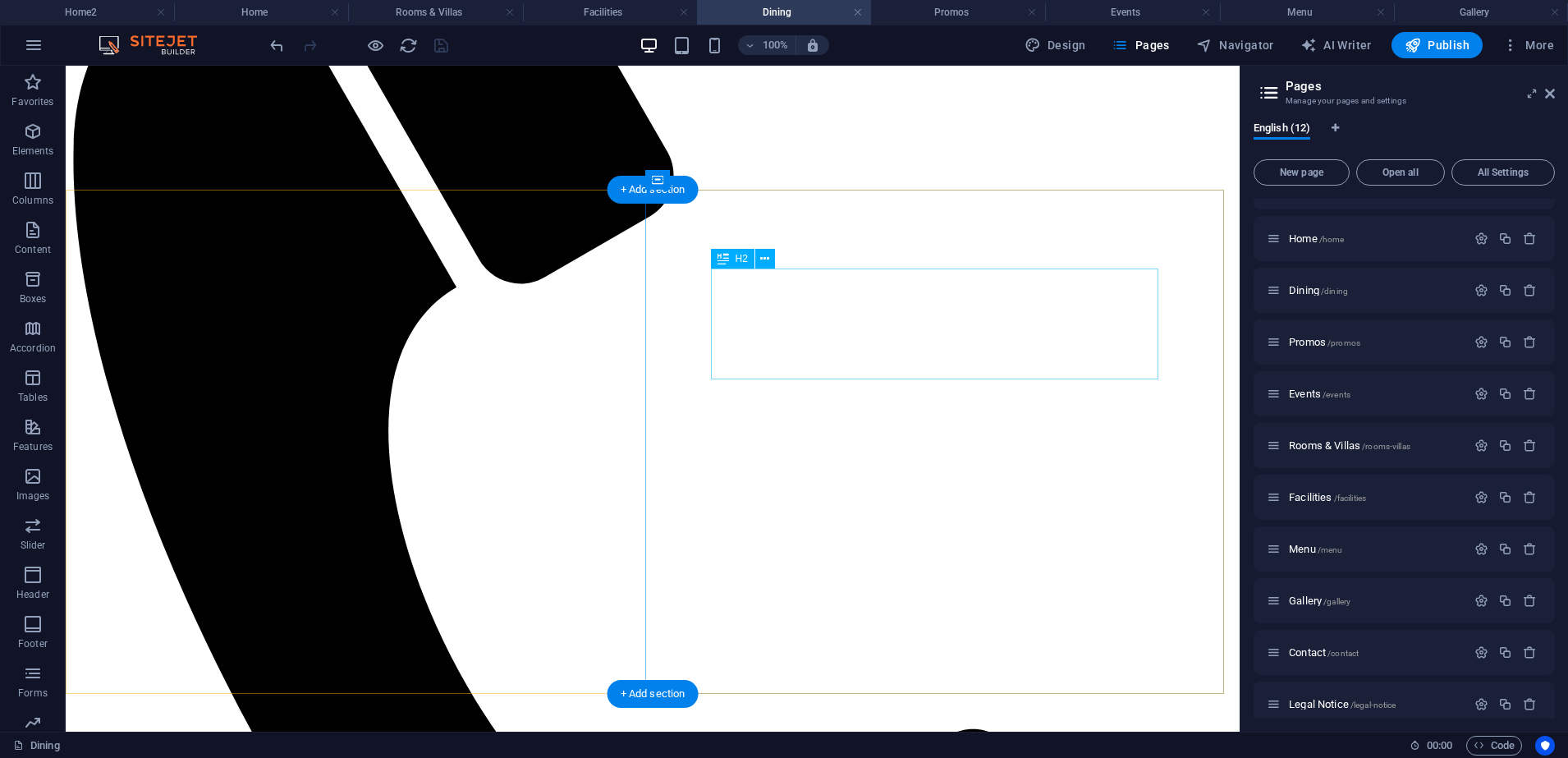 click on "Kusina Ni Pareng Avel" at bounding box center (653, 2864) 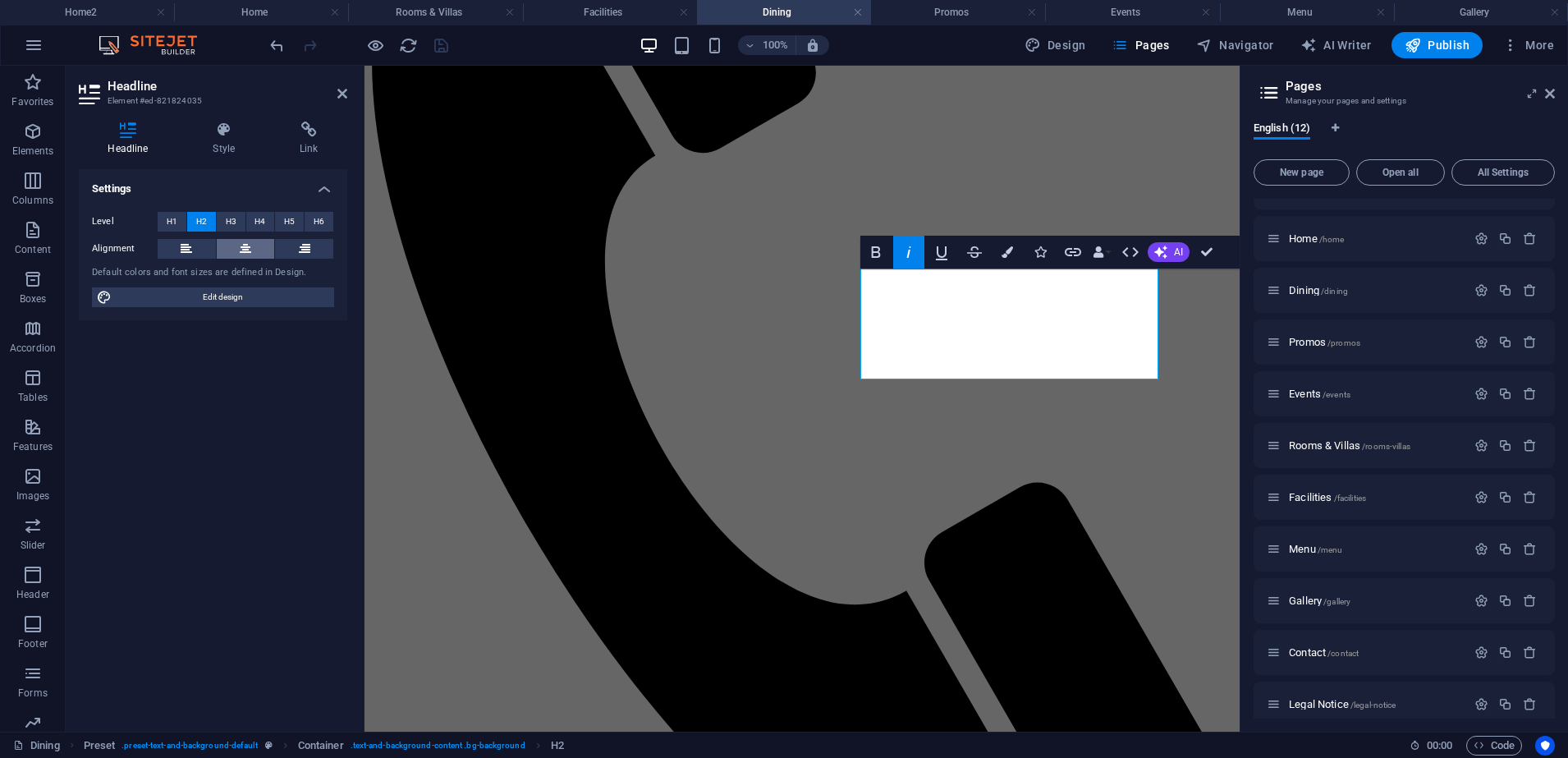 click at bounding box center [245, 249] 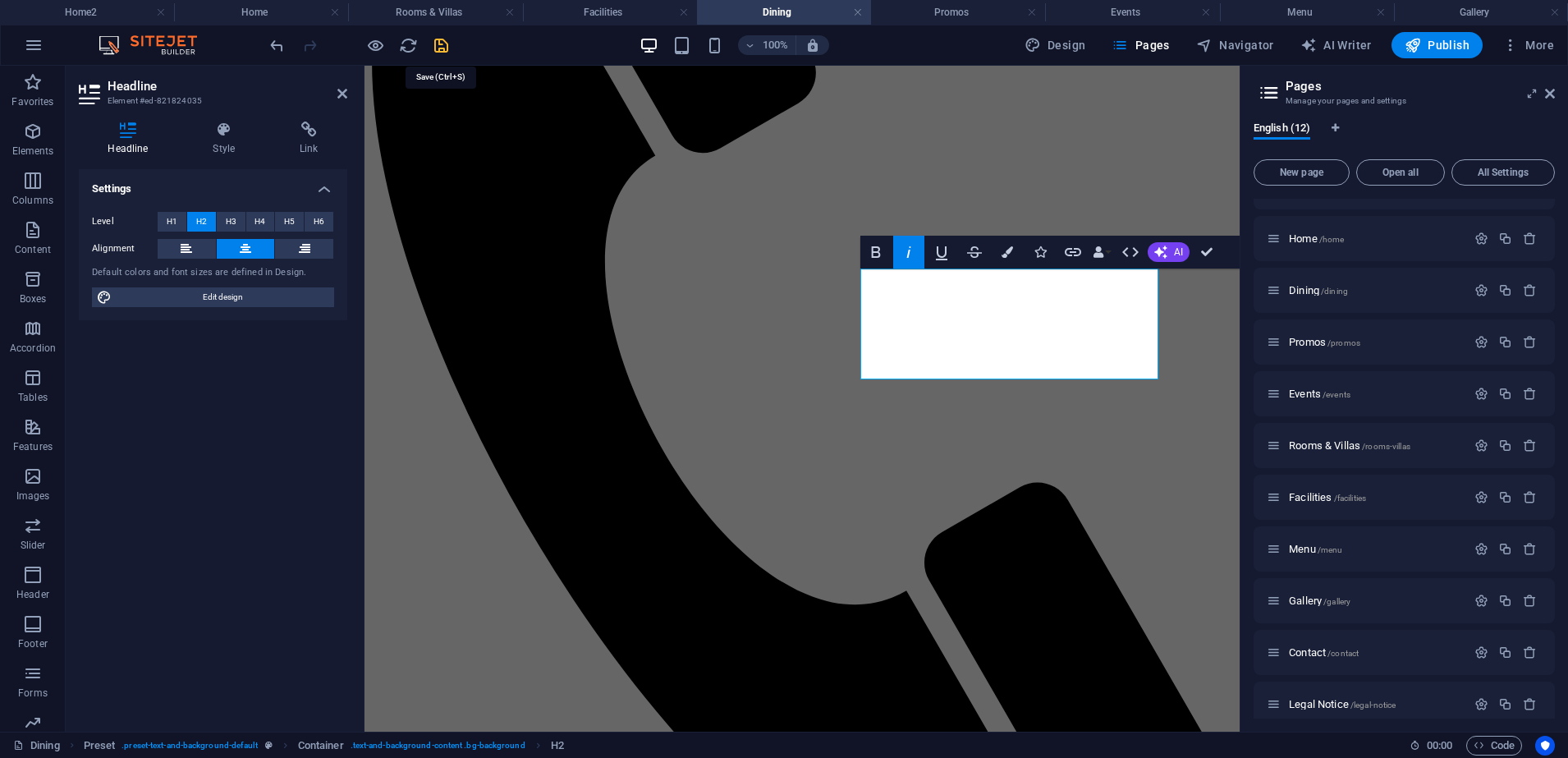 click at bounding box center [441, 45] 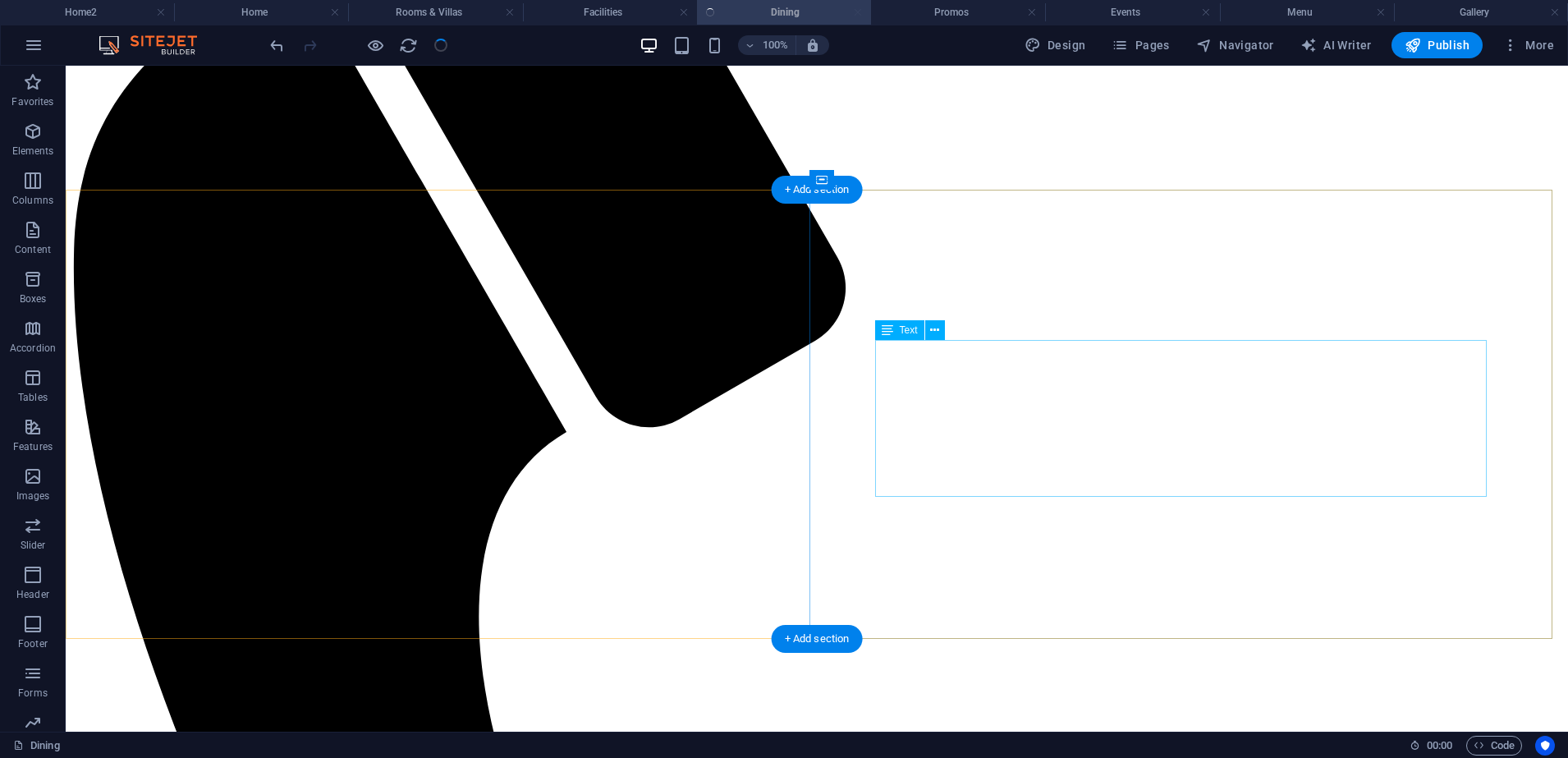 click on "Where Tradition Meets Comfort Savor the rich flavors of Tayabas cuisine in a cozy airconditioned space or enjoy a relaxing meal at the veranda with views of nature.  Whether you dine indoors or alfresco, every bite at Kusina ni Pareng Avel is a celebration. OPERATING HOURS 6:00AM - 10:00PM" at bounding box center (817, 3351) 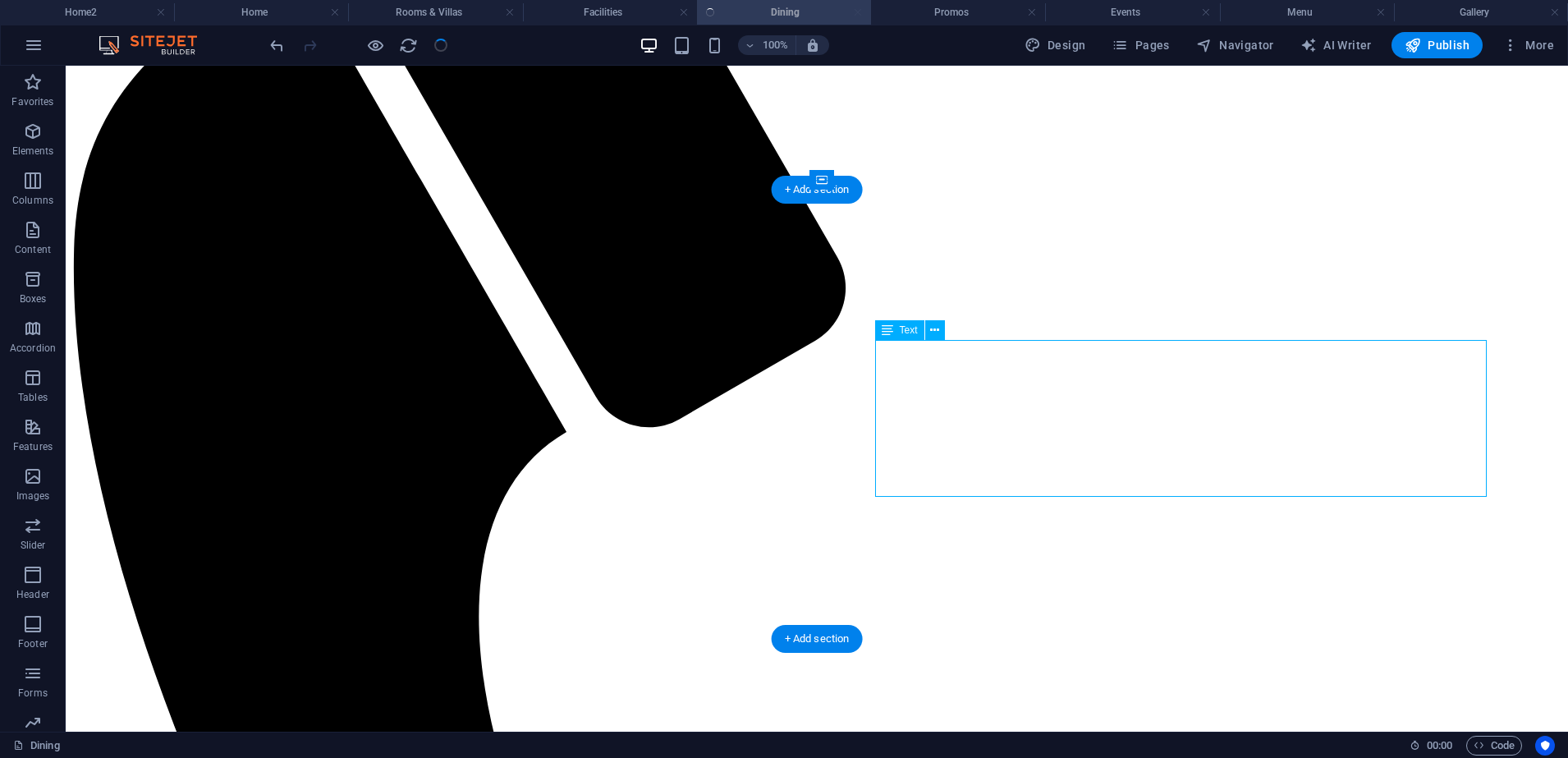 drag, startPoint x: 937, startPoint y: 390, endPoint x: 664, endPoint y: 392, distance: 273.007 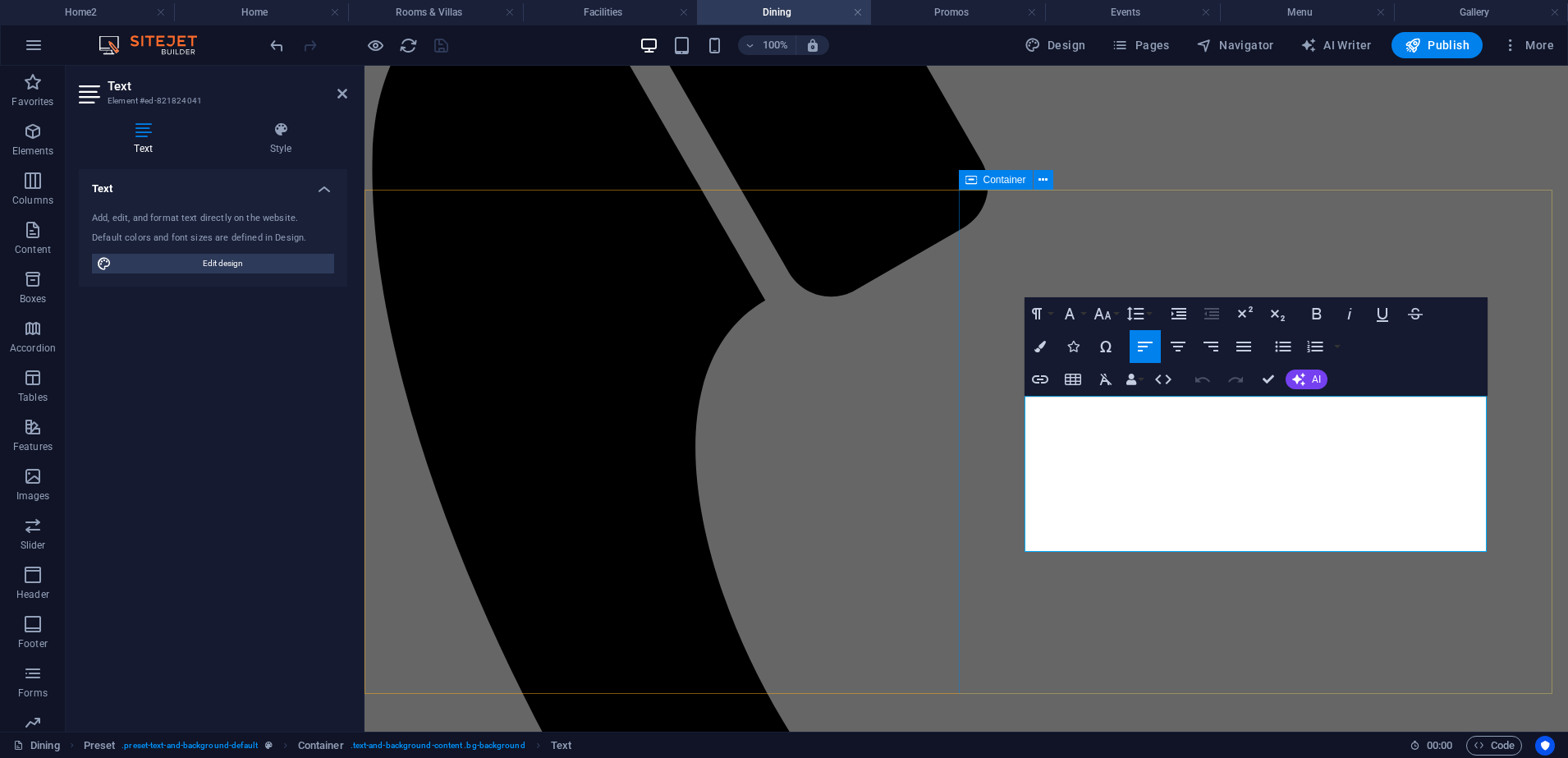 drag, startPoint x: 1052, startPoint y: 434, endPoint x: 1013, endPoint y: 398, distance: 53.07542 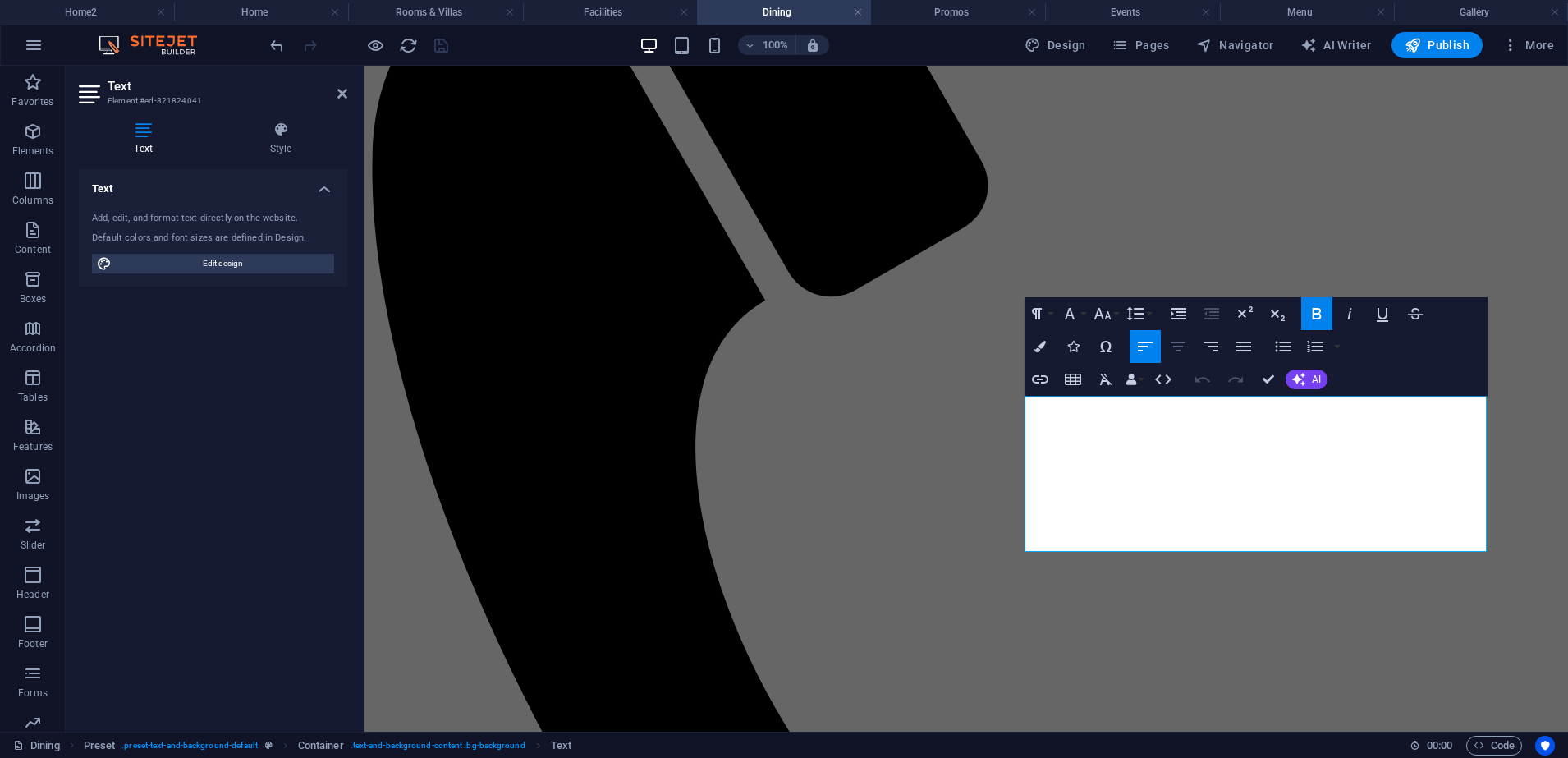 click 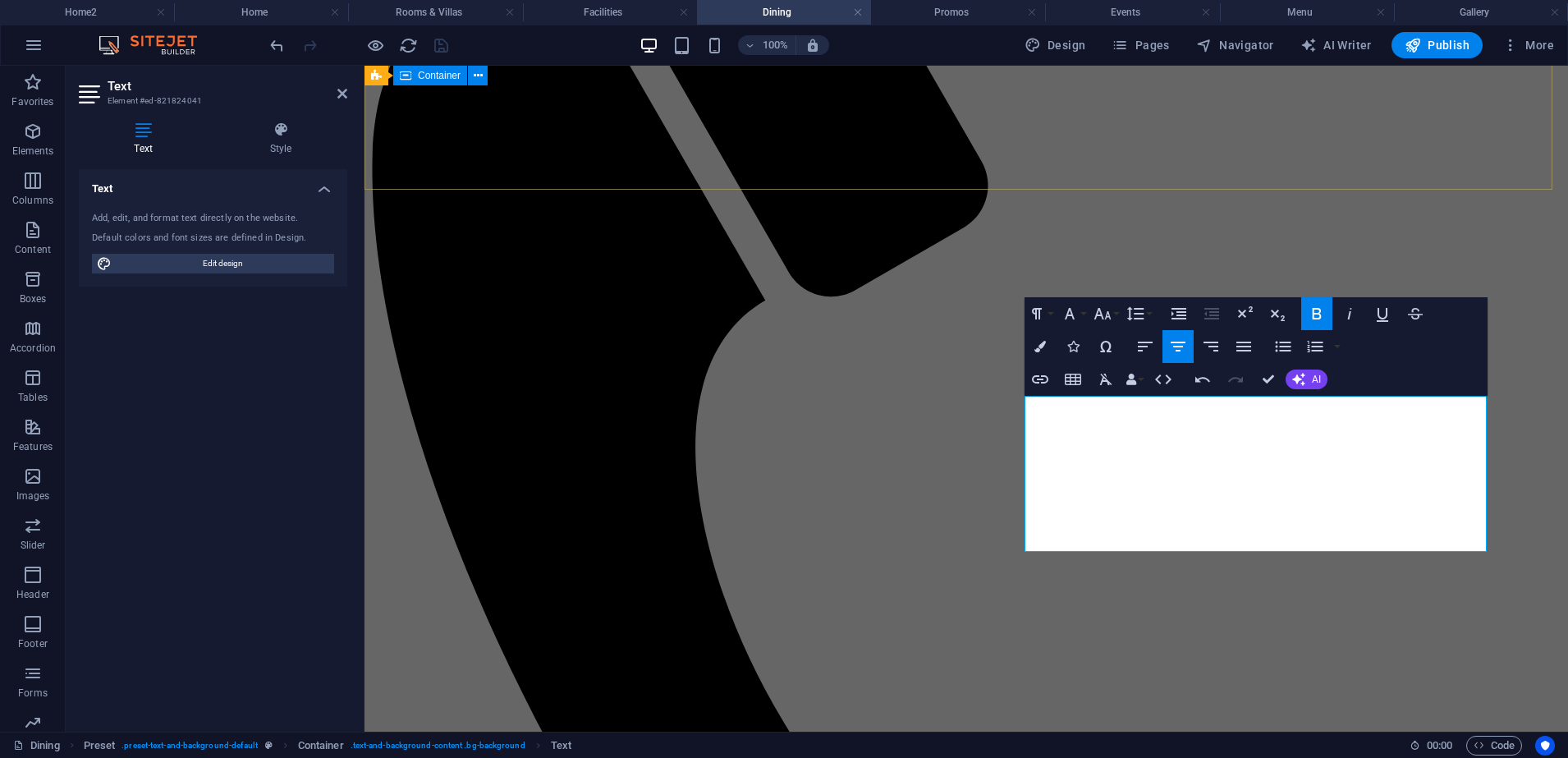 click on "Dining Savor the Flavors of Paraiso Prepare your senses for a delightful culinary experience at Nawawalang Paraiso Resort and Hotel. Indulge in mouthwatering Tayabas dishes at Kusina ni Pareng Avel, unwind over coffee and comfort food at Cafe Michelle, or enjoy open-air dining and flavorful bites at the Poolbar. Each restaurant offers more than just food—airconditioned and alfresco spaces, cozy corners, and refreshing surroundings create the perfect setting for every craving. Whether you’re enjoying a quiet cup of coffee, a hearty local meal, or drinks by the pool, dining at Nawawalang Paraiso is always a moment to remember." at bounding box center (966, 2128) 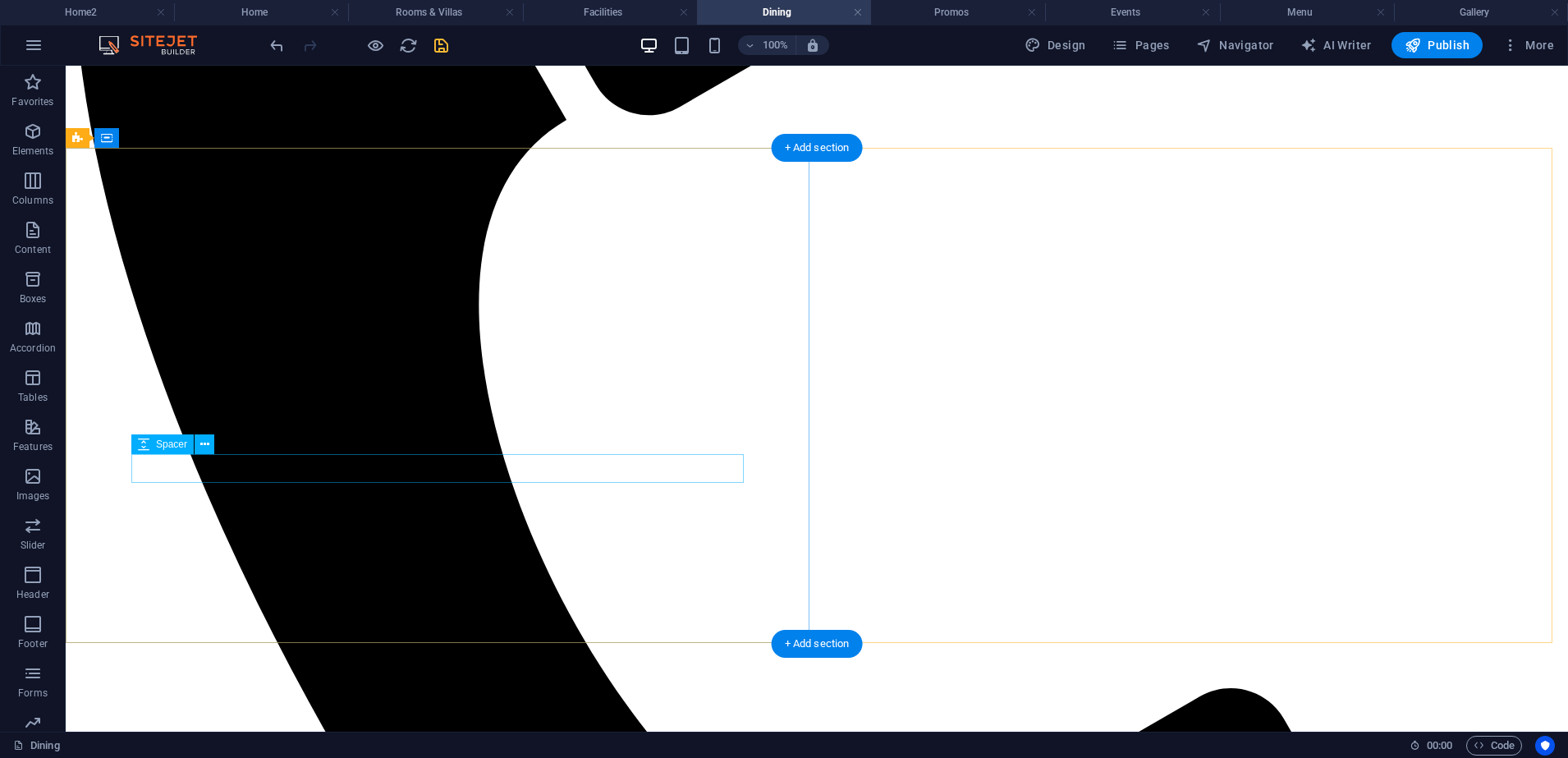 scroll, scrollTop: 1031, scrollLeft: 0, axis: vertical 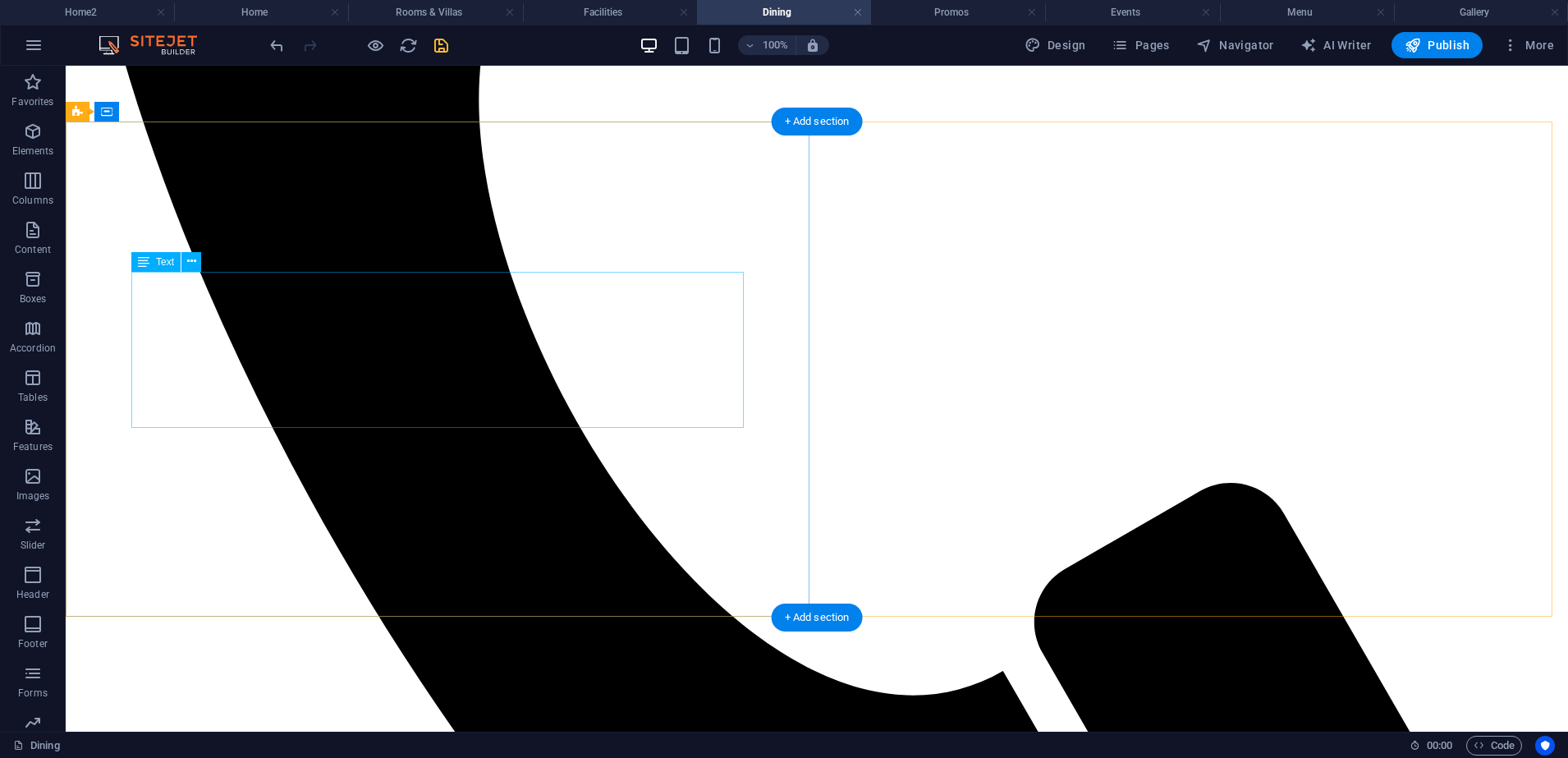 click on "Your Quiet Corner in Paraiso Unwind over a good cup of coffee or comfort food in this charming café tucked within the resort. With both airconditioned seating and a breezy alfresco veranda, Cafe Michelle offers the perfect spot for quiet mornings, casual meetups, or slow afternoons paired with a perfect Tayabas coffee brew. OPERATING HOURS 6:00AM - 10:00PM" at bounding box center (817, 3109) 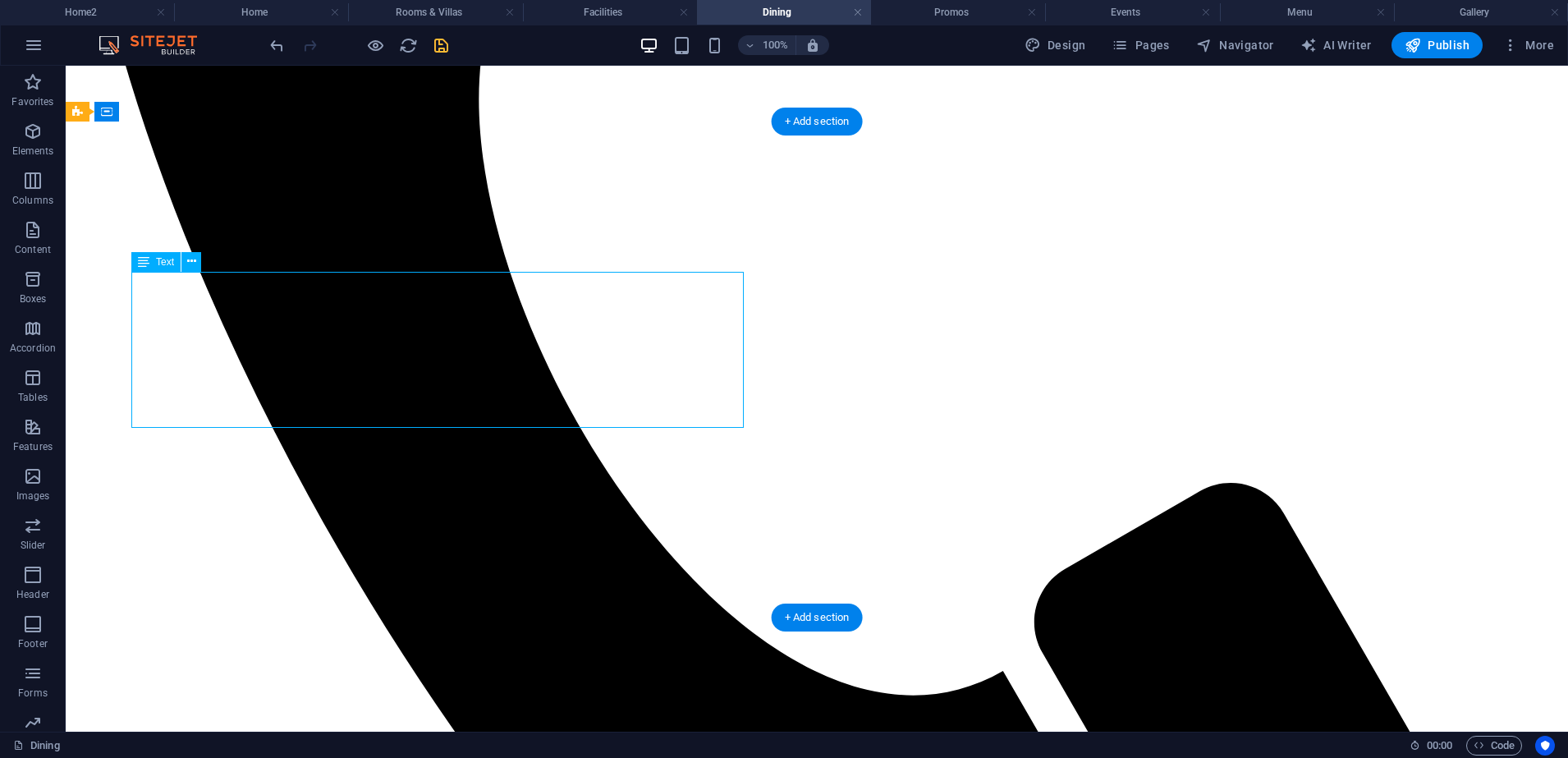 click on "Your Quiet Corner in Paraiso Unwind over a good cup of coffee or comfort food in this charming café tucked within the resort. With both airconditioned seating and a breezy alfresco veranda, Cafe Michelle offers the perfect spot for quiet mornings, casual meetups, or slow afternoons paired with a perfect Tayabas coffee brew. OPERATING HOURS 6:00AM - 10:00PM" at bounding box center (817, 3109) 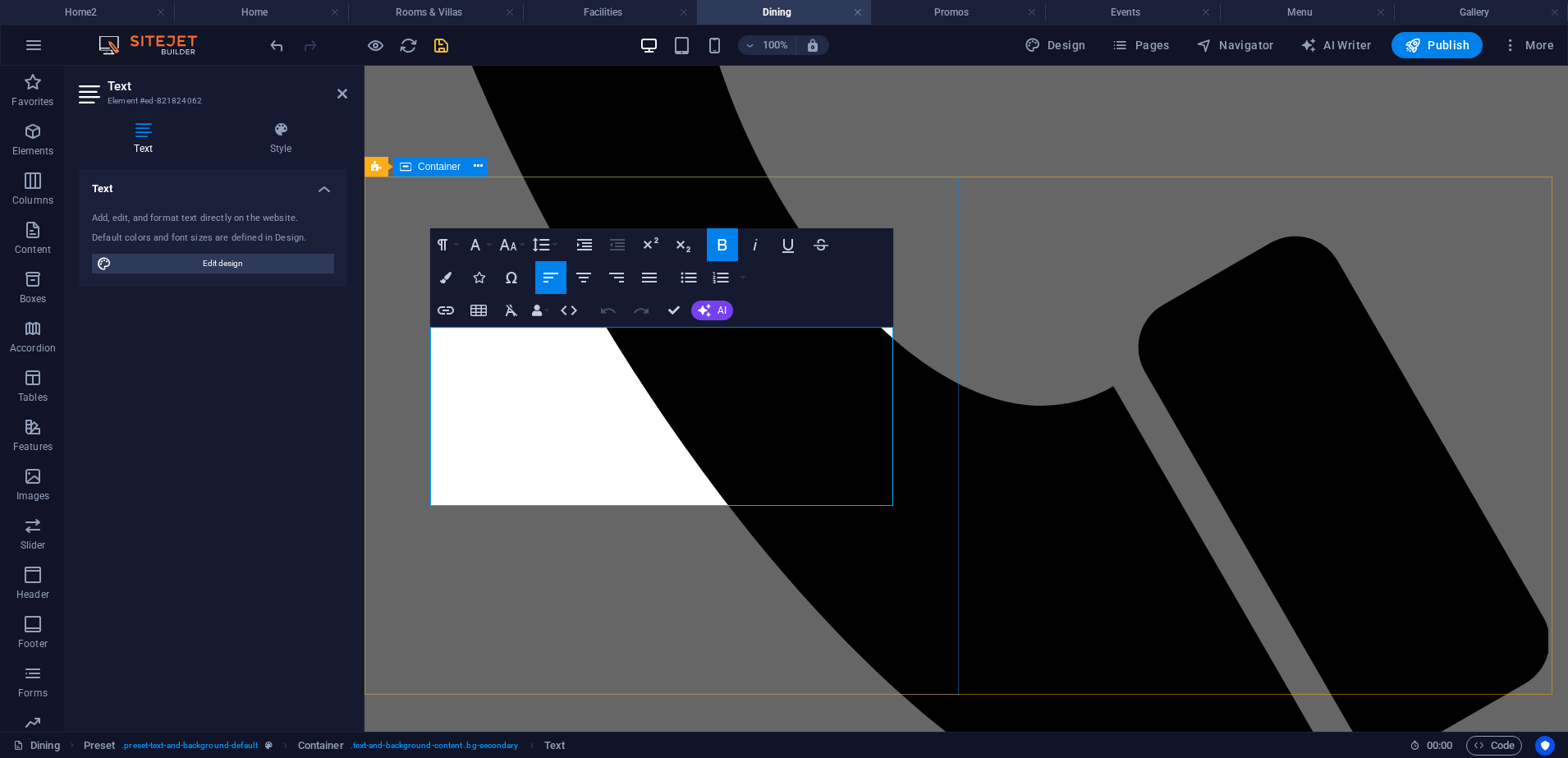 drag, startPoint x: 580, startPoint y: 489, endPoint x: 827, endPoint y: 378, distance: 270.79513 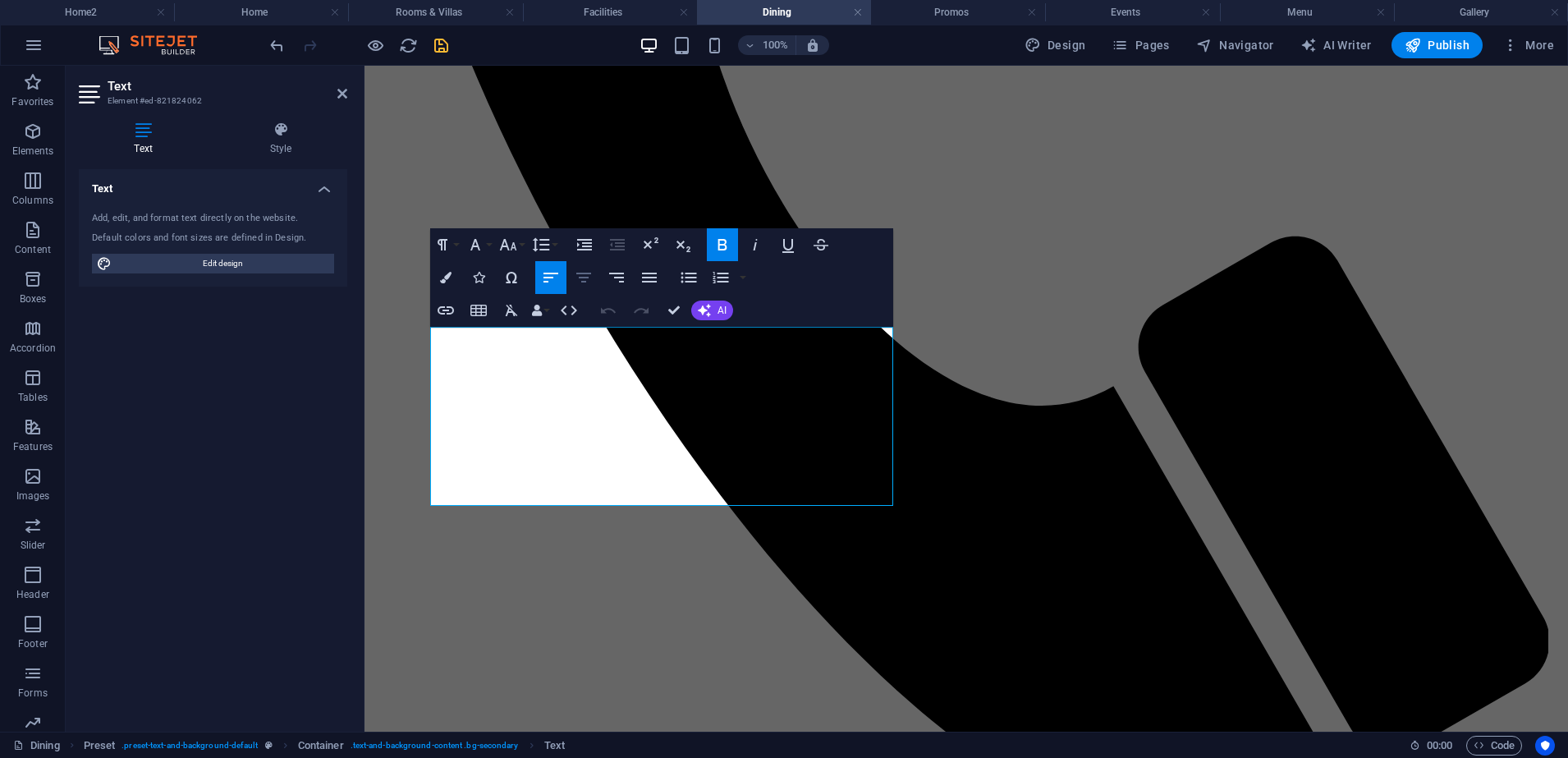 click 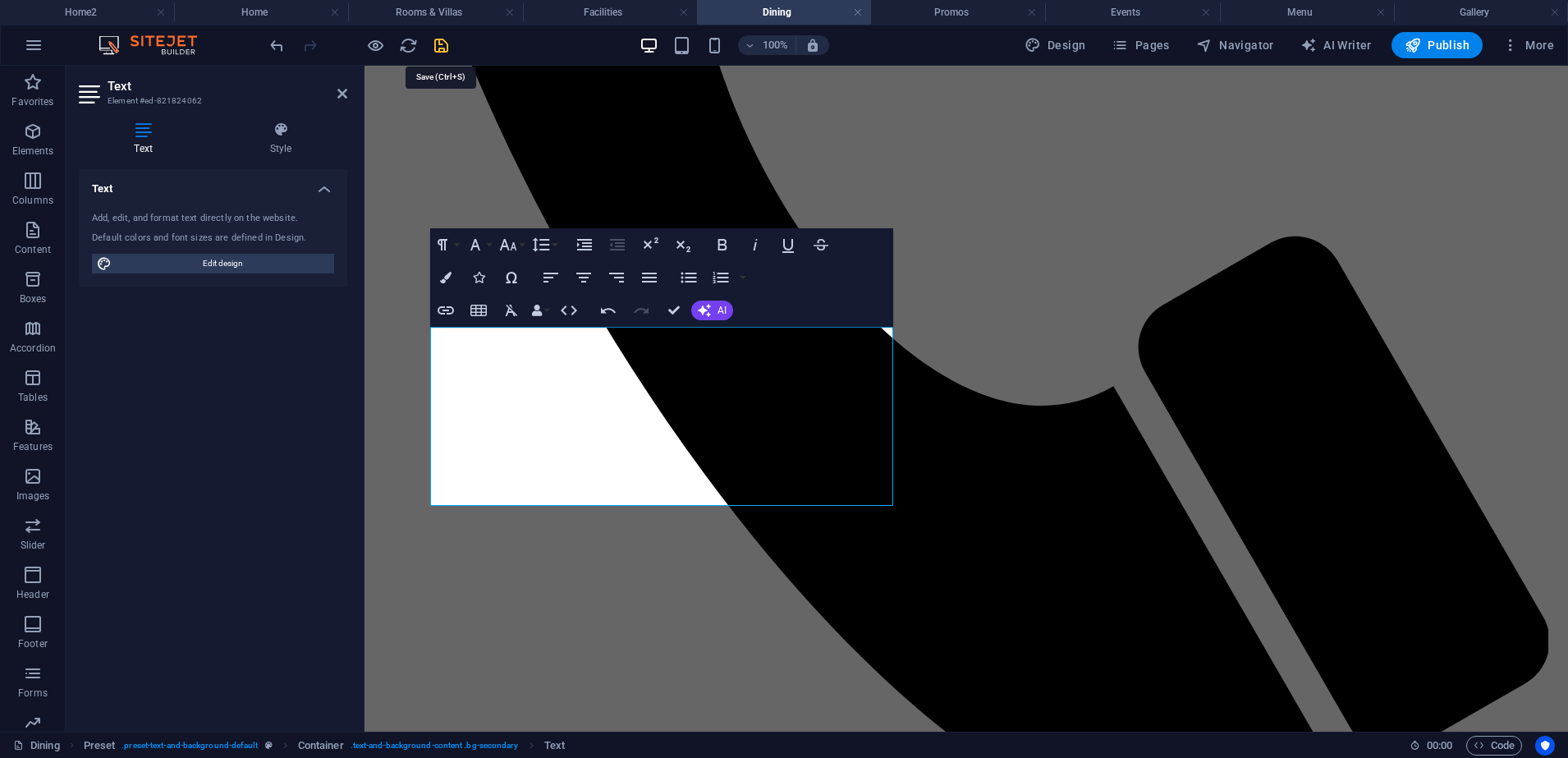 drag, startPoint x: 437, startPoint y: 48, endPoint x: 499, endPoint y: 144, distance: 114.28036 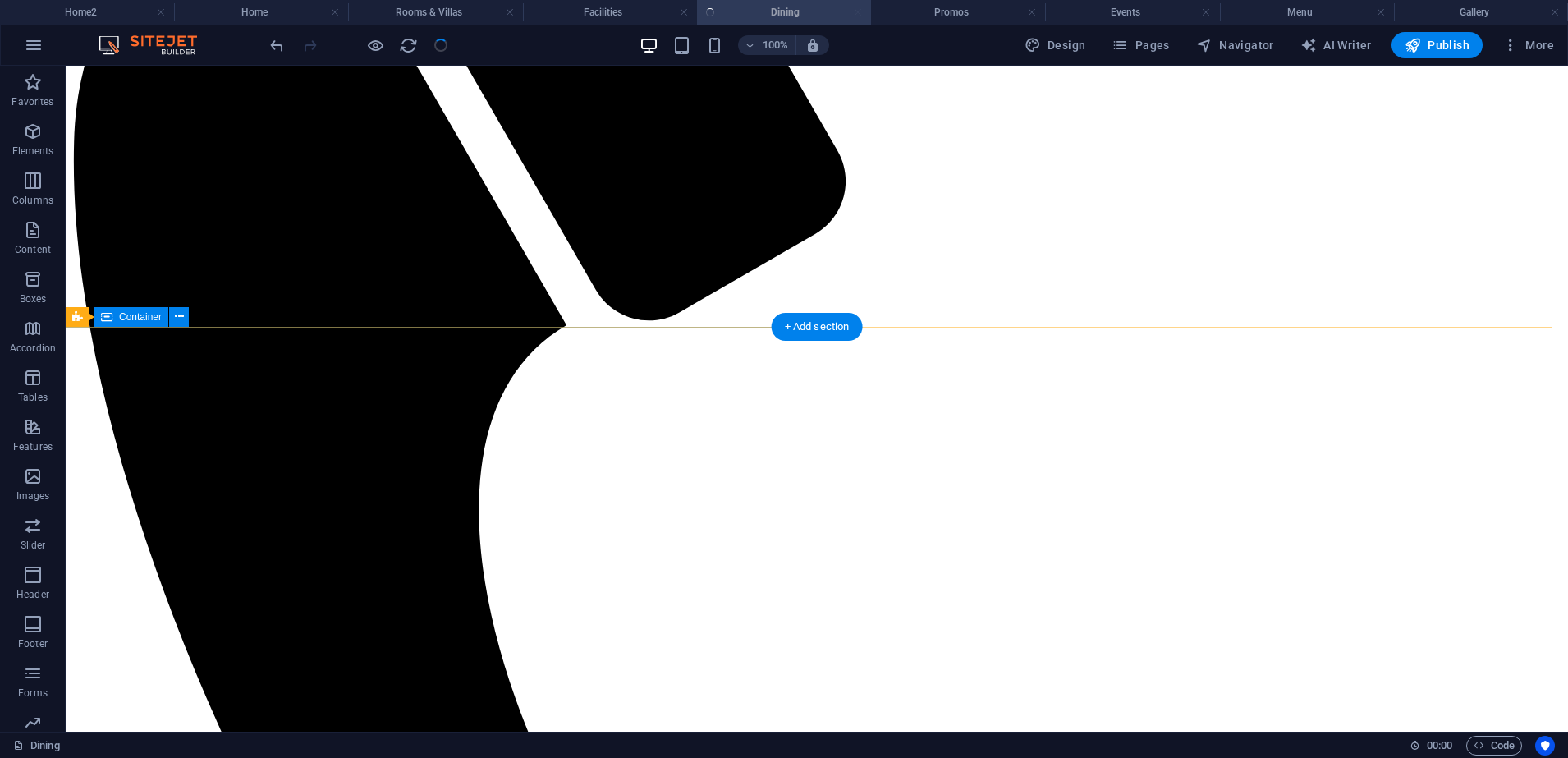 scroll, scrollTop: 825, scrollLeft: 0, axis: vertical 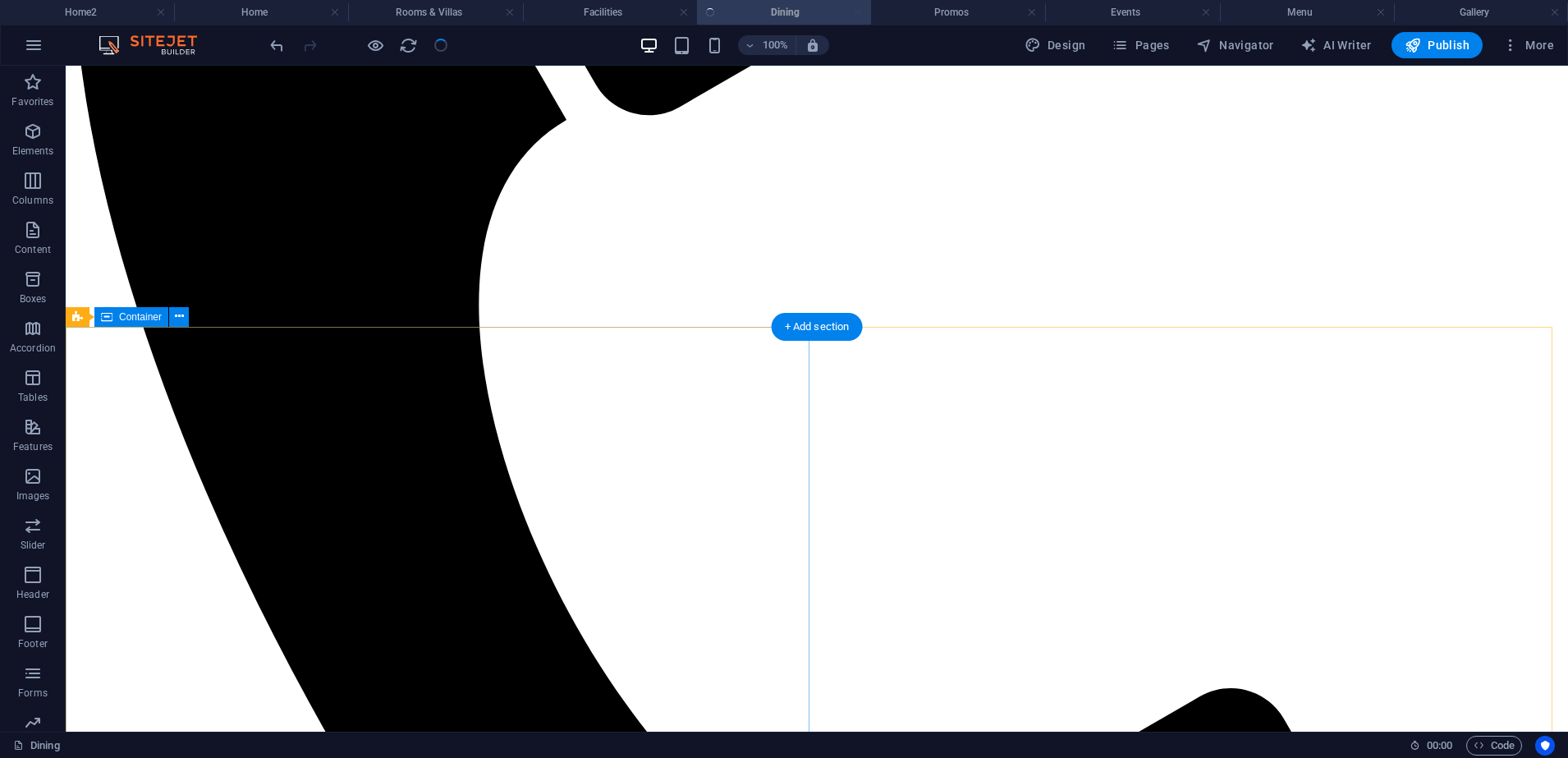 click on "Cafe Michelle" at bounding box center (817, 3186) 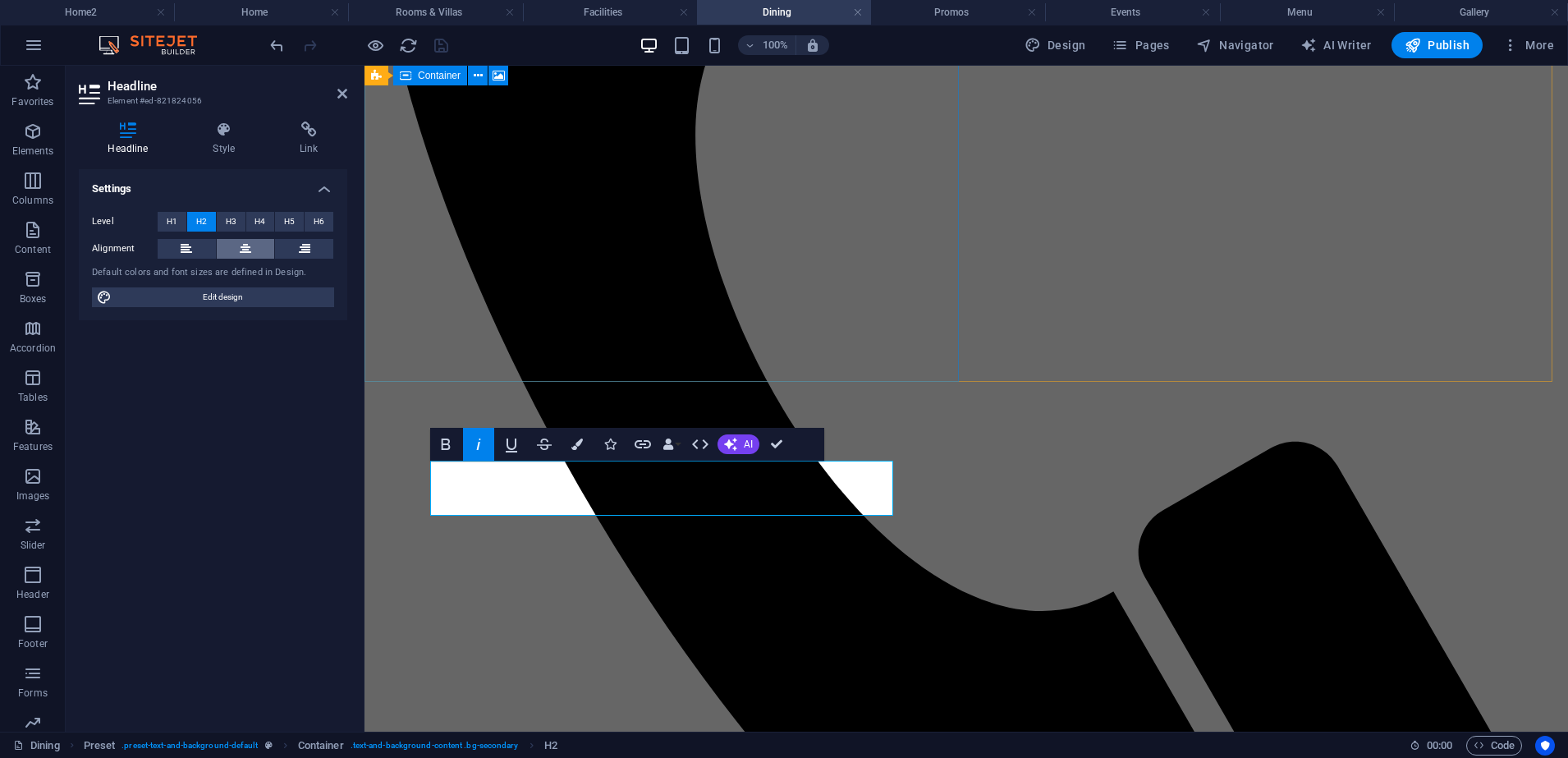 click at bounding box center (245, 249) 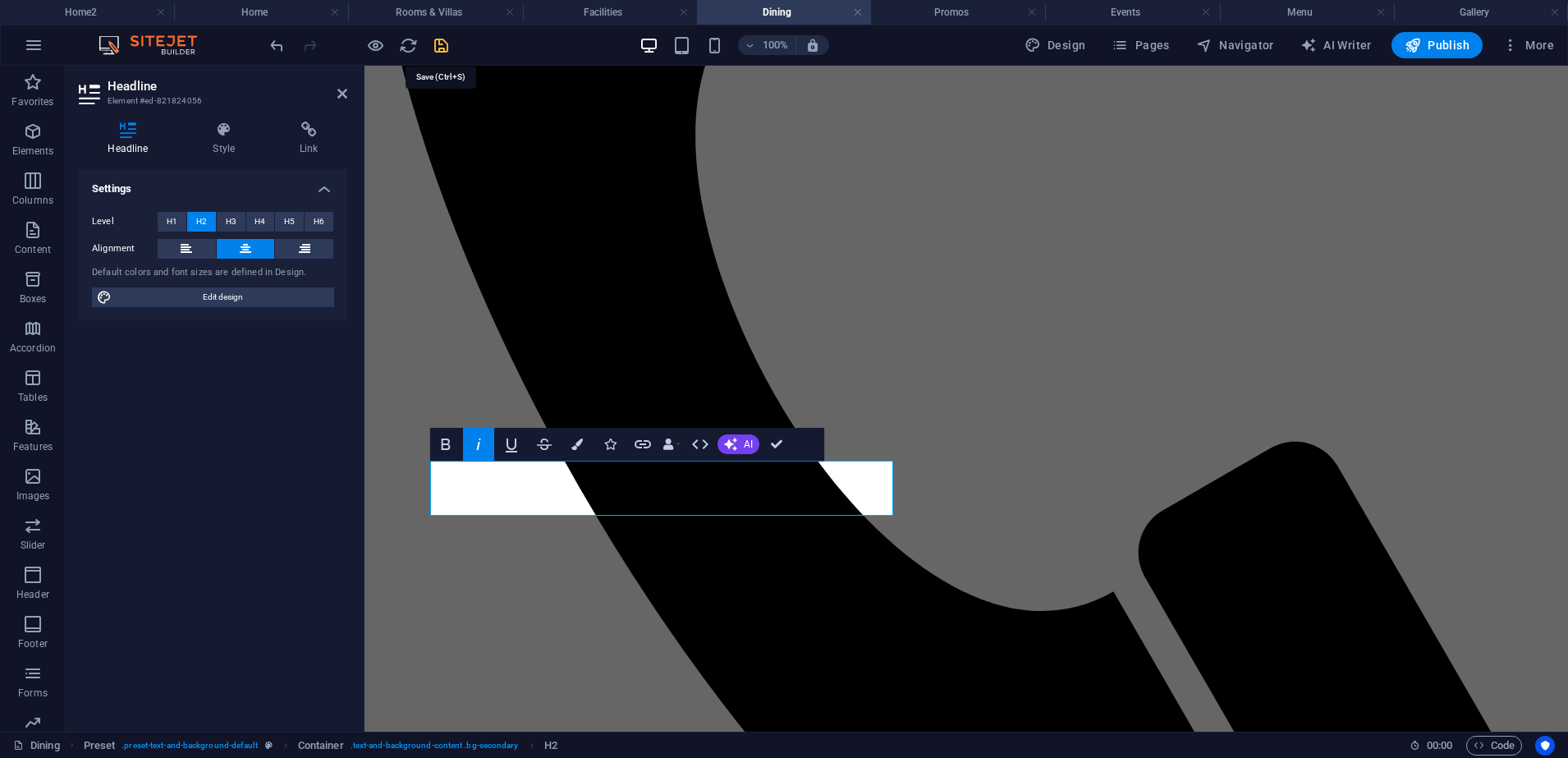 click at bounding box center (441, 45) 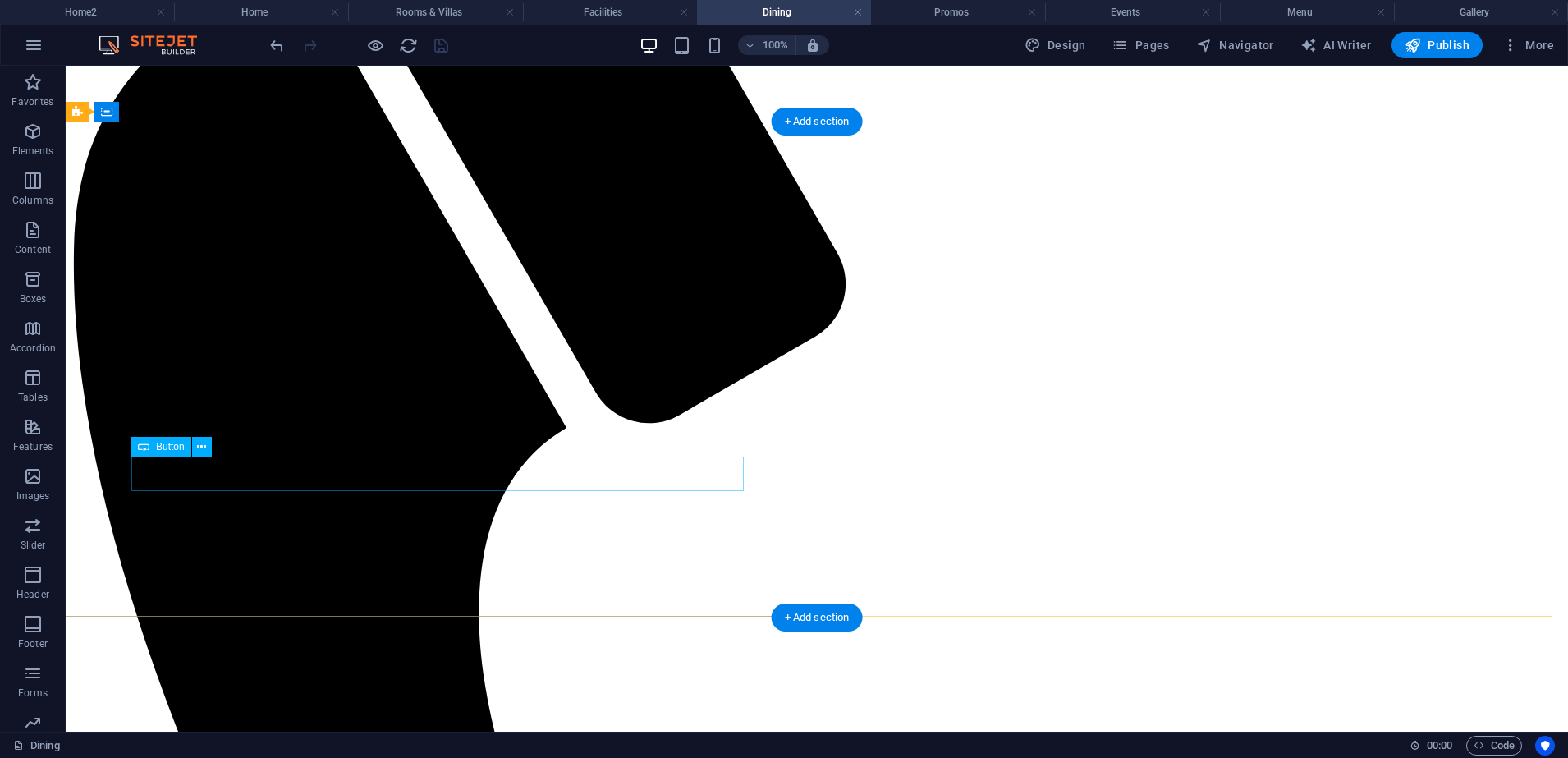 scroll, scrollTop: 1031, scrollLeft: 0, axis: vertical 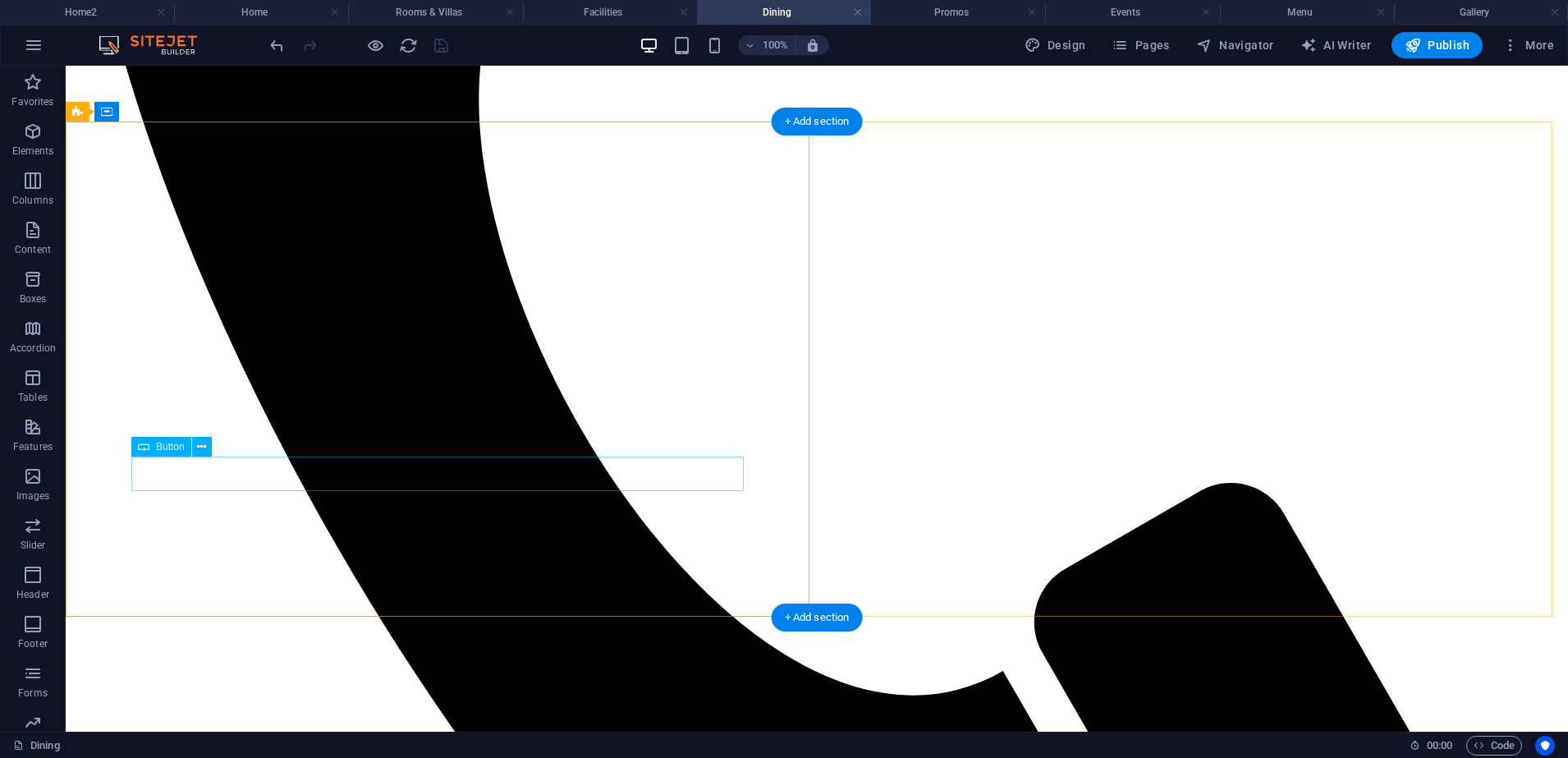 click on "Reserve a table" at bounding box center [817, 3229] 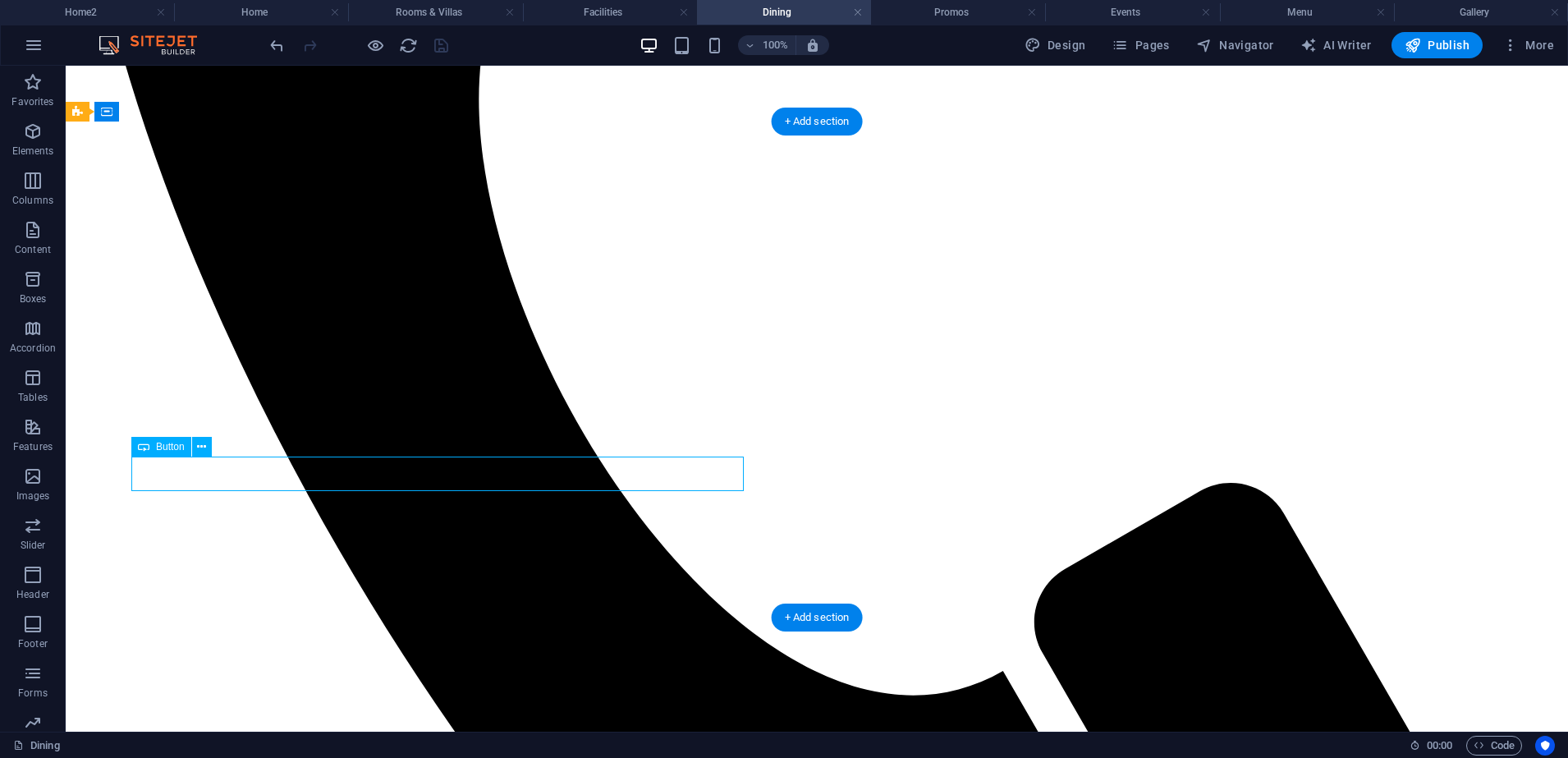 click on "Reserve a table" at bounding box center [817, 3229] 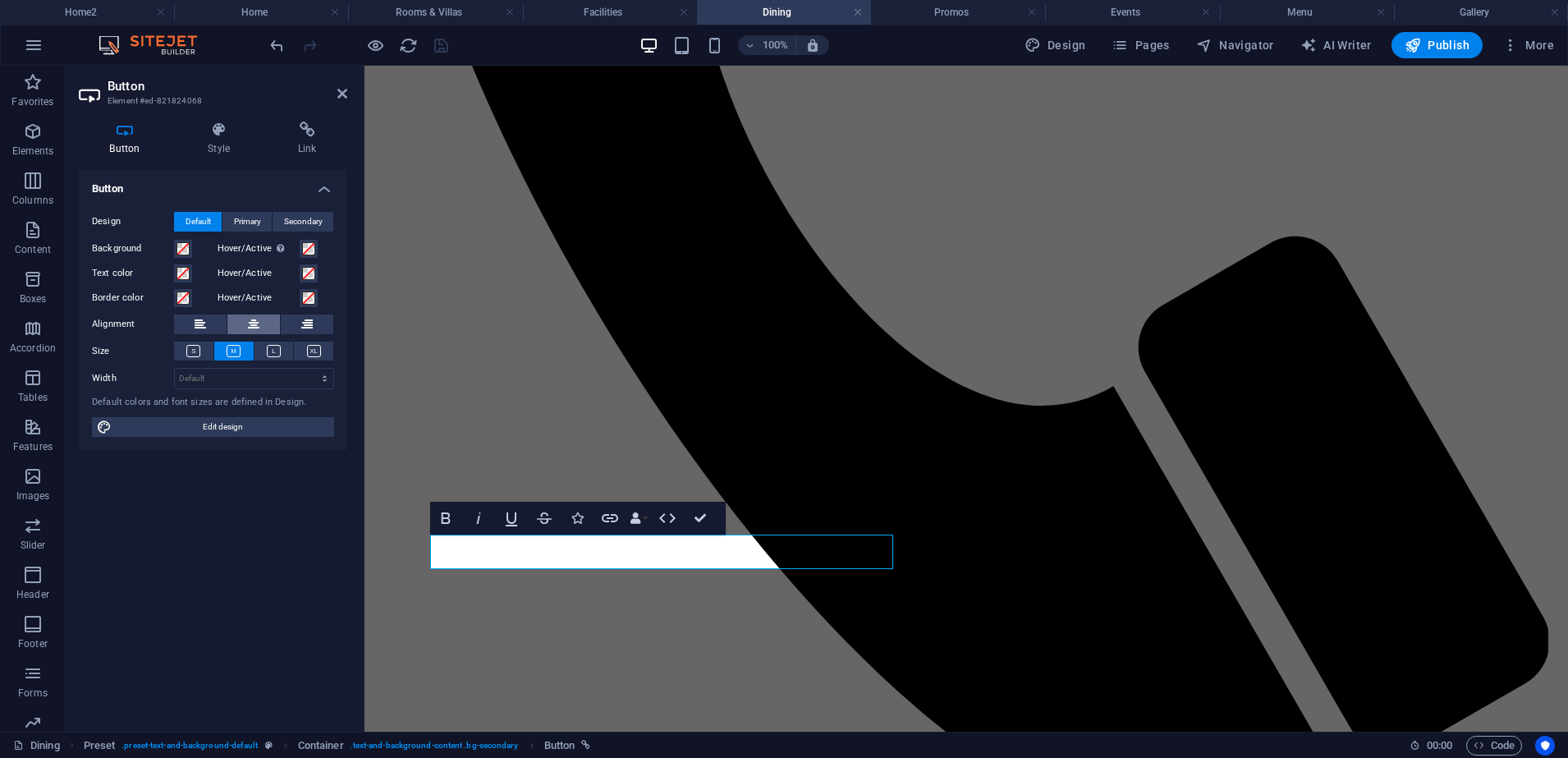click at bounding box center (254, 324) 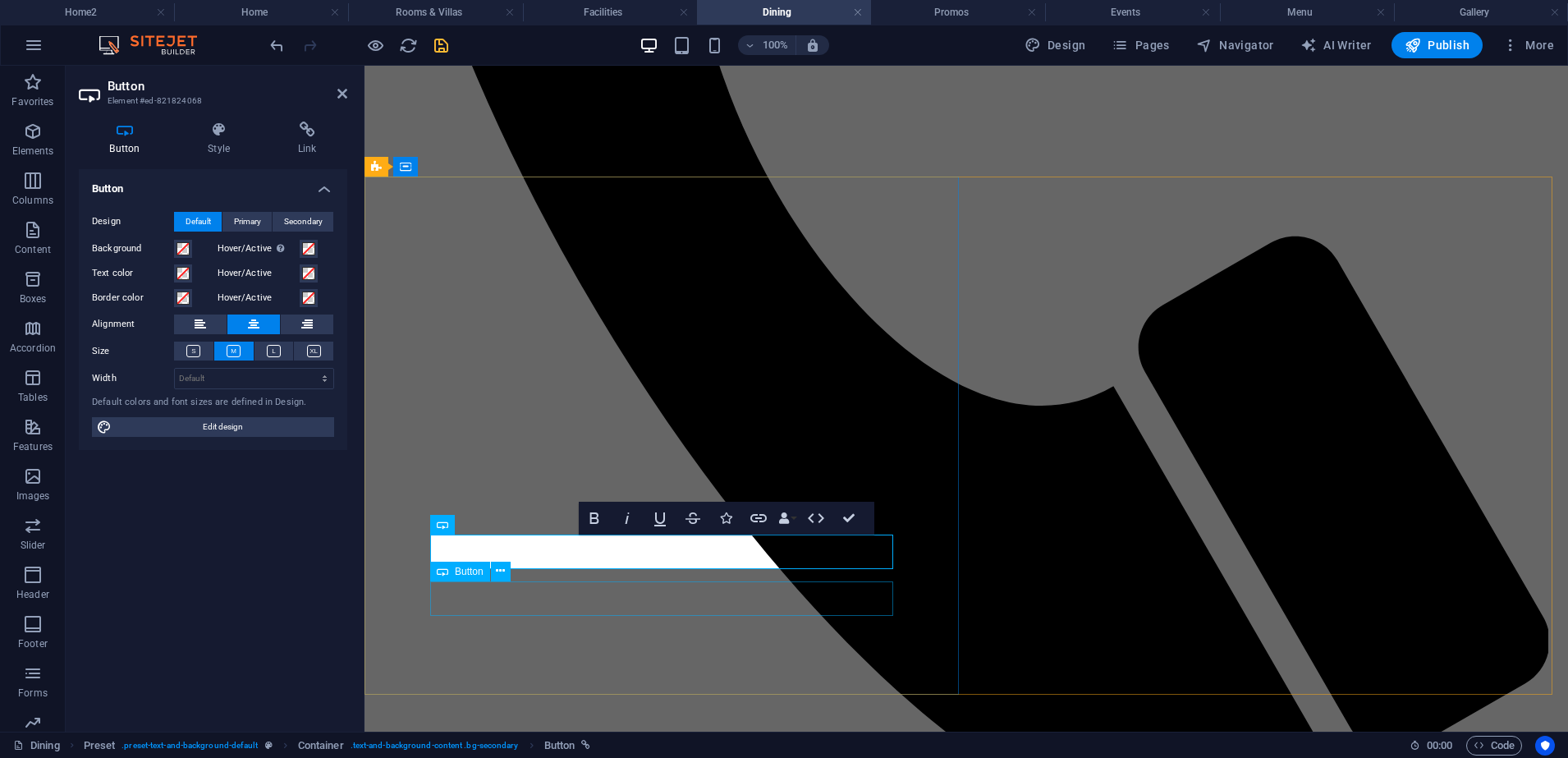click on "Menu" at bounding box center [966, 2929] 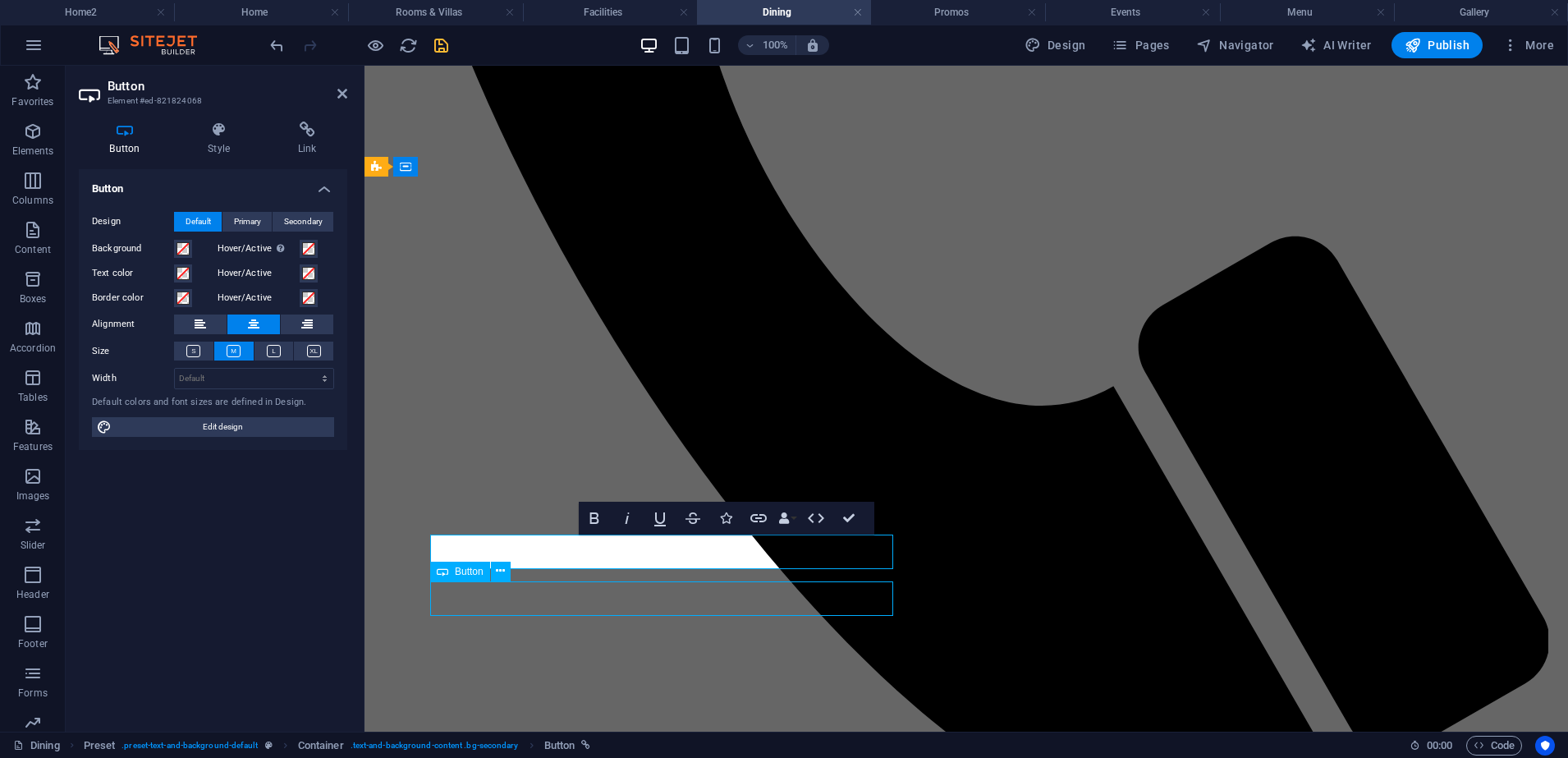 click on "Menu" at bounding box center [966, 2929] 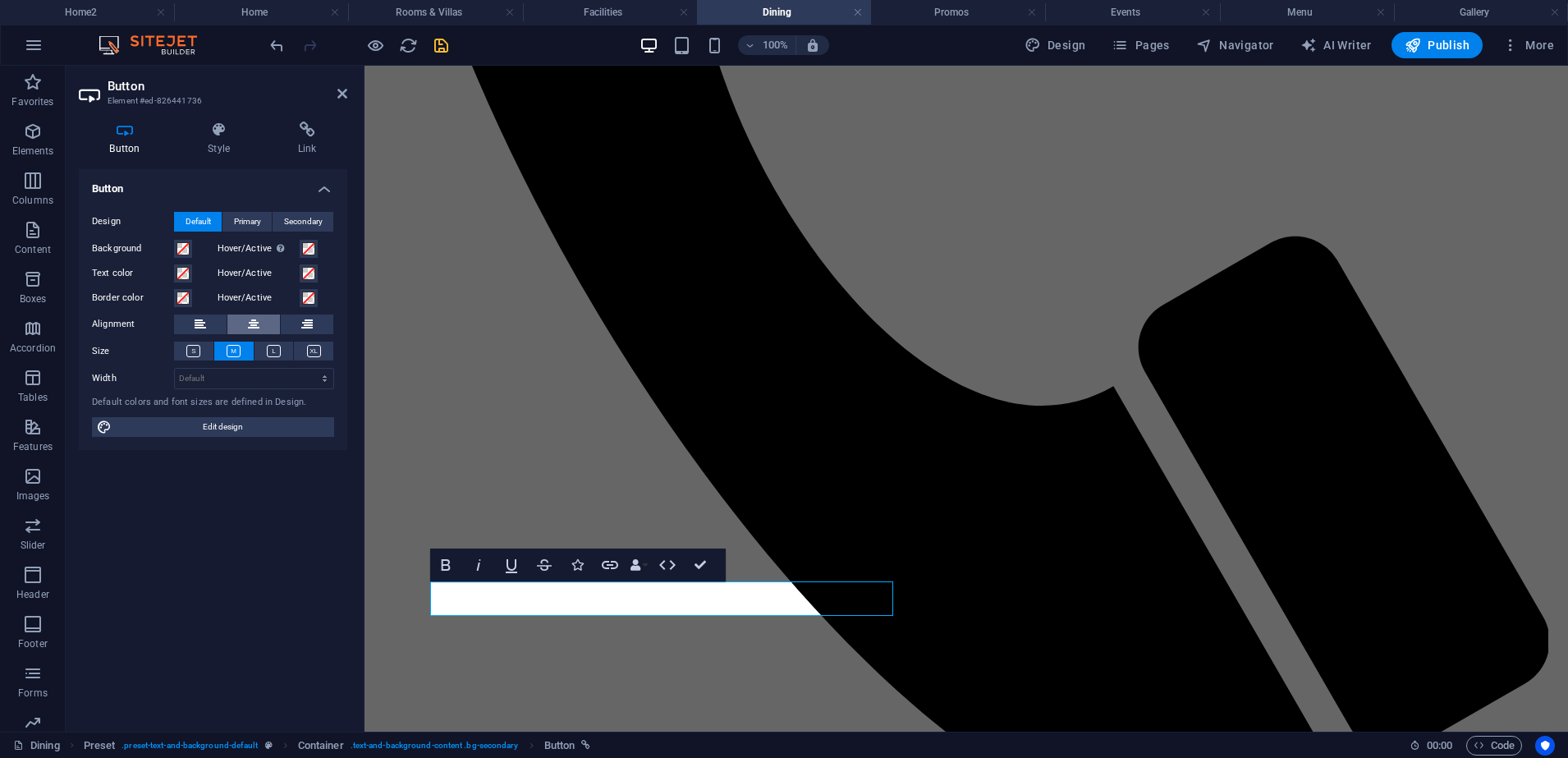 click at bounding box center (254, 324) 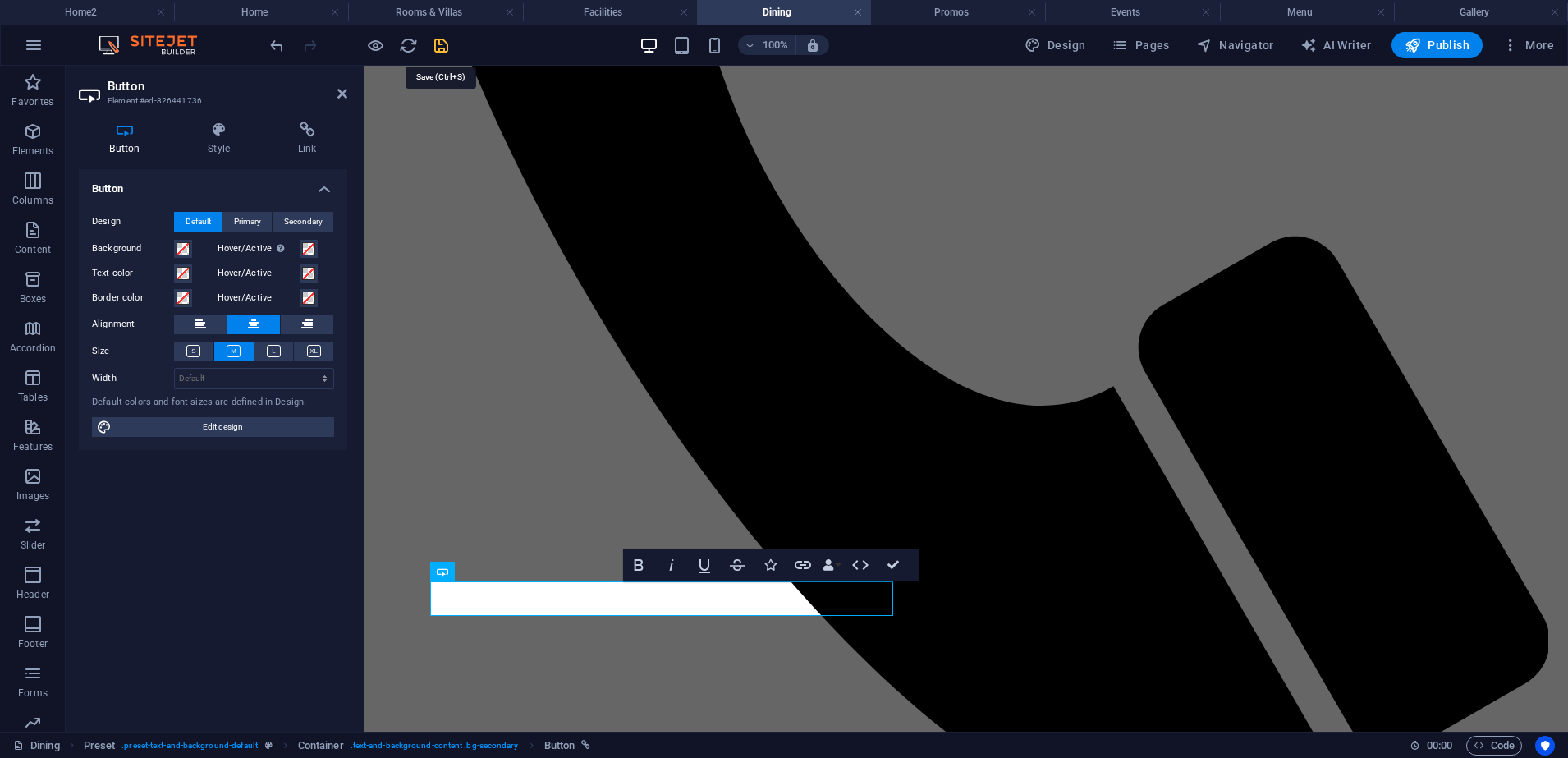 click at bounding box center (441, 45) 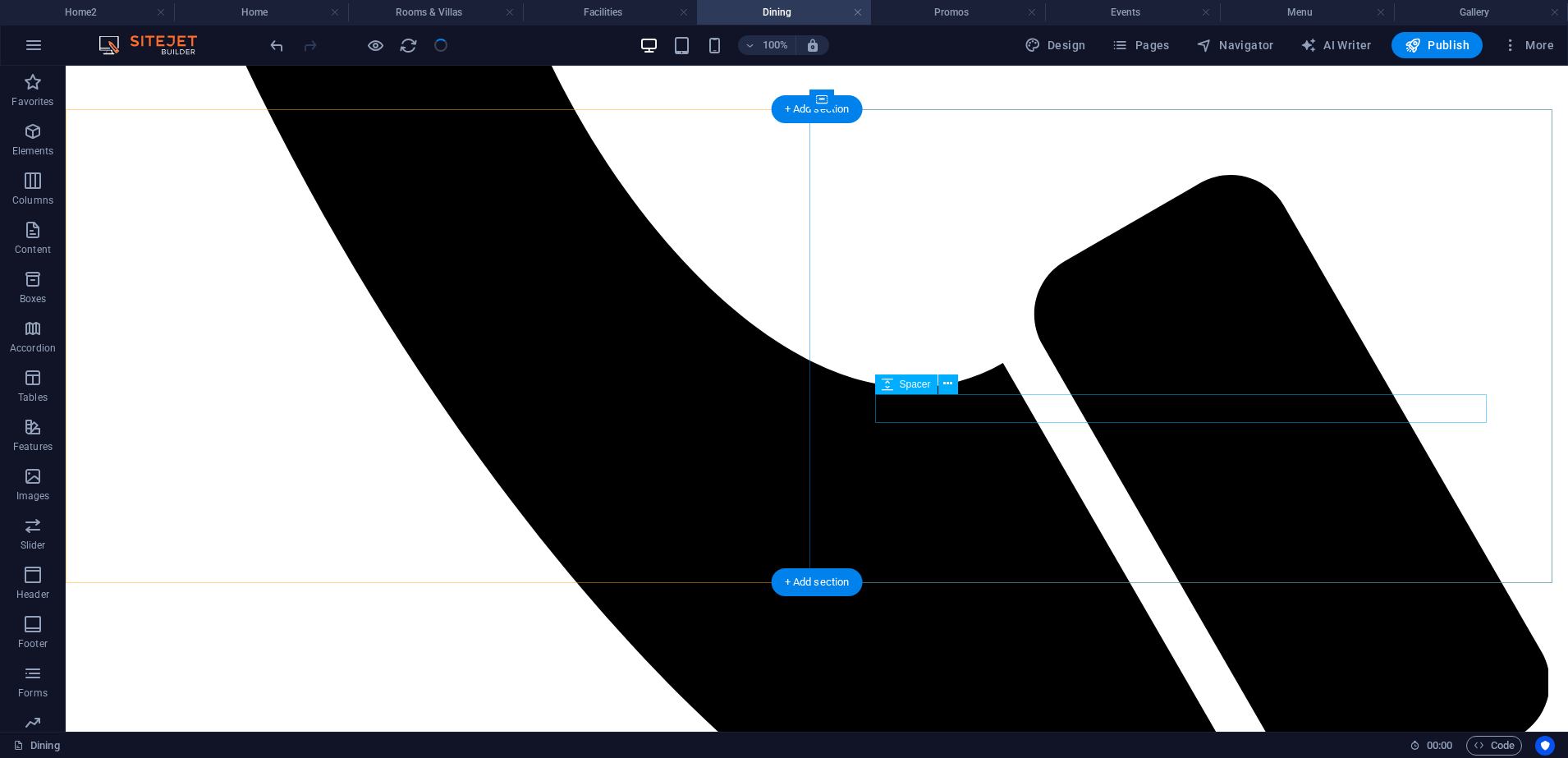 scroll, scrollTop: 1544, scrollLeft: 0, axis: vertical 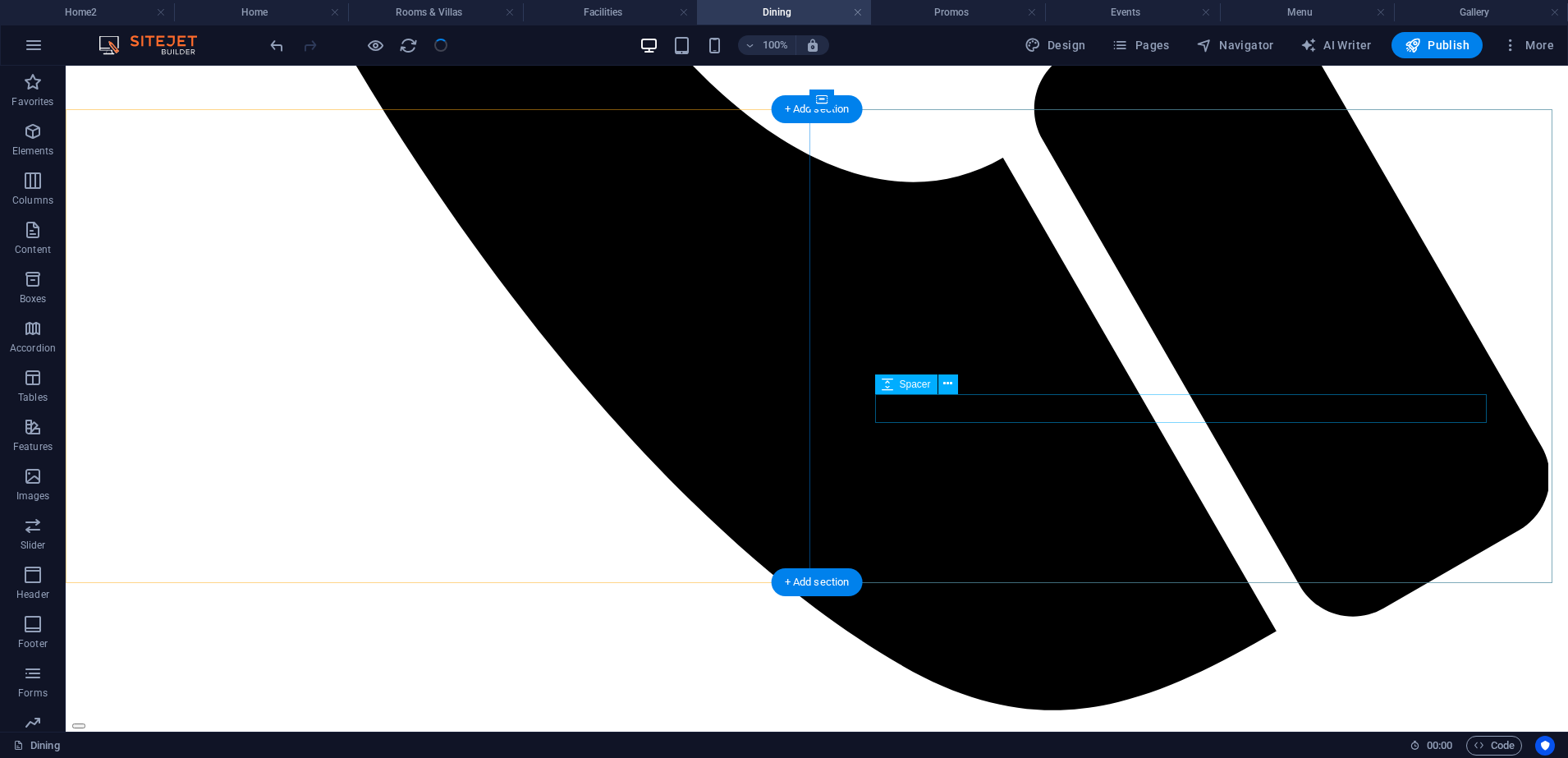 click on "The Poolbar" at bounding box center (817, 3980) 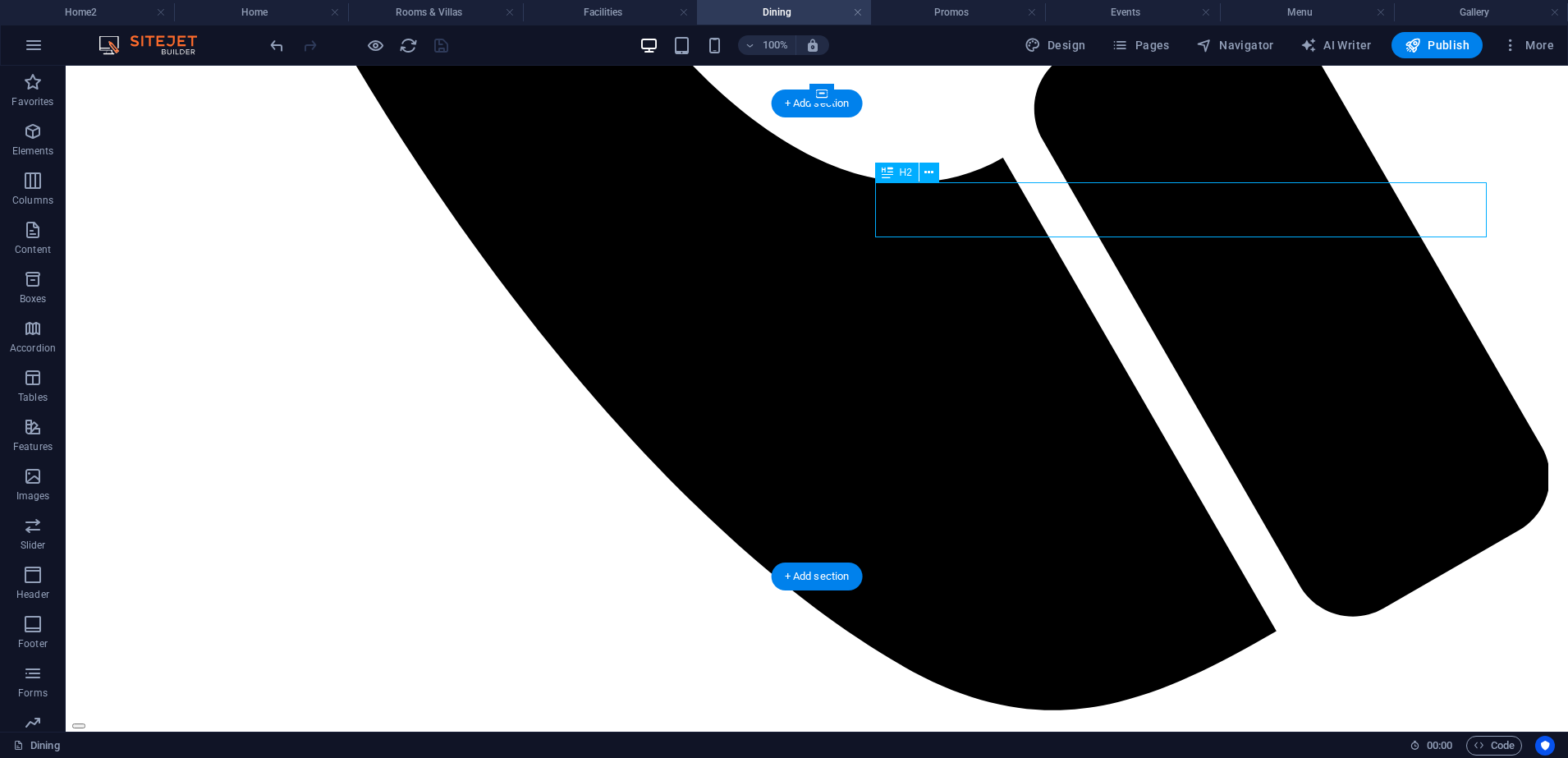 drag, startPoint x: 1086, startPoint y: 200, endPoint x: 1152, endPoint y: 266, distance: 93.3381 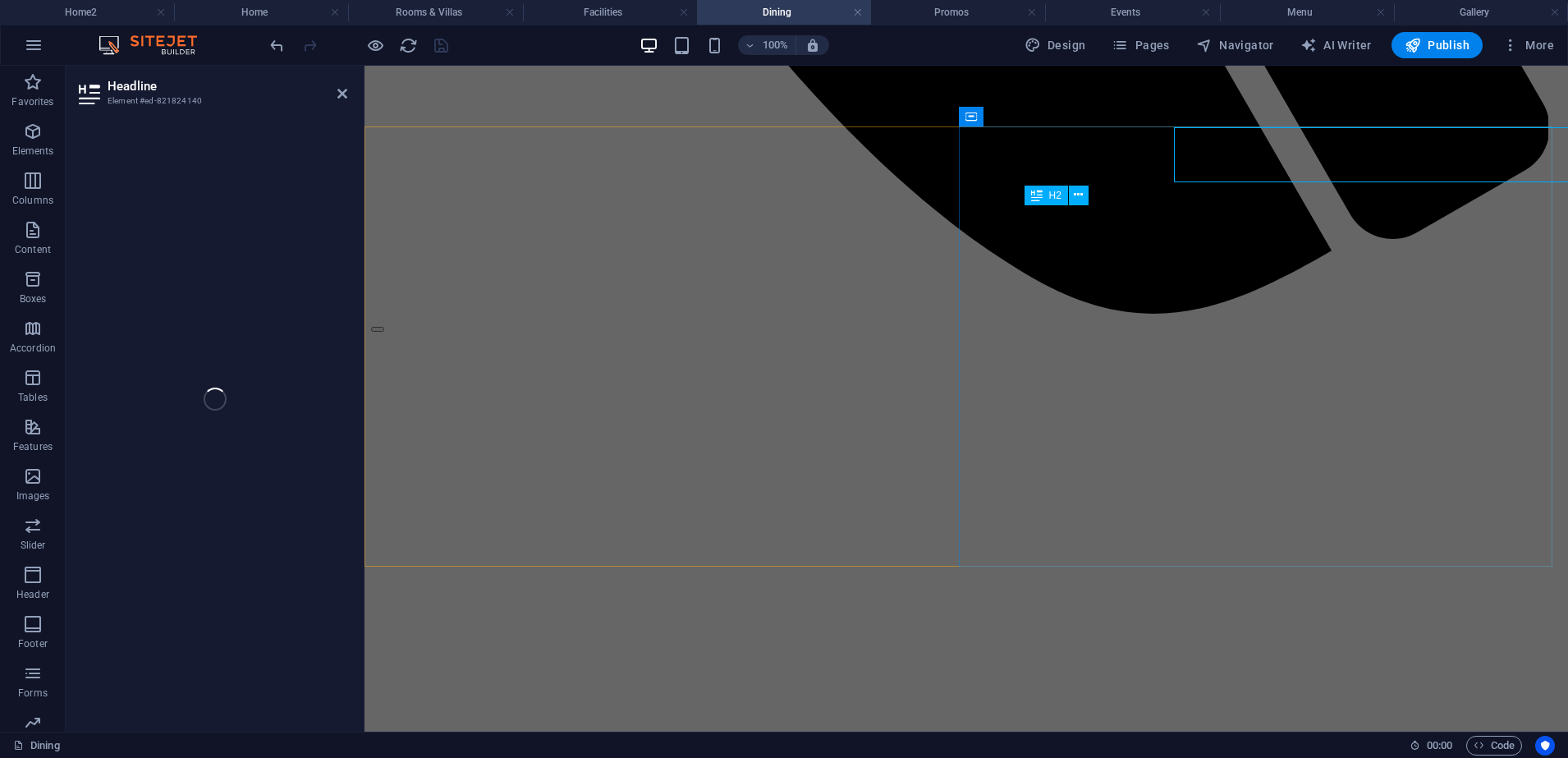 scroll, scrollTop: 1599, scrollLeft: 0, axis: vertical 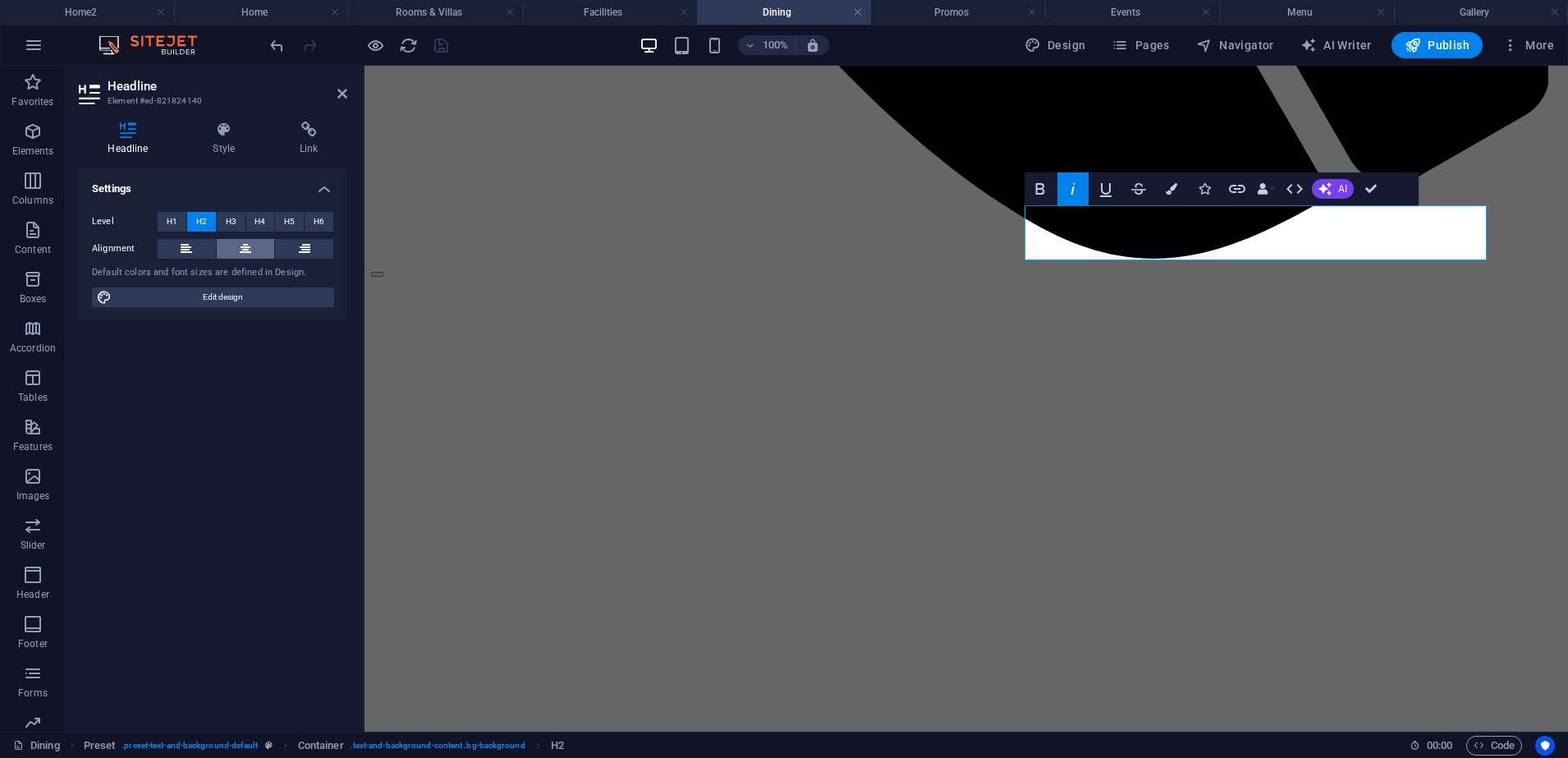 click at bounding box center (245, 249) 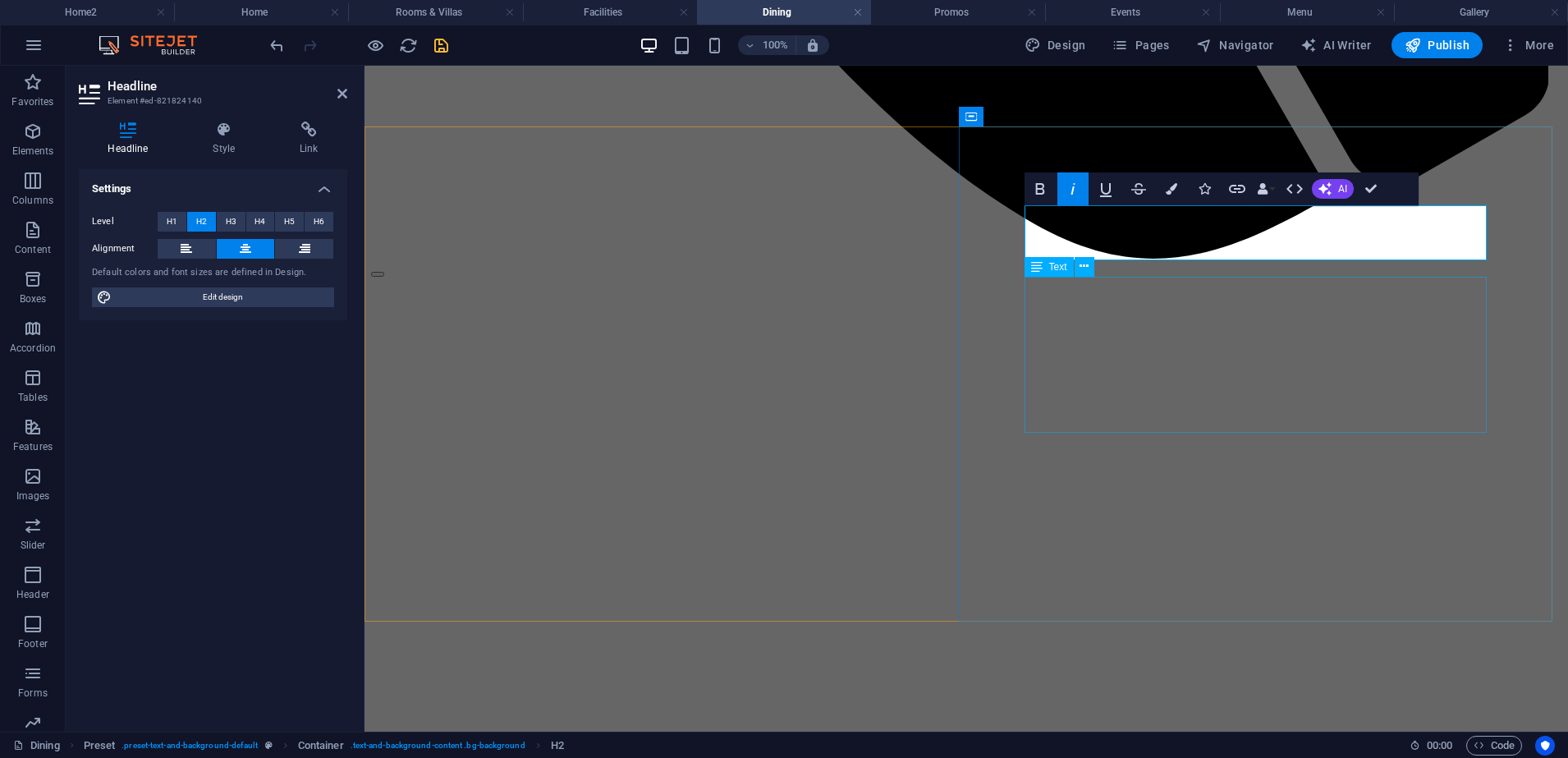 click on "Chill, Dine, and Sip by the Pool Relax and enjoy the fresh mountain breeze as you experience open-air dining surrounded by nature. The Poolbar offers a vibrant mix of handcrafted cocktails, refreshing mocktails, savory grilled favorites, and bold Mexican flavors. It’s the perfect spot for lazy afternoons, sunset hangouts, or satisfying your cravings after a swim." at bounding box center (966, 3743) 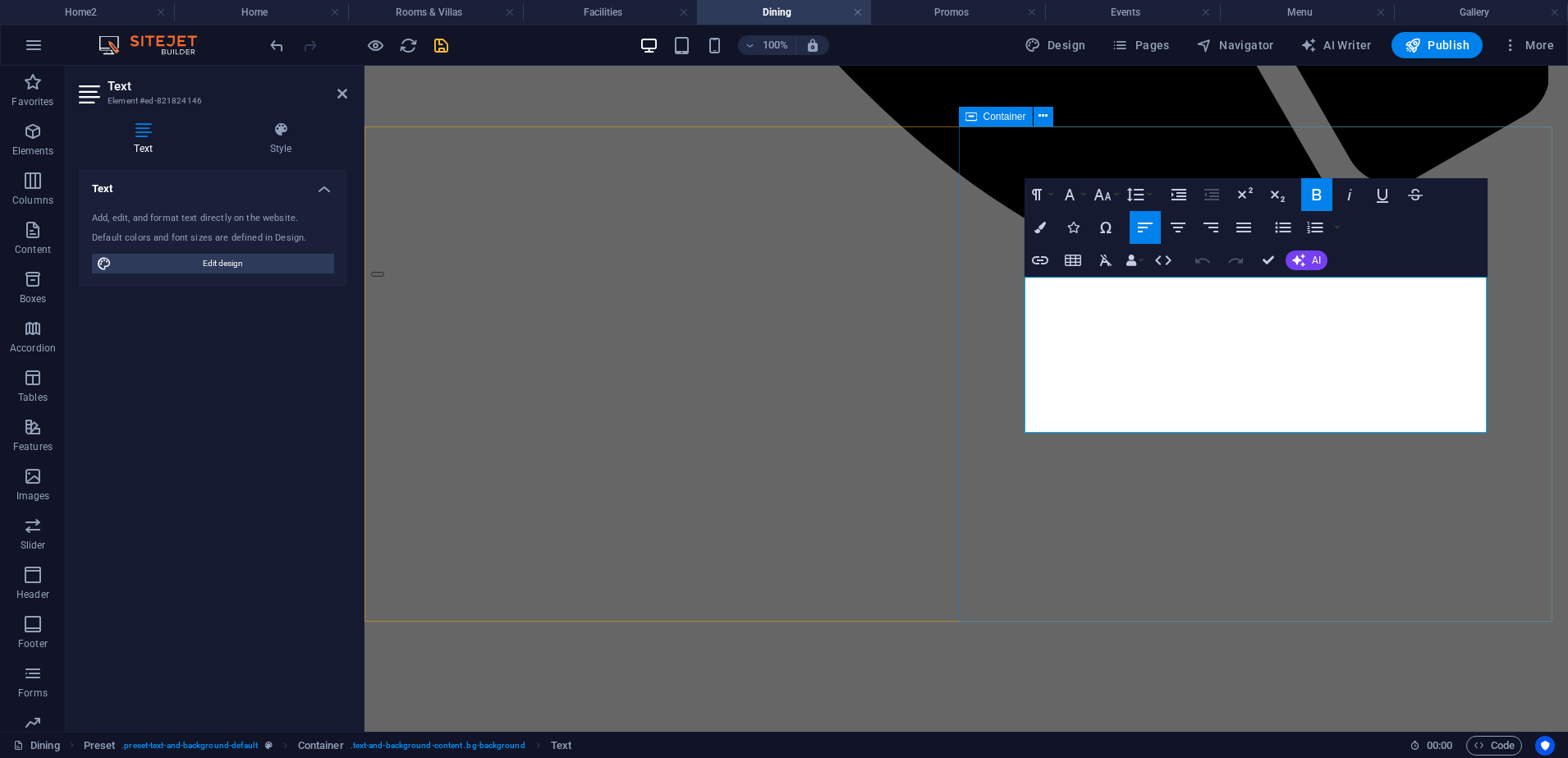 drag, startPoint x: 1040, startPoint y: 308, endPoint x: 1020, endPoint y: 288, distance: 28.284271 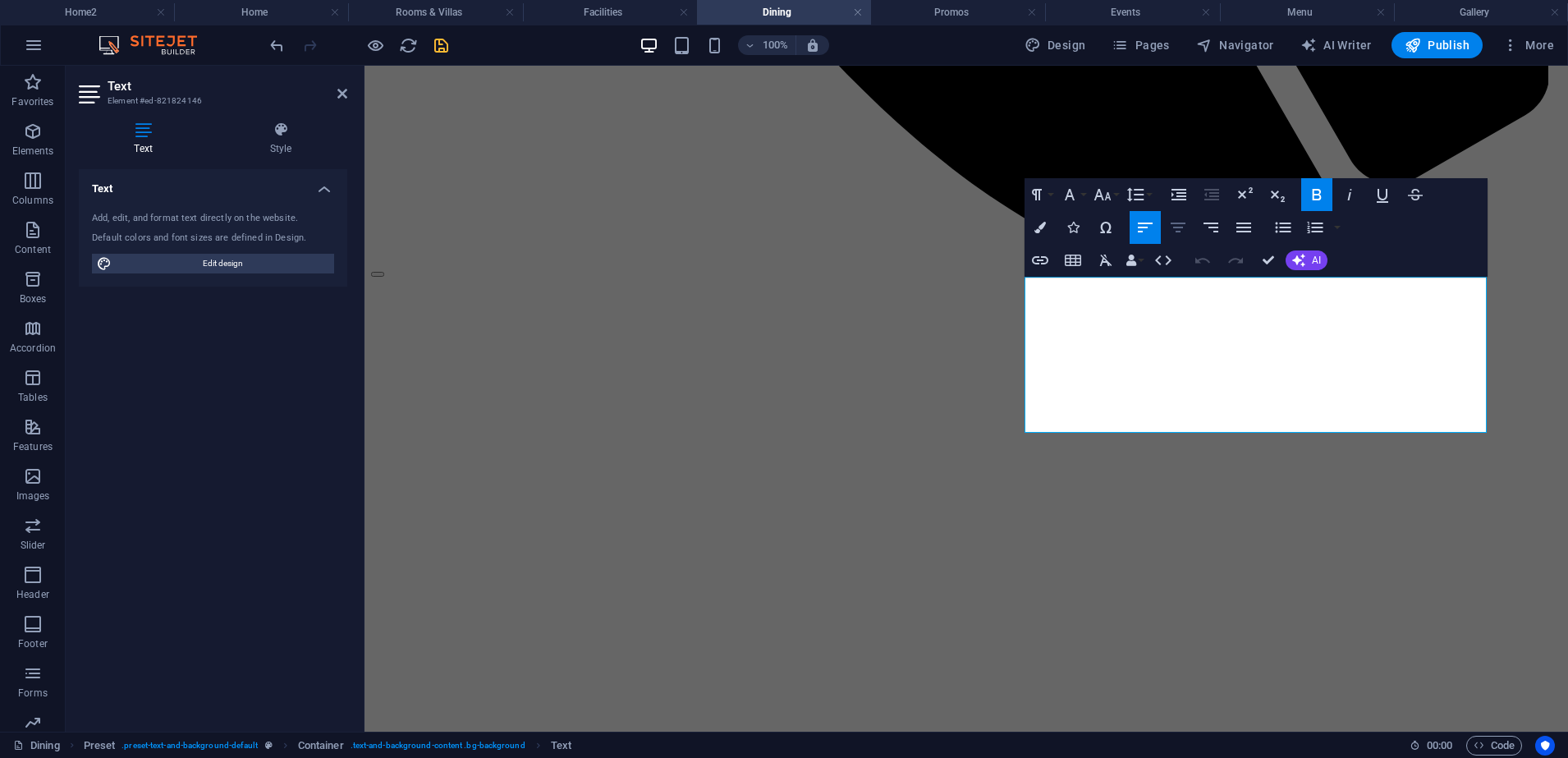 click 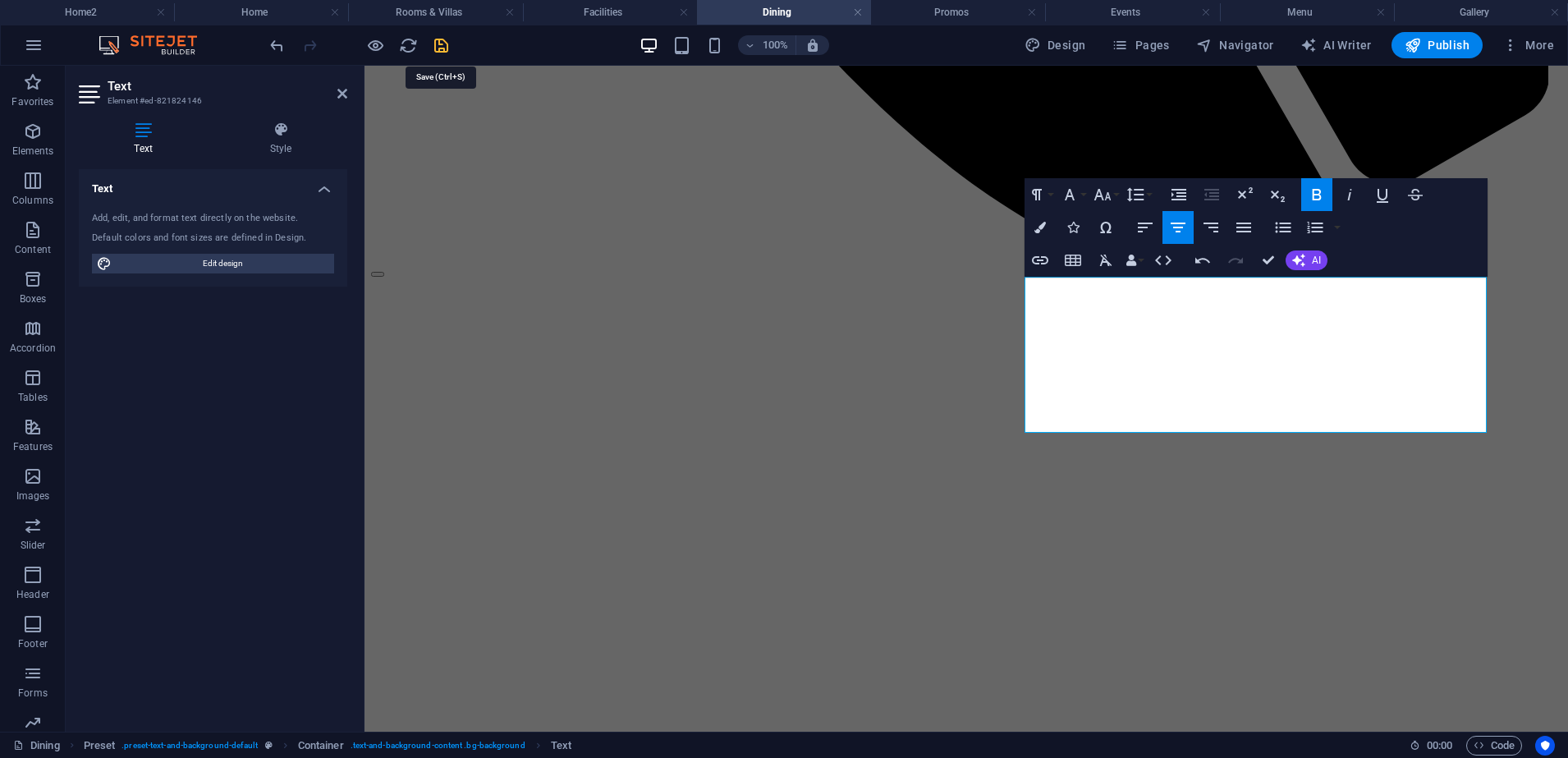 click at bounding box center [441, 45] 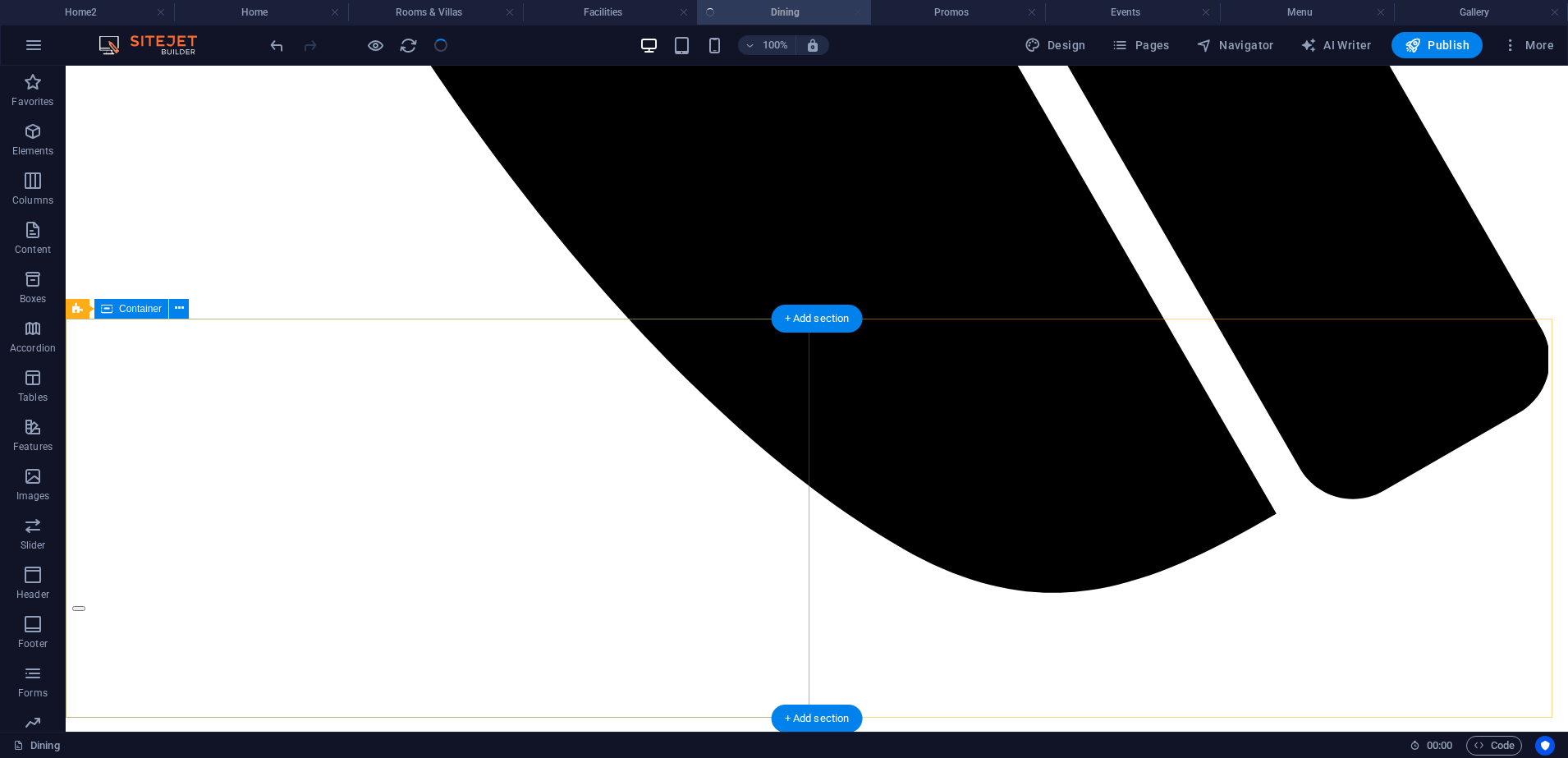 scroll, scrollTop: 1852, scrollLeft: 0, axis: vertical 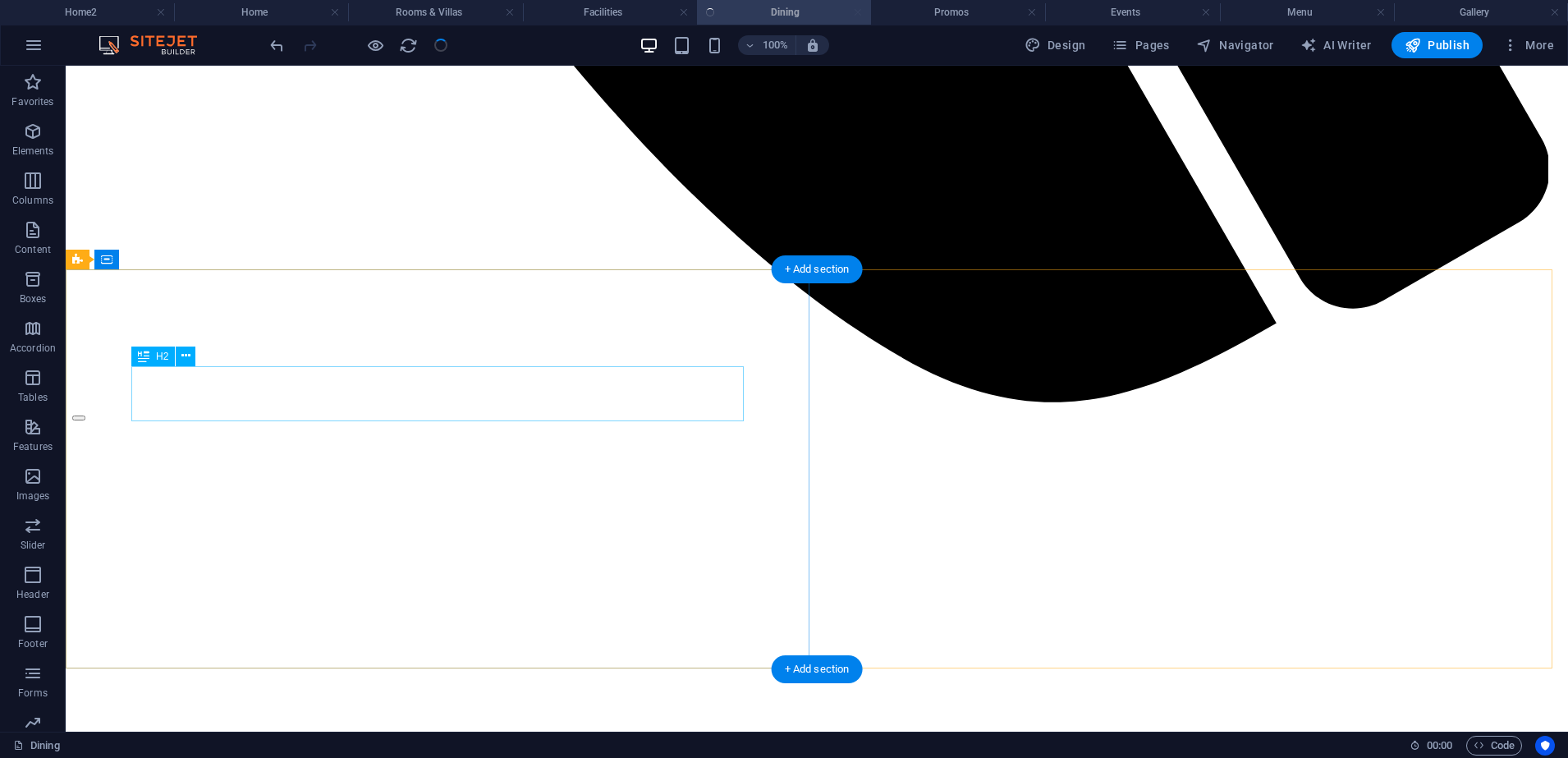 click on "Pasalubong" at bounding box center (817, 3926) 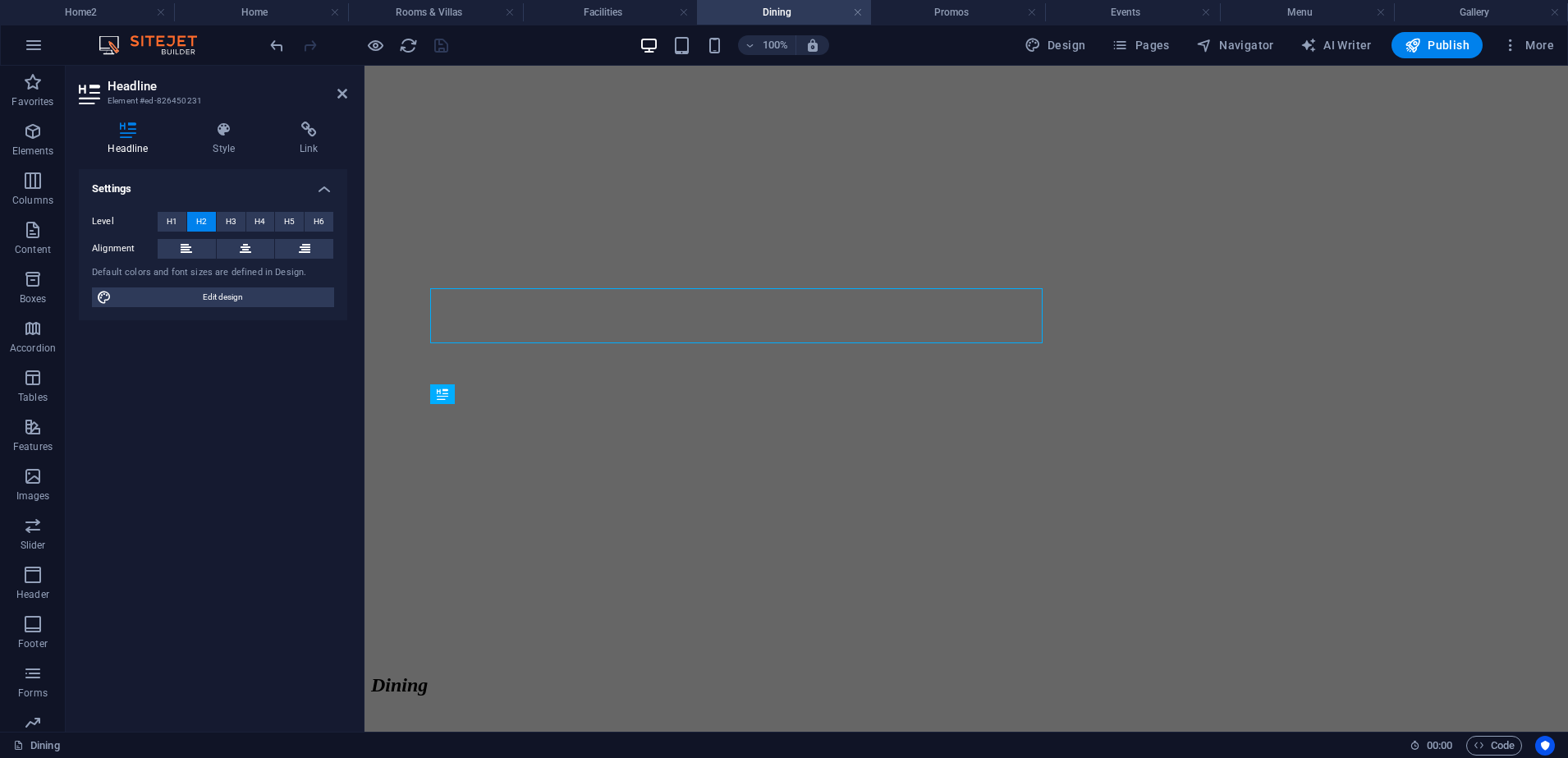 scroll, scrollTop: 1930, scrollLeft: 0, axis: vertical 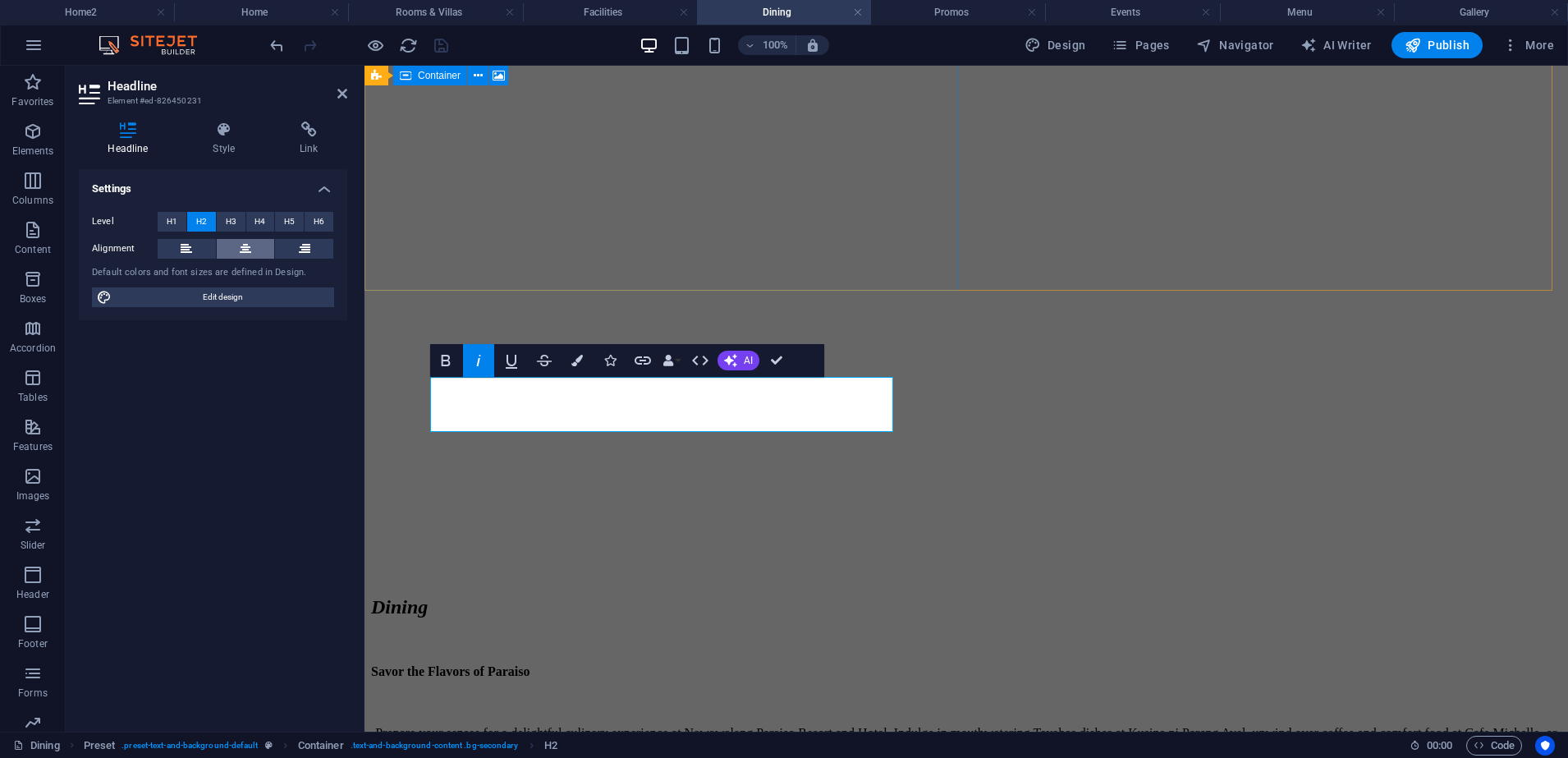 click at bounding box center (245, 249) 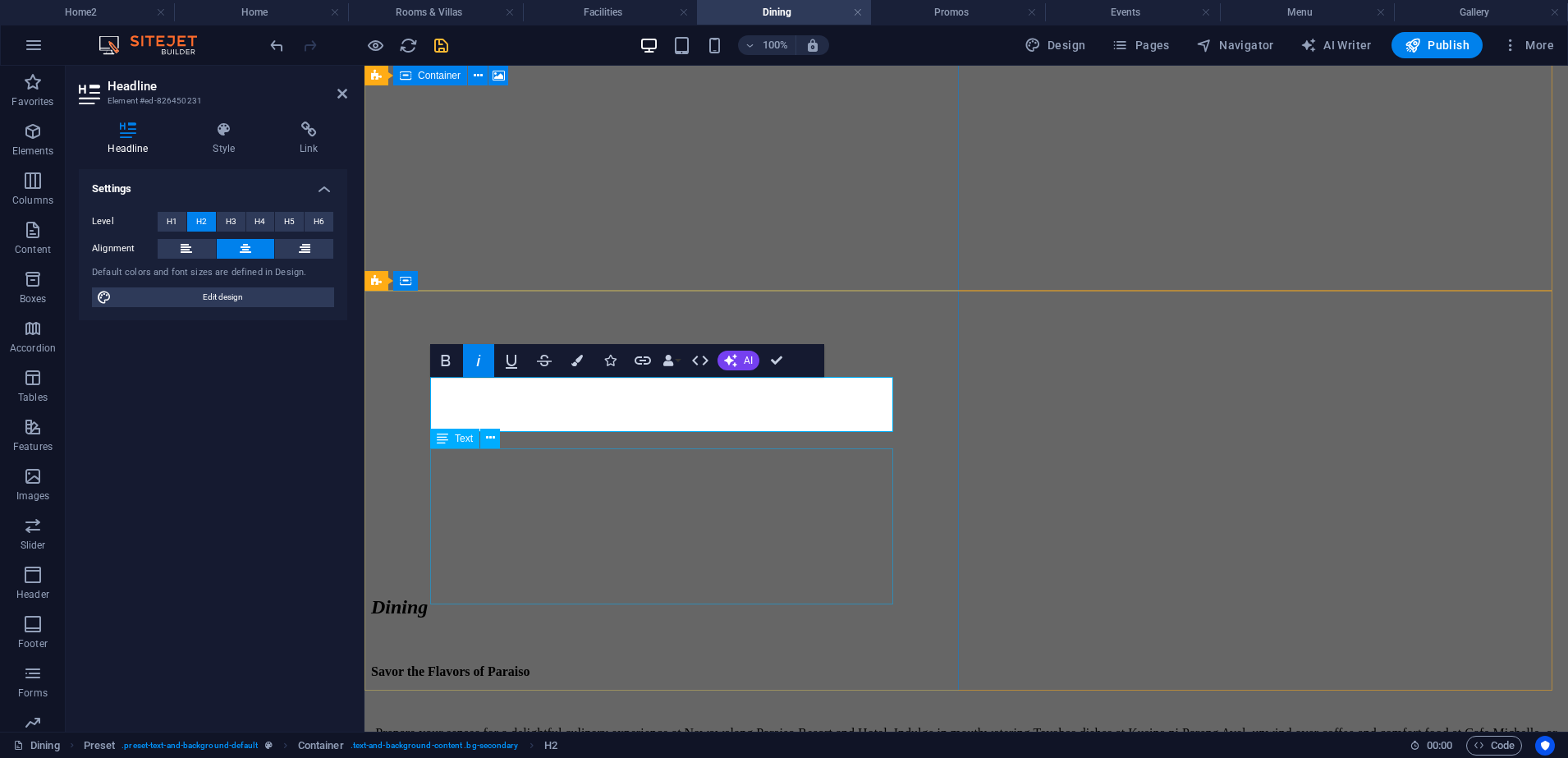 click on "Bring Home the Taste of Paraiso Don’t leave paradise empty-handed. Take home the rich aroma and comforting flavor of our very own Kusina House Blend Grind crafted with care and warmth, just like every cup served at Kusina ni Pareng Avel. Perfect as a pasalubong or a morning reminder of your stay, this signature coffee blend is a true taste of Tayabas in every sip." at bounding box center [966, 3666] 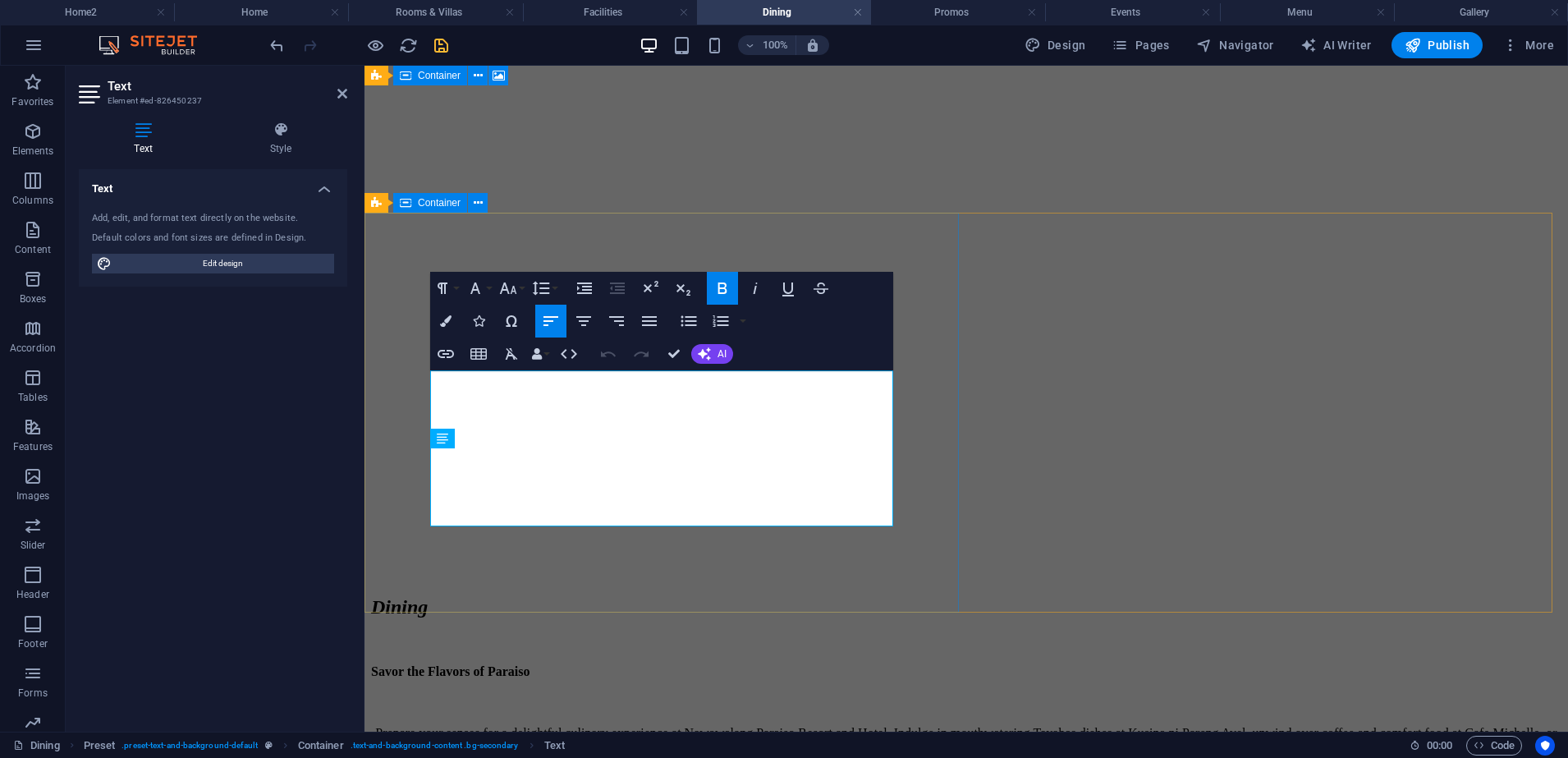 scroll, scrollTop: 2008, scrollLeft: 0, axis: vertical 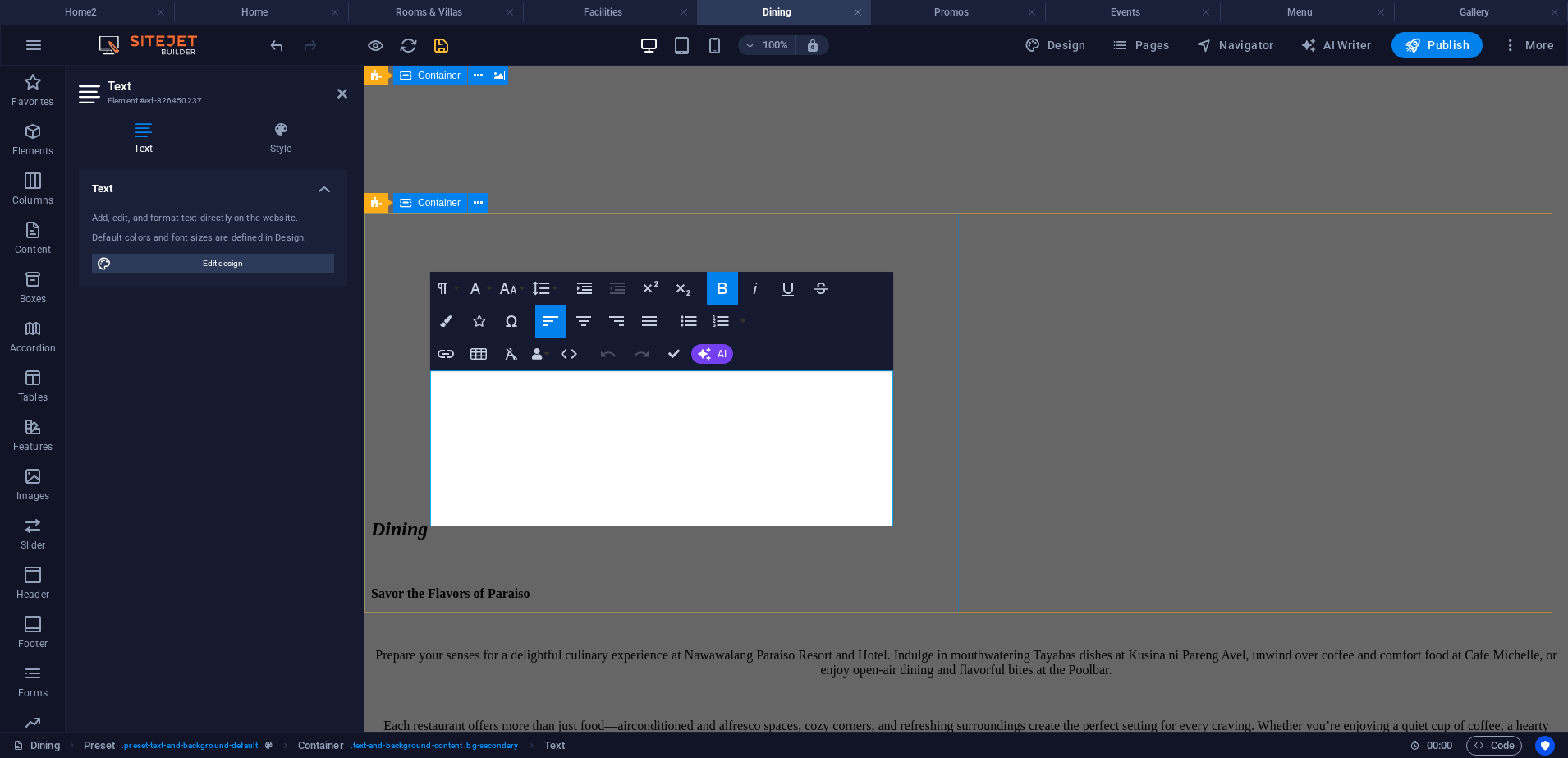 drag, startPoint x: 688, startPoint y: 503, endPoint x: 427, endPoint y: 383, distance: 287.2647 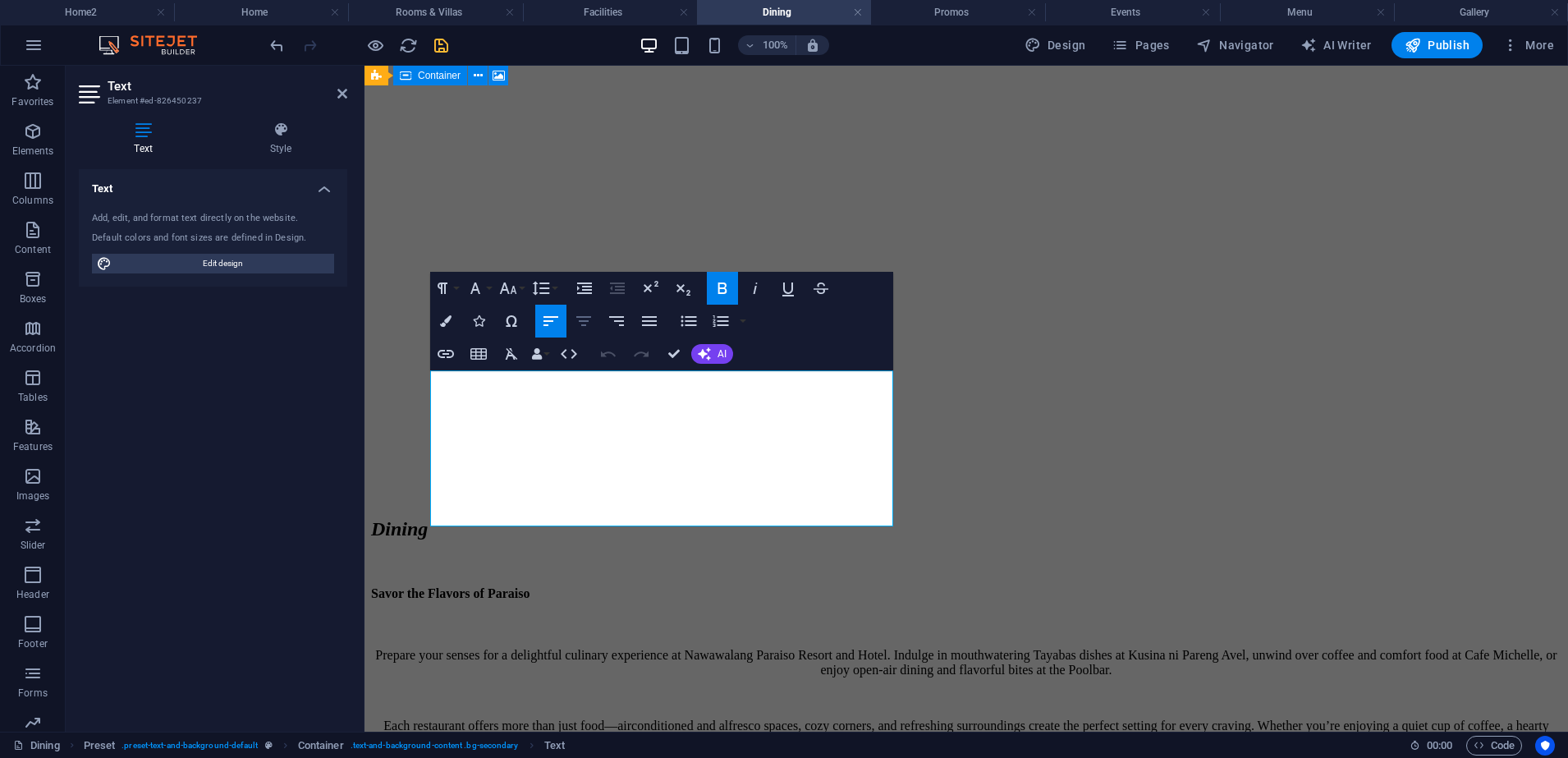 click 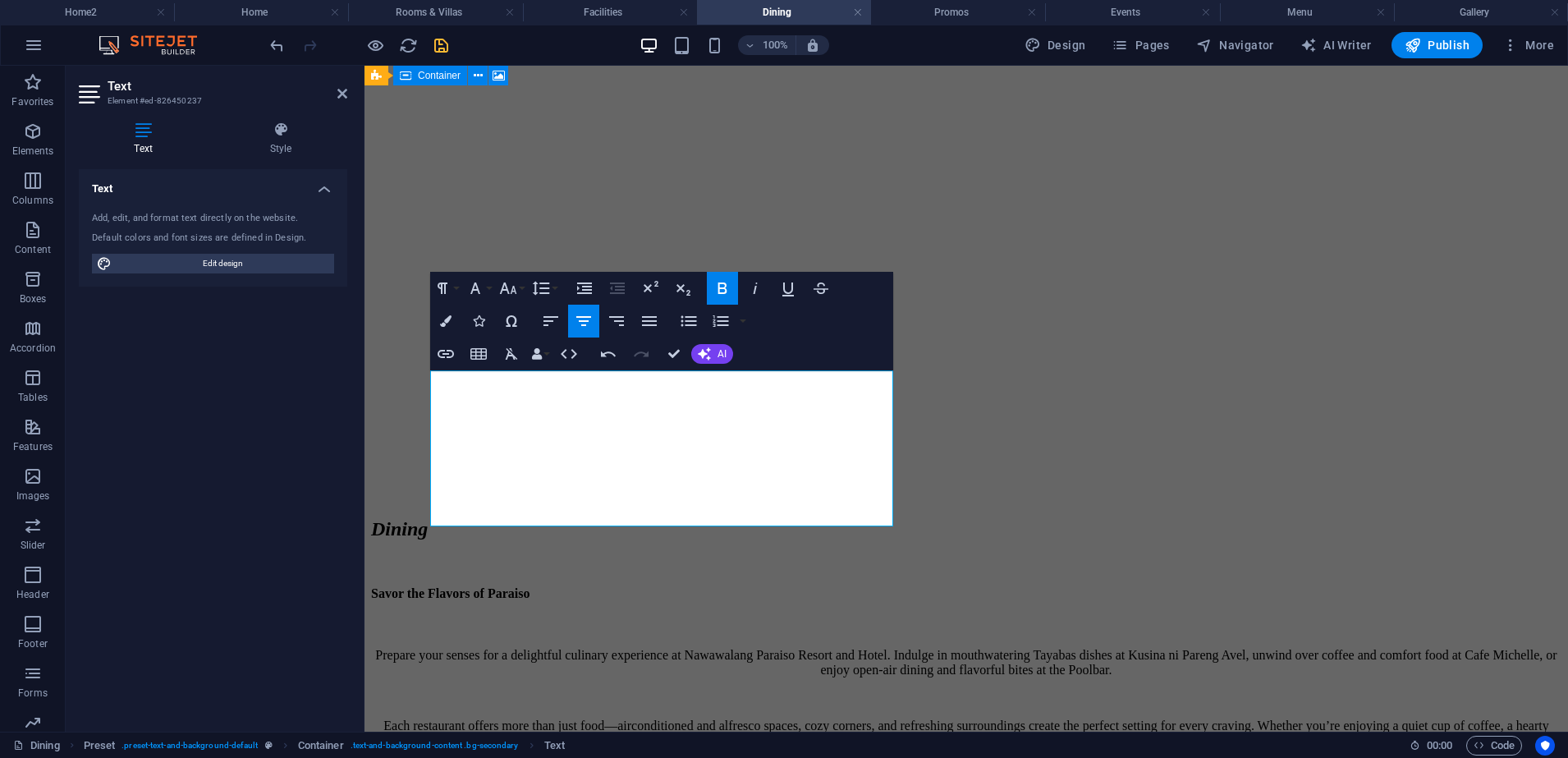 click at bounding box center (359, 45) 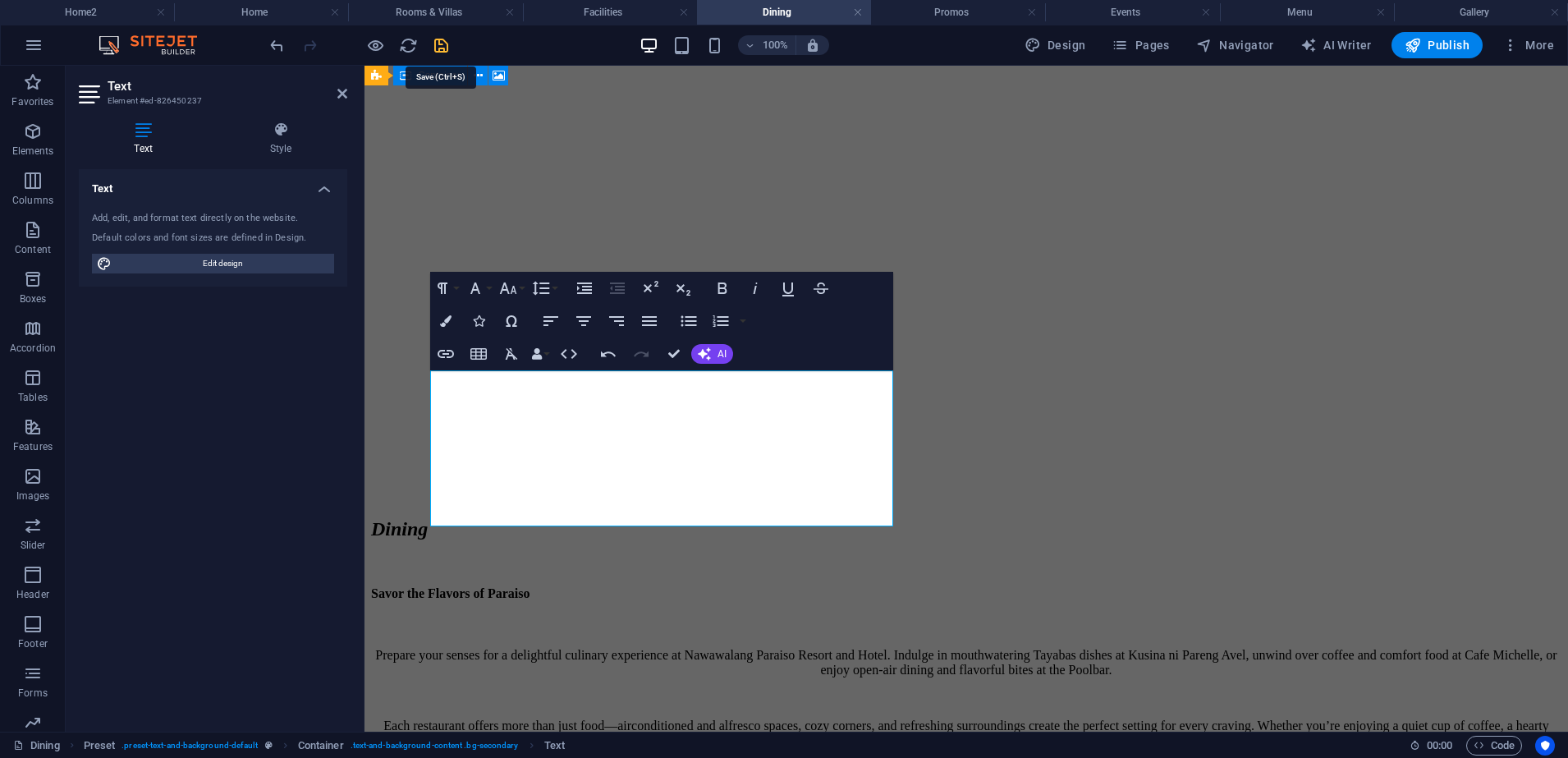 click at bounding box center [441, 45] 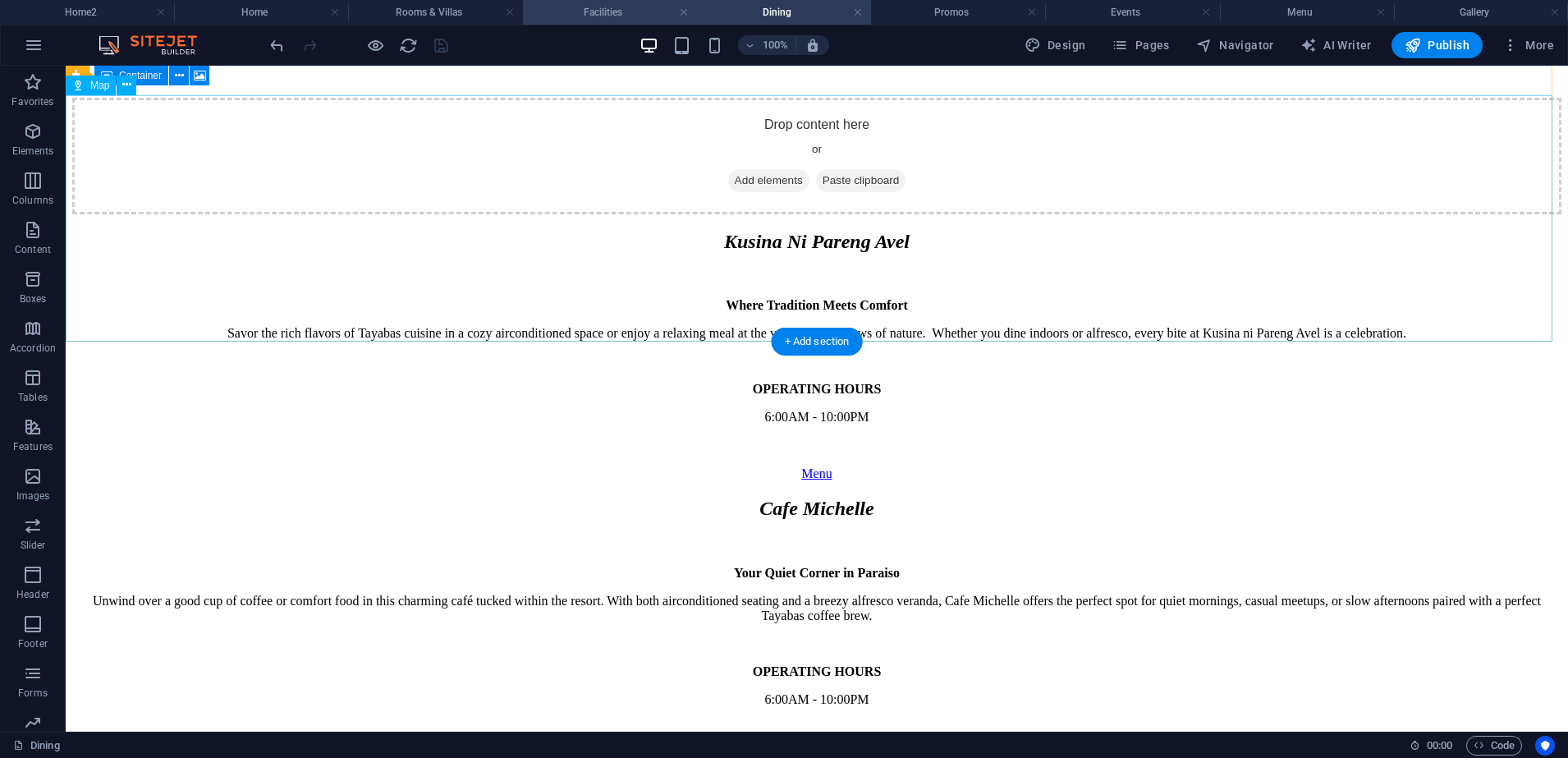 scroll, scrollTop: 2990, scrollLeft: 0, axis: vertical 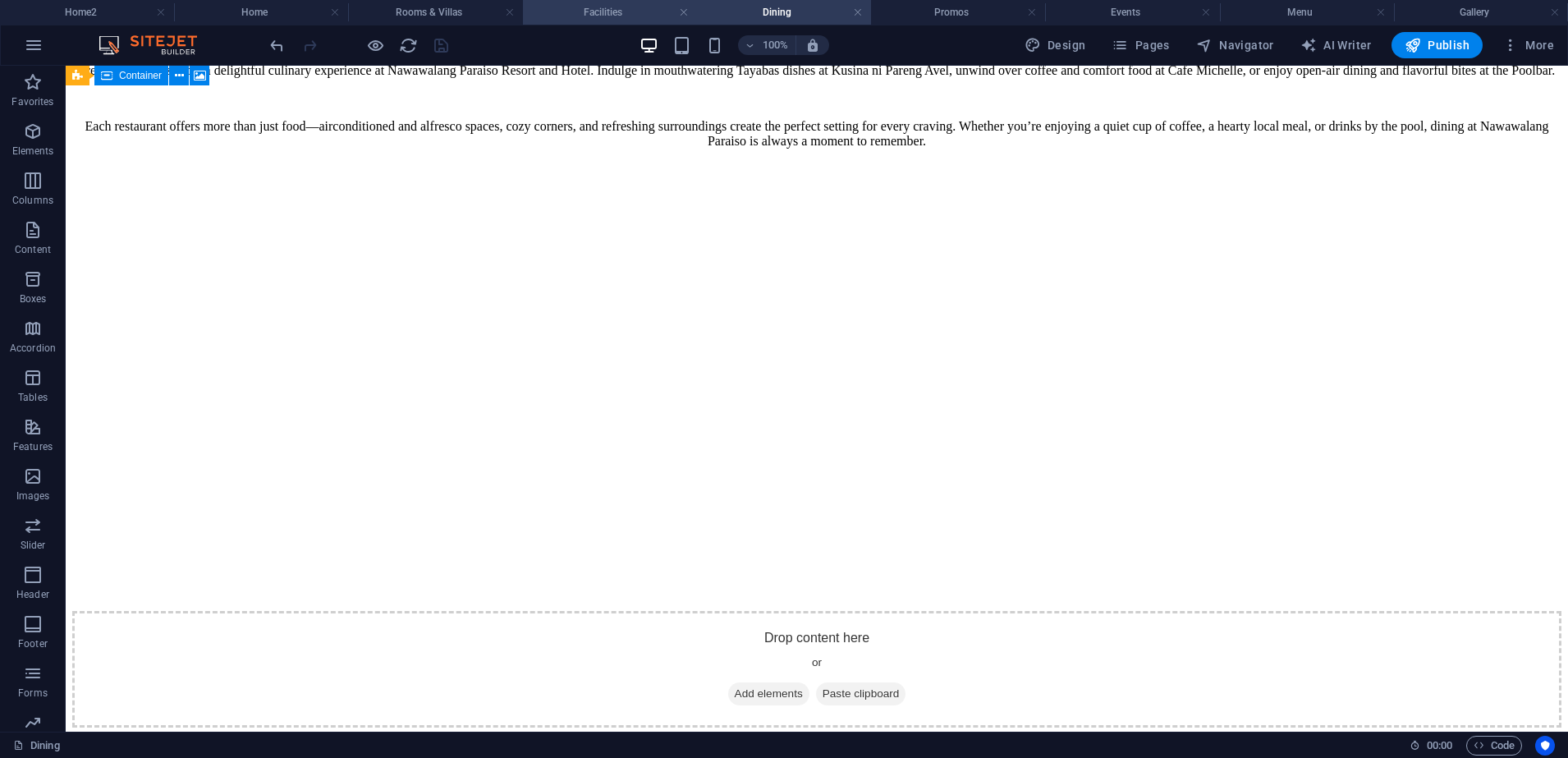 click on "Facilities" at bounding box center [610, 12] 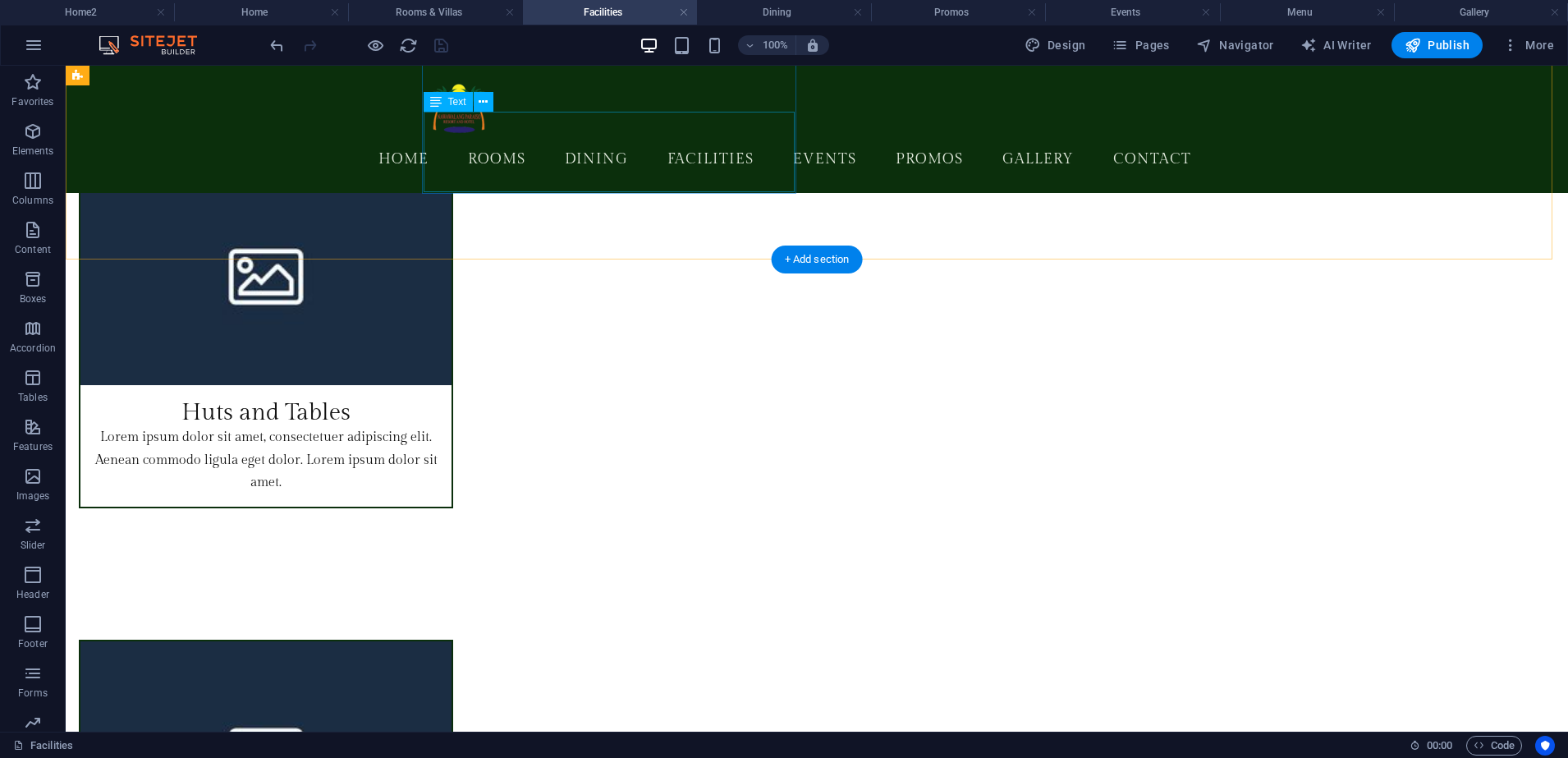 scroll, scrollTop: 1049, scrollLeft: 0, axis: vertical 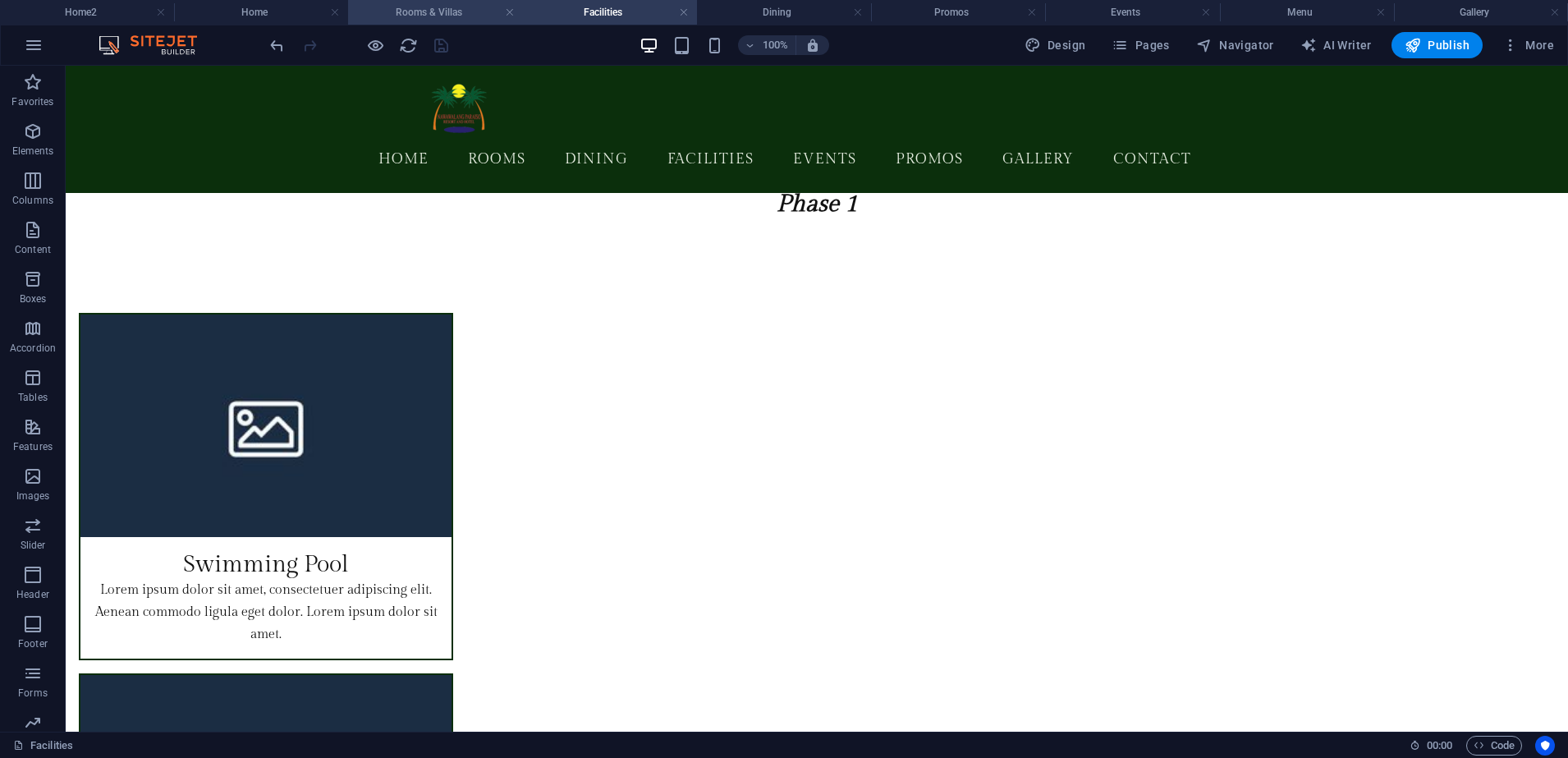 click on "Rooms & Villas" at bounding box center (435, 12) 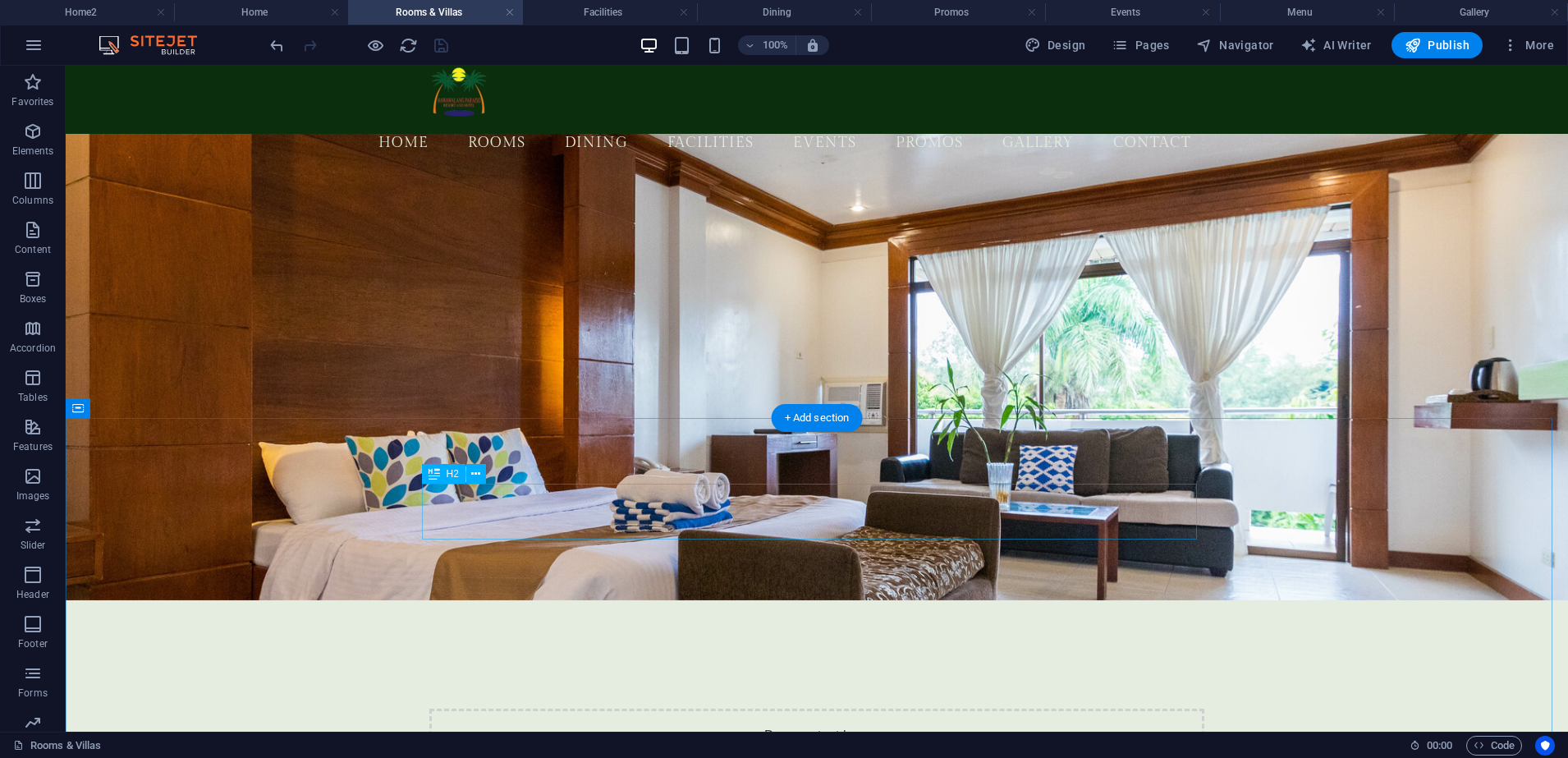 scroll, scrollTop: 0, scrollLeft: 0, axis: both 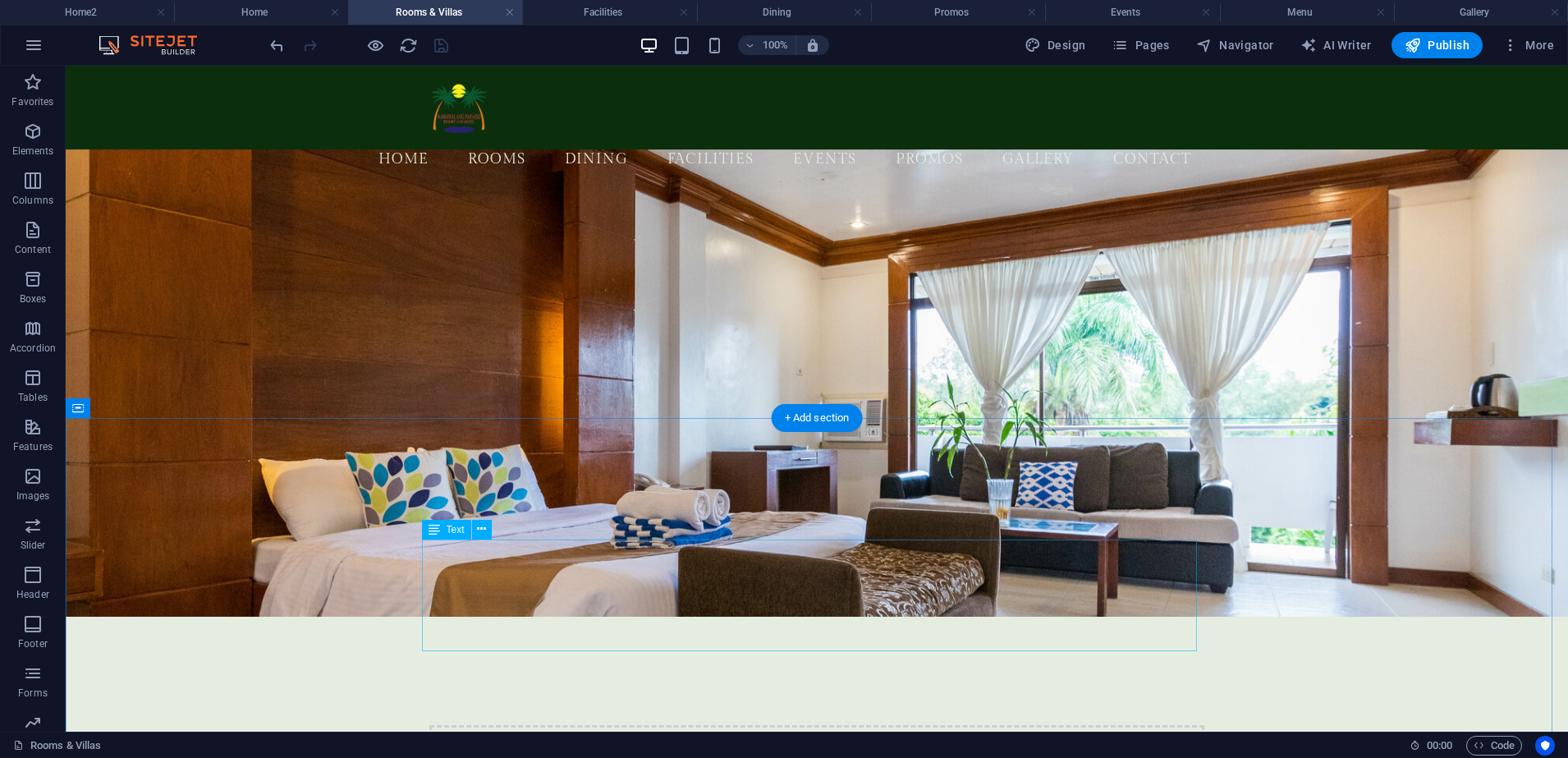 click on "Let nature embrace you as you enjoy a peaceful stay in our relaxing accommodations— designed for rest, recharge, and real moments of serenity. Experience comfort surrounded by trees, fresh air, and the natural charm of our resort." at bounding box center (817, 1084) 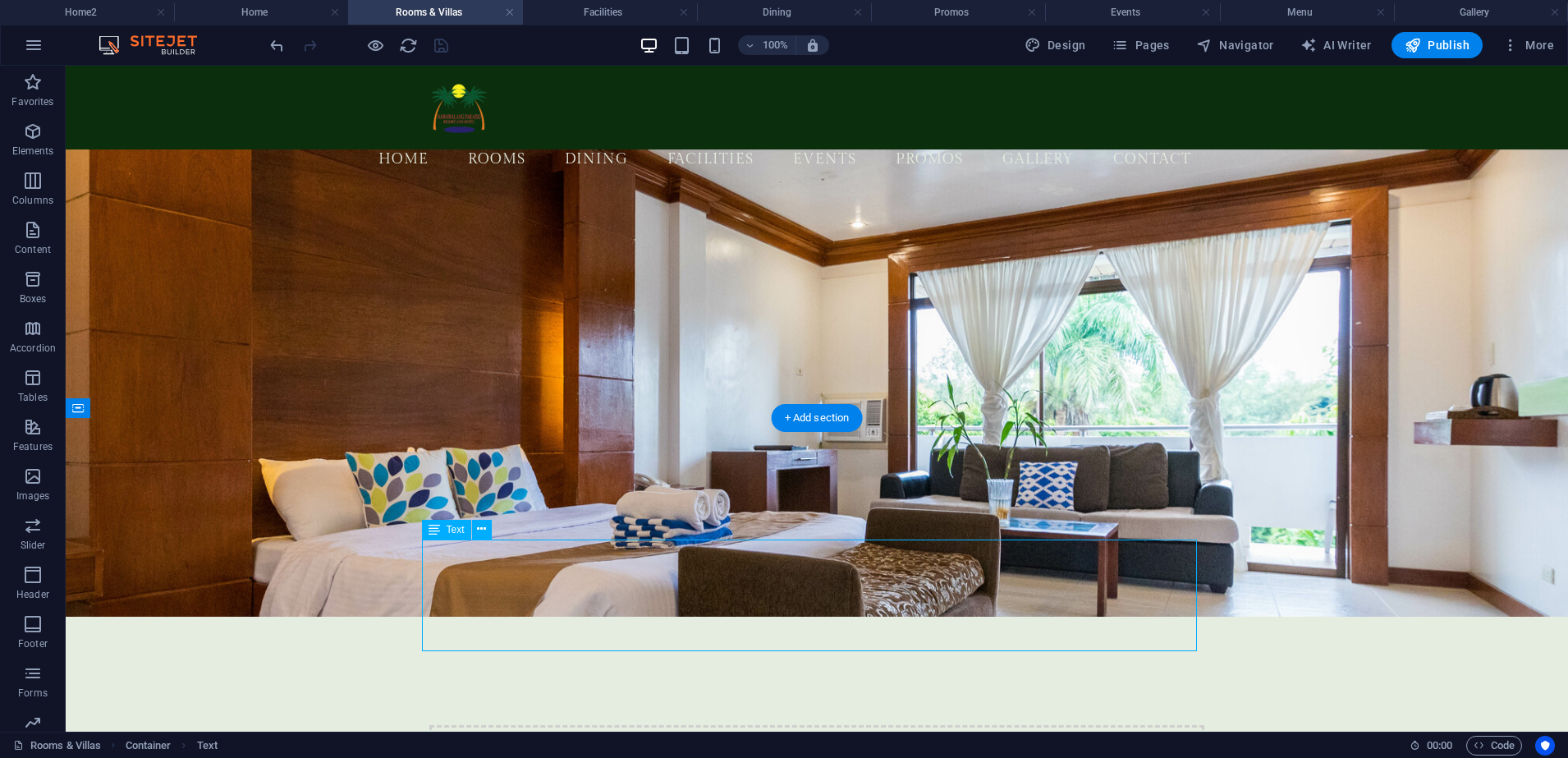 click on "Let nature embrace you as you enjoy a peaceful stay in our relaxing accommodations— designed for rest, recharge, and real moments of serenity. Experience comfort surrounded by trees, fresh air, and the natural charm of our resort." at bounding box center [817, 1084] 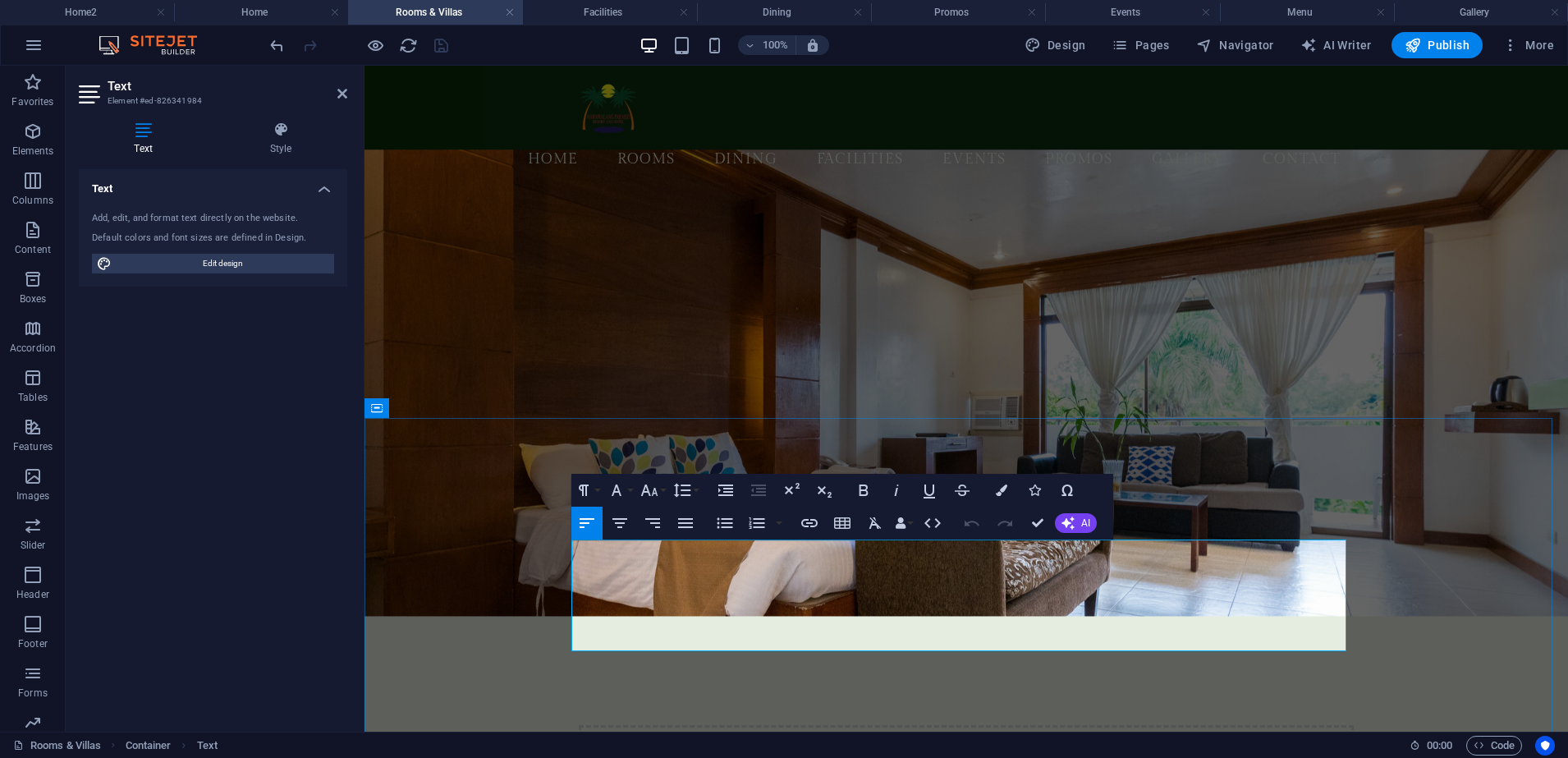 click on "designed for rest, recharge, and real moments of serenity." at bounding box center [966, 1083] 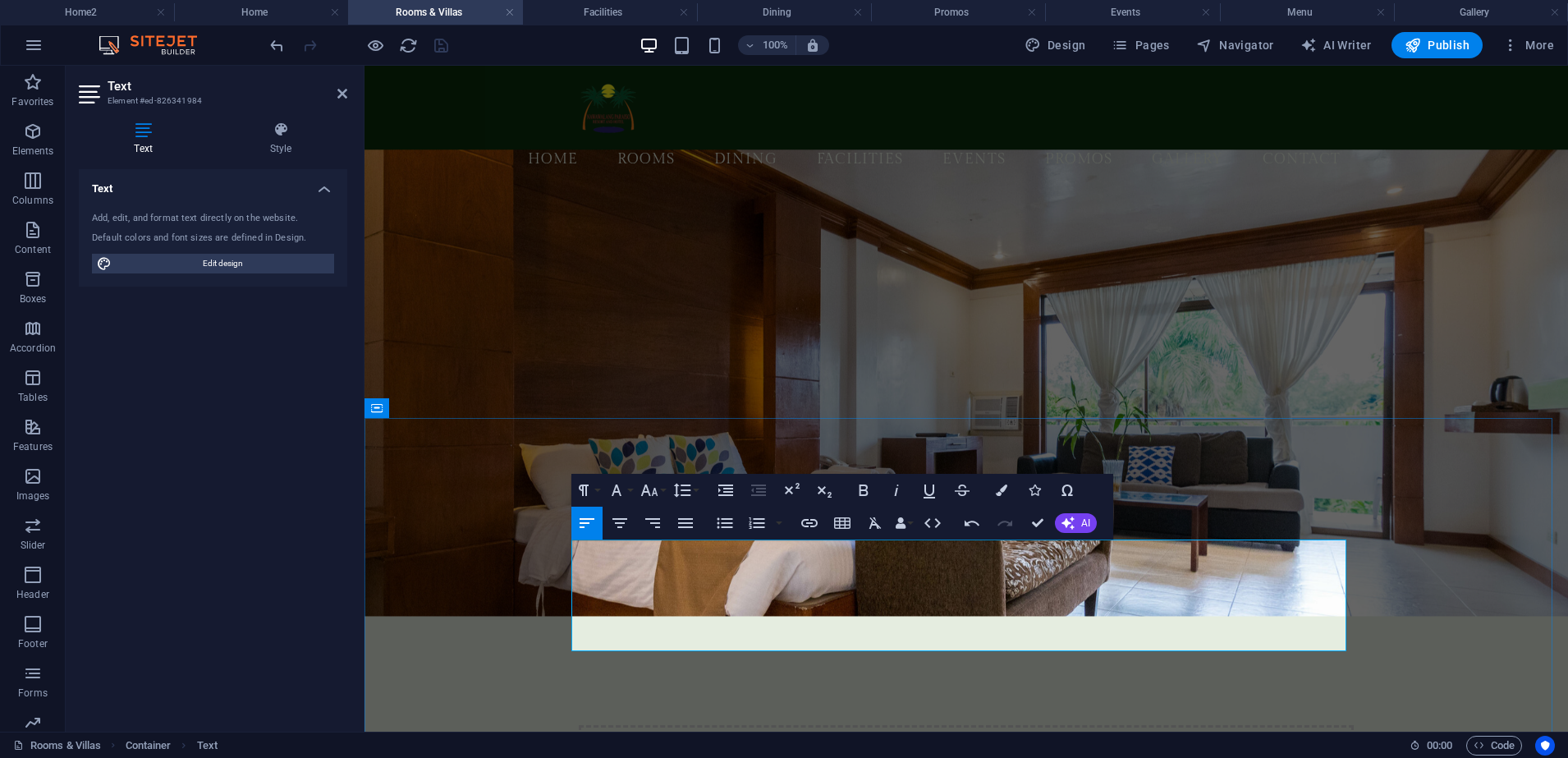 drag, startPoint x: 666, startPoint y: 561, endPoint x: 591, endPoint y: 557, distance: 75.10659 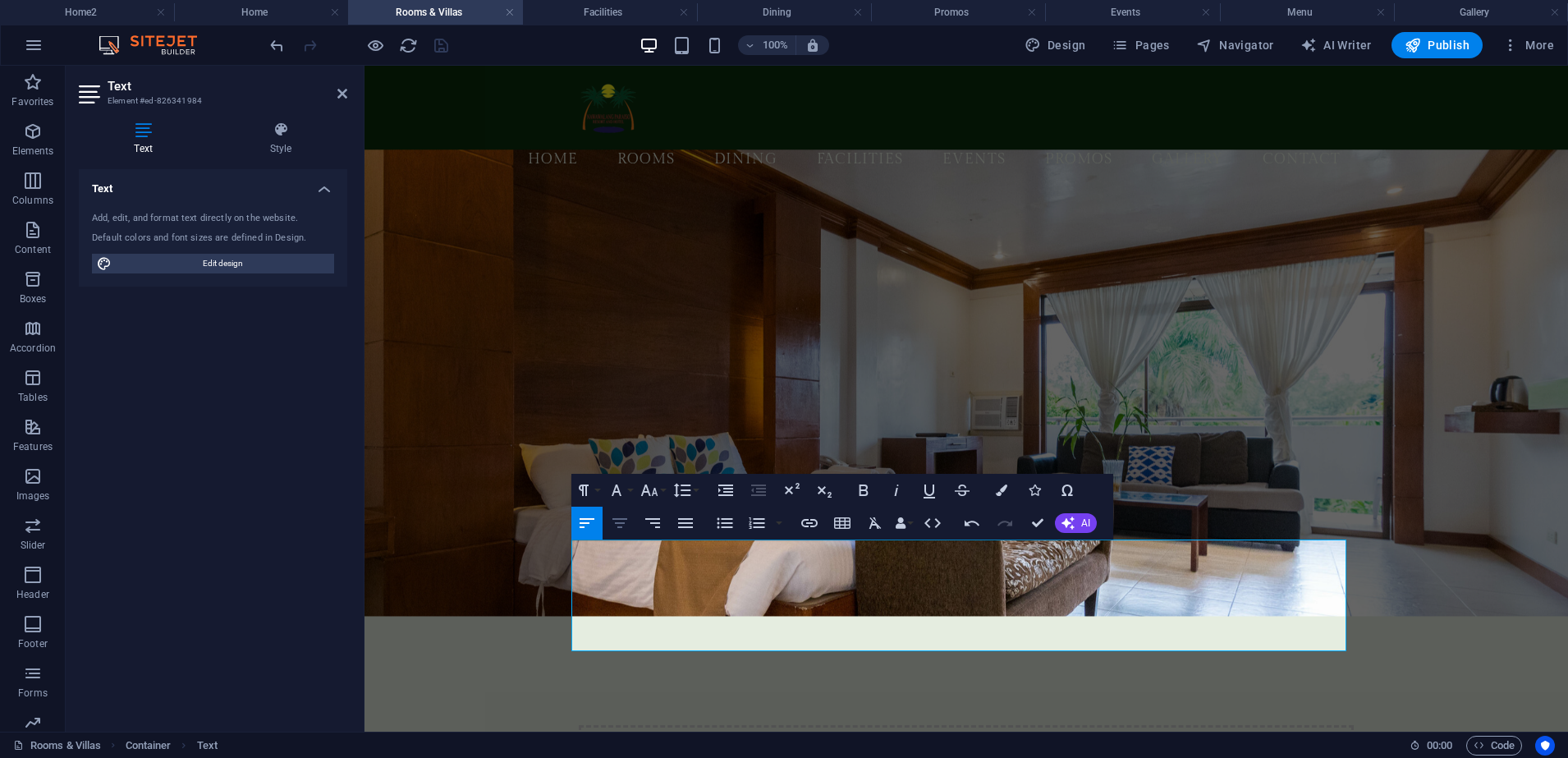click 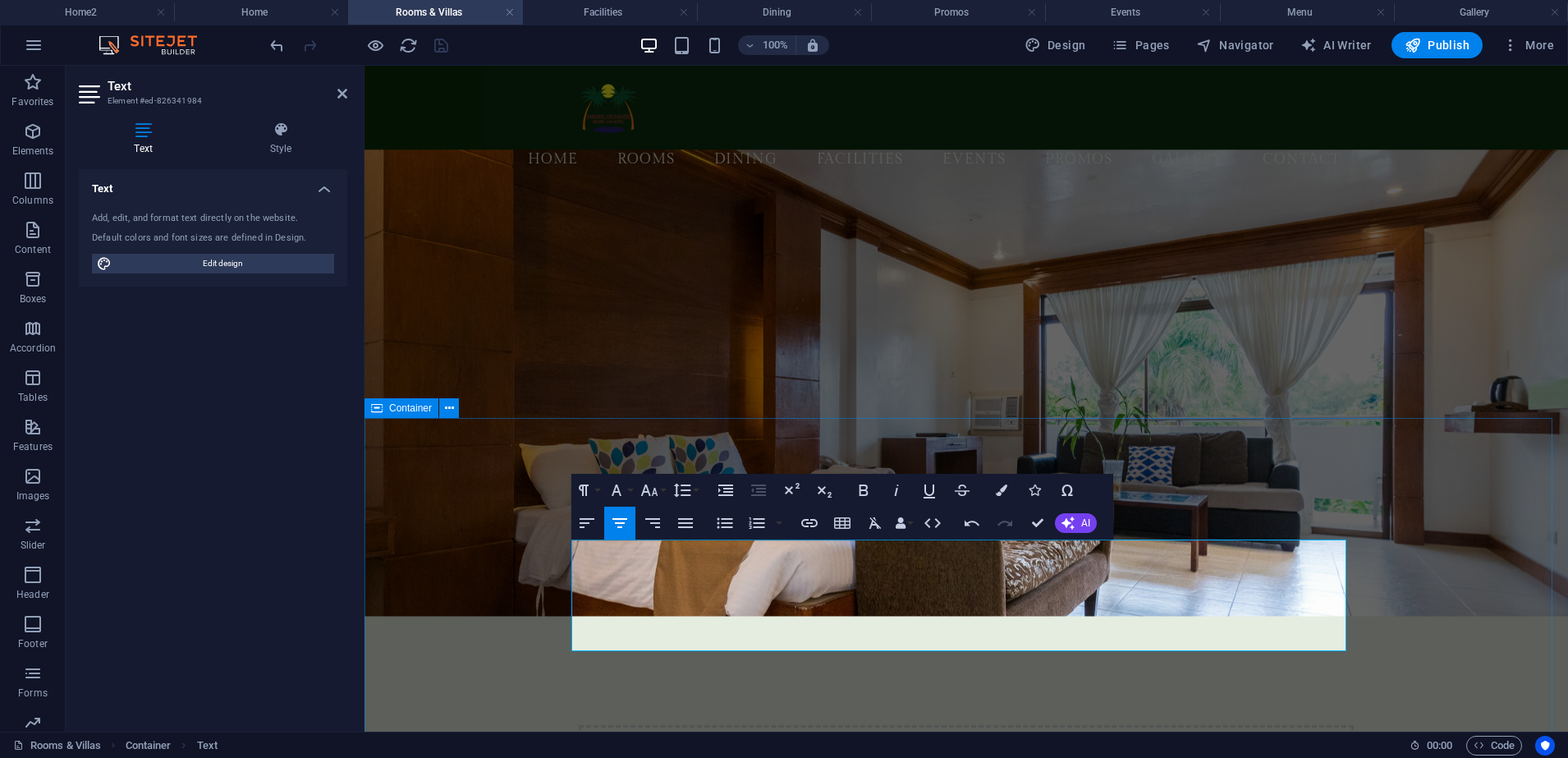 click on "ROOMS Let nature embrace you as you enjoy a peaceful stay in our relaxing accommodations—designed for rest, recharge, and real moments of serenity. Experience comfort surrounded by trees, fresh air, and the natural charm of our resort. HOTEL ACCOMODATION  Superior Deluxe Room  4 Guests   1 Bathroom   Breakfast Rate: 4,800php Good for four (4) persons Fully air-conditioned Private bathroom with hot and cold water Television with cable Spacious room Viewing terrace Complimentary breakfast for 2 persons Personal refrigerator It includes the entrance fee and use of the swimming pool from 6am till 10pm only. Book now Superior Deluxe Room  4 Guests   1 Bathroom   Breakfast Rate: 4,800php Good for four (4) persons Fully air-conditioned Private bathroom with hot and cold water Television with cable Spacious room Viewing terrace Complimentary breakfast for 2 persons Personal refrigerator It includes the entrance fee and use of the swimming pool from 6am till 10pm only. Book now Standard Room  2 Guests   Breakfast" at bounding box center (966, 4132) 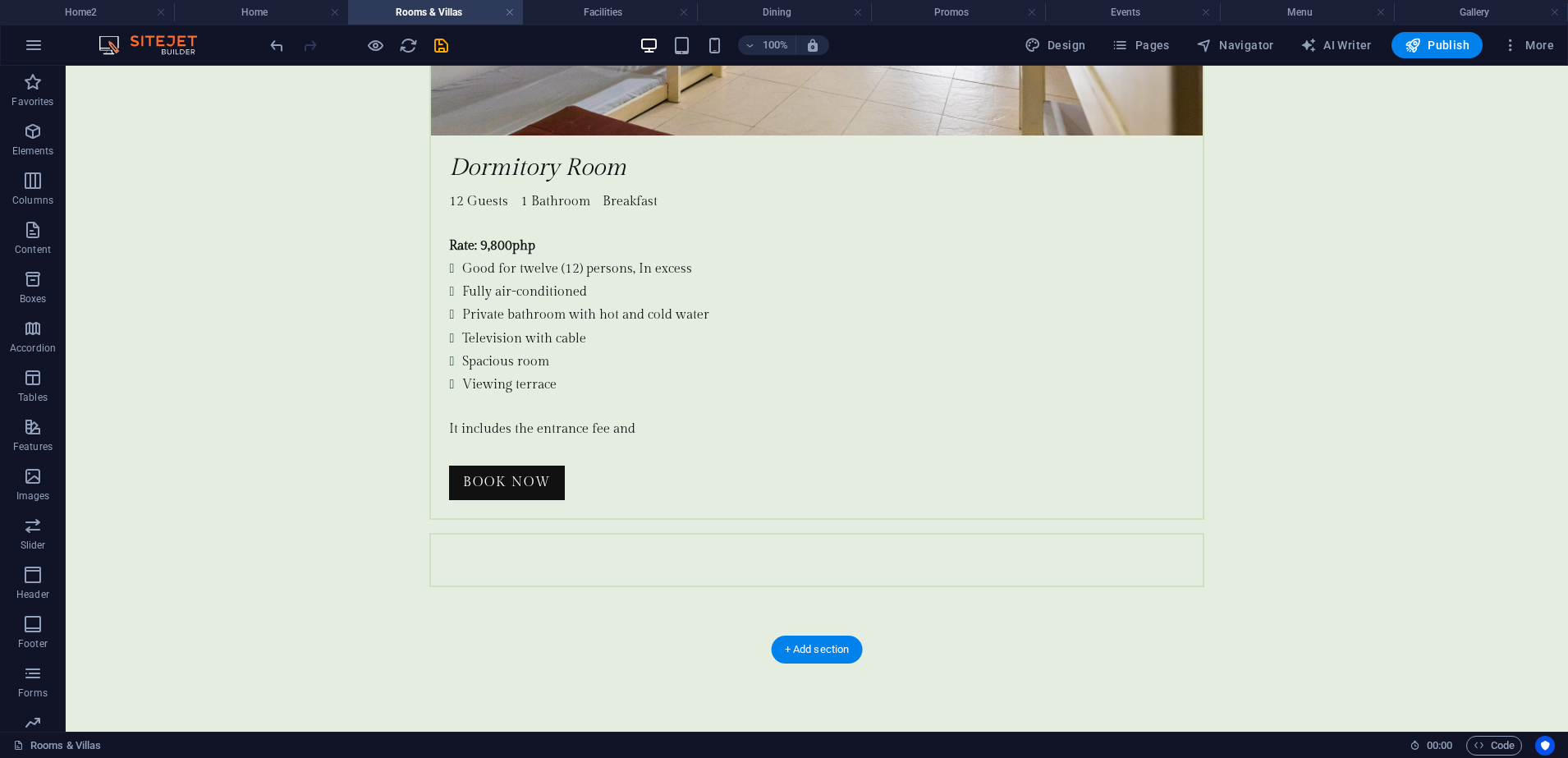 scroll, scrollTop: 6775, scrollLeft: 0, axis: vertical 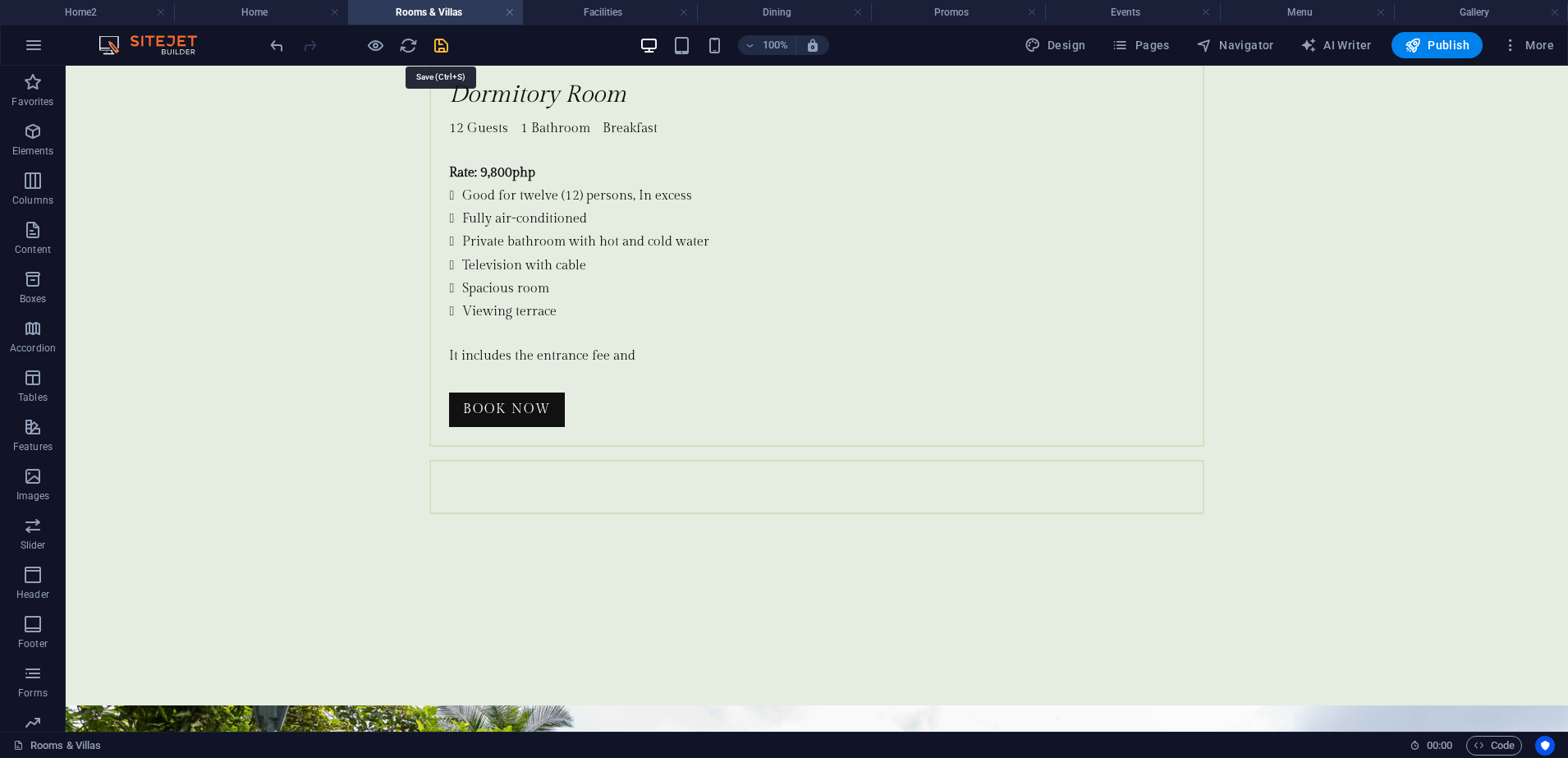 click at bounding box center (441, 45) 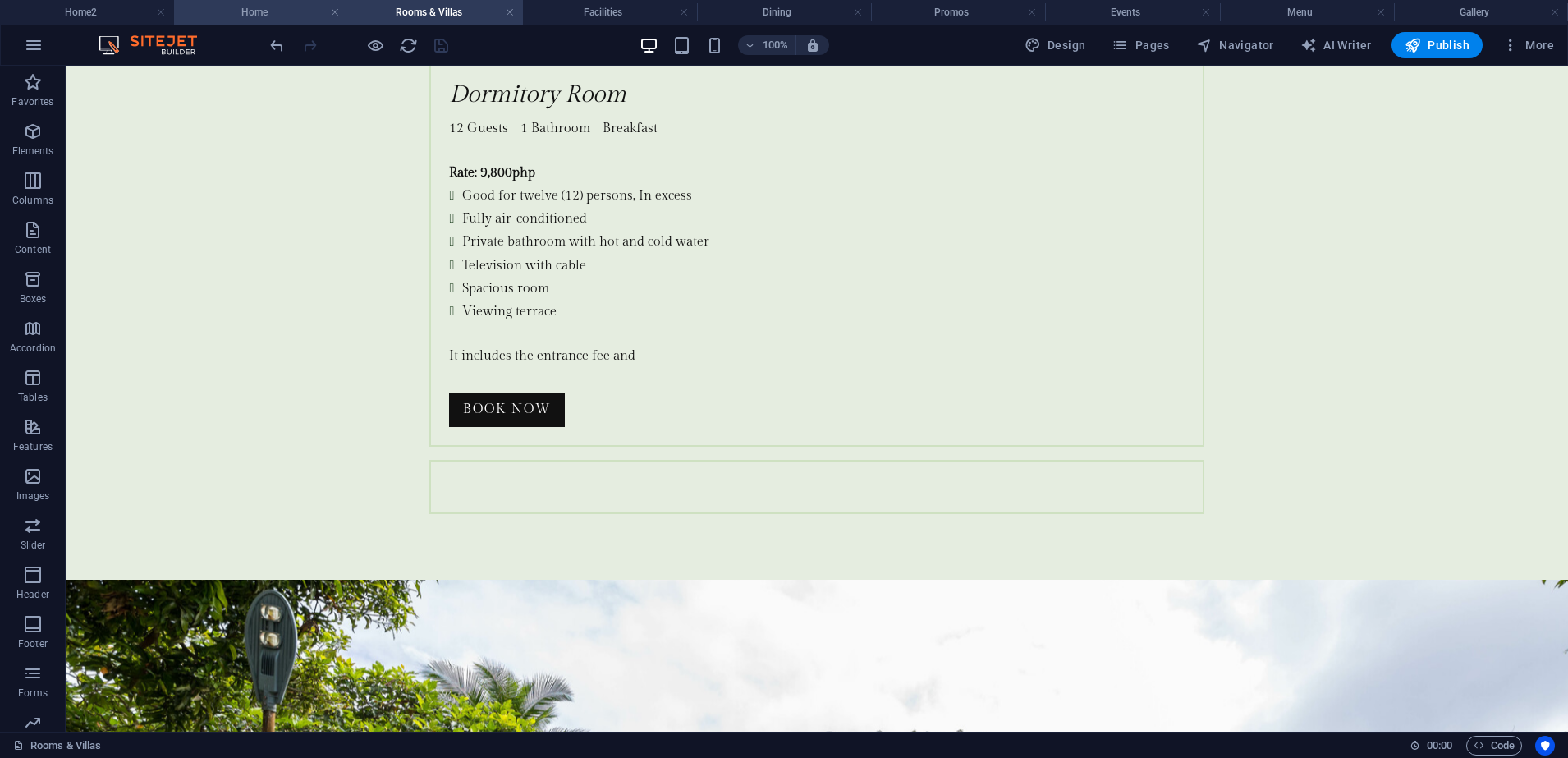 drag, startPoint x: 273, startPoint y: 14, endPoint x: 790, endPoint y: 433, distance: 665.4698 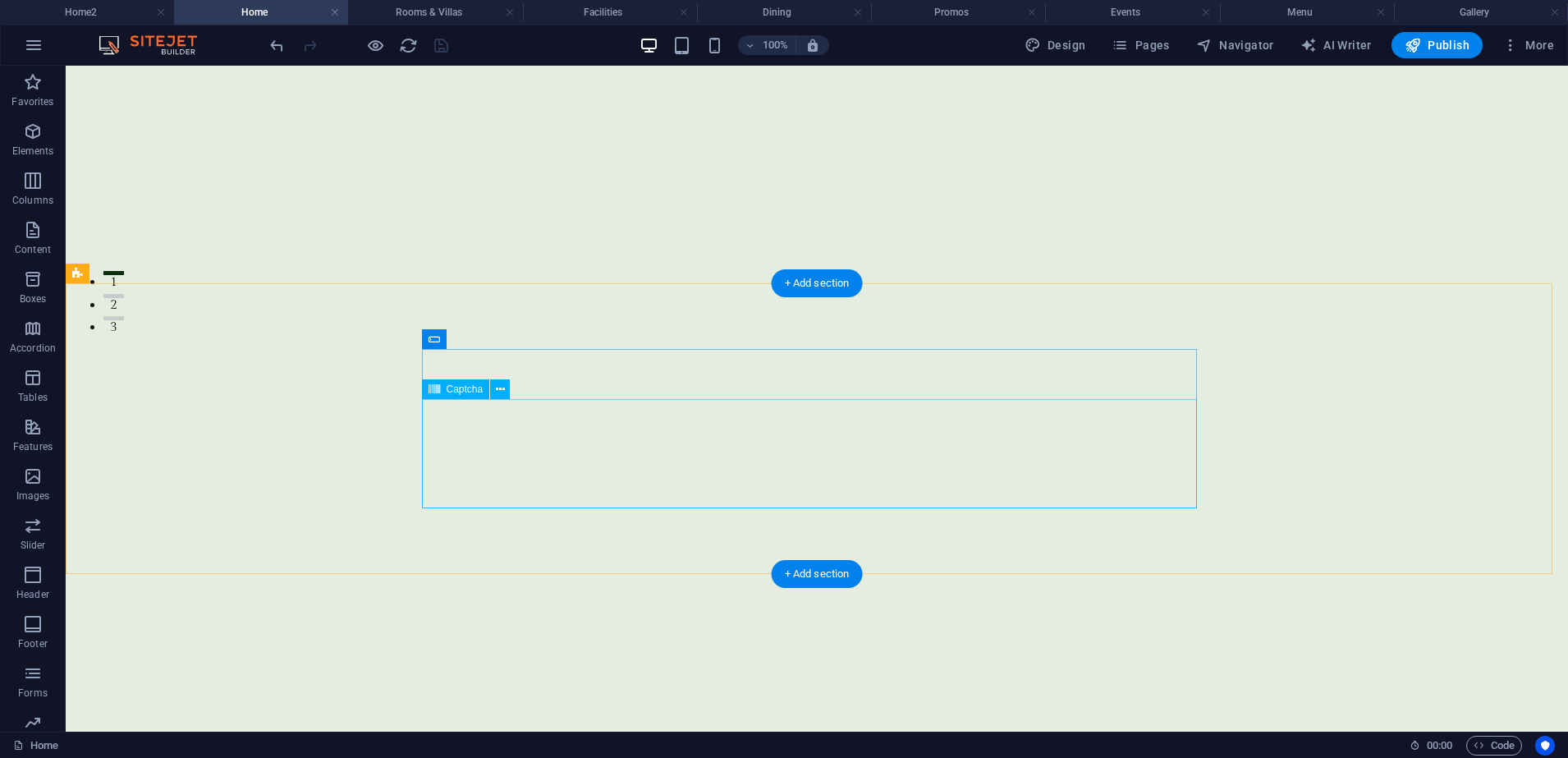 scroll, scrollTop: 821, scrollLeft: 0, axis: vertical 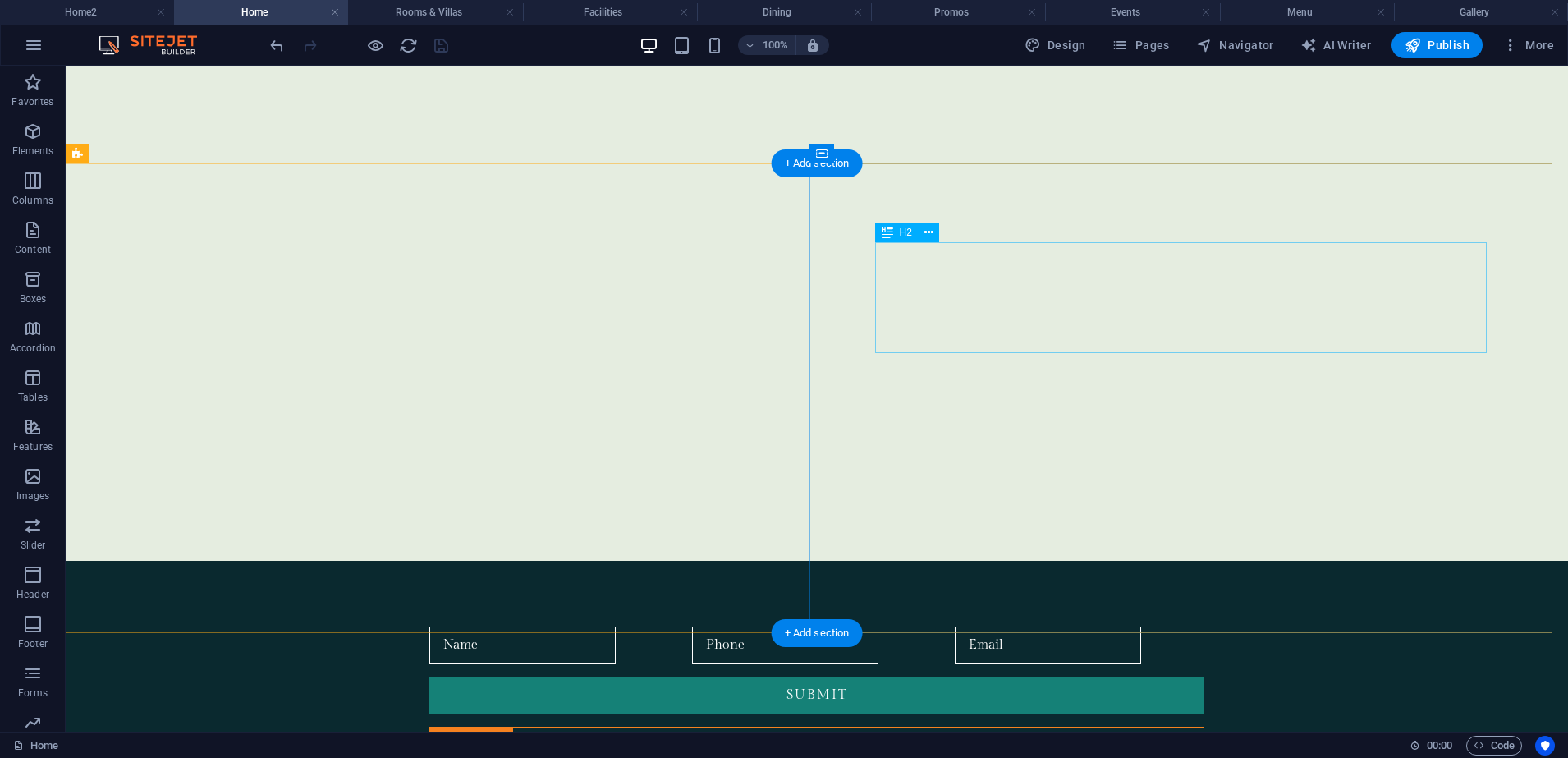 click on "Welcome to Nawawalang Paraiso Resort & Hotel" at bounding box center (817, 1661) 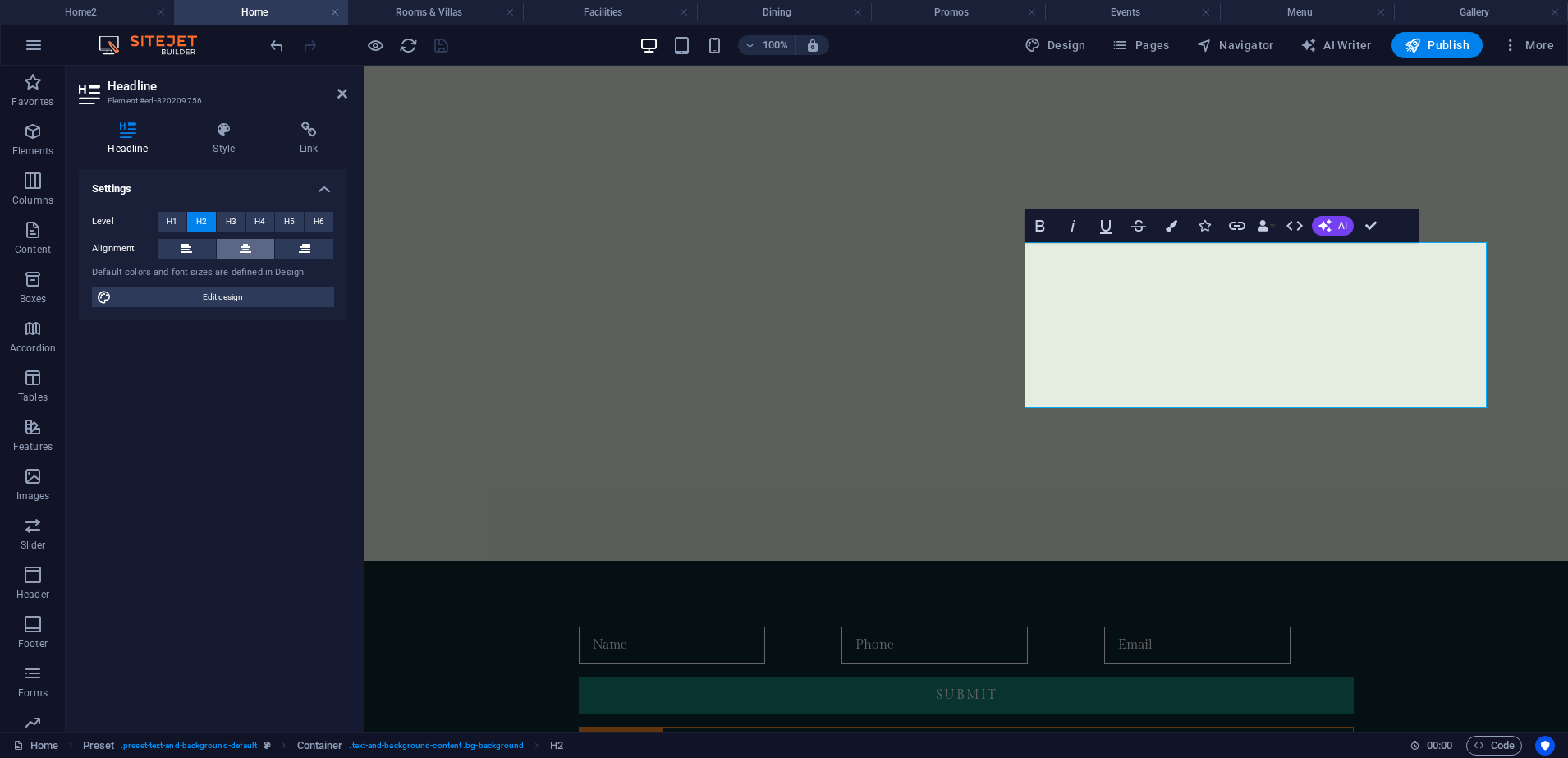 click at bounding box center [245, 249] 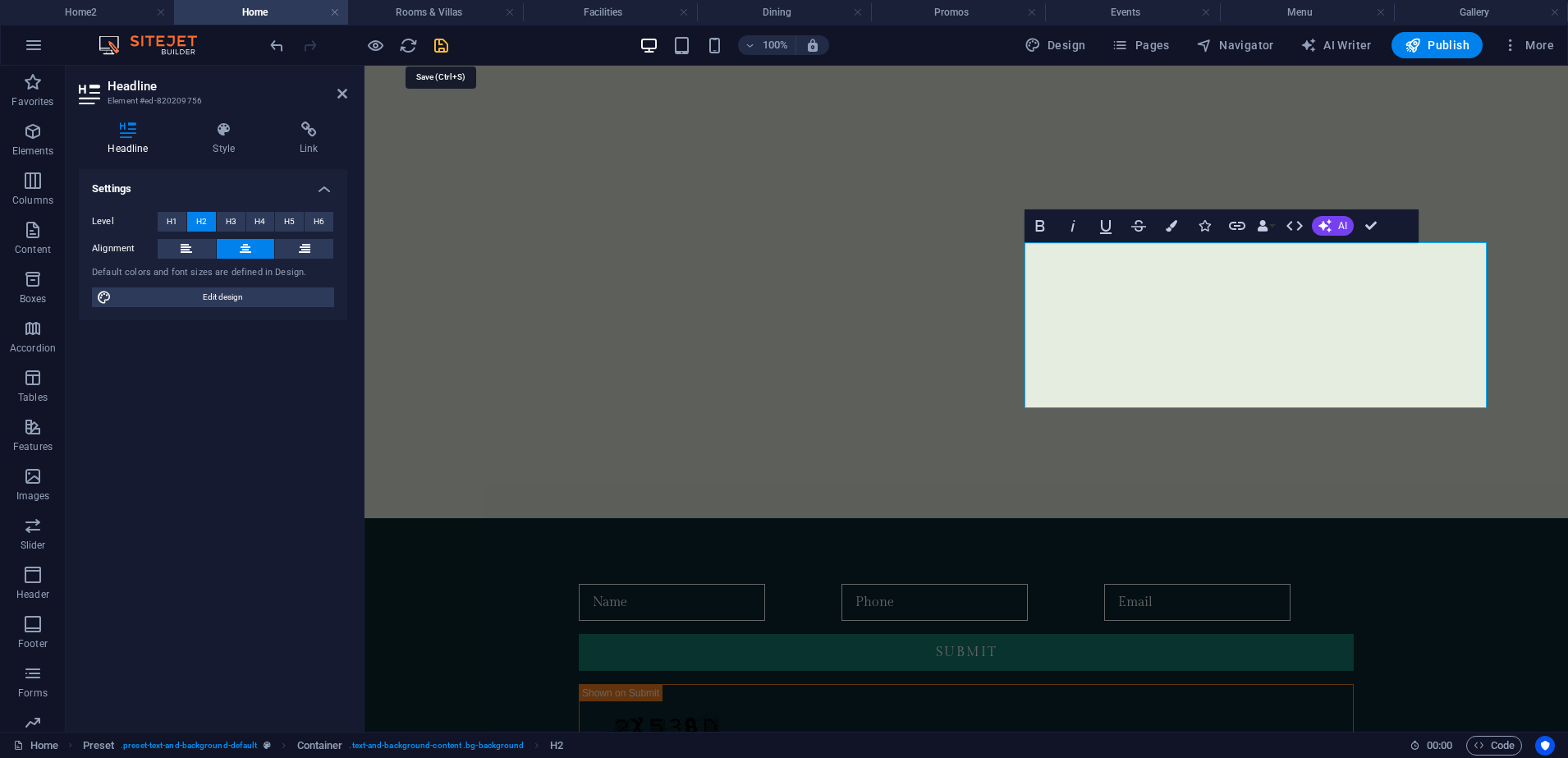 click at bounding box center [441, 45] 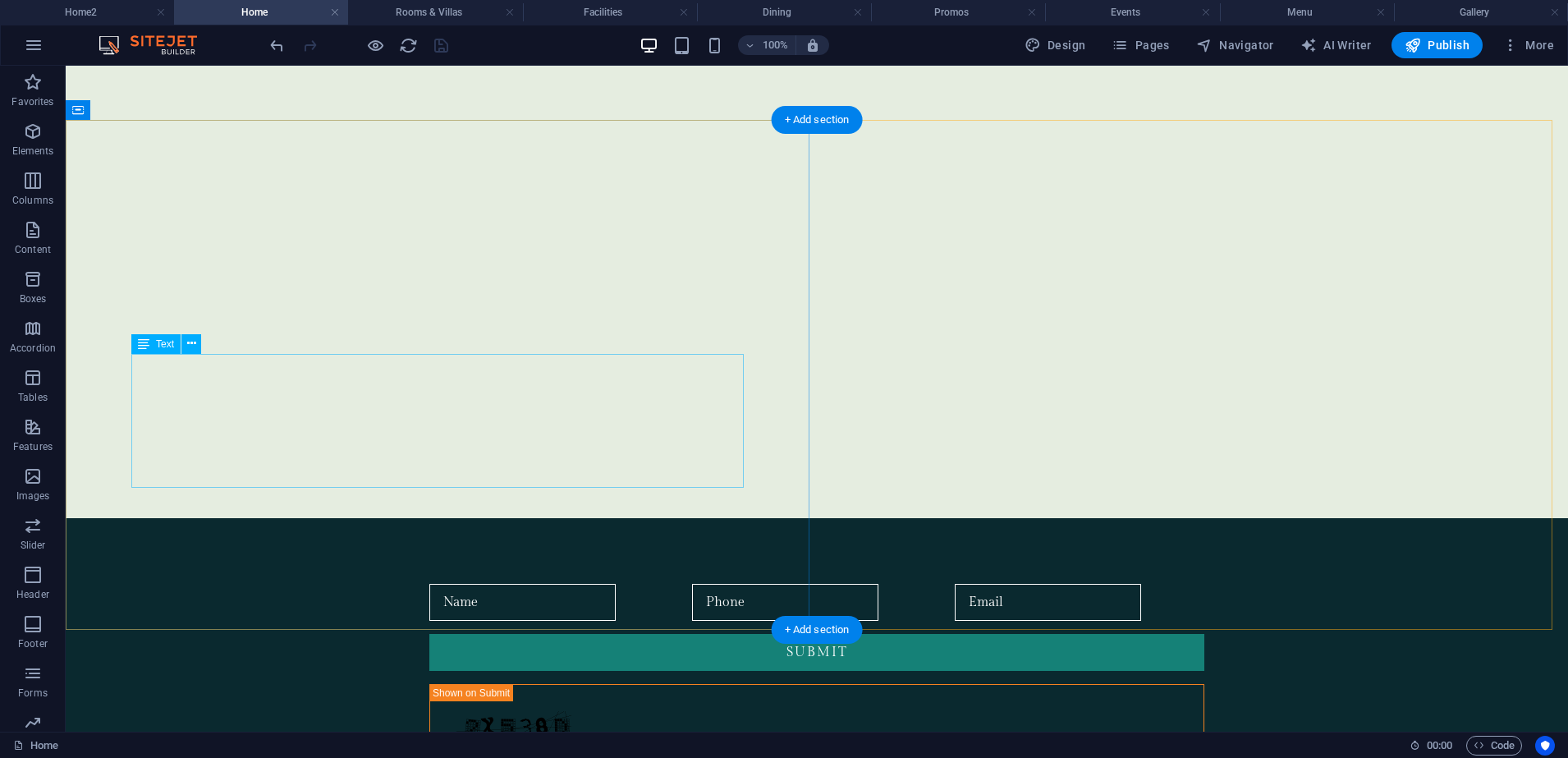scroll, scrollTop: 1335, scrollLeft: 0, axis: vertical 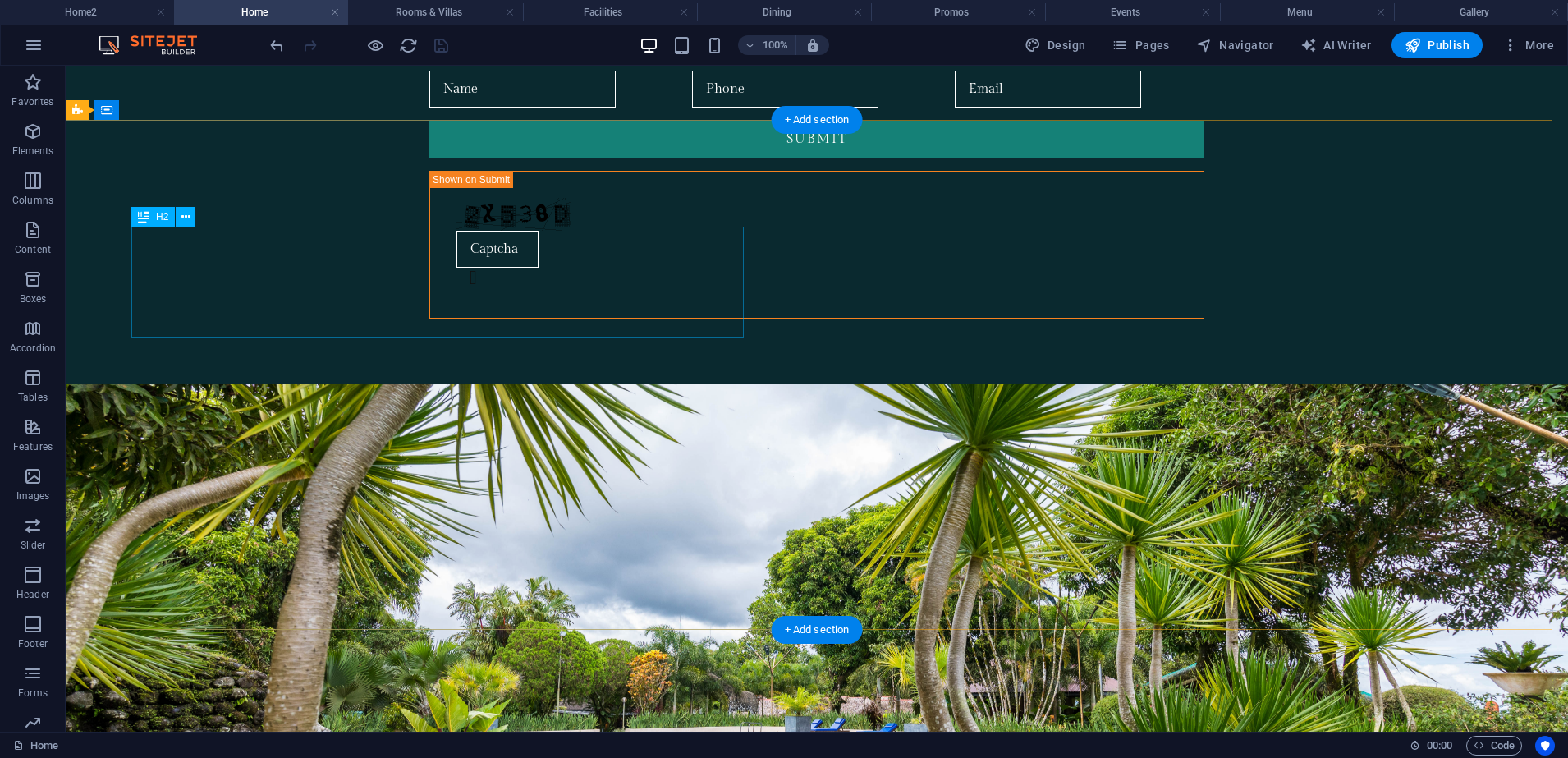click on "Experience Comfort and Serenity" at bounding box center (817, 1603) 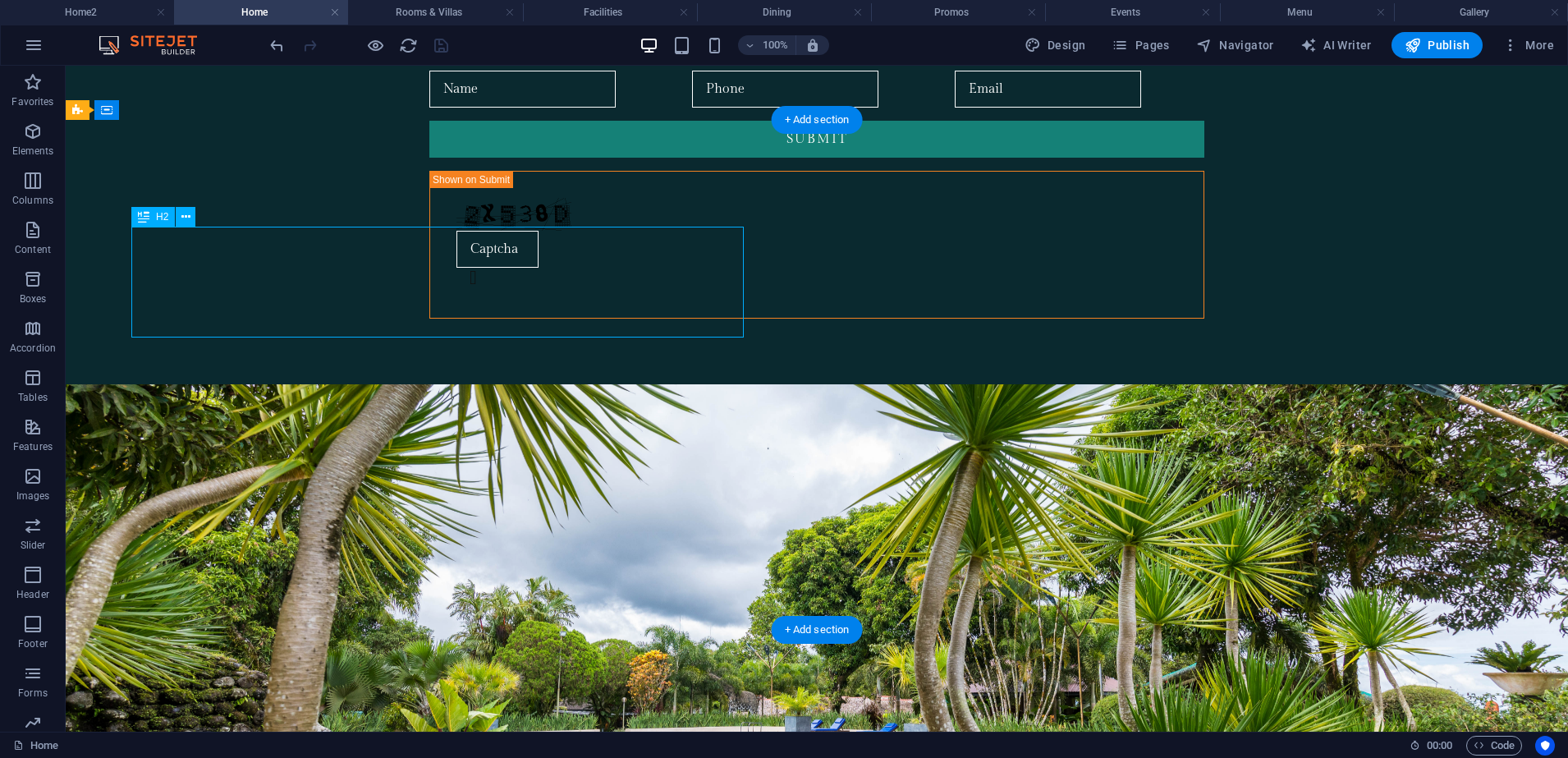 click on "Experience Comfort and Serenity" at bounding box center (817, 1603) 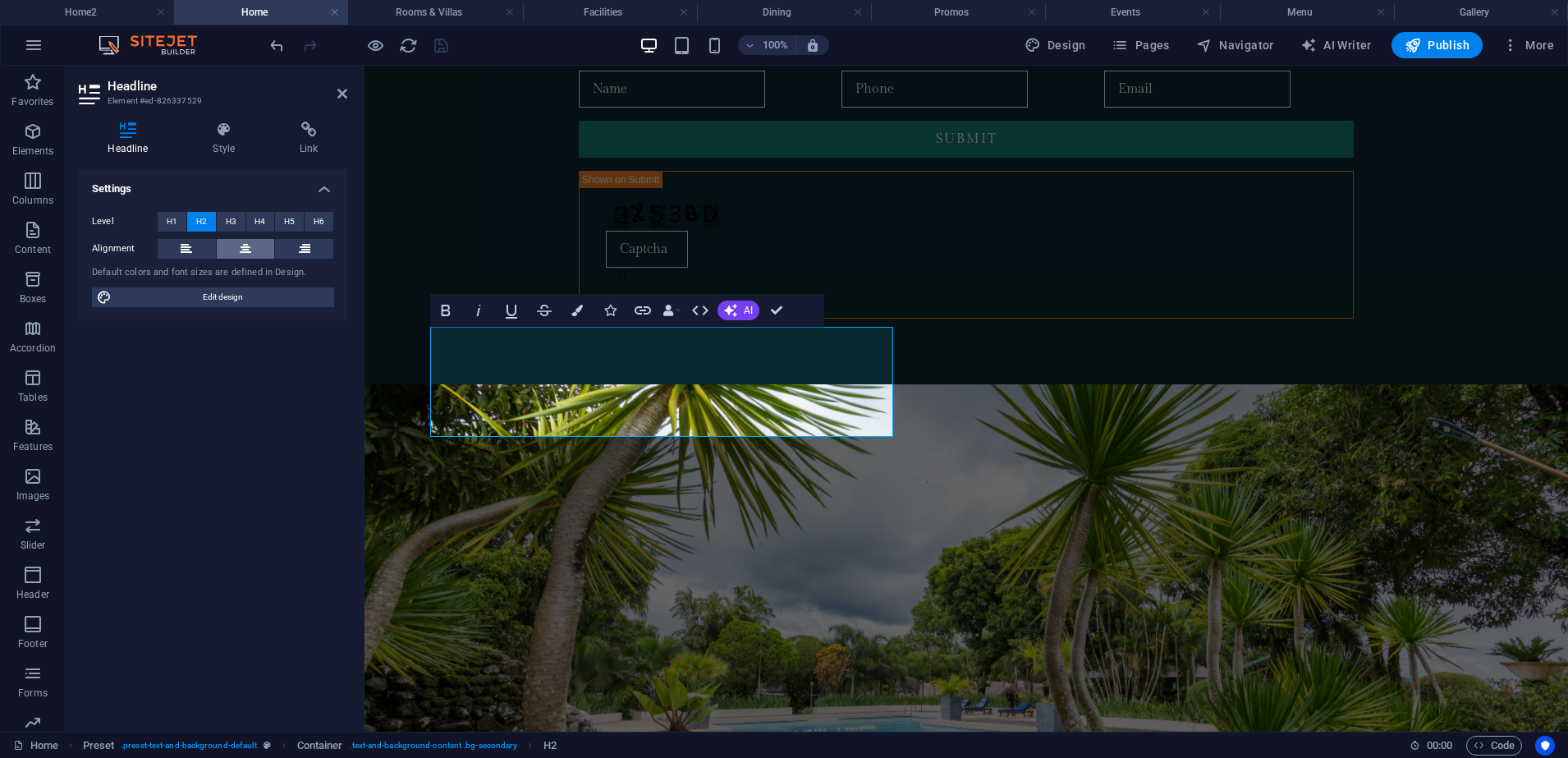 click at bounding box center [245, 249] 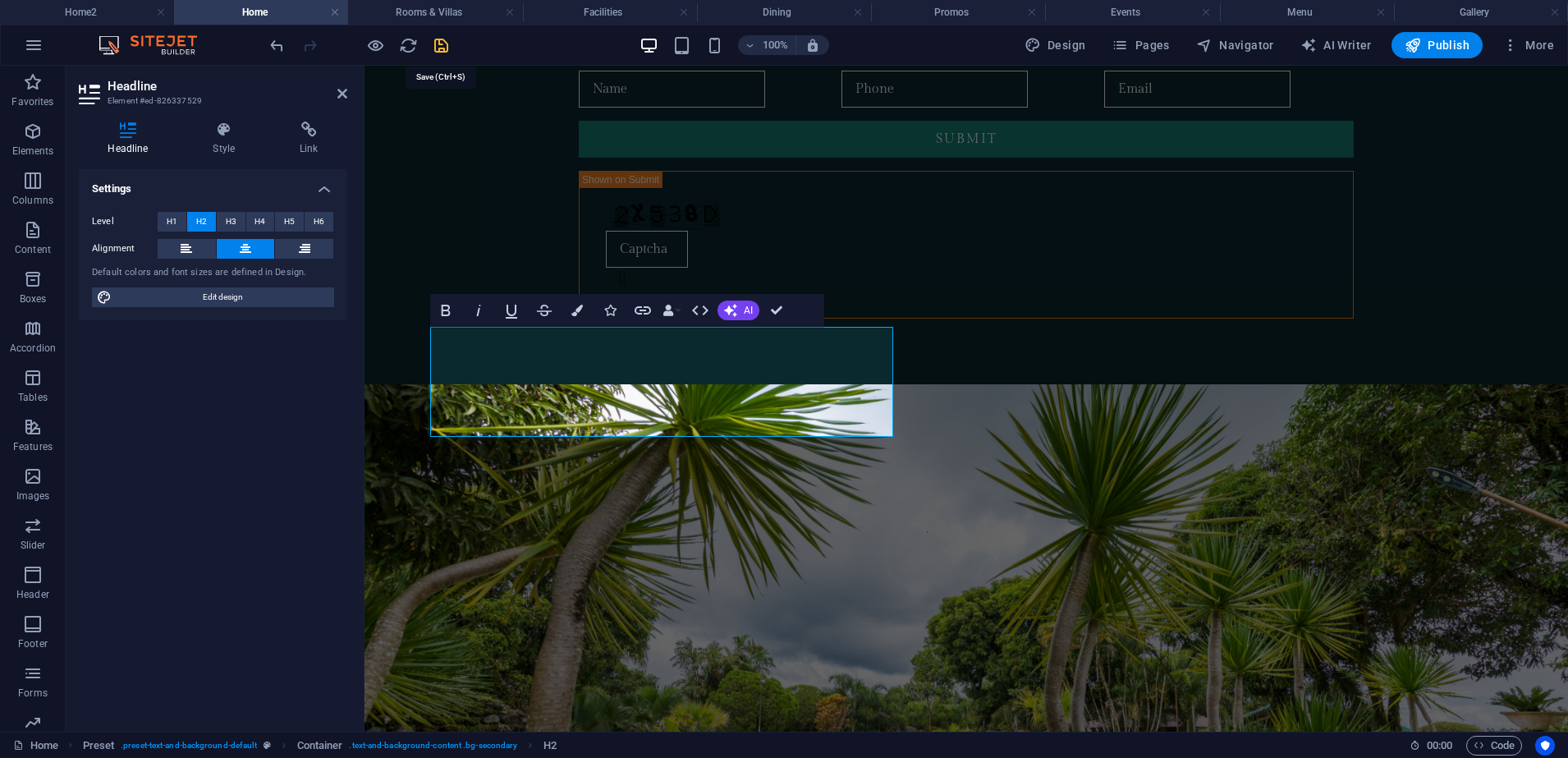 click at bounding box center (441, 45) 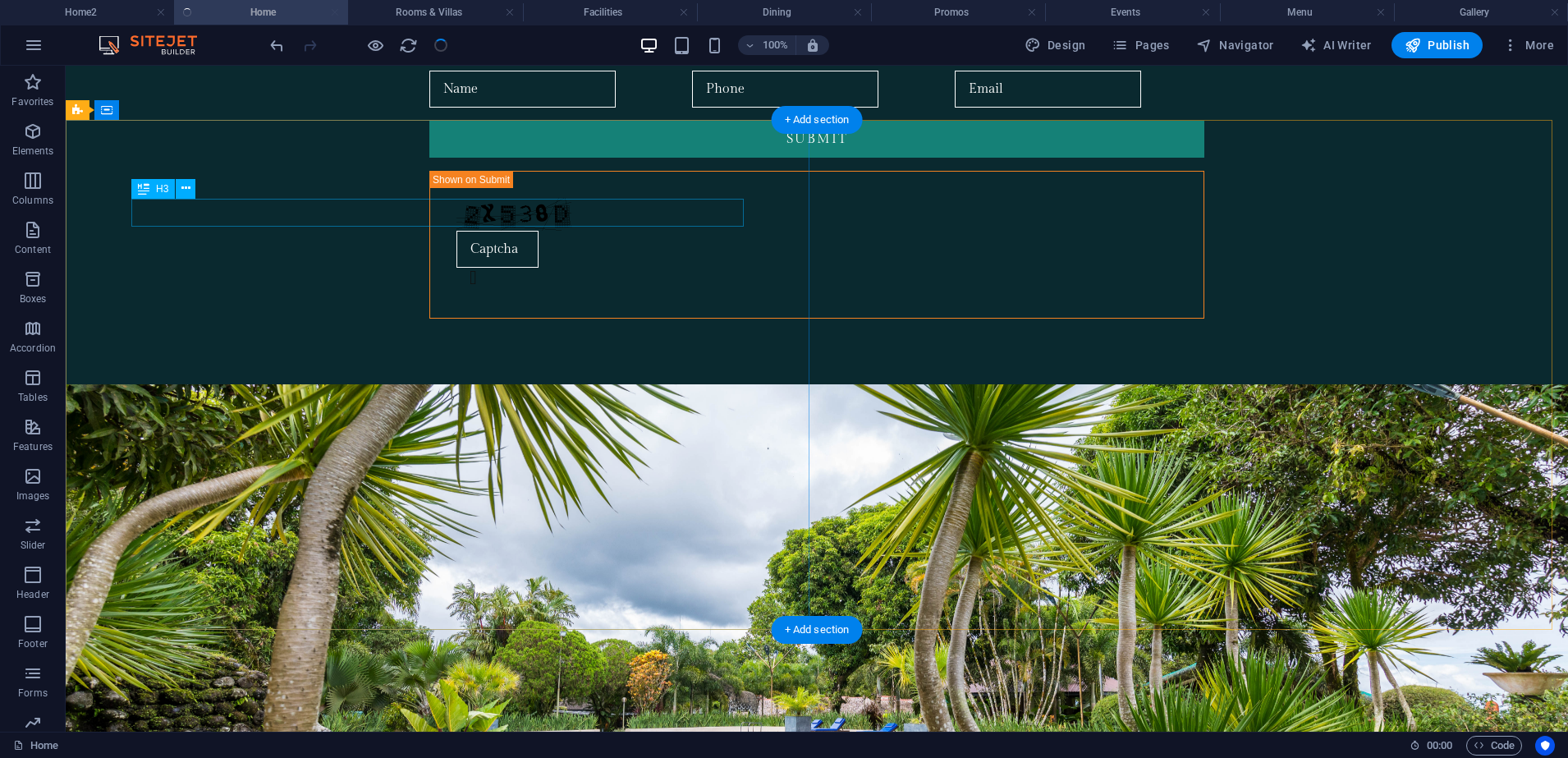 drag, startPoint x: 235, startPoint y: 214, endPoint x: 332, endPoint y: 278, distance: 116.21101 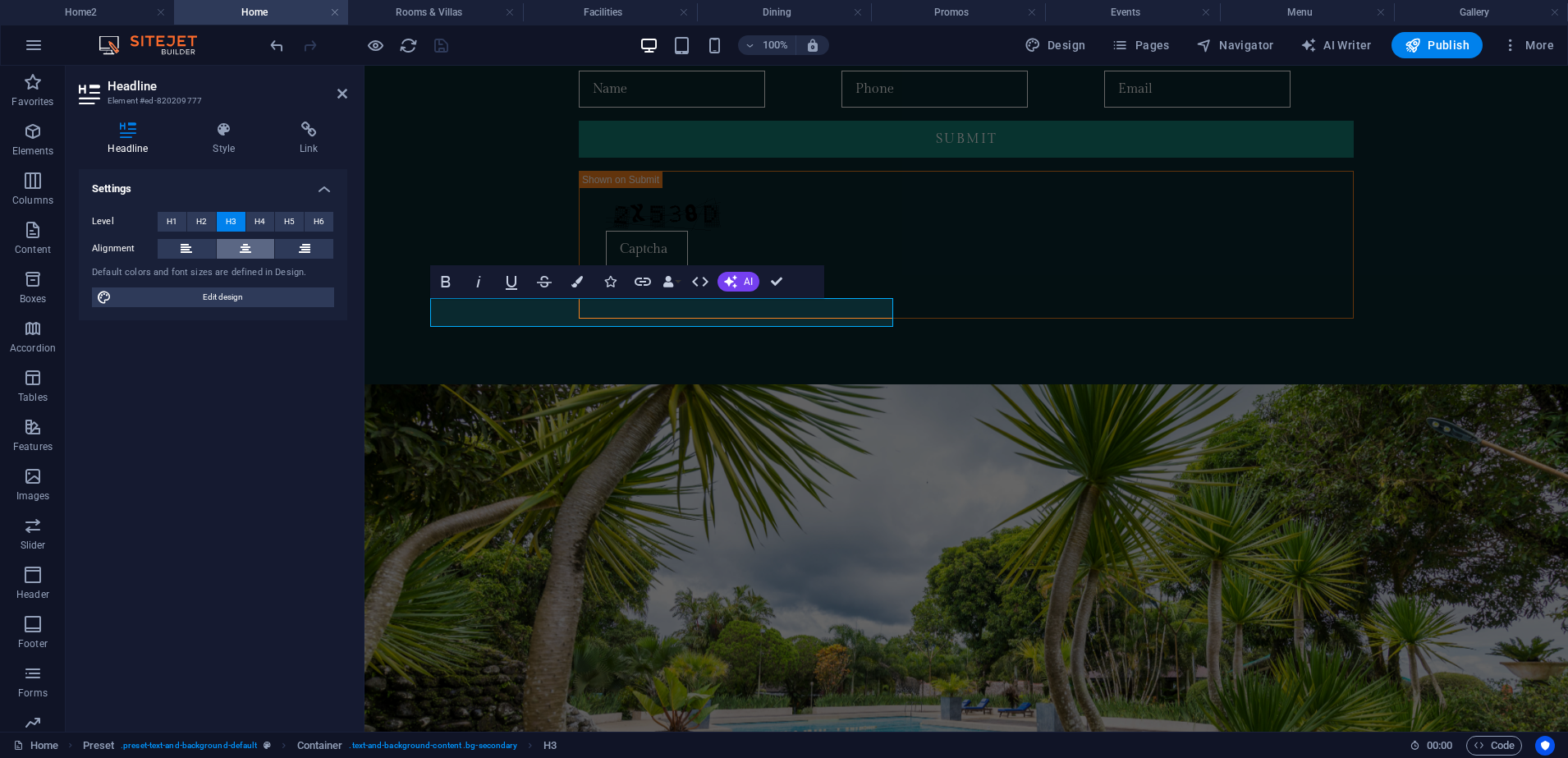 click at bounding box center (245, 249) 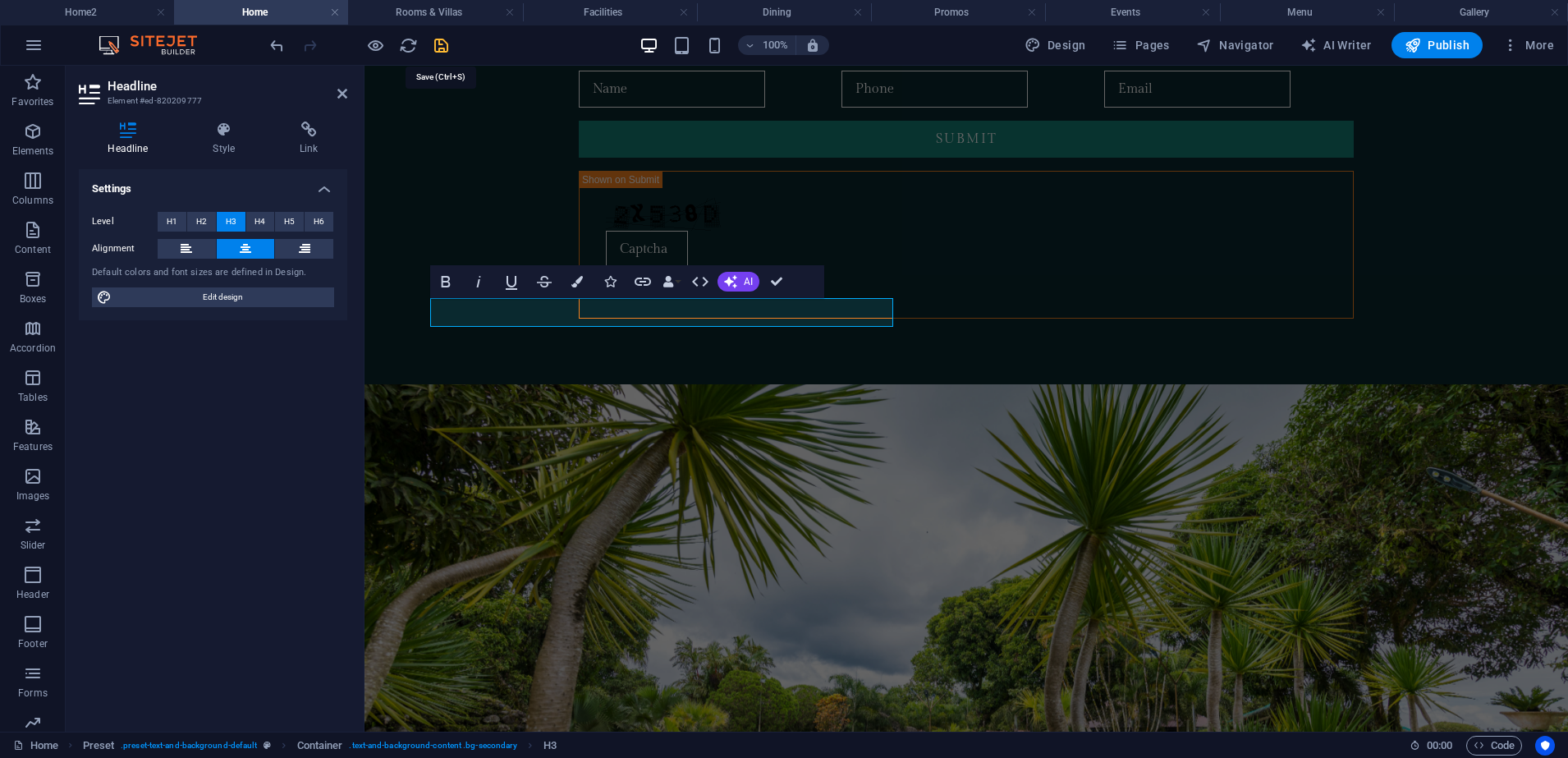 click at bounding box center [441, 45] 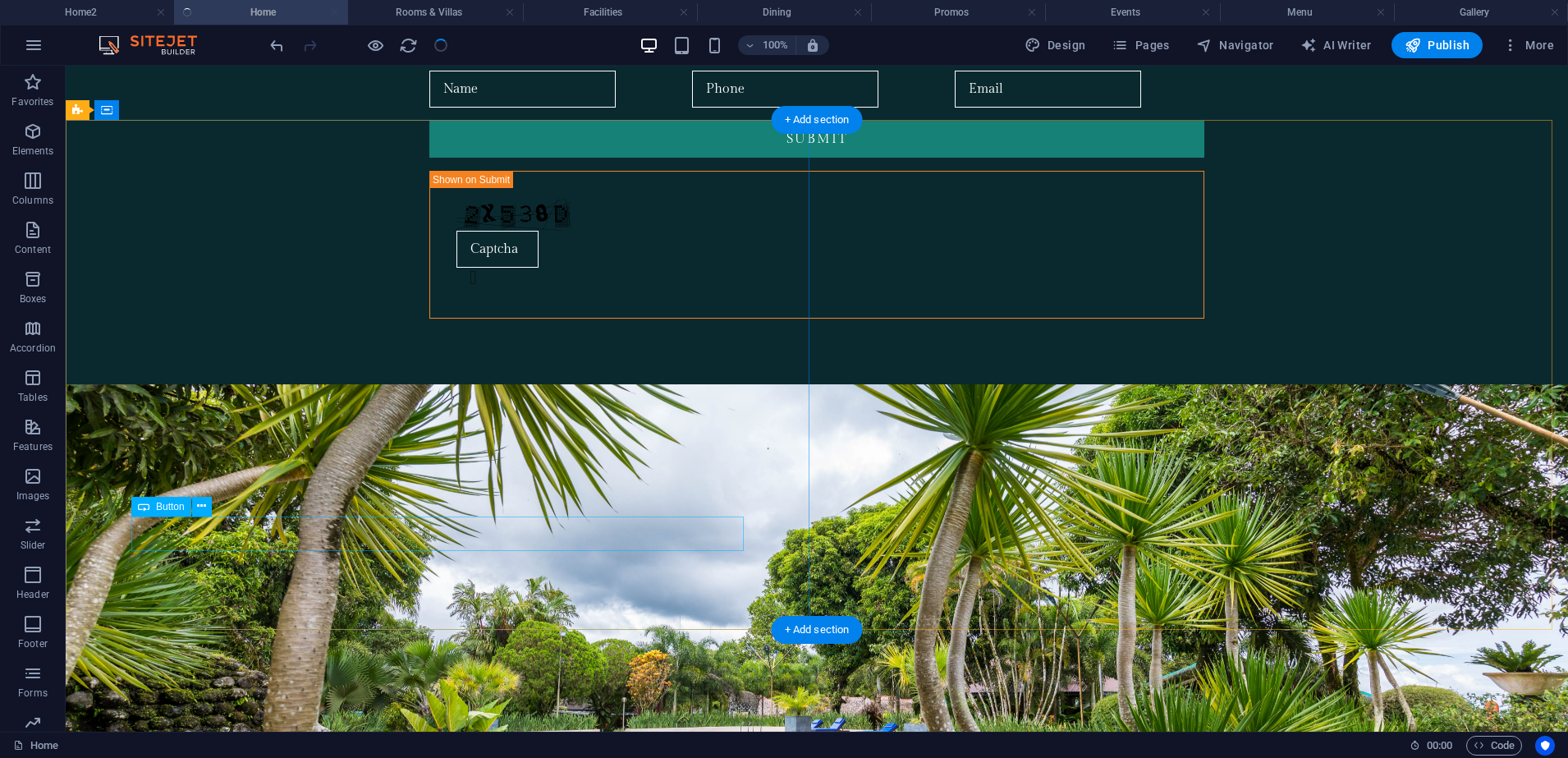 click on "Book now" at bounding box center (817, 1854) 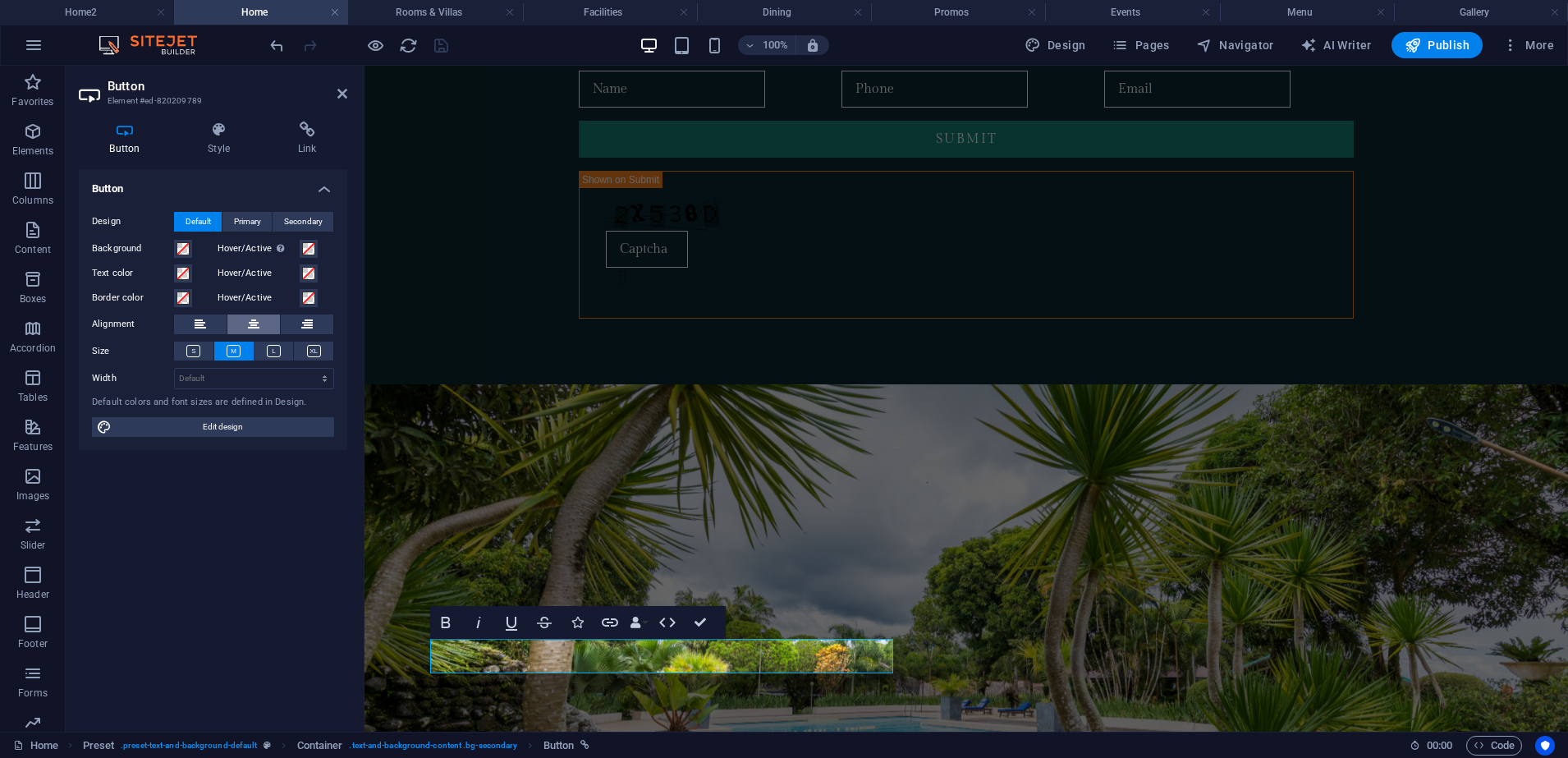 click at bounding box center (254, 324) 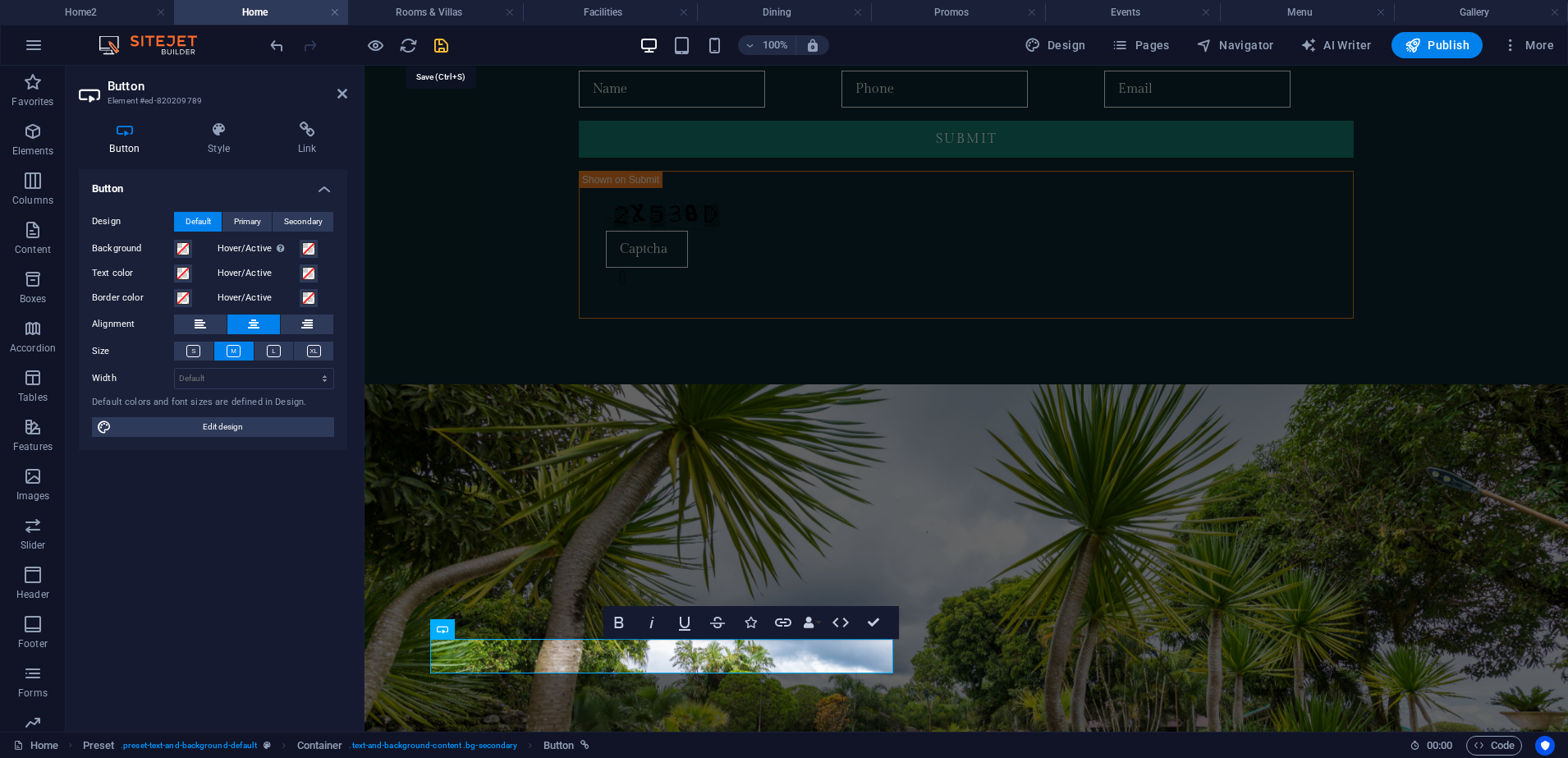 click at bounding box center (441, 45) 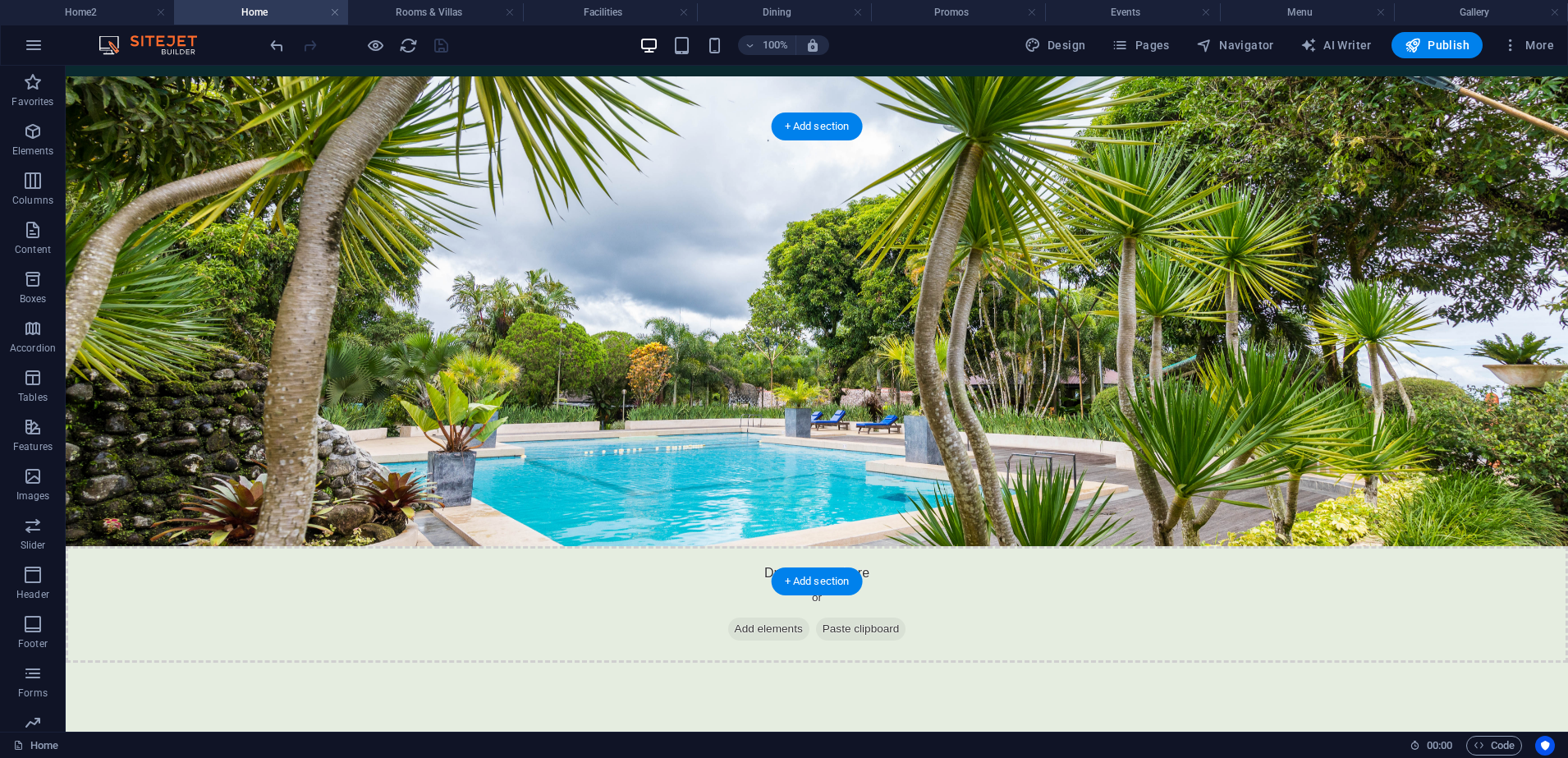 scroll, scrollTop: 1848, scrollLeft: 0, axis: vertical 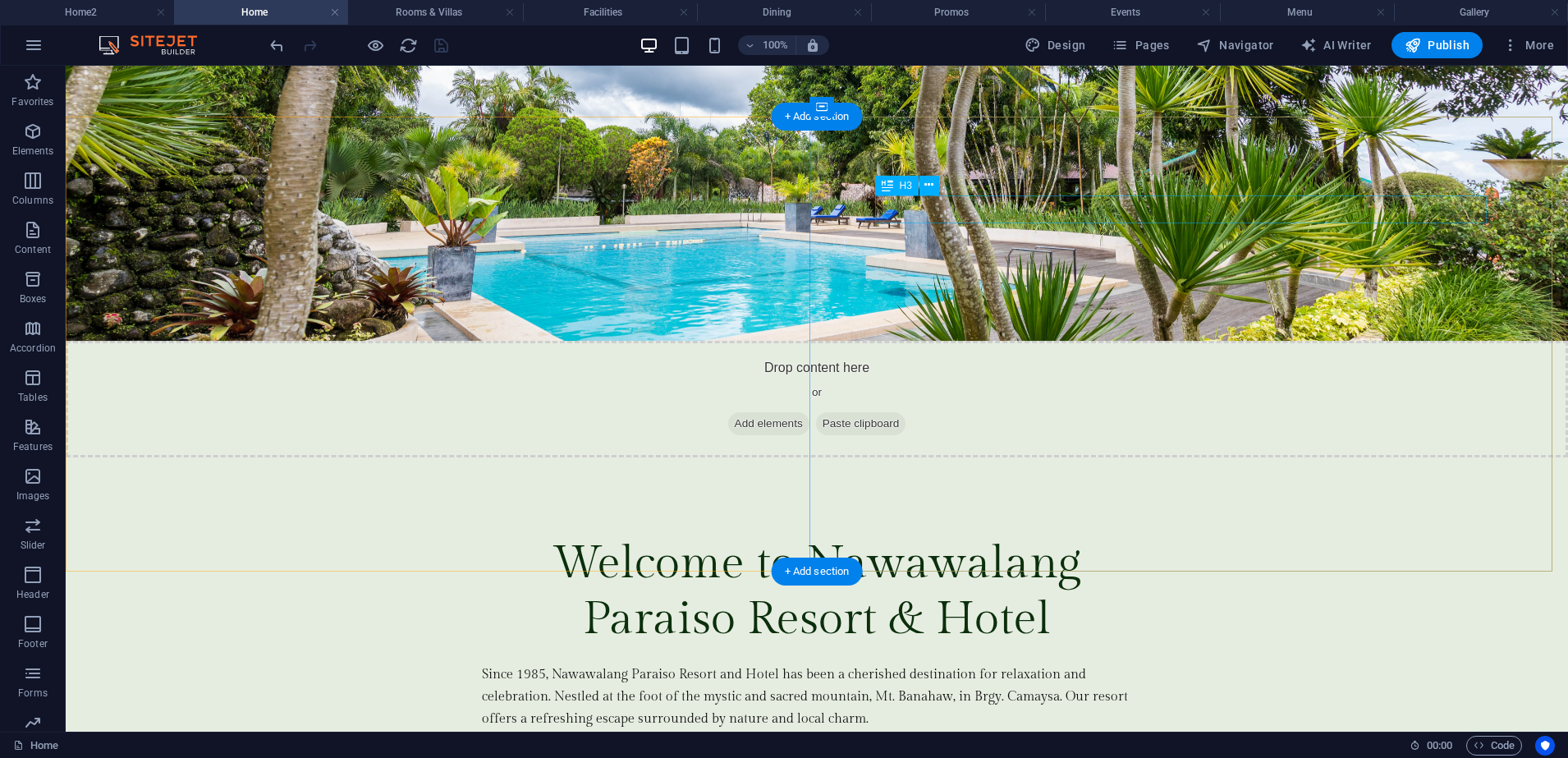 click on "Dining" at bounding box center (817, 2728) 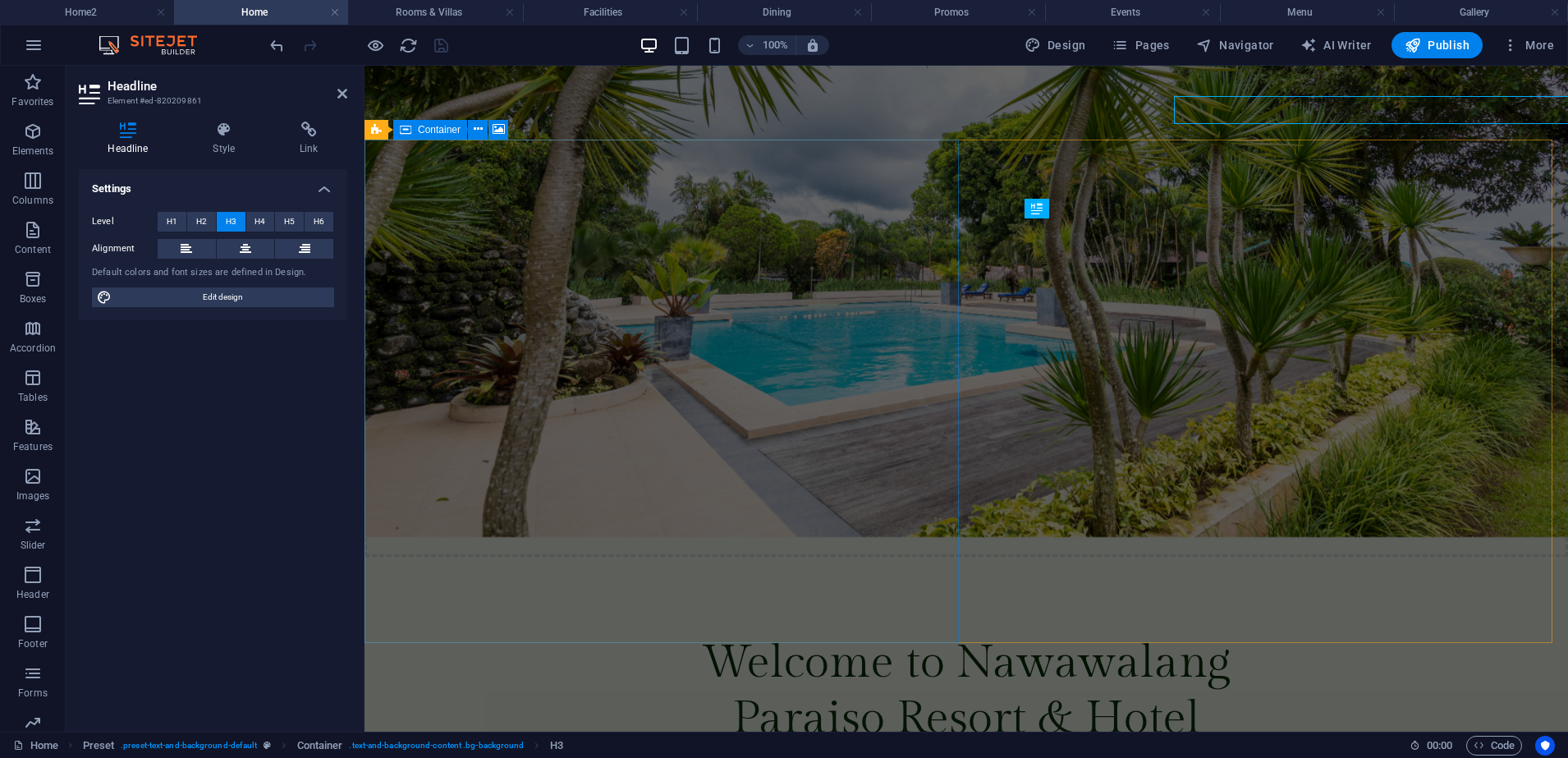 scroll, scrollTop: 1947, scrollLeft: 0, axis: vertical 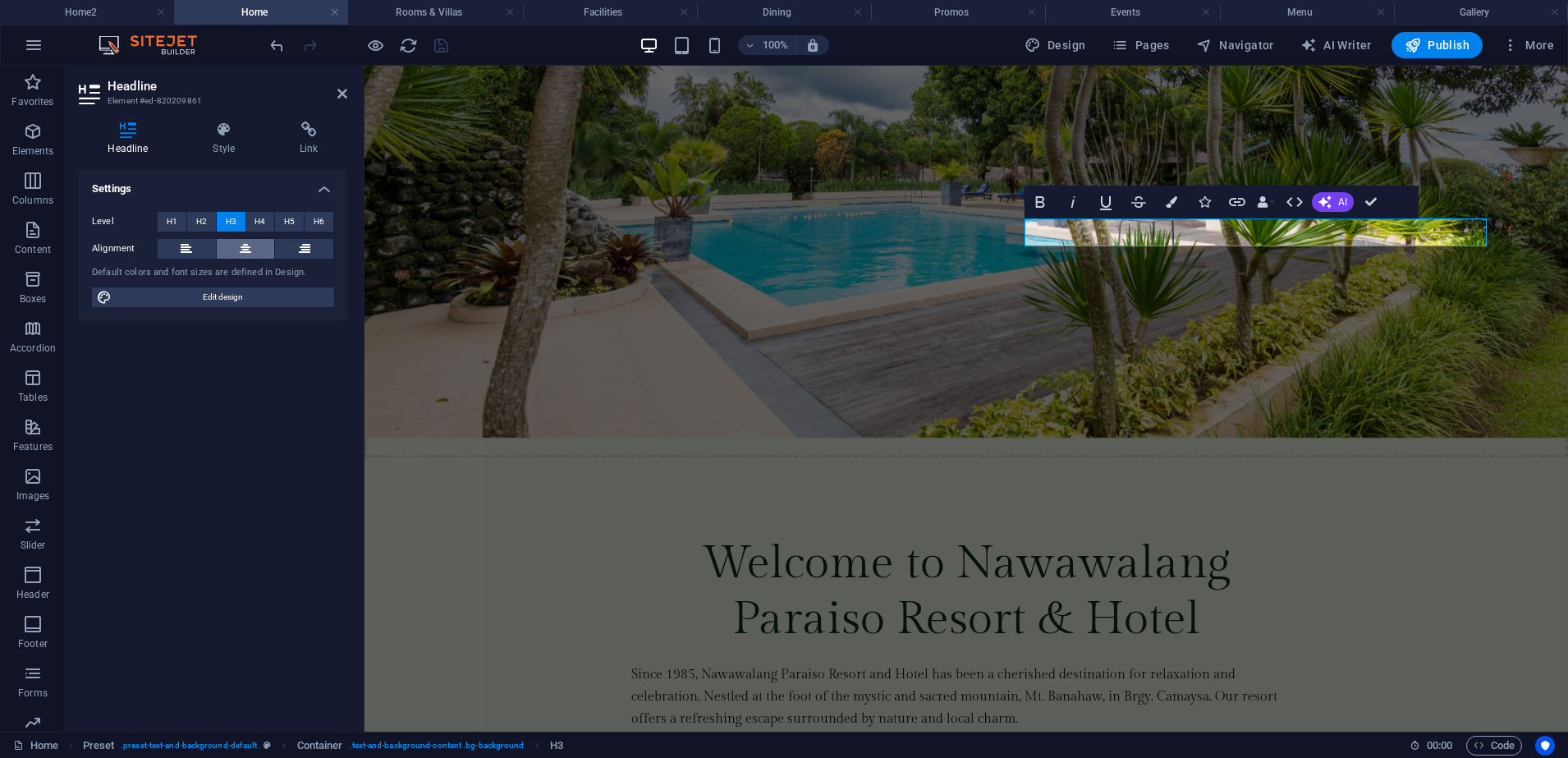 click at bounding box center (245, 249) 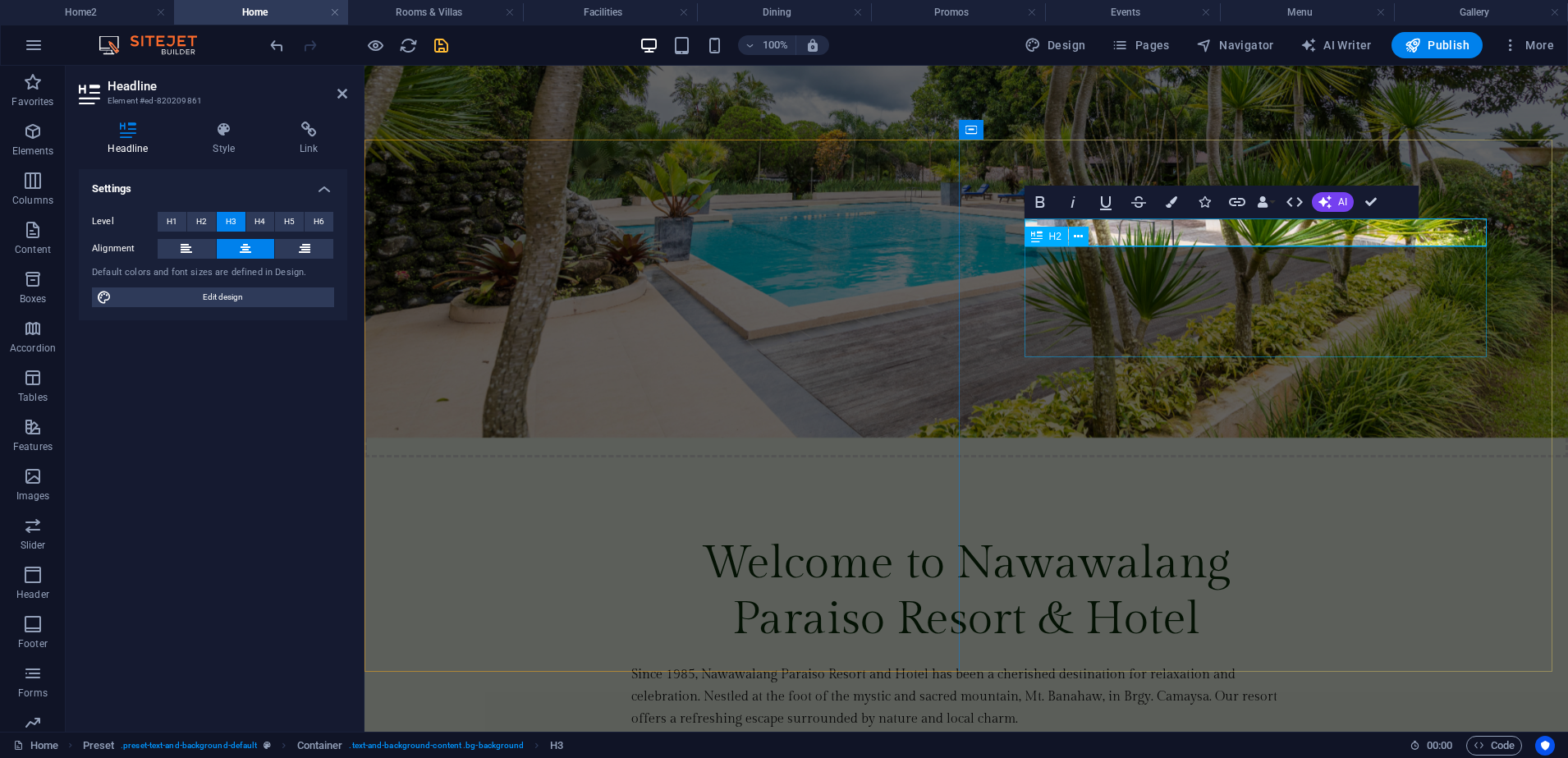 click on "Savor the Flavors of Paradise" at bounding box center (966, 2869) 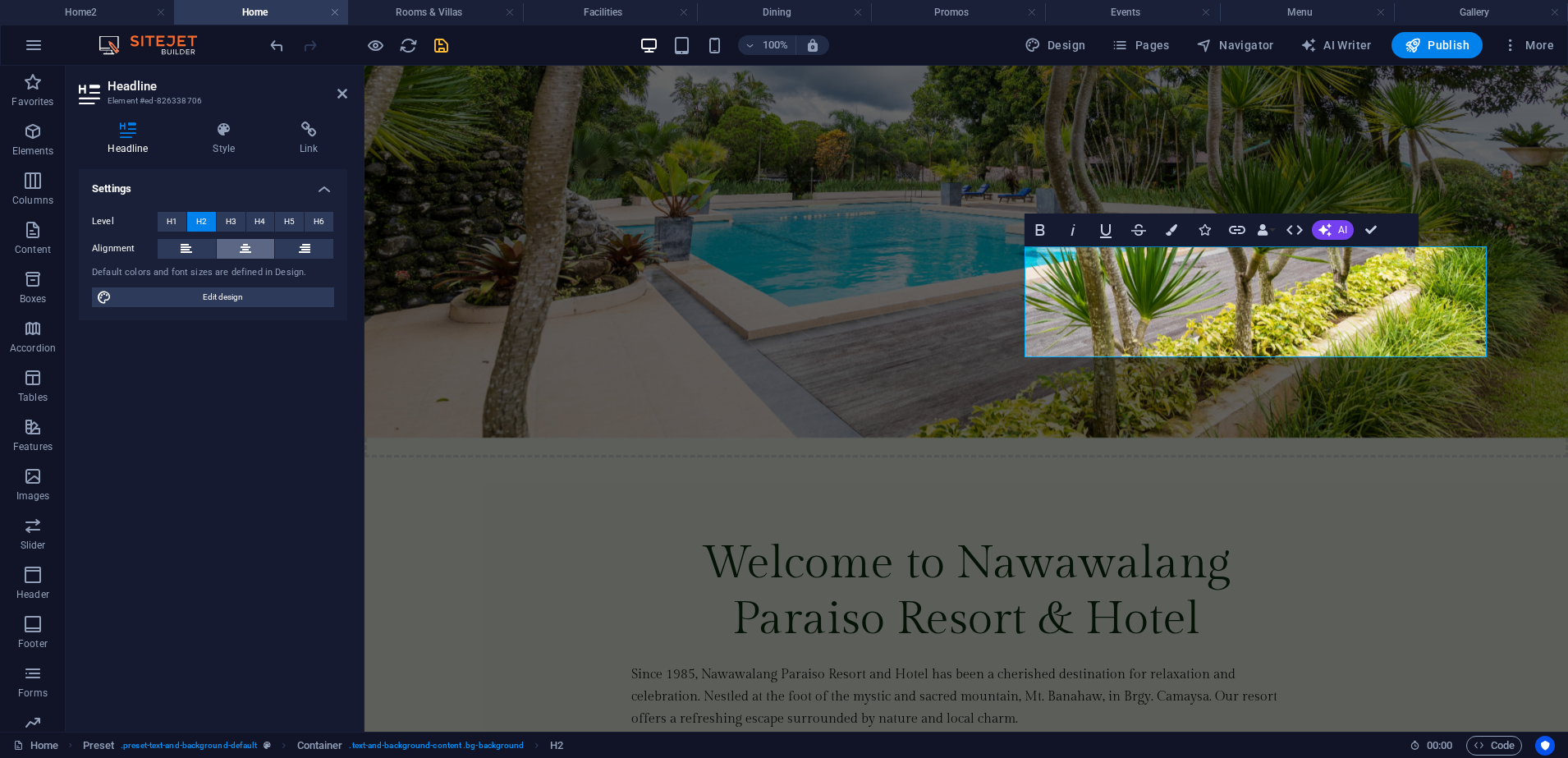 click at bounding box center [245, 249] 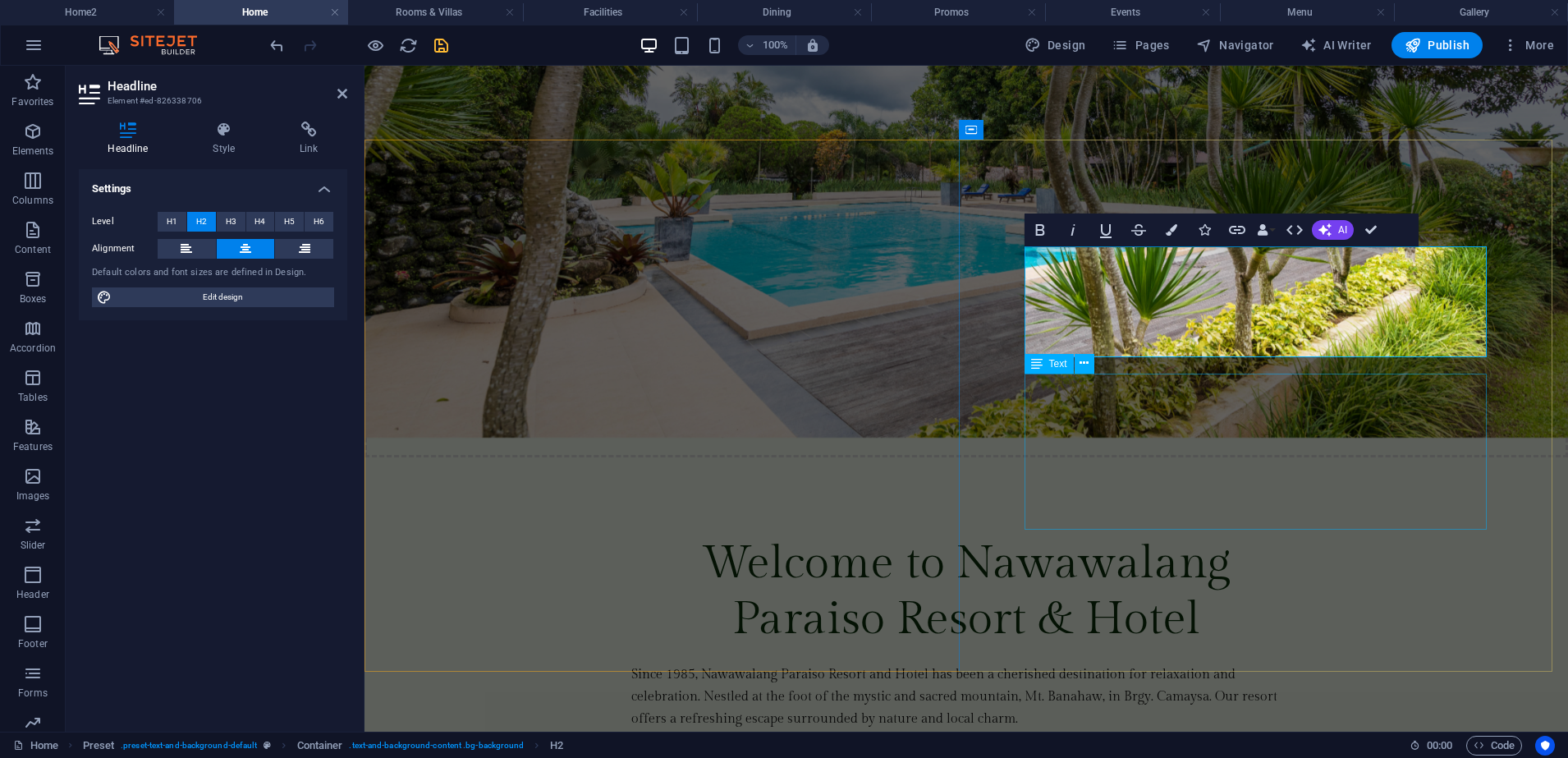 click on "Enjoy a relaxing dining experience in our thoughtfully designed spaces, perfect for casual meals, intimate gatherings, or special celebrations.             Our dining areas provide the perfect setting for every occasion. Experience delicious food, warm hospitality, and an ambiance that makes every moment special." at bounding box center (966, 2980) 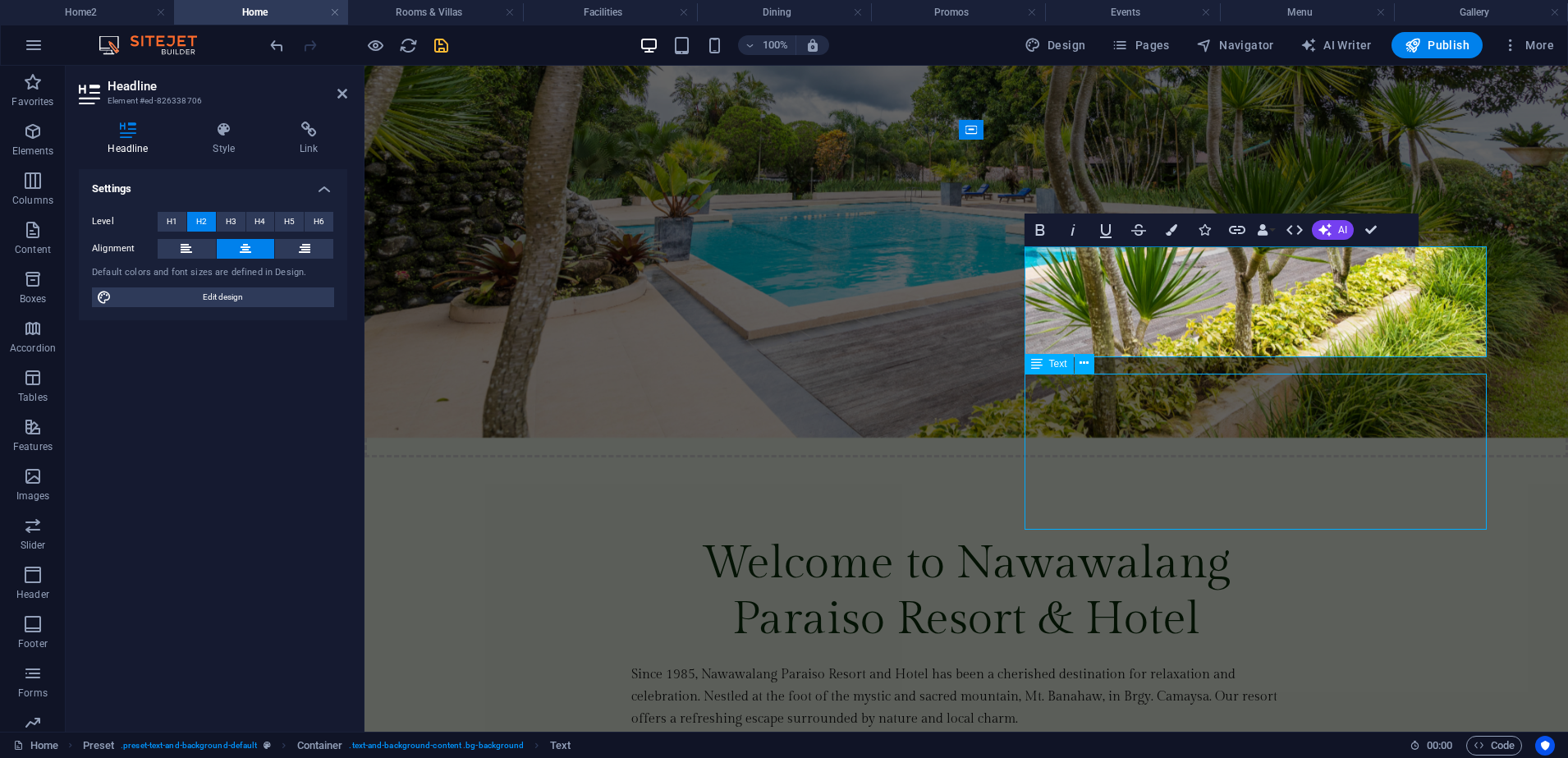 scroll, scrollTop: 1848, scrollLeft: 0, axis: vertical 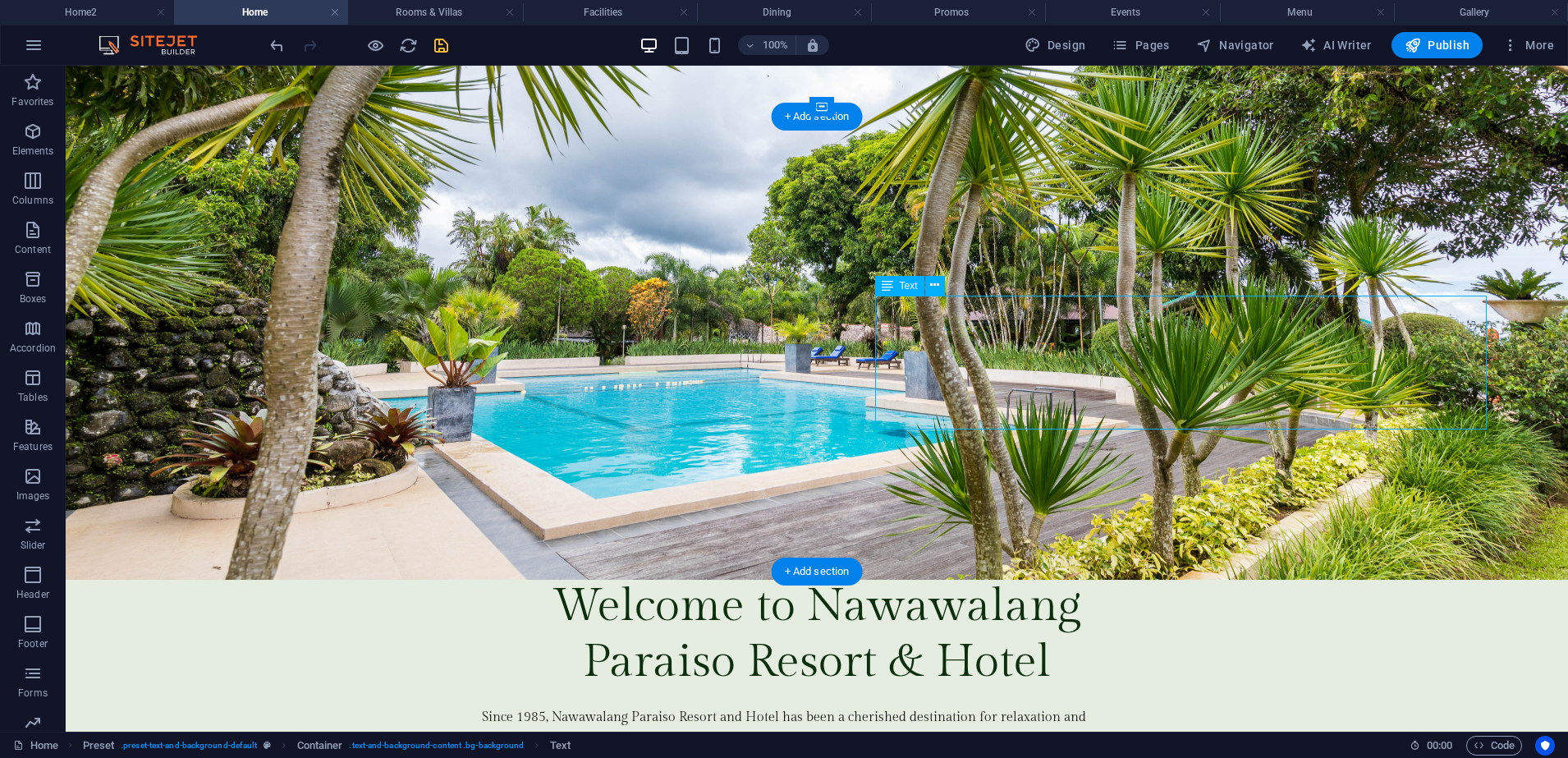 drag, startPoint x: 934, startPoint y: 306, endPoint x: 926, endPoint y: 322, distance: 17.888544 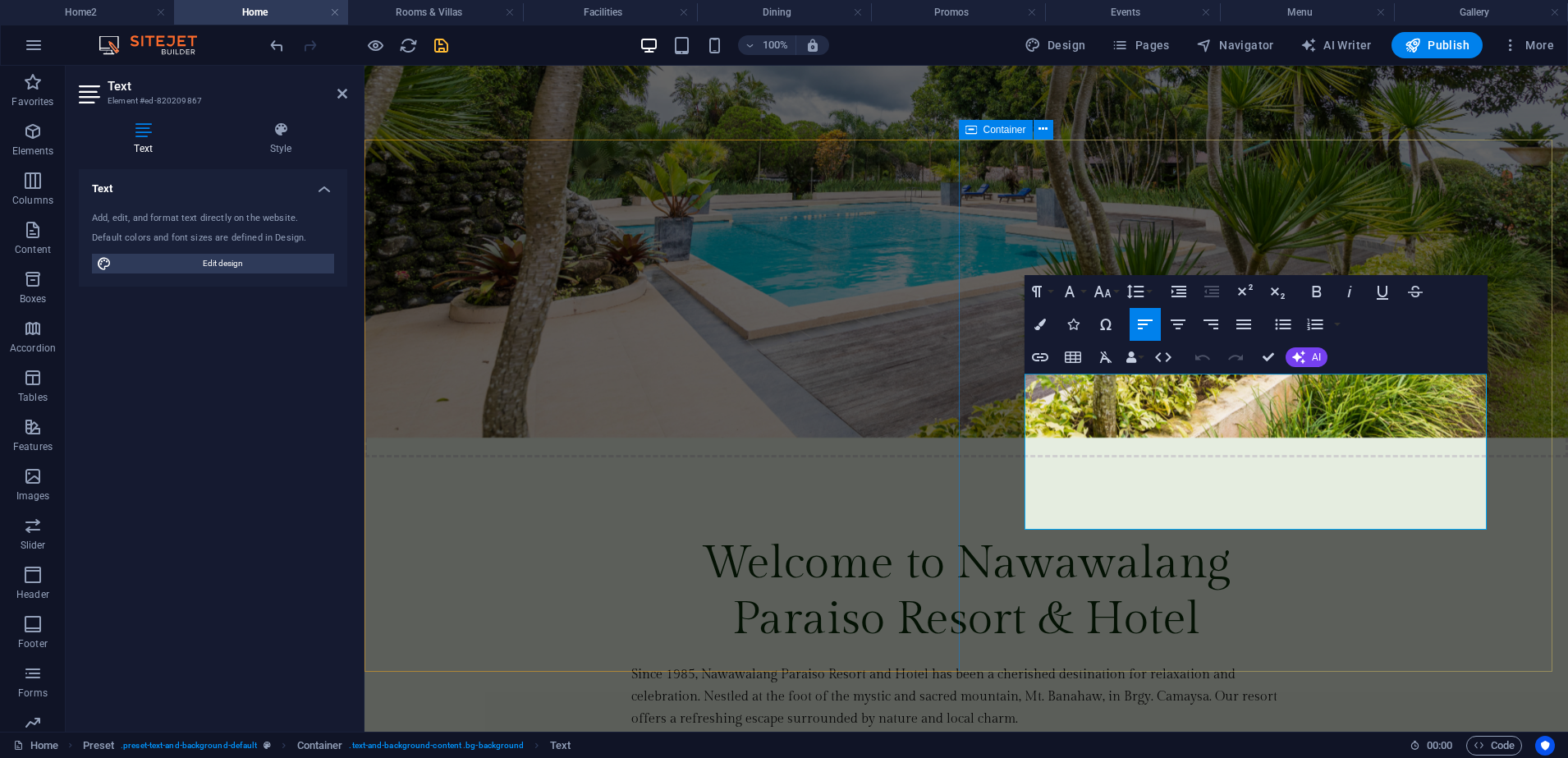 drag, startPoint x: 1221, startPoint y: 502, endPoint x: 1022, endPoint y: 376, distance: 235.53556 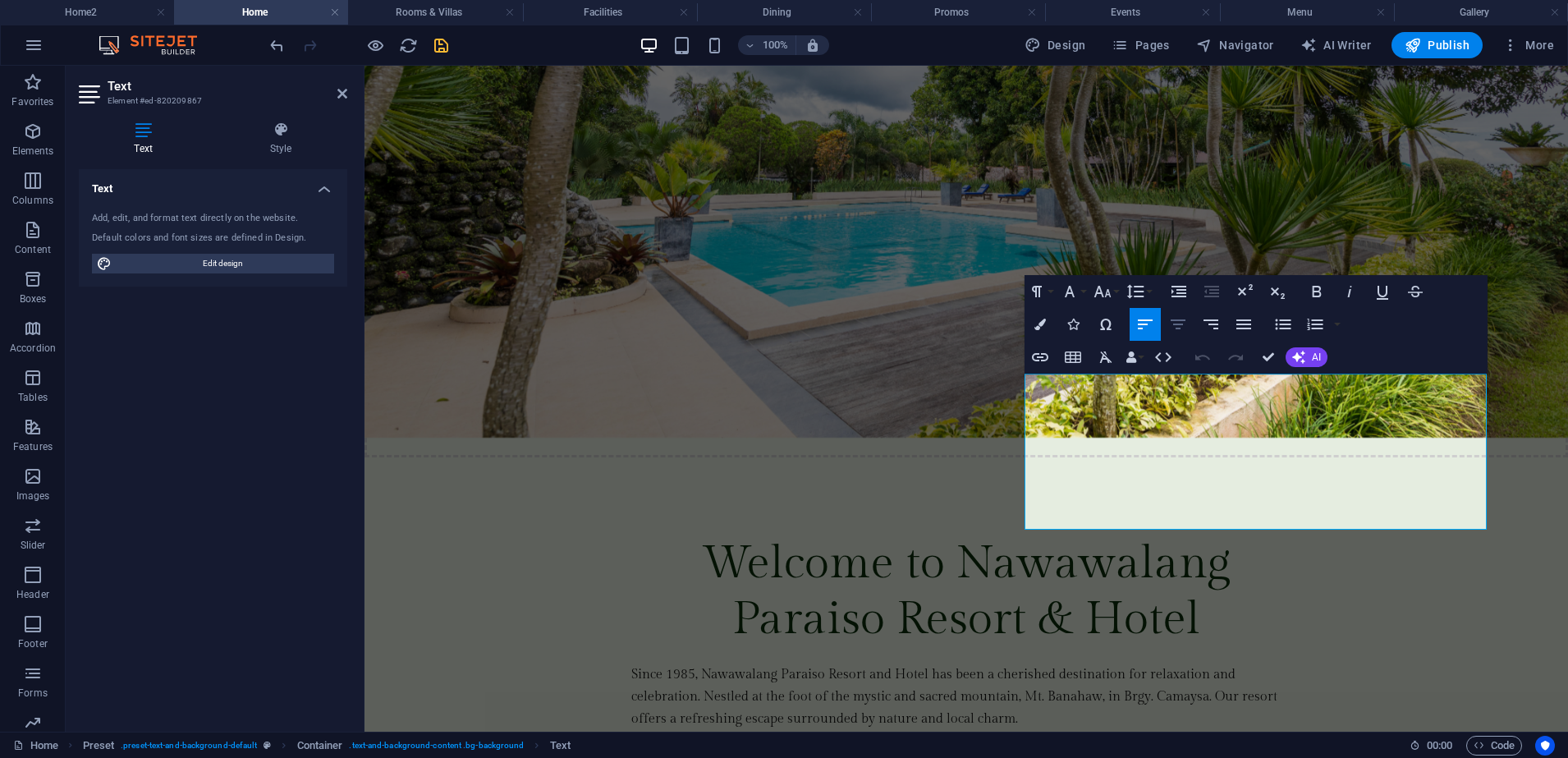 click 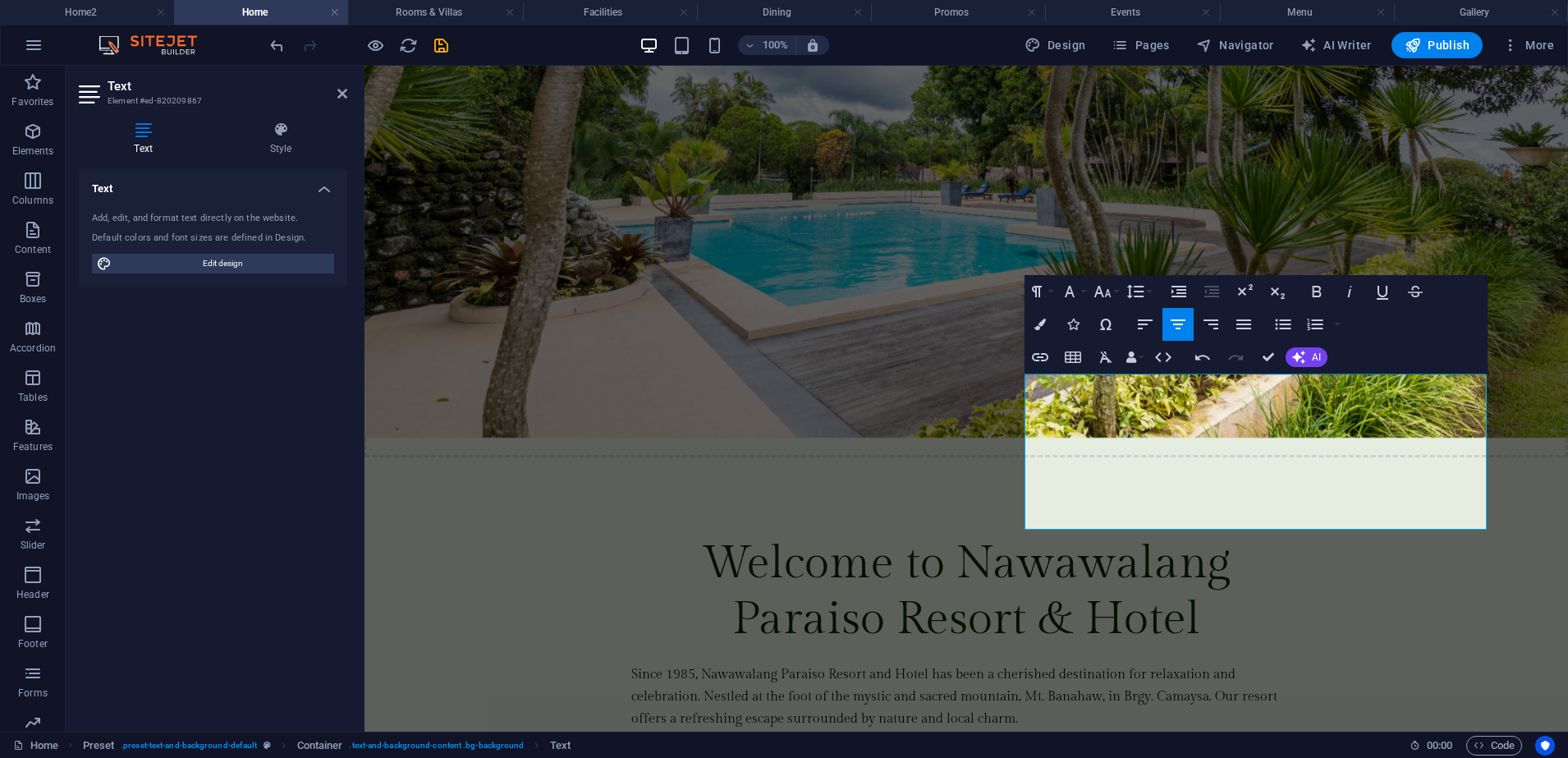 drag, startPoint x: 433, startPoint y: 53, endPoint x: 438, endPoint y: 61, distance: 9.43398 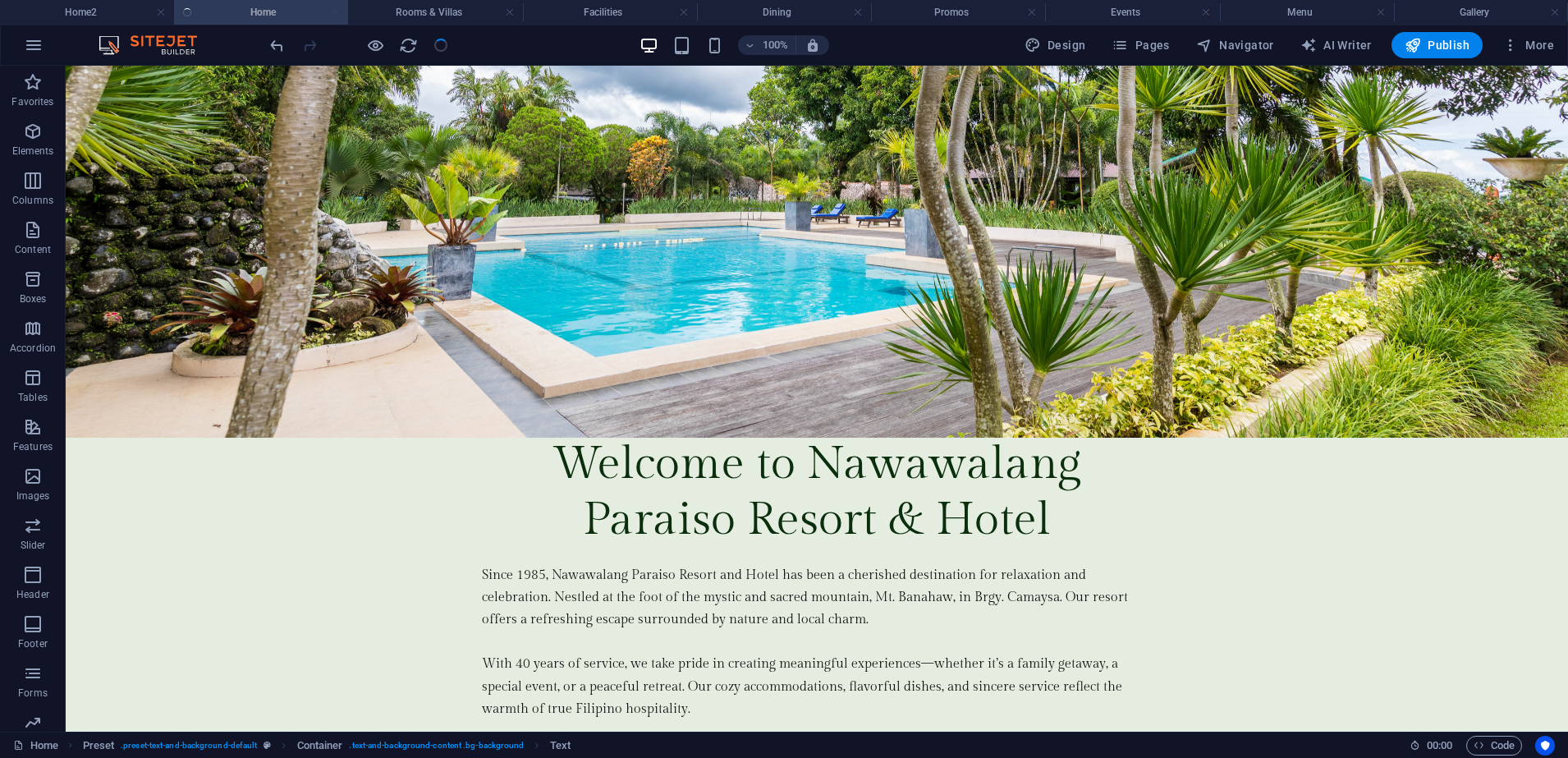 scroll, scrollTop: 1848, scrollLeft: 0, axis: vertical 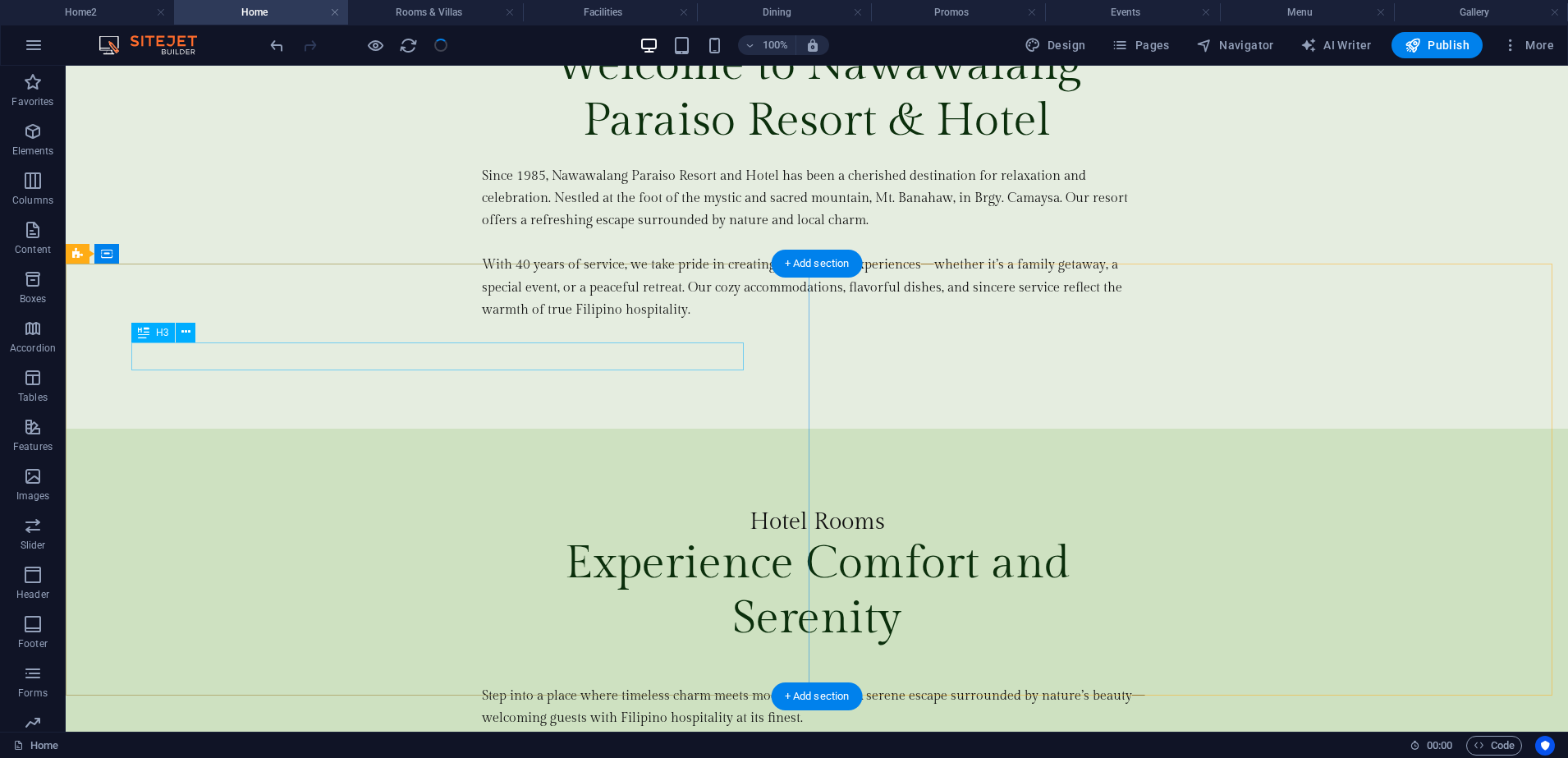 click on "Whether it's a grand celebration, a corporate gathering, or an intimate occasion, our versatile event spaces are designed to bring your vision to life. From weddings and birthdays to seminars and conferences, we provide the perfect setting, supported by attentive service, exquisite cuisine, and a welcoming atmosphere that ensures every moment is memorable." at bounding box center [817, 2827] 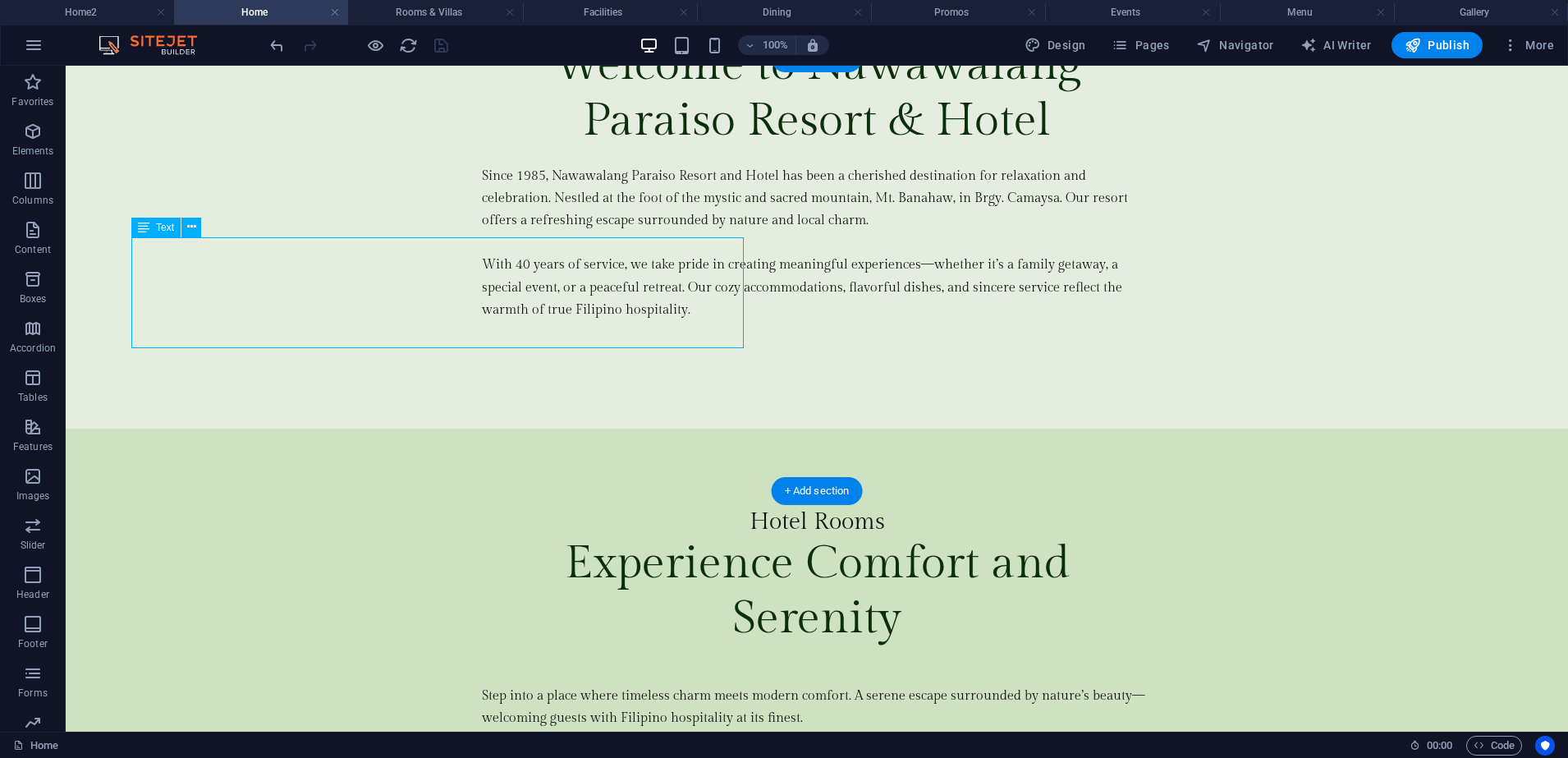 scroll, scrollTop: 2361, scrollLeft: 0, axis: vertical 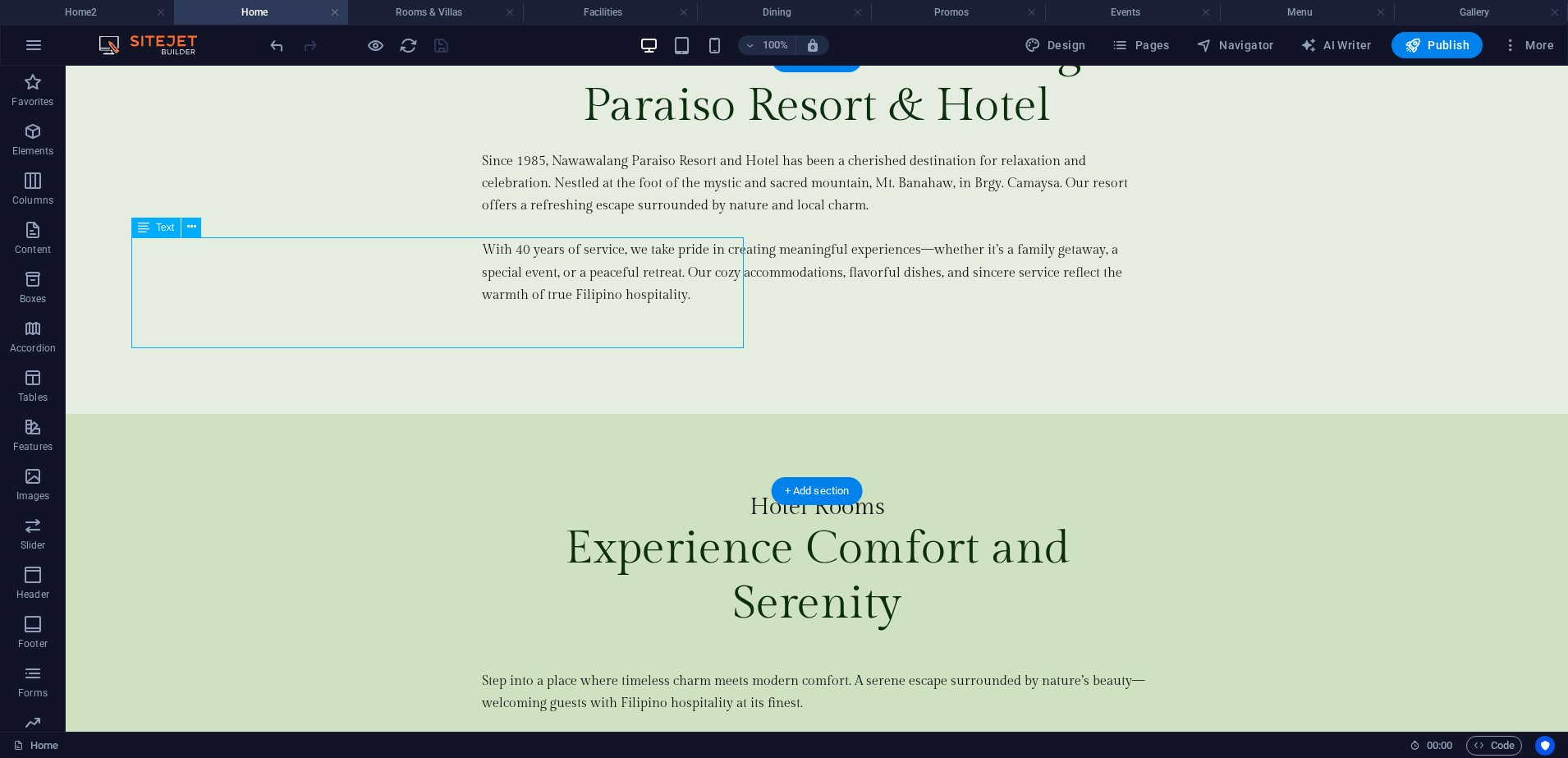 click on "Whether it's a grand celebration, a corporate gathering, or an intimate occasion, our versatile event spaces are designed to bring your vision to life. From weddings and birthdays to seminars and conferences, we provide the perfect setting, supported by attentive service, exquisite cuisine, and a welcoming atmosphere that ensures every moment is memorable." at bounding box center [817, 2812] 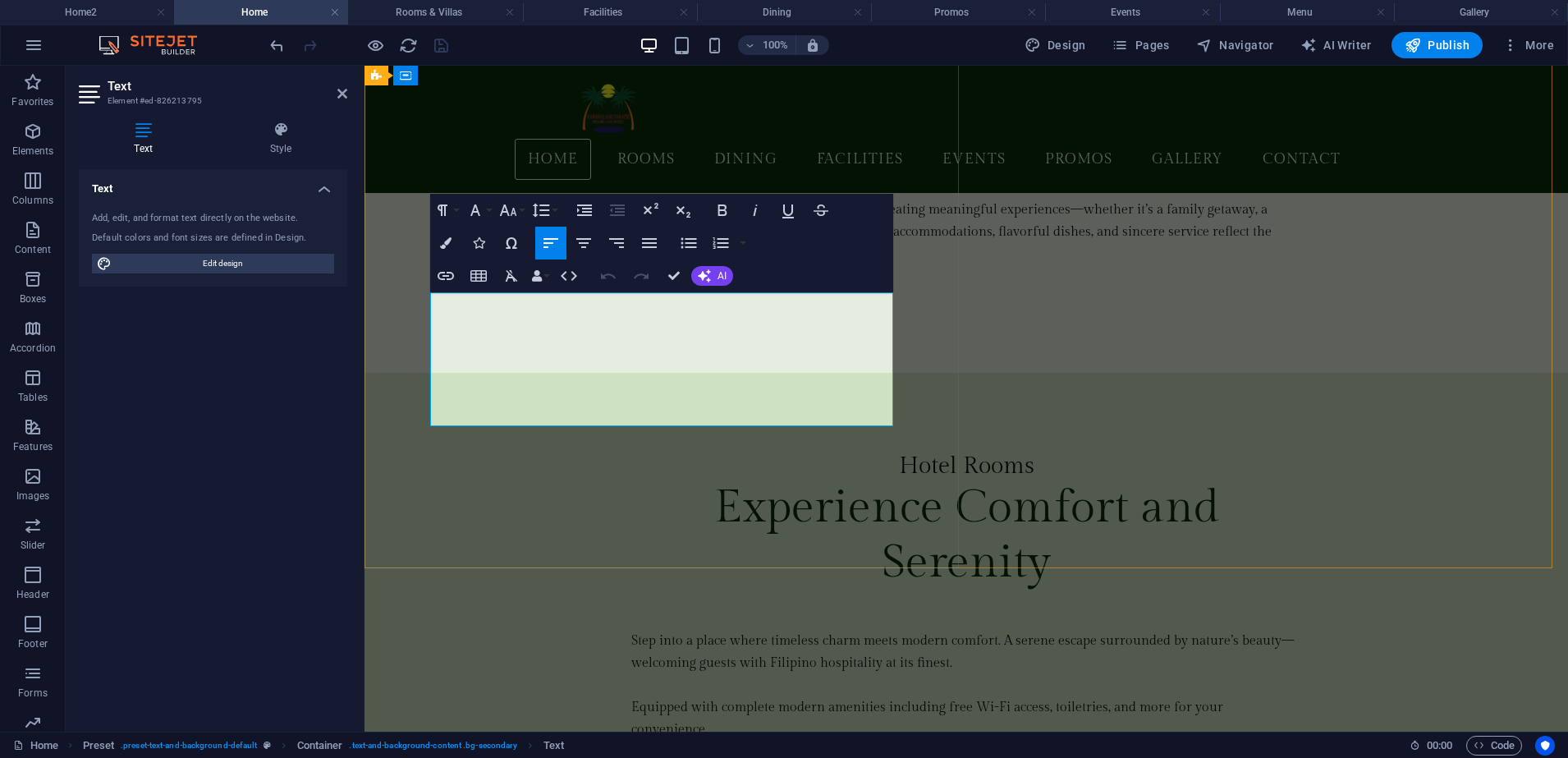 scroll, scrollTop: 2561, scrollLeft: 0, axis: vertical 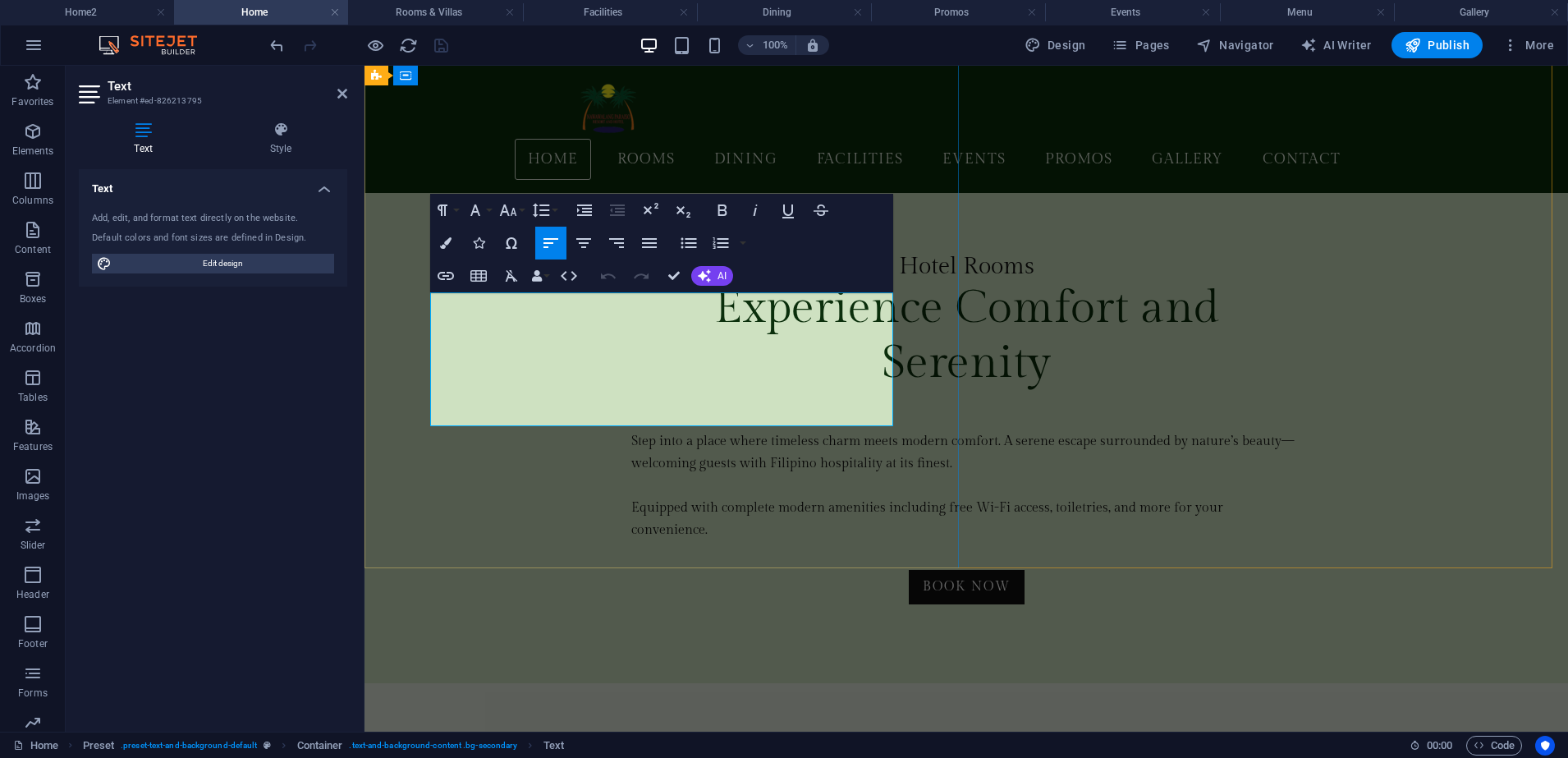 drag, startPoint x: 841, startPoint y: 411, endPoint x: 442, endPoint y: 324, distance: 408.3748 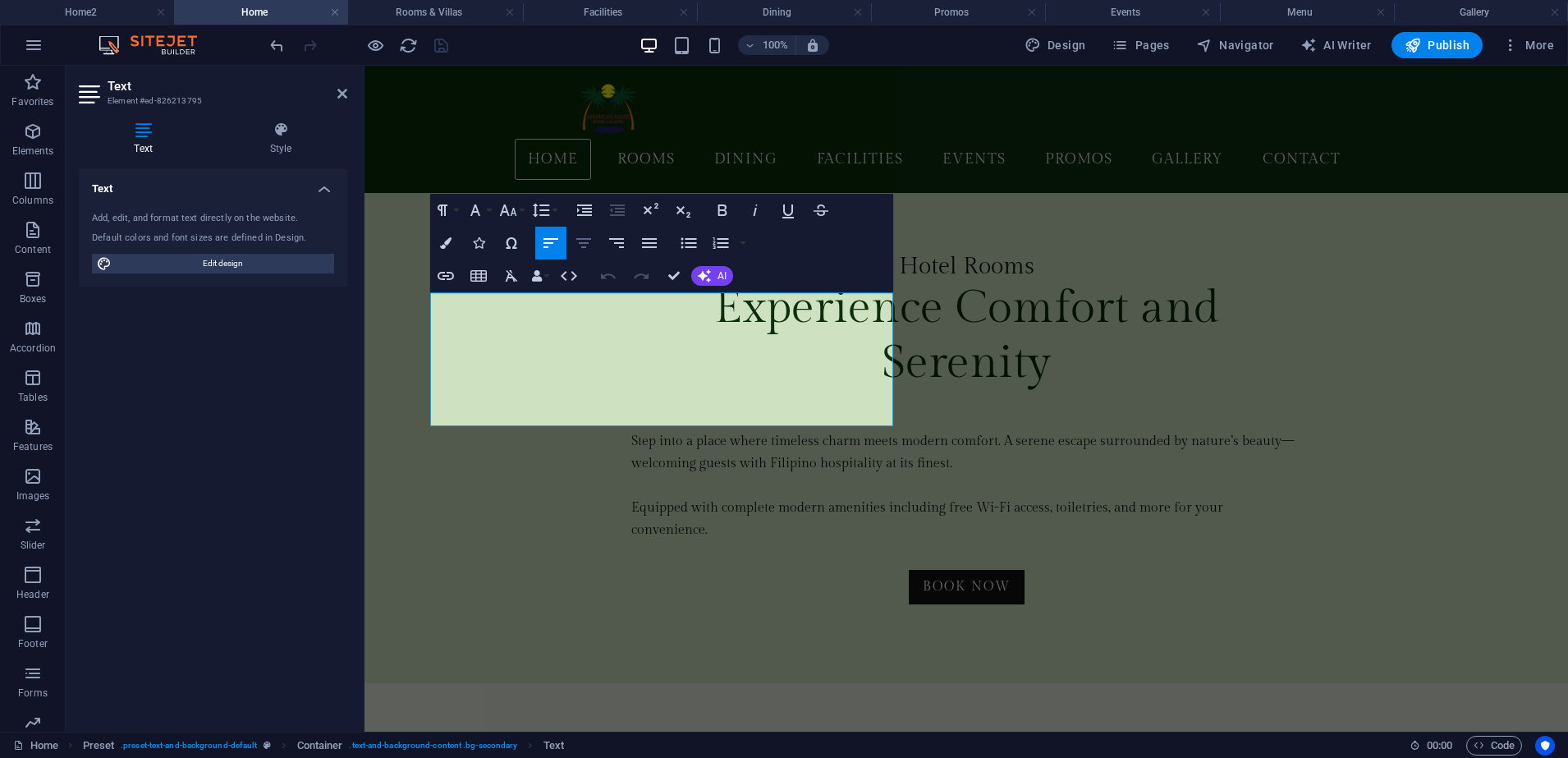click 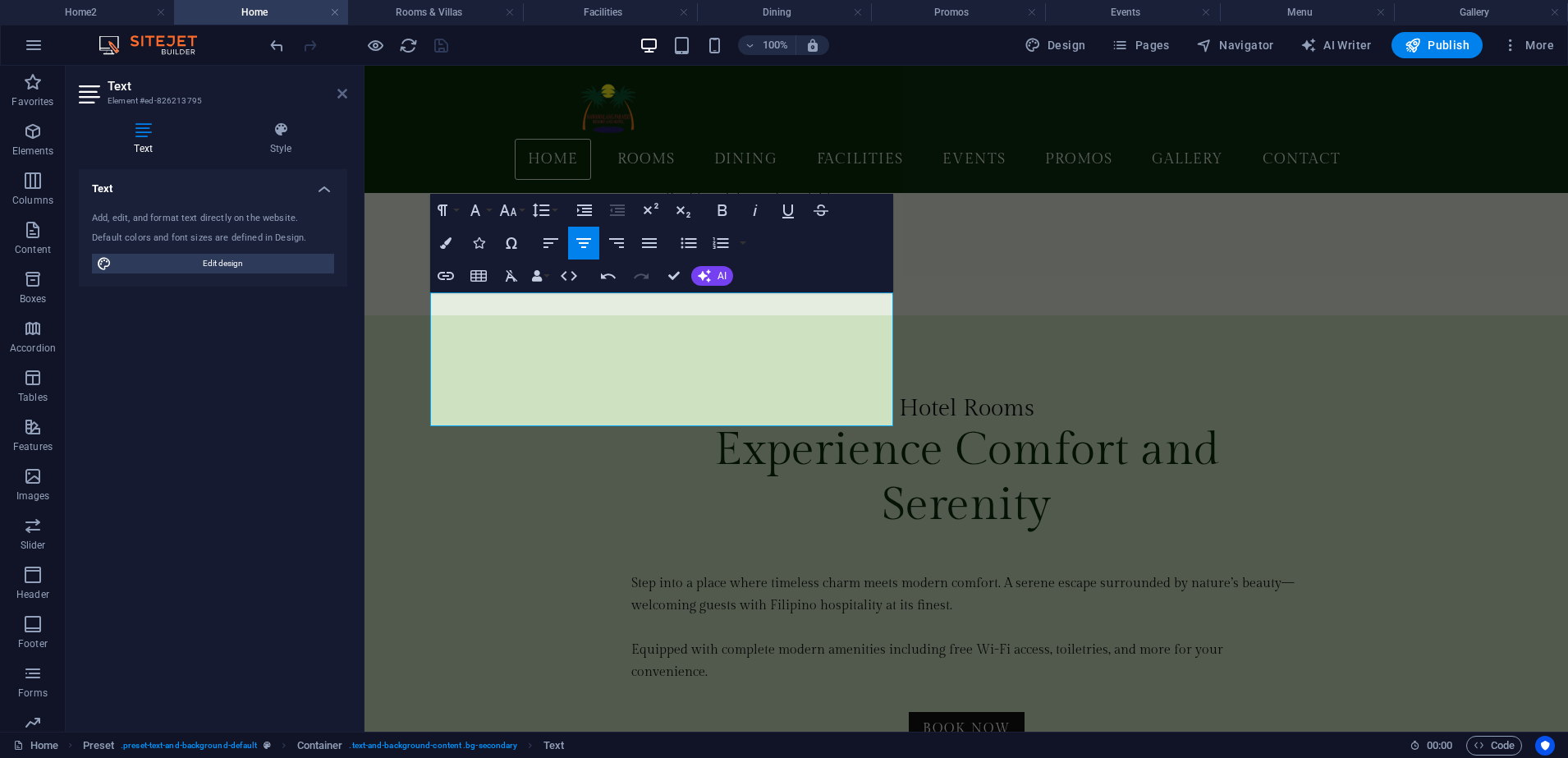 click at bounding box center (342, 94) 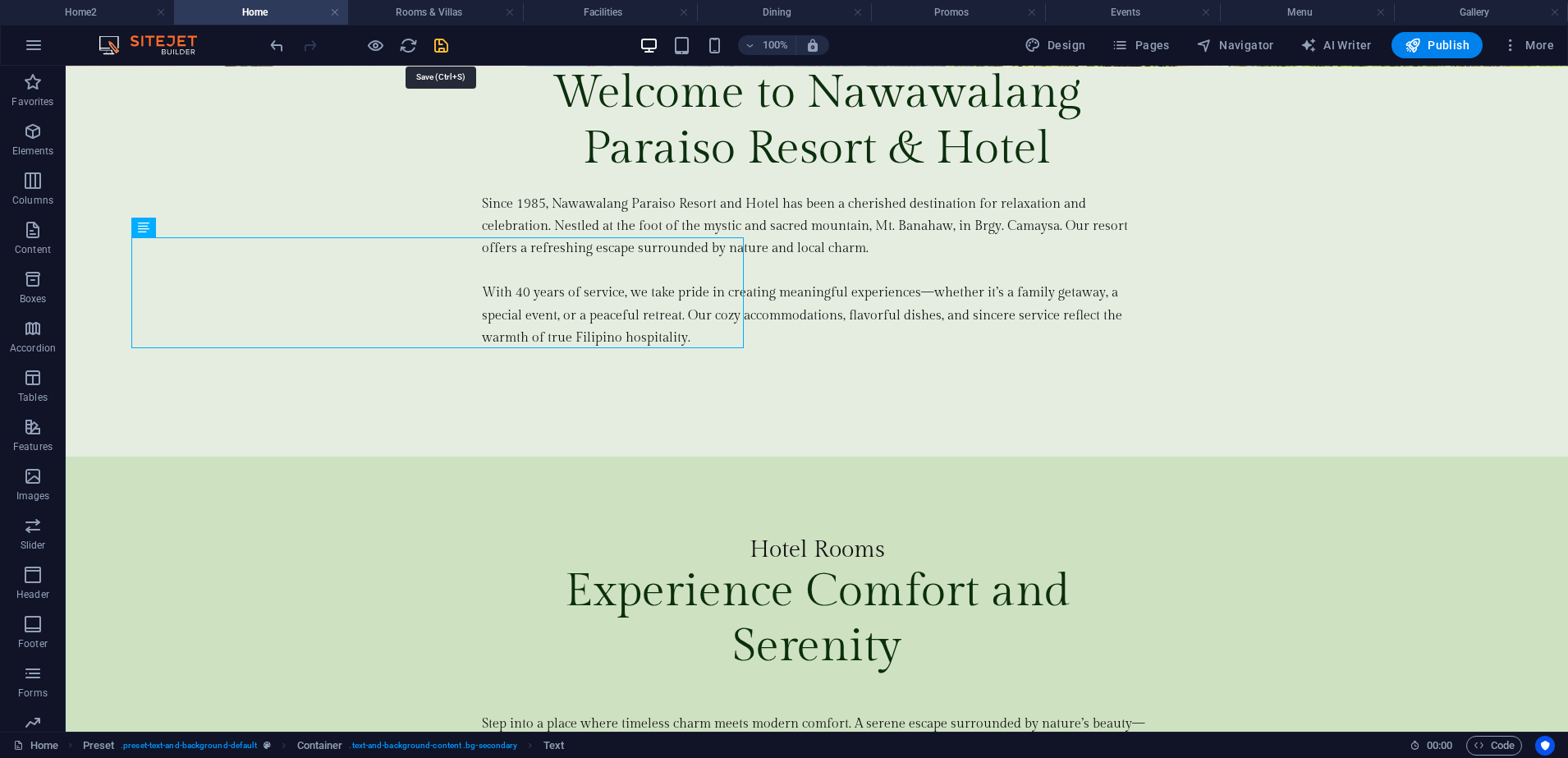 click at bounding box center (441, 45) 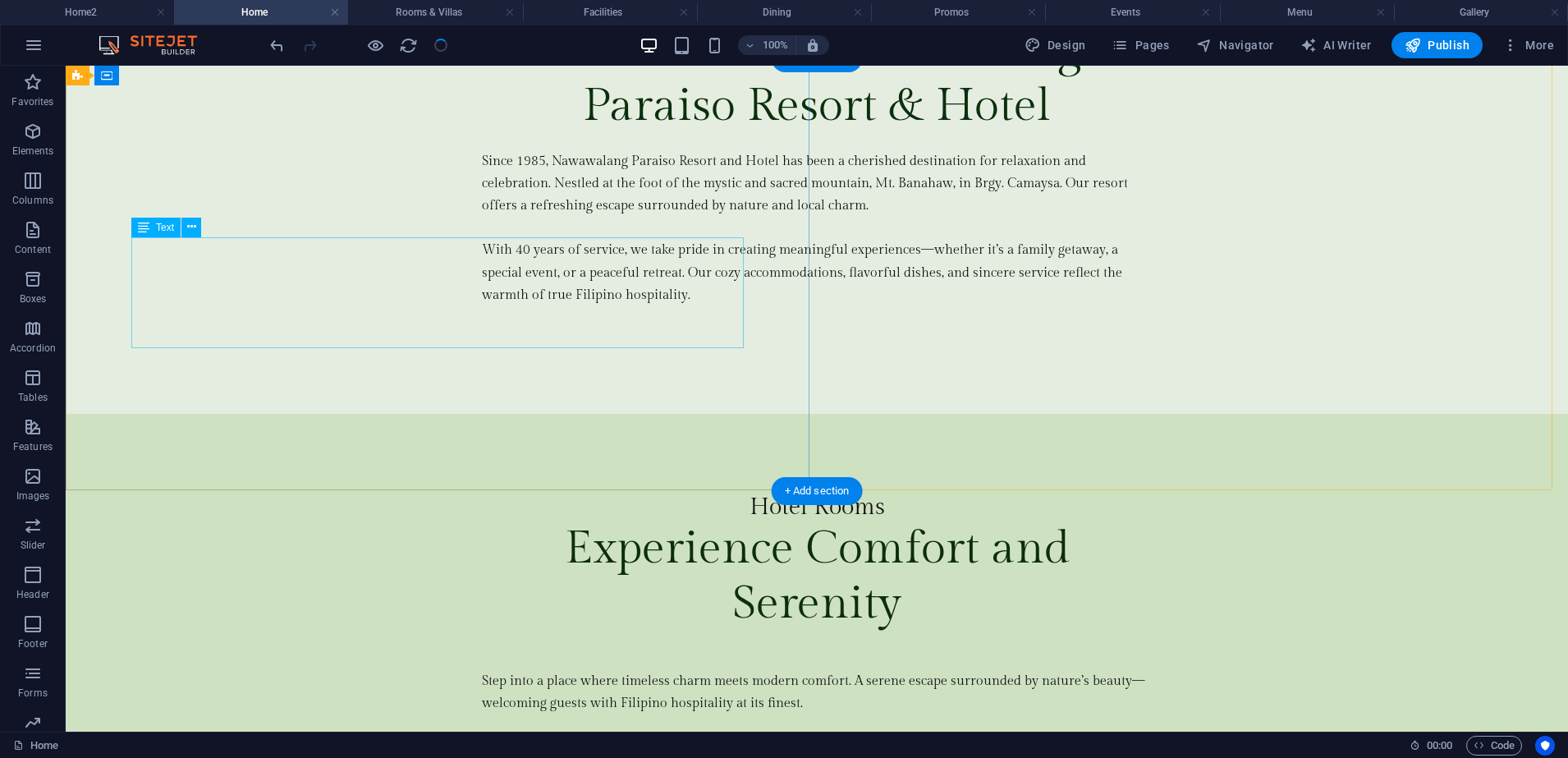 scroll, scrollTop: 2772, scrollLeft: 0, axis: vertical 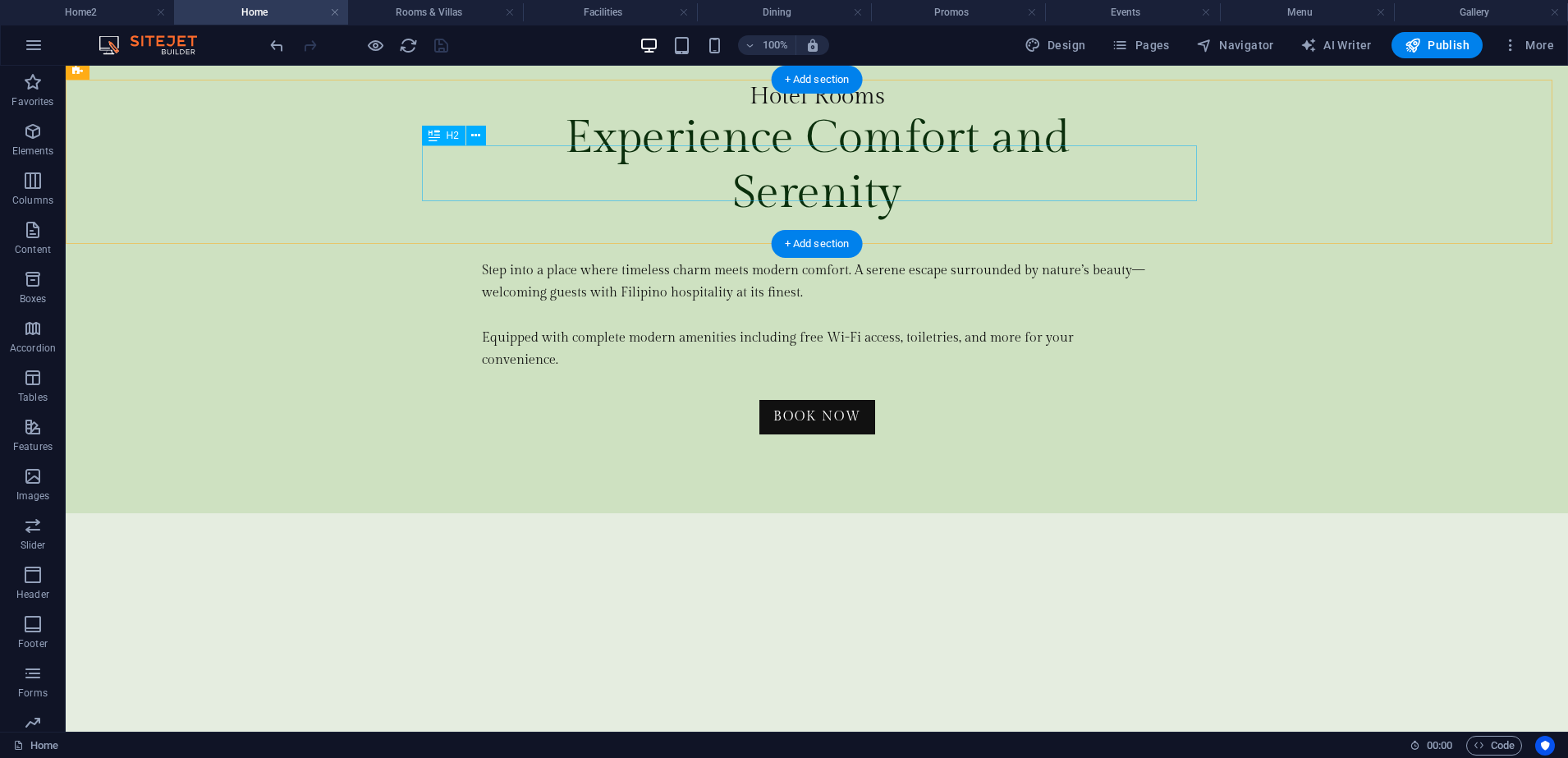 click on "PROMOTIONAL OFFERS" at bounding box center [817, 3241] 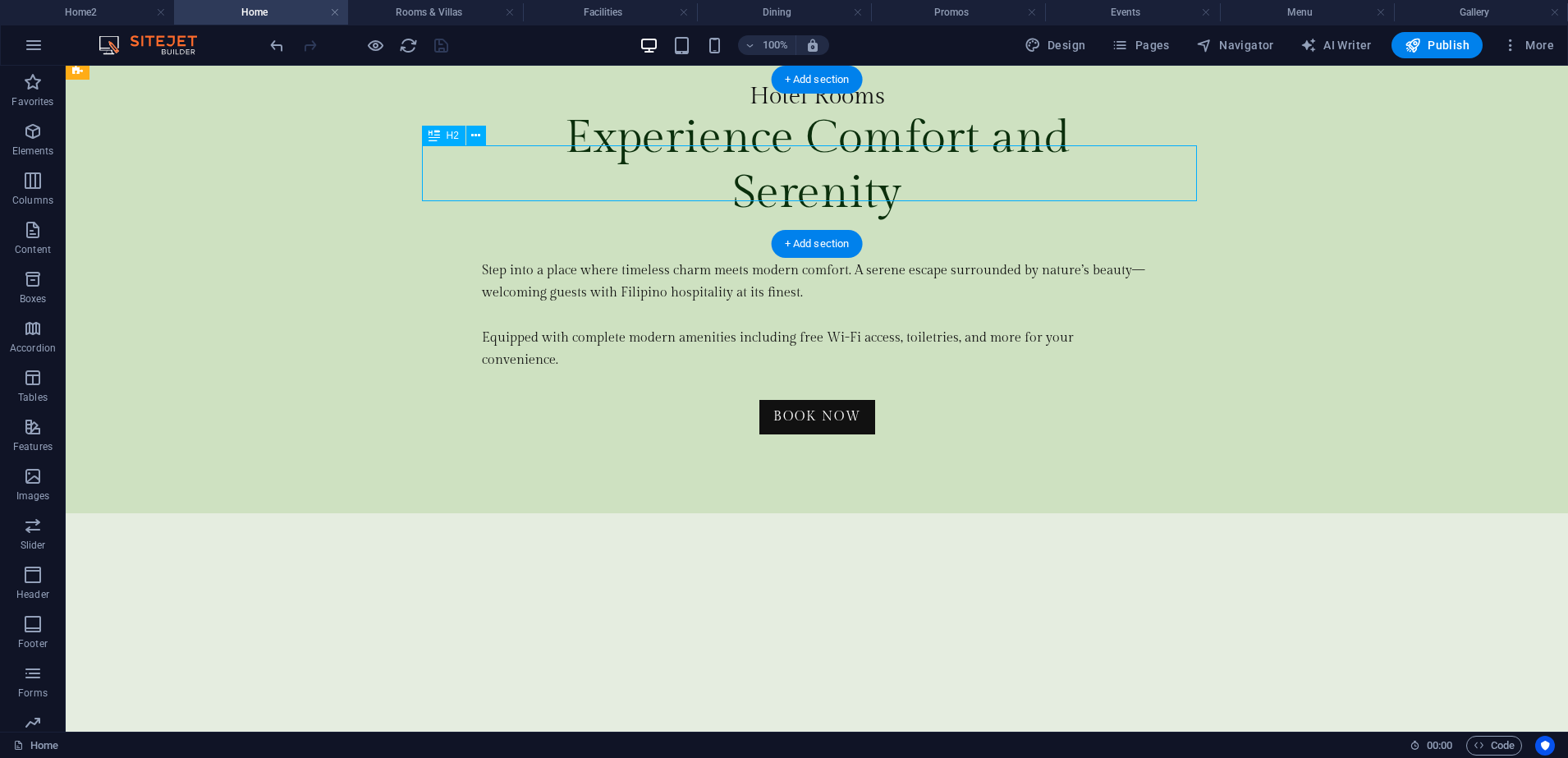 click on "PROMOTIONAL OFFERS" at bounding box center [817, 3241] 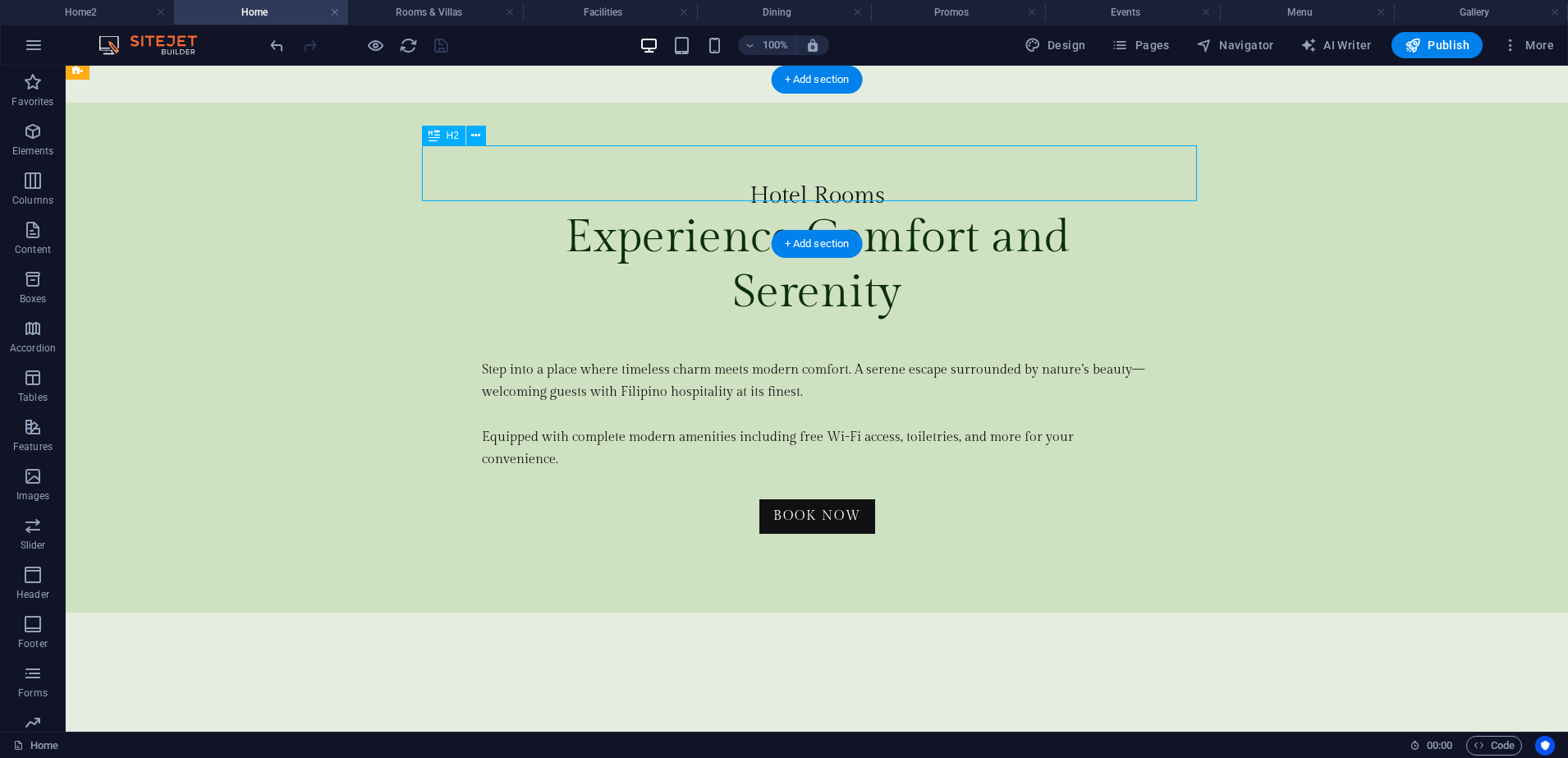 scroll, scrollTop: 2971, scrollLeft: 0, axis: vertical 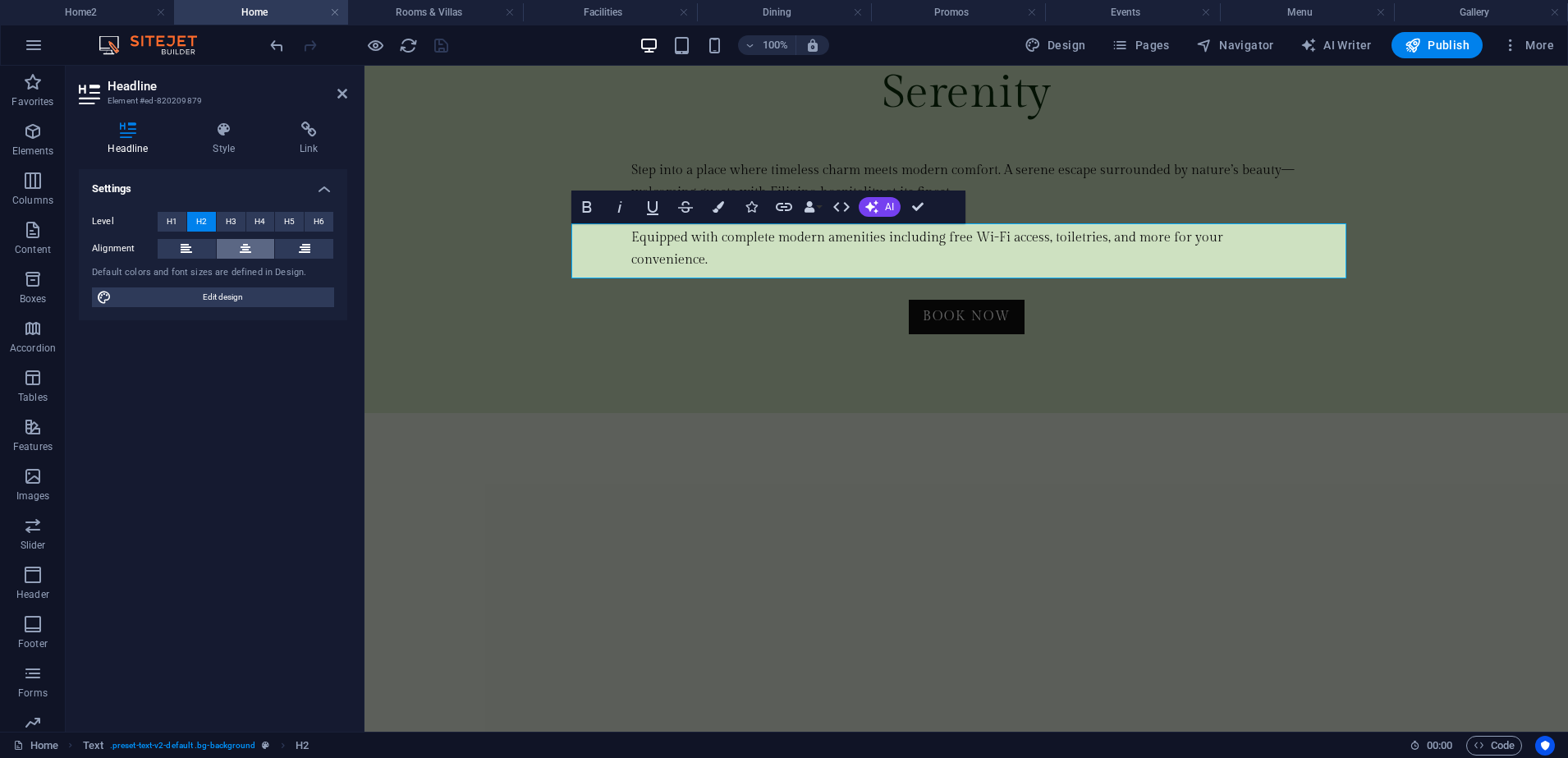 click at bounding box center [245, 249] 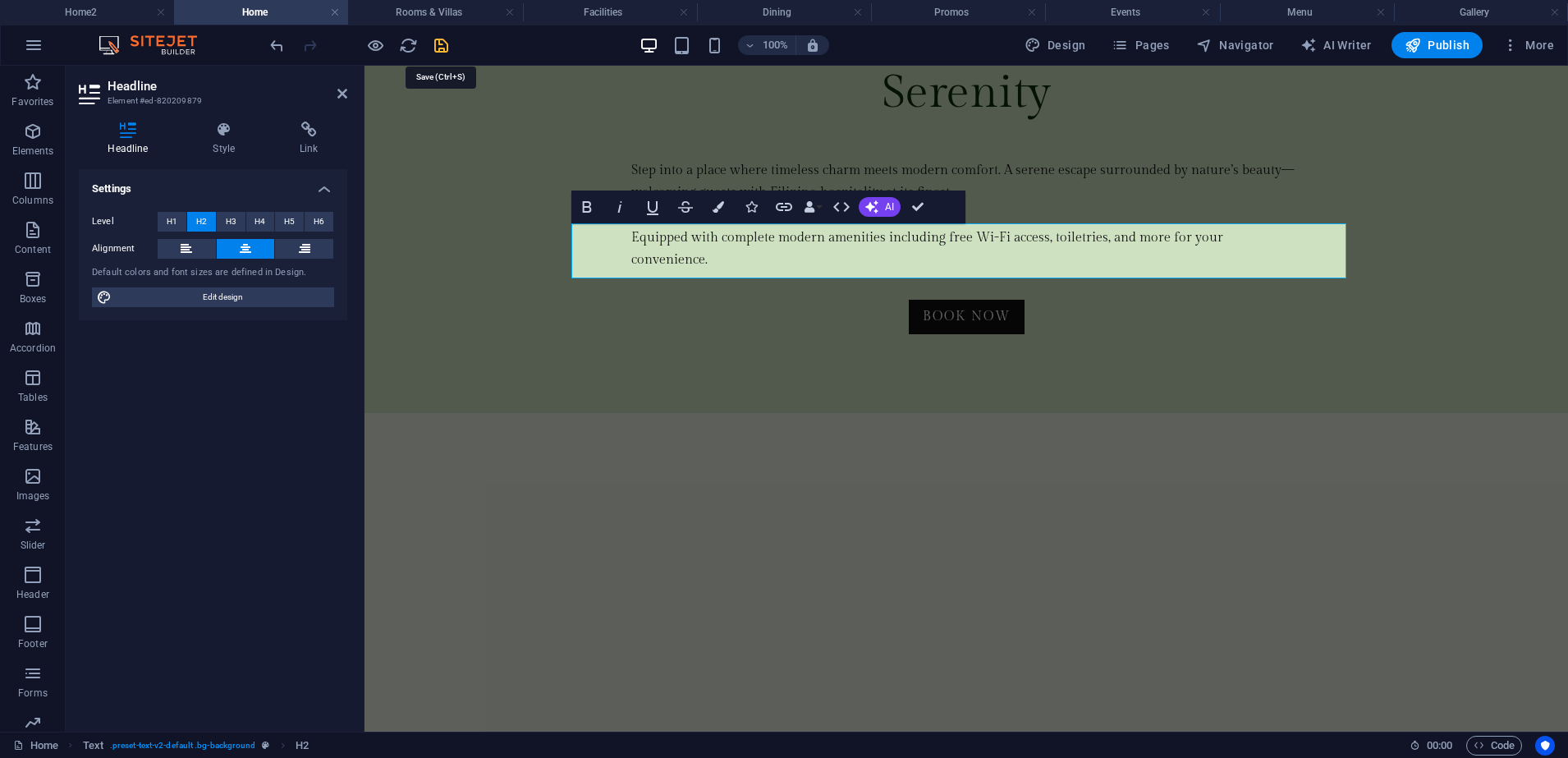 click at bounding box center (441, 45) 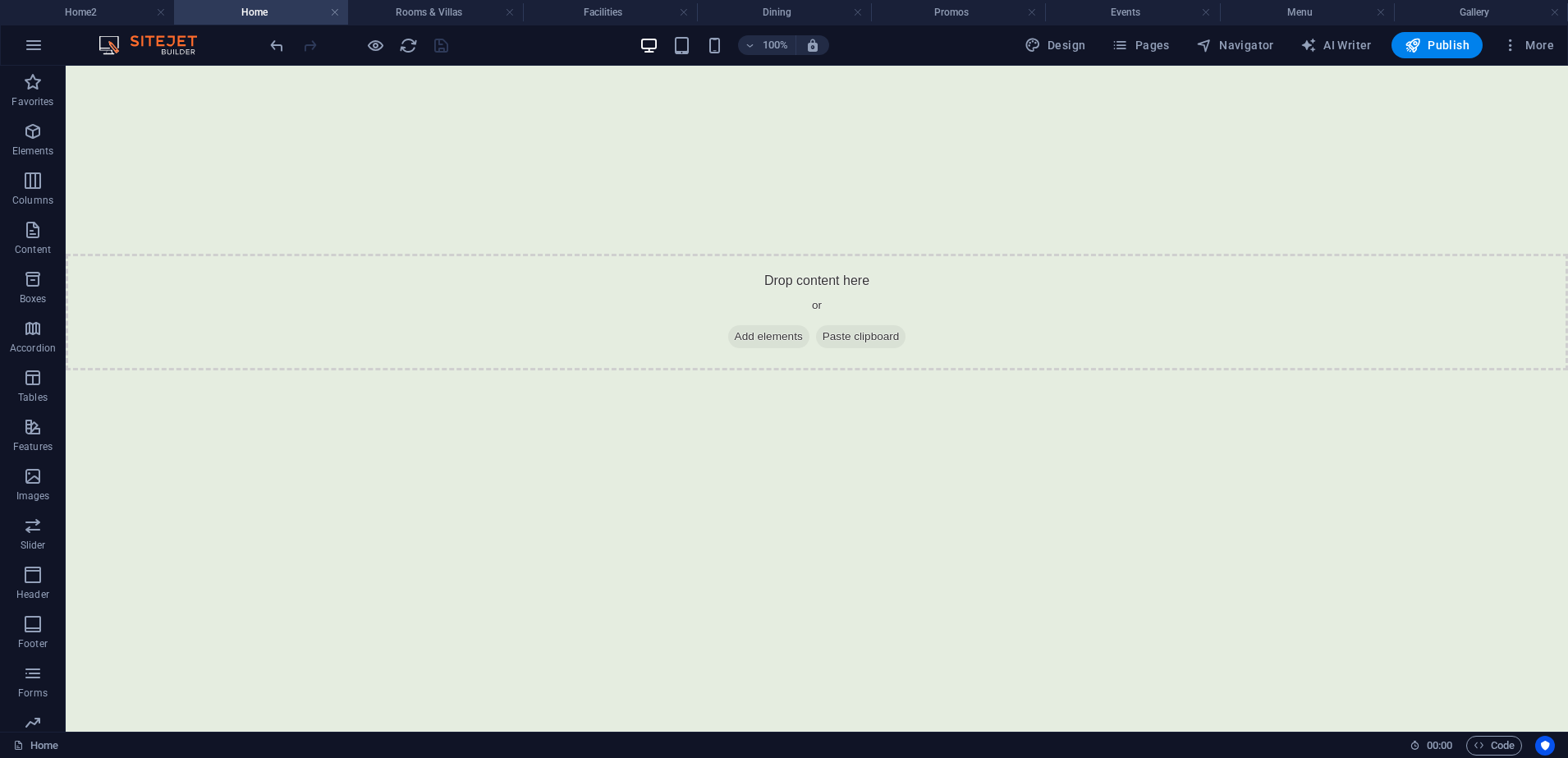 scroll, scrollTop: 0, scrollLeft: 0, axis: both 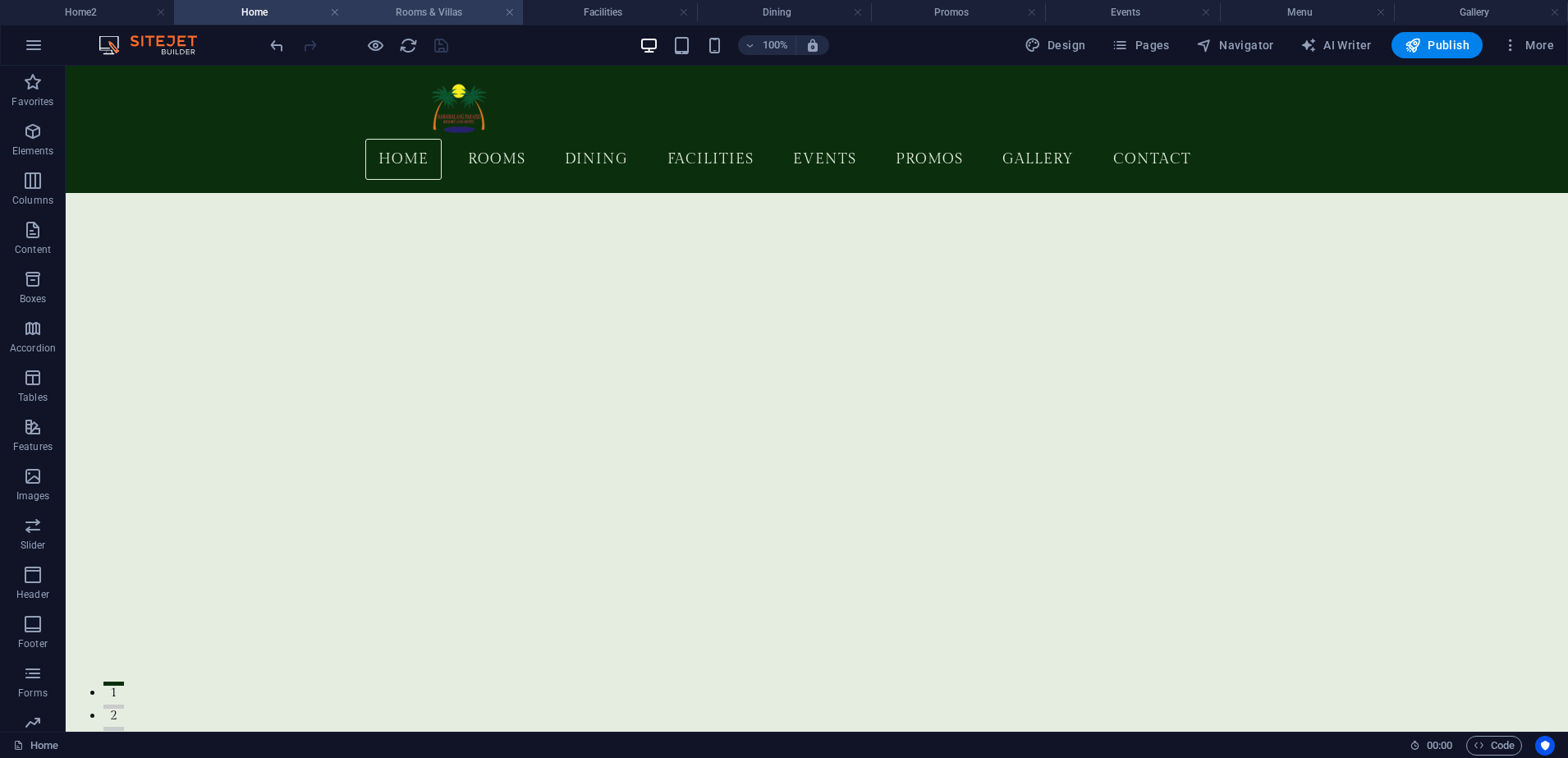 click on "Rooms & Villas" at bounding box center [435, 12] 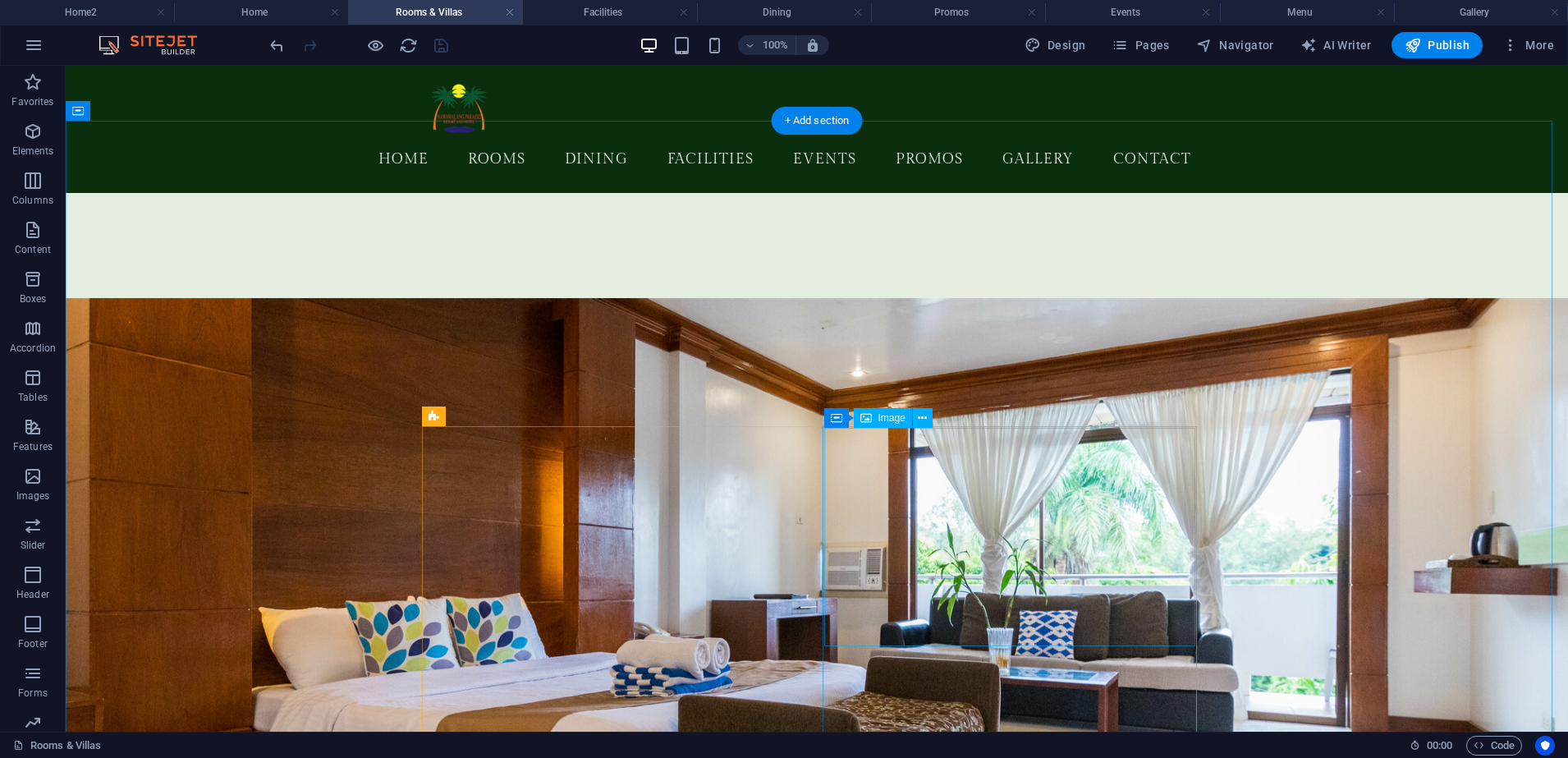 scroll, scrollTop: 308, scrollLeft: 0, axis: vertical 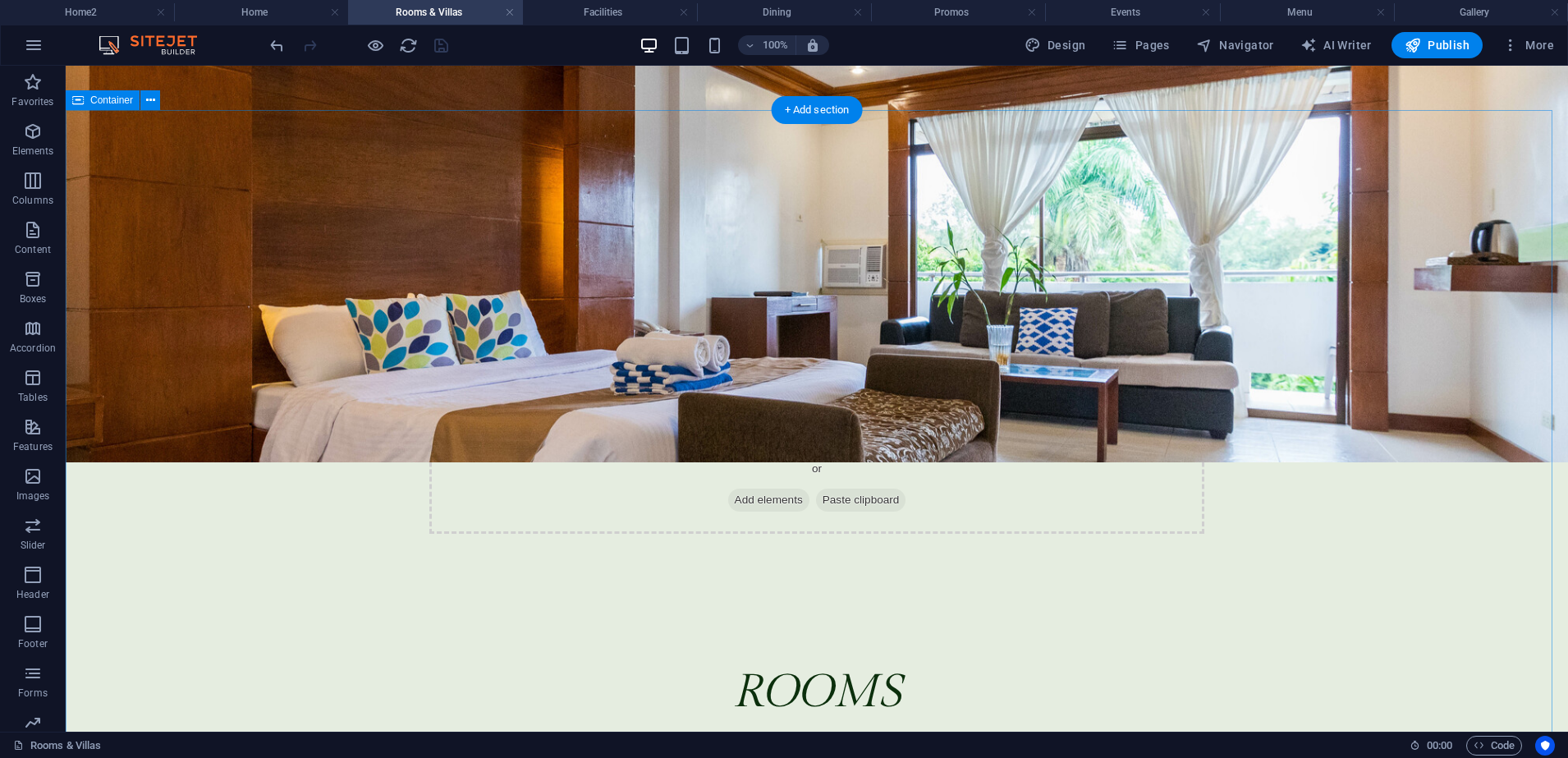 click on "ROOMS Let nature embrace you as you enjoy a peaceful stay in our relaxing accommodations—designed for rest, recharge, and real moments of serenity. Experience comfort surrounded by trees, fresh air, and the natural charm of our resort. HOTEL ACCOMODATION  Superior Deluxe Room  4 Guests   1 Bathroom   Breakfast Rate: 4,800php Good for four (4) persons Fully air-conditioned Private bathroom with hot and cold water Television with cable Spacious room Viewing terrace Complimentary breakfast for 2 persons Personal refrigerator It includes the entrance fee and use of the swimming pool from 6am till 10pm only. Book now Superior Deluxe Room  4 Guests   1 Bathroom   Breakfast Rate: 4,800php Good for four (4) persons Fully air-conditioned Private bathroom with hot and cold water Television with cable Spacious room Viewing terrace Complimentary breakfast for 2 persons Personal refrigerator It includes the entrance fee and use of the swimming pool from 6am till 10pm only. Book now Standard Room  2 Guests   Breakfast" at bounding box center (817, 3824) 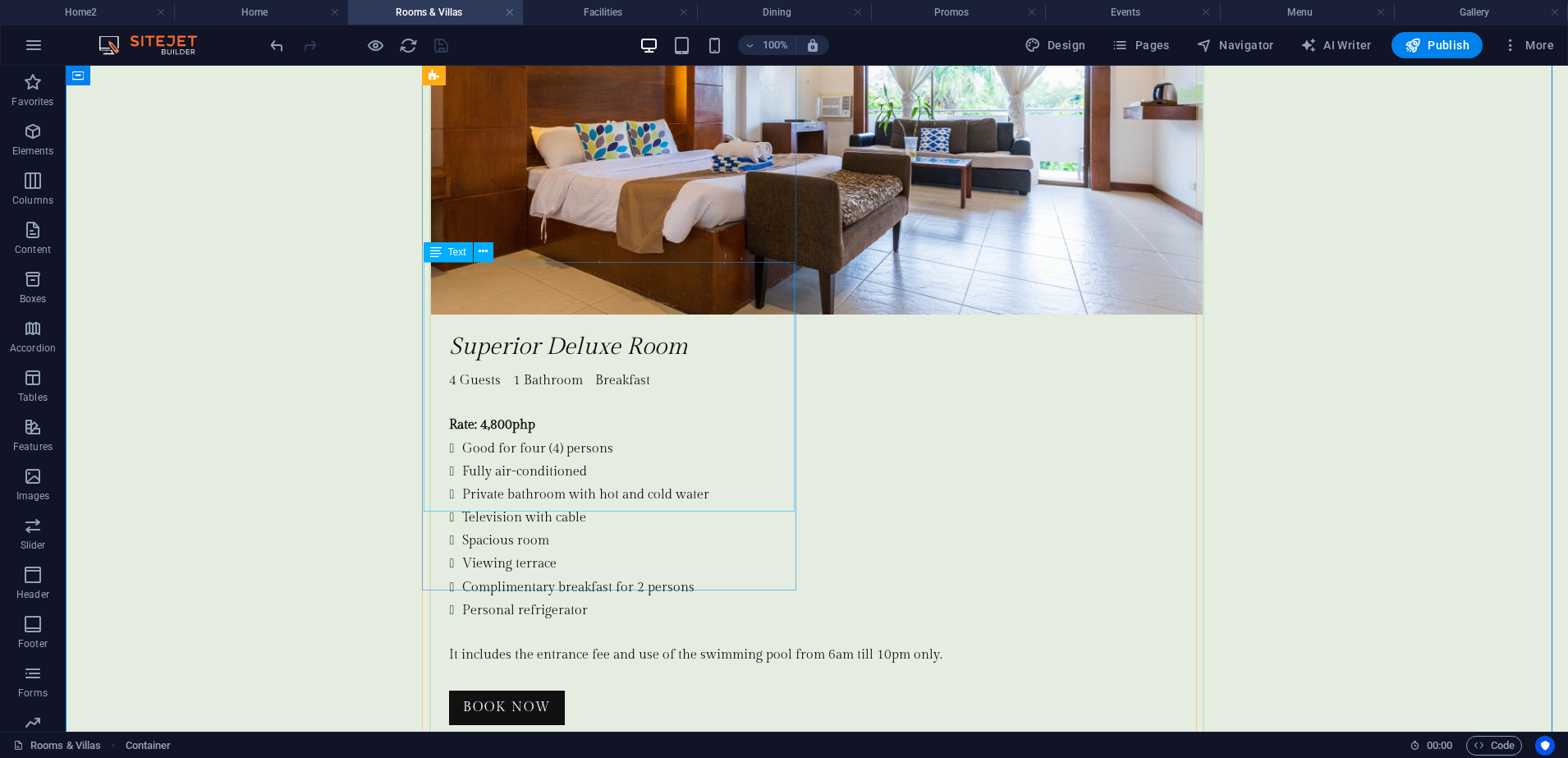 scroll, scrollTop: 1437, scrollLeft: 0, axis: vertical 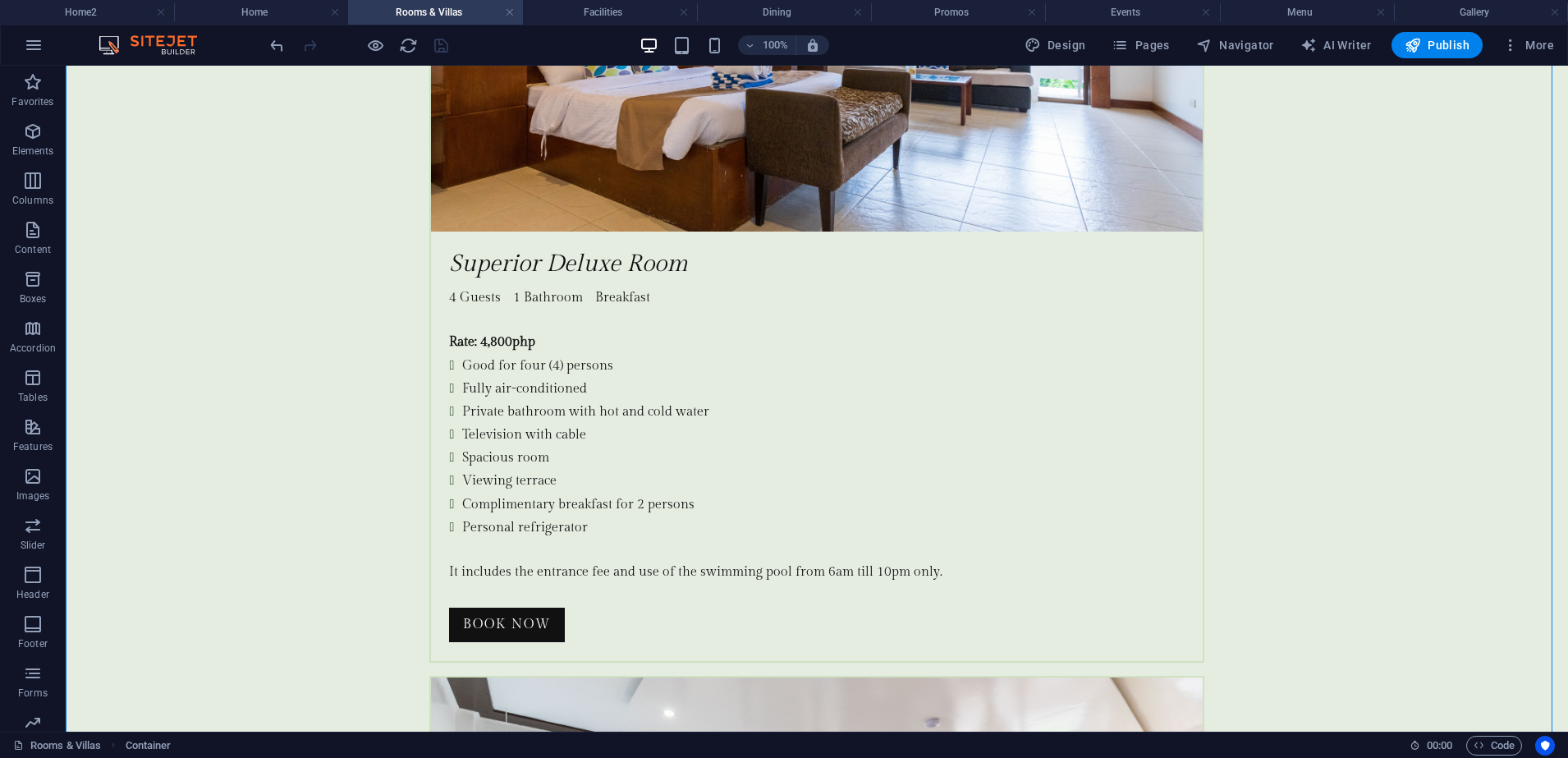 click on "ROOMS Let nature embrace you as you enjoy a peaceful stay in our relaxing accommodations—designed for rest, recharge, and real moments of serenity. Experience comfort surrounded by trees, fresh air, and the natural charm of our resort. HOTEL ACCOMODATION  Superior Deluxe Room  4 Guests   1 Bathroom   Breakfast Rate: 4,800php Good for four (4) persons Fully air-conditioned Private bathroom with hot and cold water Television with cable Spacious room Viewing terrace Complimentary breakfast for 2 persons Personal refrigerator It includes the entrance fee and use of the swimming pool from 6am till 10pm only. Book now Superior Deluxe Room  4 Guests   1 Bathroom   Breakfast Rate: 4,800php Good for four (4) persons Fully air-conditioned Private bathroom with hot and cold water Television with cable Spacious room Viewing terrace Complimentary breakfast for 2 persons Personal refrigerator It includes the entrance fee and use of the swimming pool from 6am till 10pm only. Book now Standard Room  2 Guests   Breakfast" at bounding box center (817, 2694) 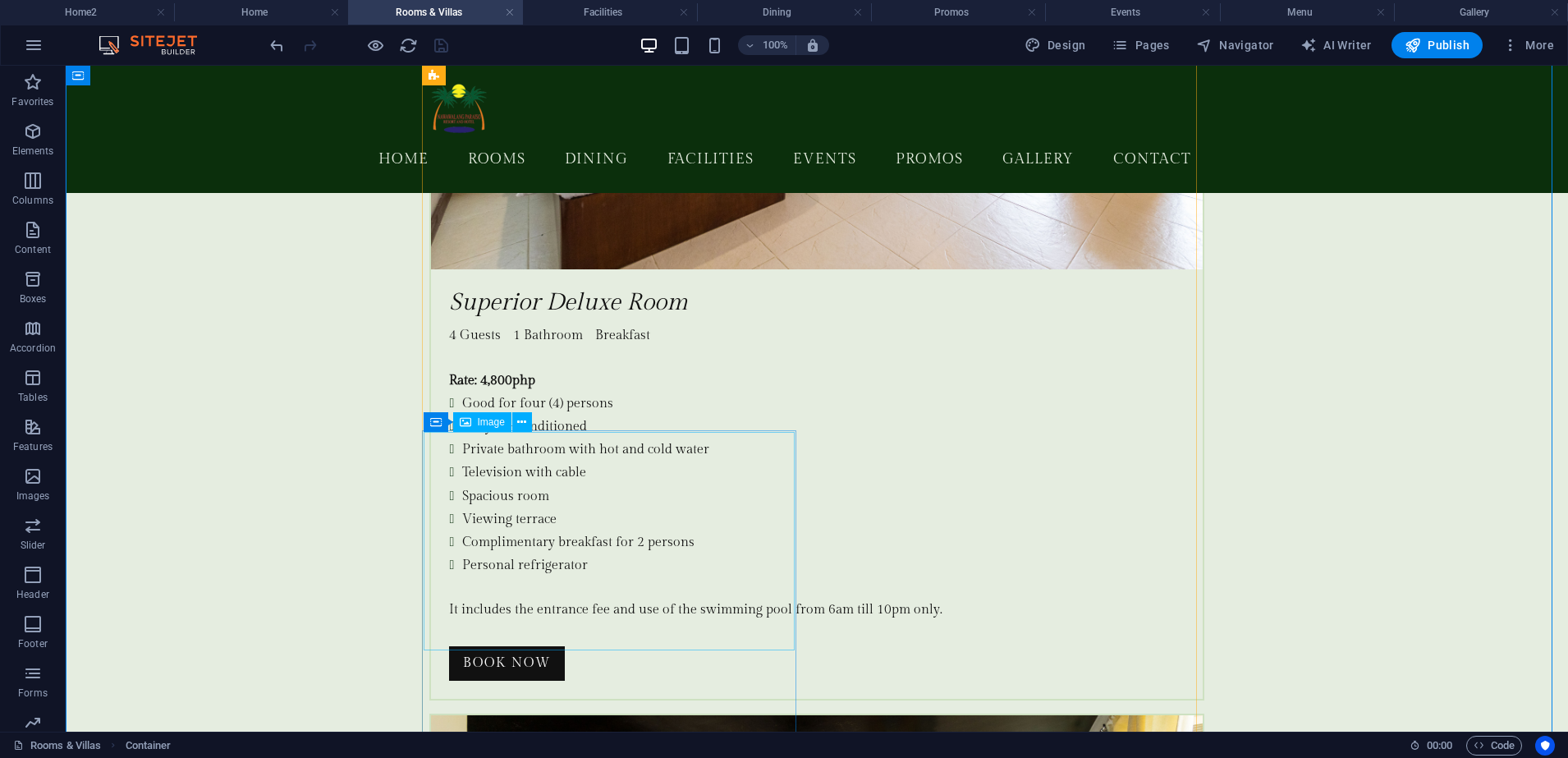 scroll, scrollTop: 2361, scrollLeft: 0, axis: vertical 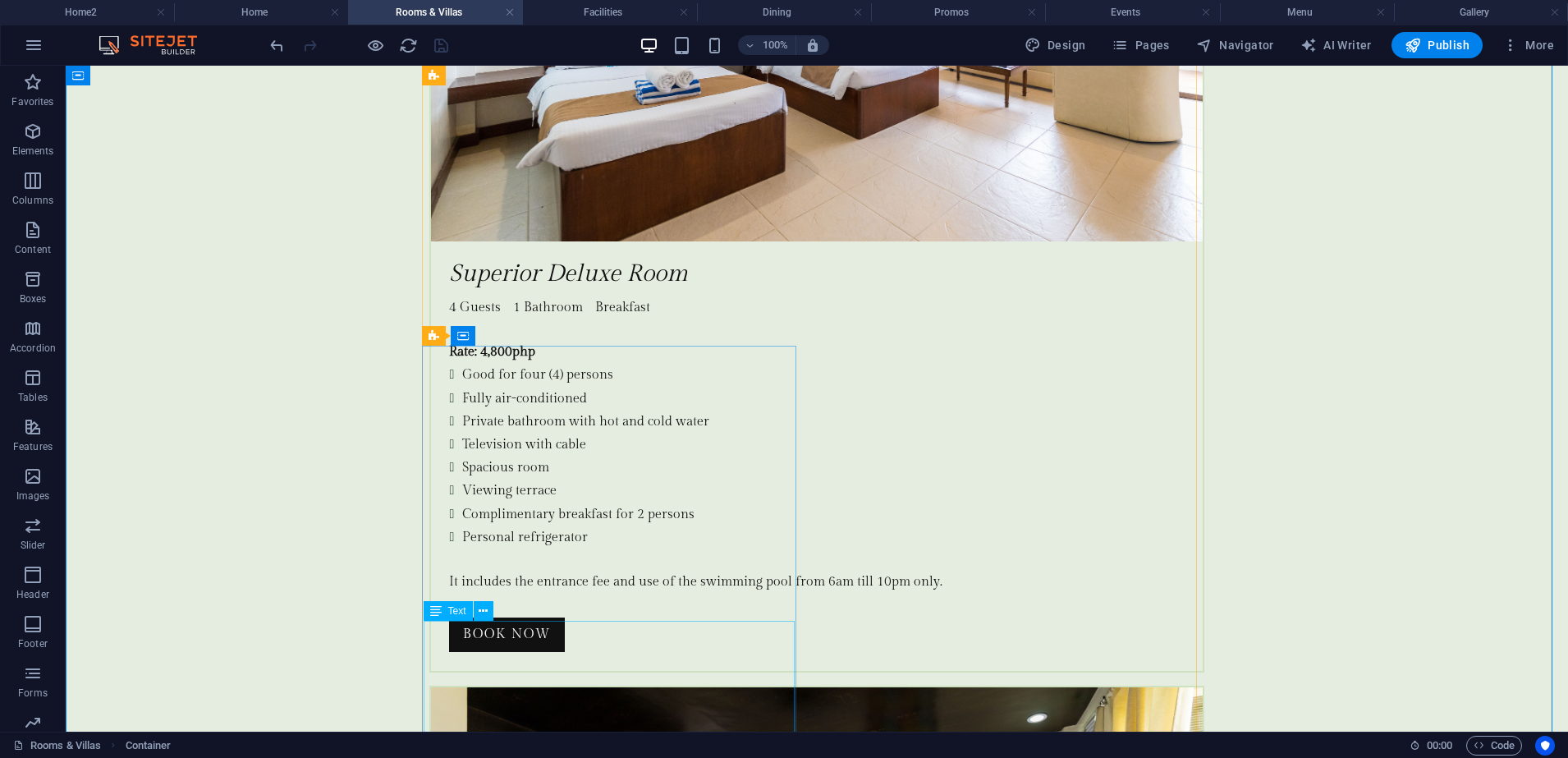 click at bounding box center [603, 4576] 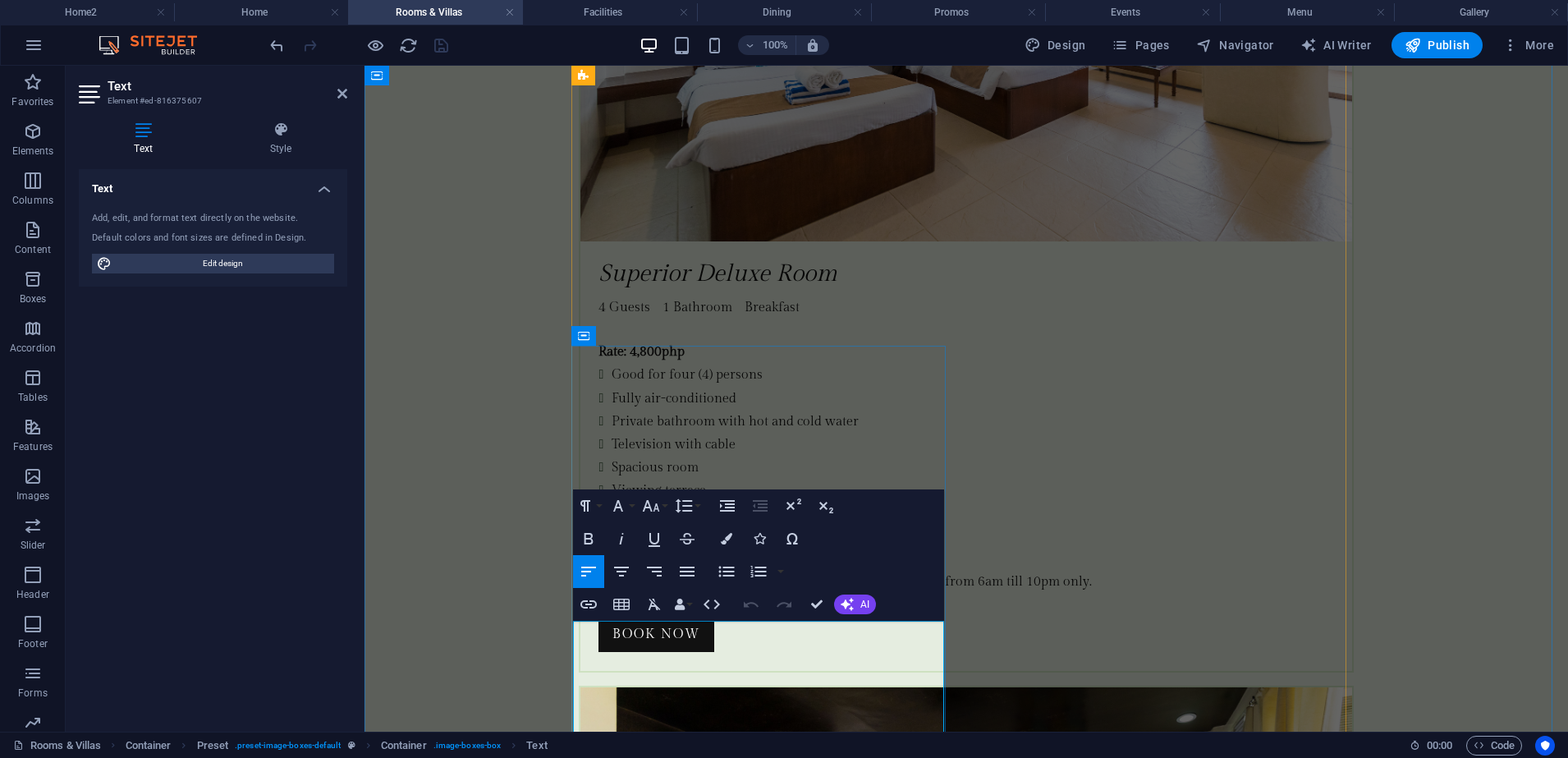 click on "12 Guests   1 Bathroom   Breakfast" at bounding box center [965, 4576] 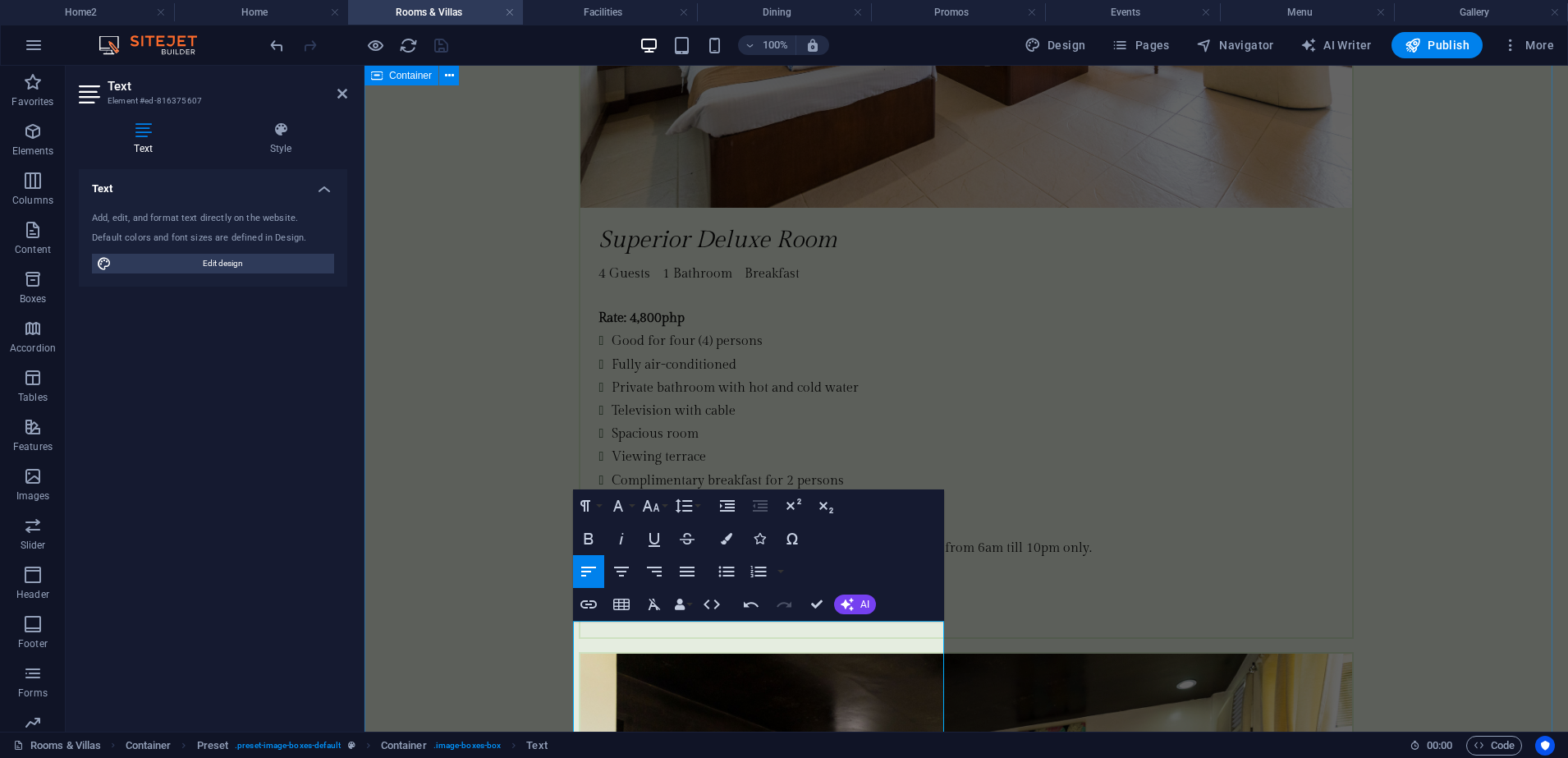 click on "ROOMS Let nature embrace you as you enjoy a peaceful stay in our relaxing accommodations—designed for rest, recharge, and real moments of serenity. Experience comfort surrounded by trees, fresh air, and the natural charm of our resort. HOTEL ACCOMODATION  Superior Deluxe Room  4 Guests   1 Bathroom   Breakfast Rate: 4,800php Good for four (4) persons Fully air-conditioned Private bathroom with hot and cold water Television with cable Spacious room Viewing terrace Complimentary breakfast for 2 persons Personal refrigerator It includes the entrance fee and use of the swimming pool from 6am till 10pm only. Book now Superior Deluxe Room  4 Guests   1 Bathroom   Breakfast Rate: 4,800php Good for four (4) persons Fully air-conditioned Private bathroom with hot and cold water Television with cable Spacious room Viewing terrace Complimentary breakfast for 2 persons Personal refrigerator It includes the entrance fee and use of the swimming pool from 6am till 10pm only. Book now Standard Room  2 Guests   Breakfast" at bounding box center (966, 1771) 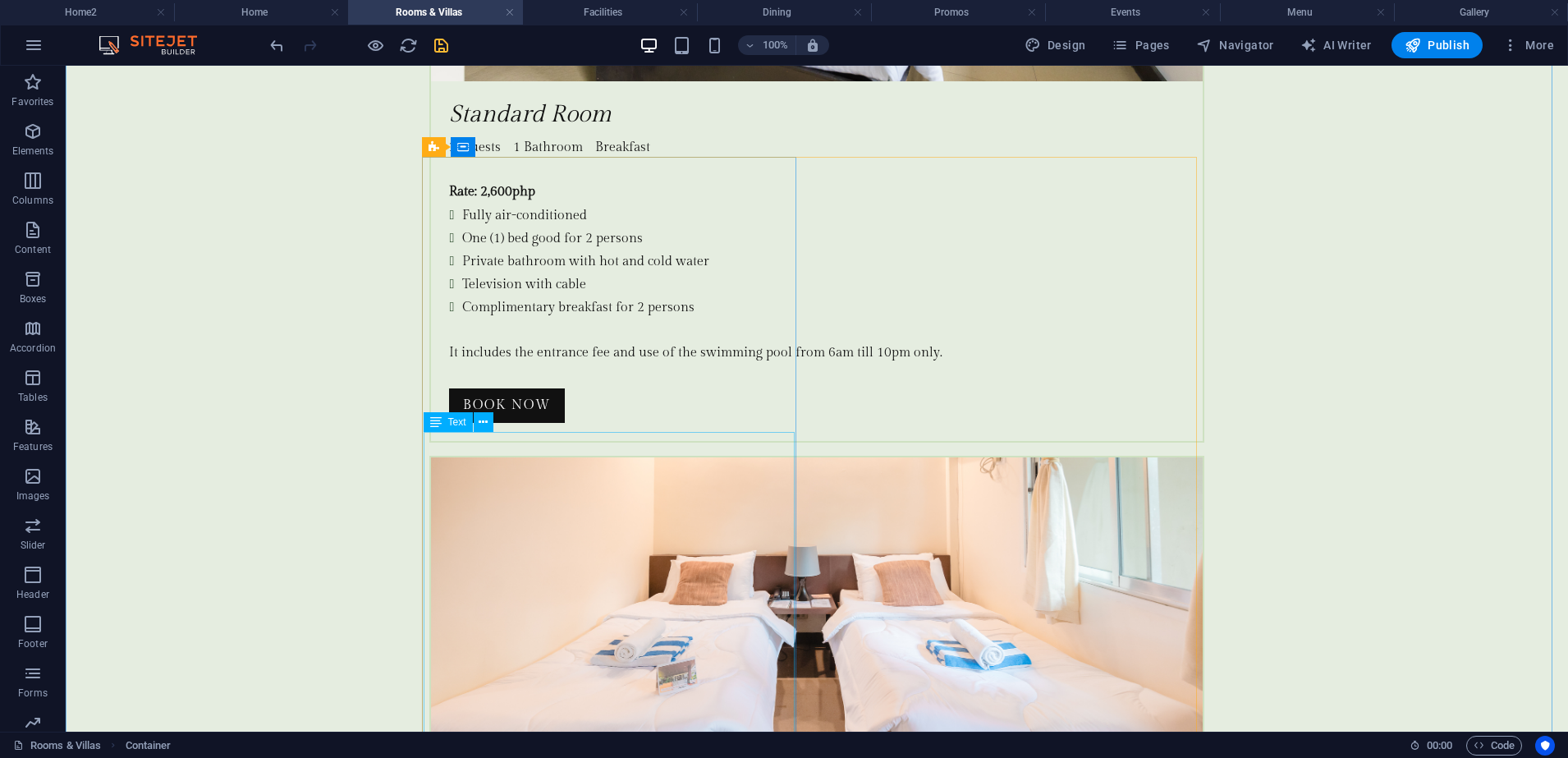scroll, scrollTop: 3593, scrollLeft: 0, axis: vertical 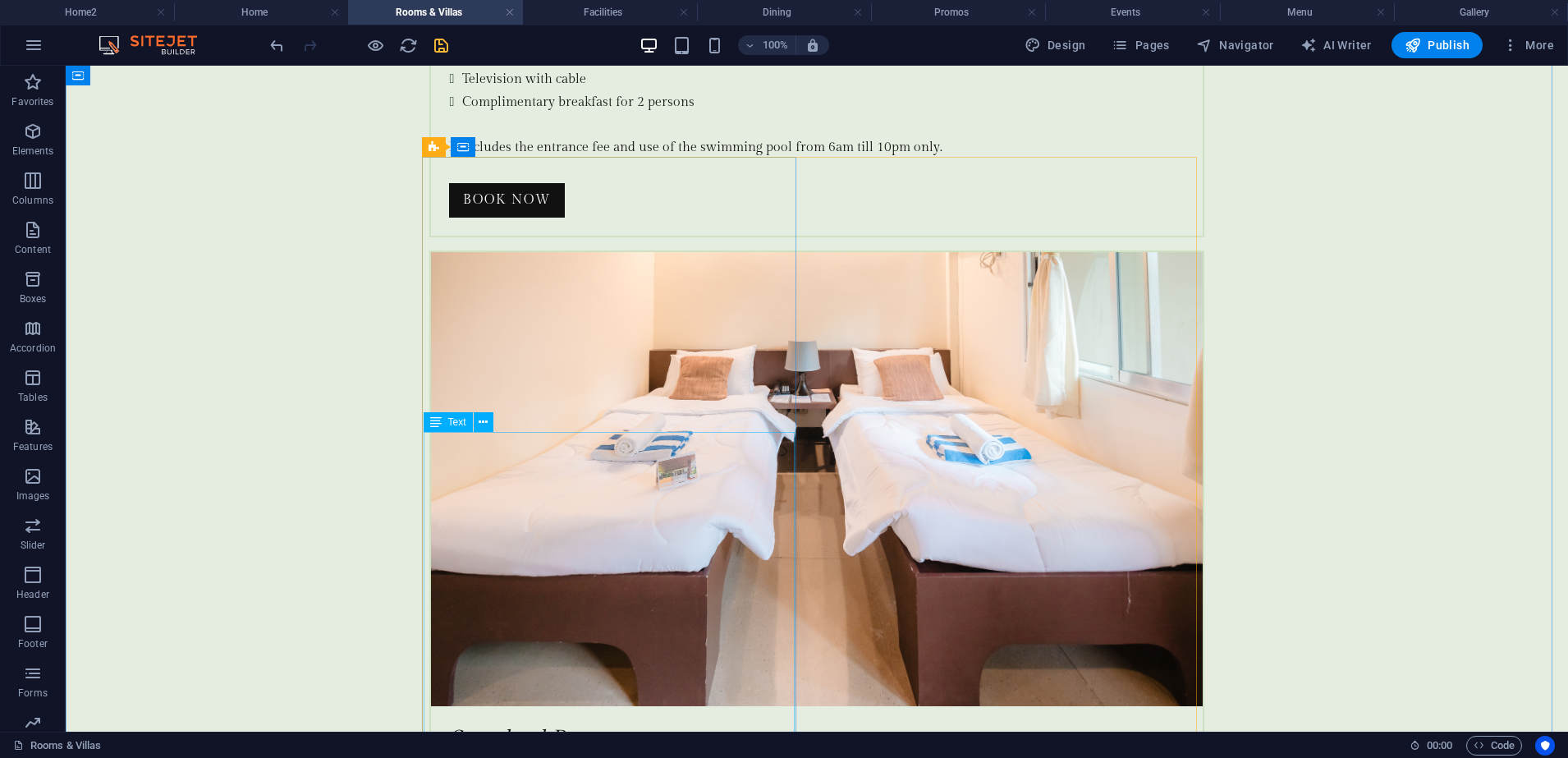 click on "15 Guests   1 Bathroom   Breakfast Rate: 12,800php Good for fifteen (15) persons Two (2) fully air-conditioned rooms plus bathrooms with hot and cold water One (1) ventilated room Television with cable Living area that opens up to a veranda Dining area Kitchen with rice cooker Microwave oven Refrigerator Dining utensils It includes the entrance fee and use of the swimming pool from 6am till 10pm only." at bounding box center (817, 5266) 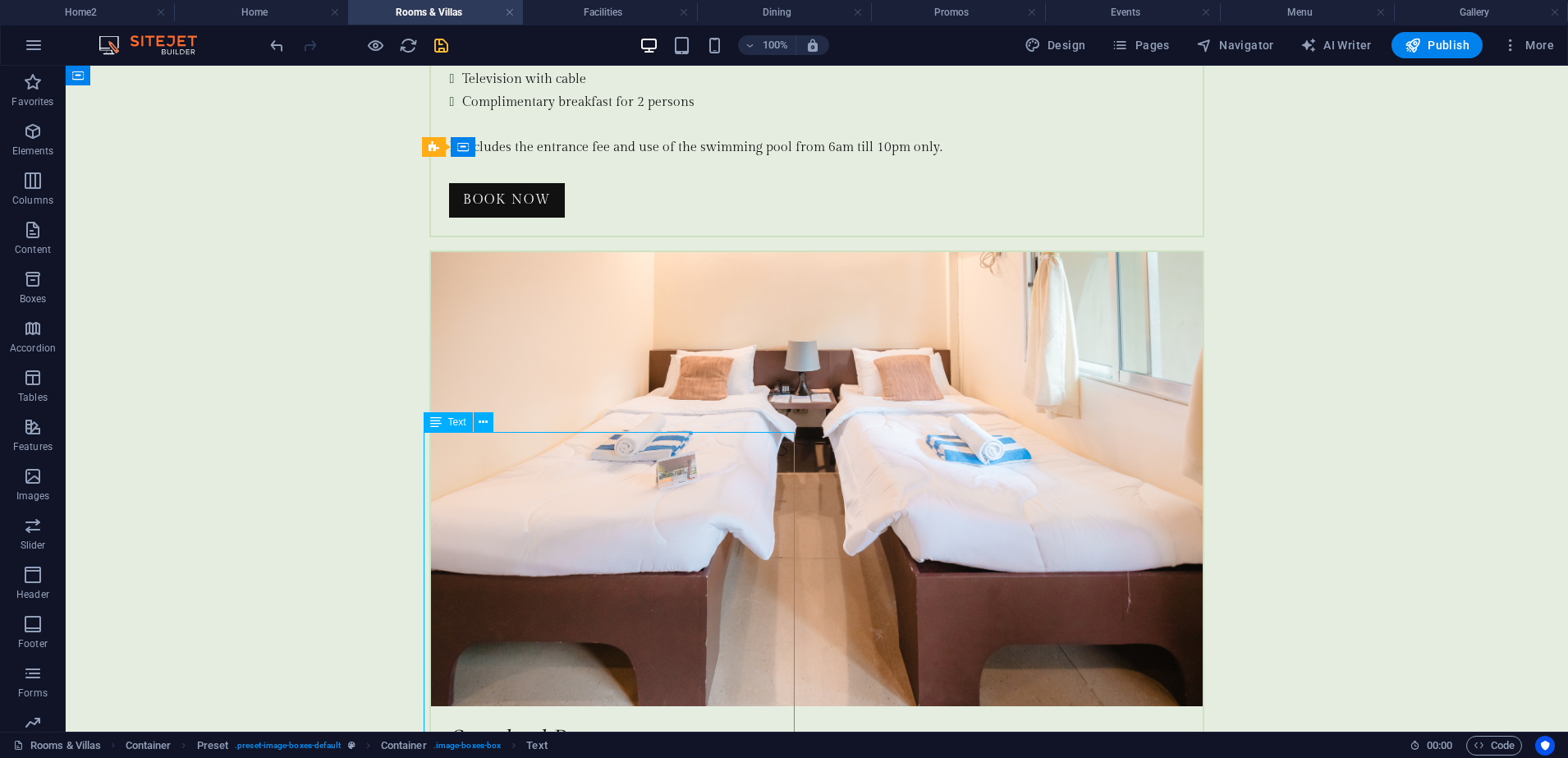 click on "15 Guests   1 Bathroom   Breakfast Rate: 12,800php Good for fifteen (15) persons Two (2) fully air-conditioned rooms plus bathrooms with hot and cold water One (1) ventilated room Television with cable Living area that opens up to a veranda Dining area Kitchen with rice cooker Microwave oven Refrigerator Dining utensils It includes the entrance fee and use of the swimming pool from 6am till 10pm only." at bounding box center [817, 5266] 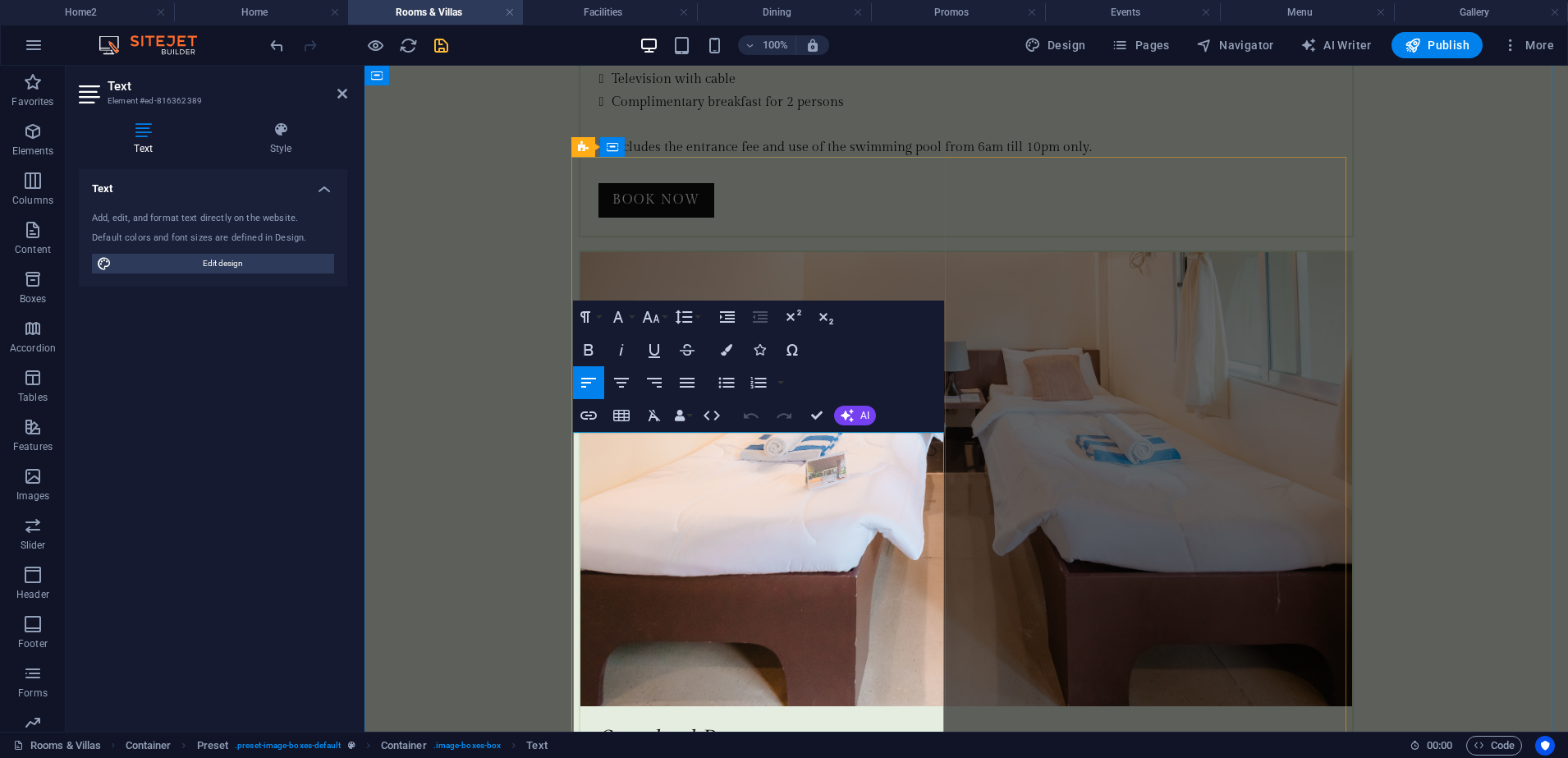 drag, startPoint x: 855, startPoint y: 444, endPoint x: 776, endPoint y: 442, distance: 79.02531 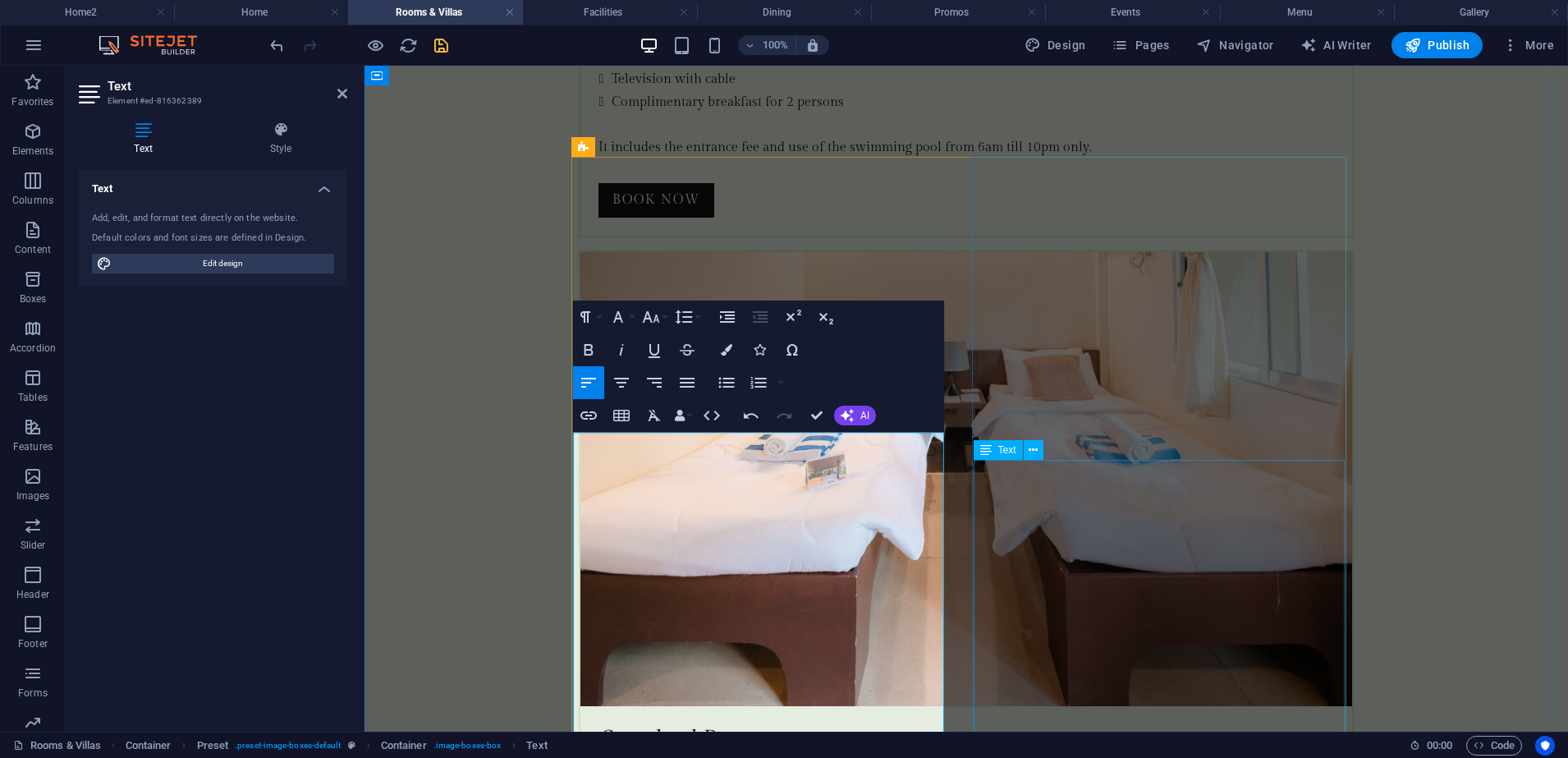 click on "3 Guests   1 Bathroom   Breakfast Rate: 3,800php Good for three (3) persons Fully air-conditioned One (1) bed with one (1) pull-out bed good for 3 persons Private bathroom with hot and cold water Television with cable Located at Phase 1. It includes the entrance fee and use of the swimming pool from 6am till 10pm only." at bounding box center (966, 6177) 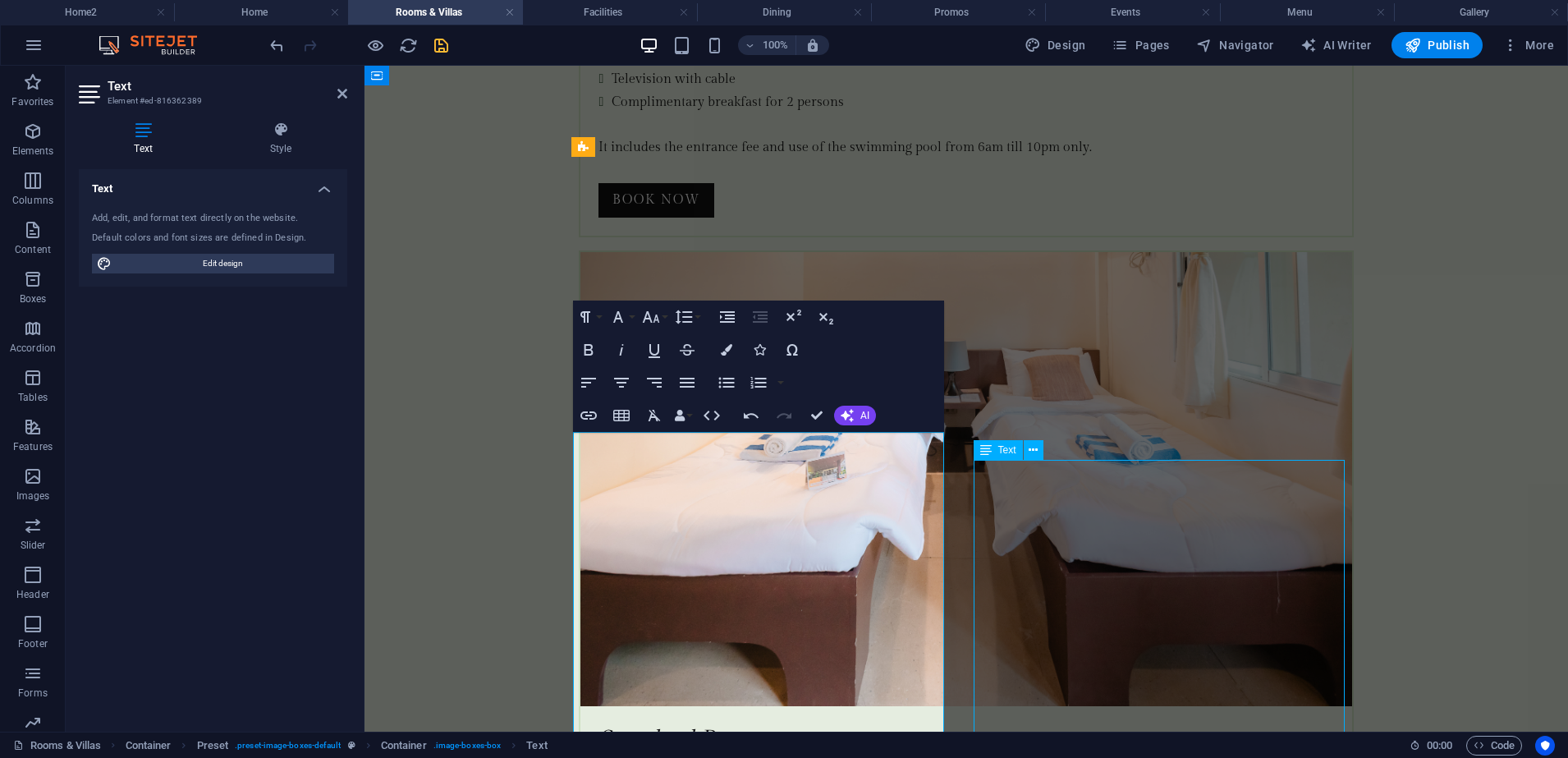 click on "3 Guests   1 Bathroom   Breakfast Rate: 3,800php Good for three (3) persons Fully air-conditioned One (1) bed with one (1) pull-out bed good for 3 persons Private bathroom with hot and cold water Television with cable Located at Phase 1. It includes the entrance fee and use of the swimming pool from 6am till 10pm only." at bounding box center [966, 6177] 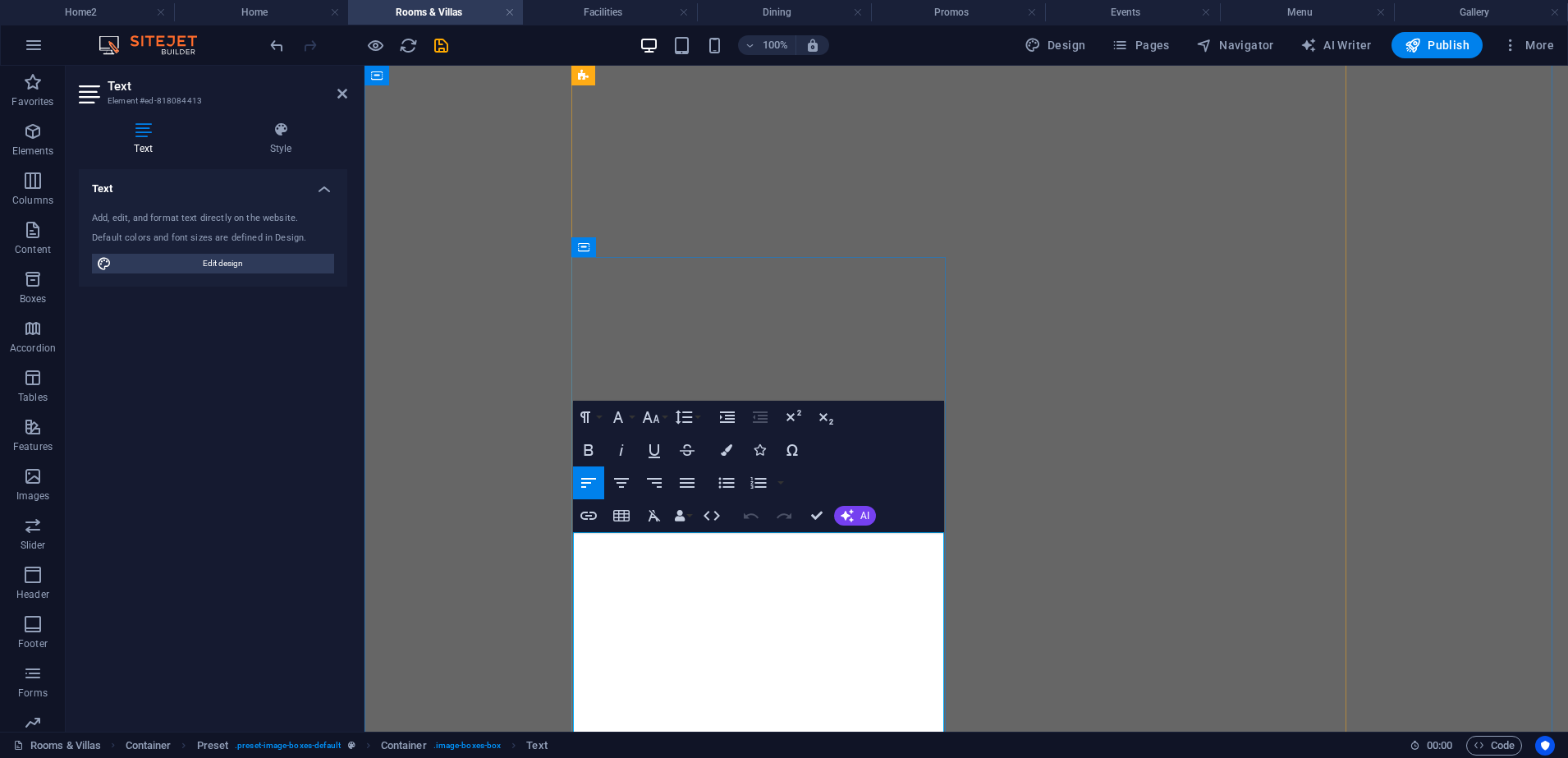 scroll, scrollTop: 0, scrollLeft: 0, axis: both 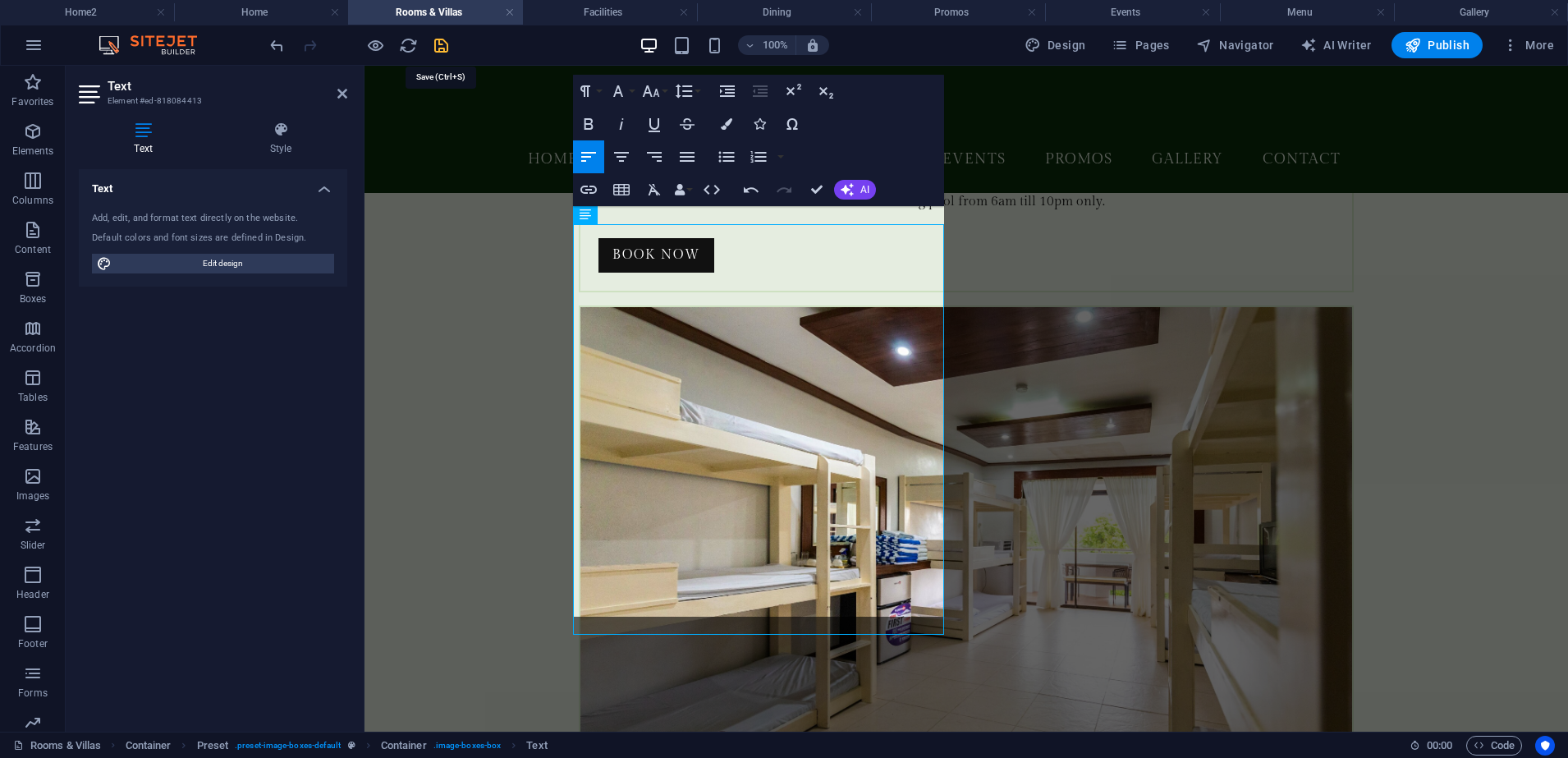 click at bounding box center [441, 45] 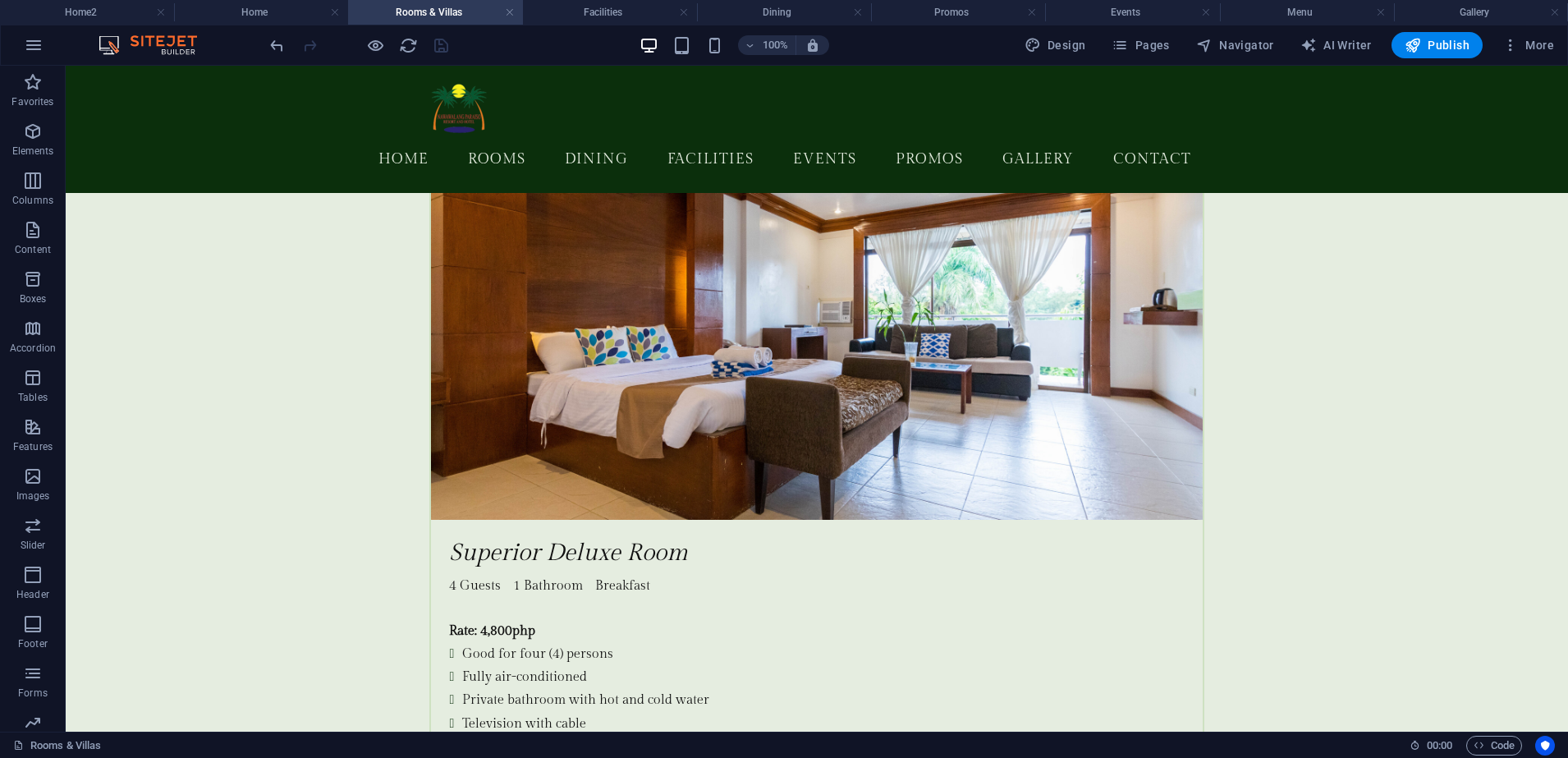 scroll, scrollTop: 903, scrollLeft: 0, axis: vertical 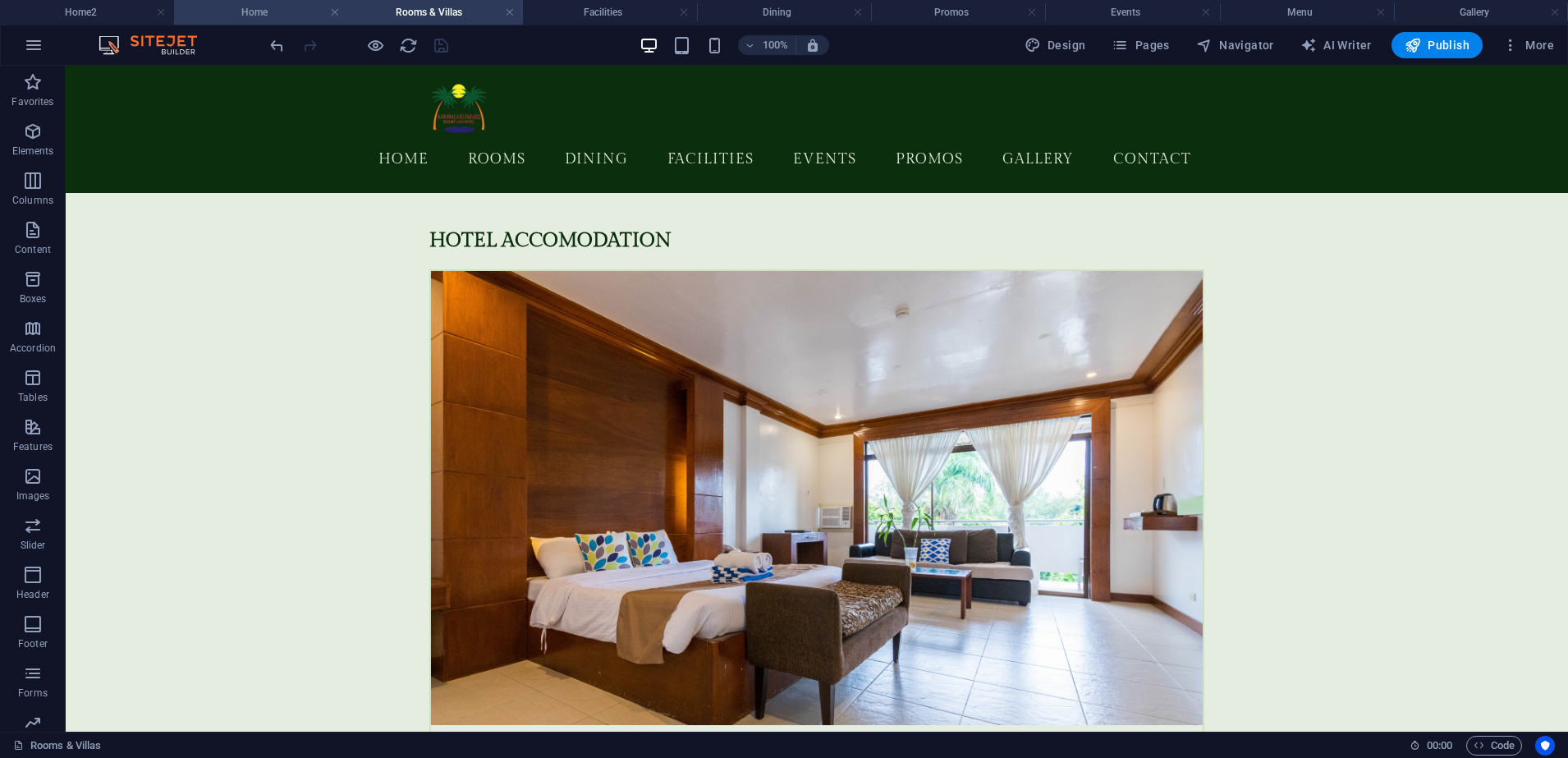 click on "Home" at bounding box center (261, 12) 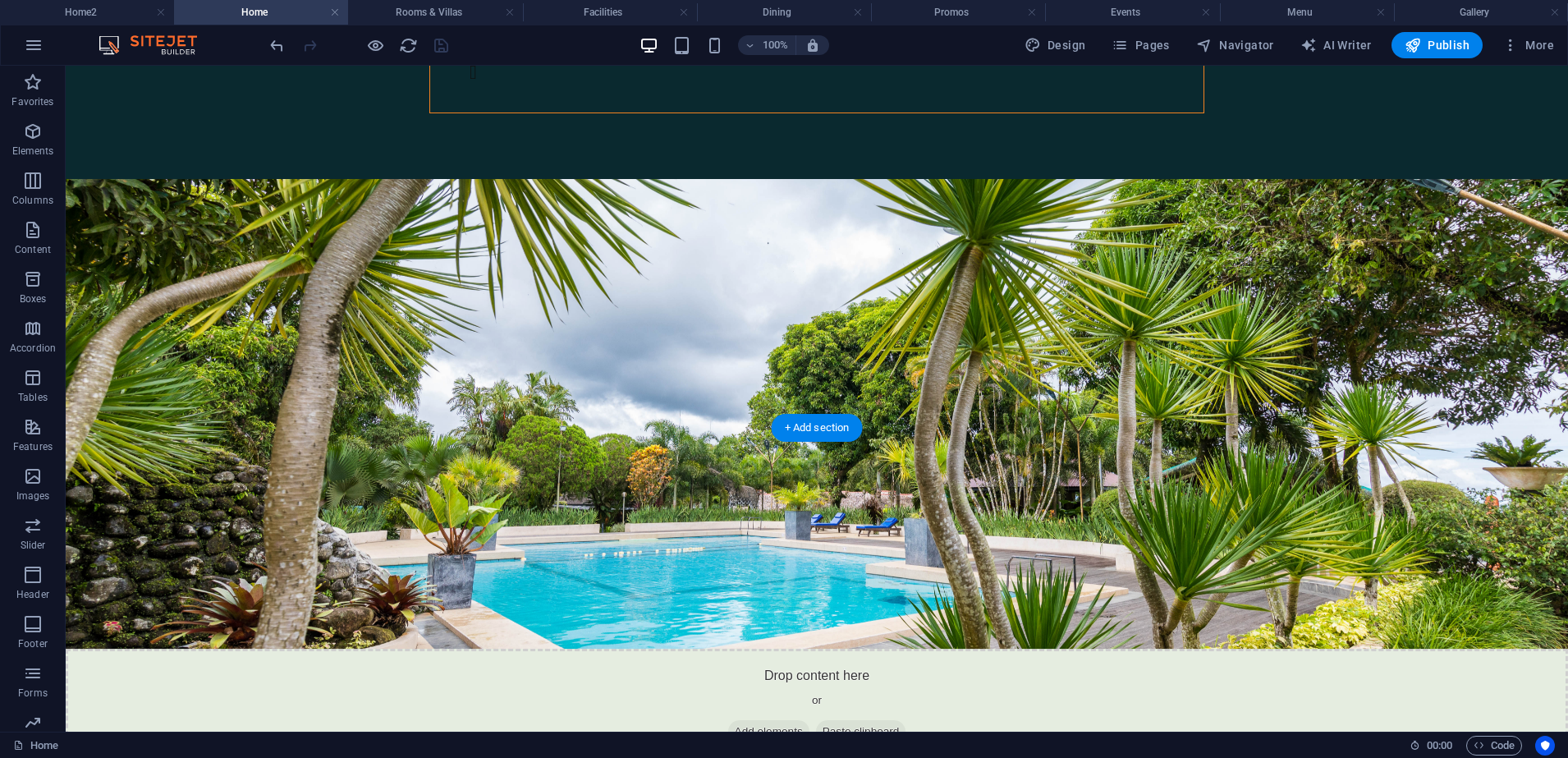scroll, scrollTop: 2053, scrollLeft: 0, axis: vertical 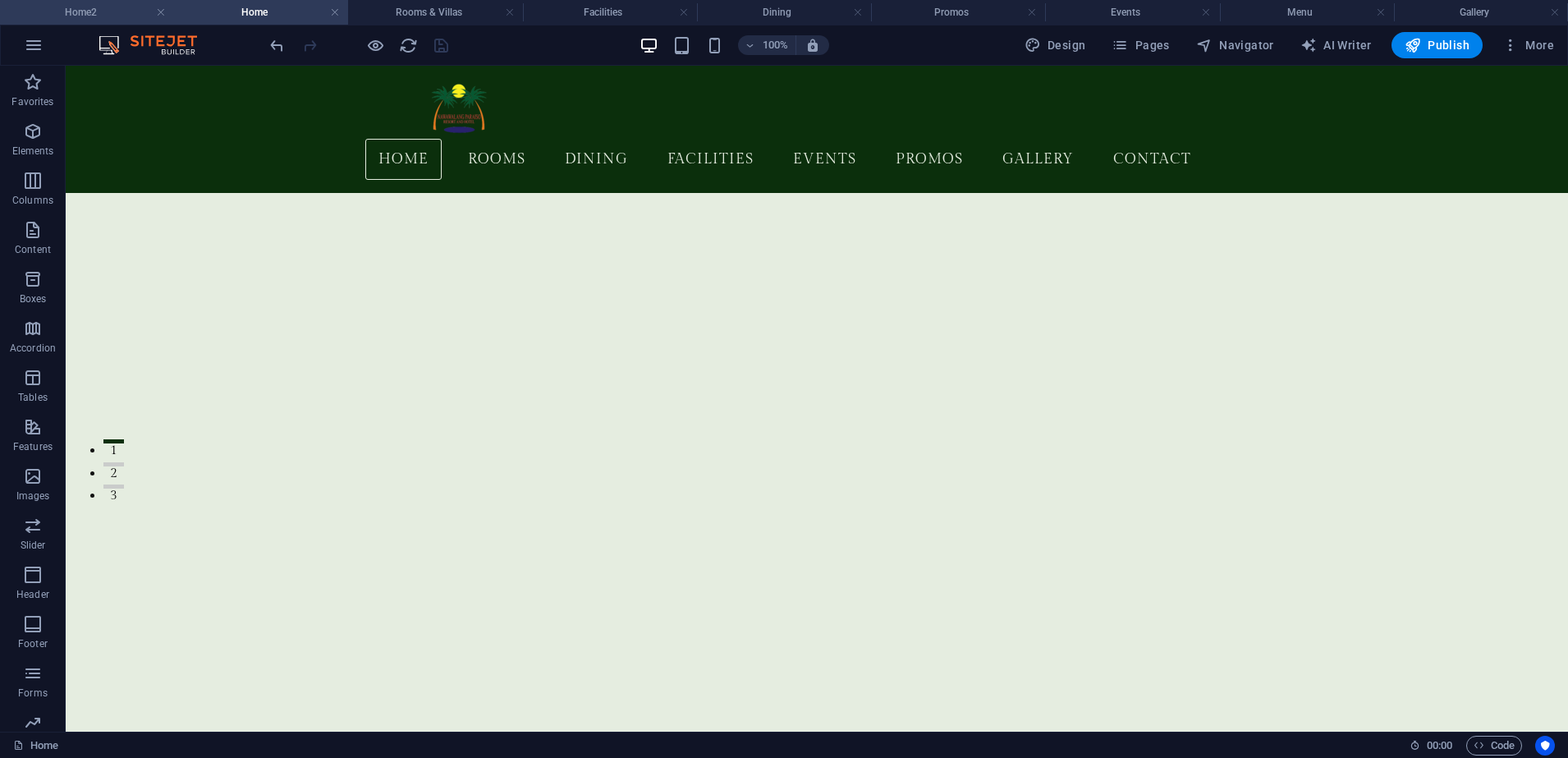 click on "Home2" at bounding box center [87, 12] 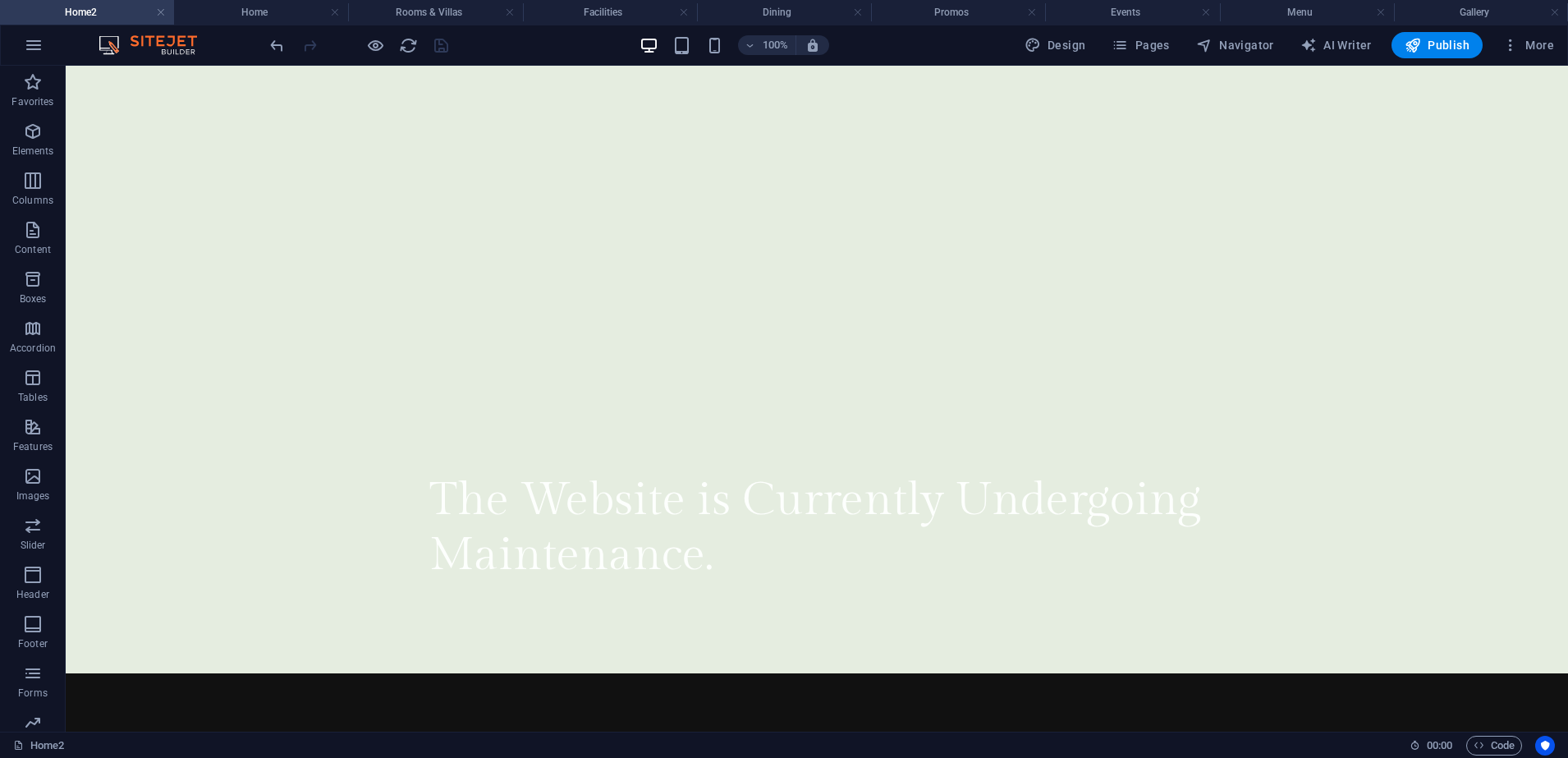 scroll, scrollTop: 0, scrollLeft: 0, axis: both 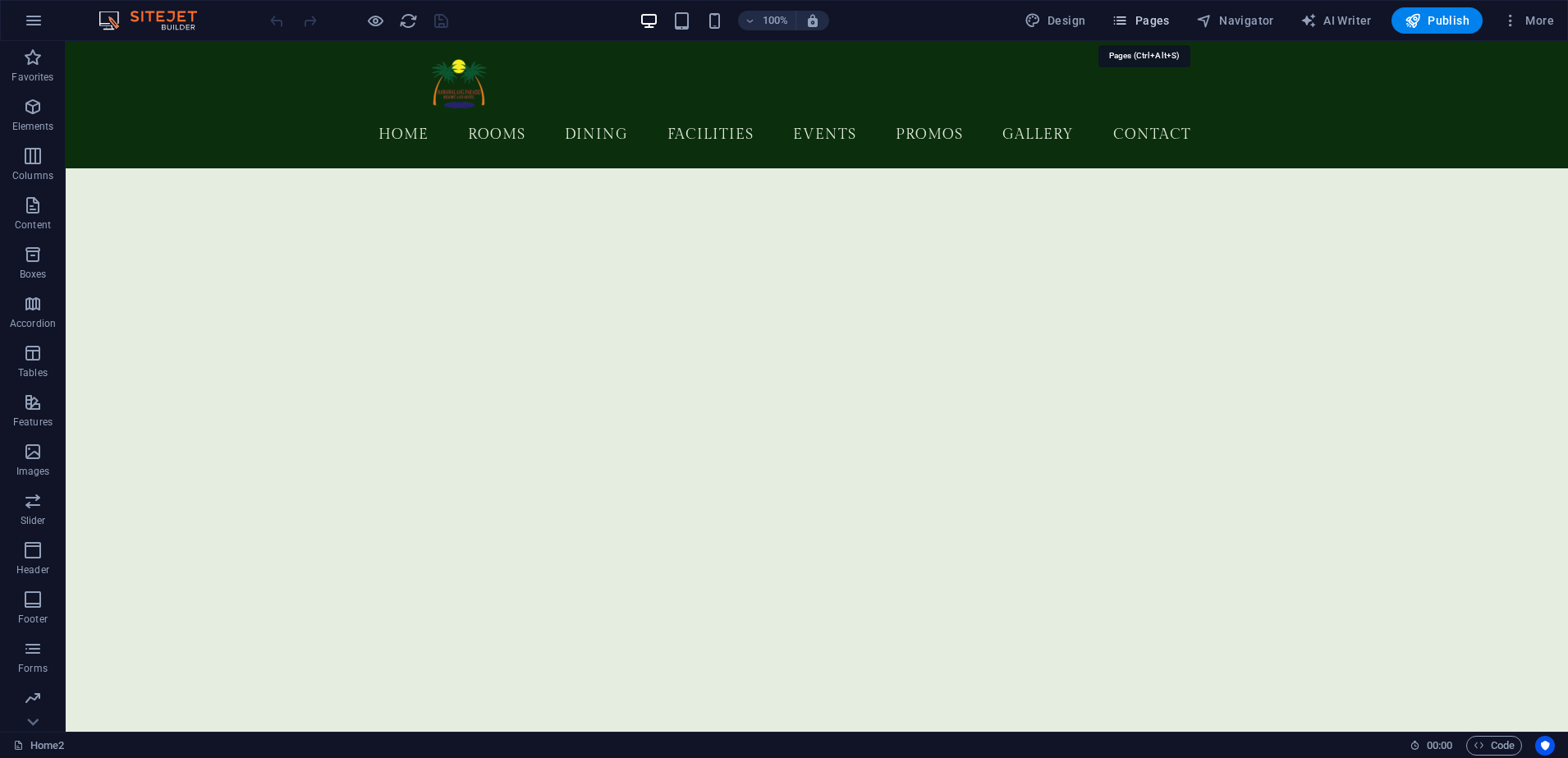 click at bounding box center (1120, 21) 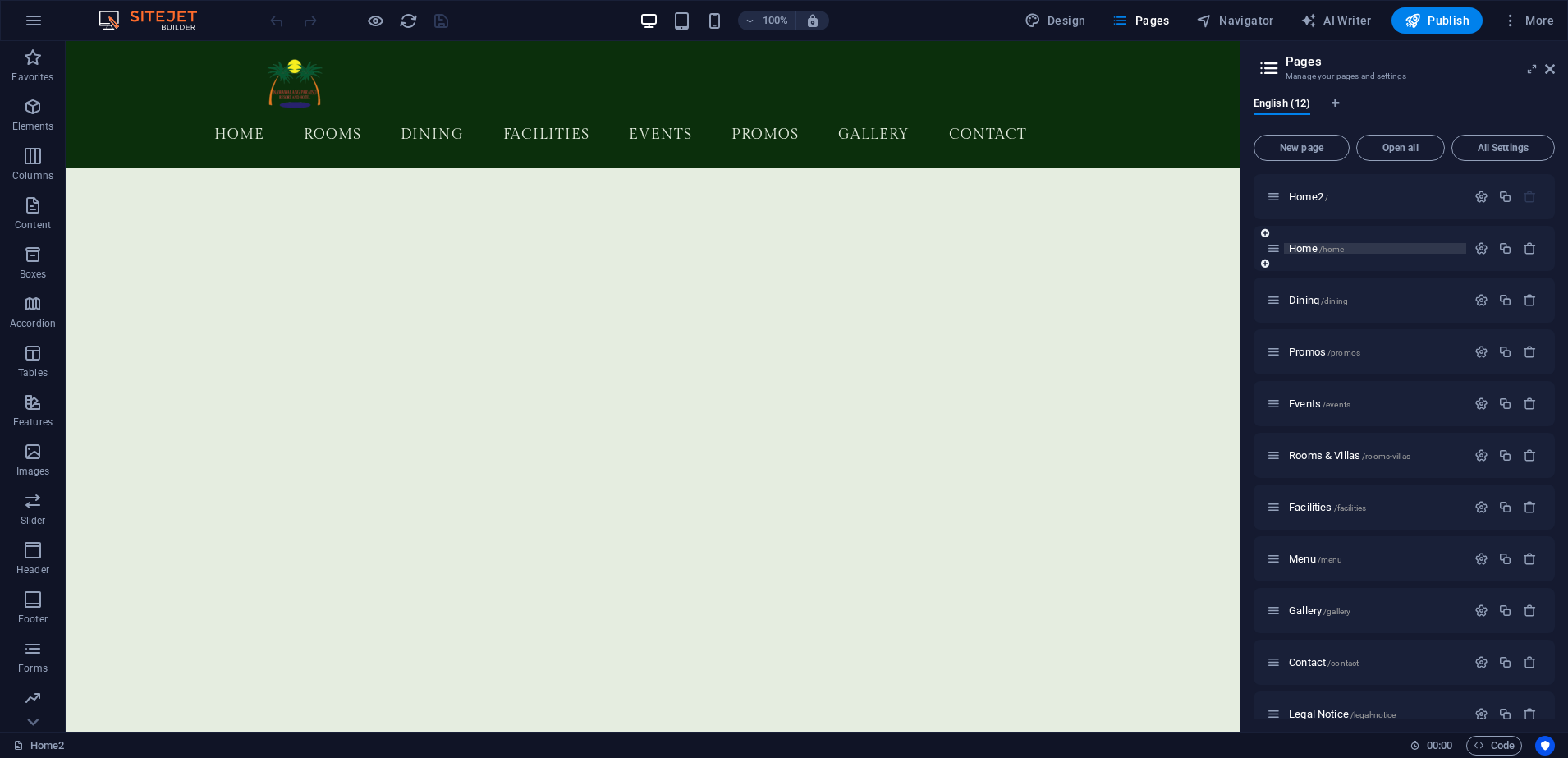 click on "Home /home" at bounding box center (1316, 248) 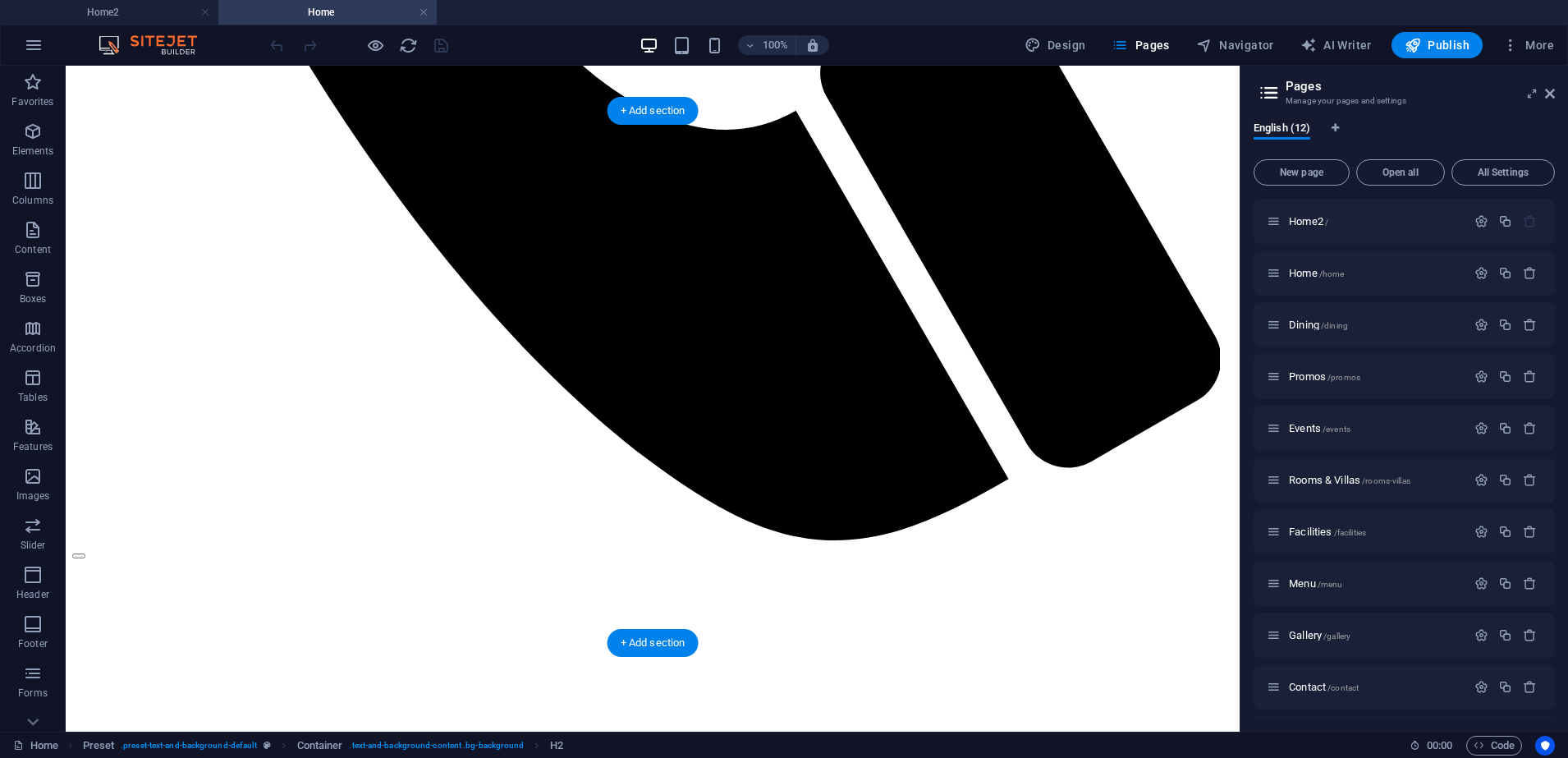 scroll, scrollTop: 1159, scrollLeft: 0, axis: vertical 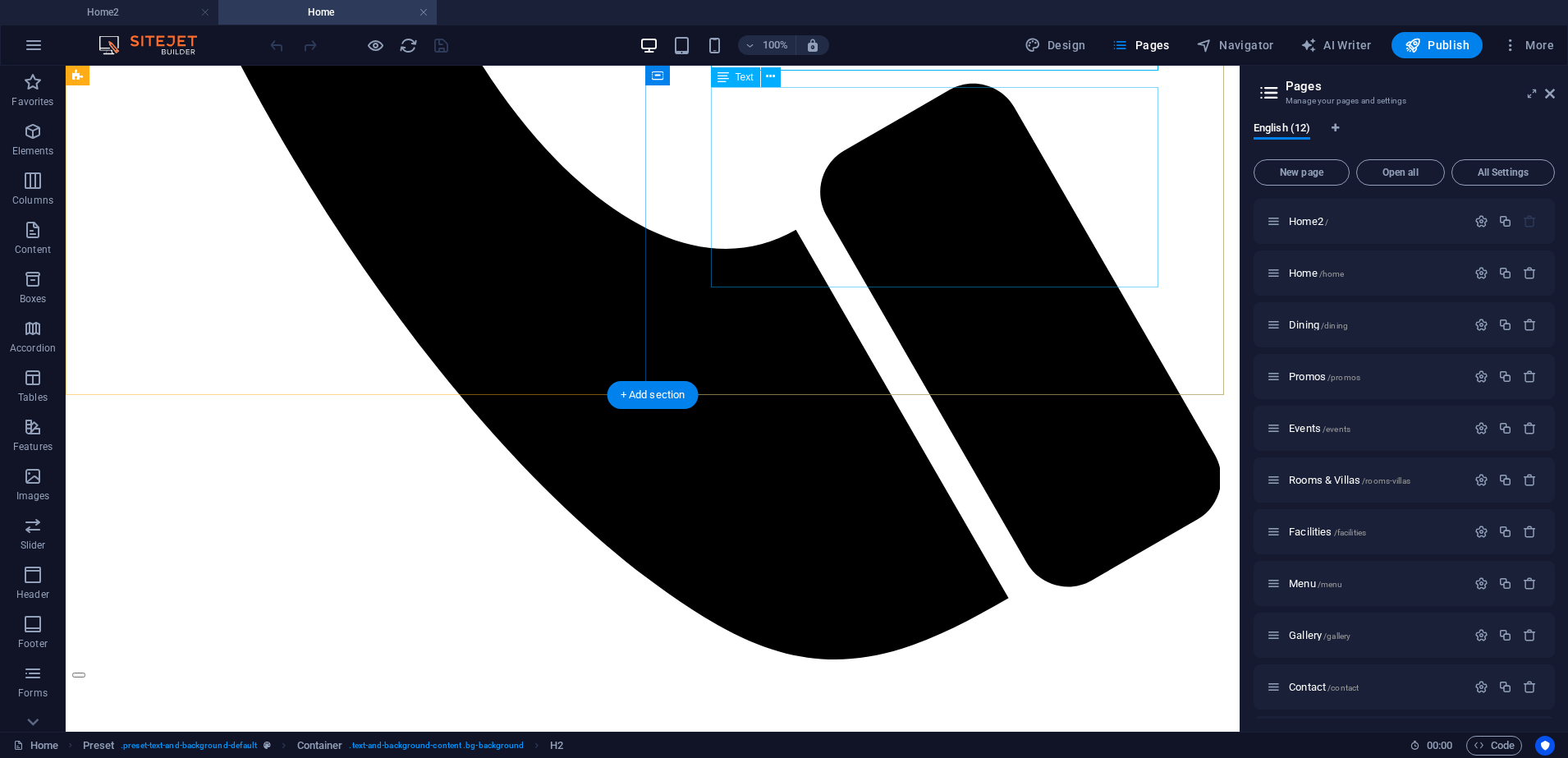 click on "Since 1985, Nawawalang Paraiso Resort and Hotel has been a cherished destination for relaxation and celebration. Nestled at the foot of the mystic and sacred mountain, Mt. Banahaw, in Brgy. Camaysa. Our resort offers a refreshing escape surrounded by nature and local charm.             With 40 years of service, we take pride in creating meaningful experiences—whether it’s a family getaway, a special event, or a peaceful retreat. Our cozy accommodations, flavorful dishes, and sincere service reflect the warmth of true Filipino hospitality." at bounding box center (653, 2651) 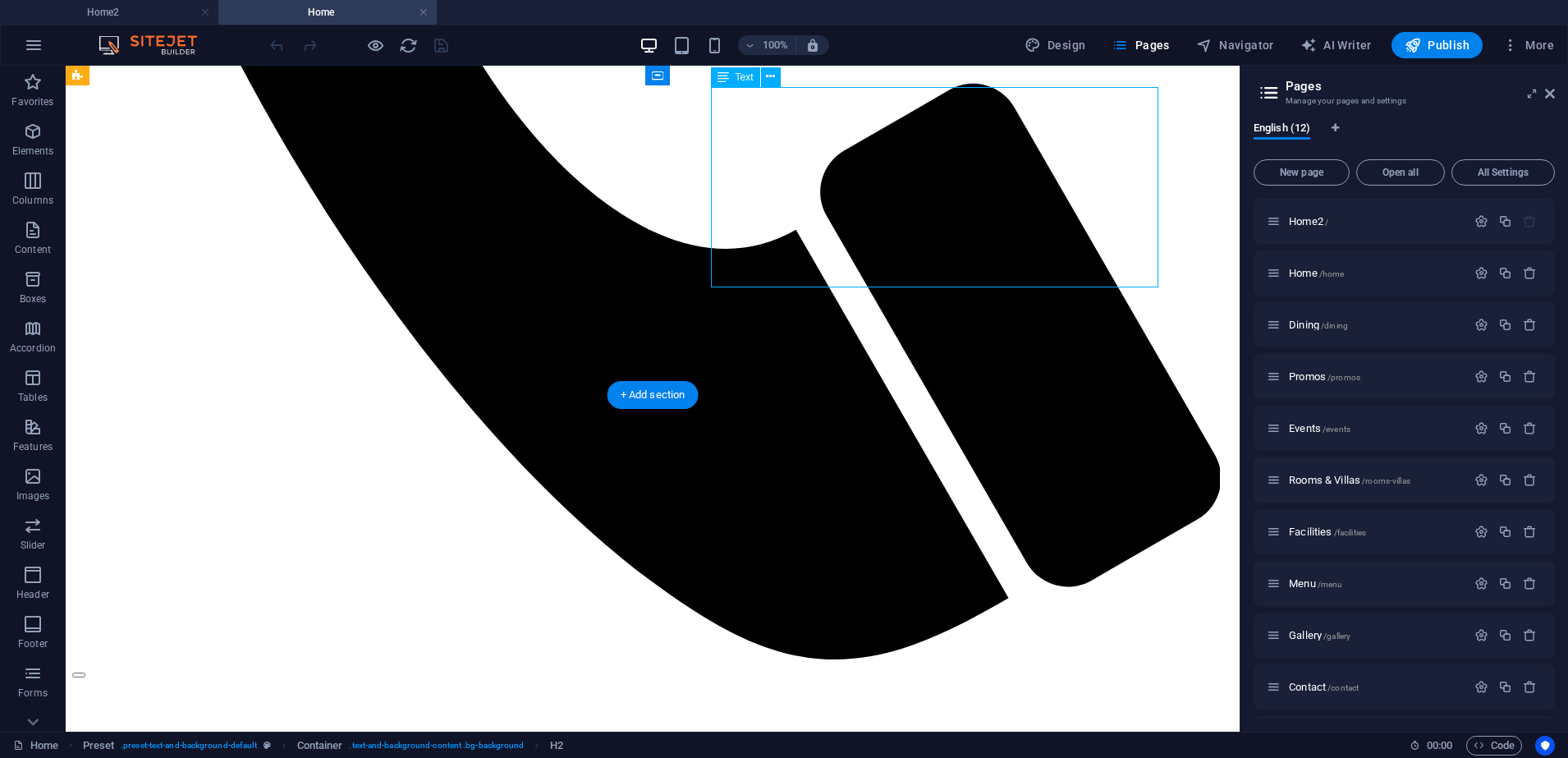 click on "Since 1985, Nawawalang Paraiso Resort and Hotel has been a cherished destination for relaxation and celebration. Nestled at the foot of the mystic and sacred mountain, Mt. Banahaw, in Brgy. Camaysa. Our resort offers a refreshing escape surrounded by nature and local charm.             With 40 years of service, we take pride in creating meaningful experiences—whether it’s a family getaway, a special event, or a peaceful retreat. Our cozy accommodations, flavorful dishes, and sincere service reflect the warmth of true Filipino hospitality." at bounding box center (653, 2651) 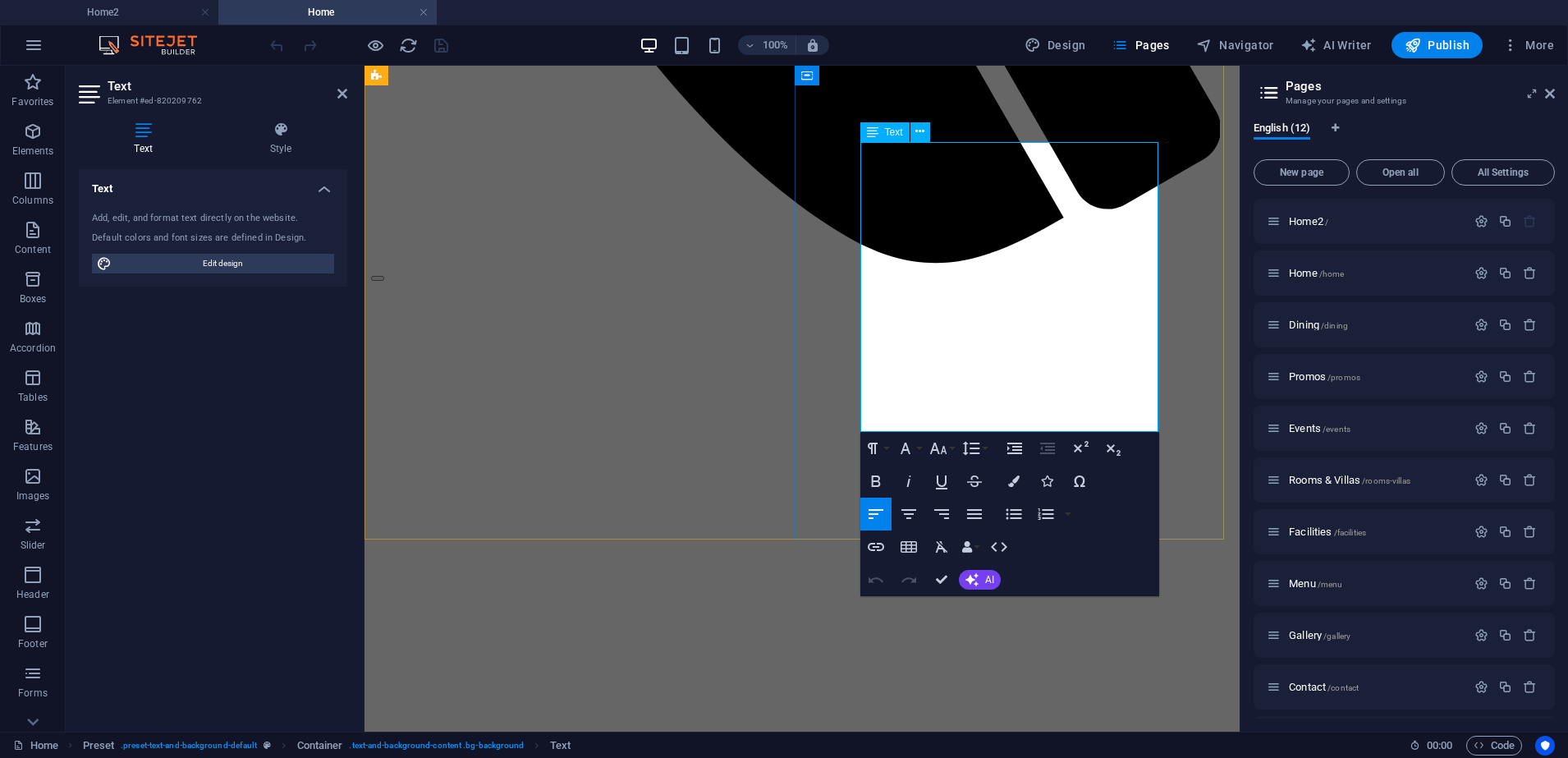 drag, startPoint x: 1011, startPoint y: 420, endPoint x: 899, endPoint y: 148, distance: 294.15642 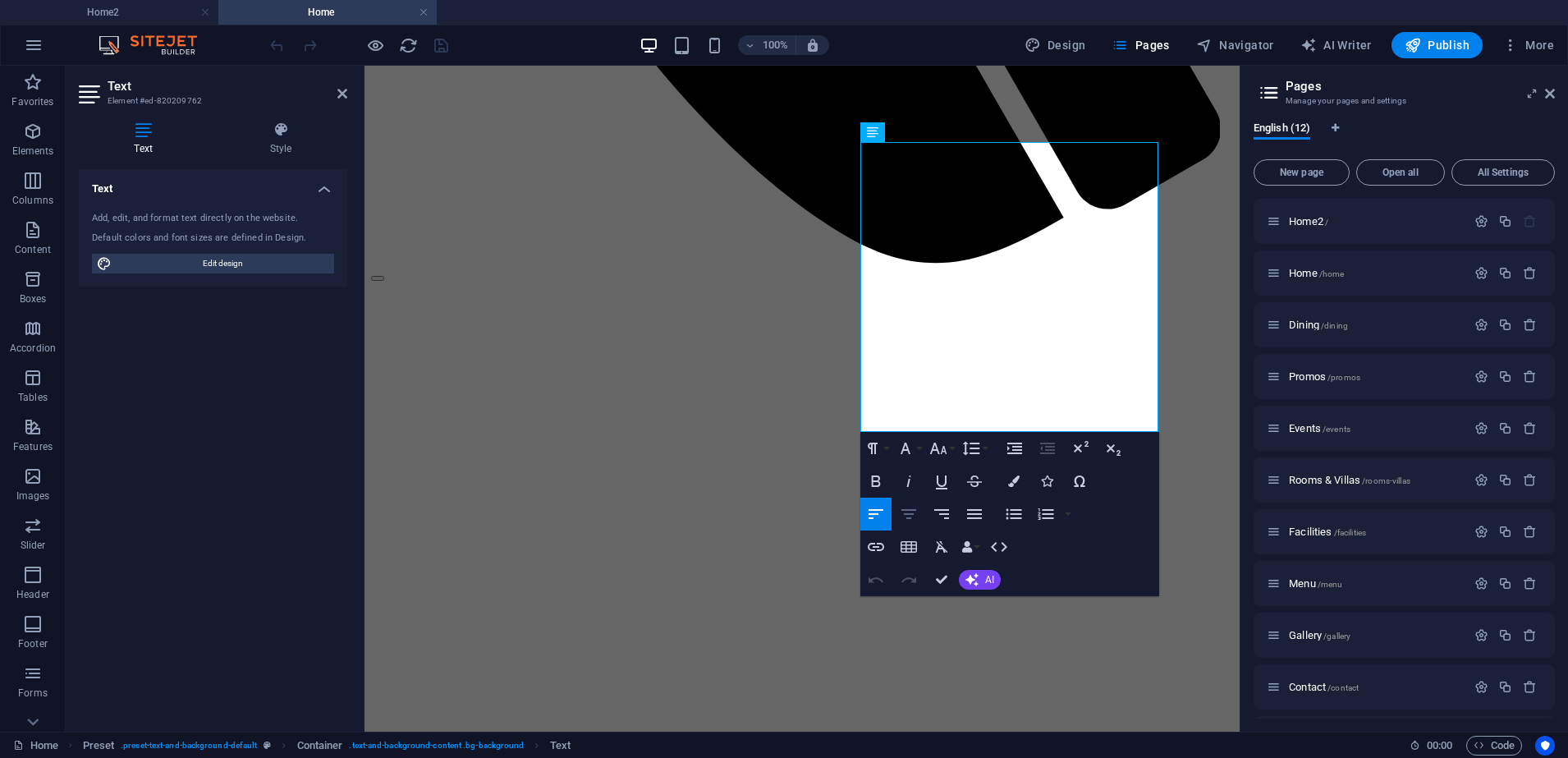 click 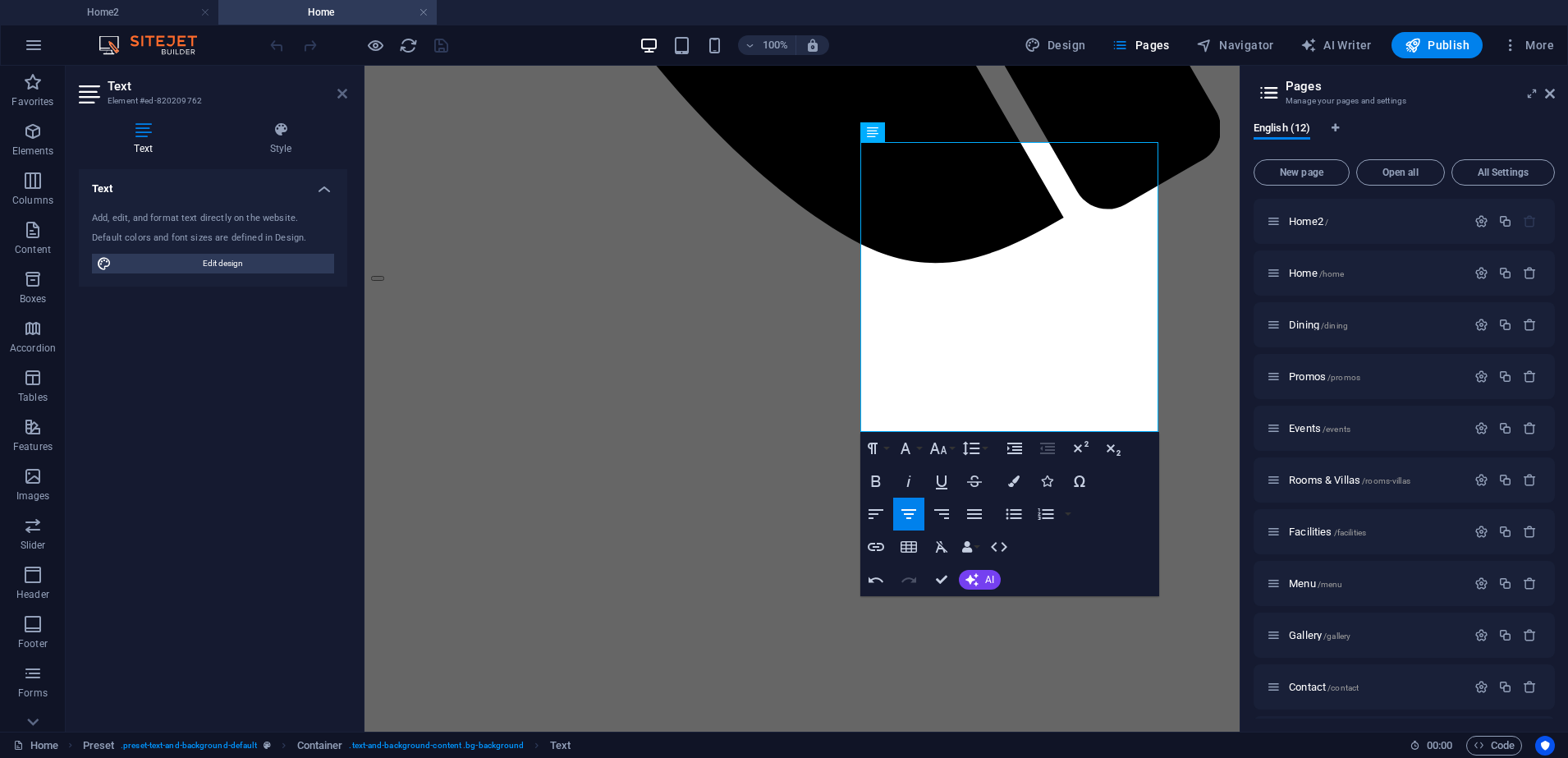 click at bounding box center [342, 94] 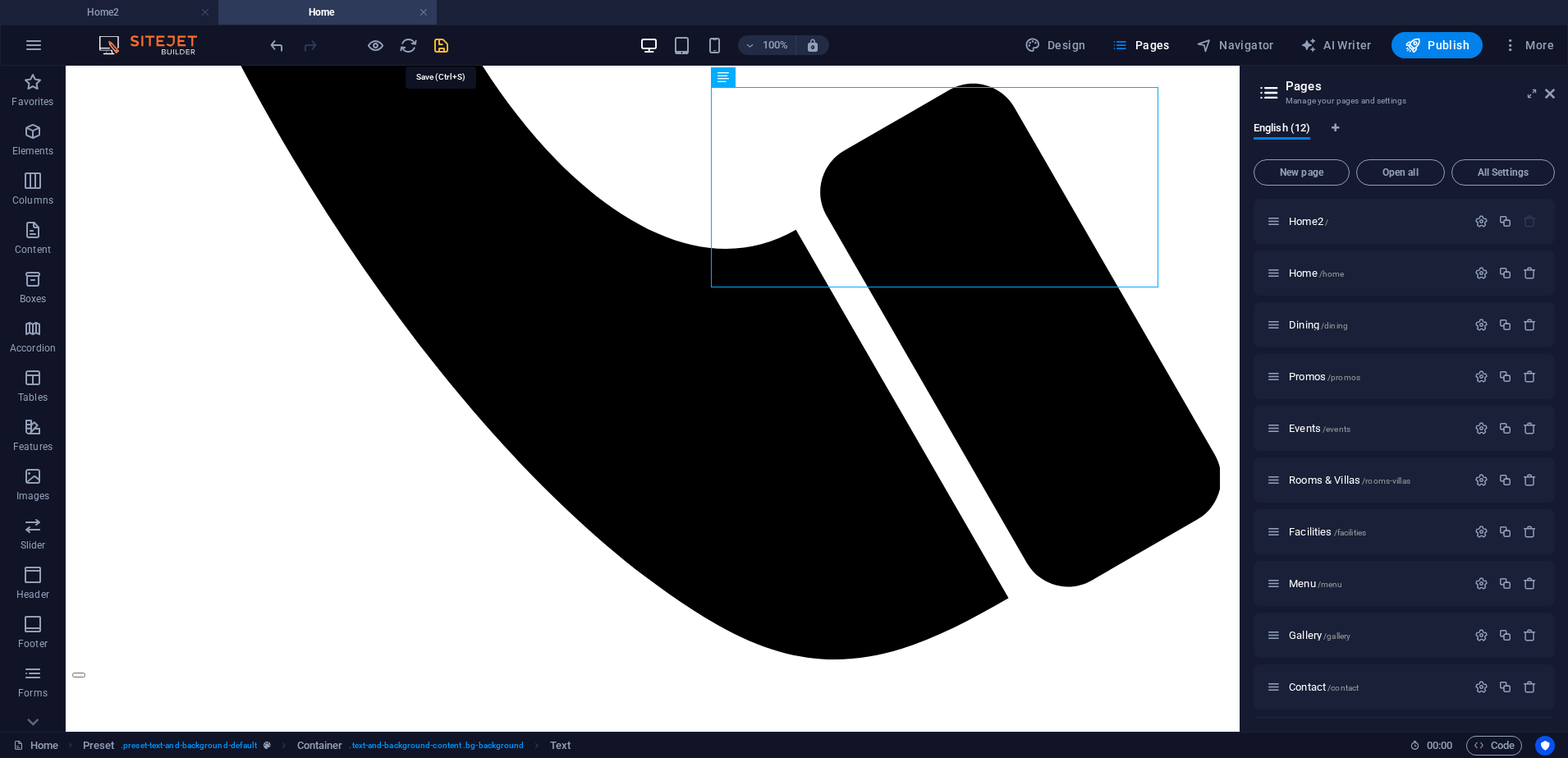 click at bounding box center [441, 45] 